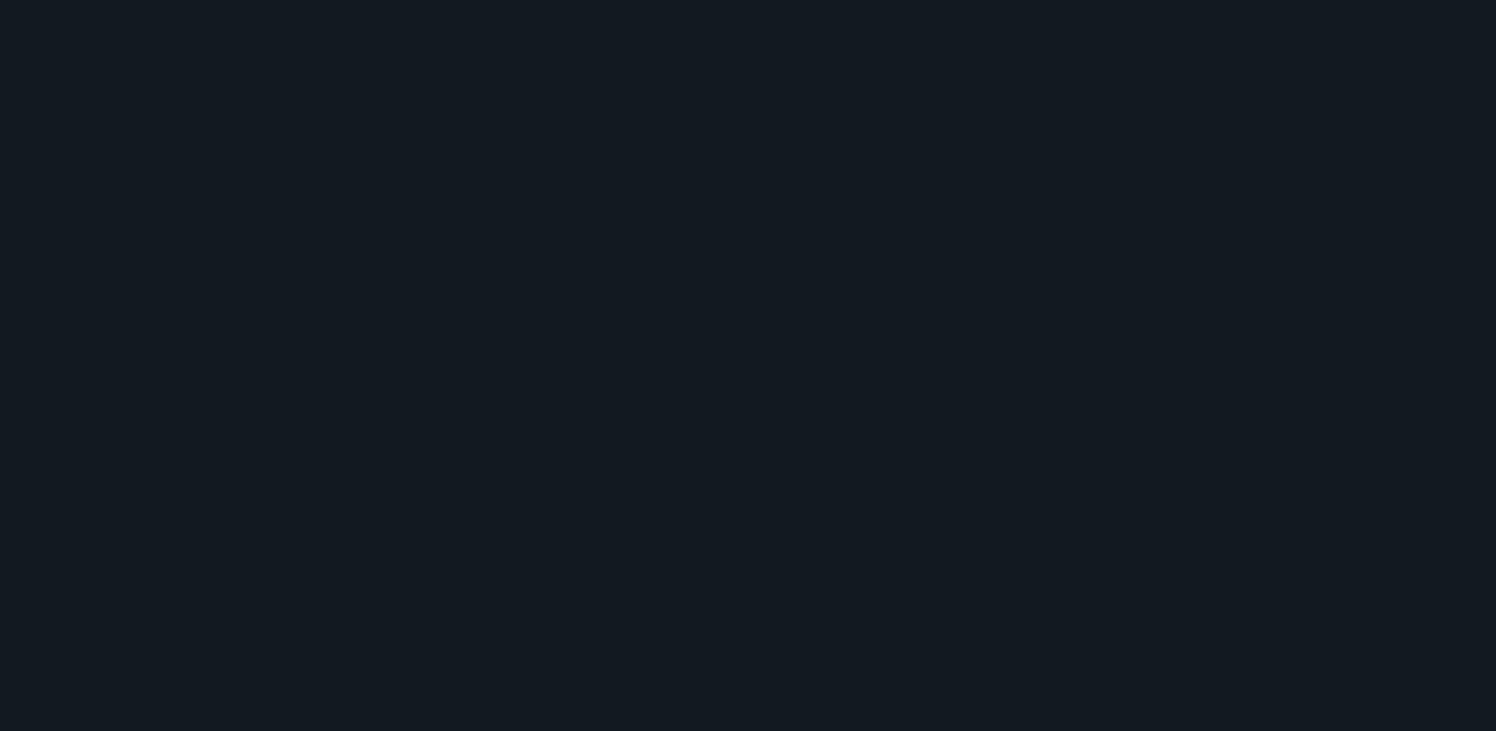 scroll, scrollTop: 0, scrollLeft: 0, axis: both 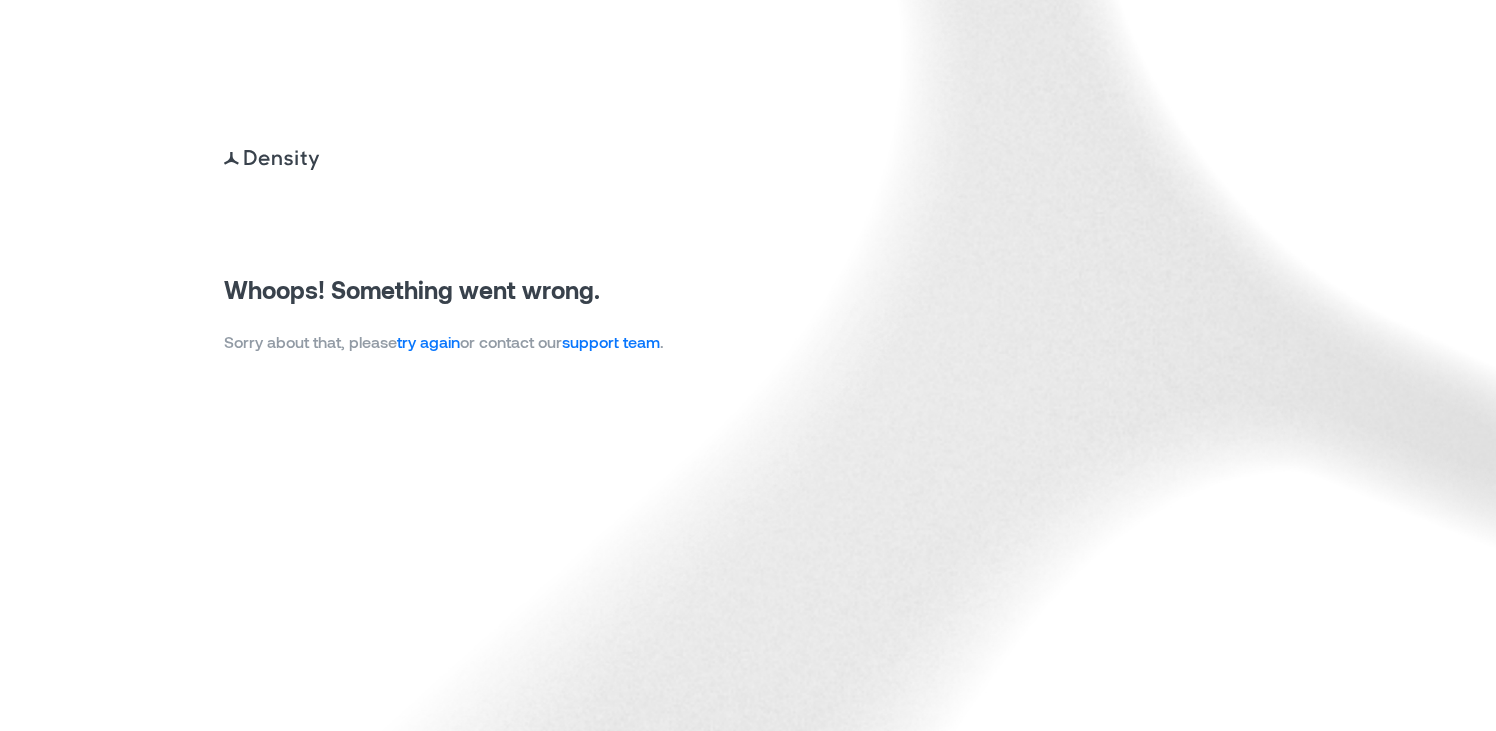 click on "try again" at bounding box center [428, 341] 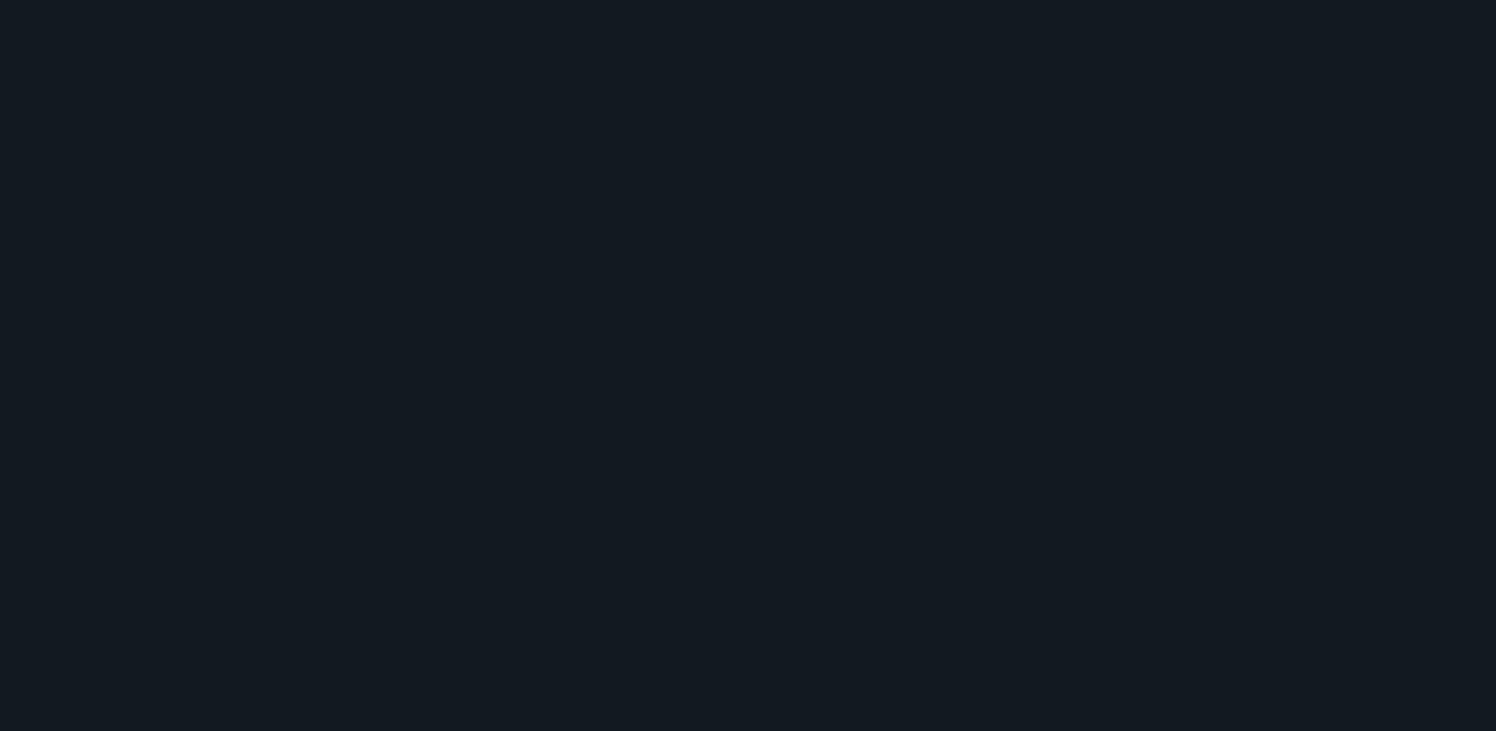 scroll, scrollTop: 0, scrollLeft: 0, axis: both 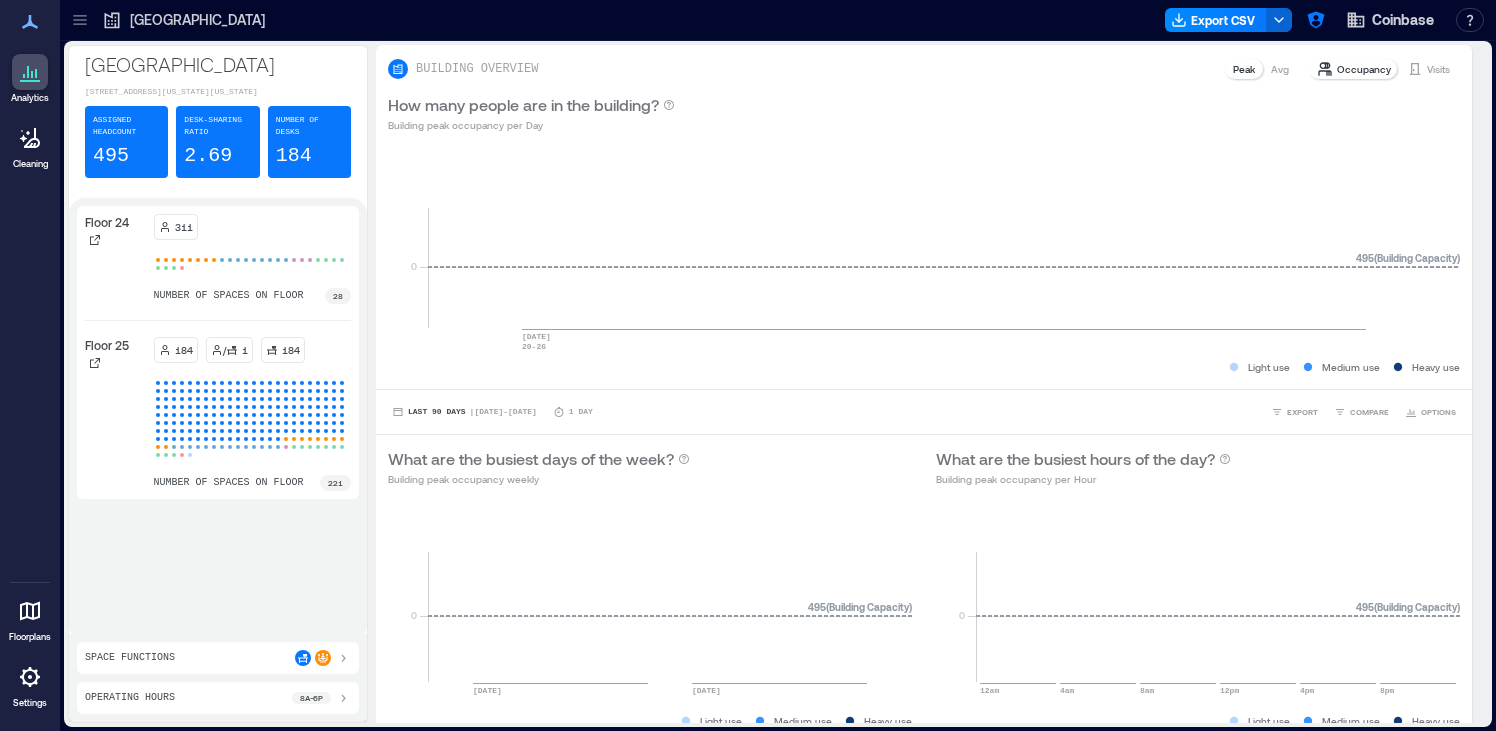 click 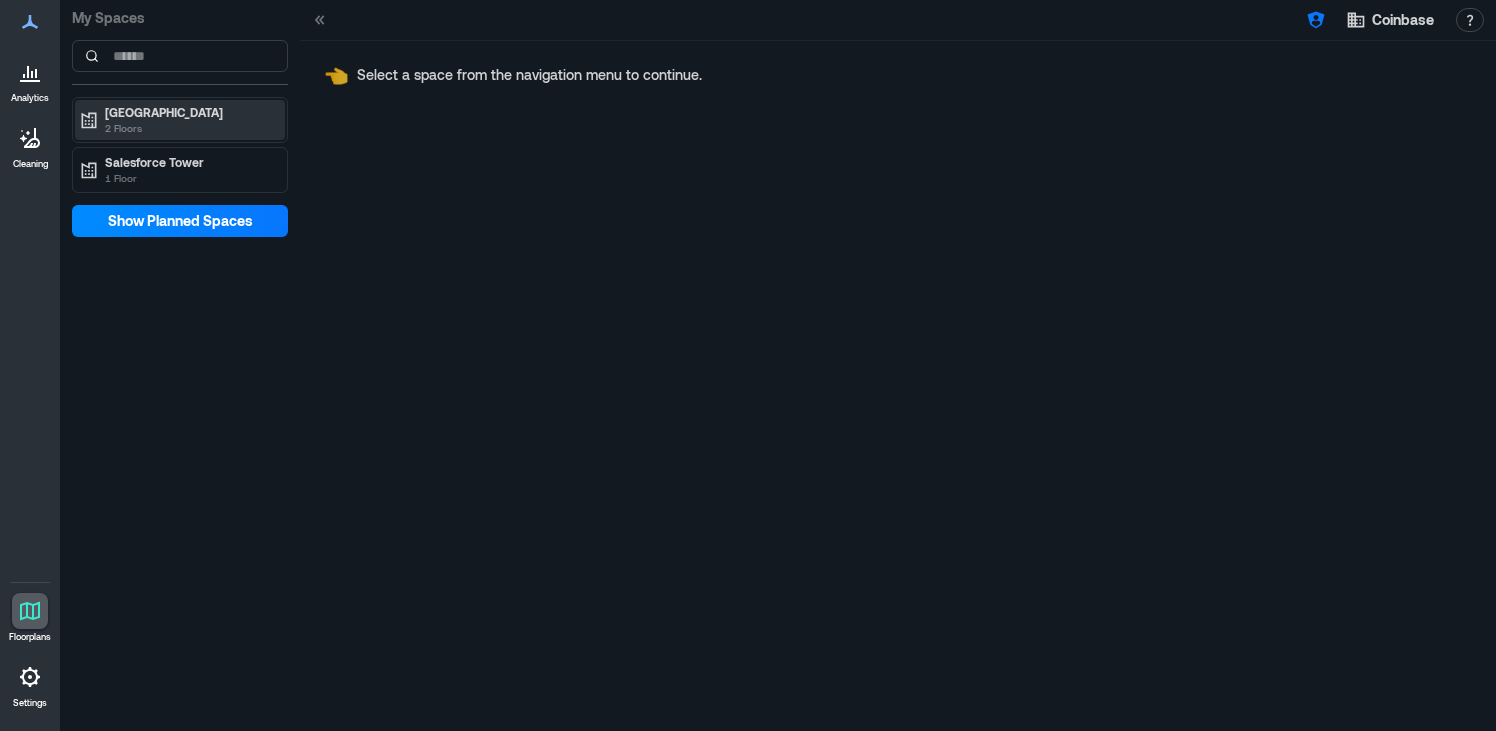 click on "2 Floors" at bounding box center (189, 128) 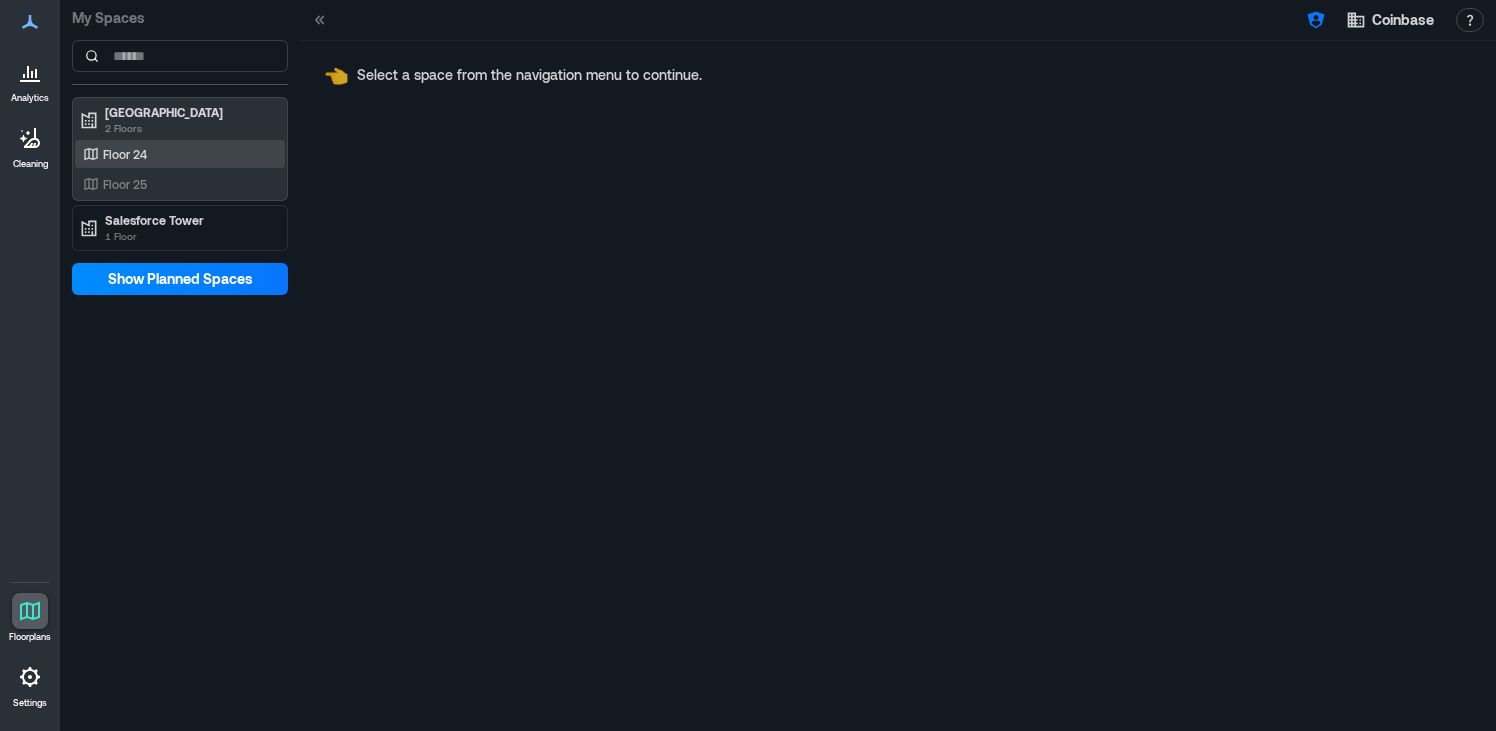 click on "Floor 24" at bounding box center [176, 154] 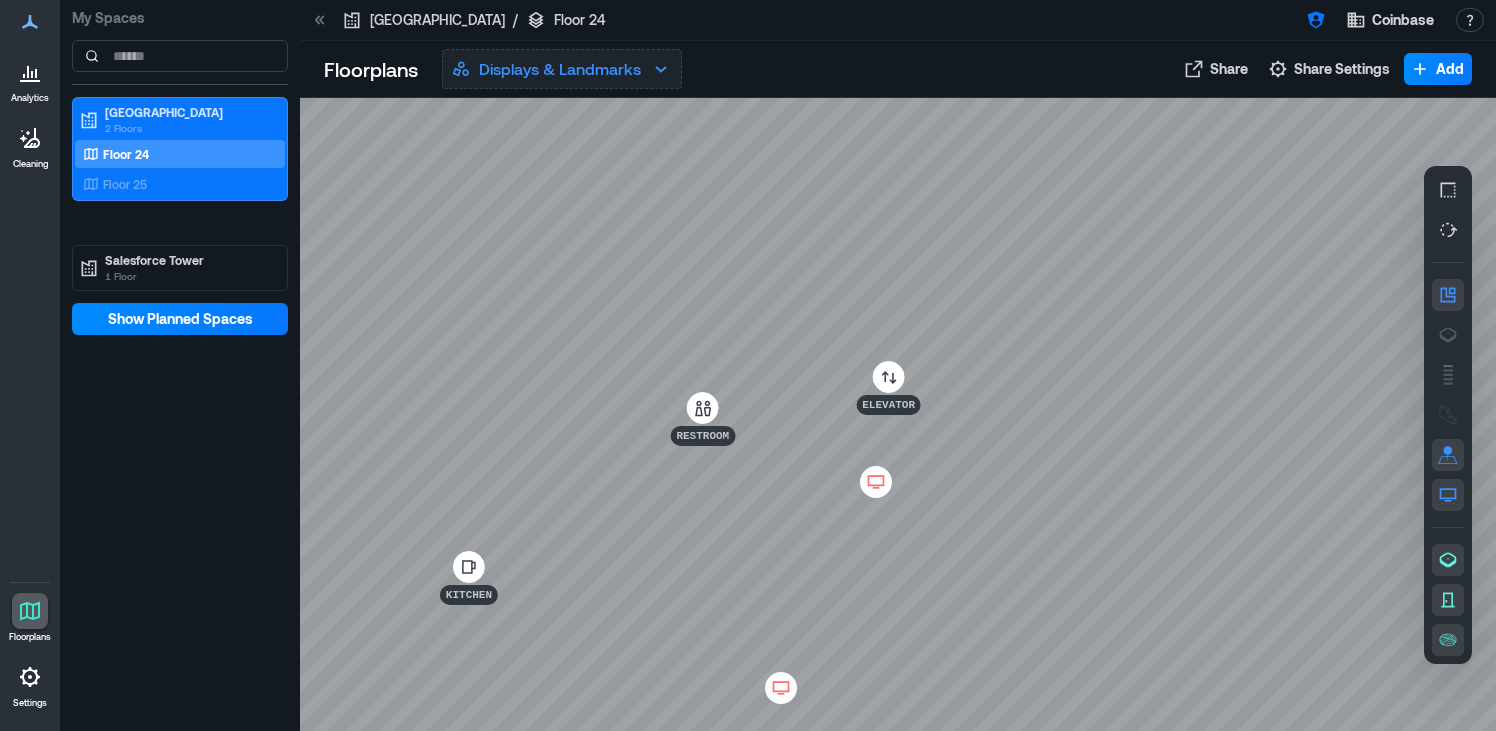 click 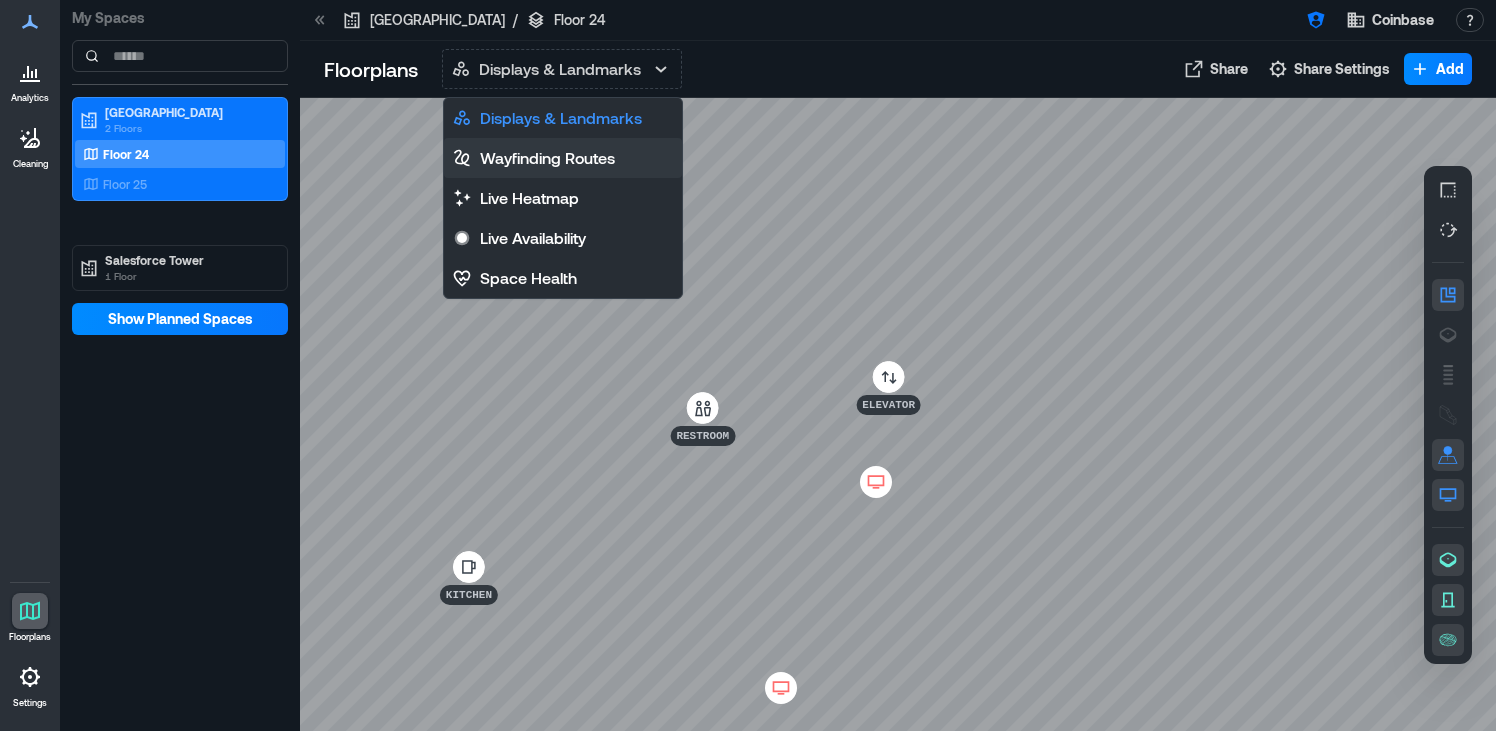 click on "Wayfinding Routes" at bounding box center (547, 158) 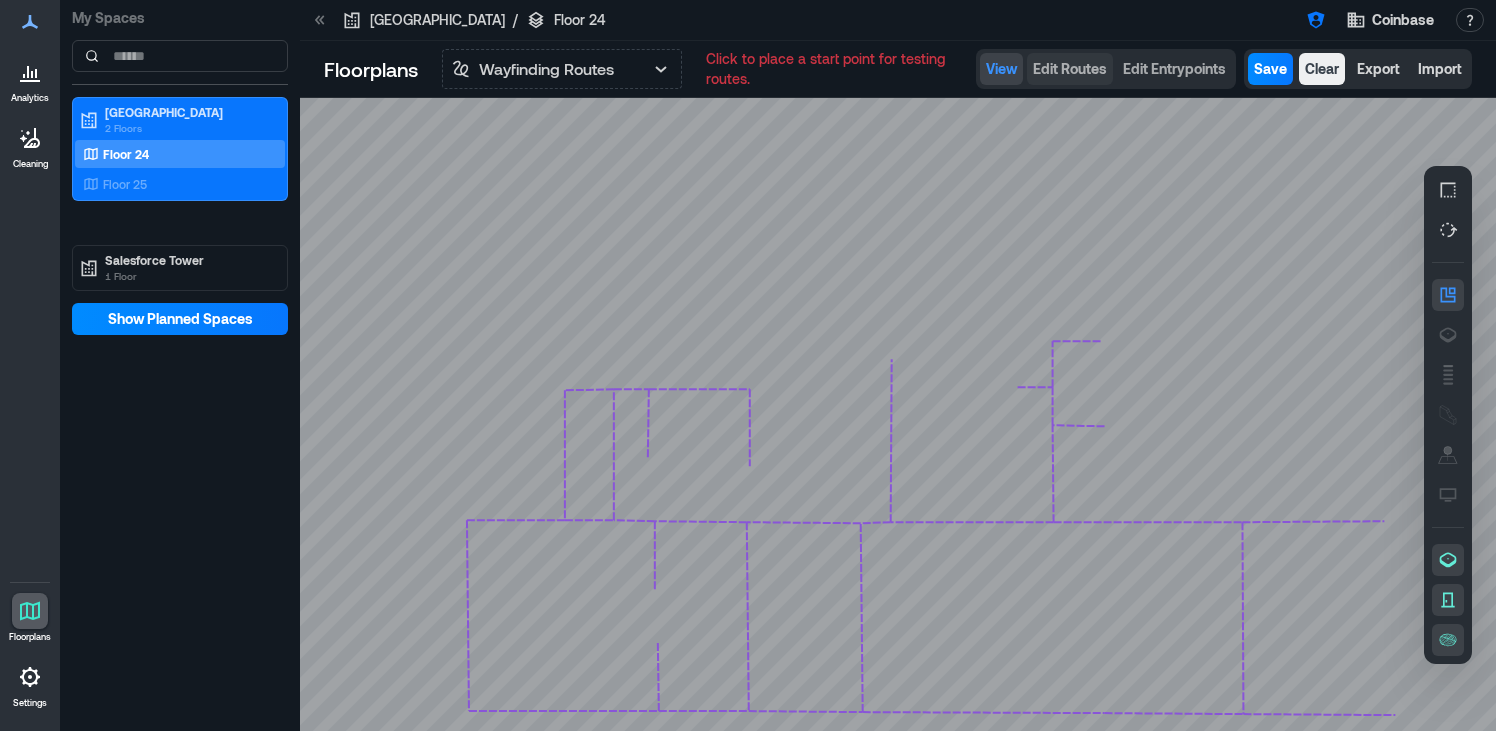 click on "Edit Routes" at bounding box center [1070, 69] 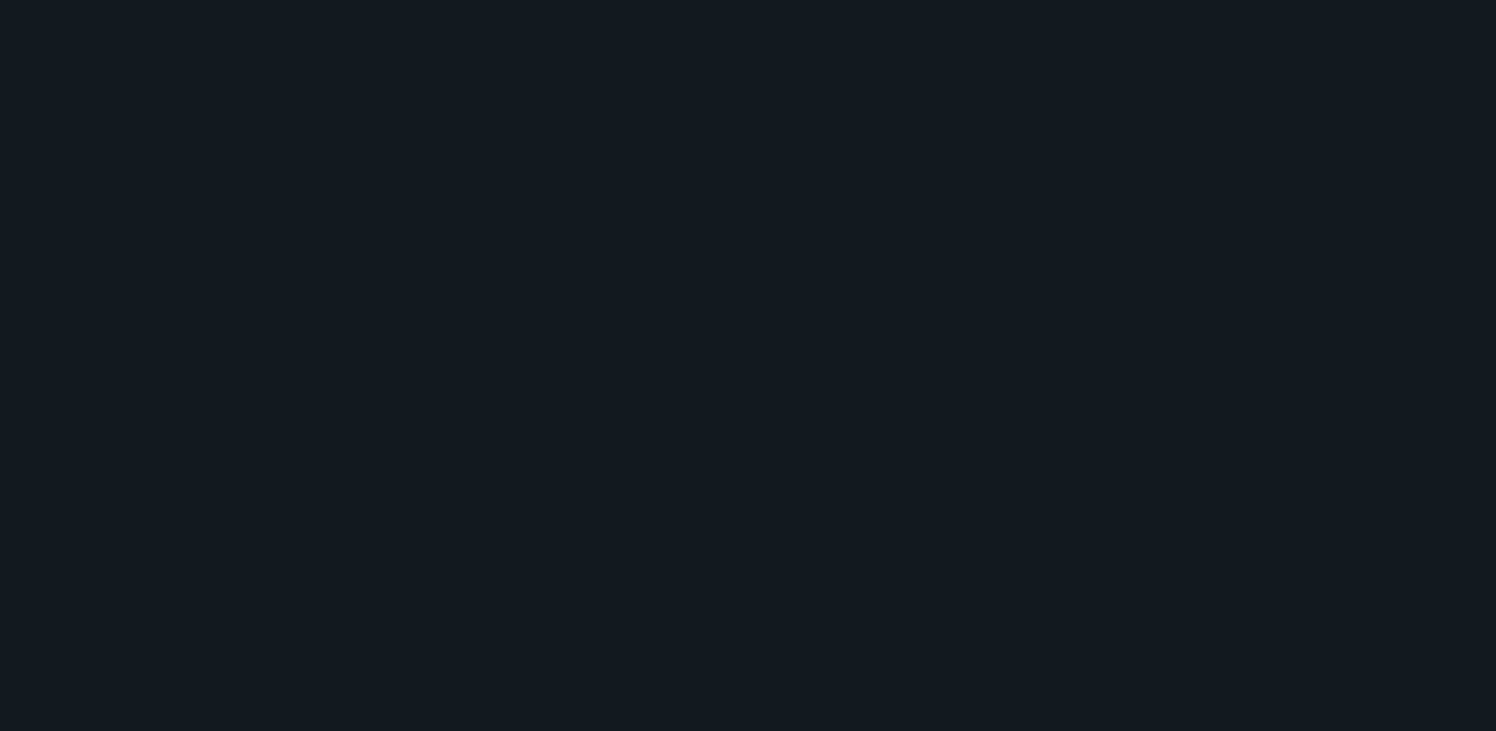 scroll, scrollTop: 0, scrollLeft: 0, axis: both 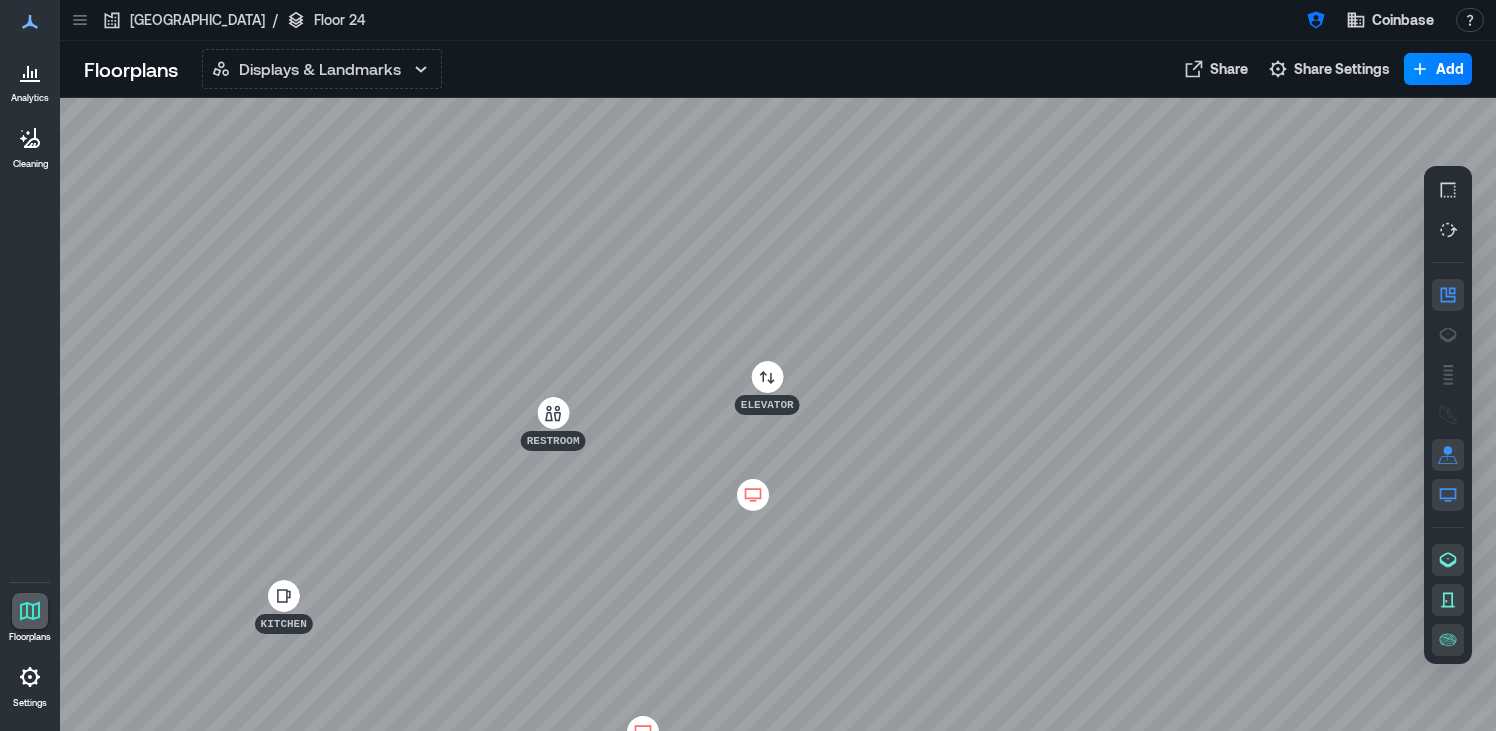 click 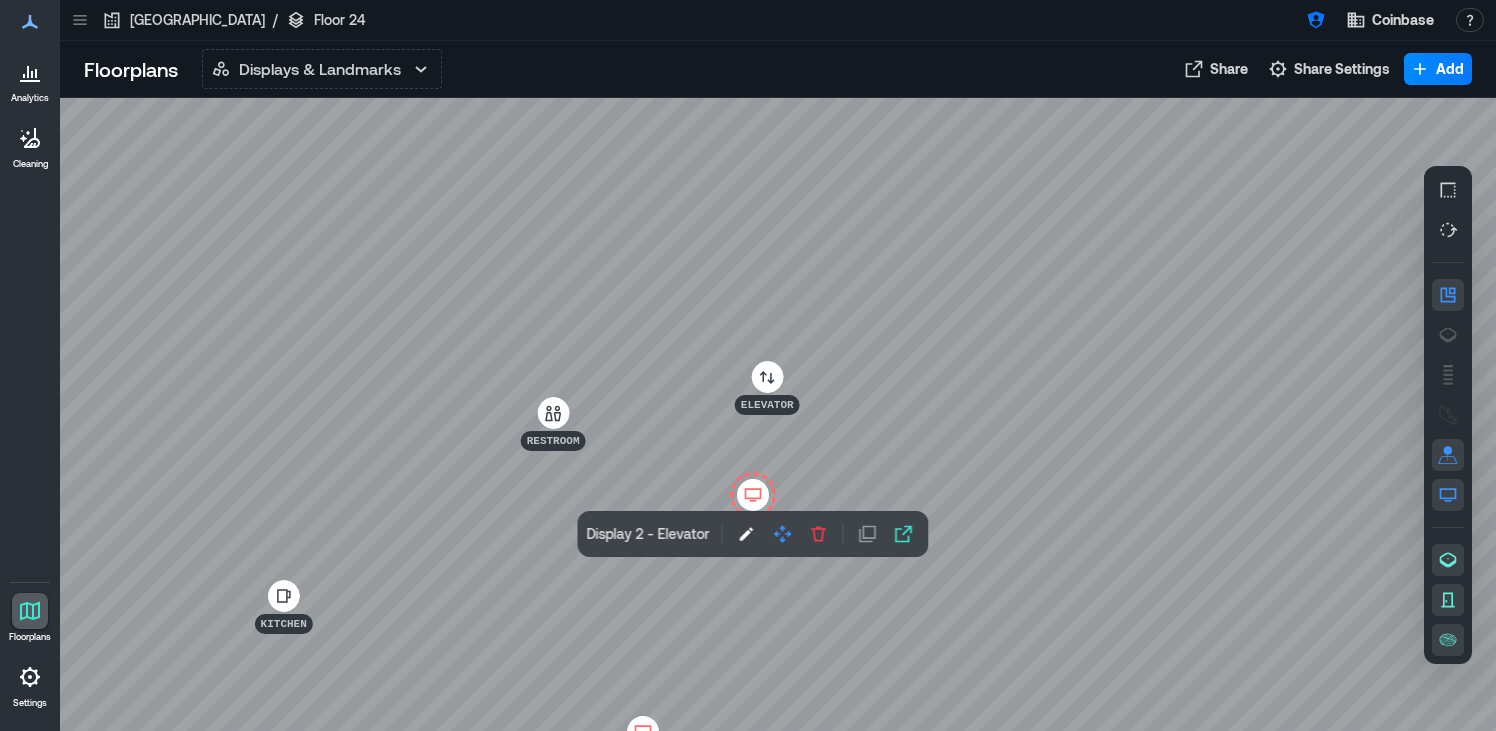 click 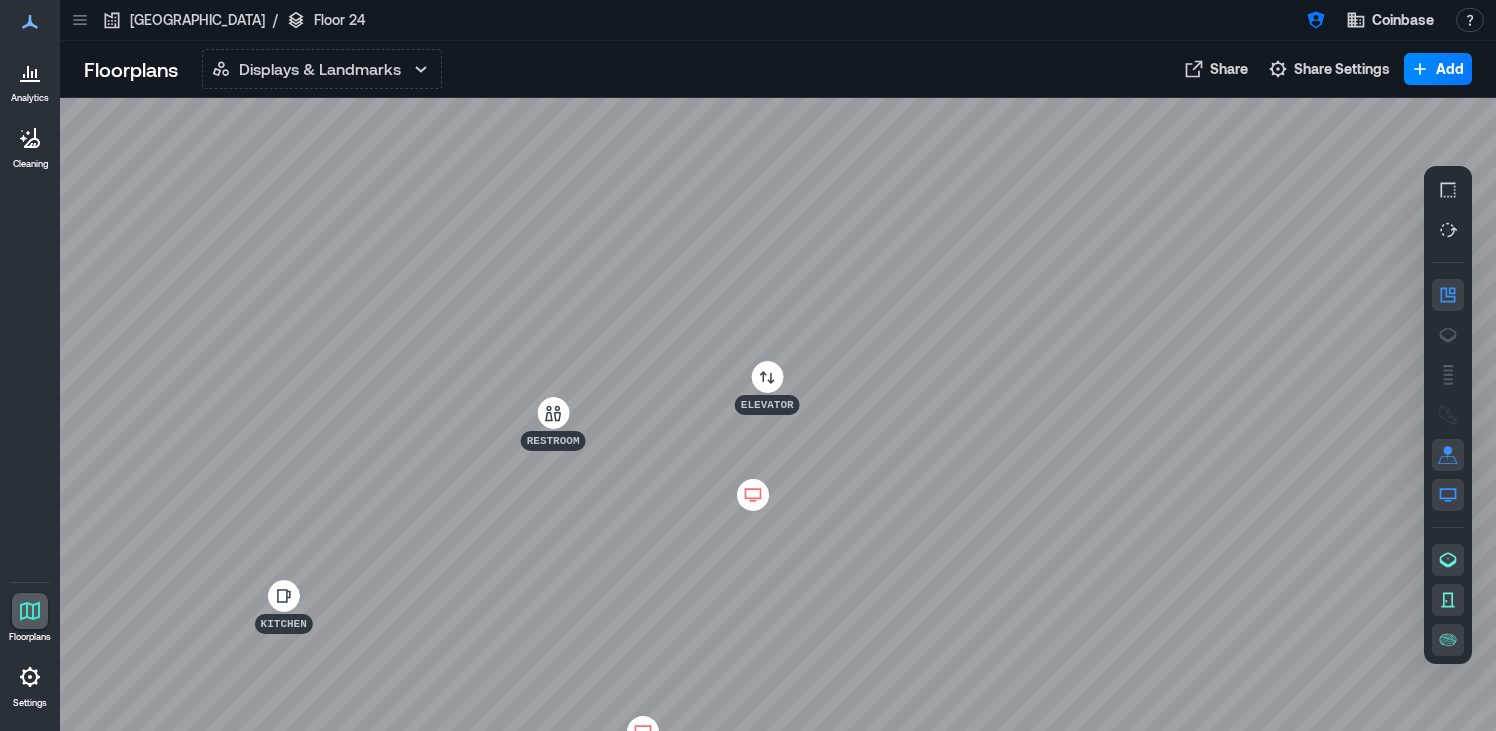 click 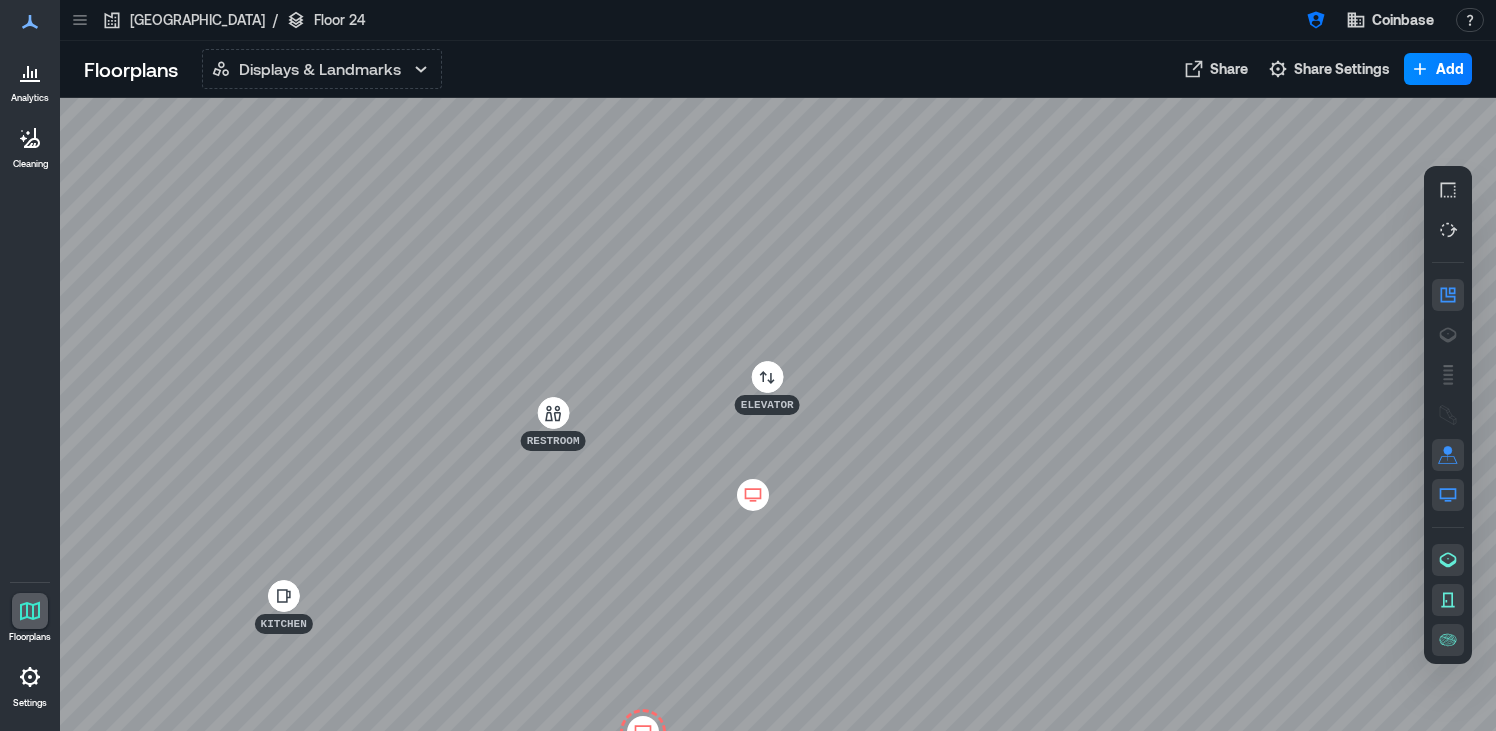 click 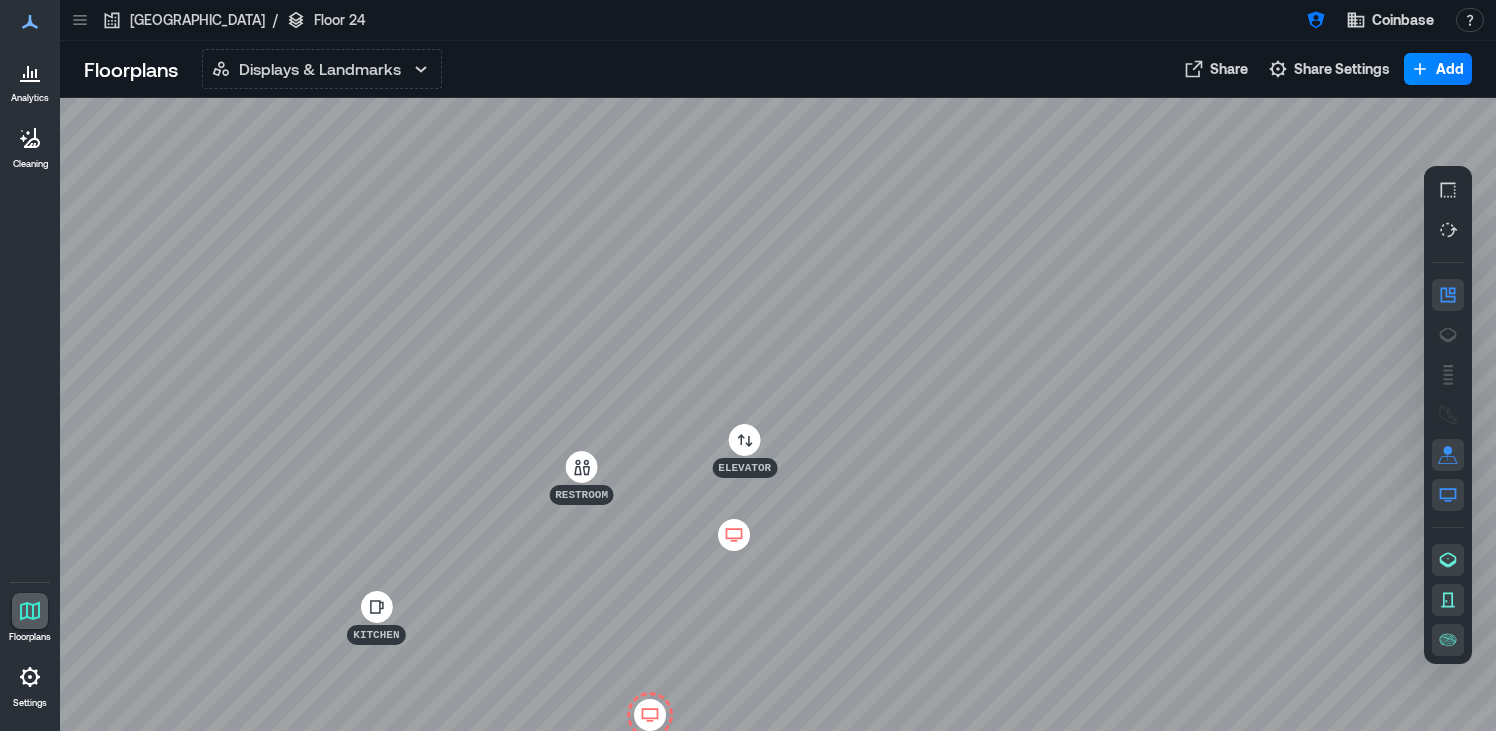 click 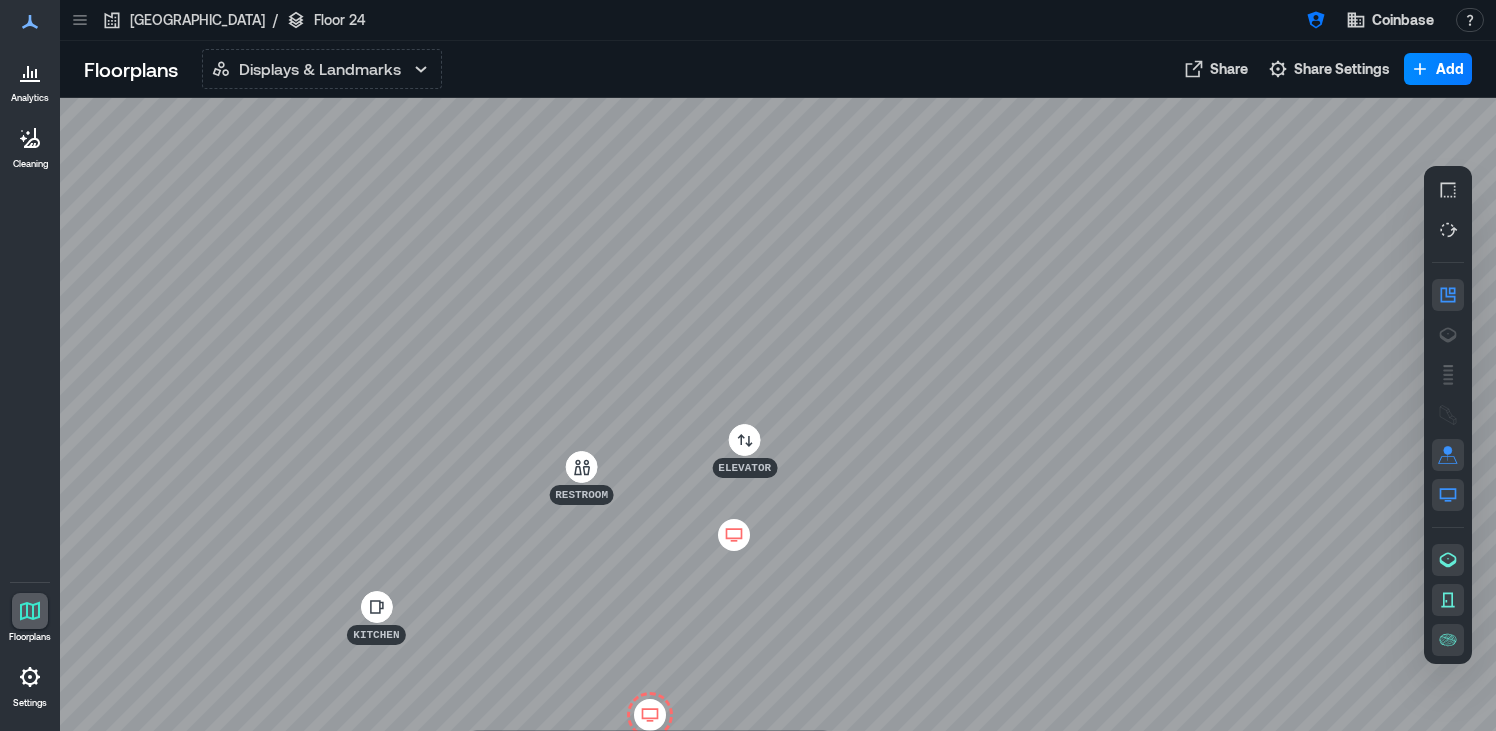 click 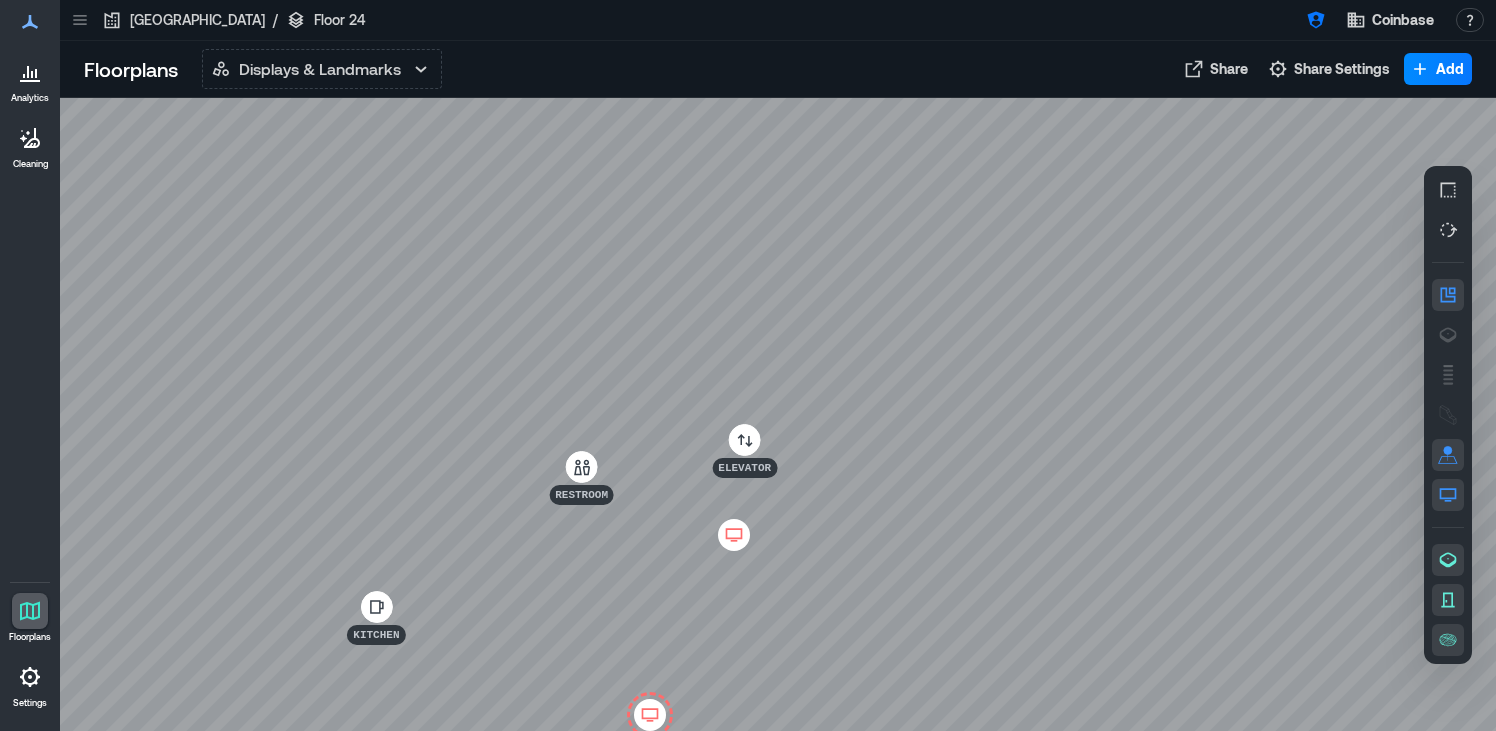 click at bounding box center (778, 414) 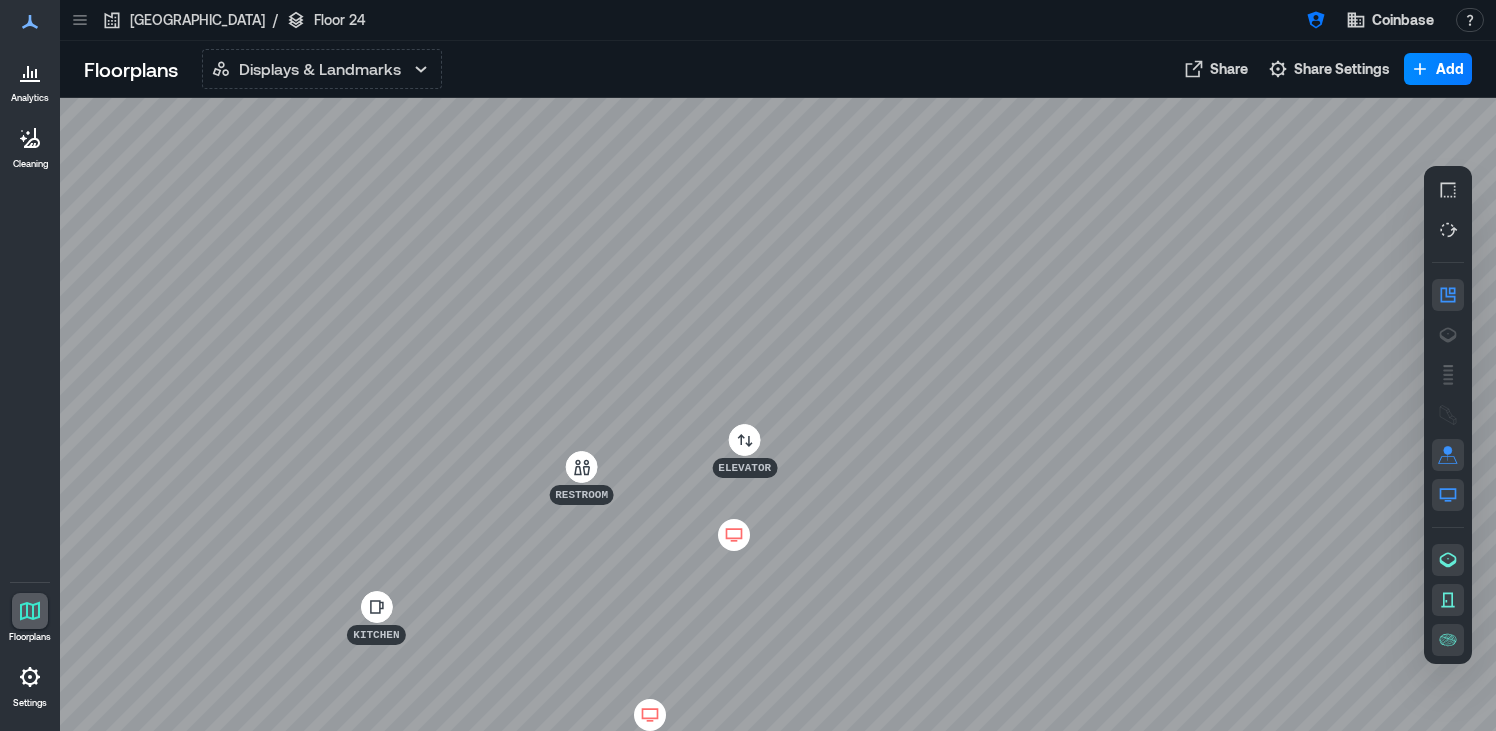 click 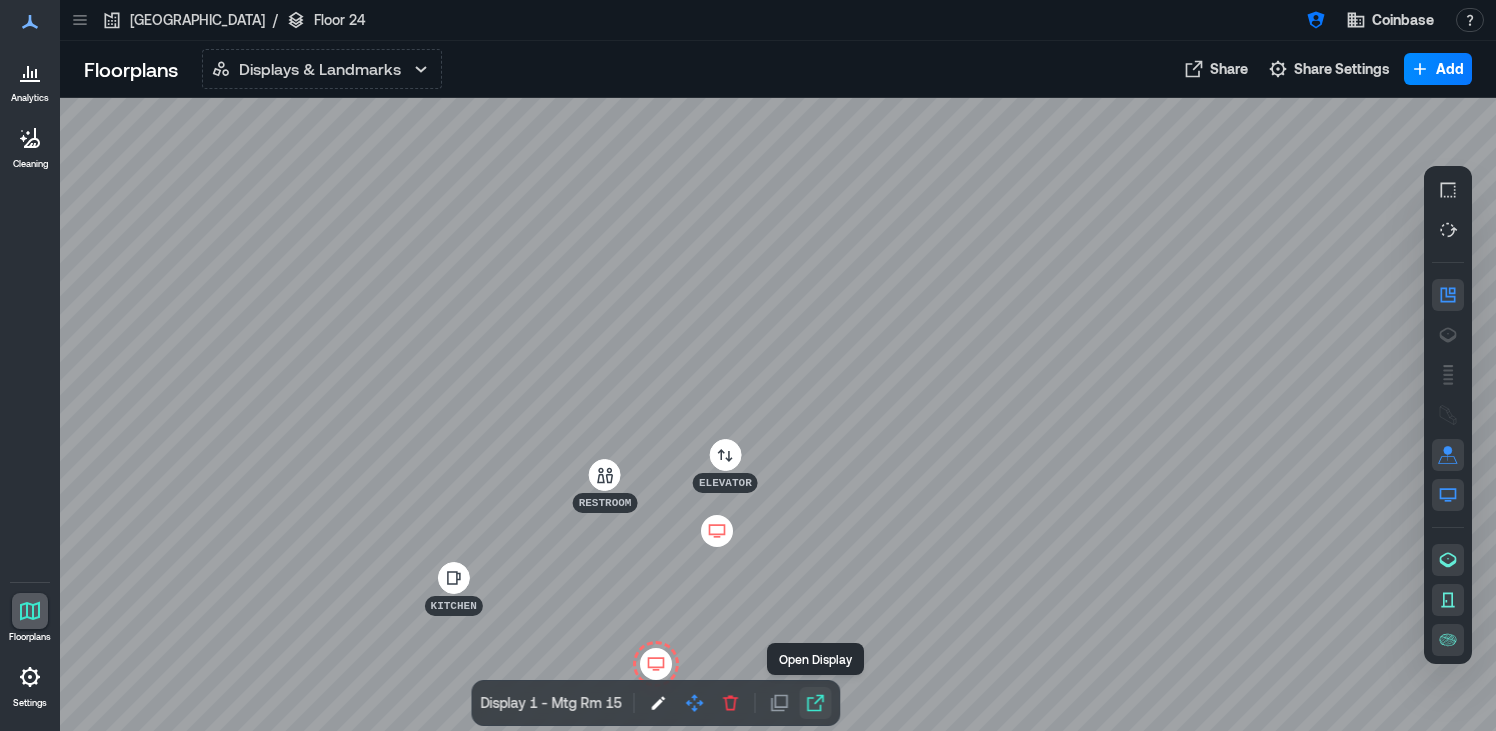 click 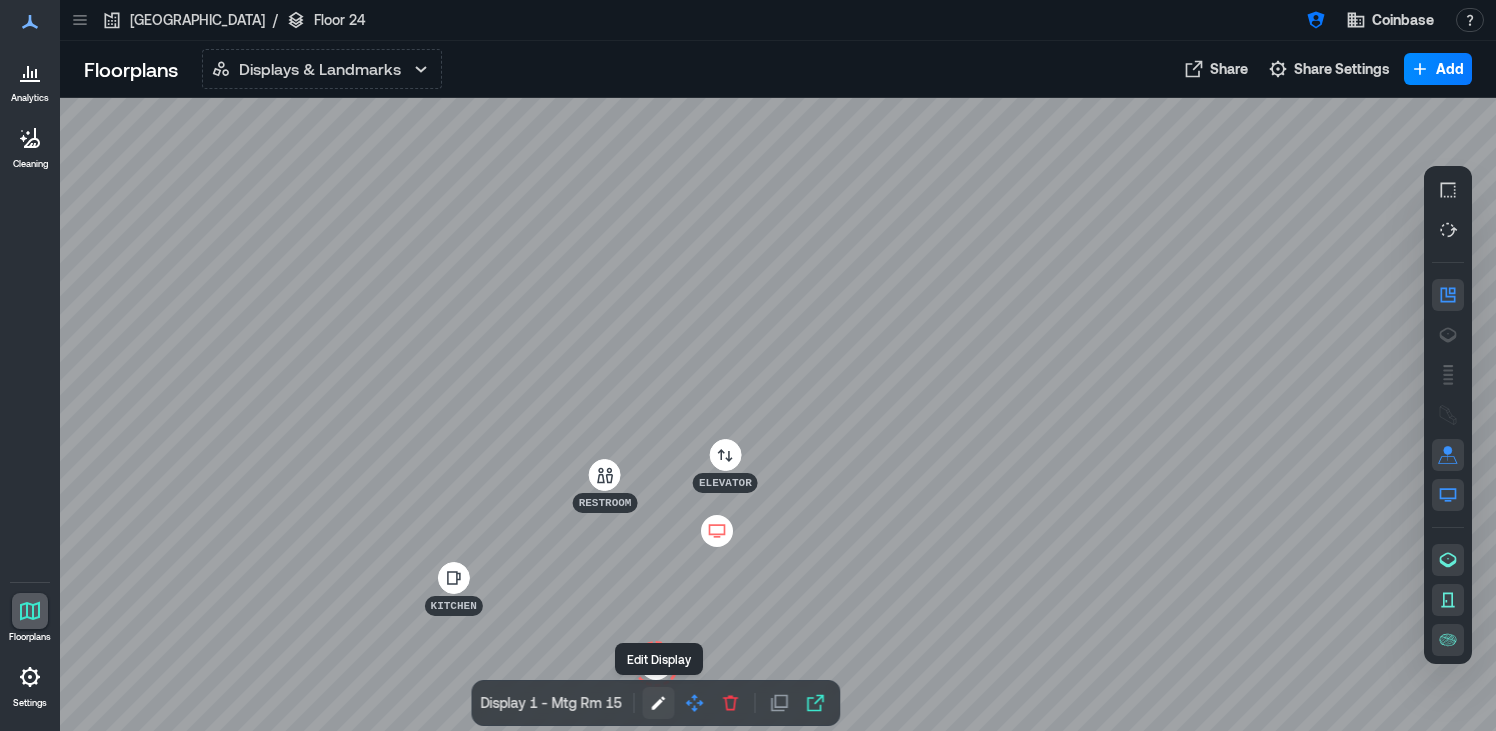 click 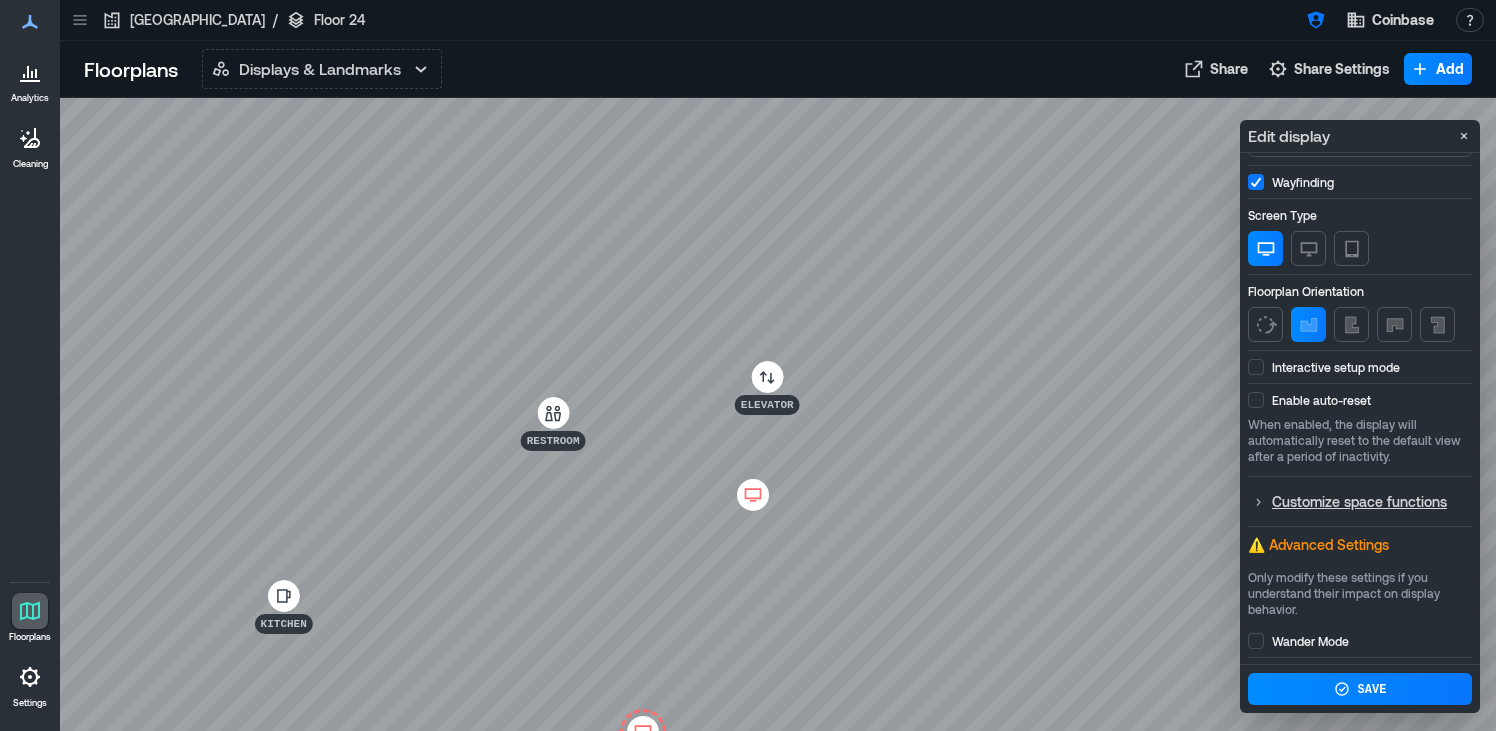 scroll, scrollTop: 169, scrollLeft: 0, axis: vertical 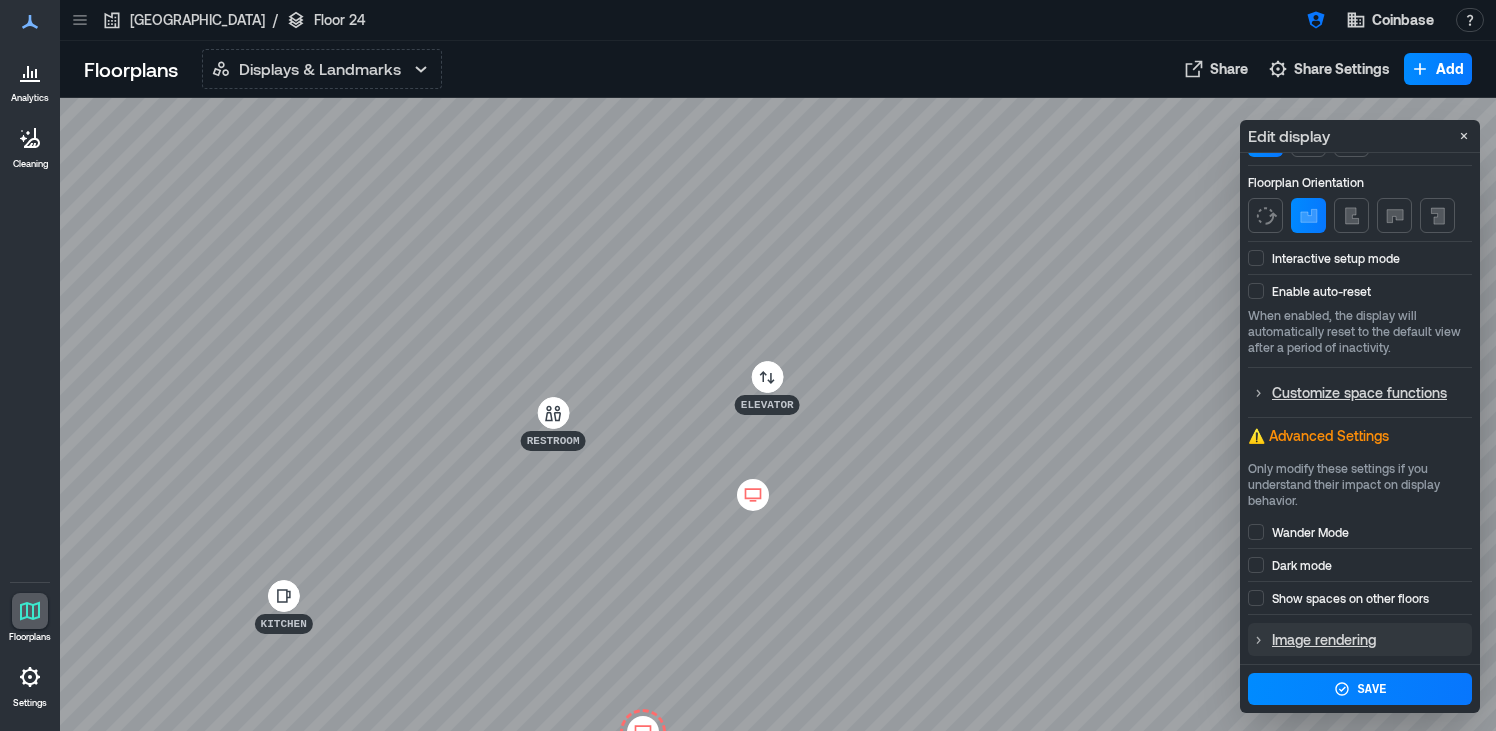 click 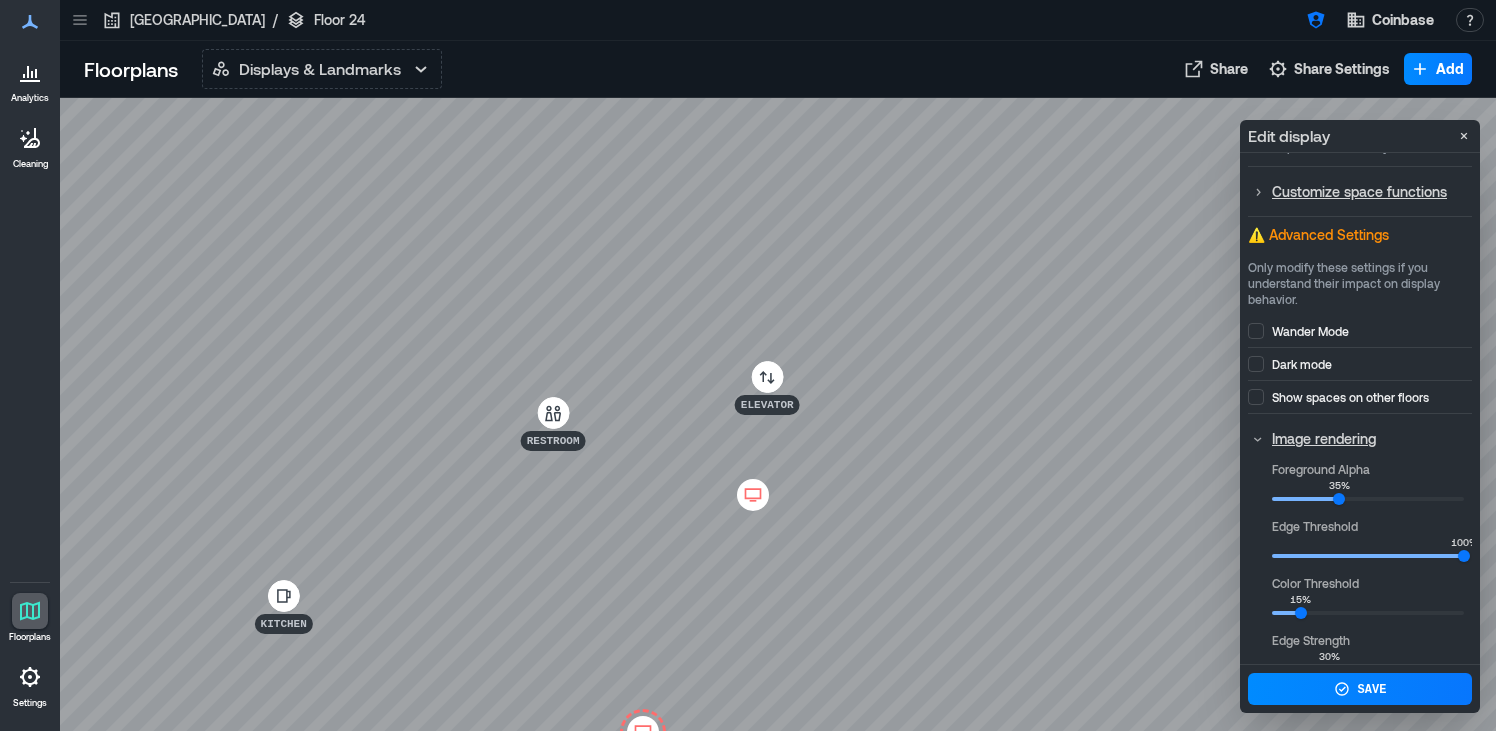 scroll, scrollTop: 393, scrollLeft: 0, axis: vertical 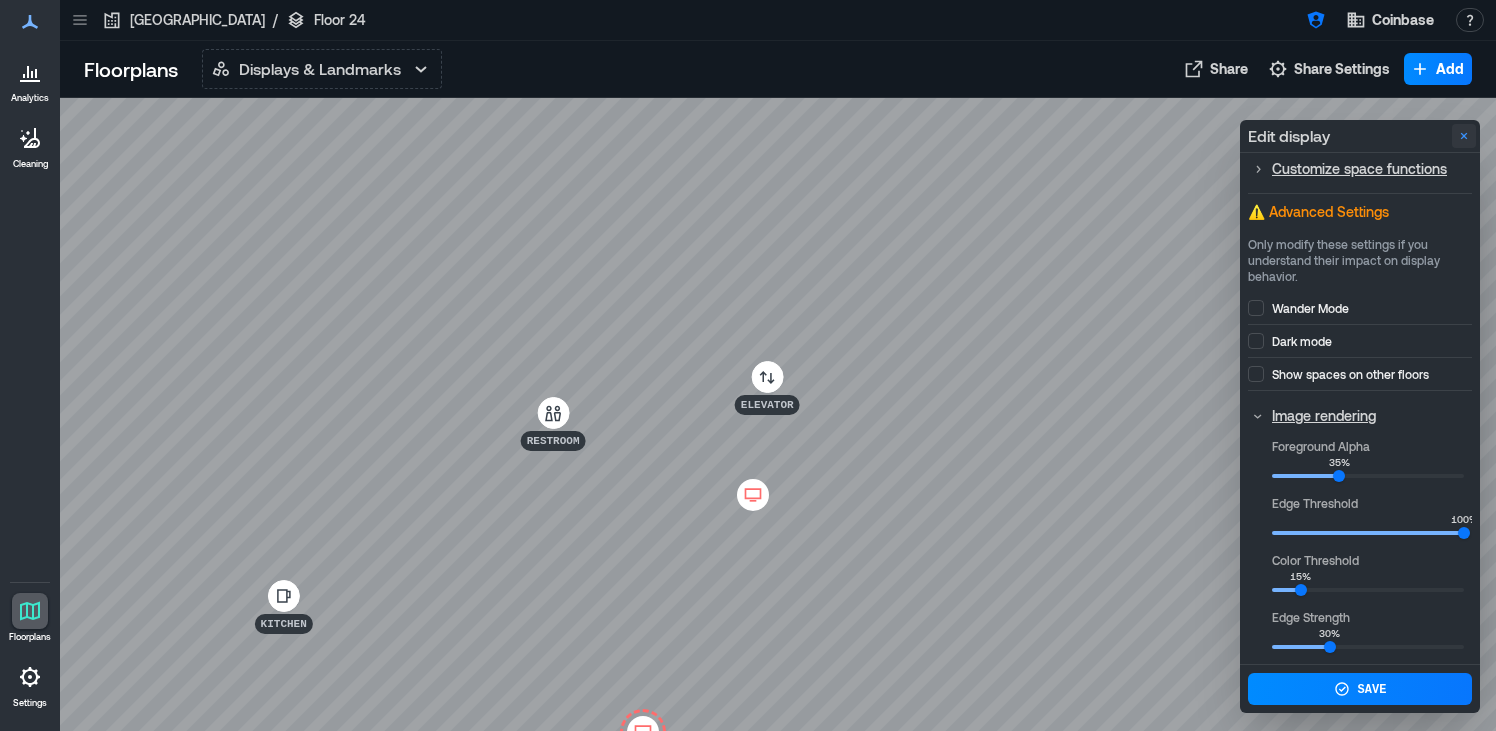 click 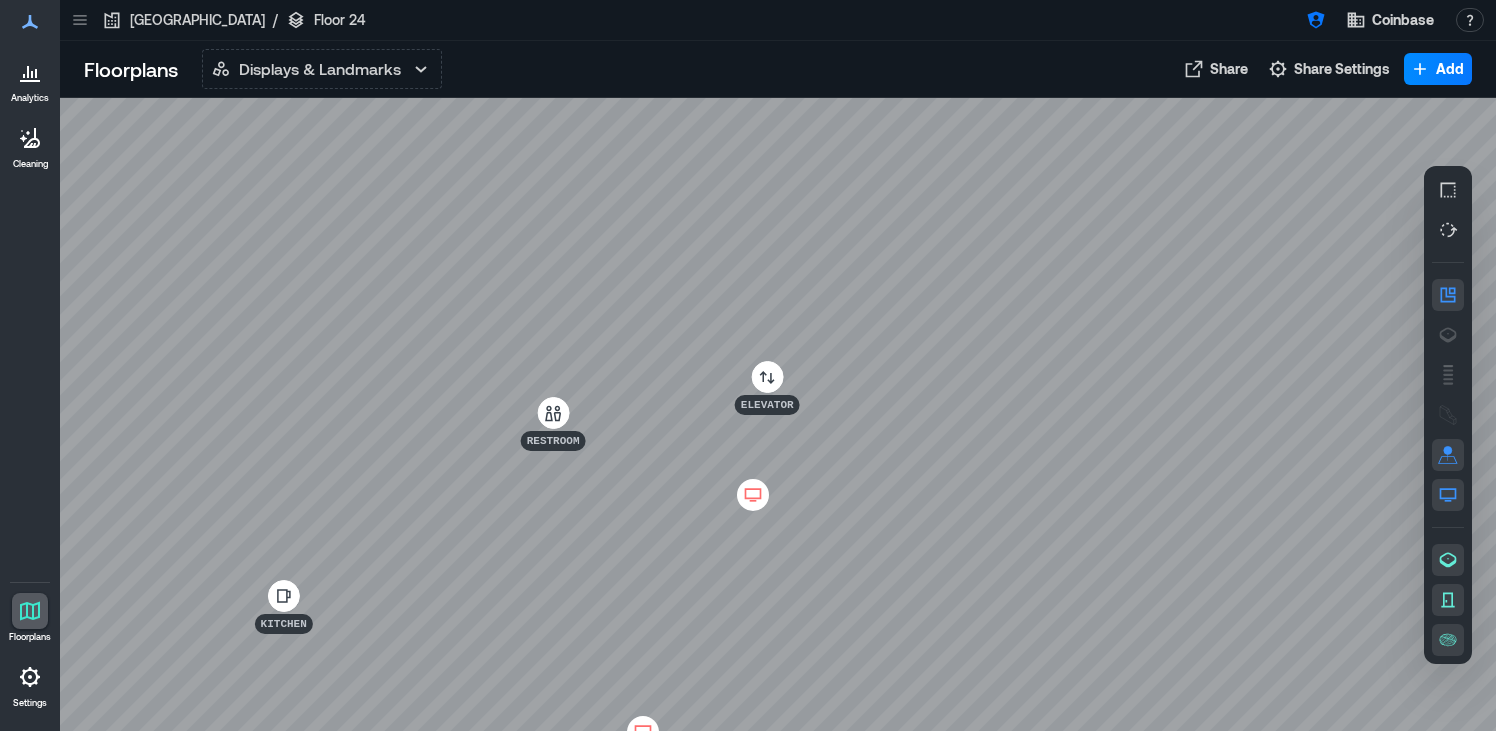 click at bounding box center (643, 732) 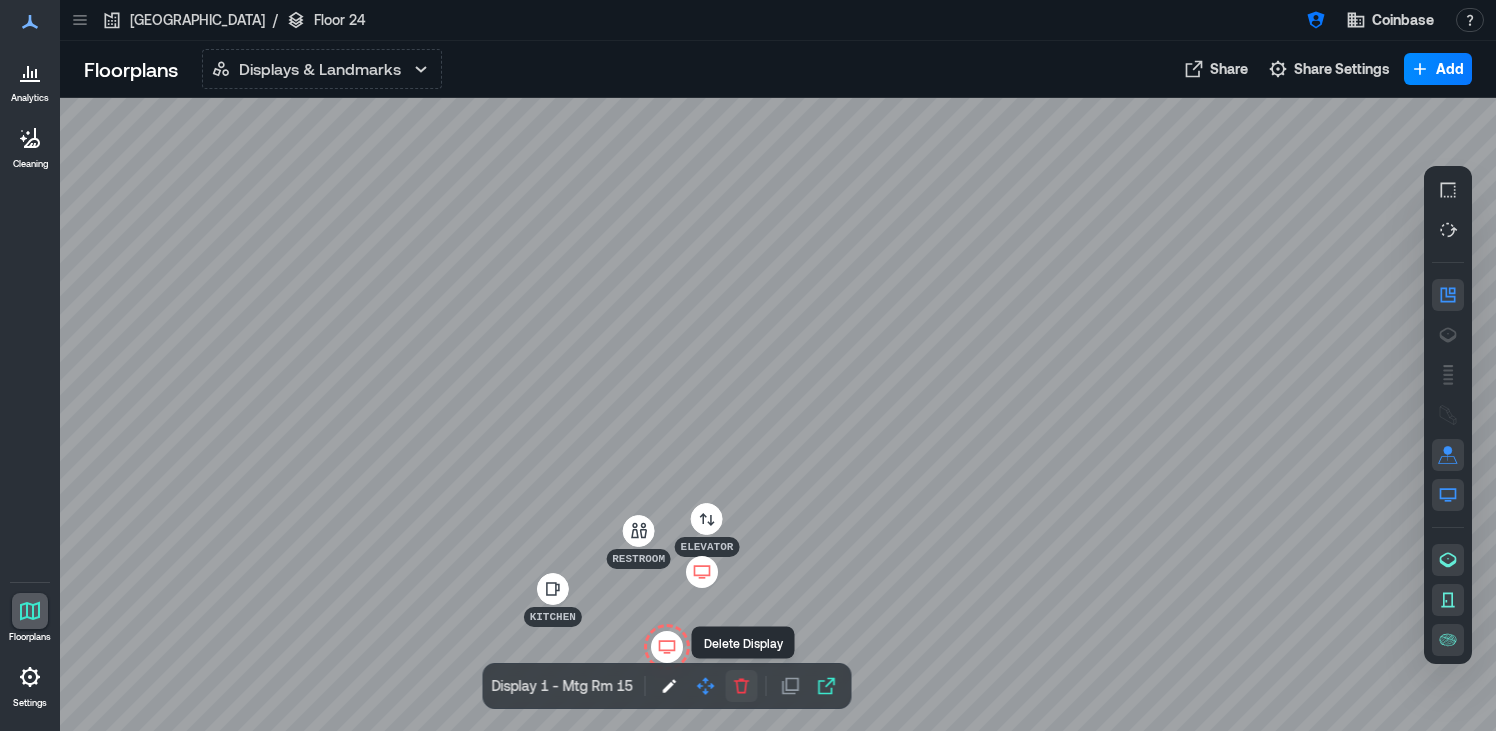 click 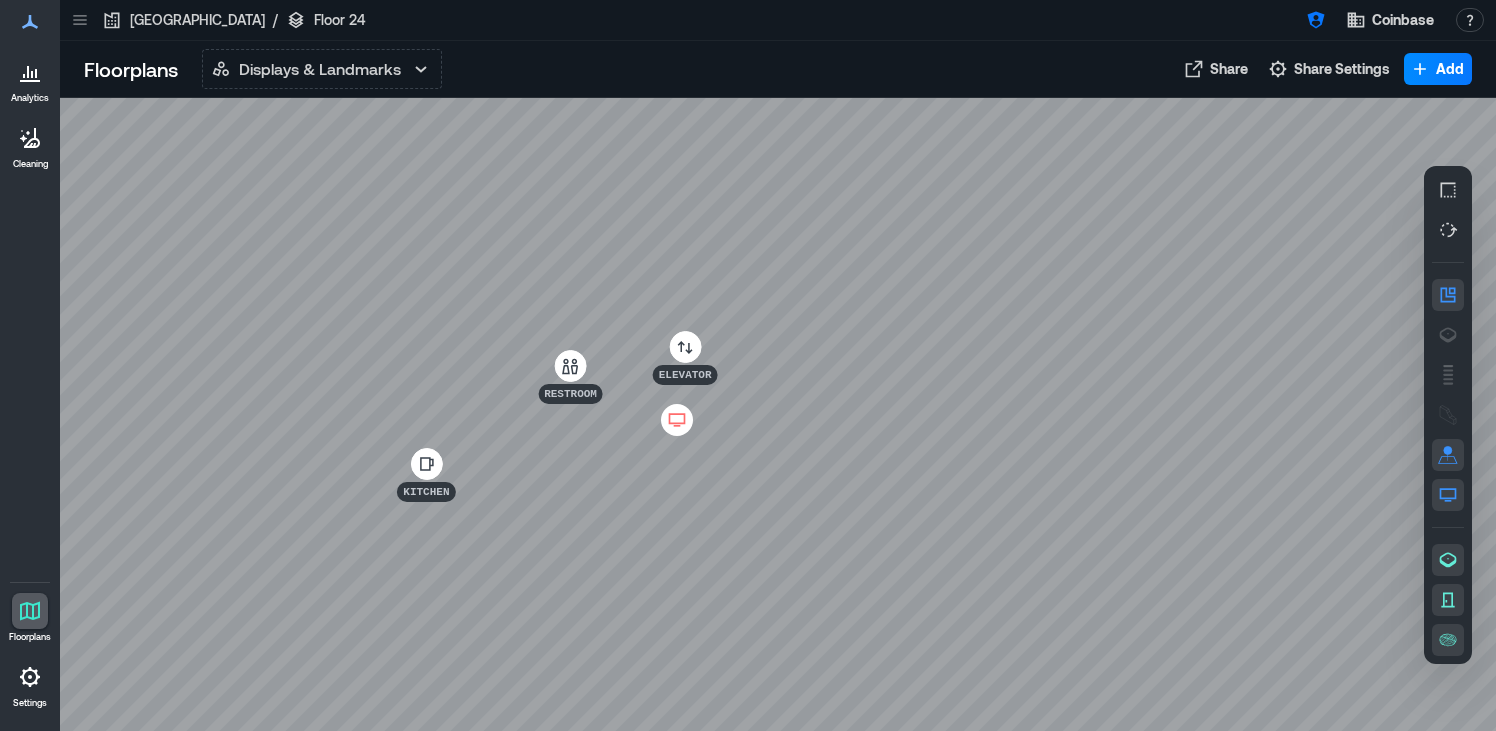 drag, startPoint x: 734, startPoint y: 314, endPoint x: 760, endPoint y: 148, distance: 168.0238 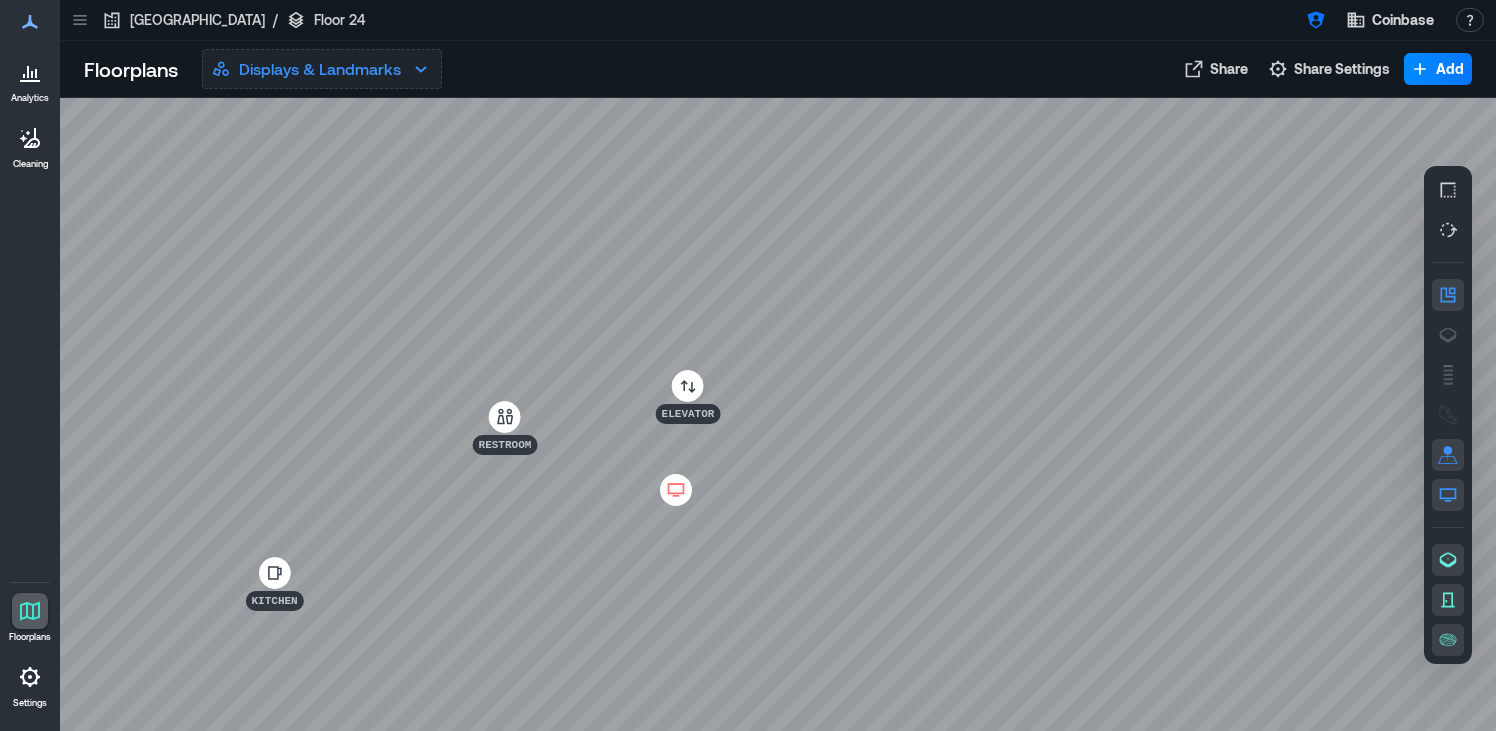 click on "Displays & Landmarks" at bounding box center (320, 69) 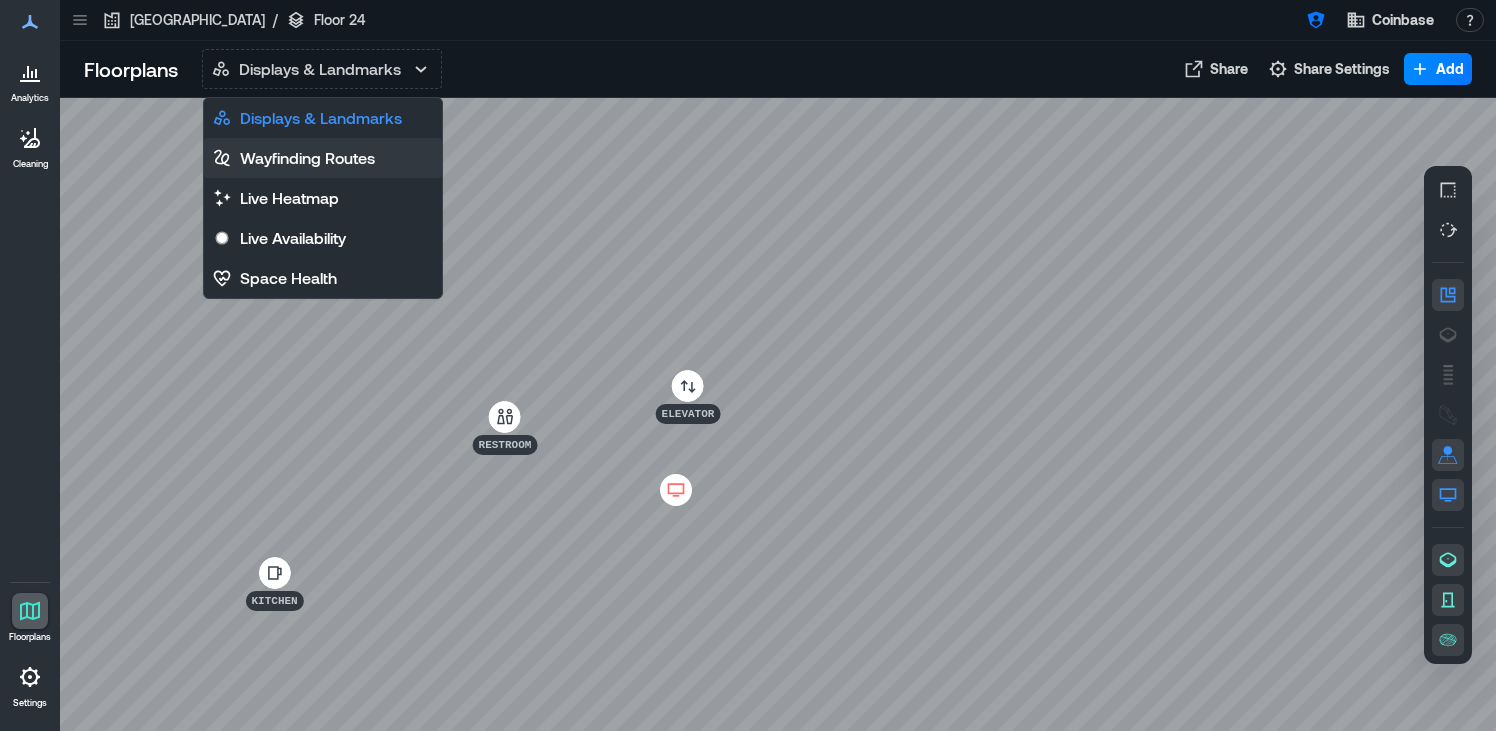 click on "Wayfinding Routes" at bounding box center (307, 158) 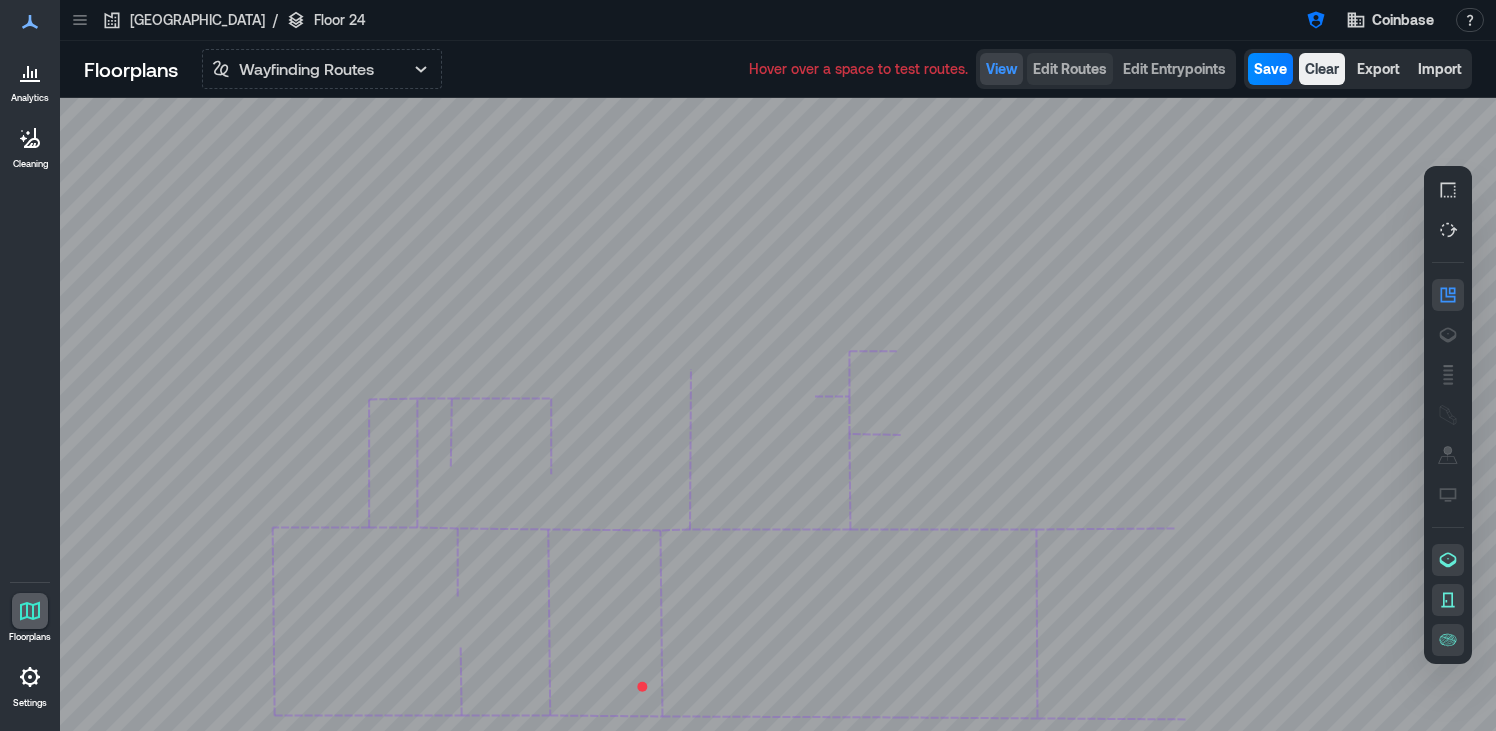 click on "Edit Routes" at bounding box center [1070, 69] 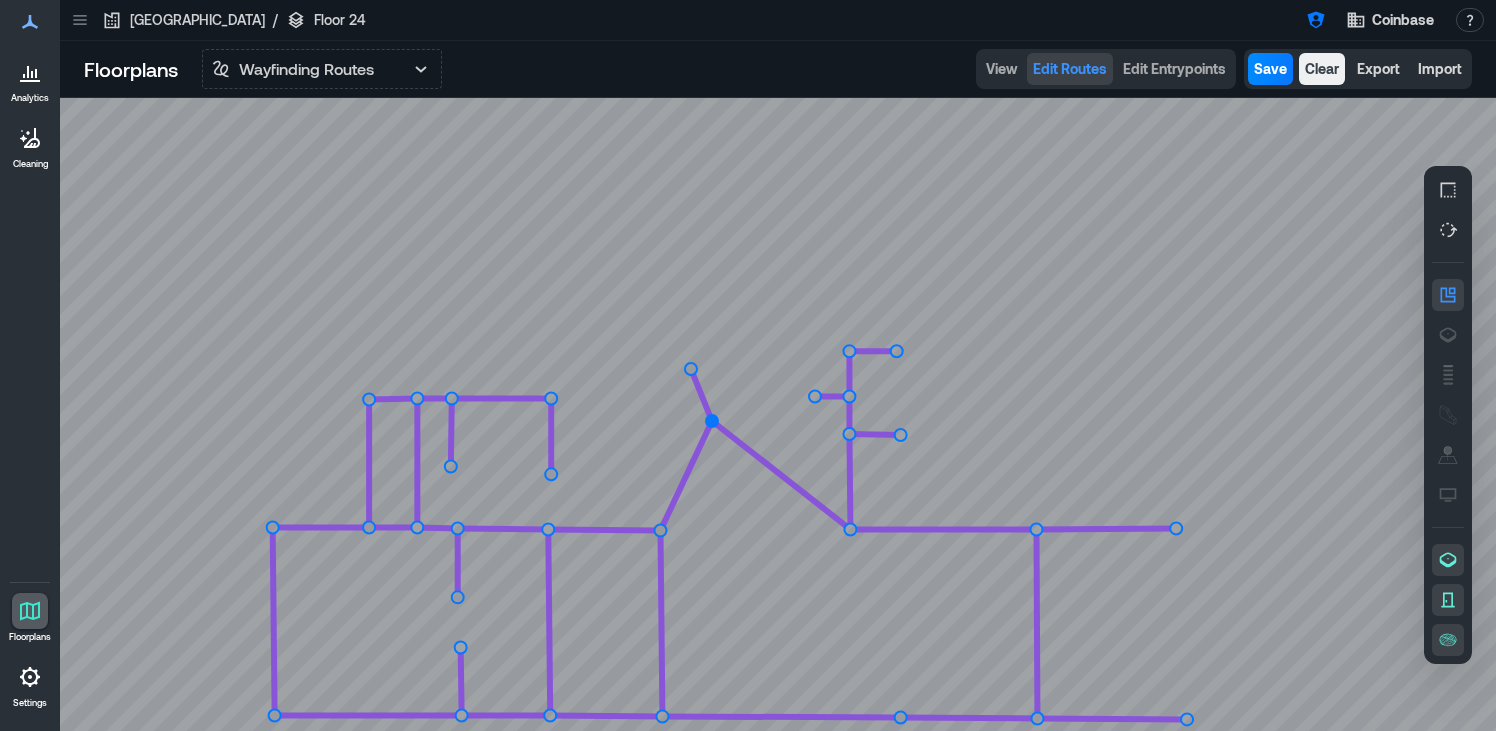 drag, startPoint x: 686, startPoint y: 528, endPoint x: 712, endPoint y: 421, distance: 110.11358 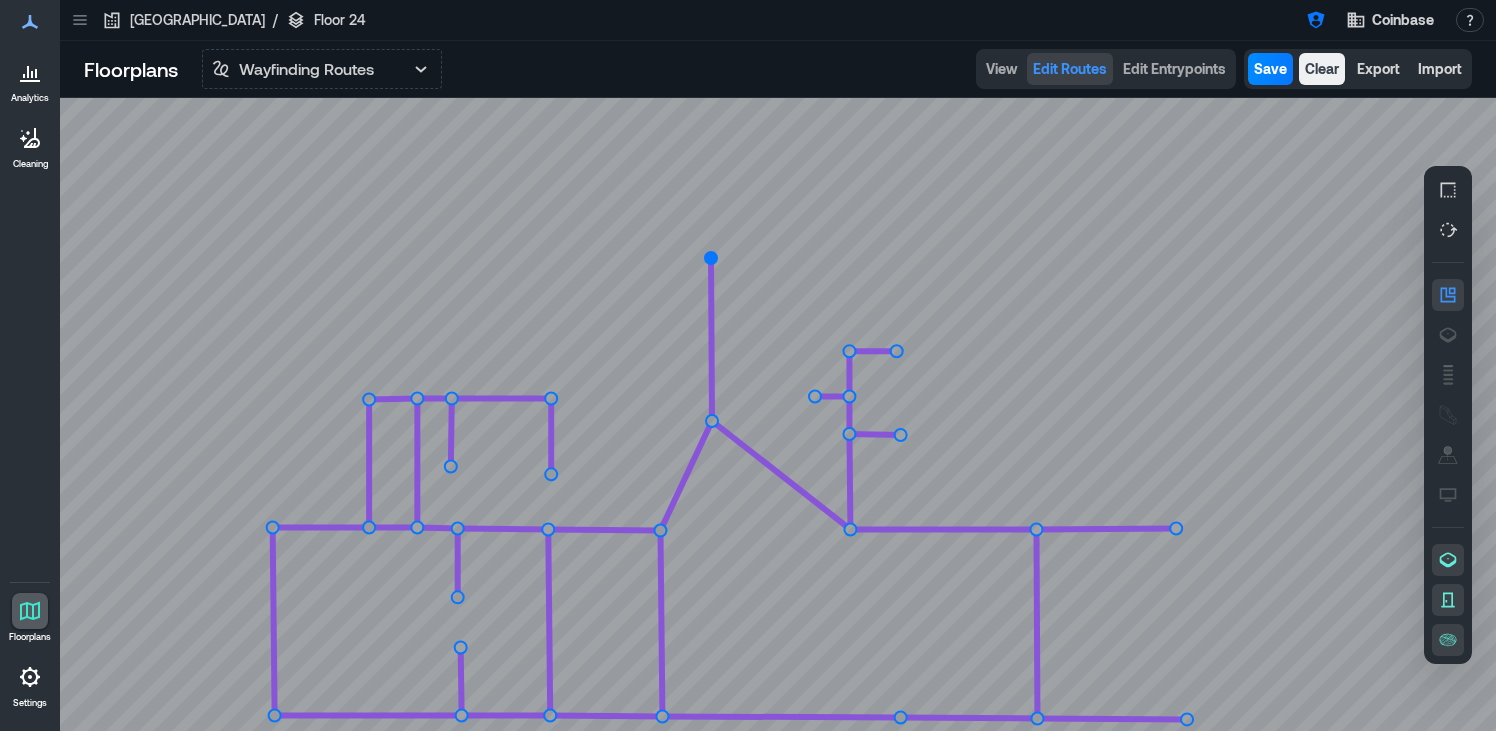 drag, startPoint x: 690, startPoint y: 368, endPoint x: 711, endPoint y: 258, distance: 111.9866 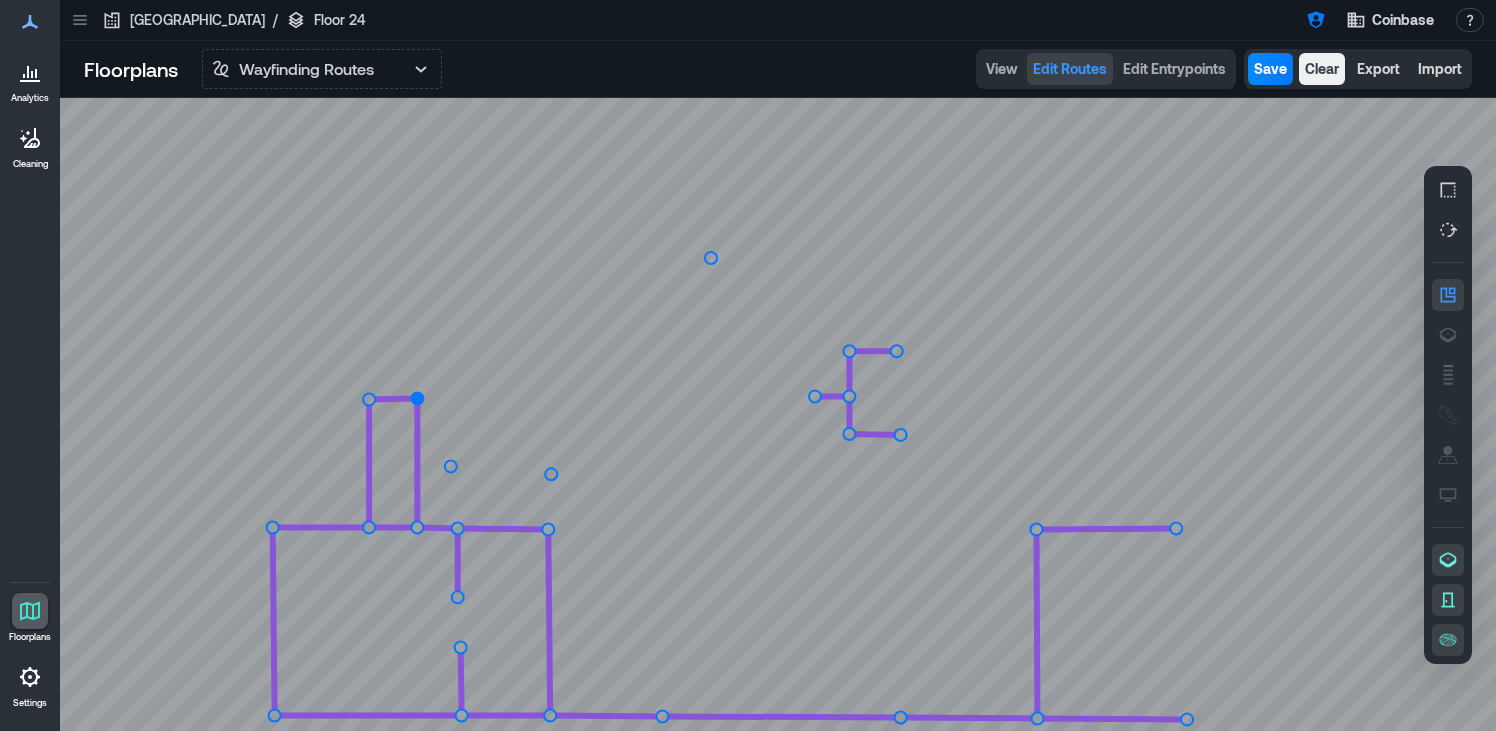 click 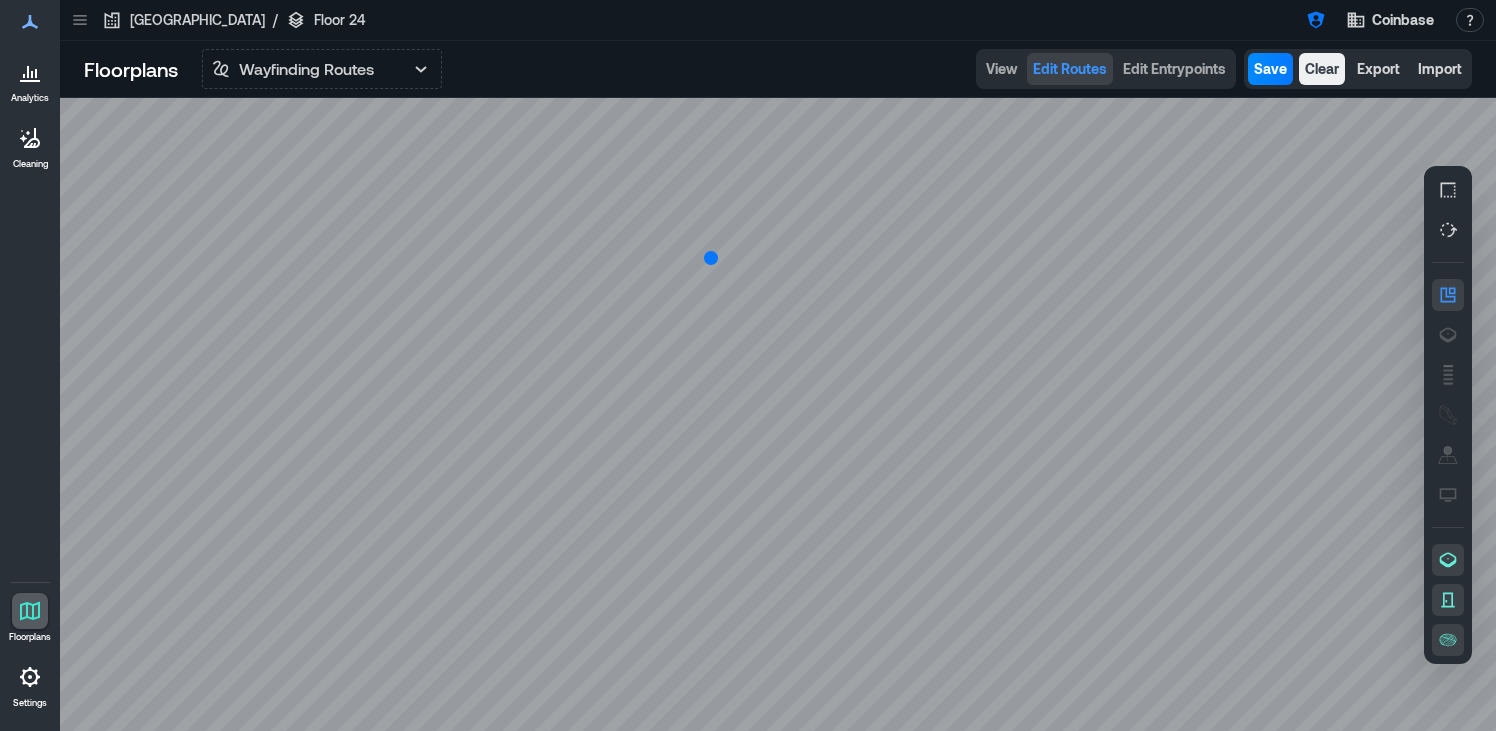 click 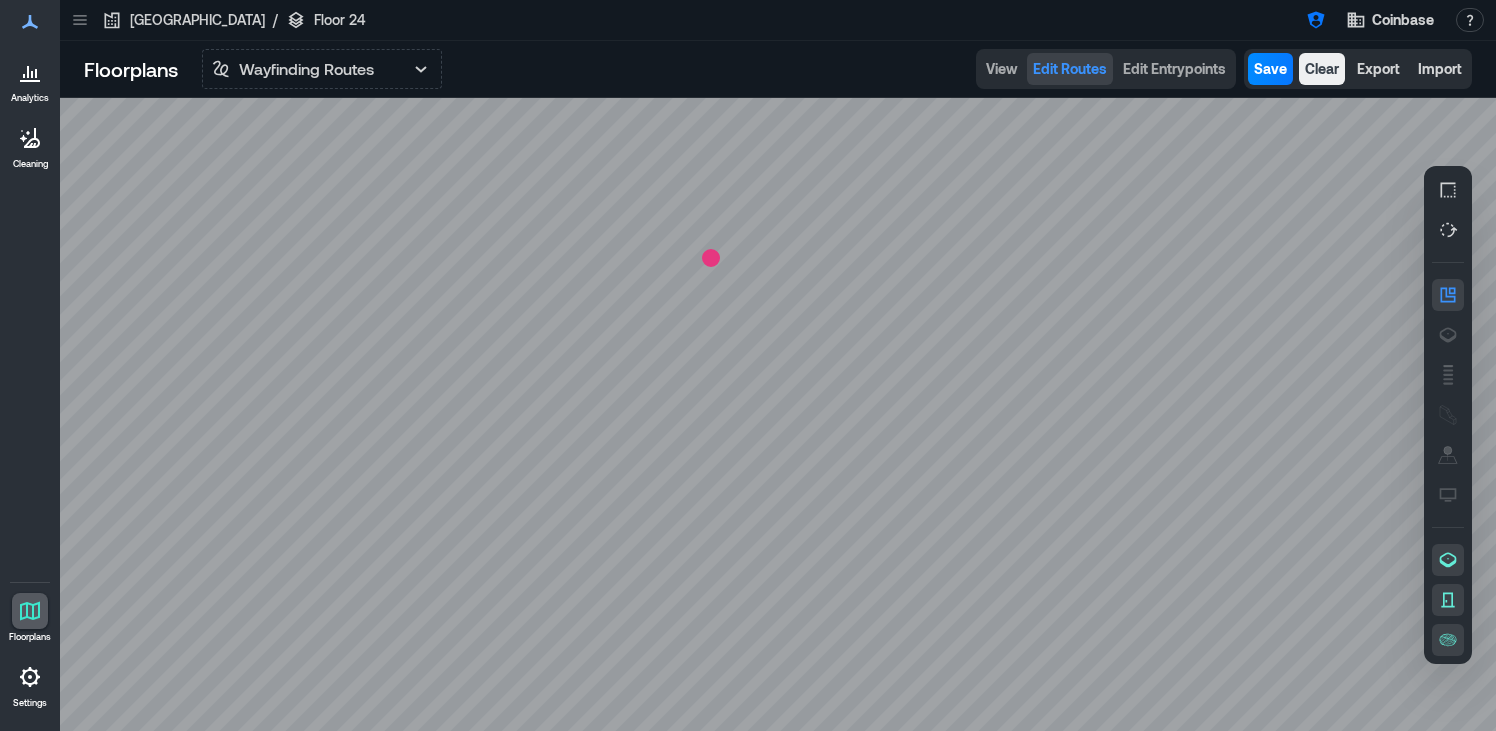 click 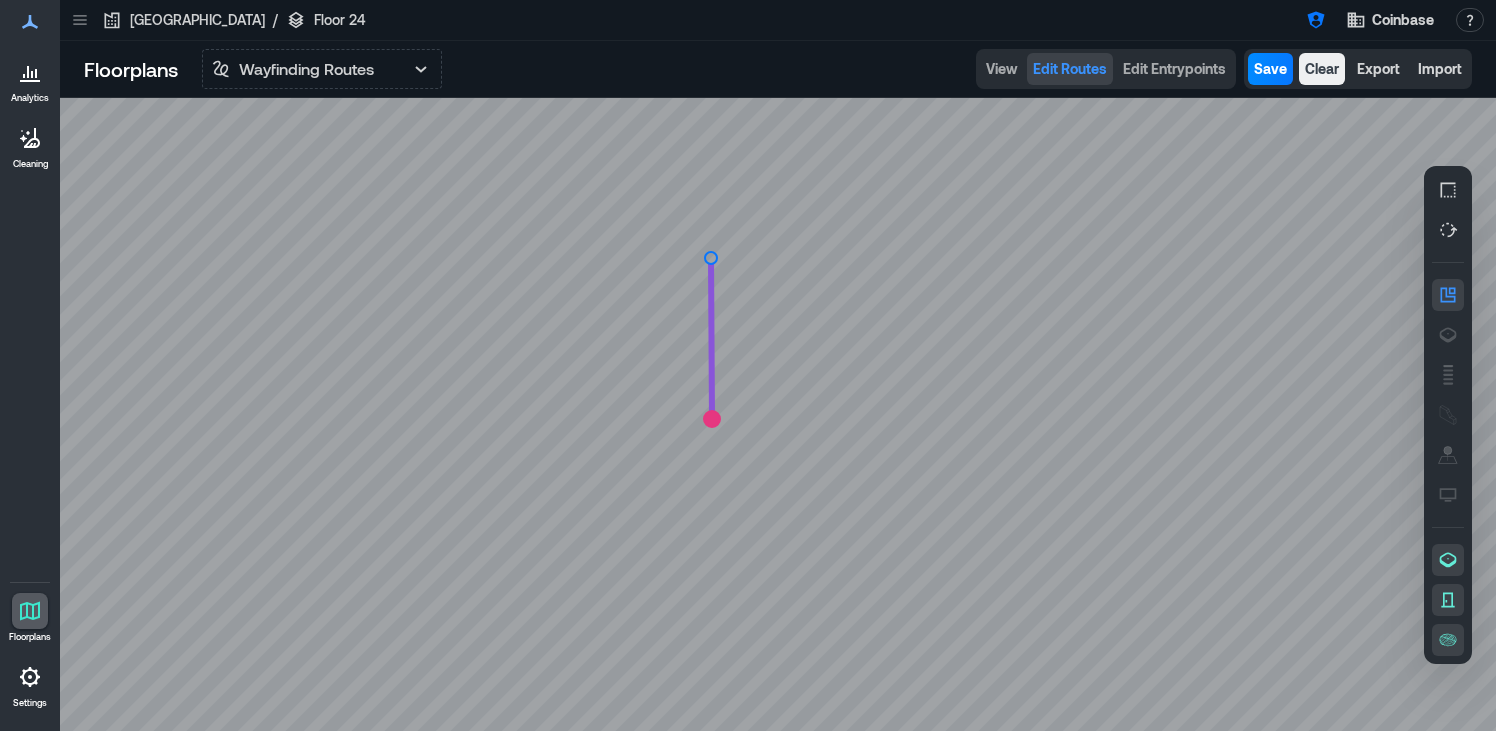 click 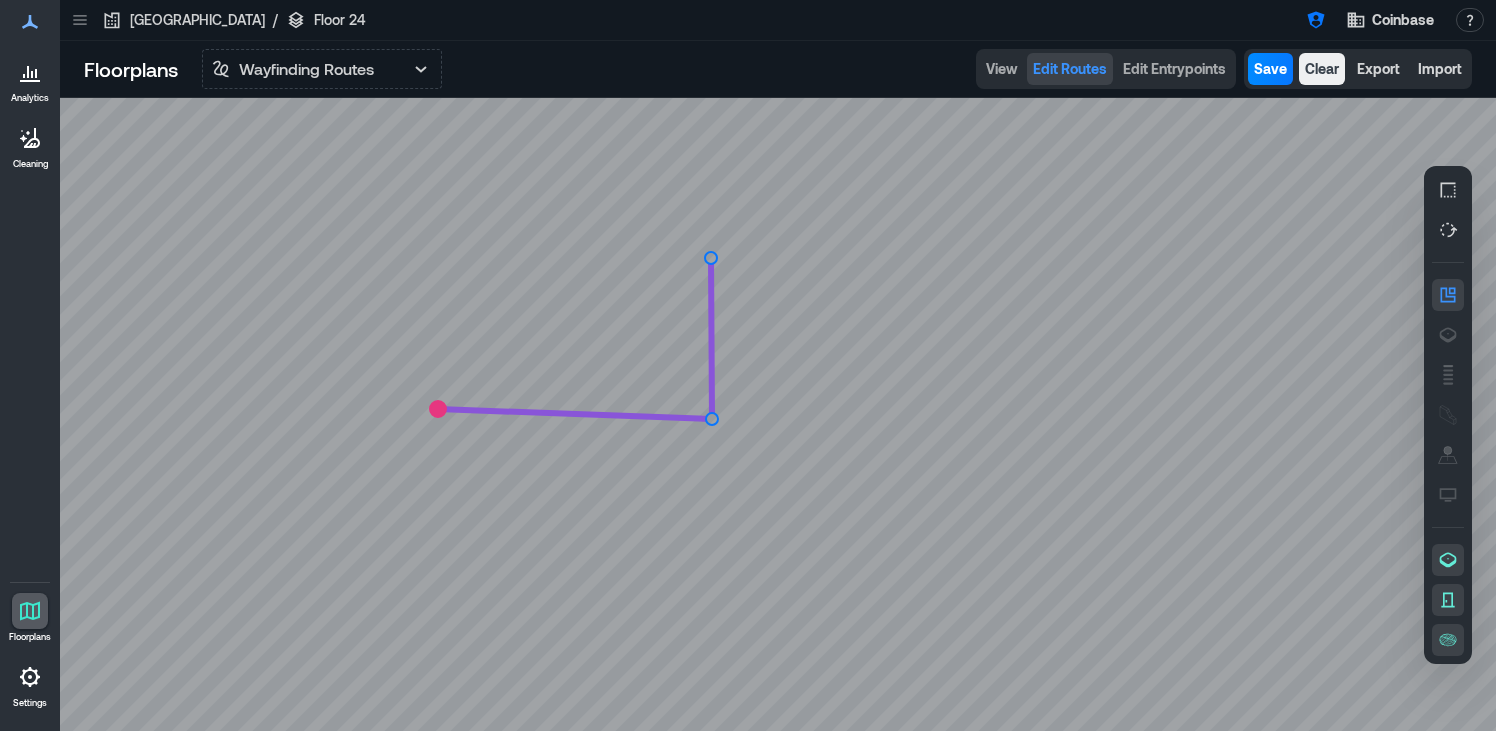 click 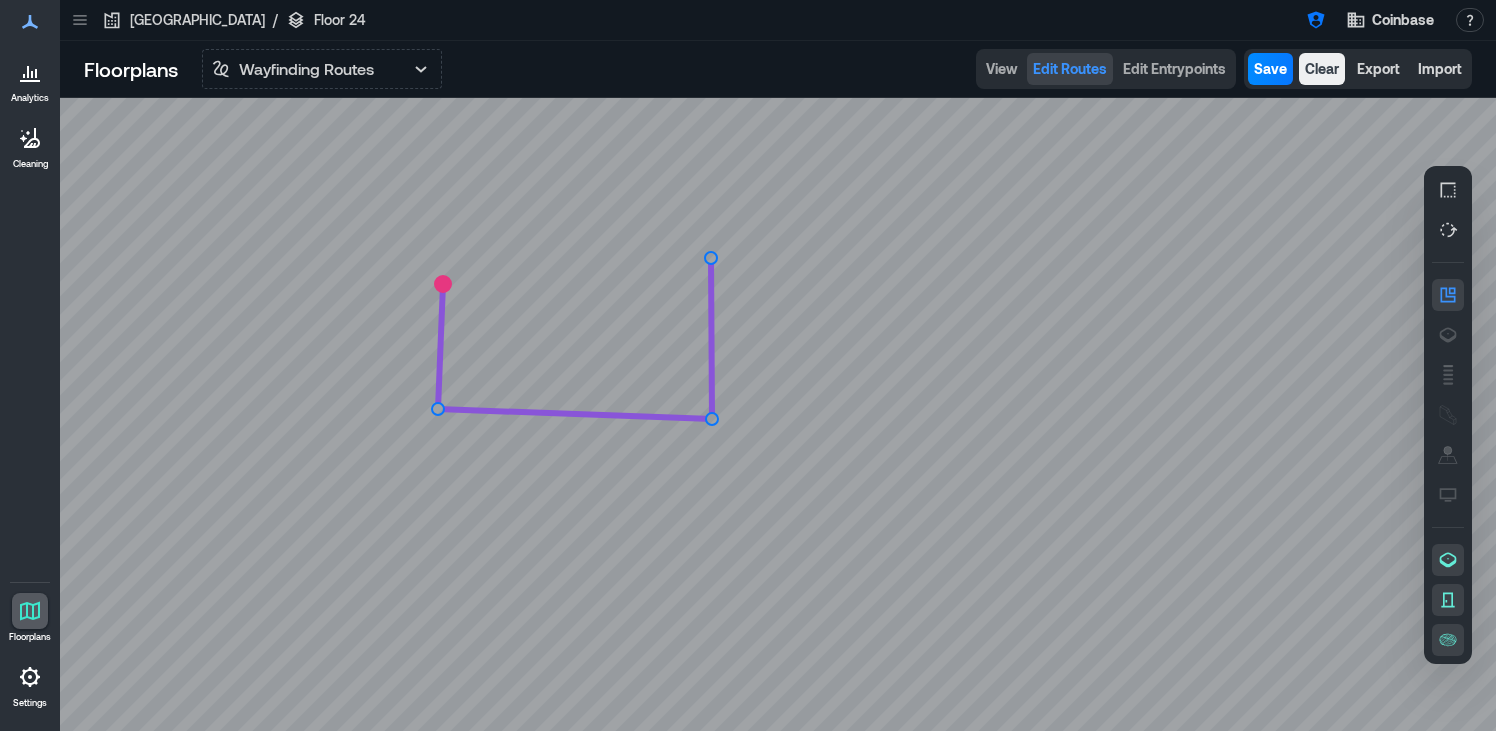 click 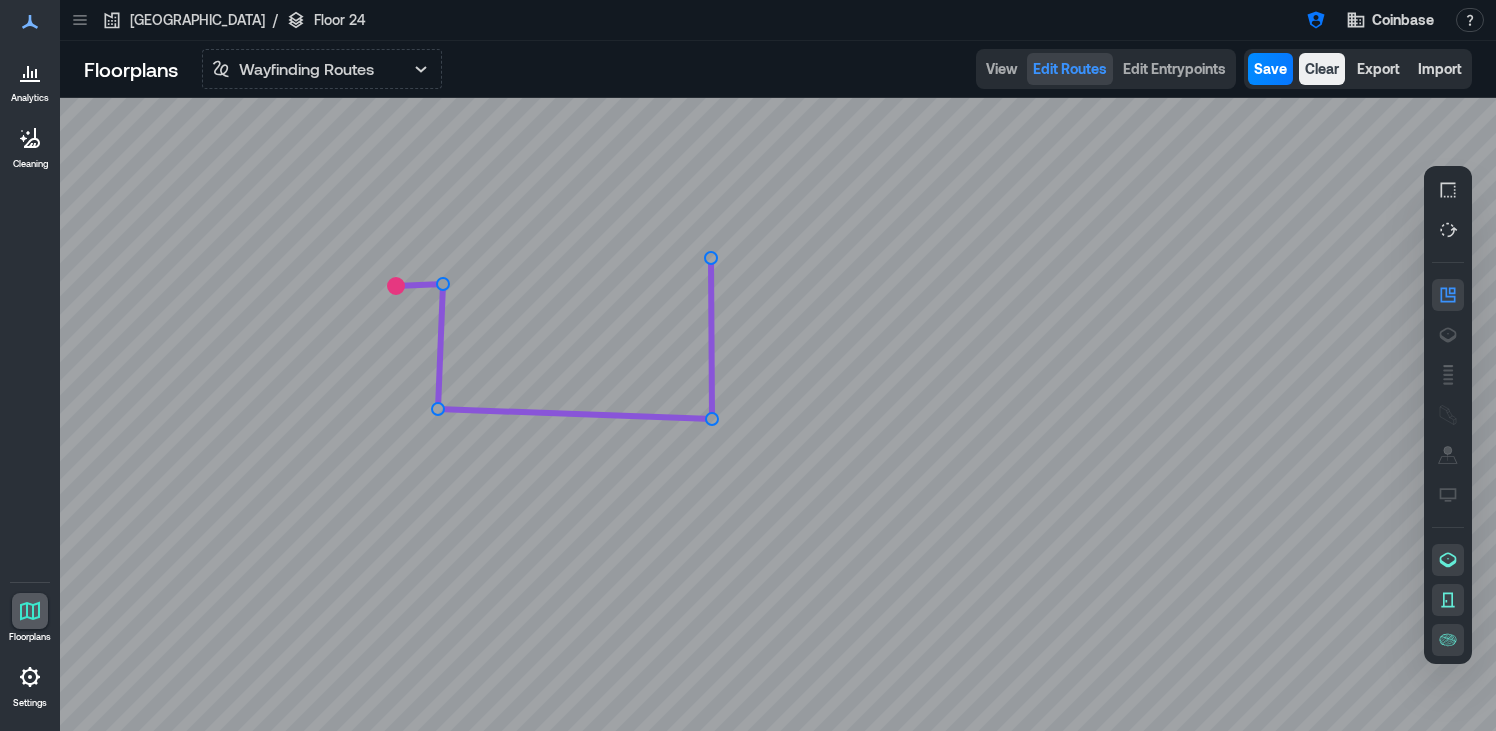 click 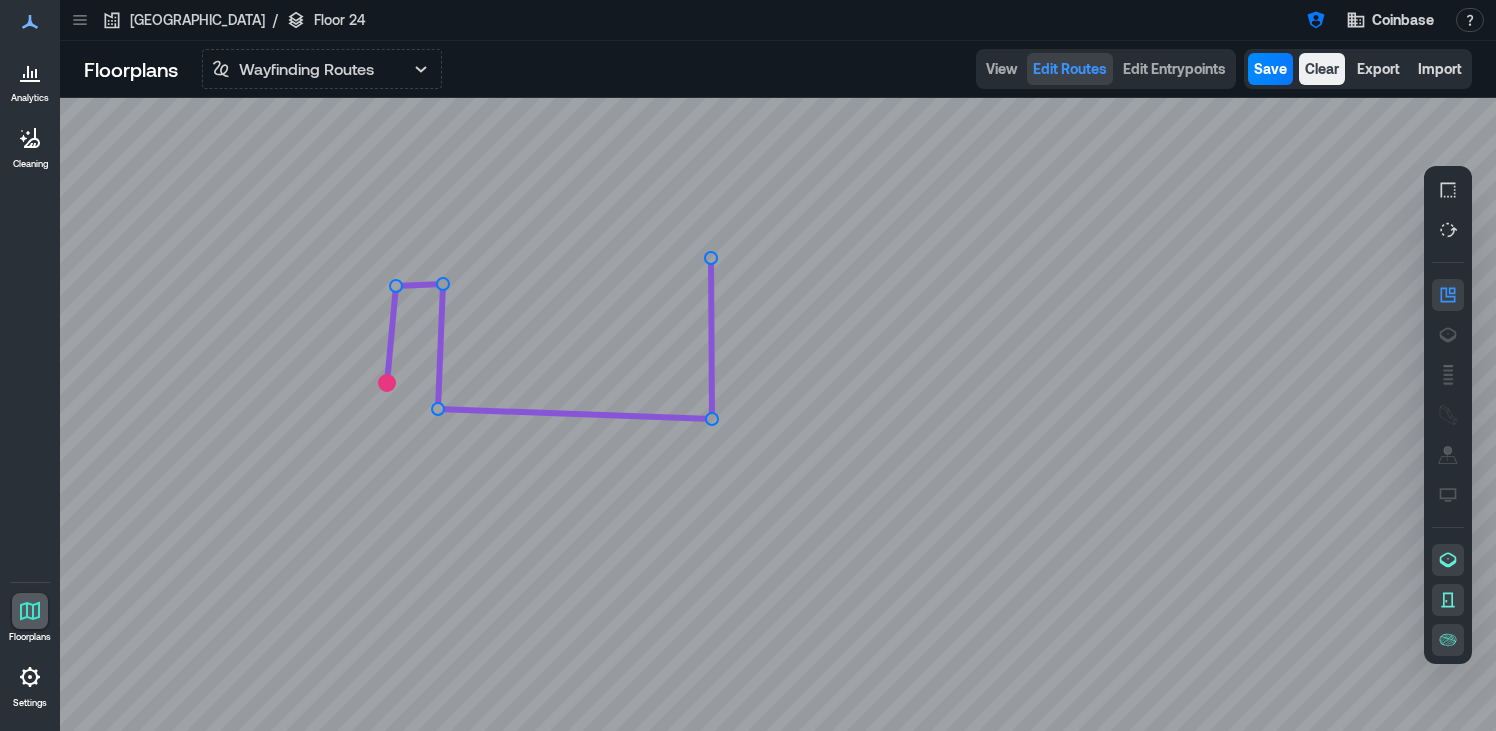 click 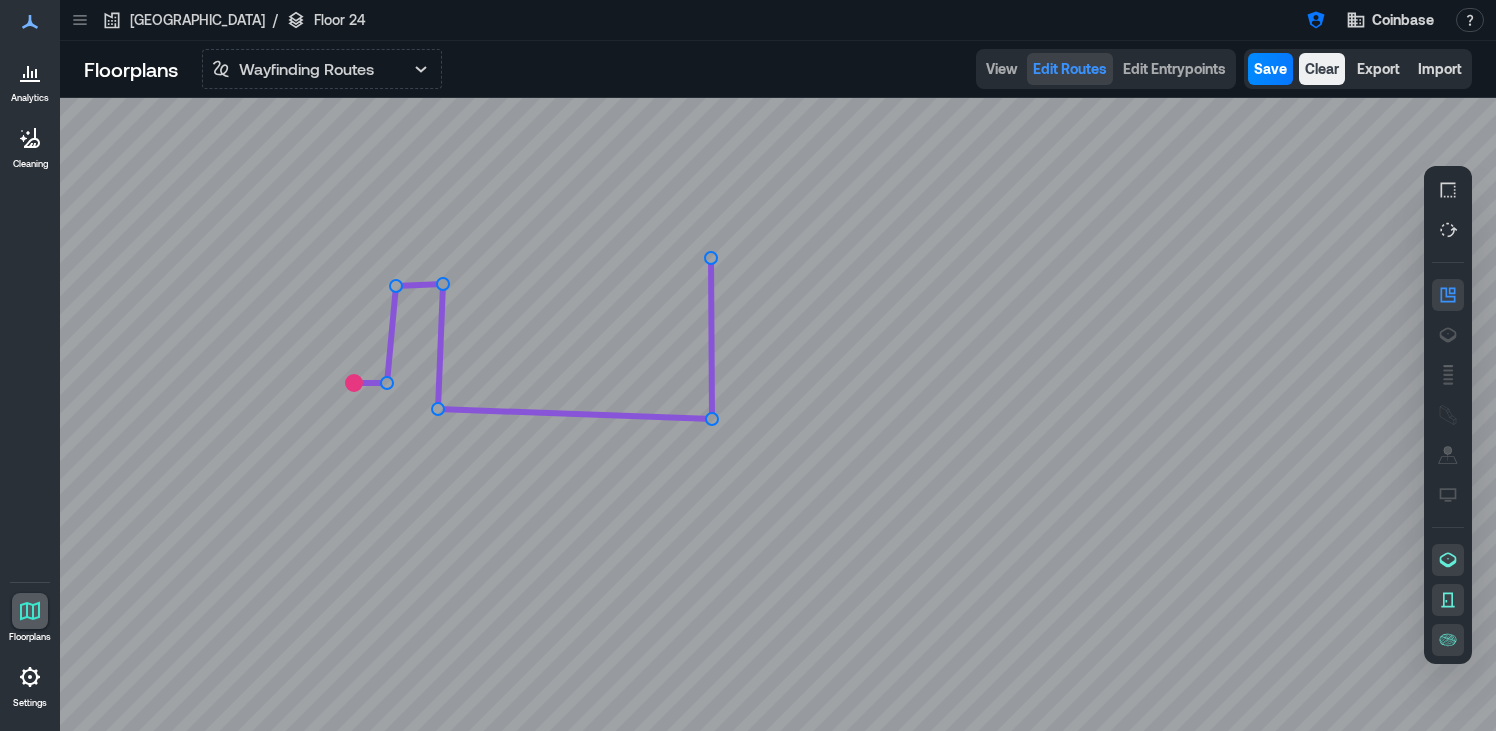 click 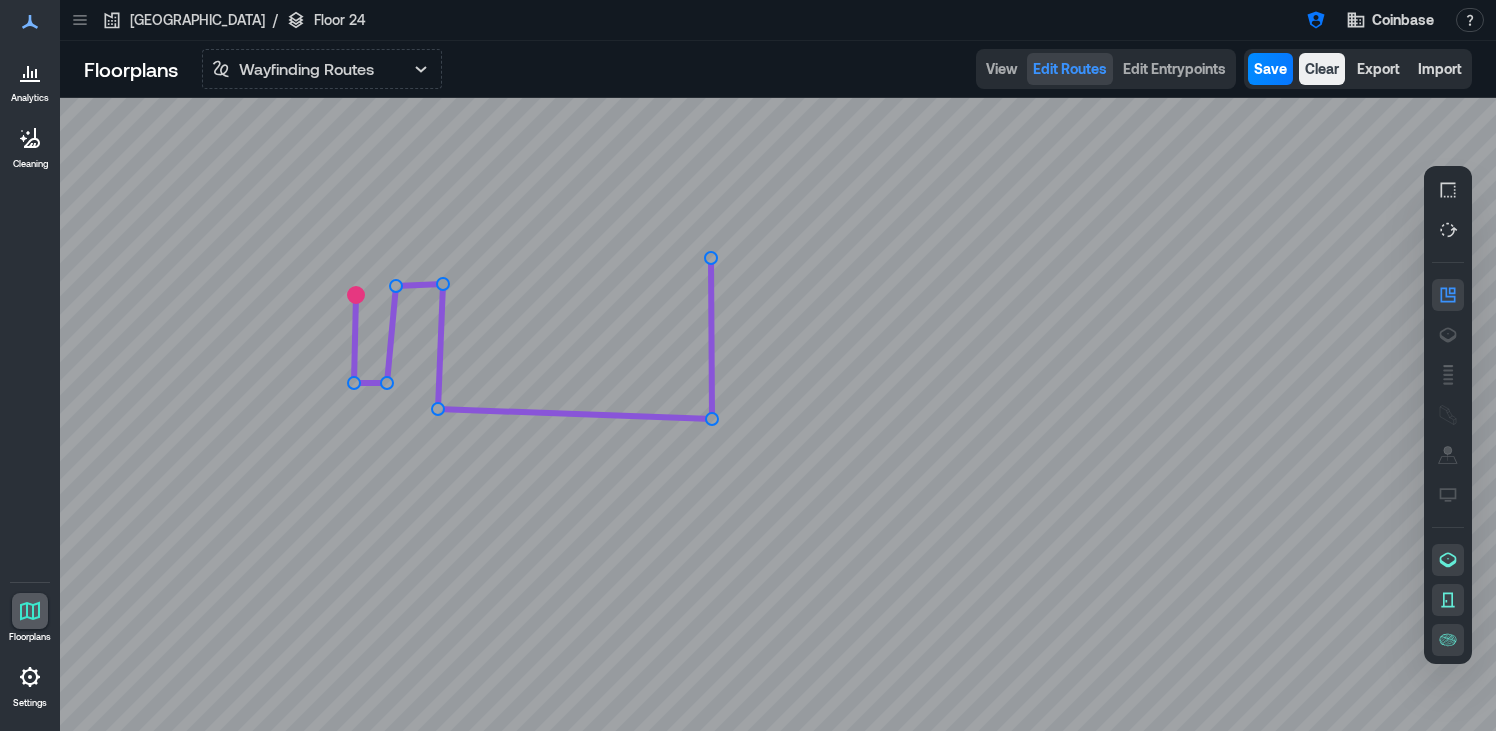 click 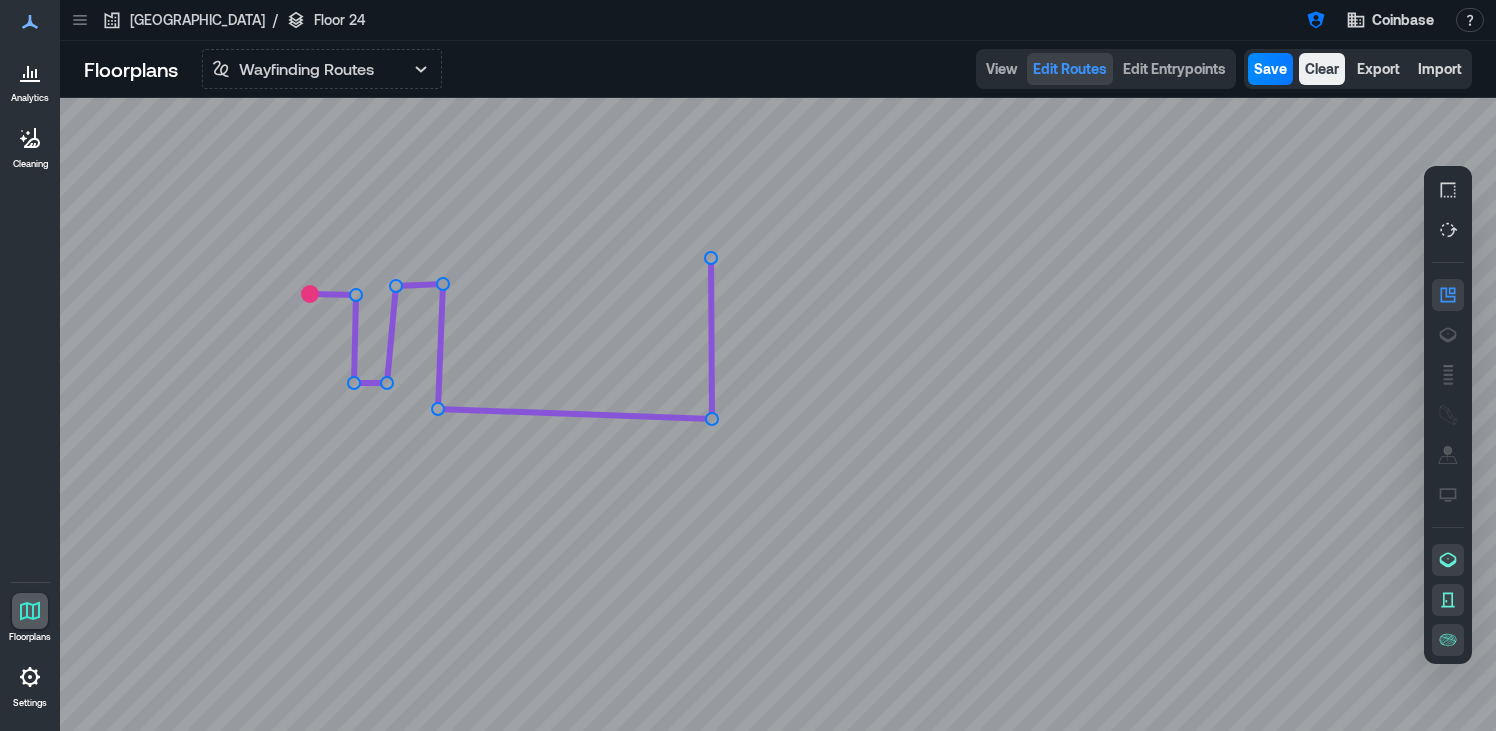 click 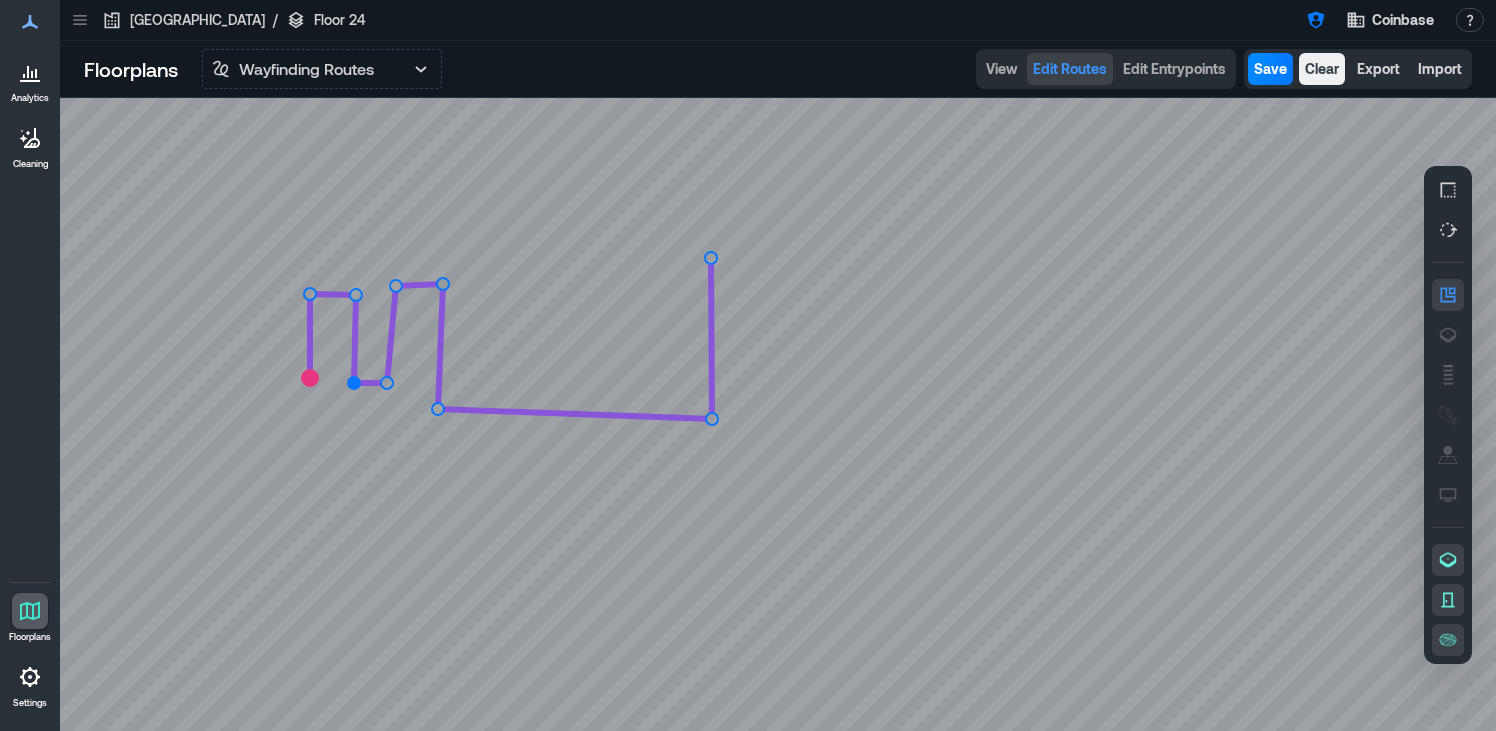 click 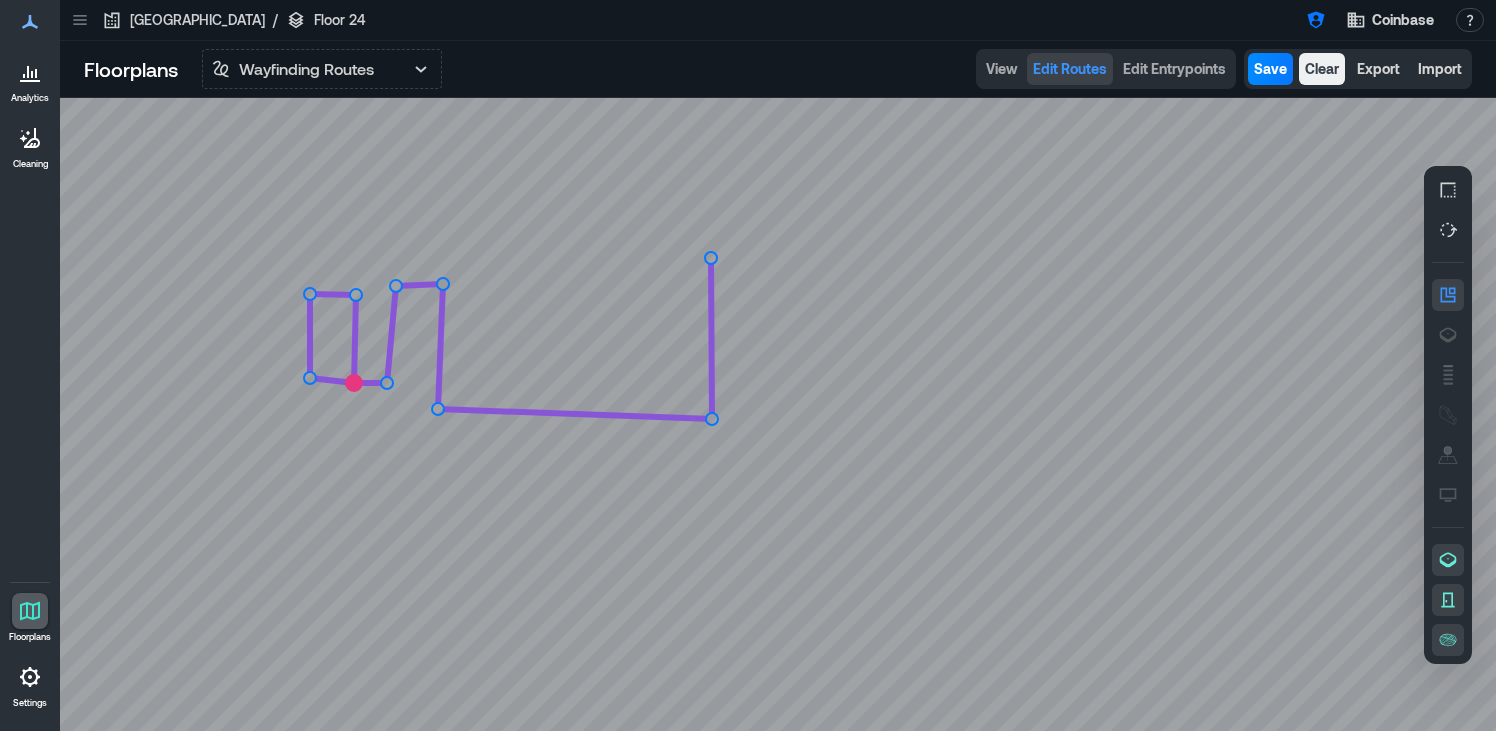 click 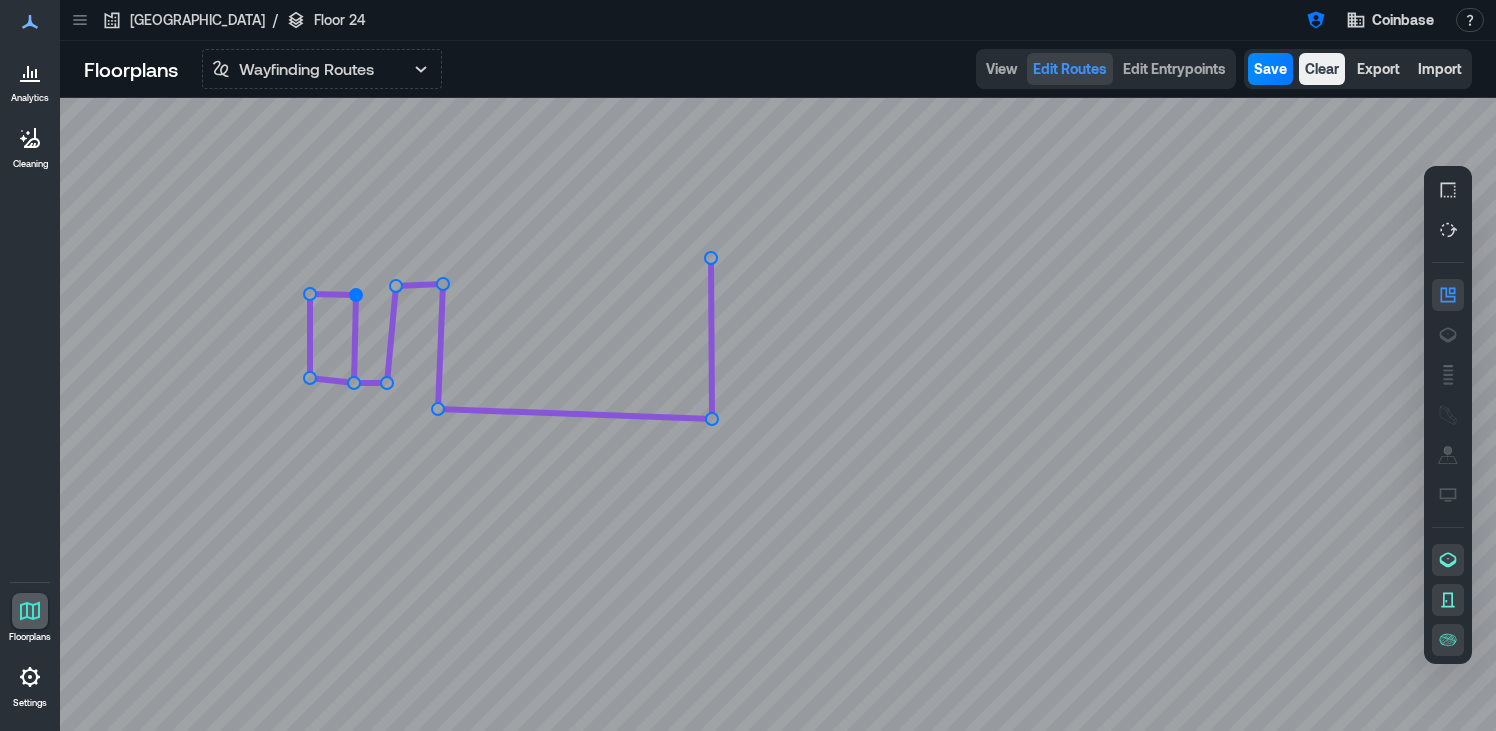 click 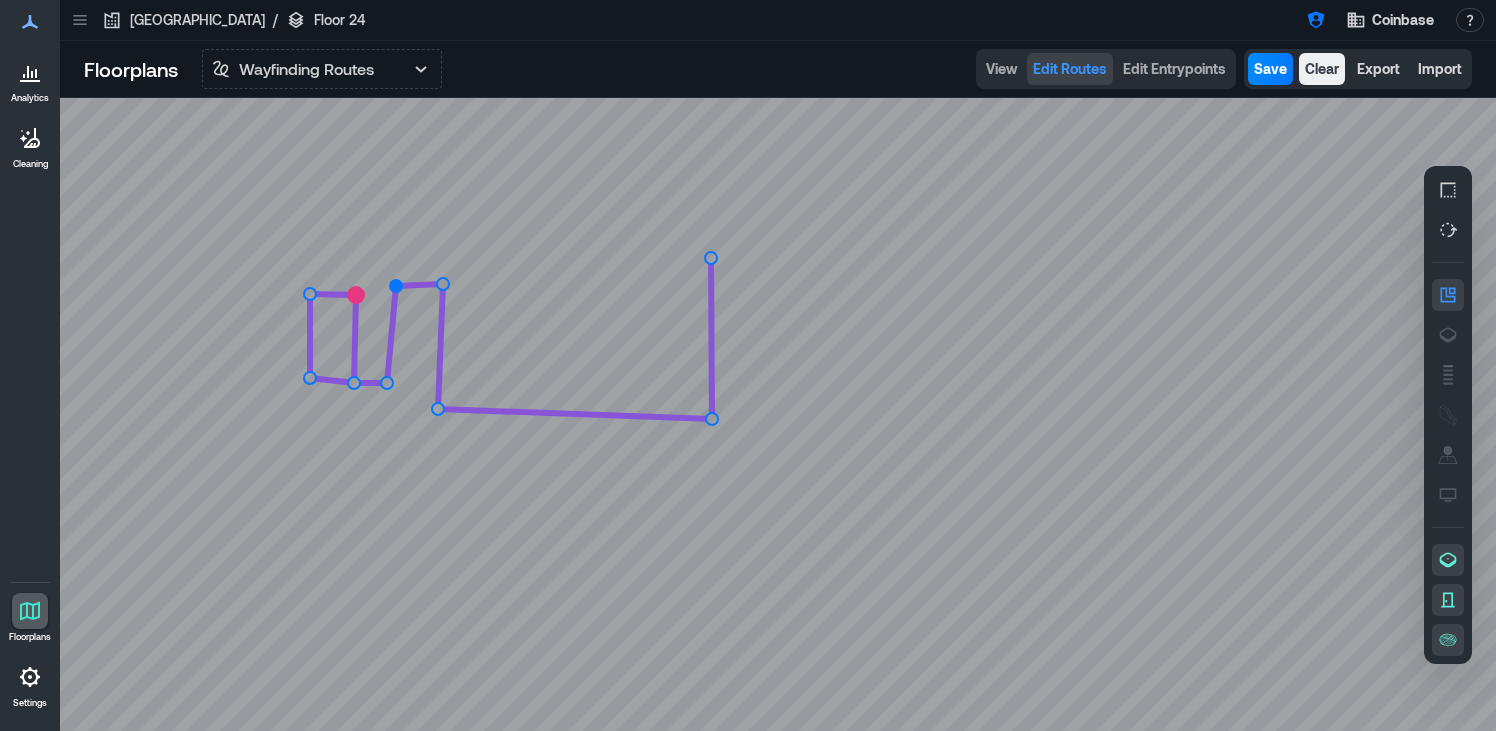 click 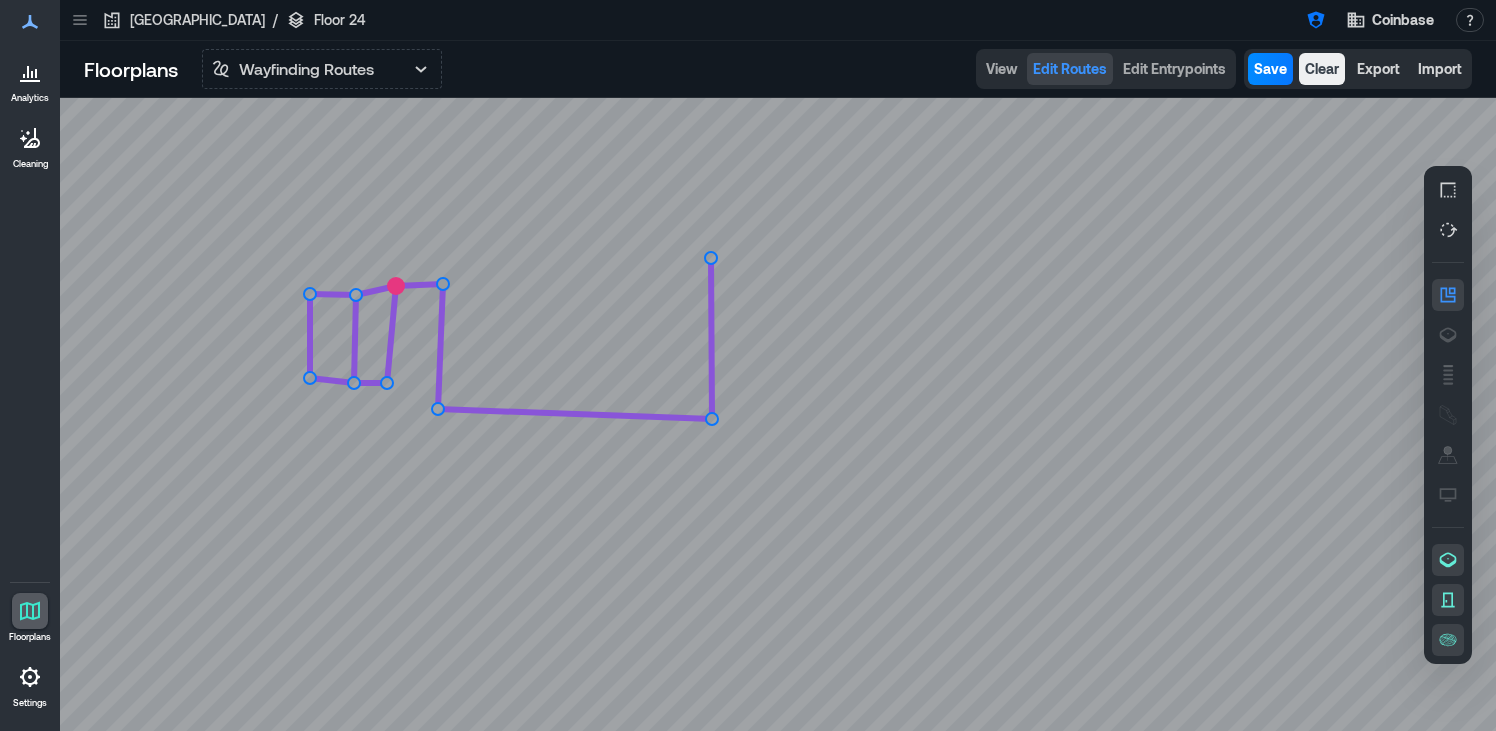 click 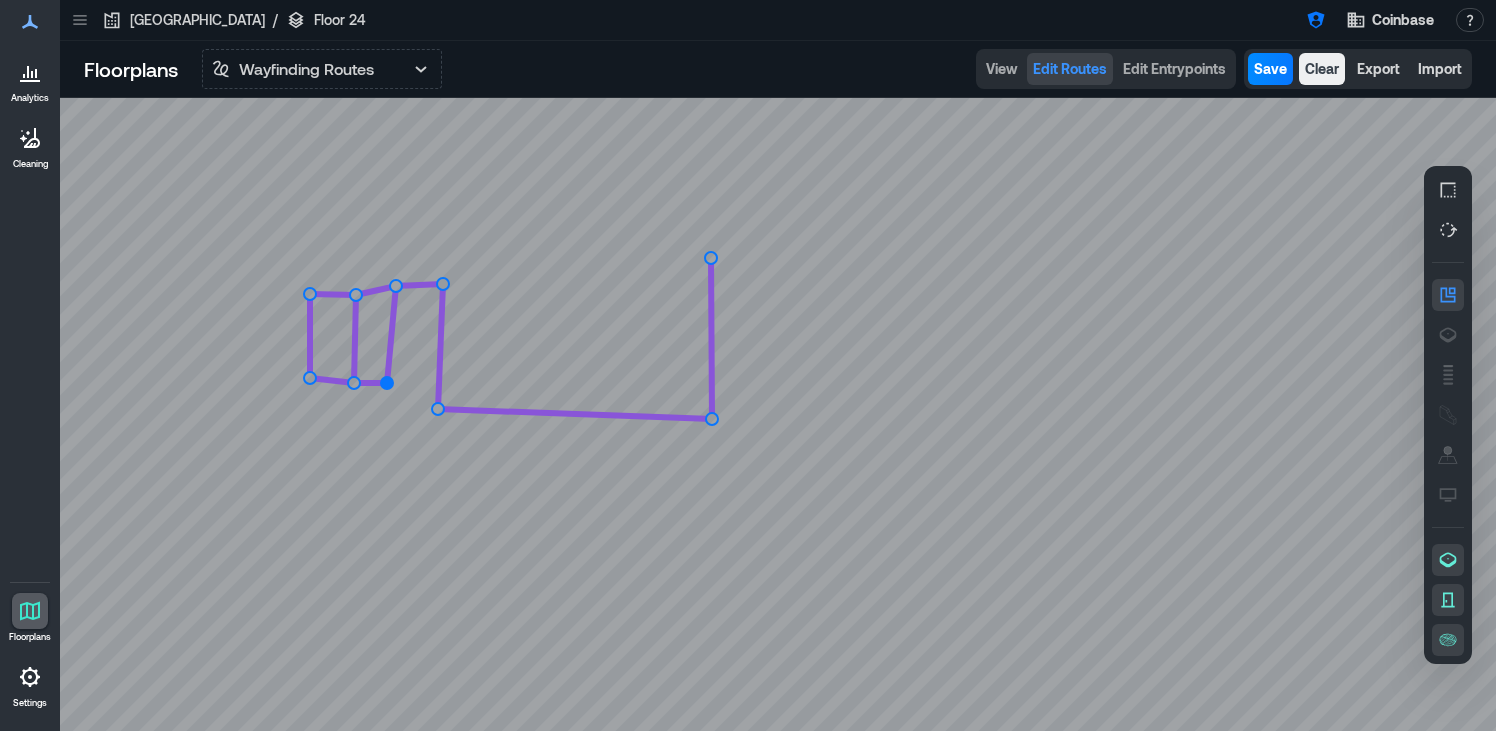 click 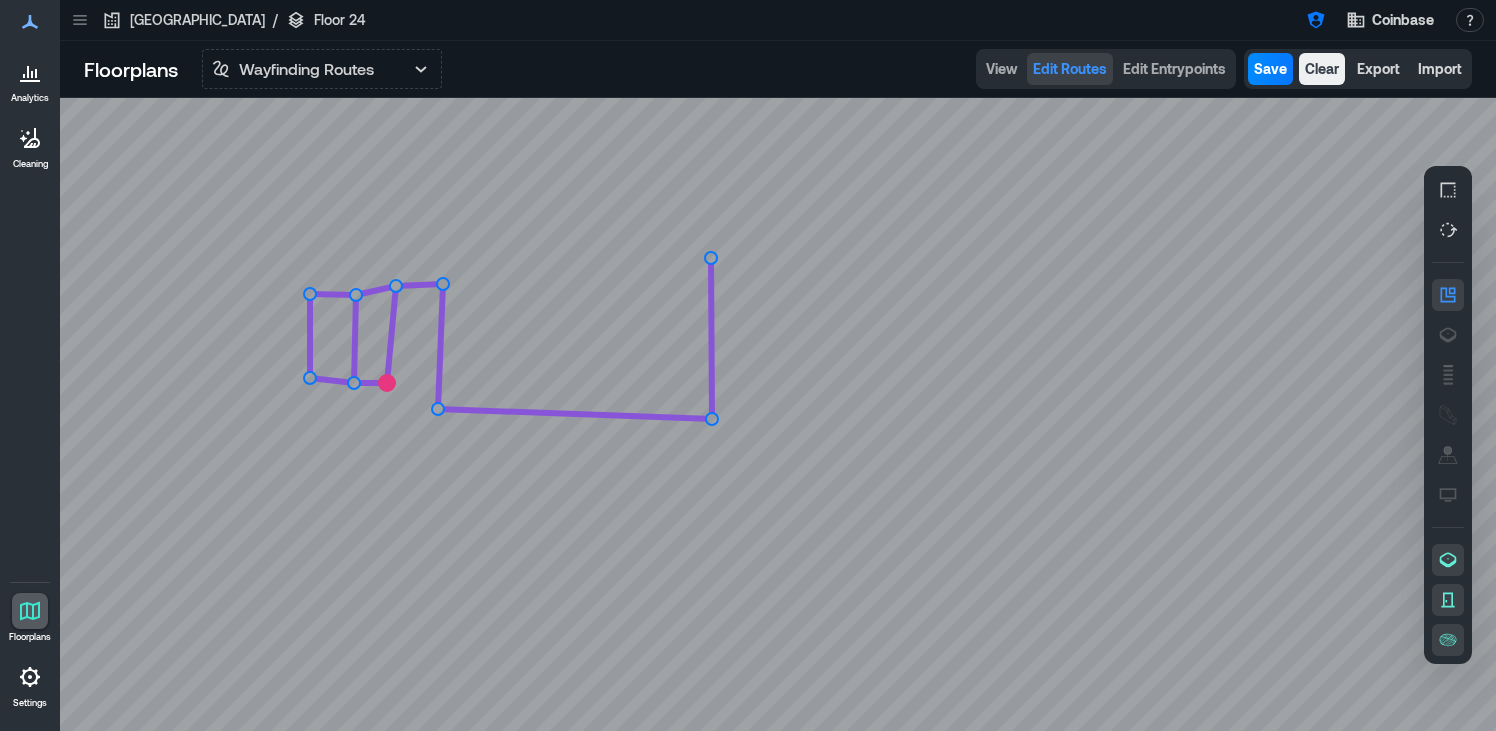 click 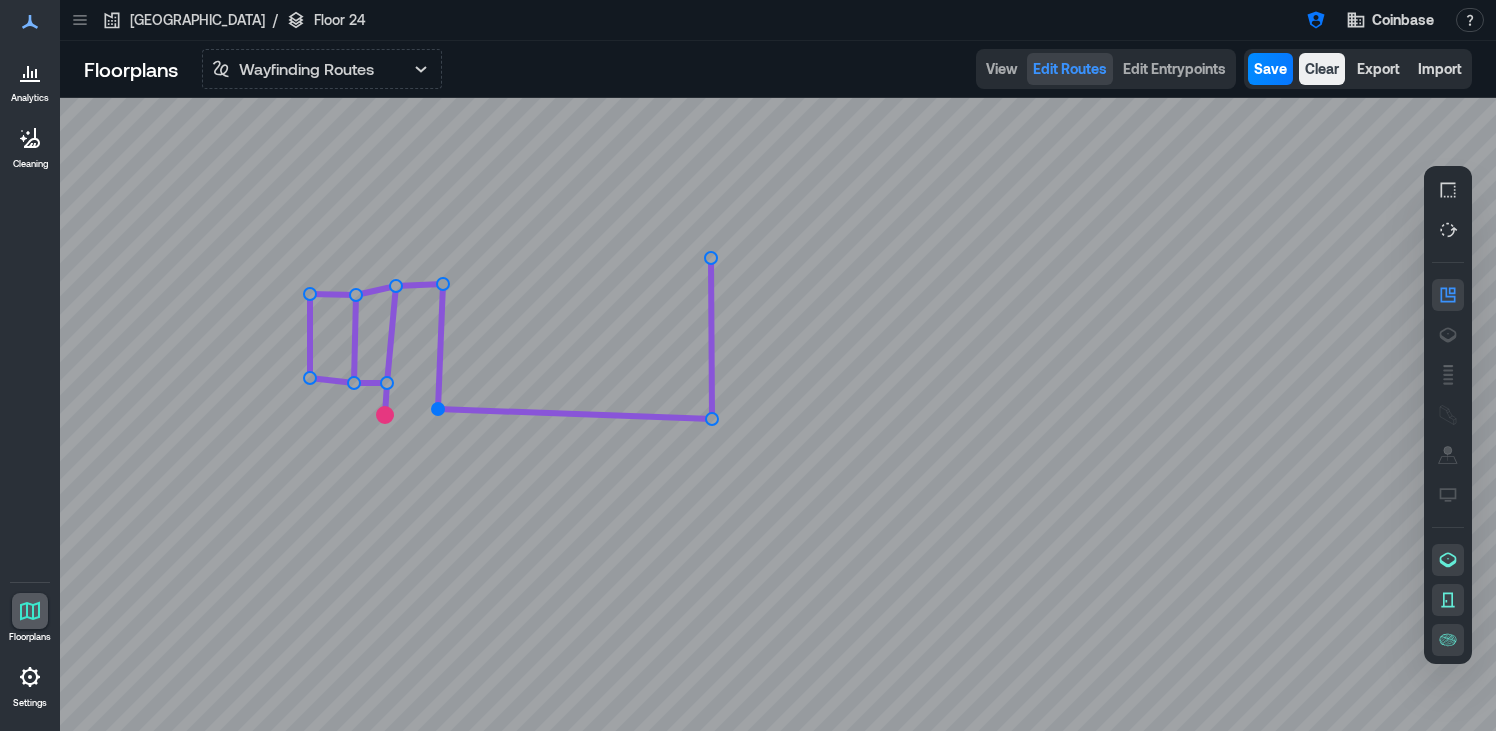 click 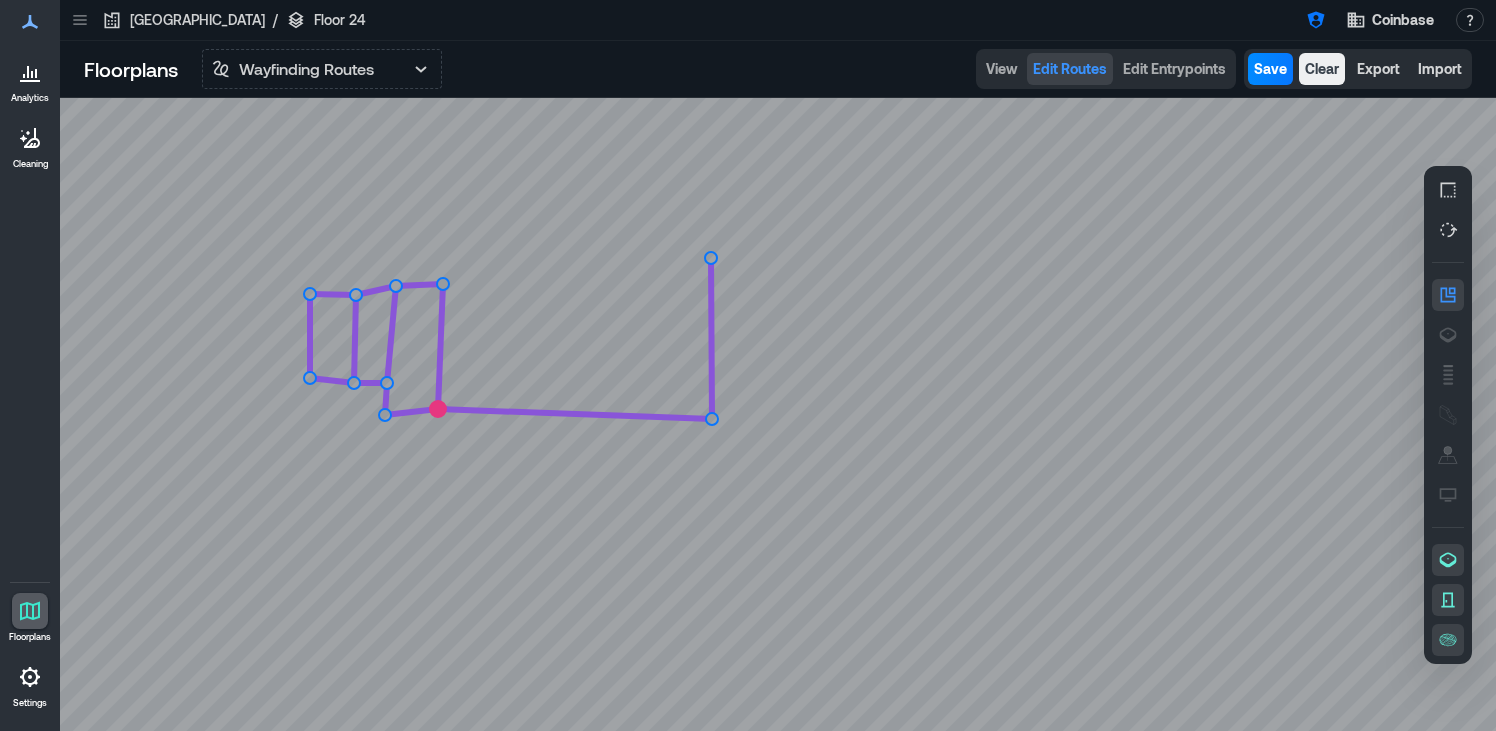 click 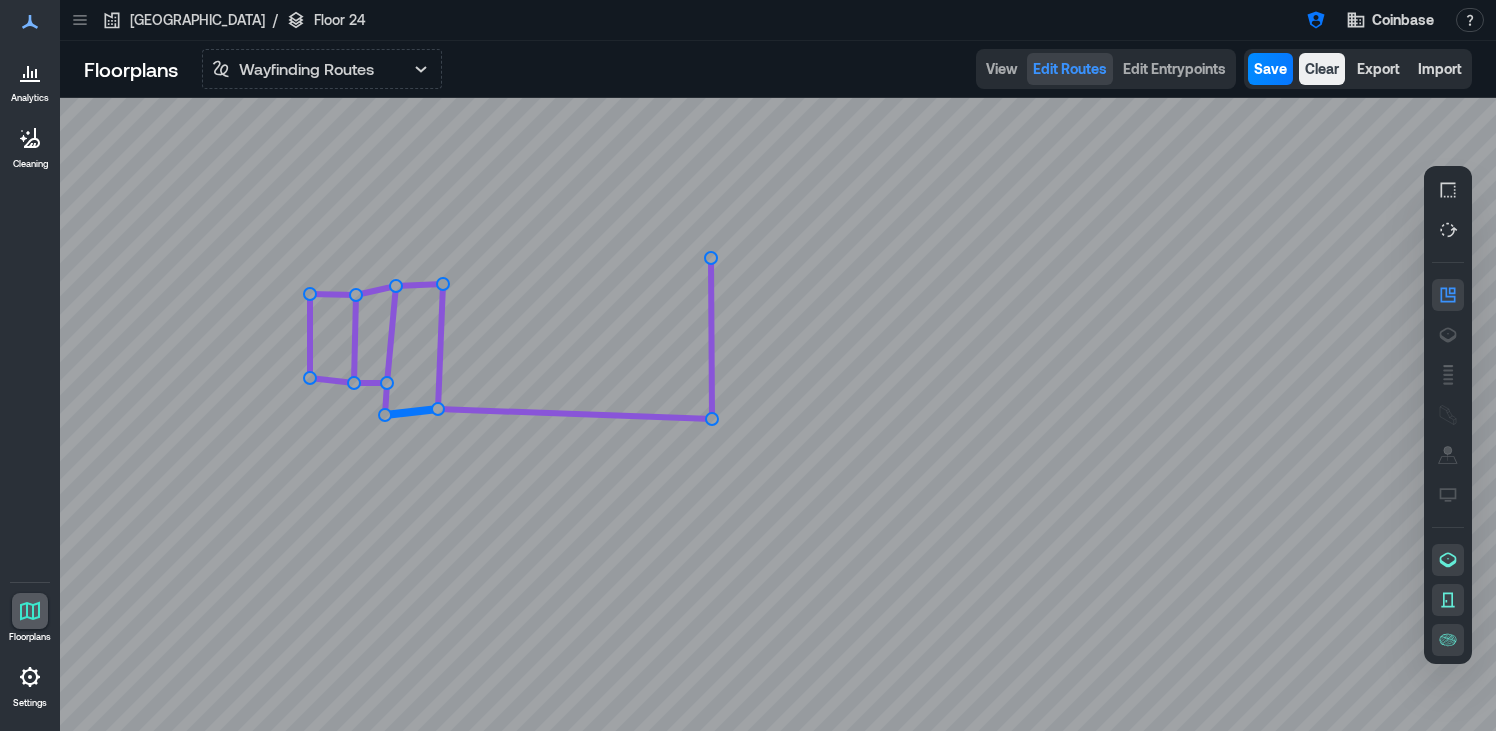 click 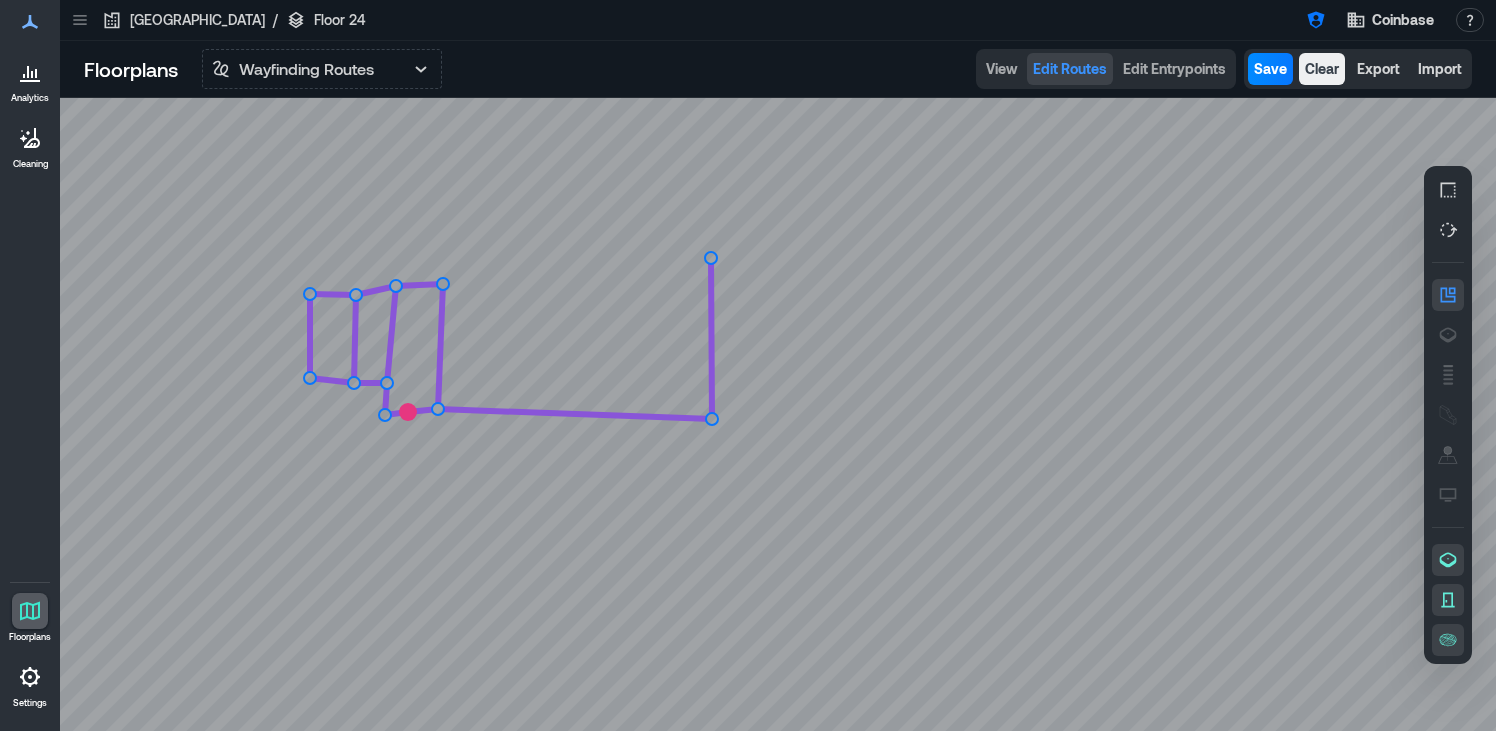 click 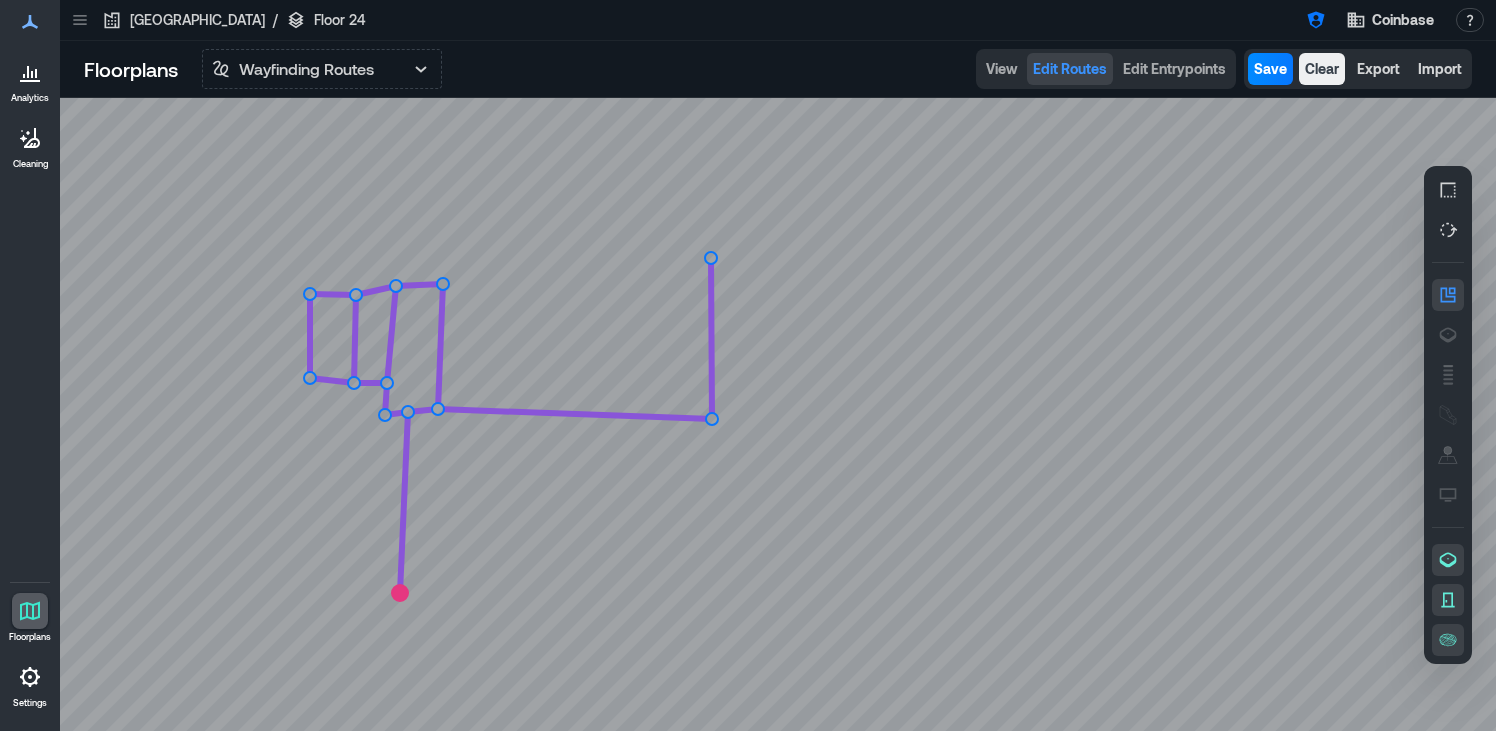 click 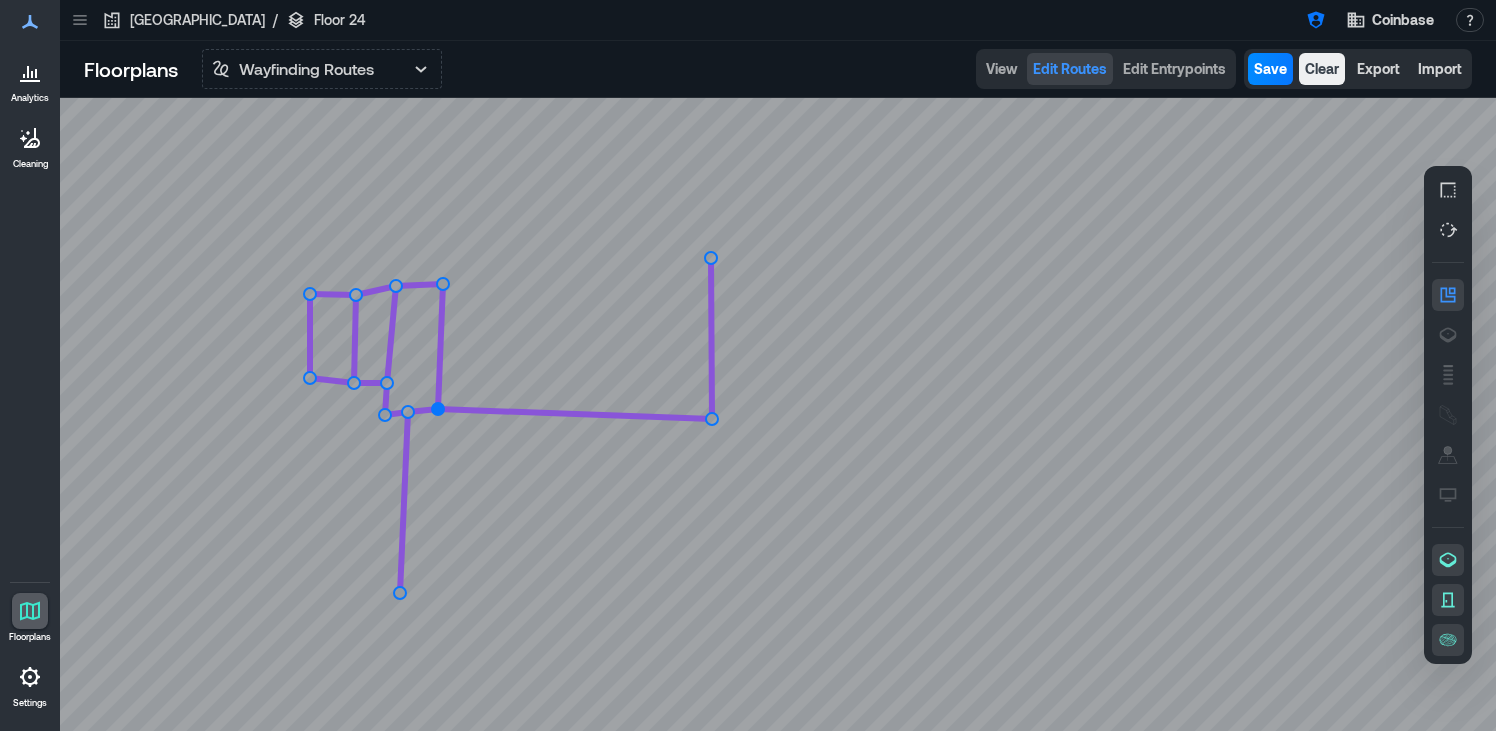 click 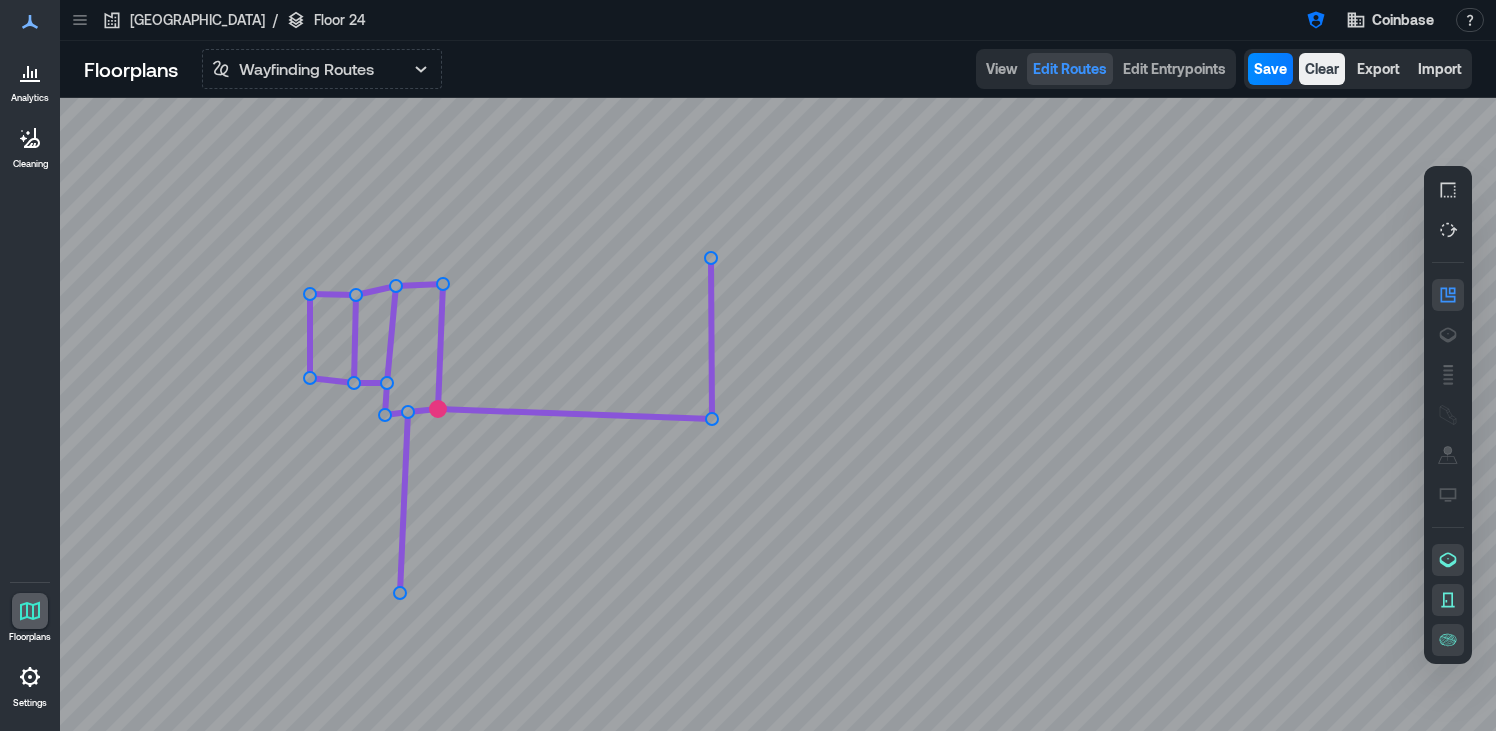 click 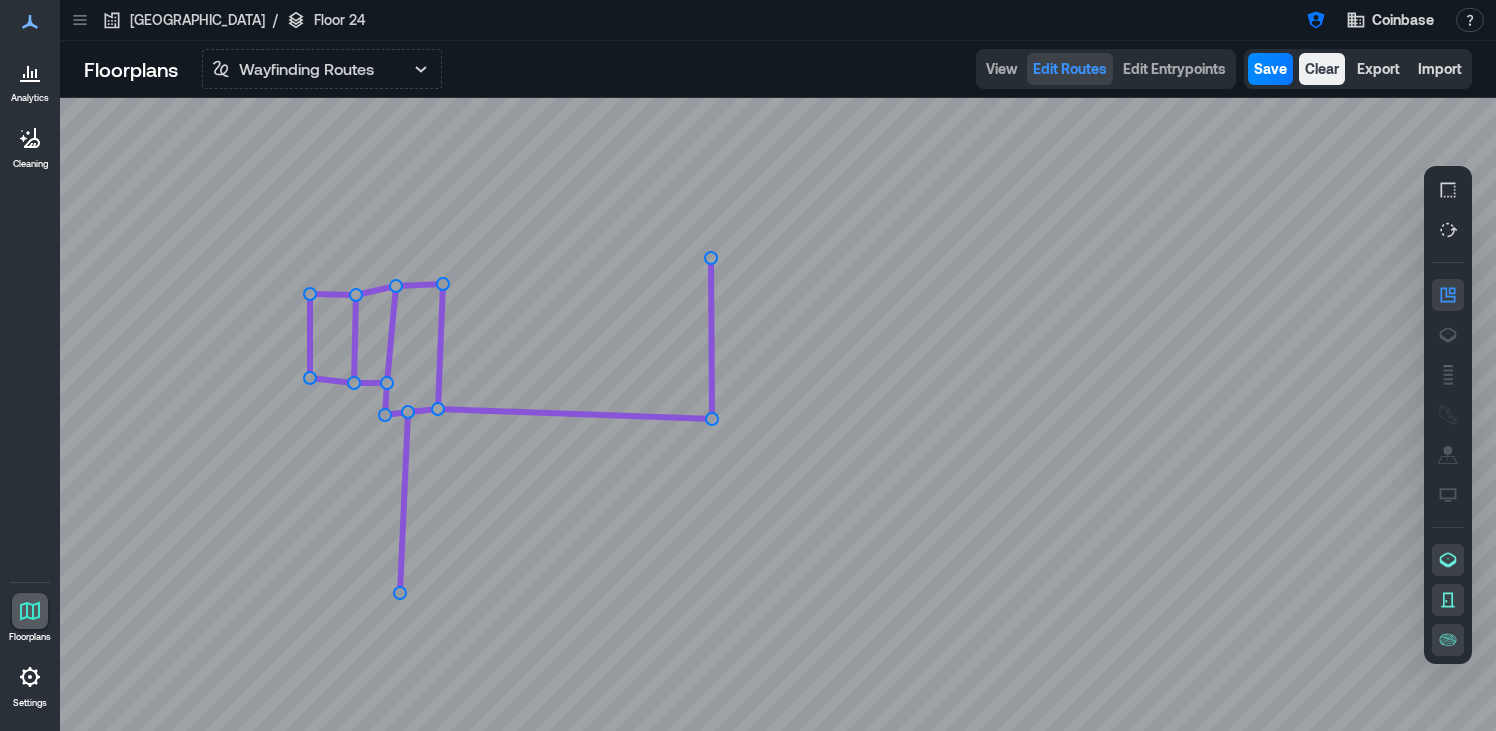 click 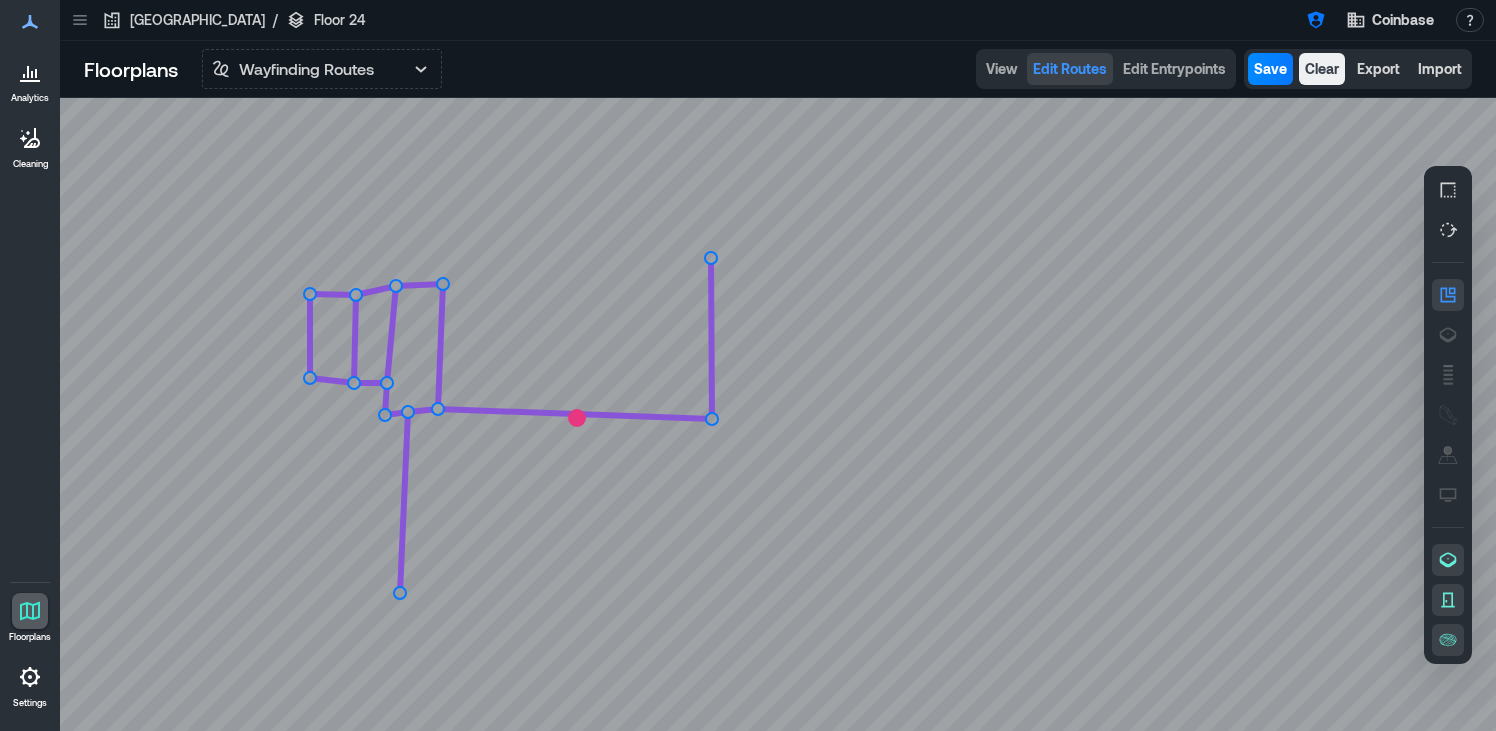 click 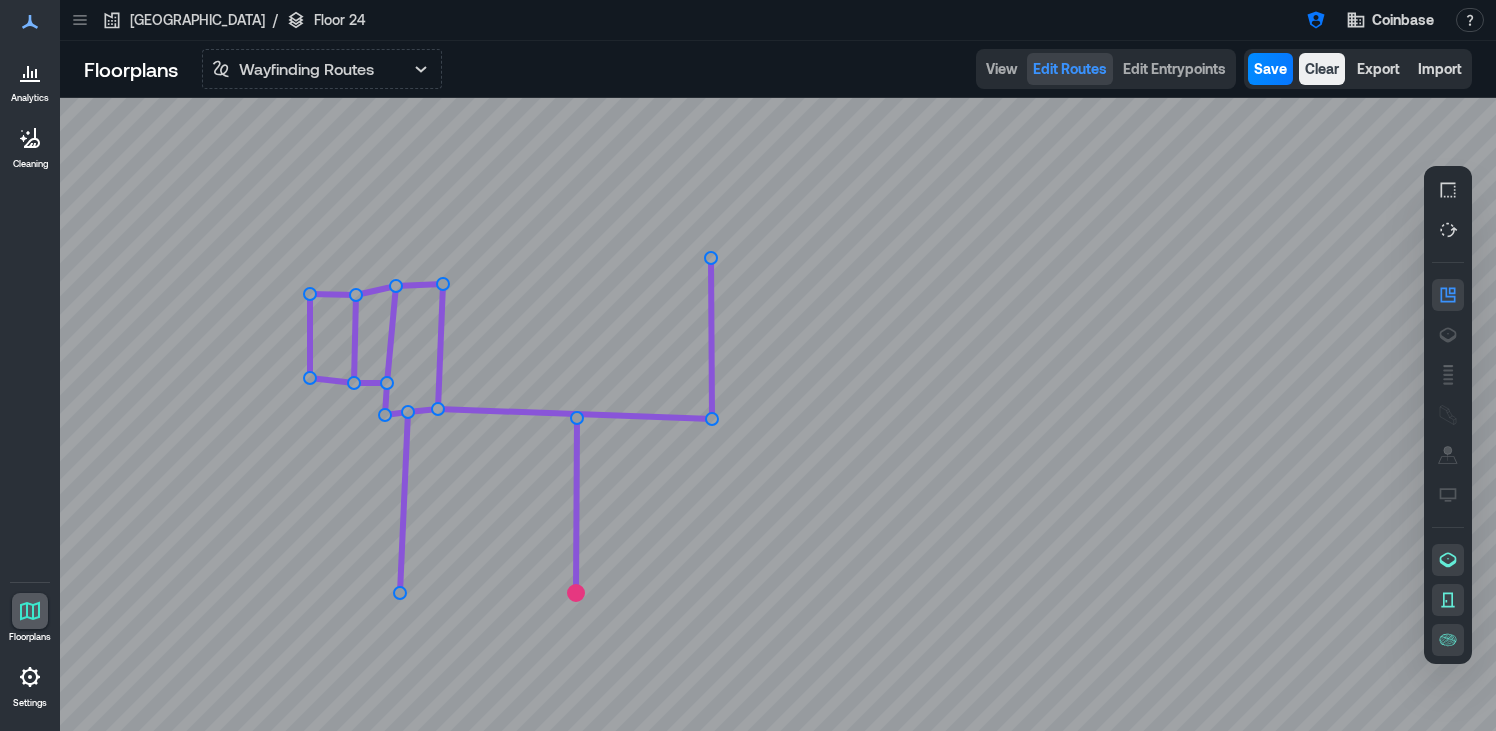 click 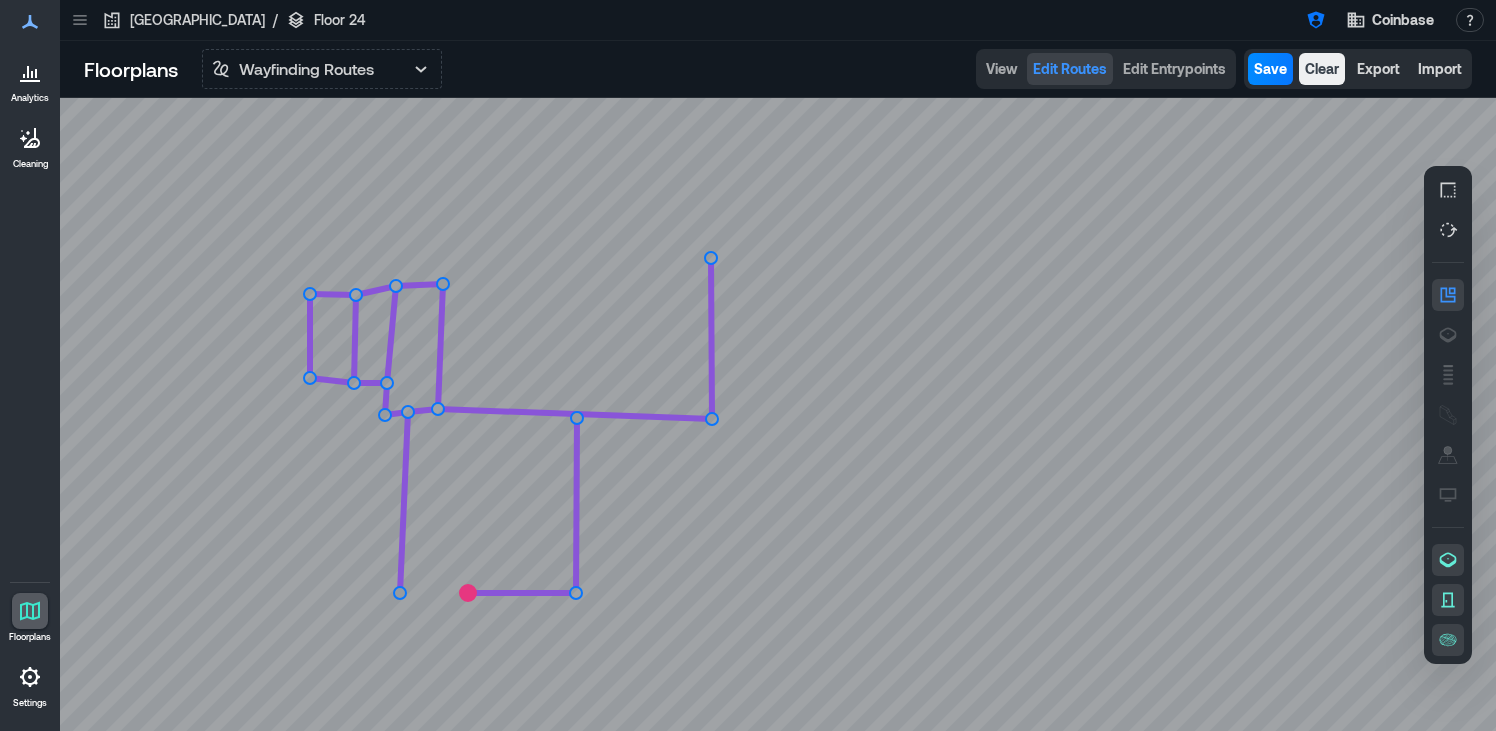 click 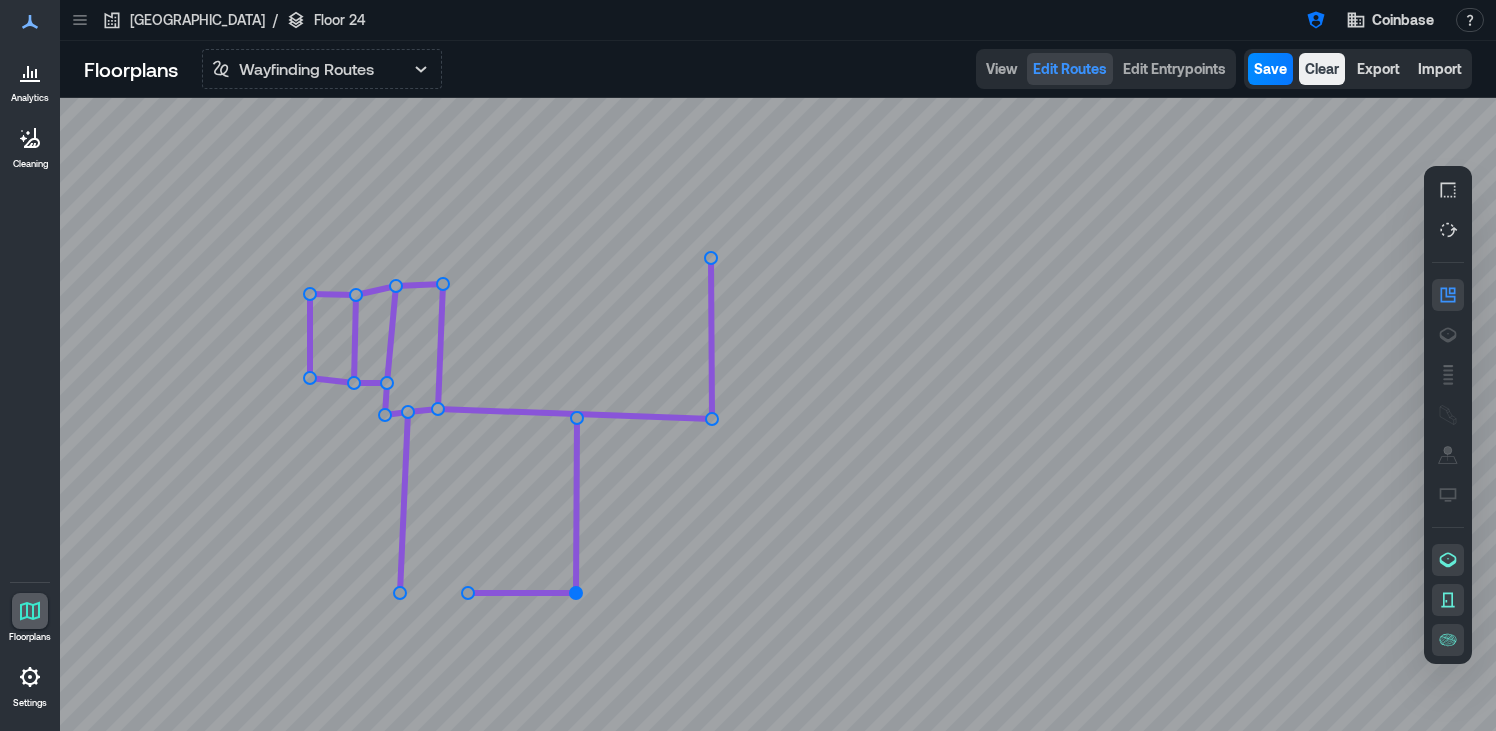 click 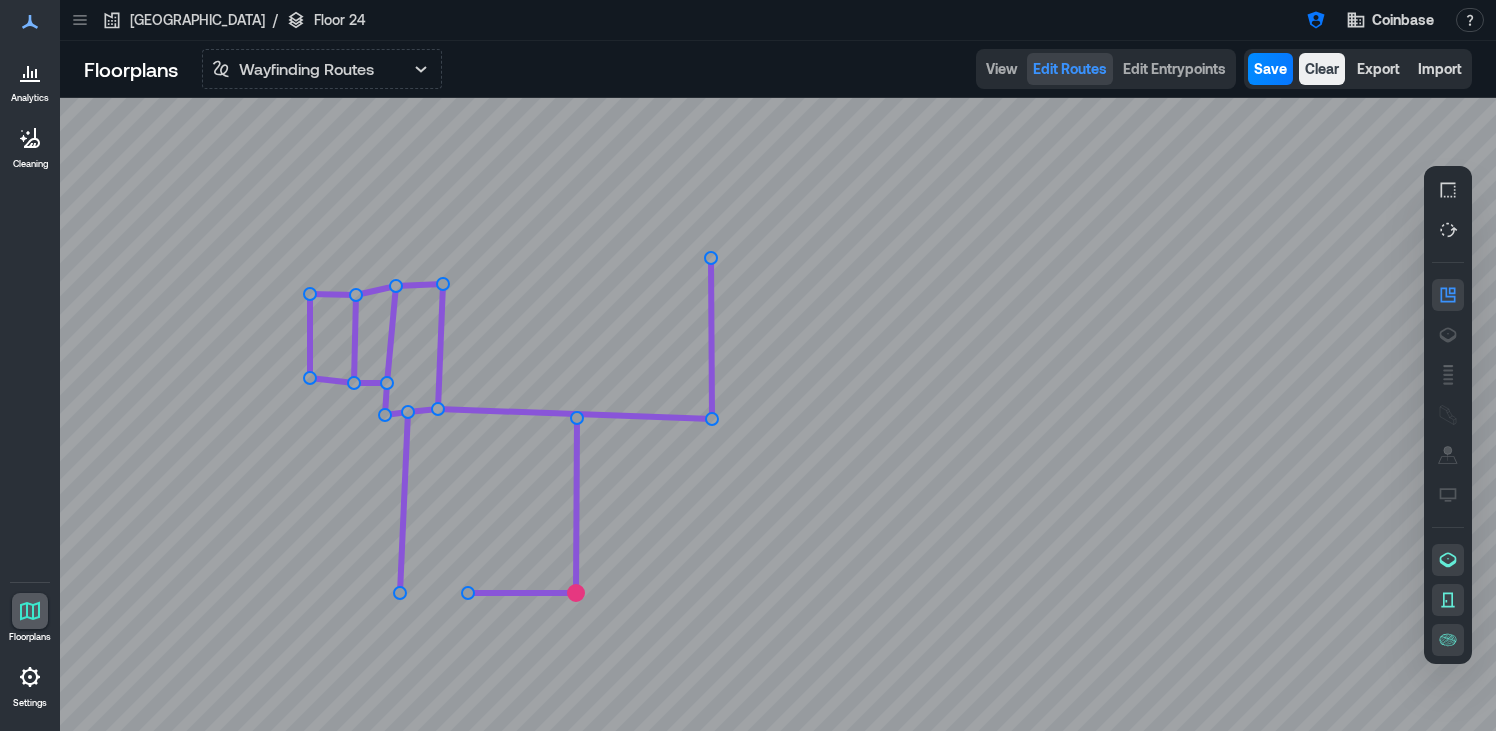 click 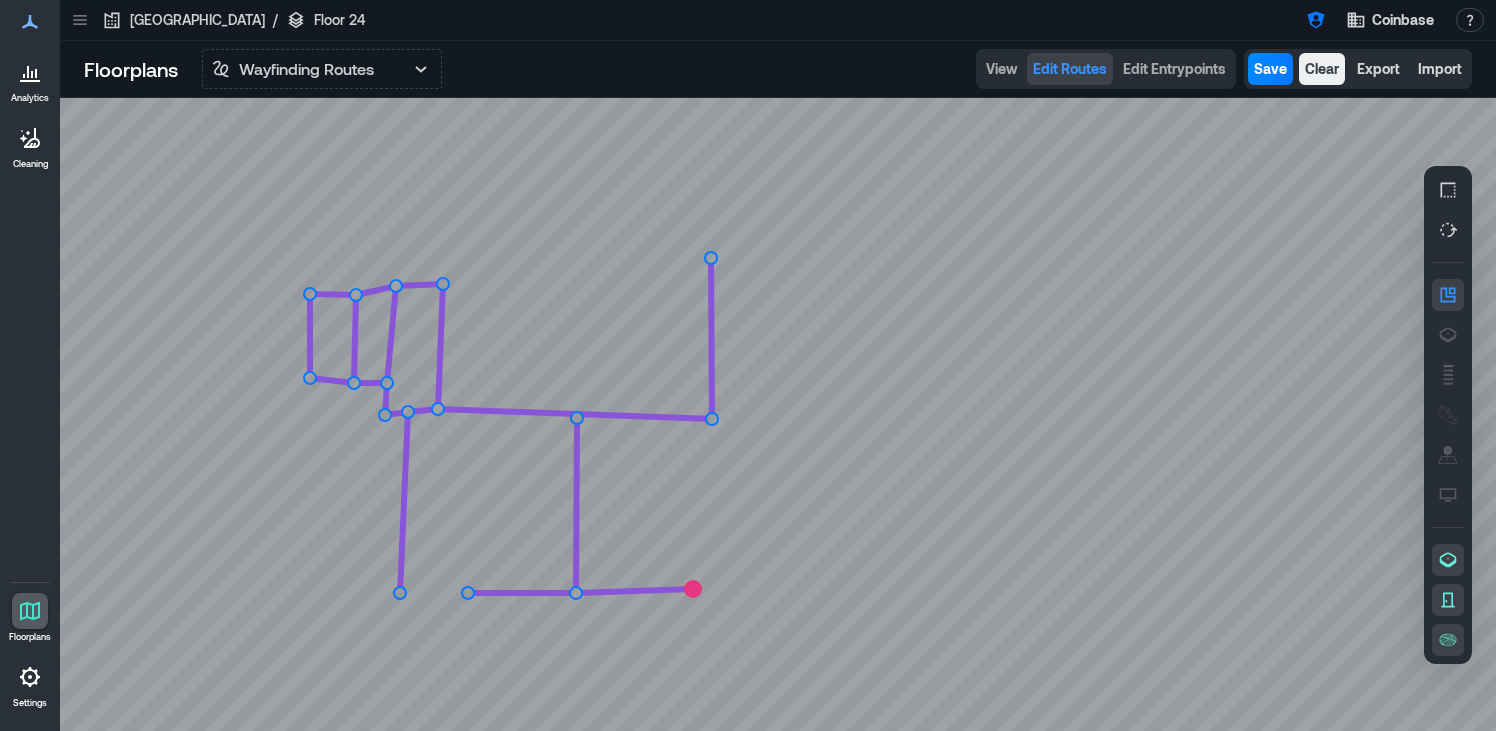 click 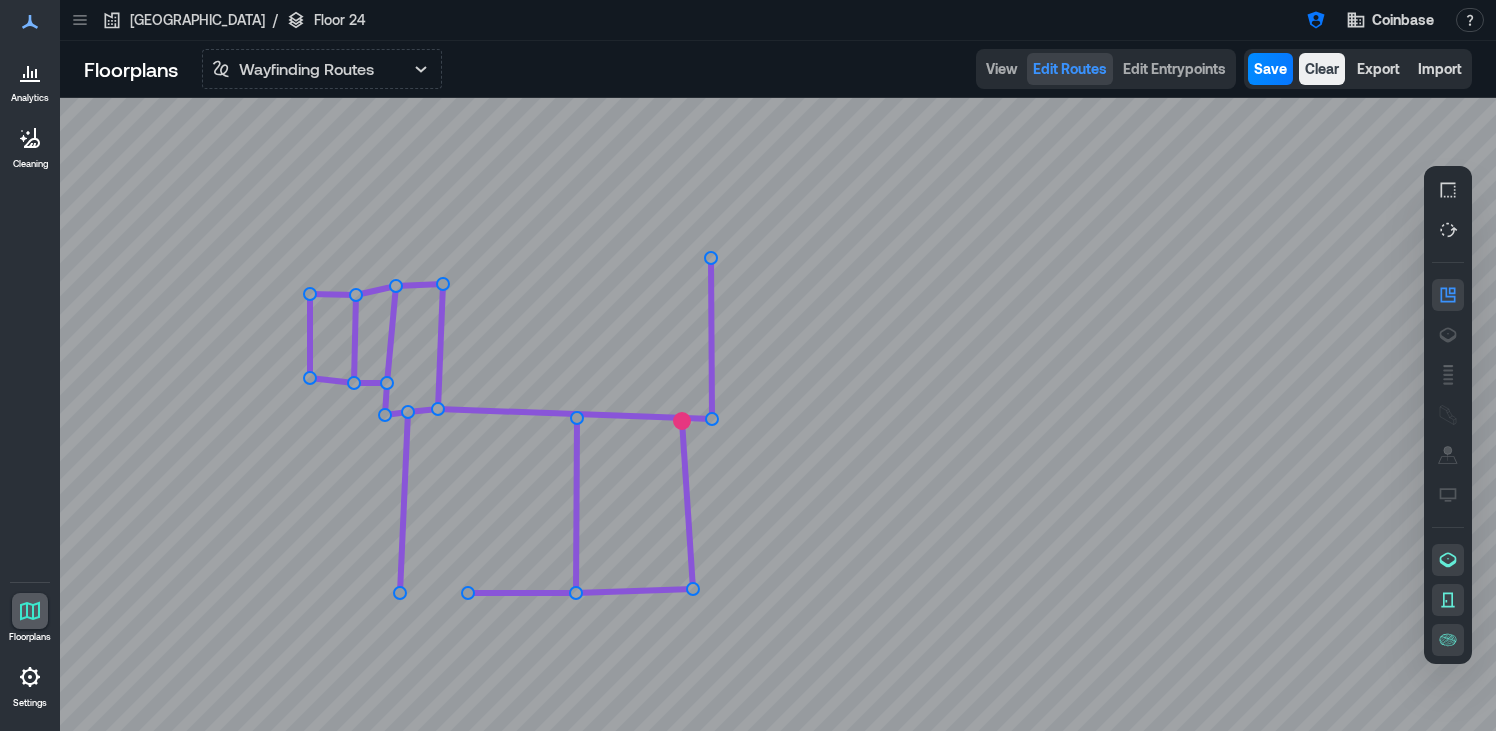 click 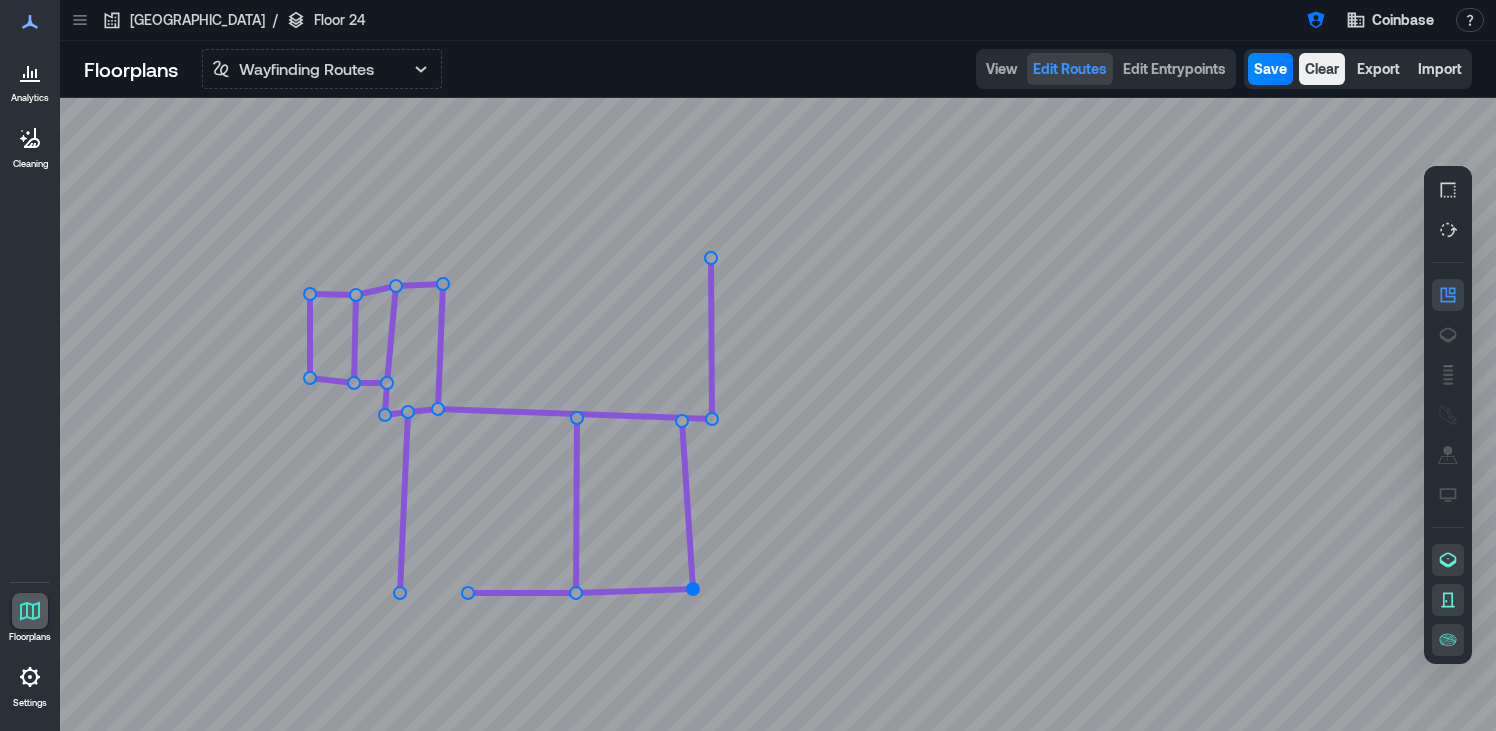 click 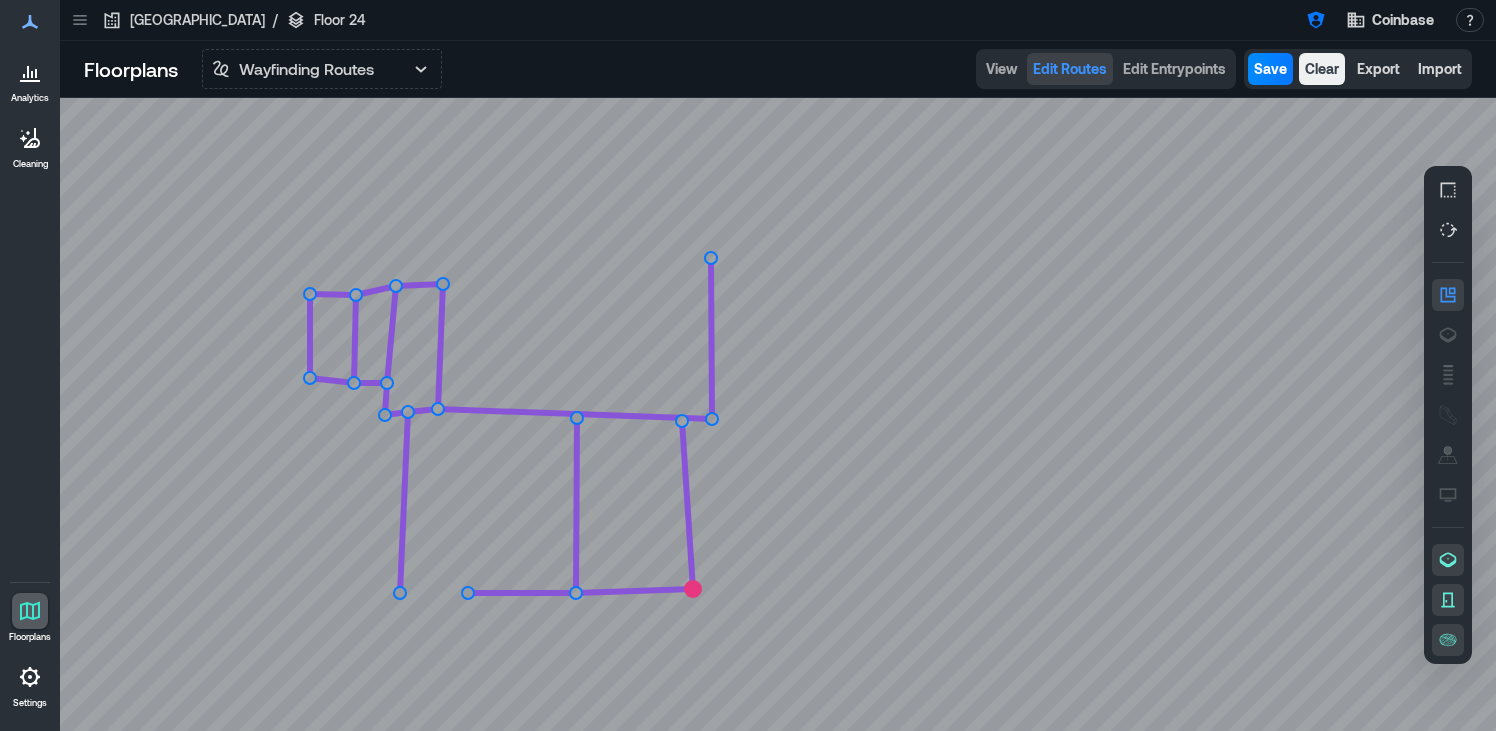 click 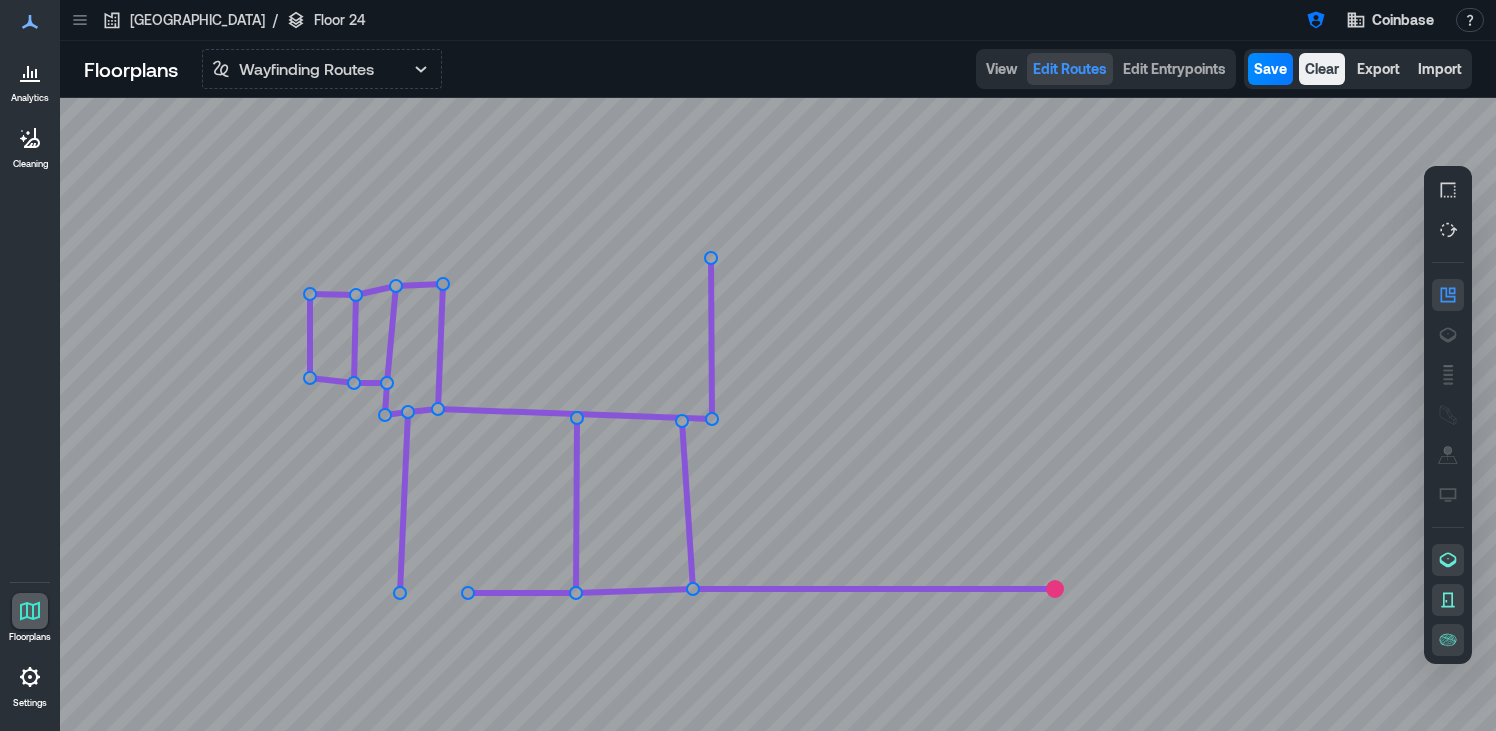 click 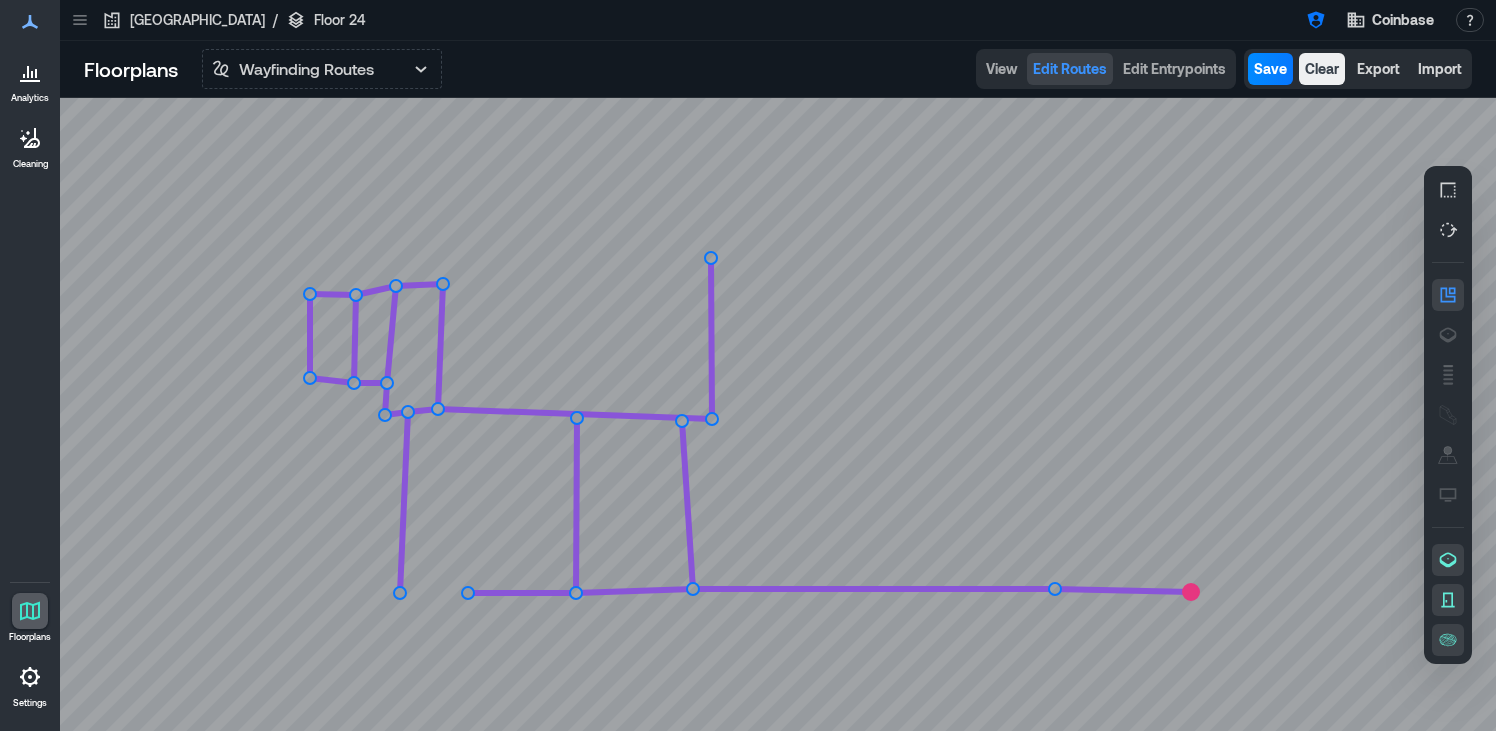 click 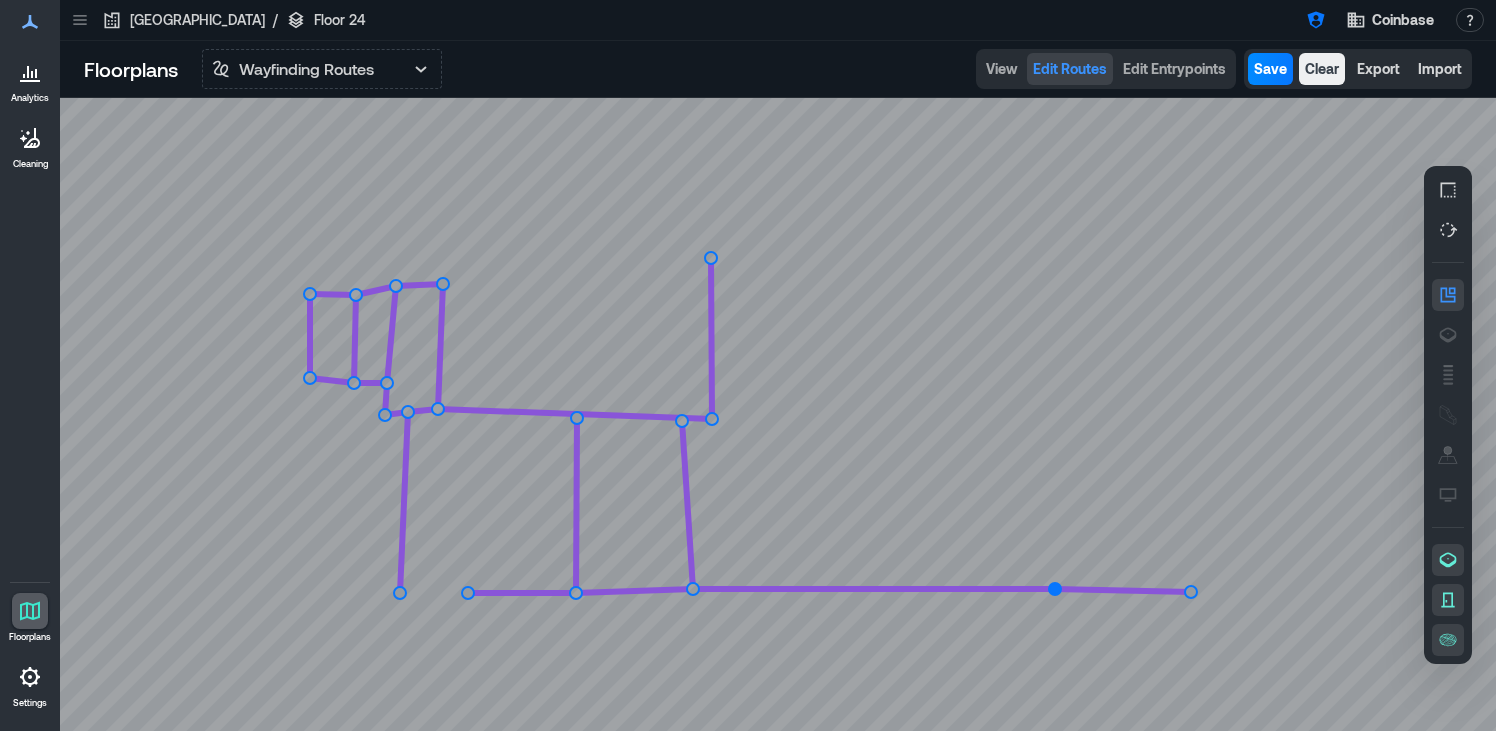 click 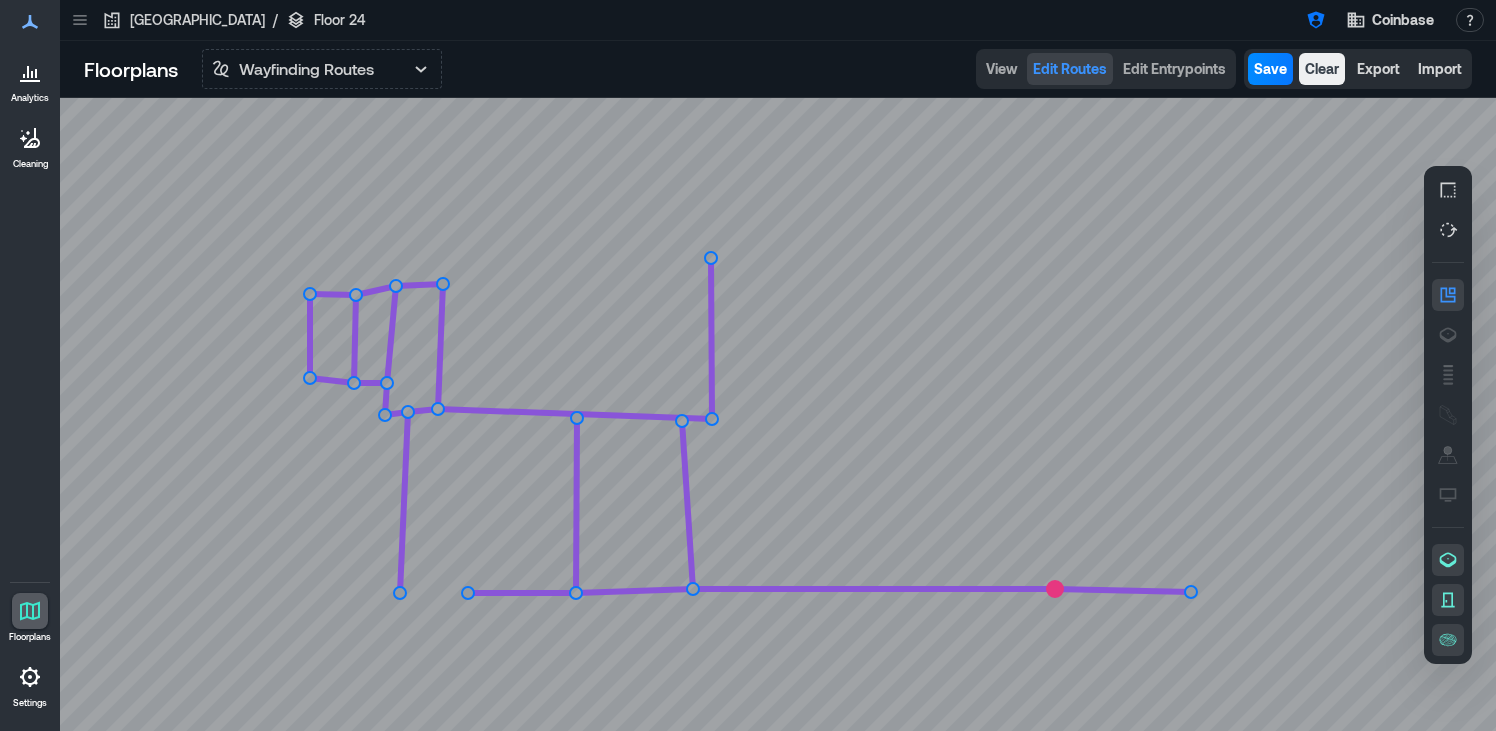 click 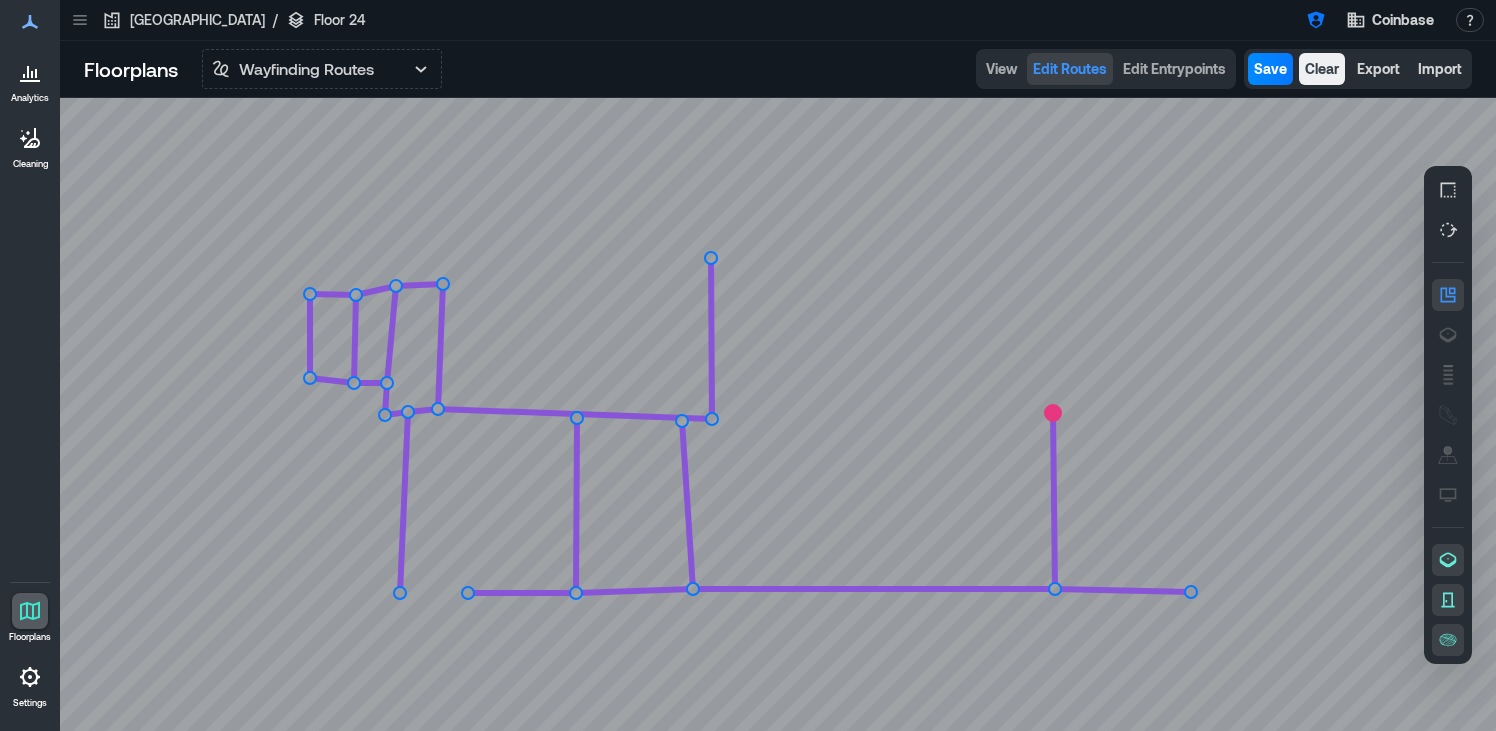 click 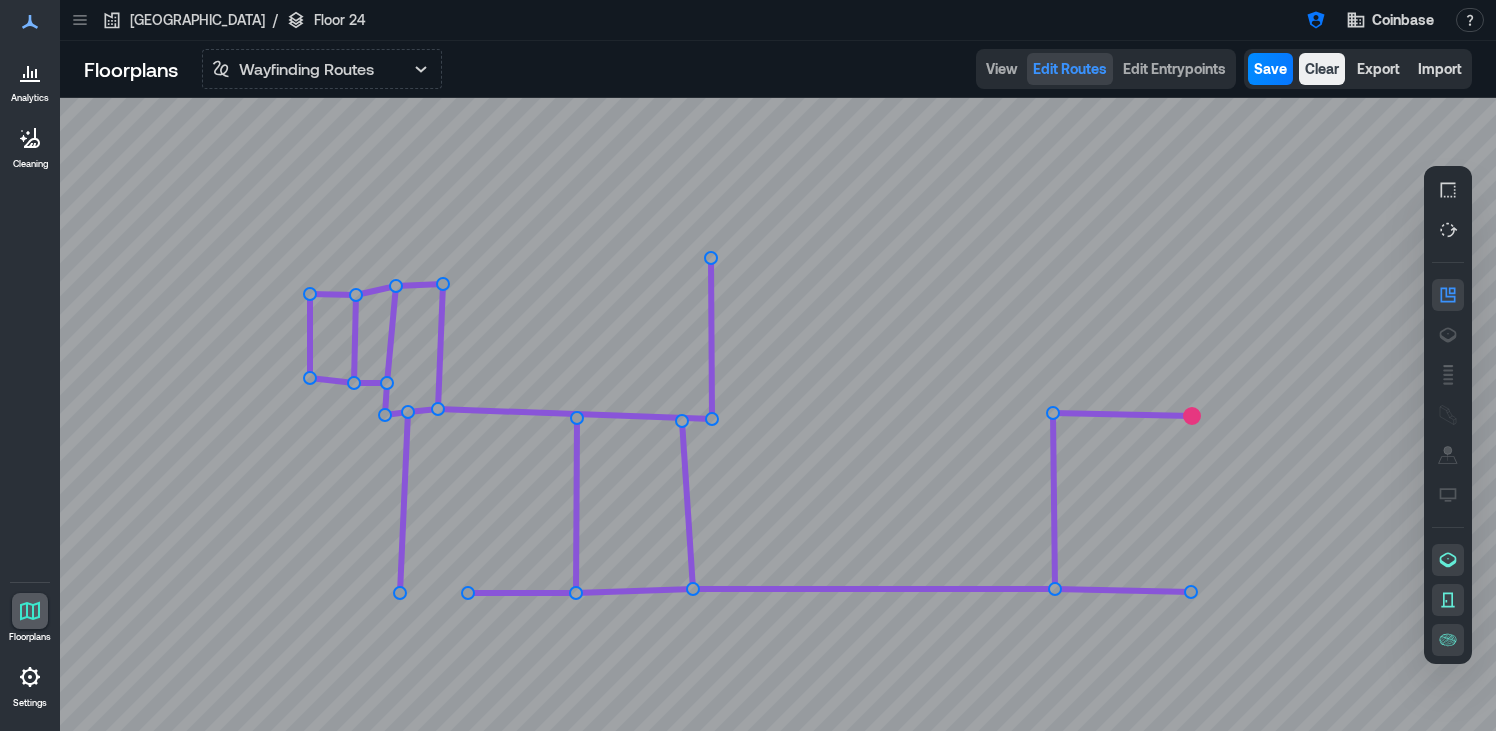 click 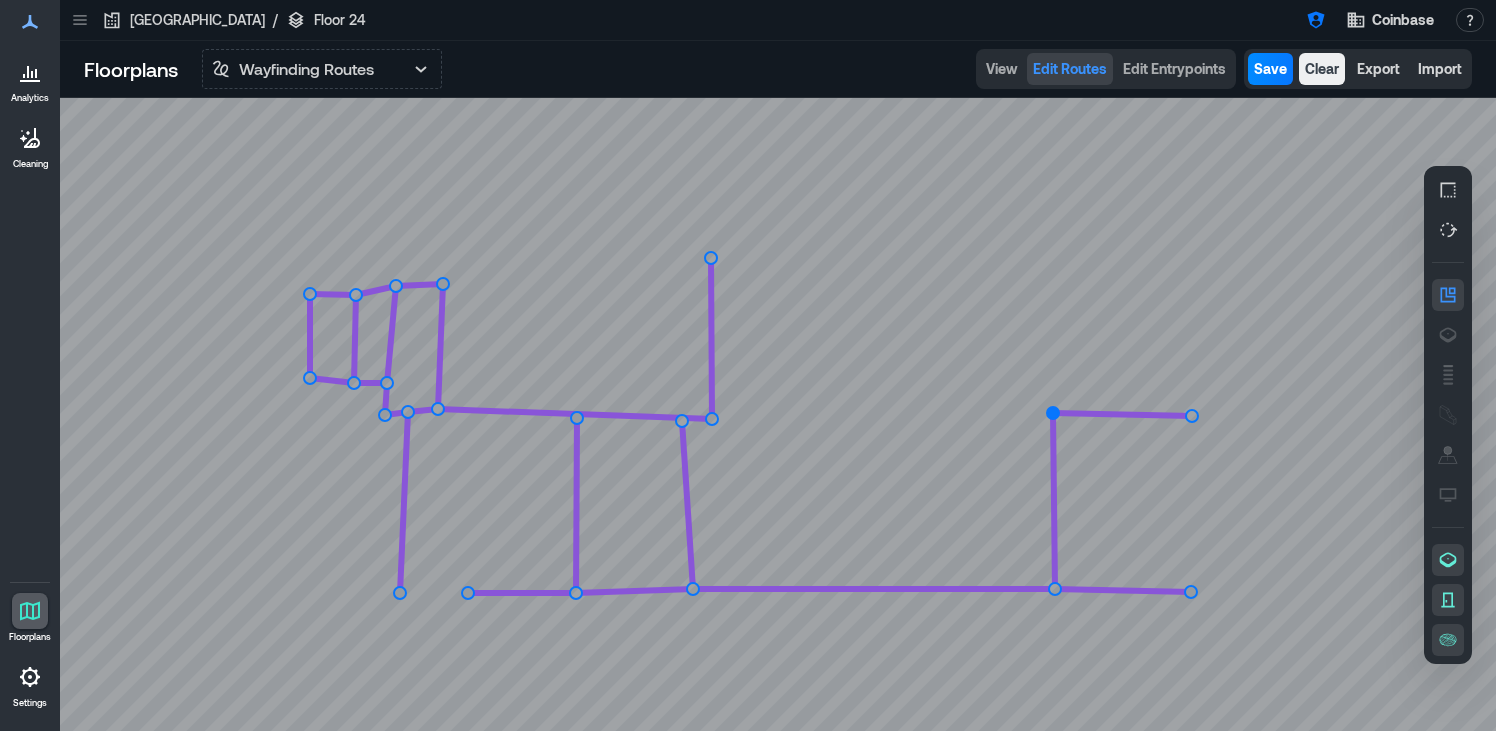 click 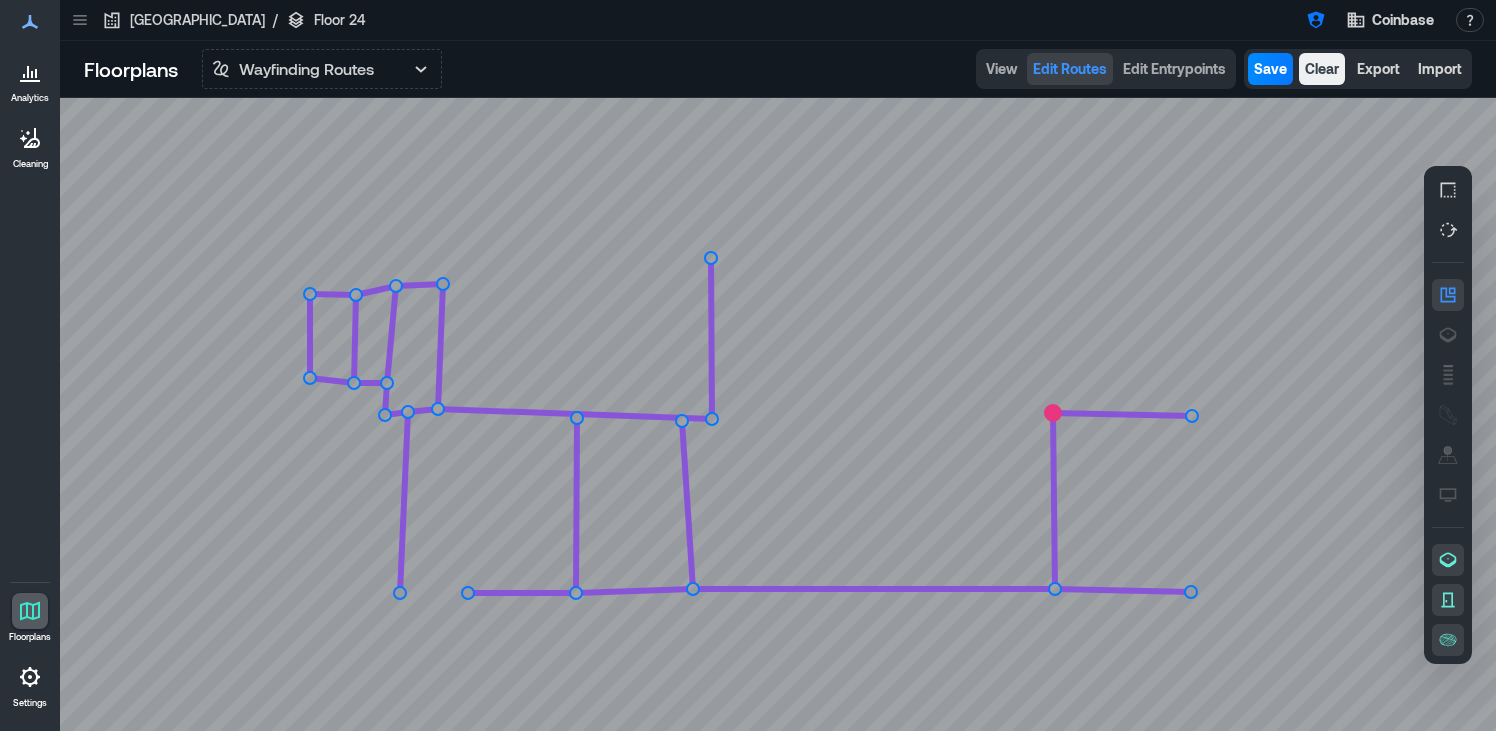 click 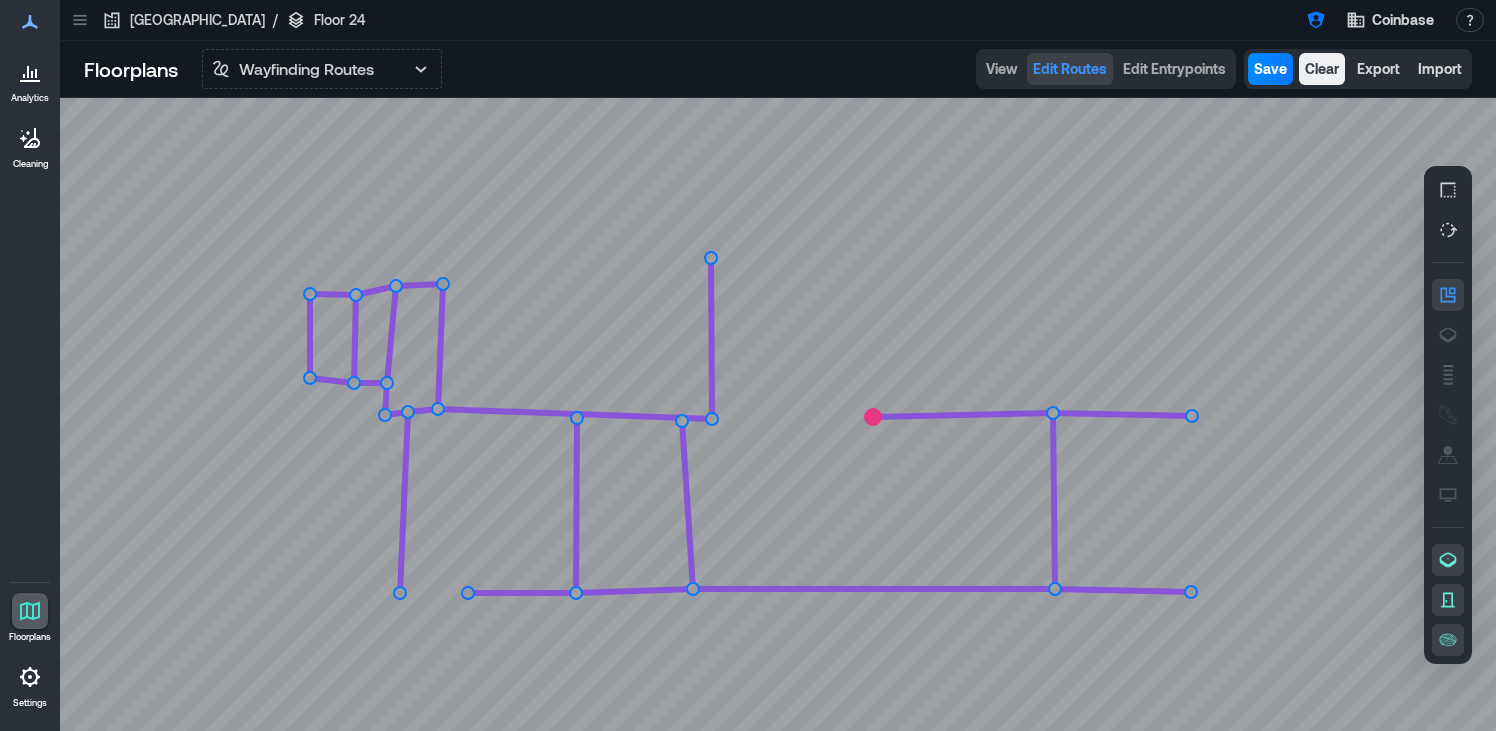 click 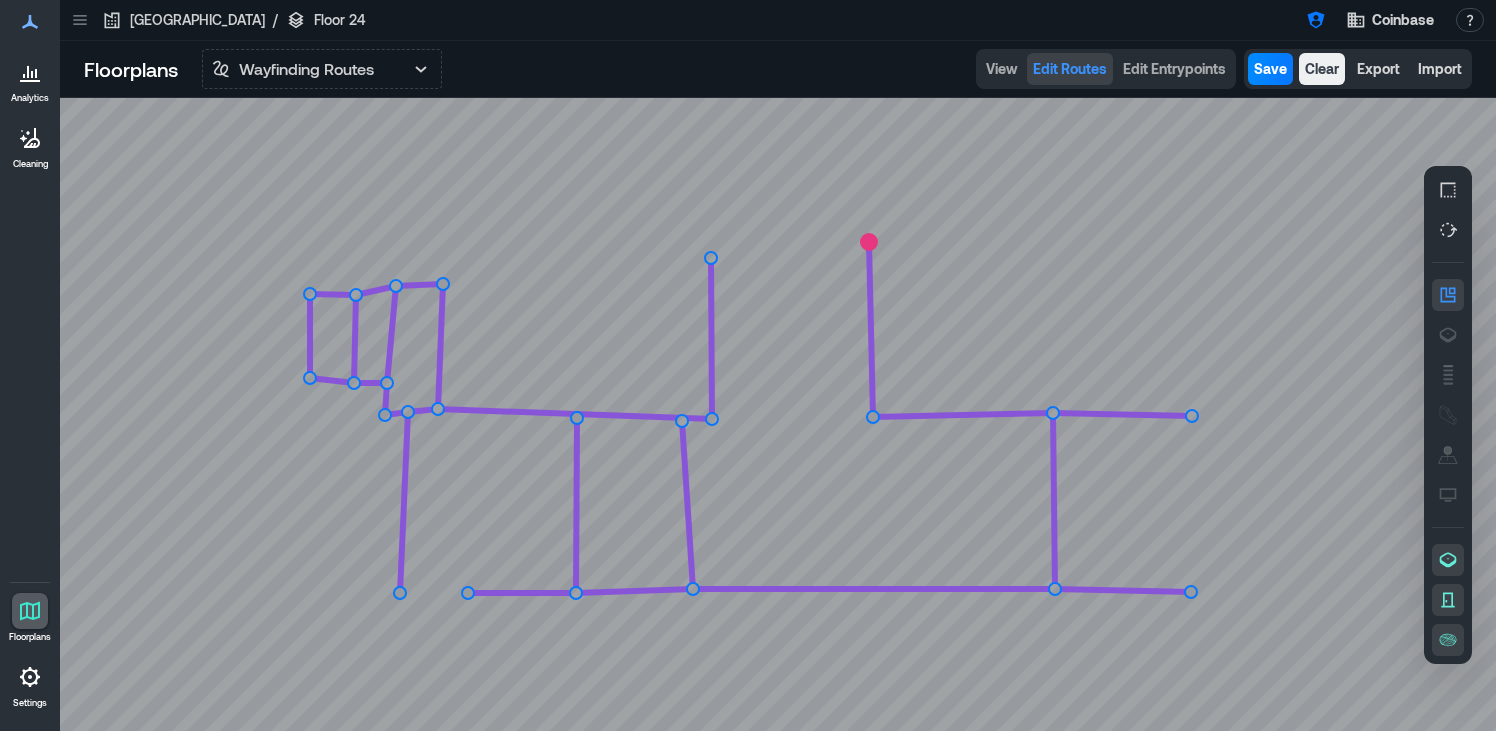 click 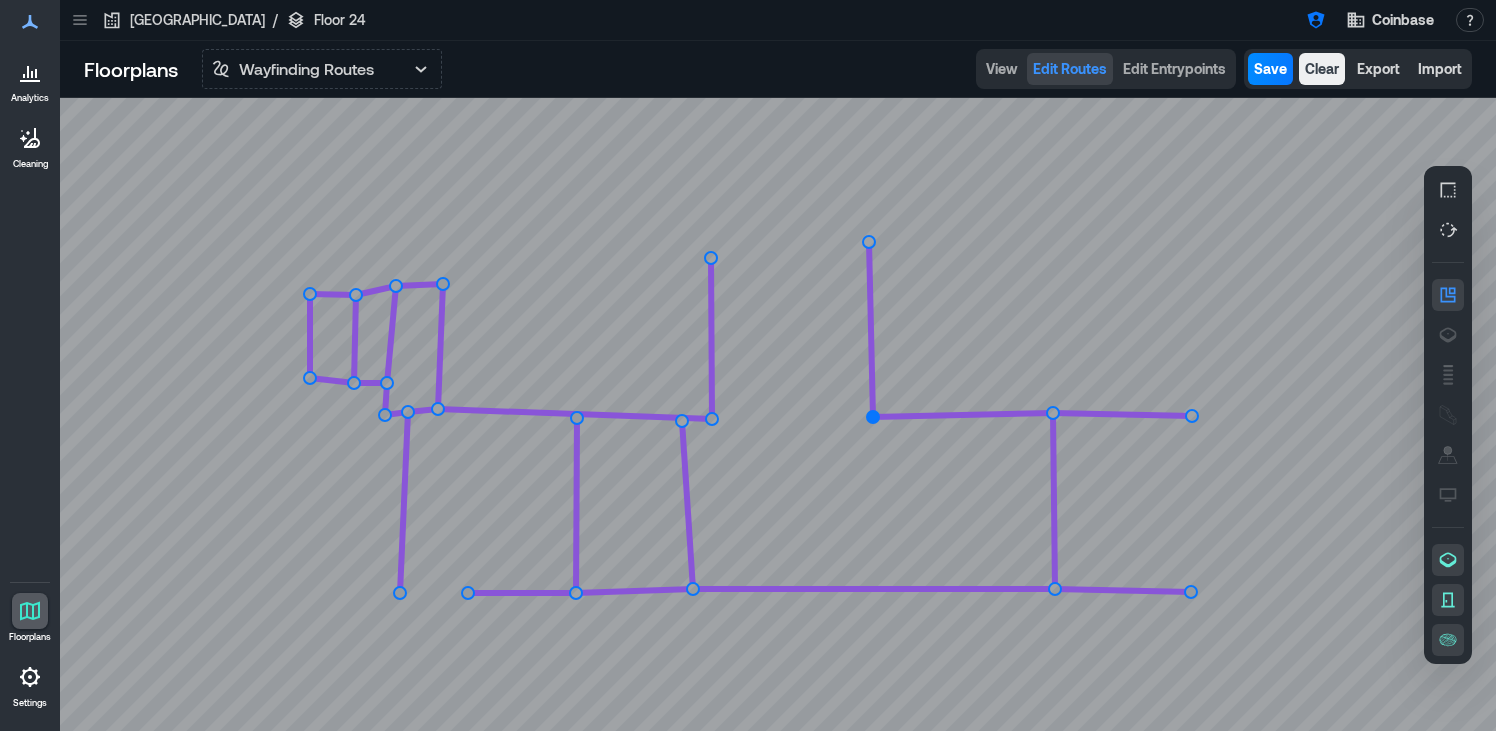 click 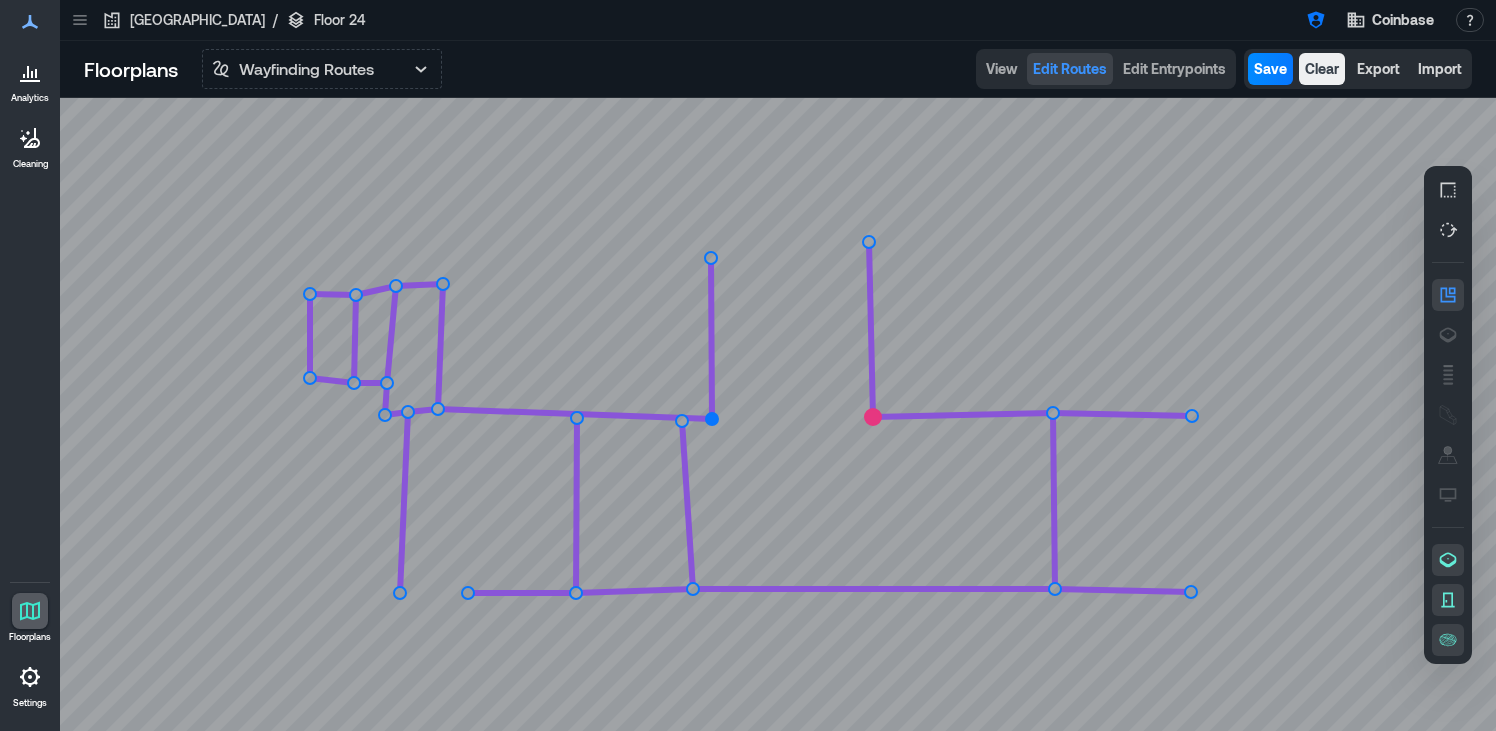 click 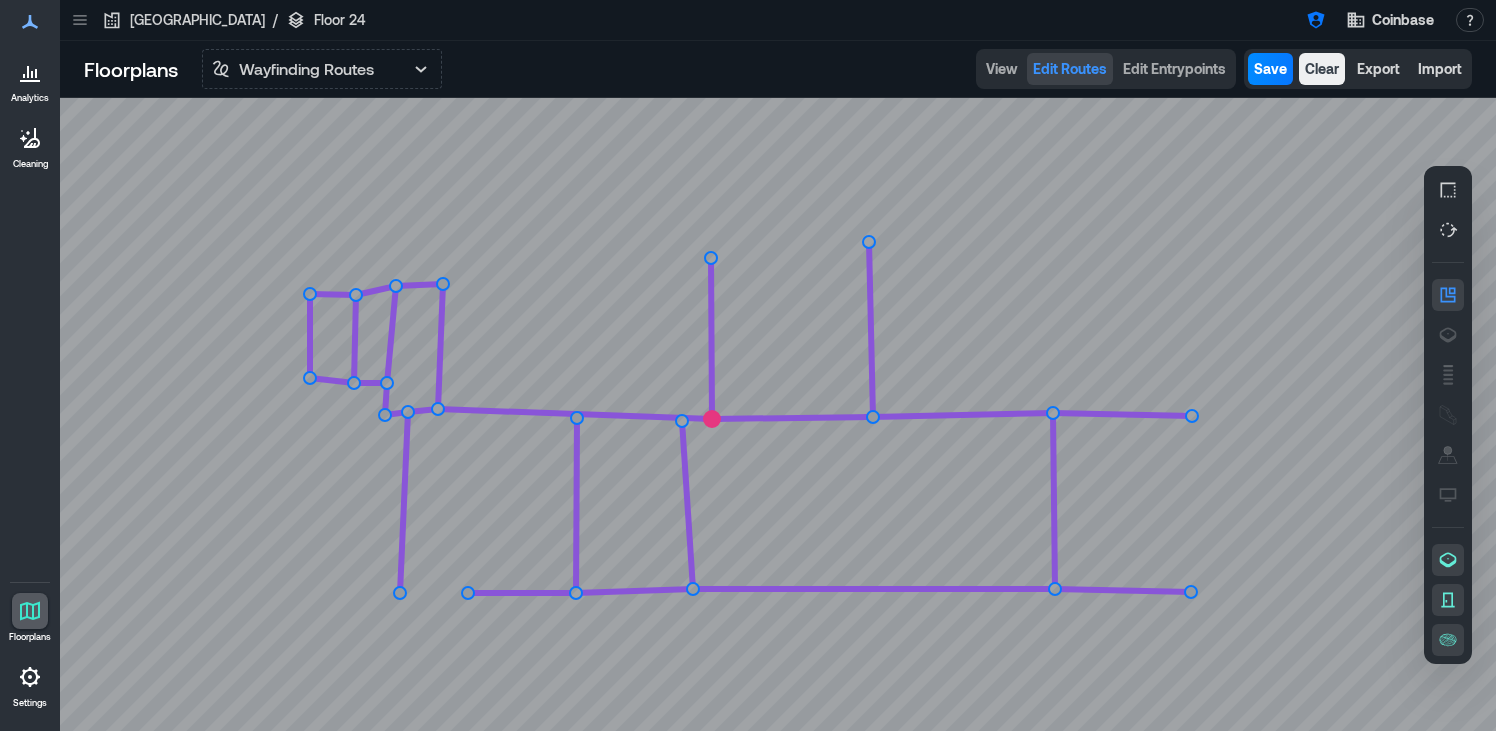 click 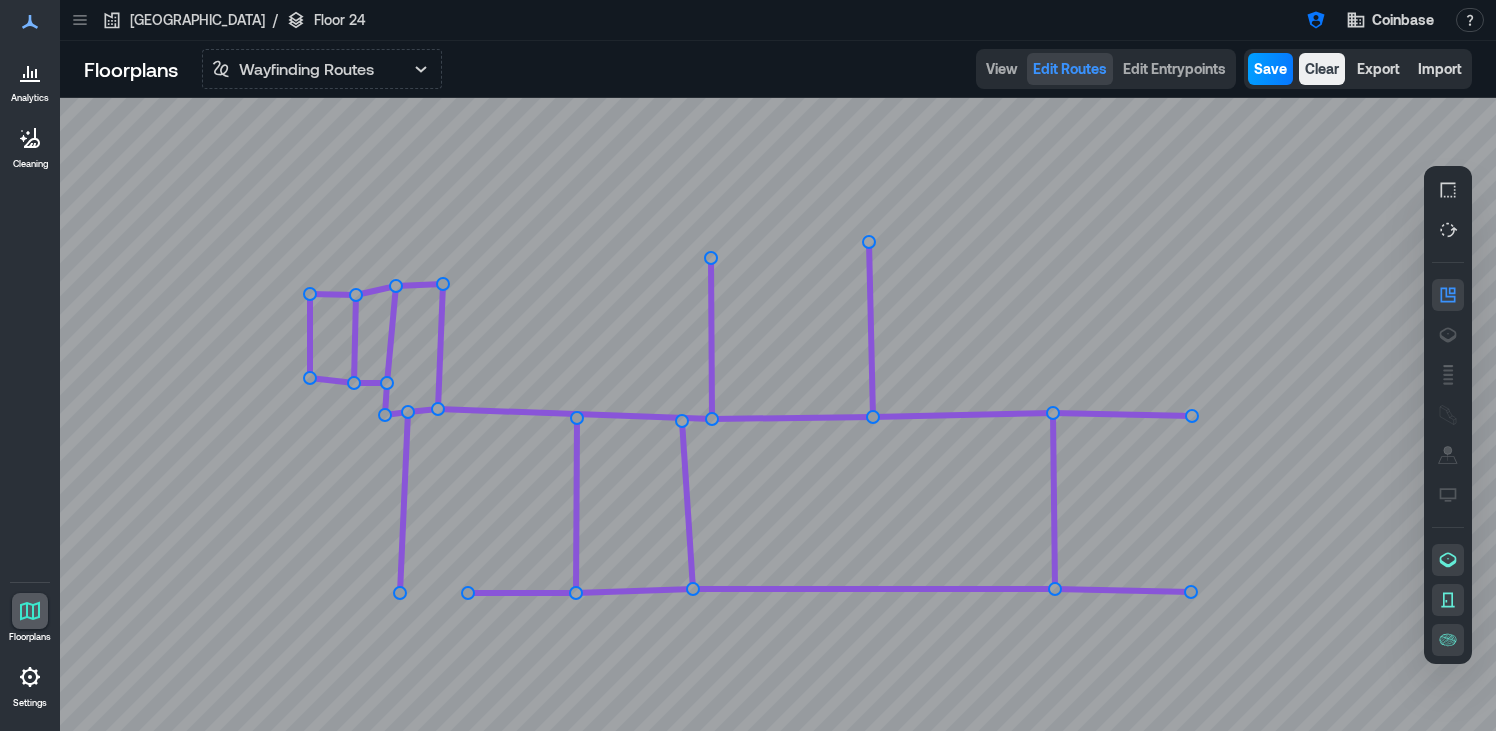 click on "Save" at bounding box center [1270, 69] 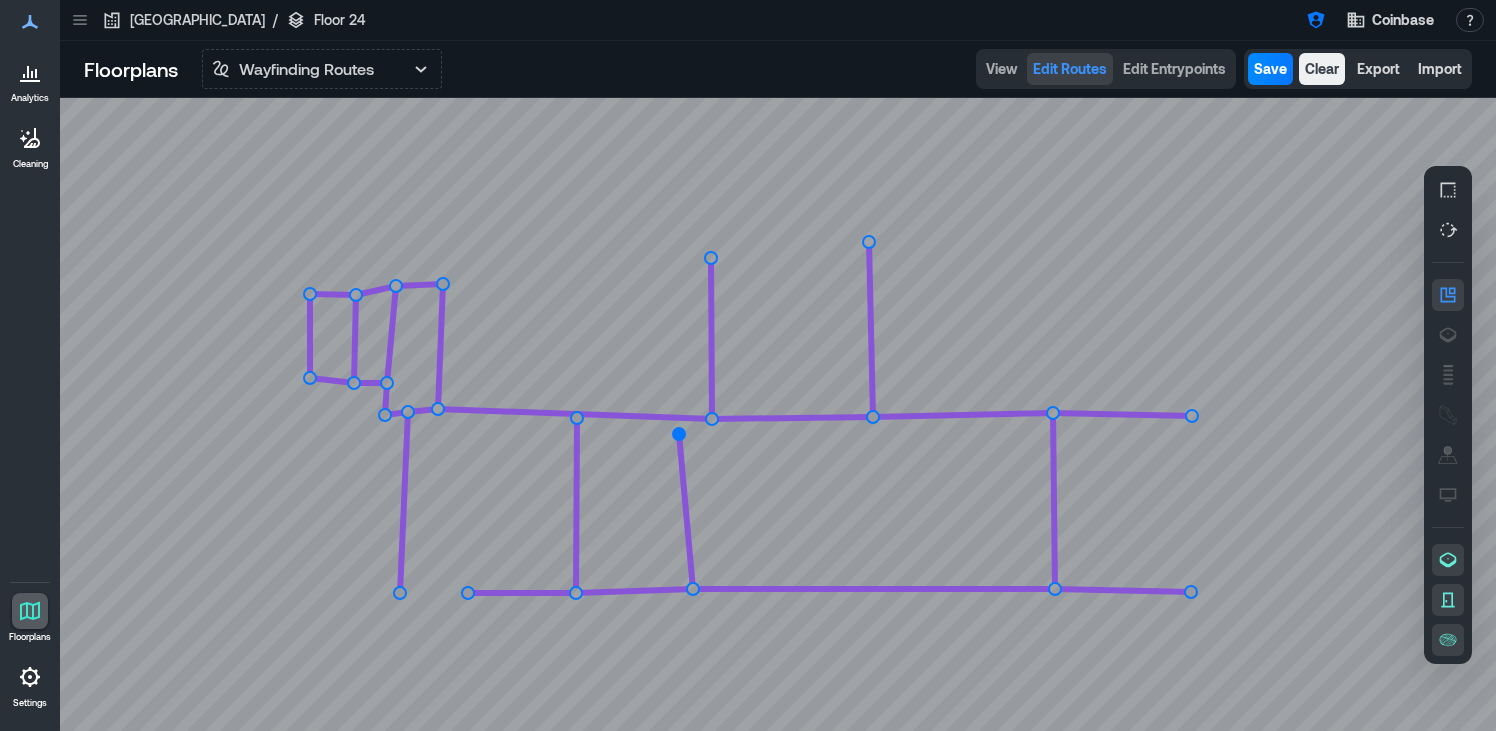 drag, startPoint x: 683, startPoint y: 419, endPoint x: 679, endPoint y: 434, distance: 15.524175 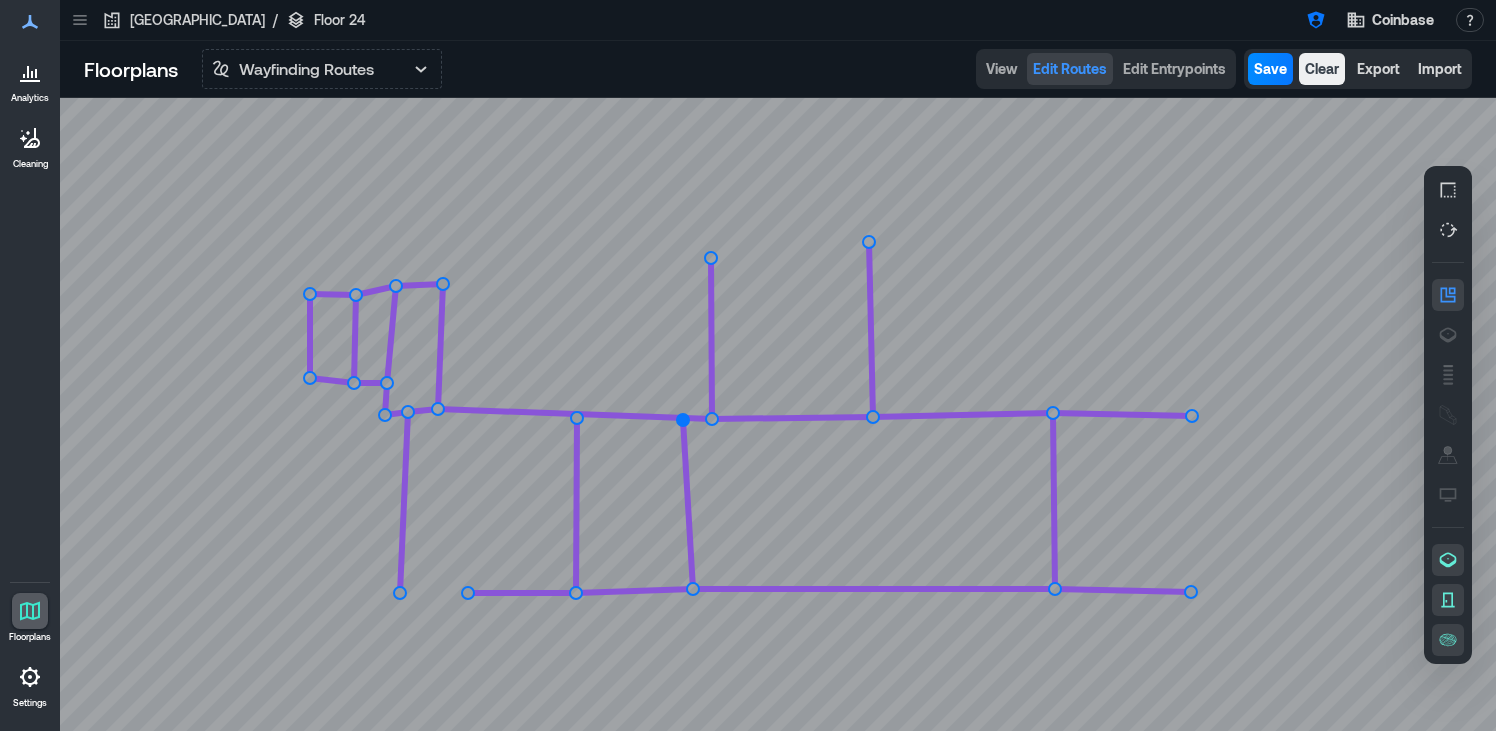 drag, startPoint x: 681, startPoint y: 433, endPoint x: 683, endPoint y: 420, distance: 13.152946 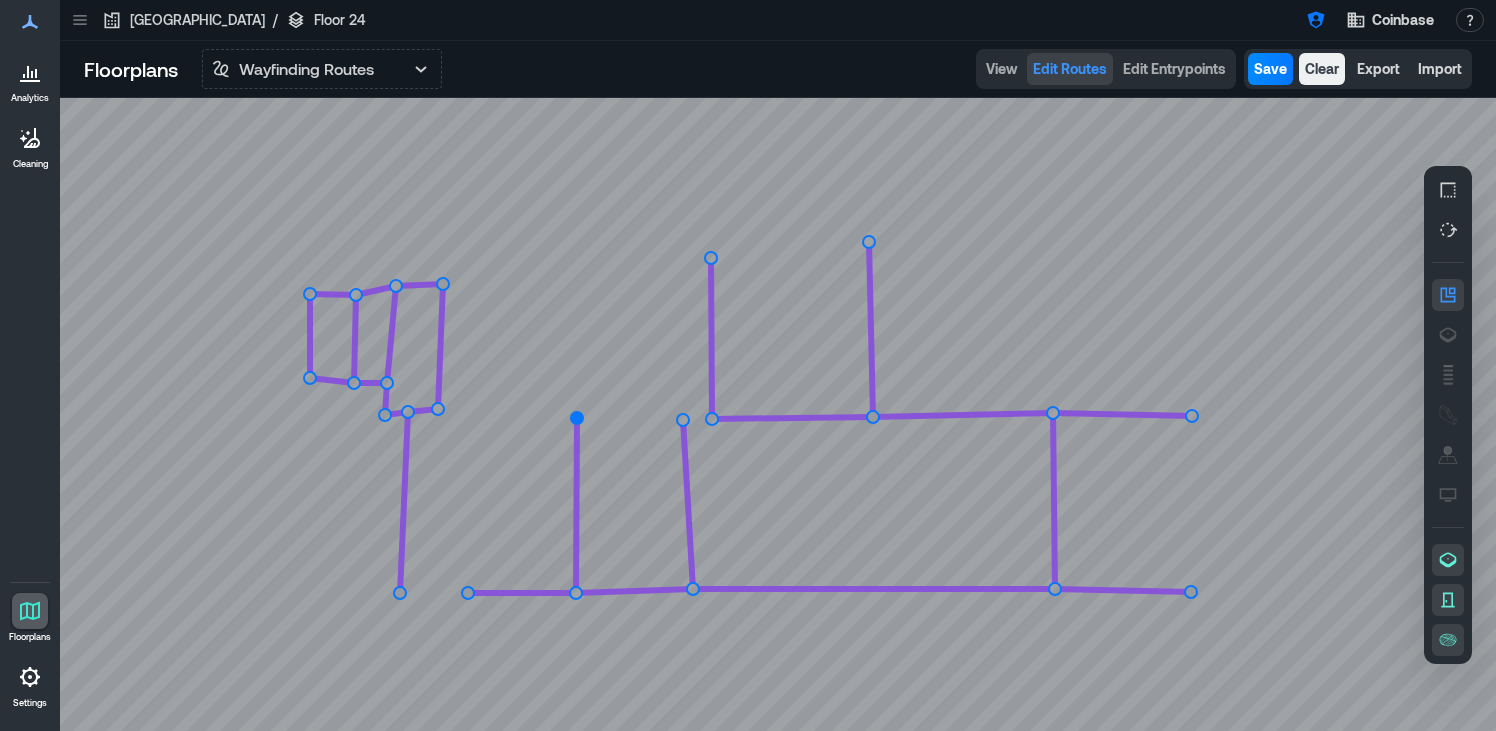 click 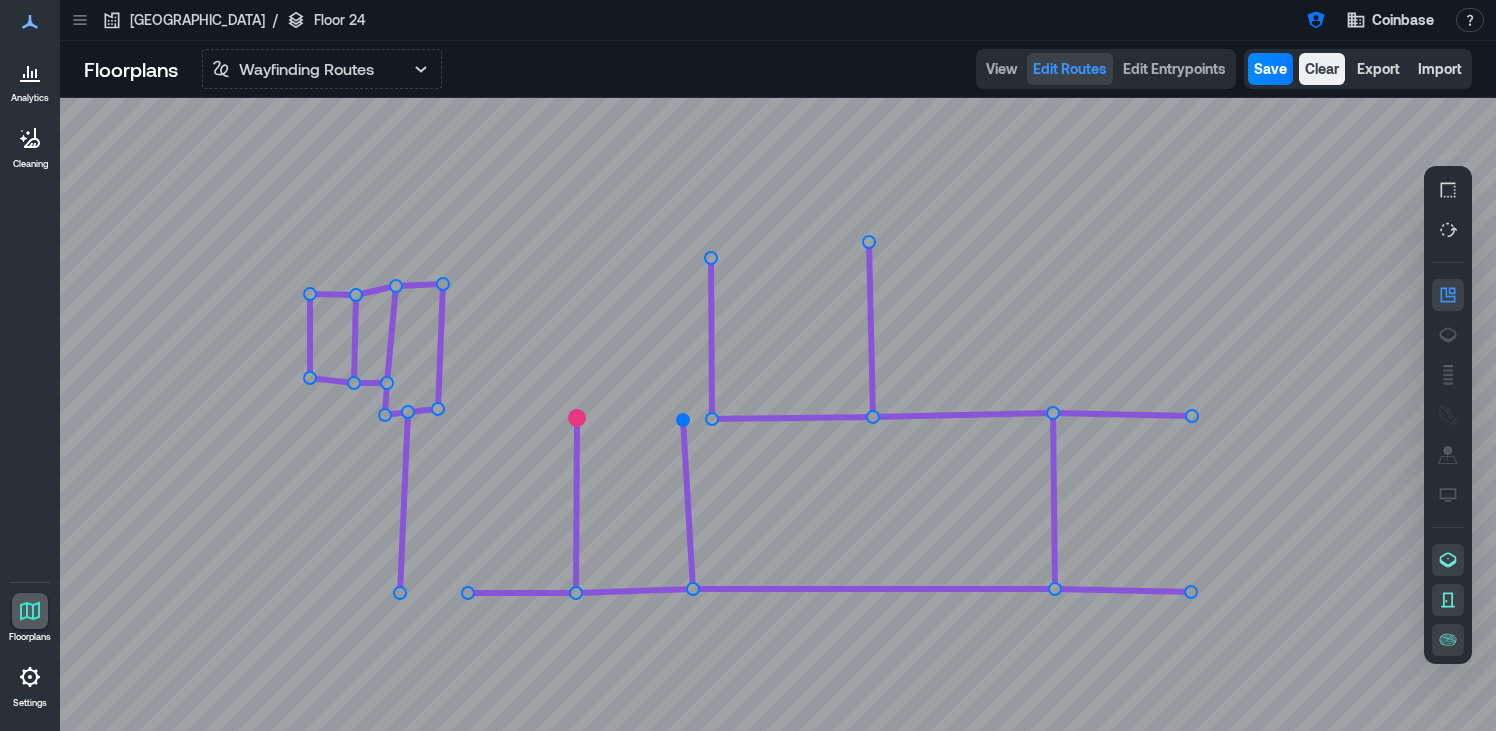 click 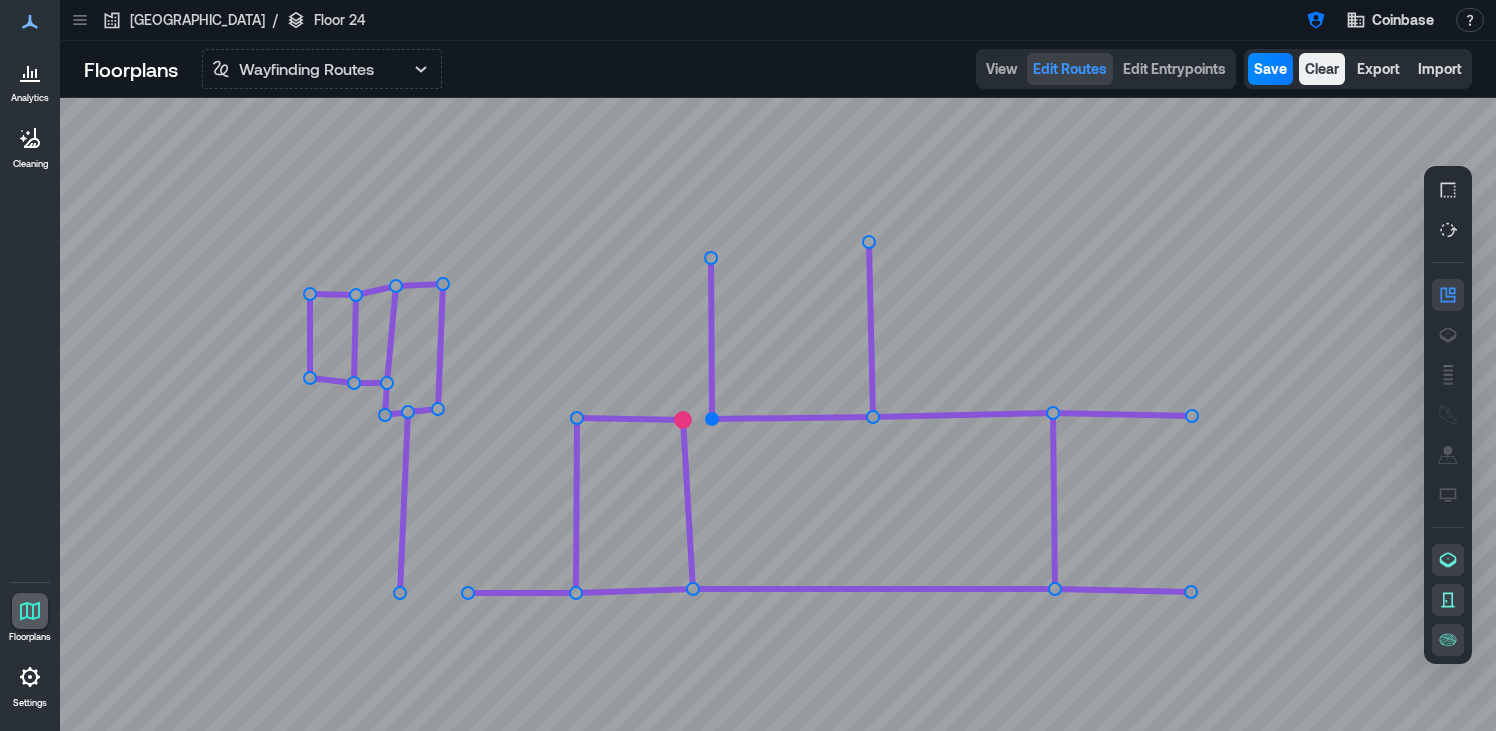 click 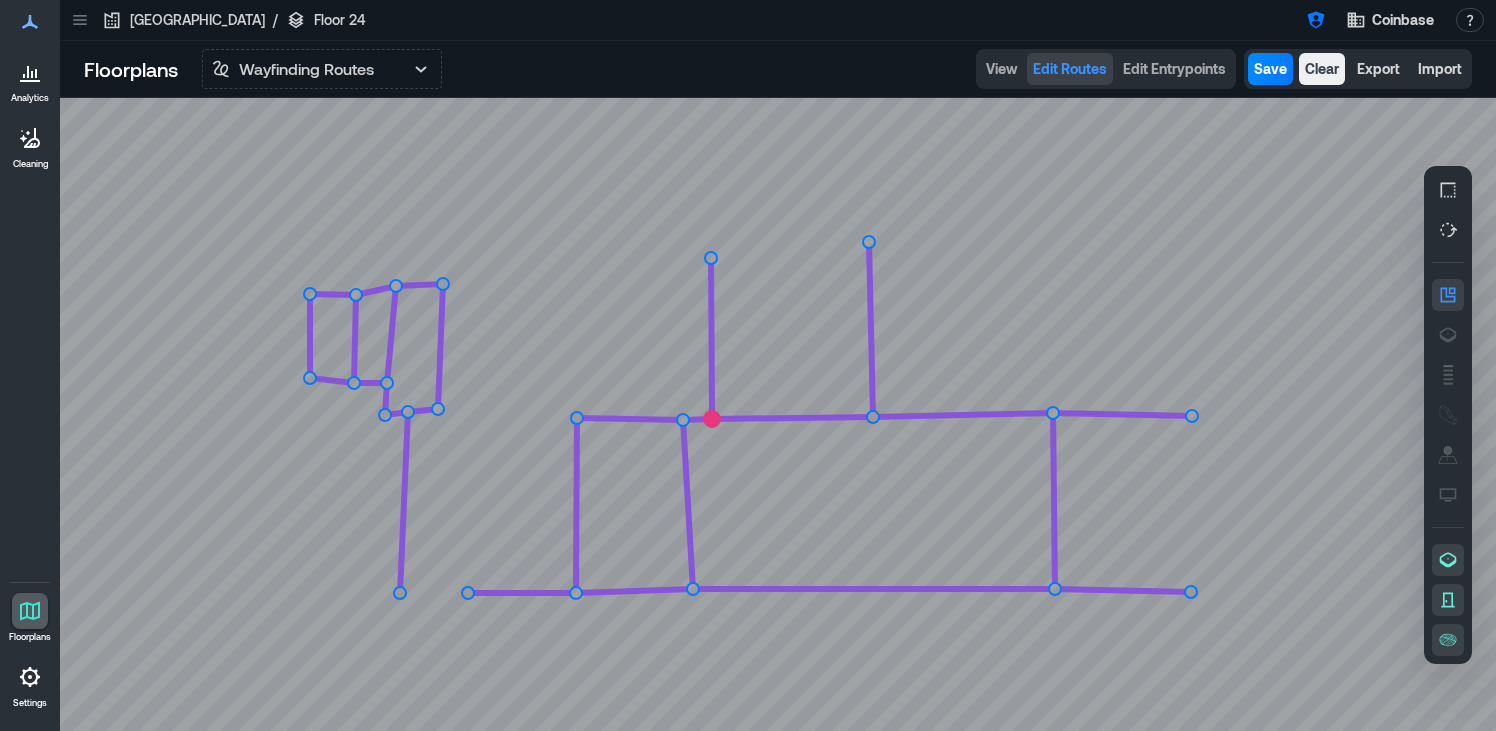 click 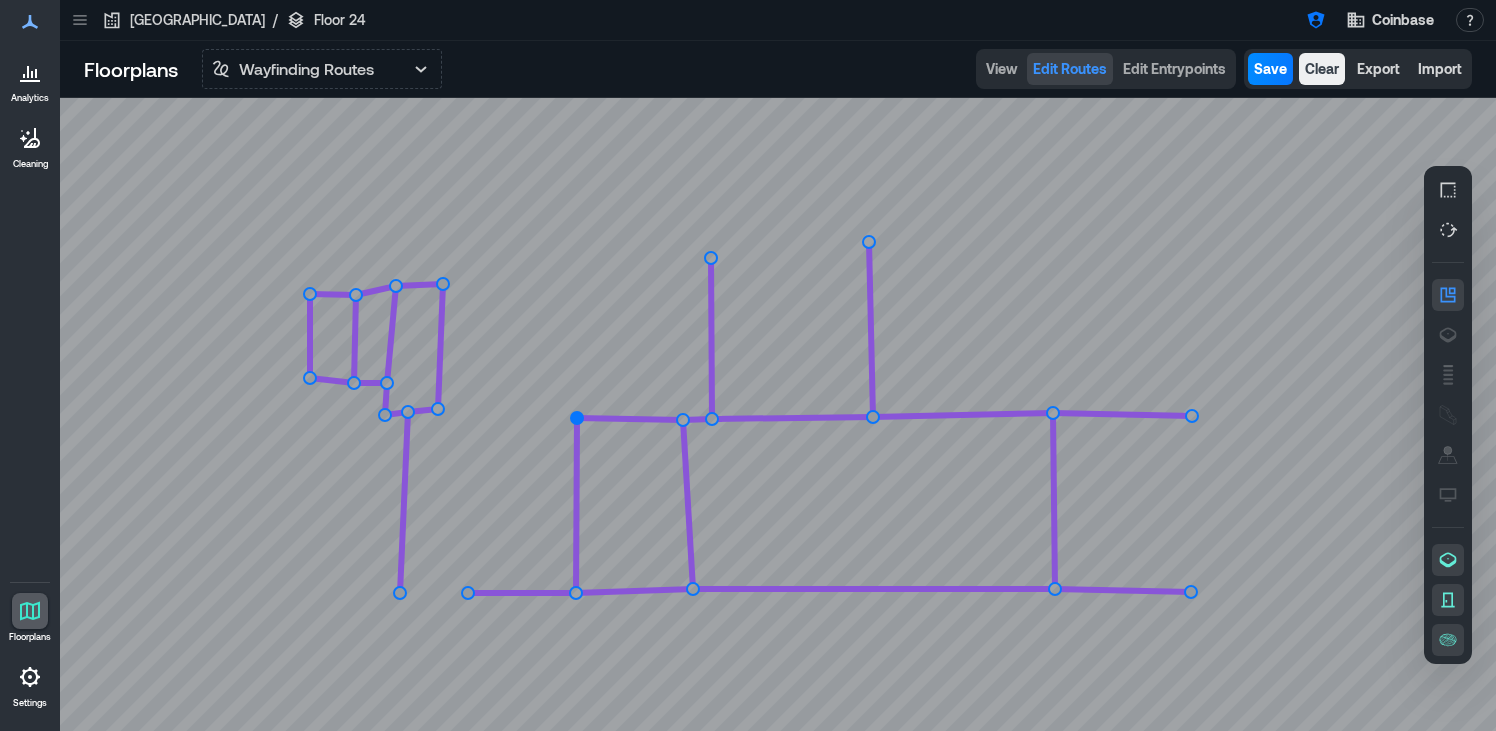 click 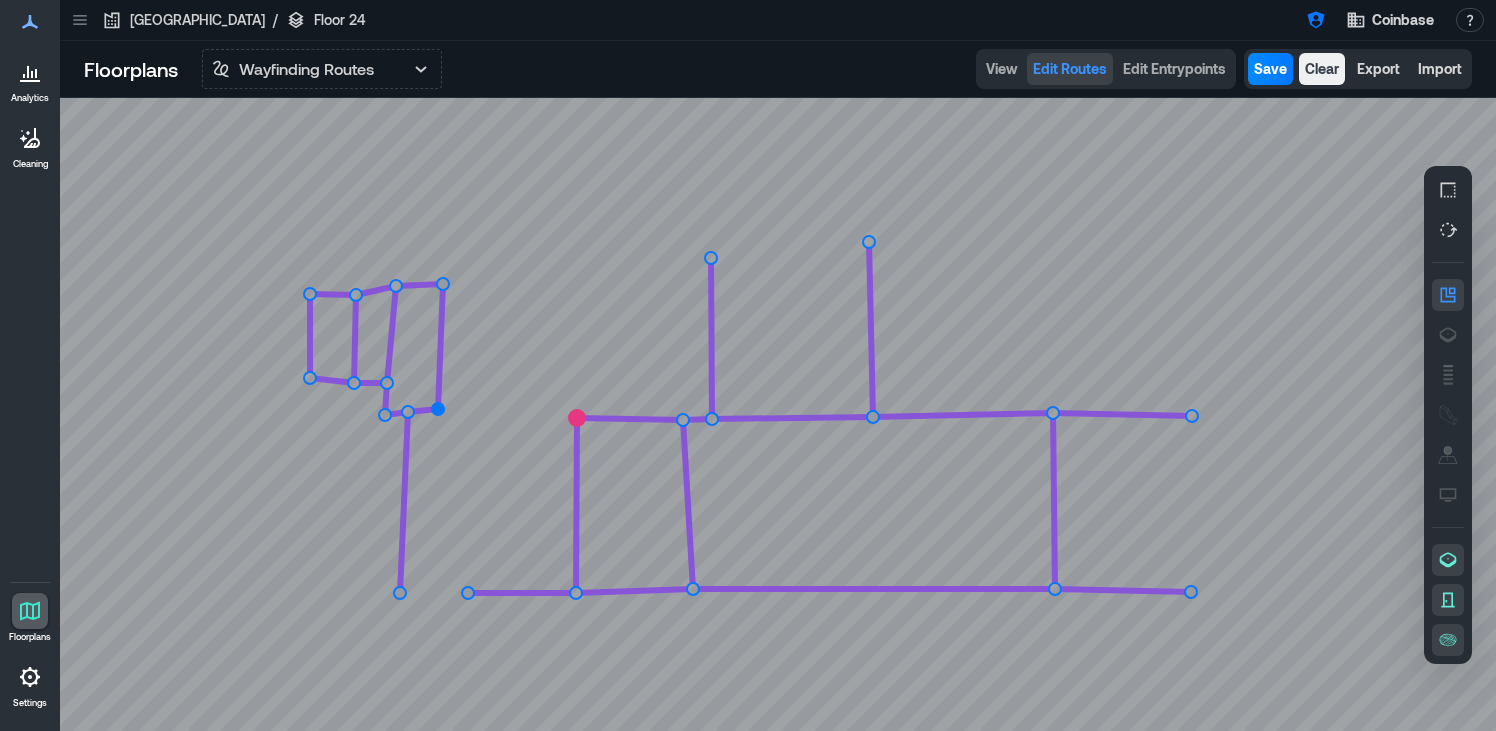 click 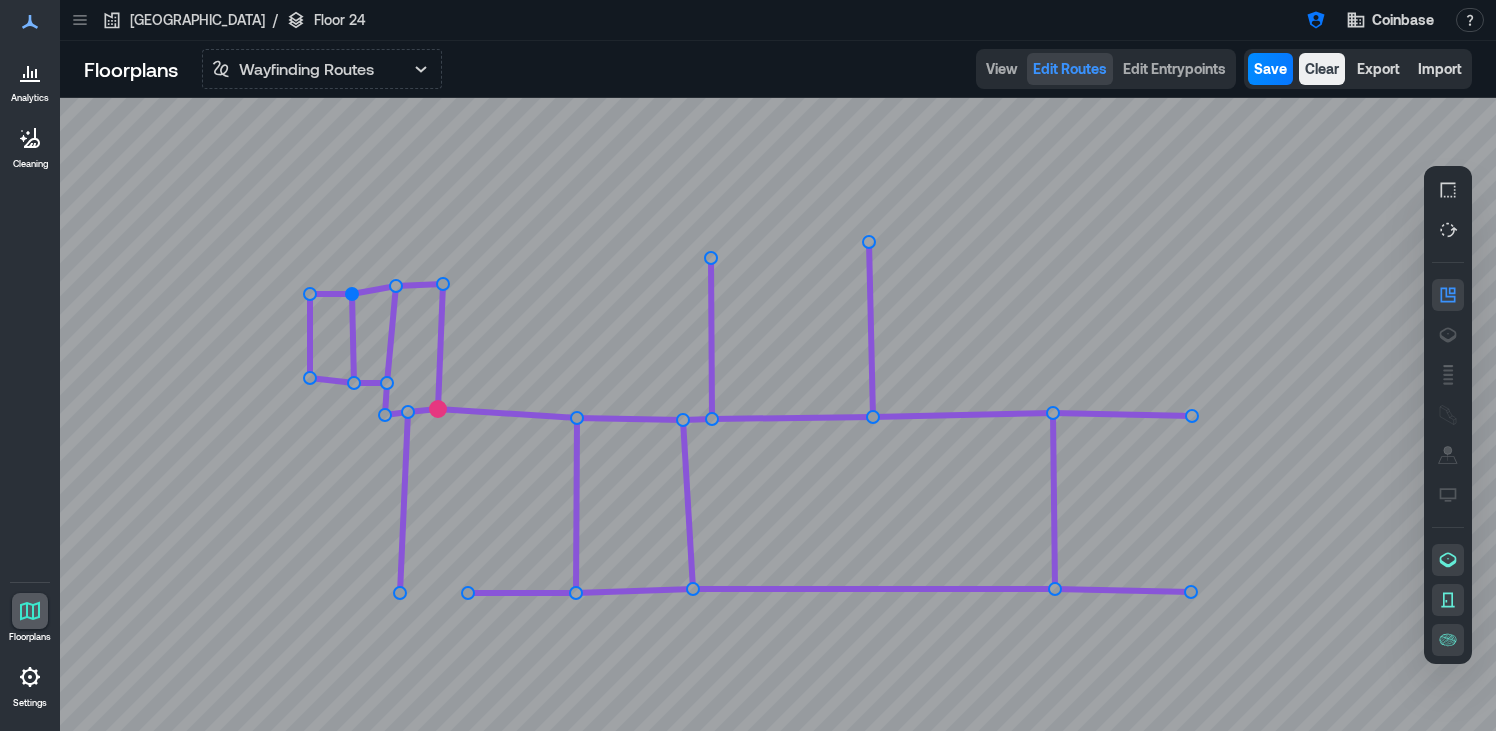 click 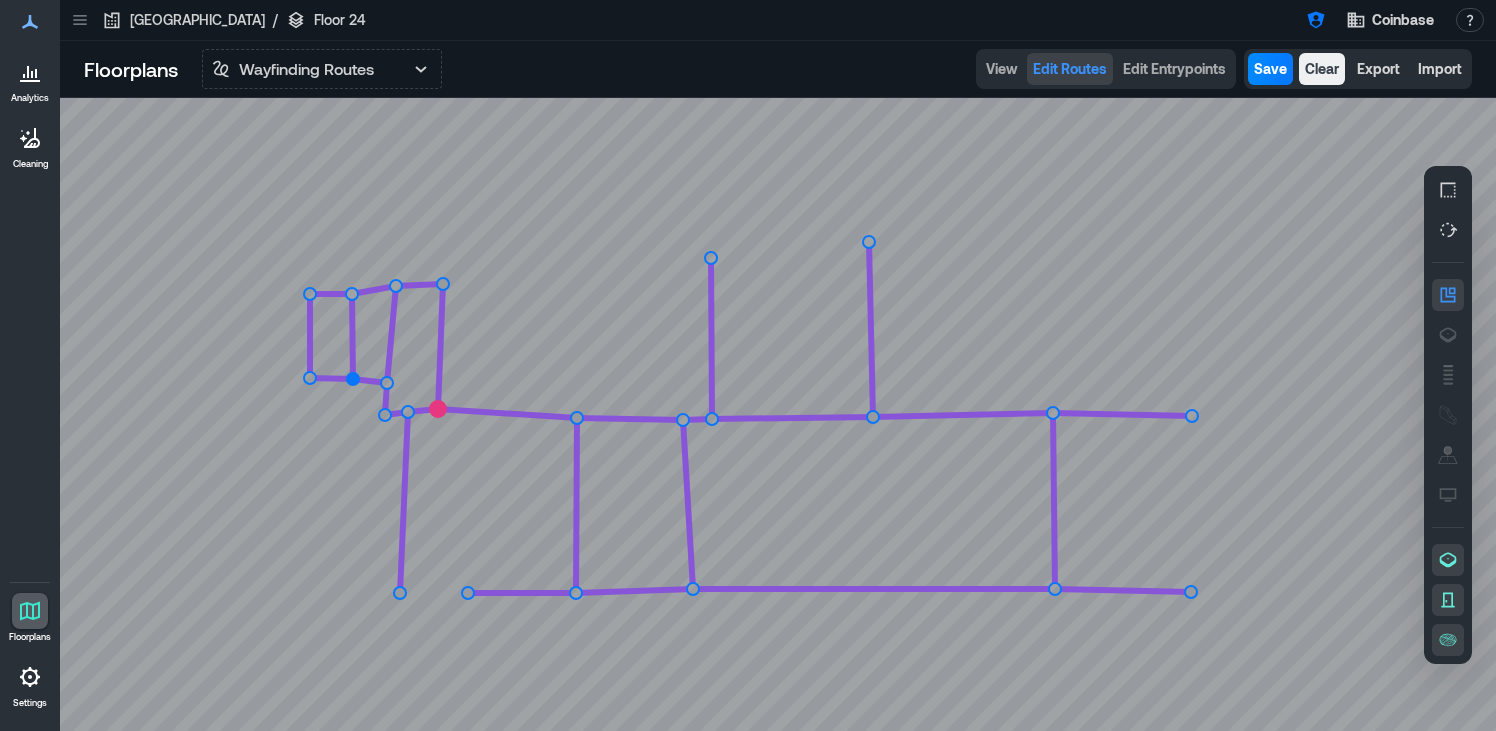 click 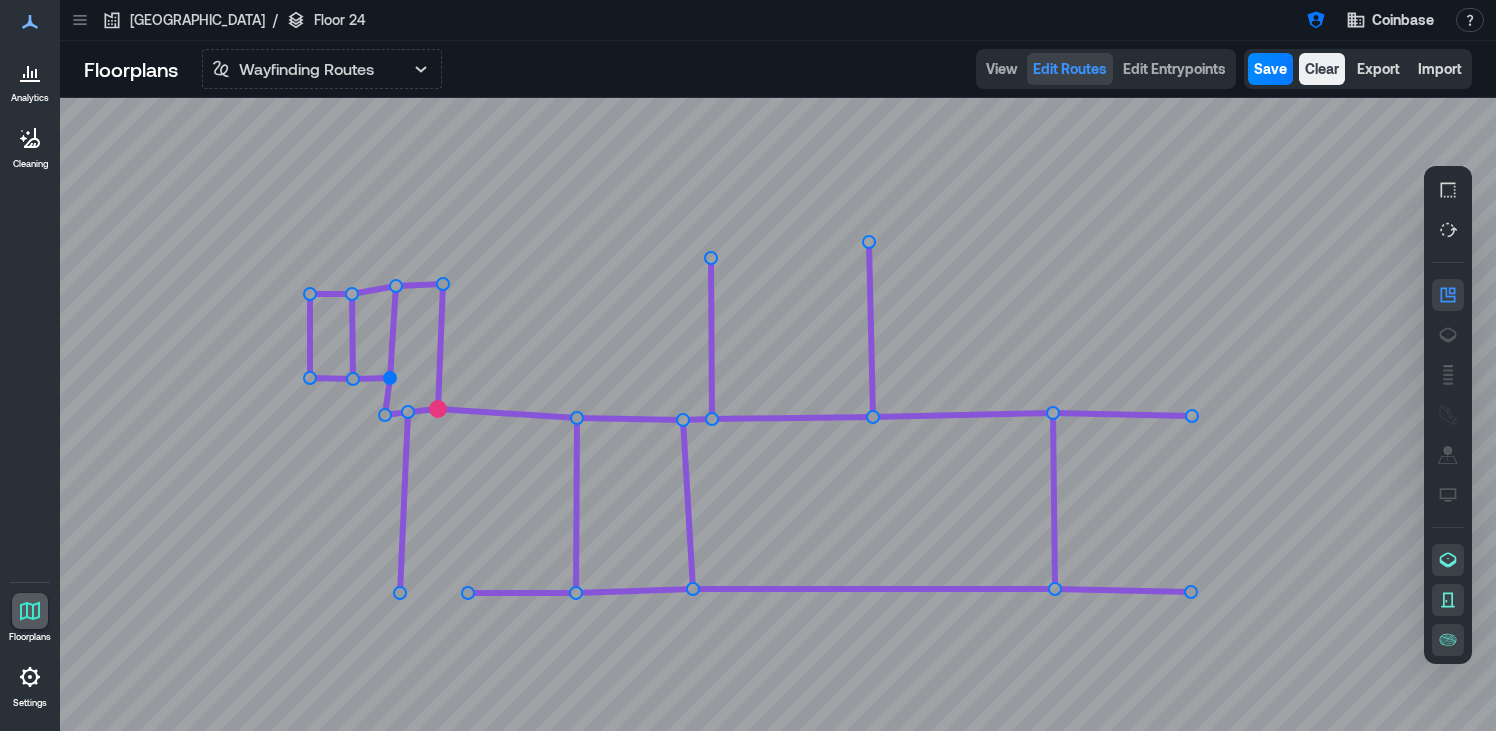 click 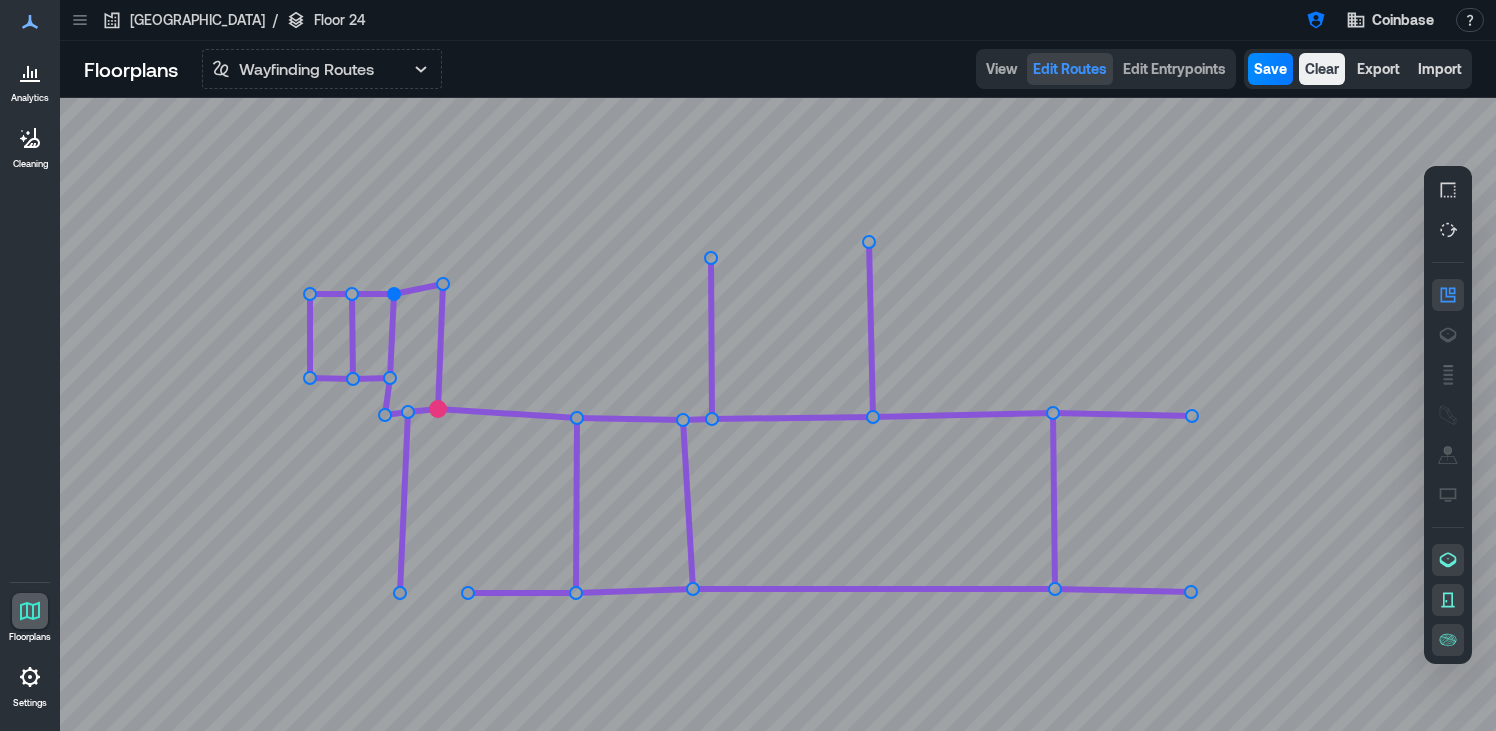 drag, startPoint x: 399, startPoint y: 283, endPoint x: 394, endPoint y: 294, distance: 12.083046 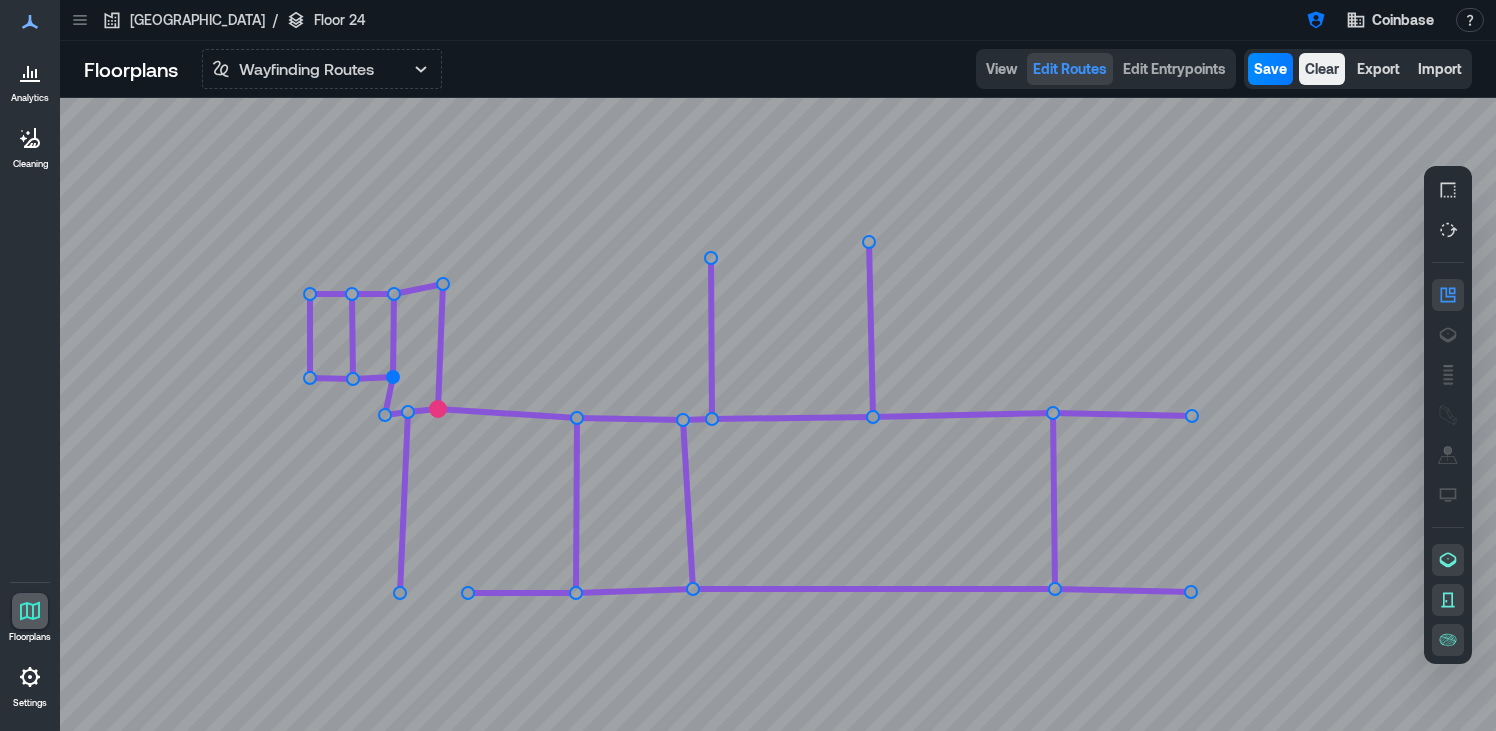 click 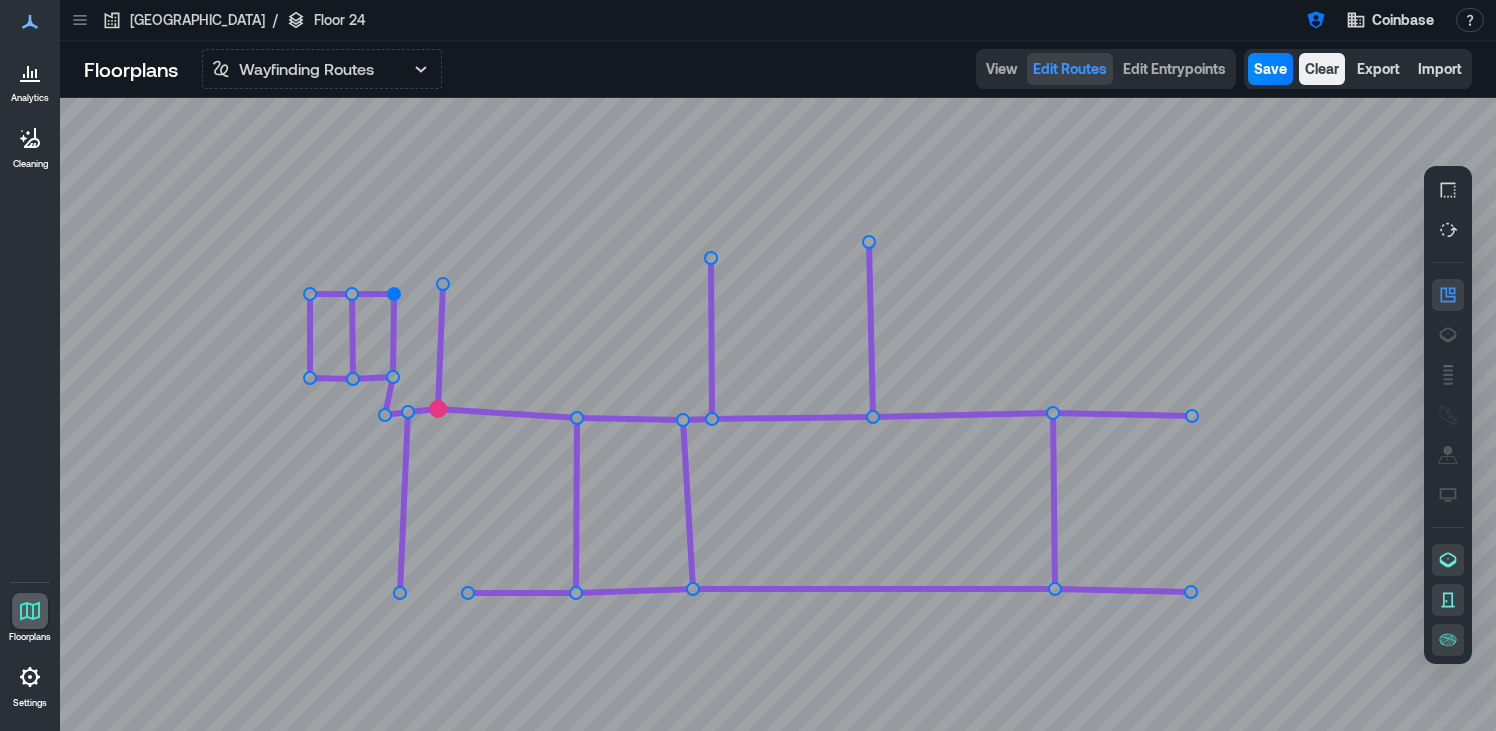 click 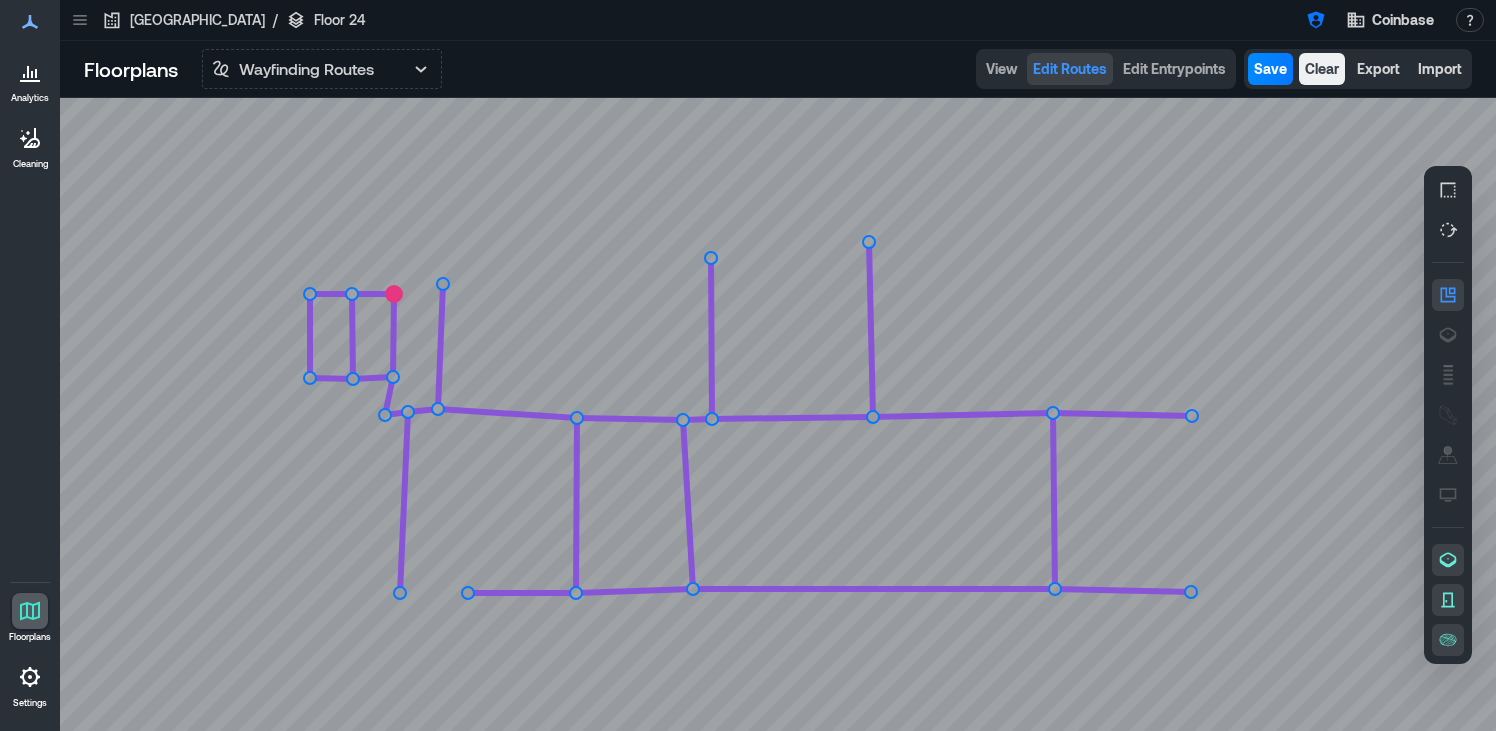 click 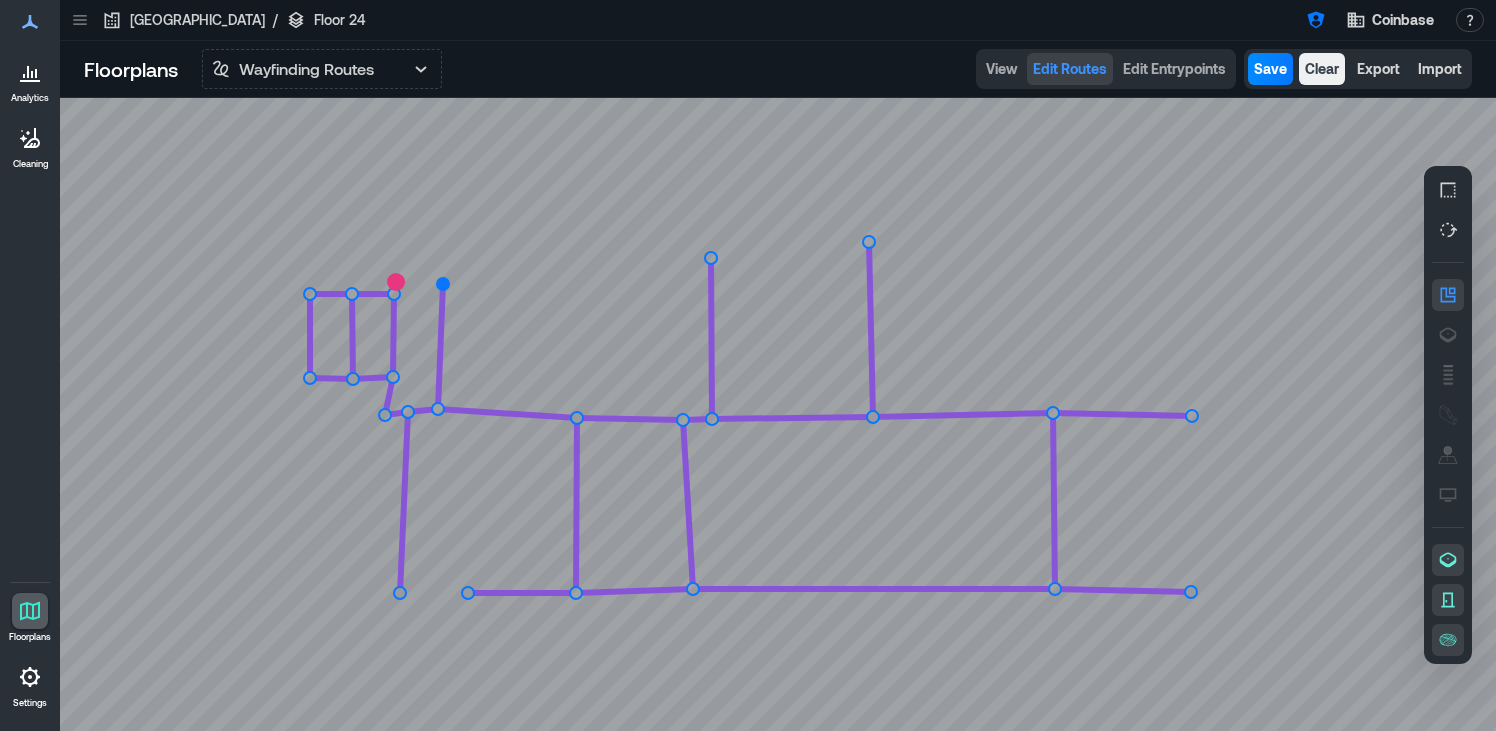 click 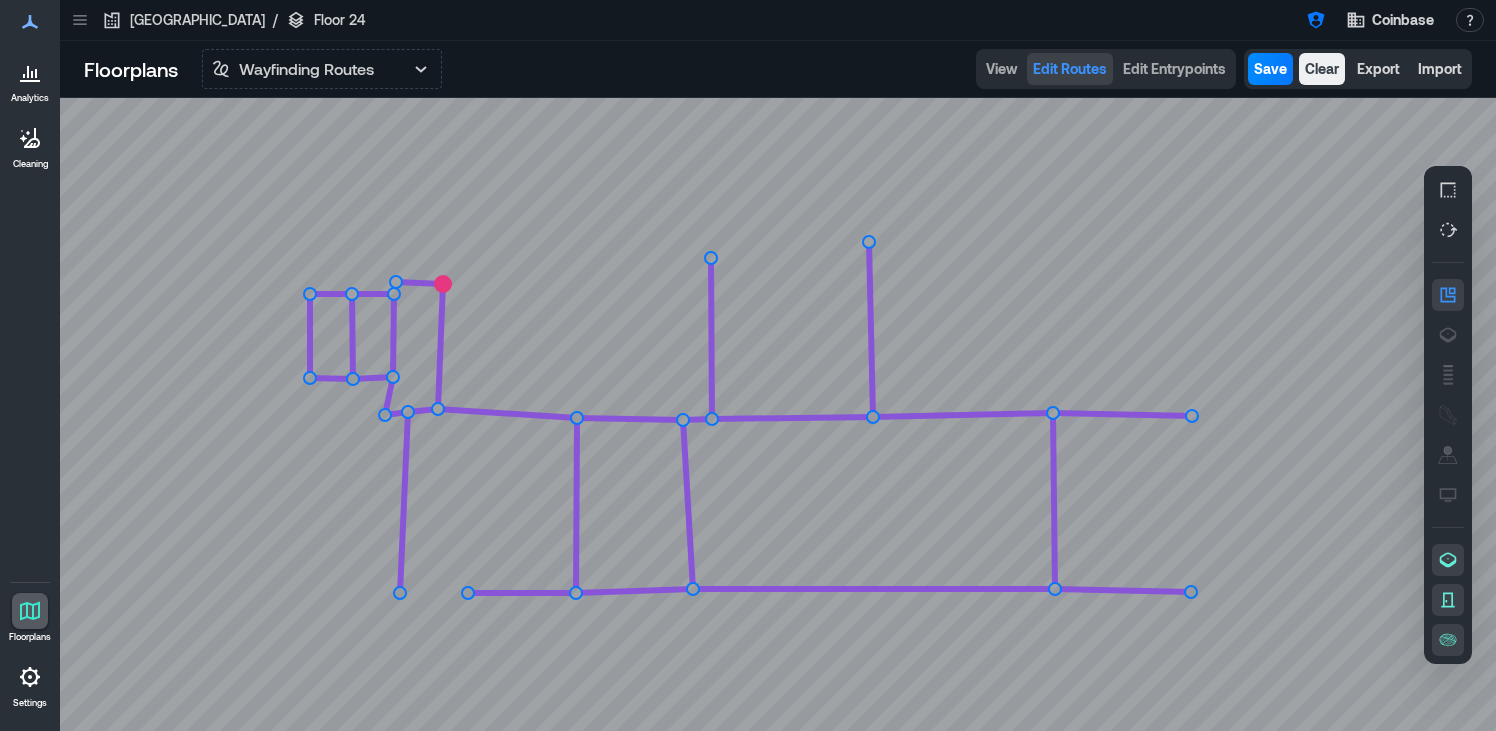 click 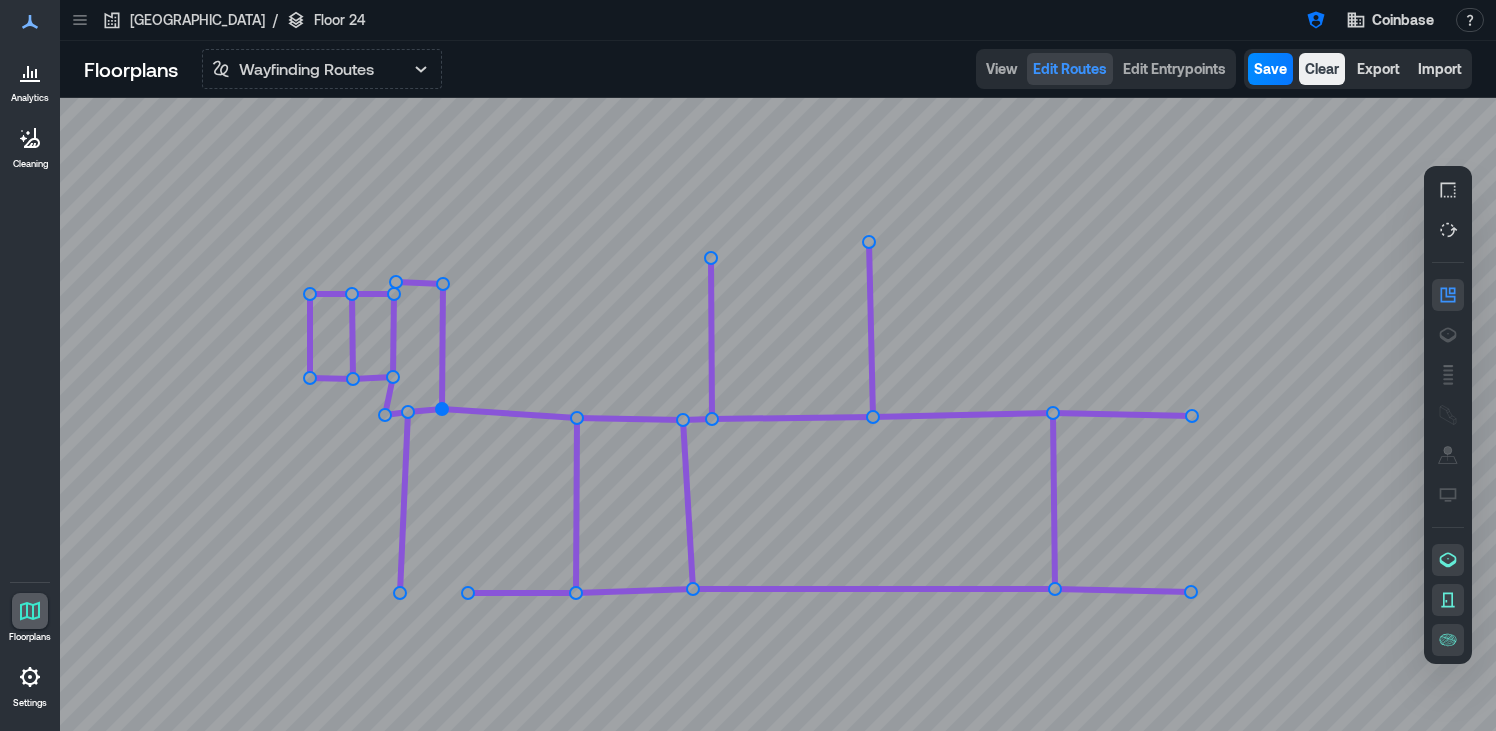 click 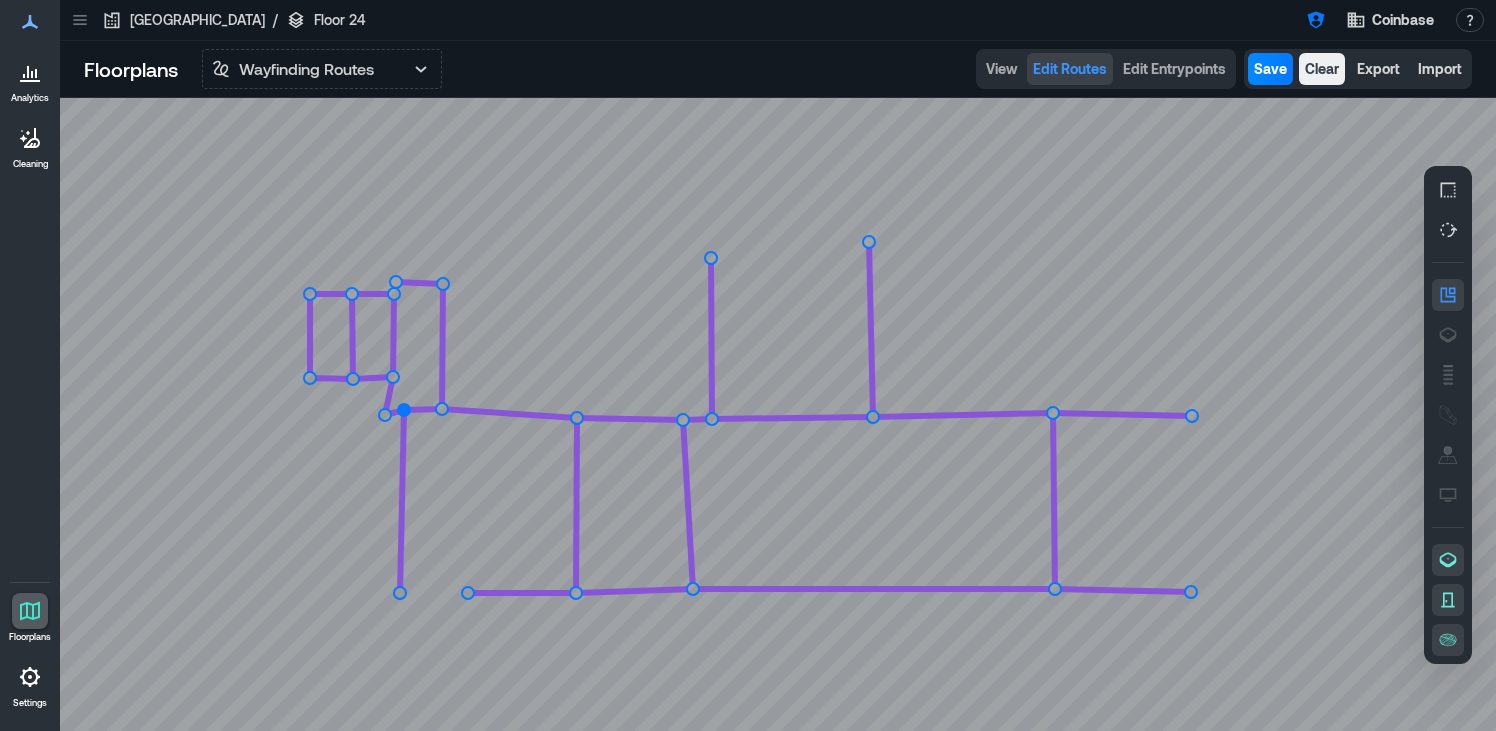click 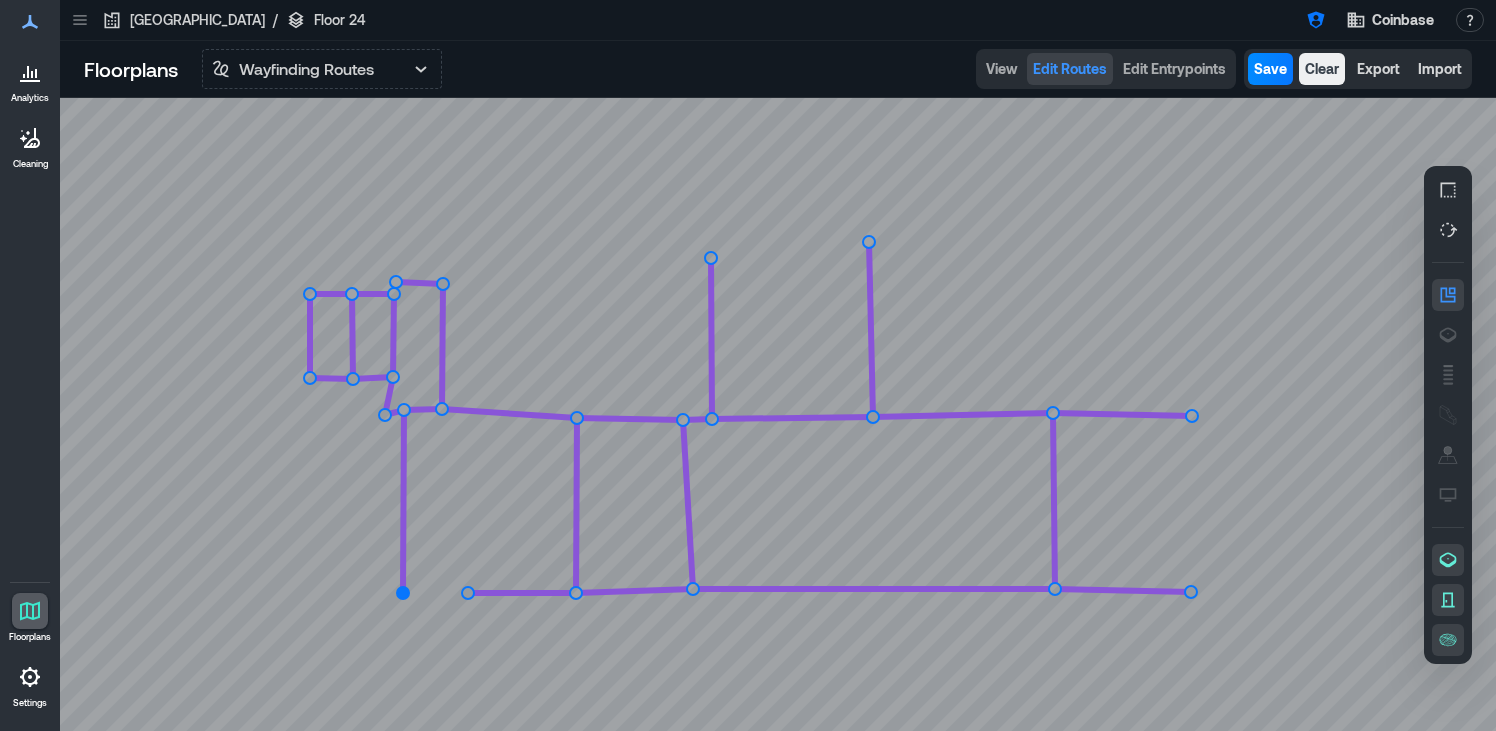 click 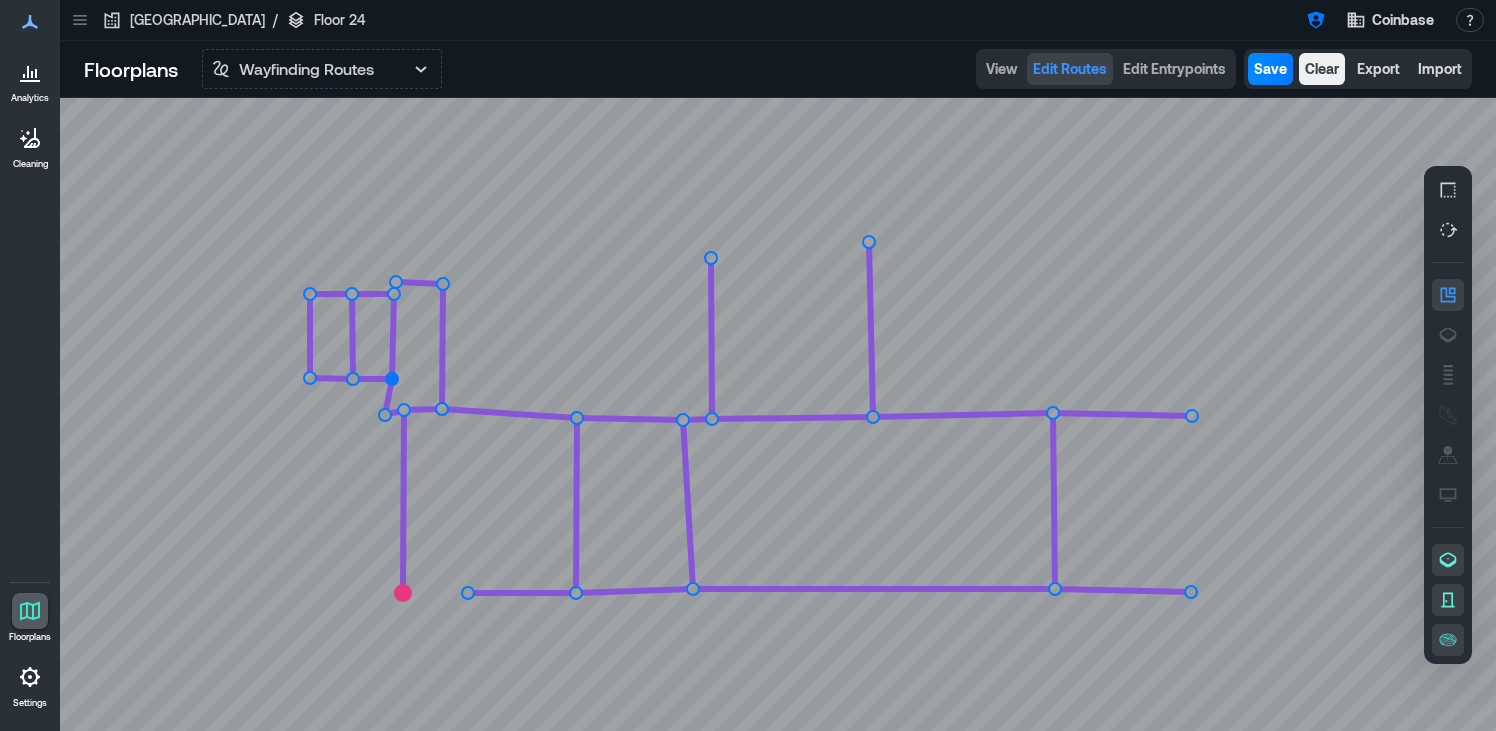 click 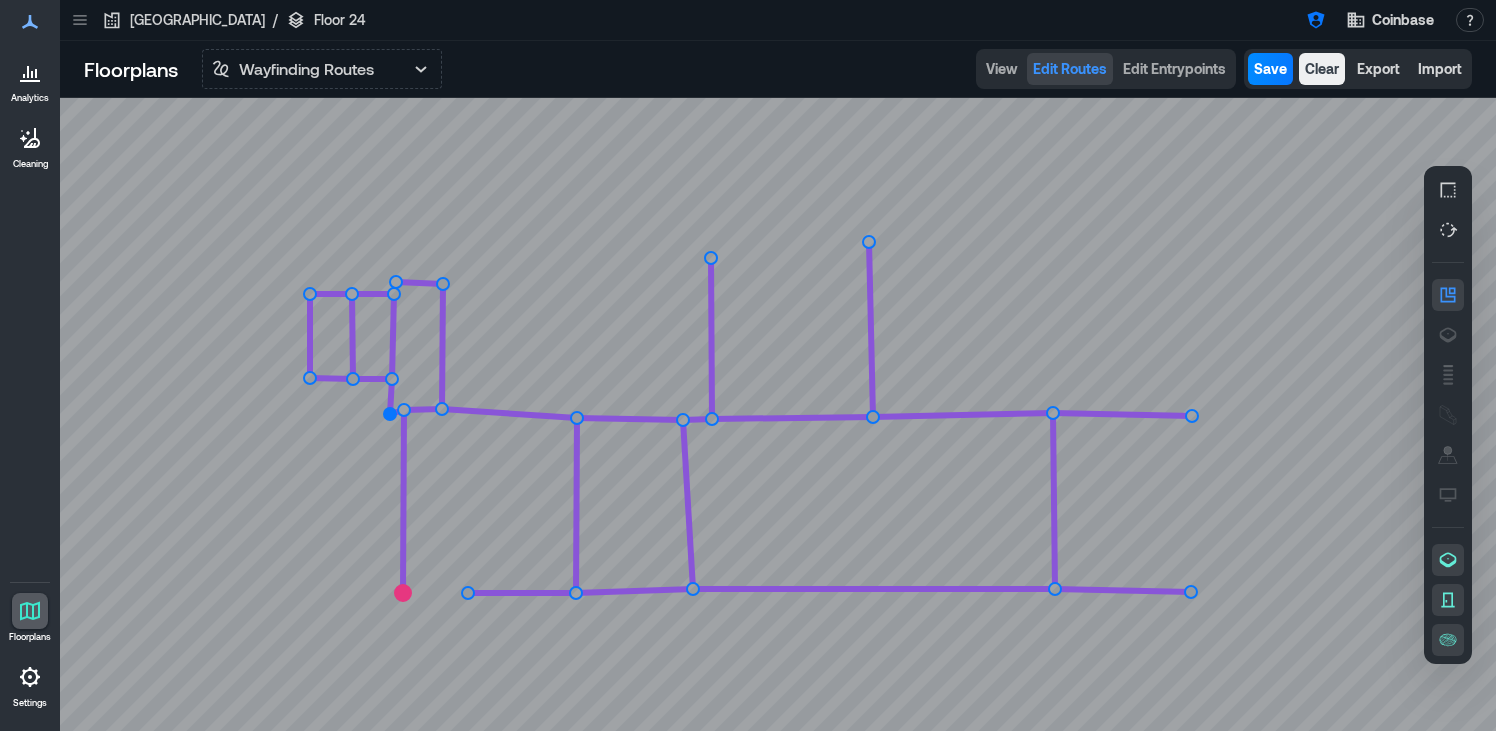 click 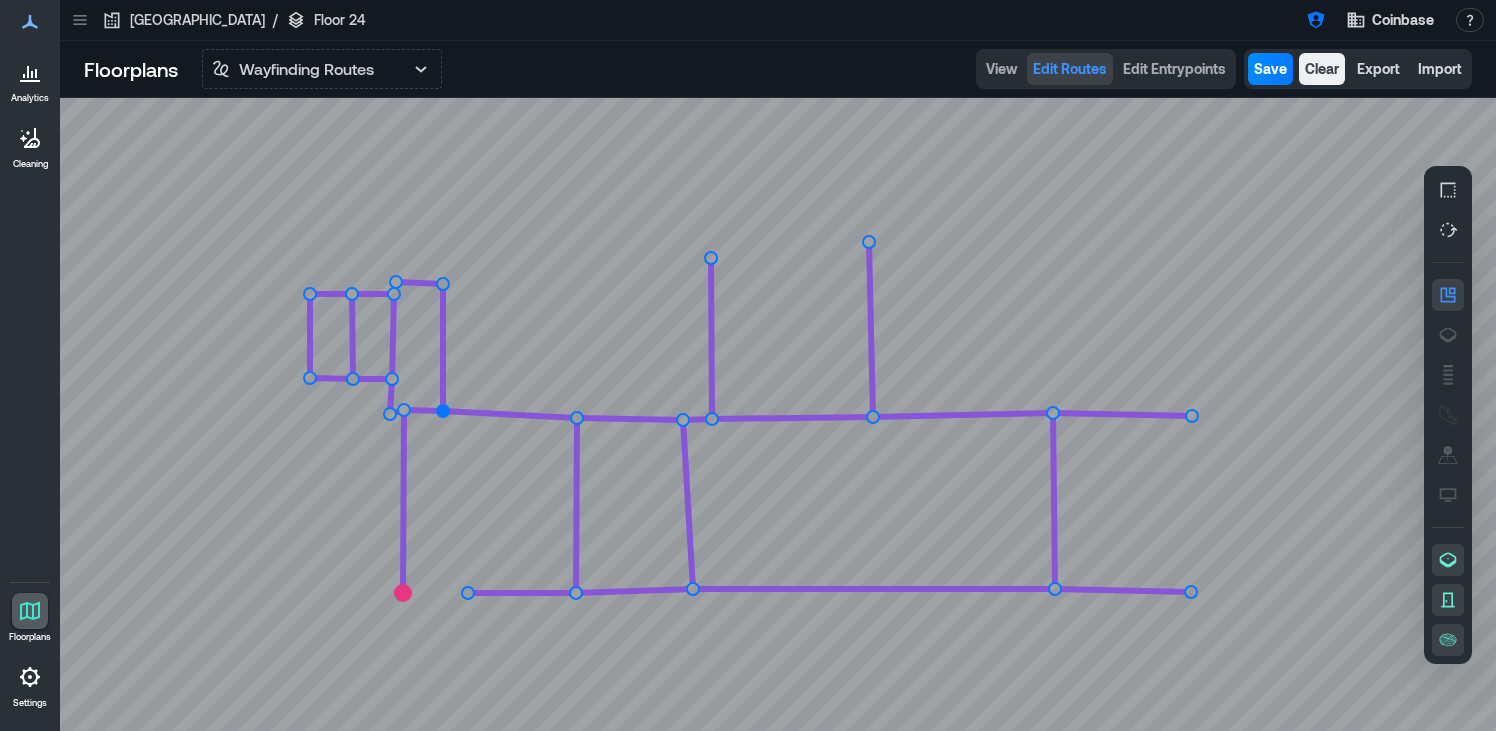 click 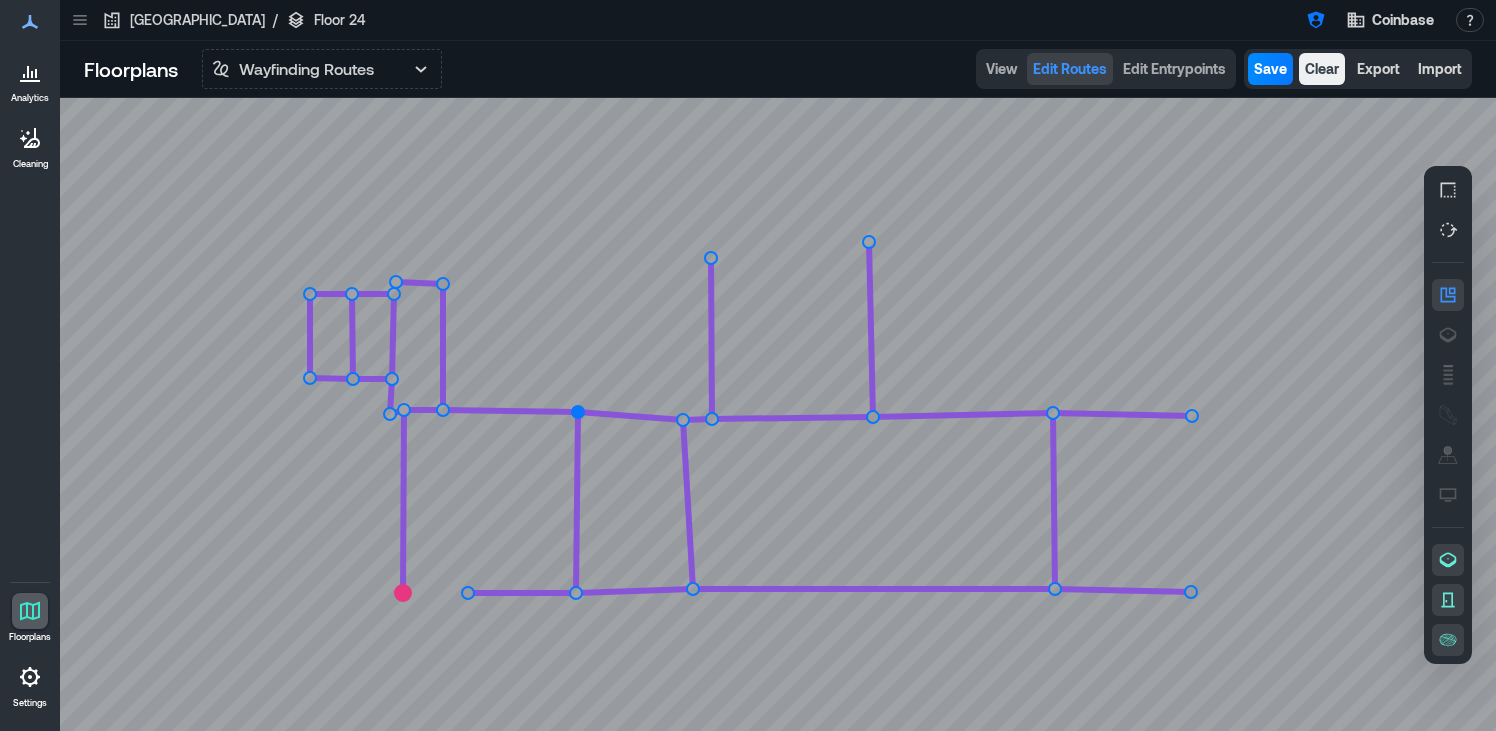 click 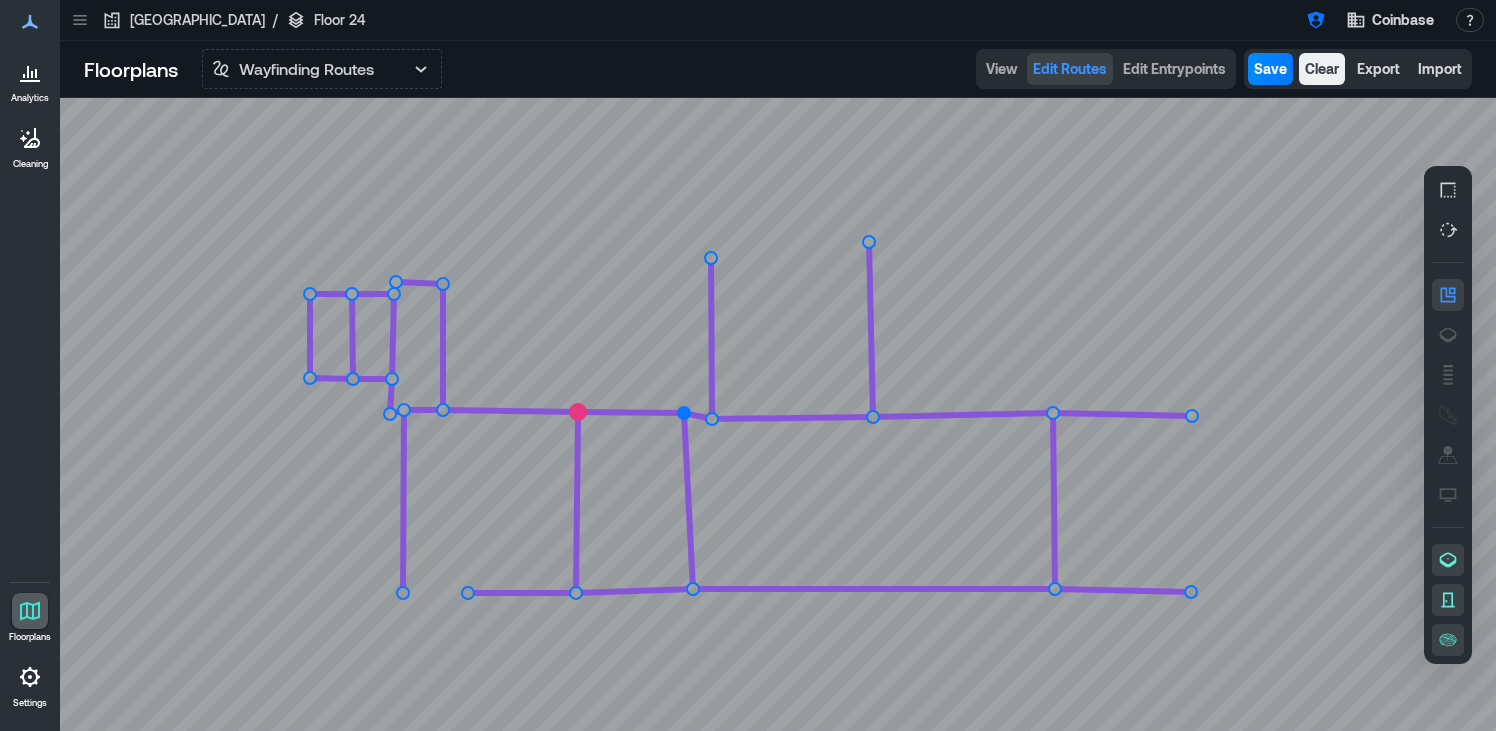 click 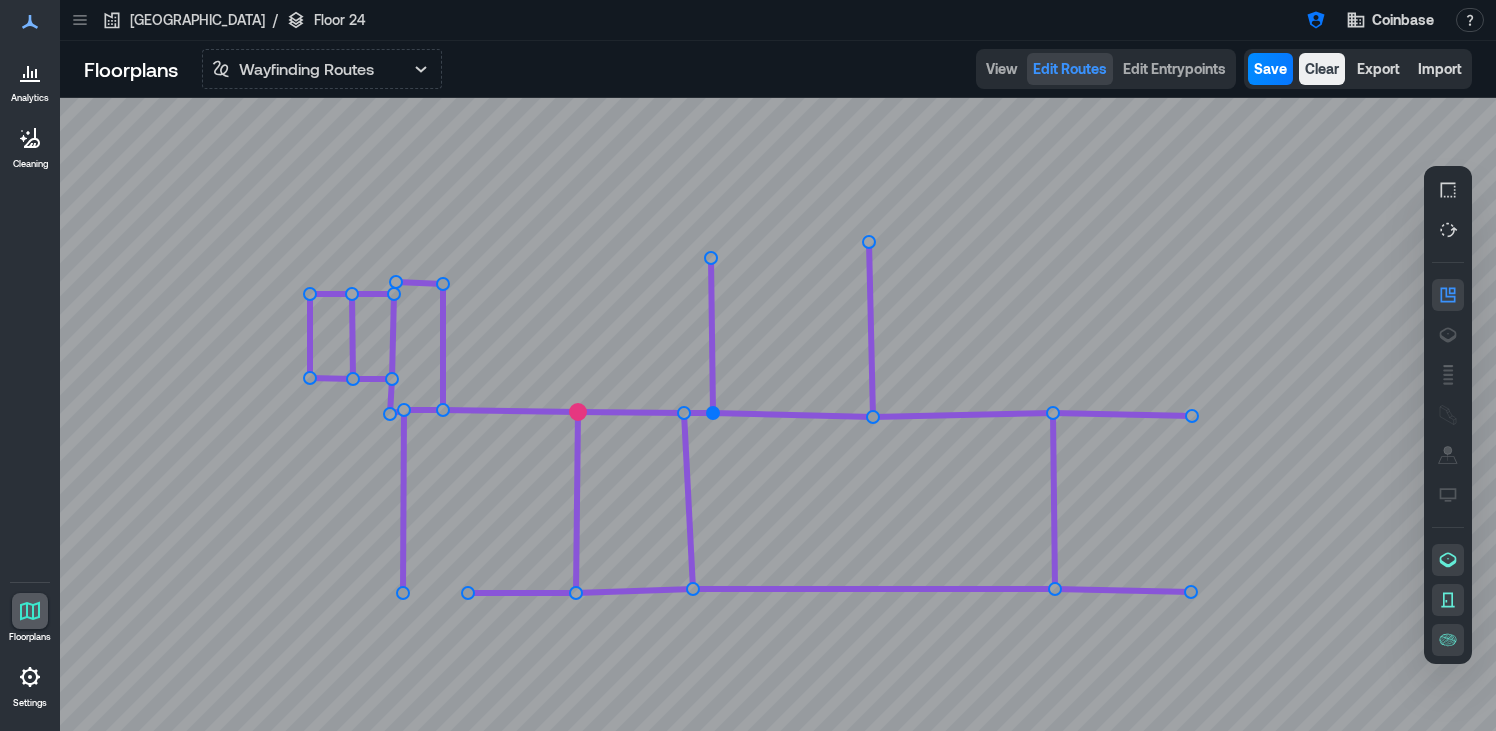 click 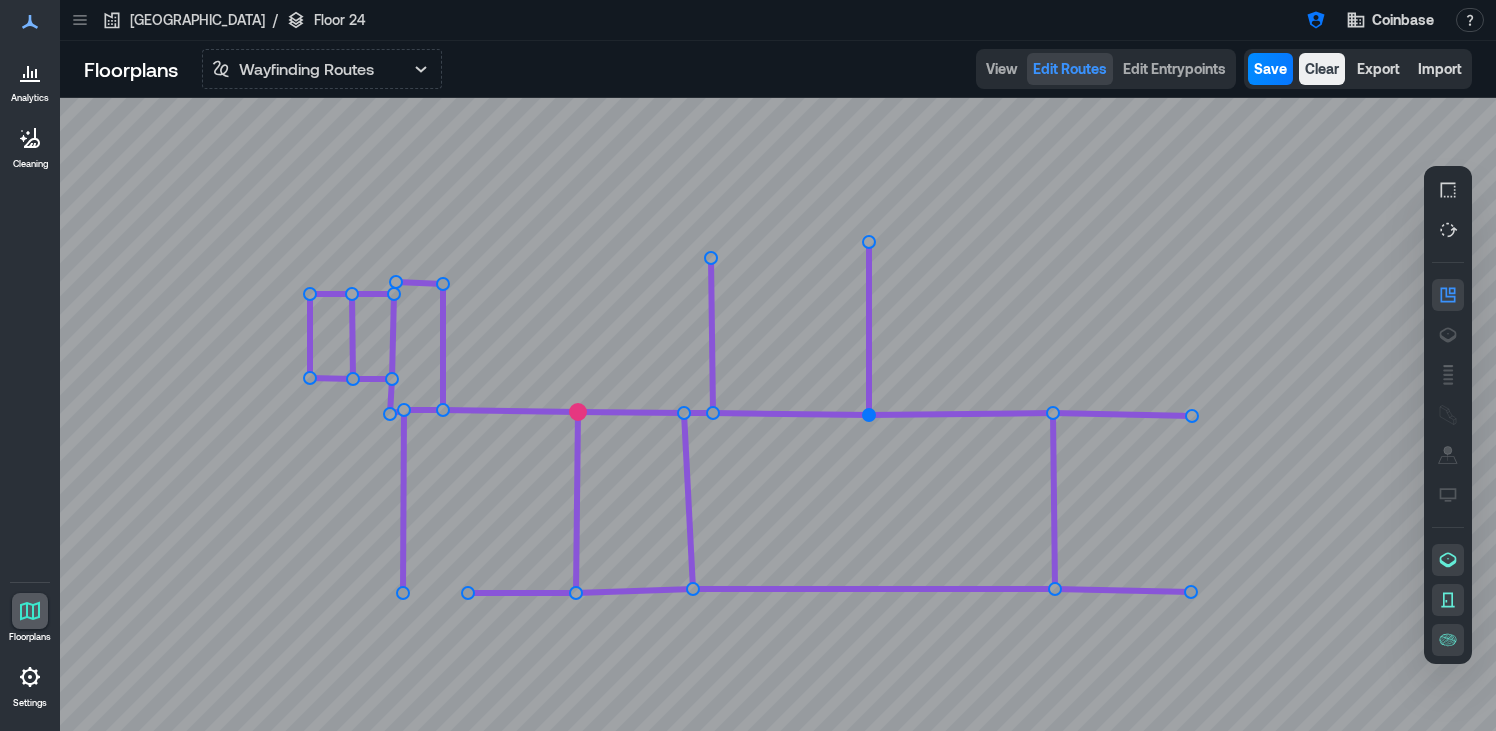 click 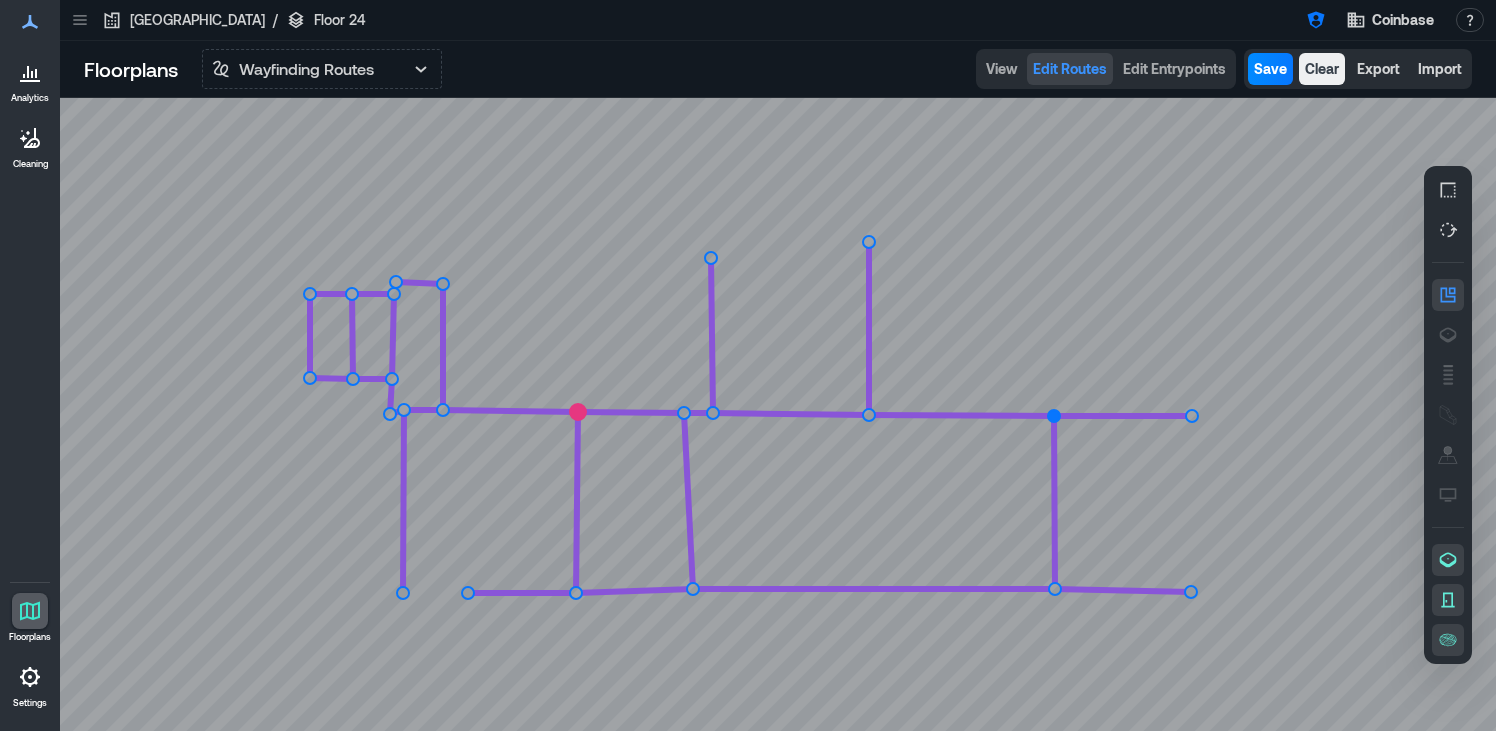 click 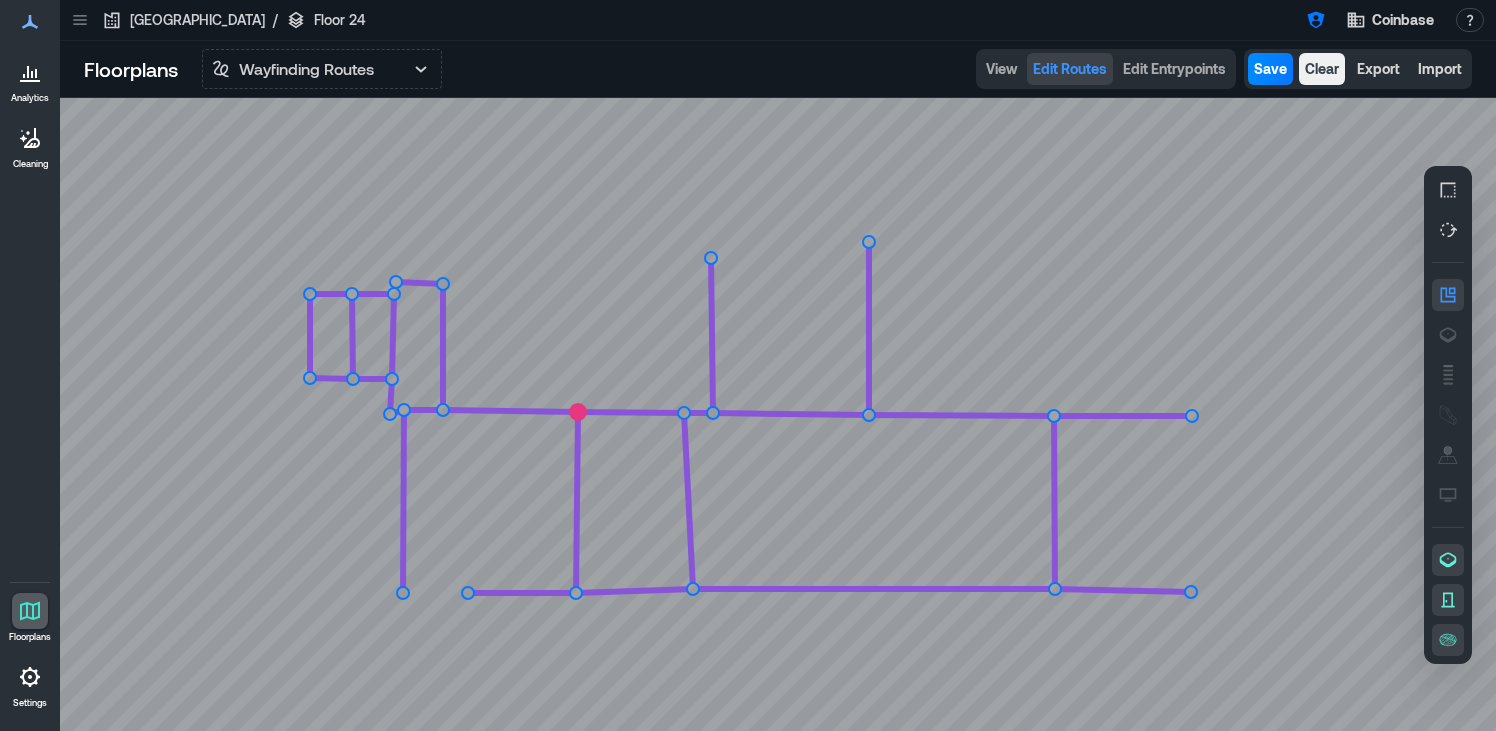 click 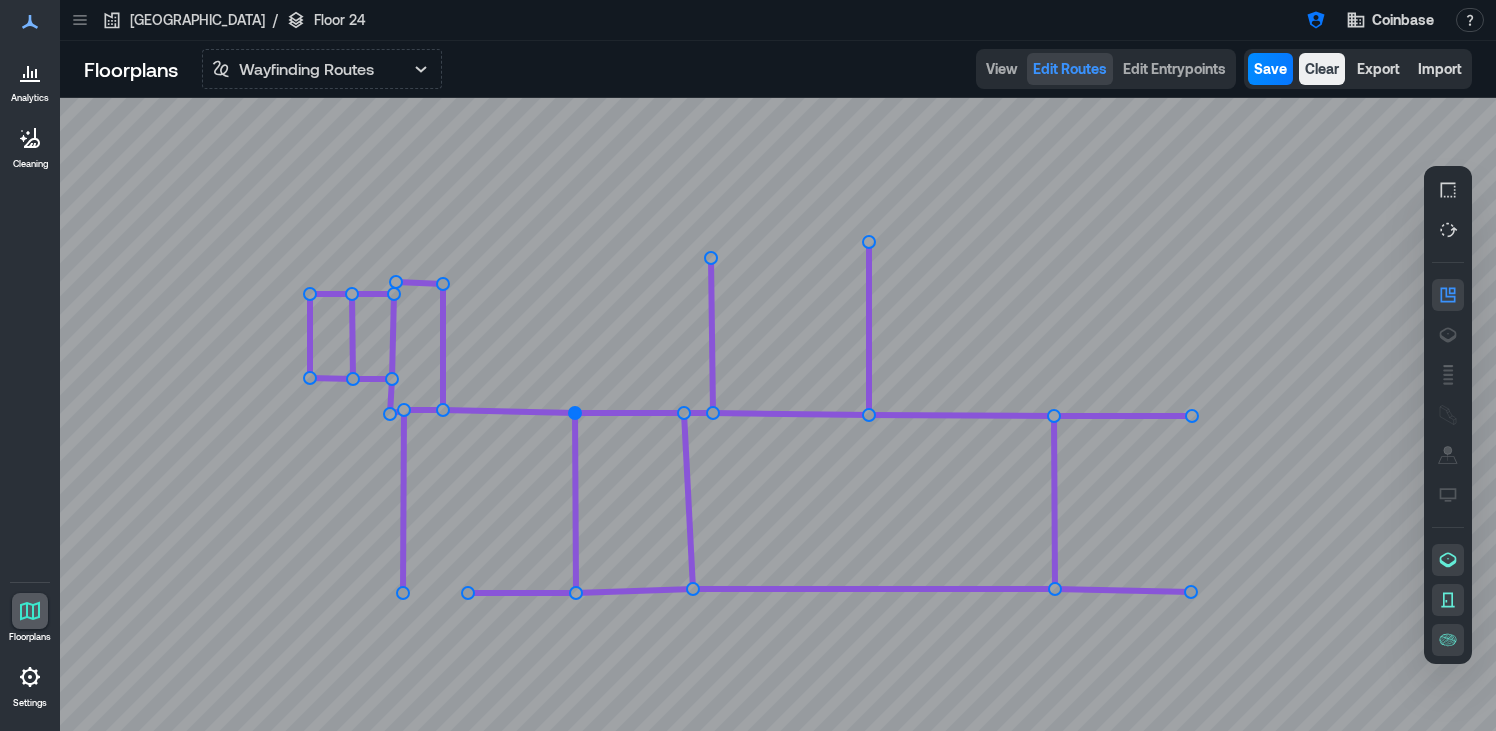 click 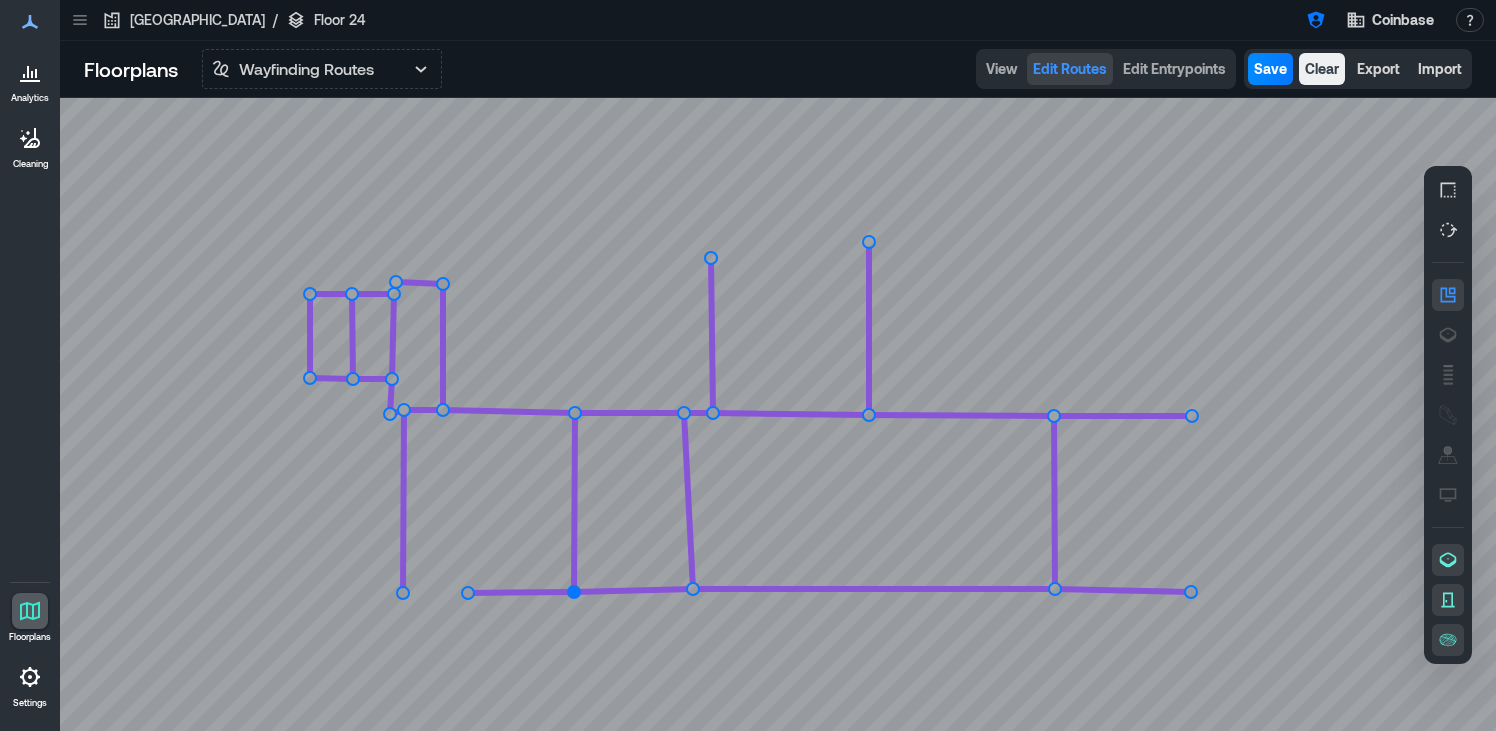 click 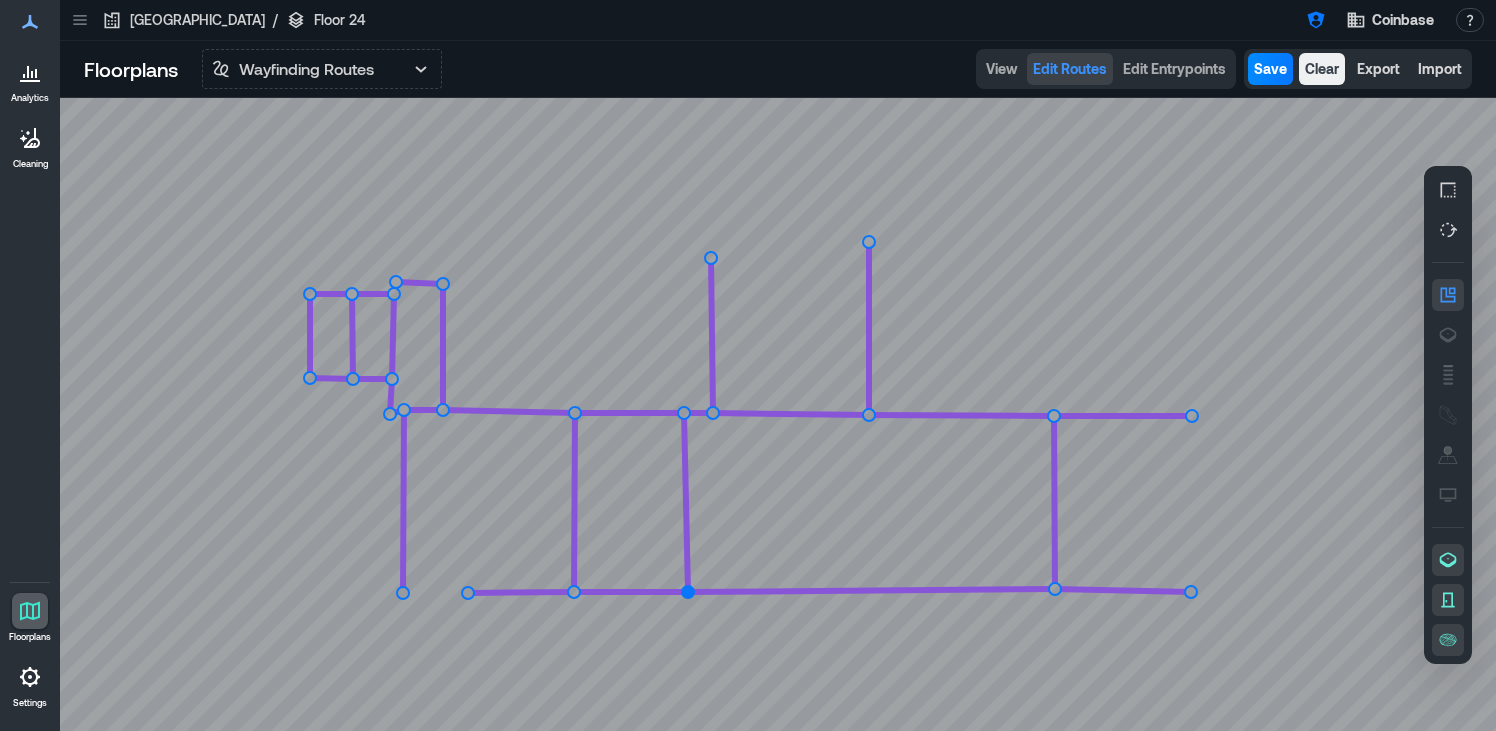 drag, startPoint x: 697, startPoint y: 587, endPoint x: 688, endPoint y: 592, distance: 10.29563 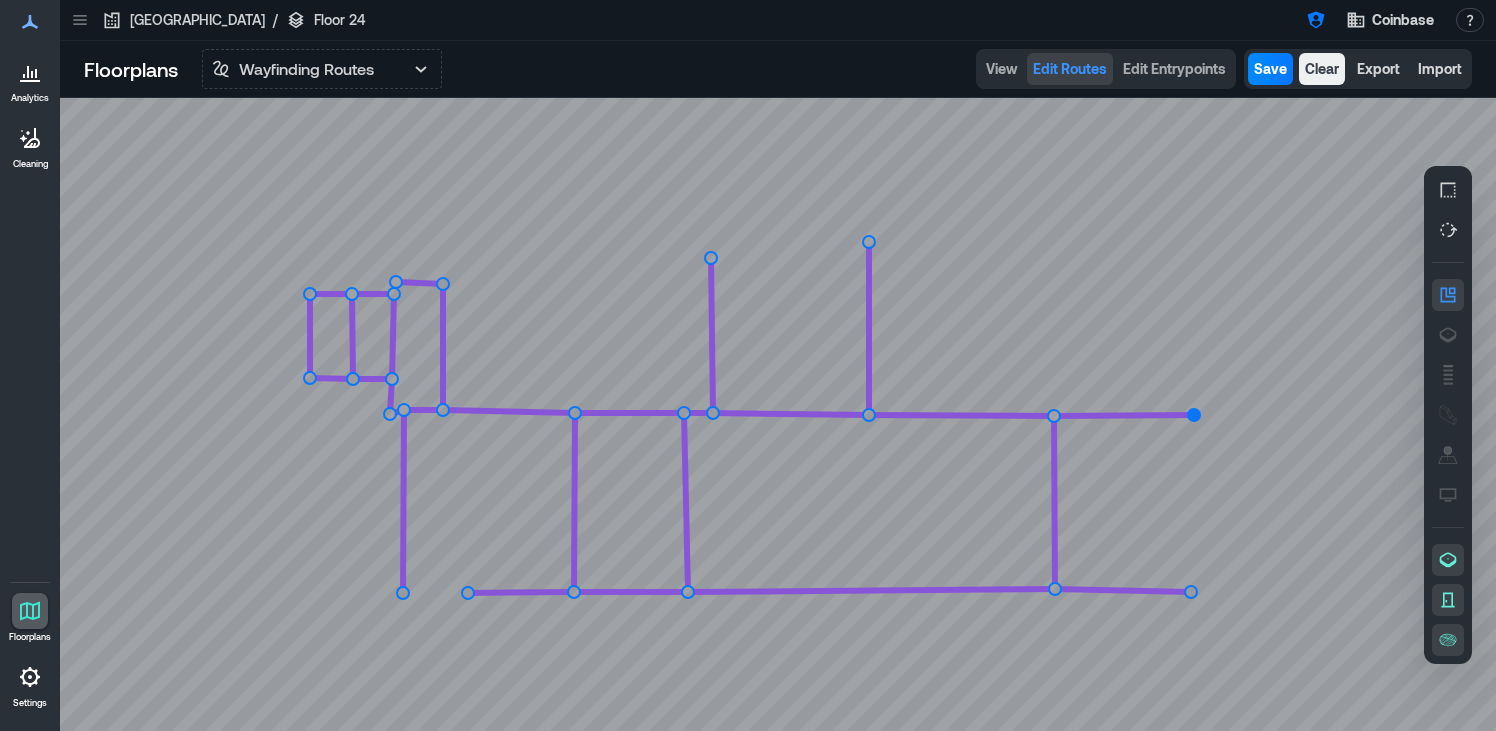 click 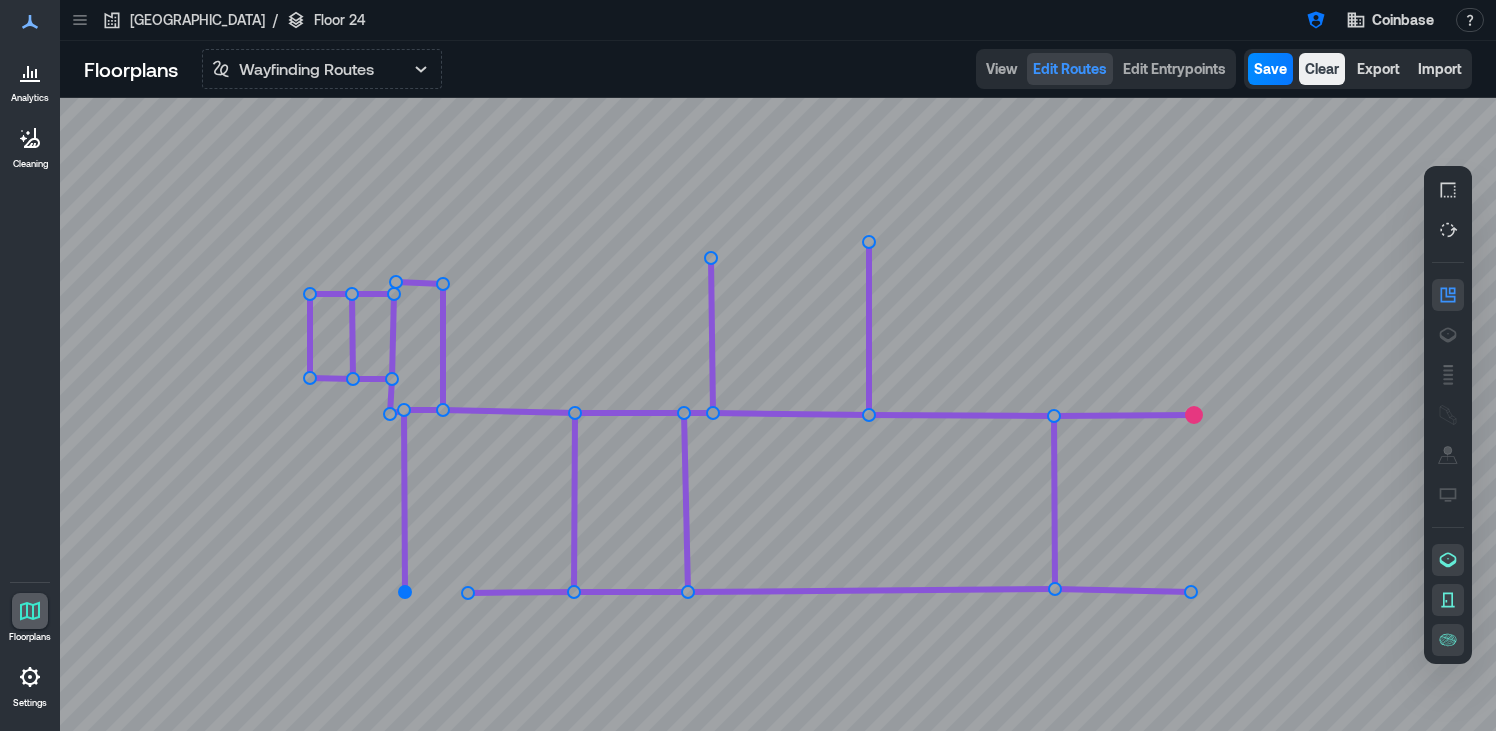 click 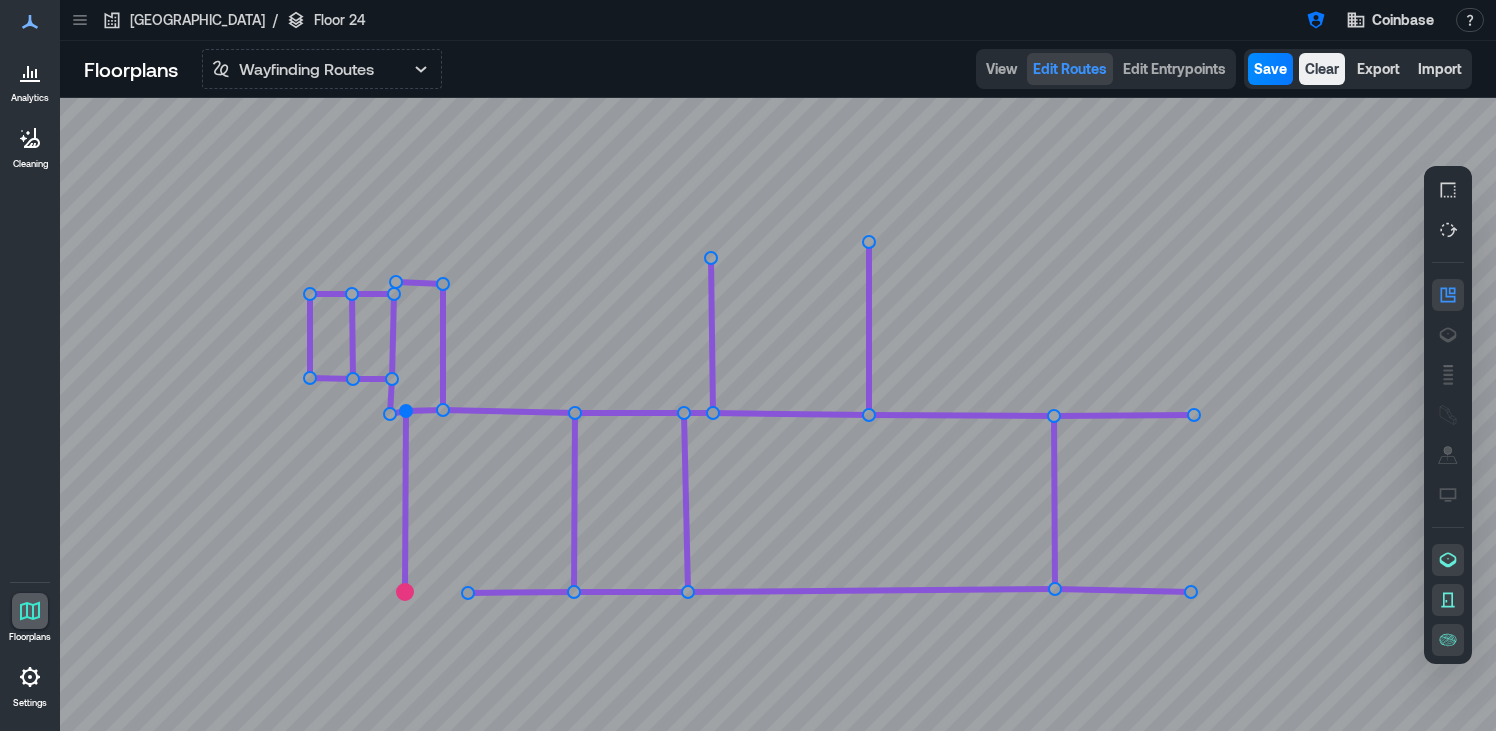 click 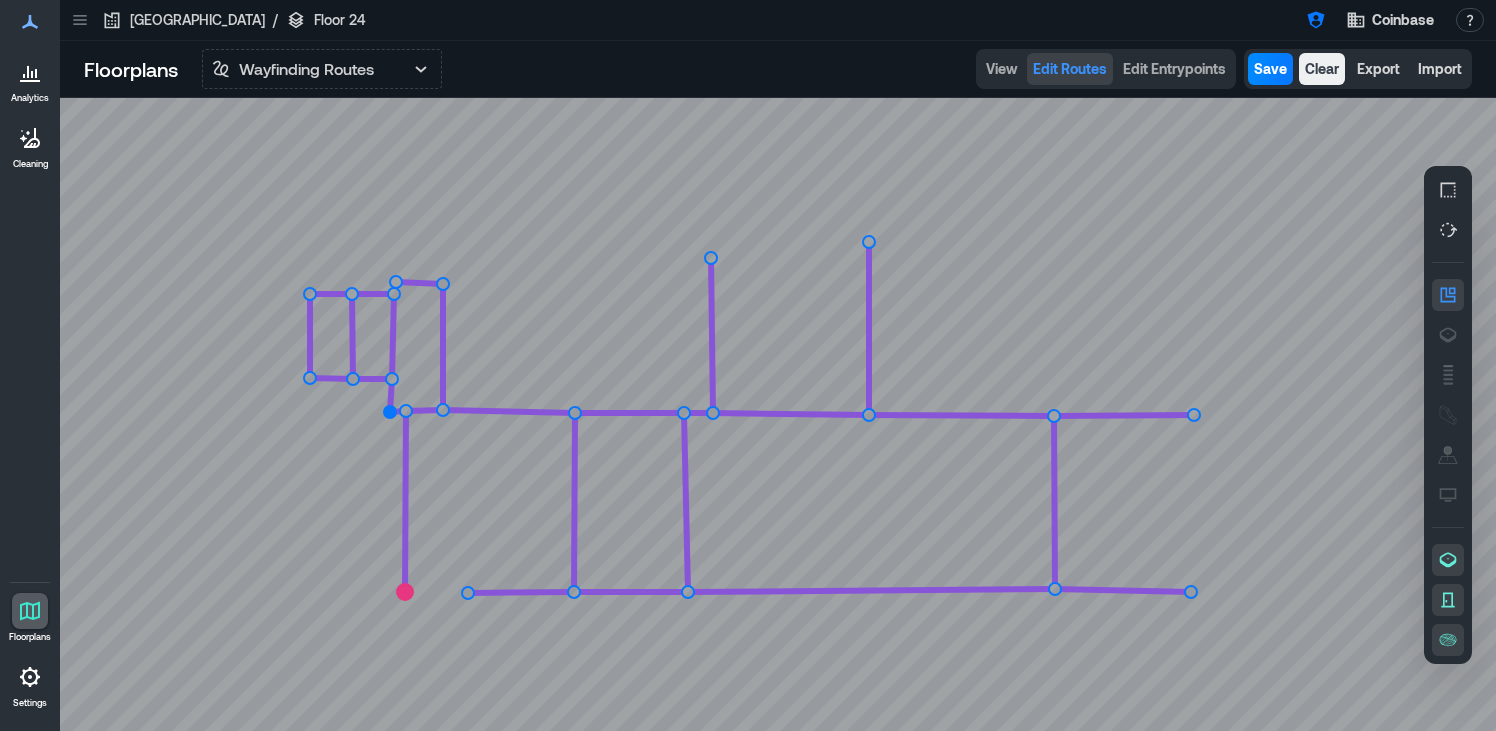 click 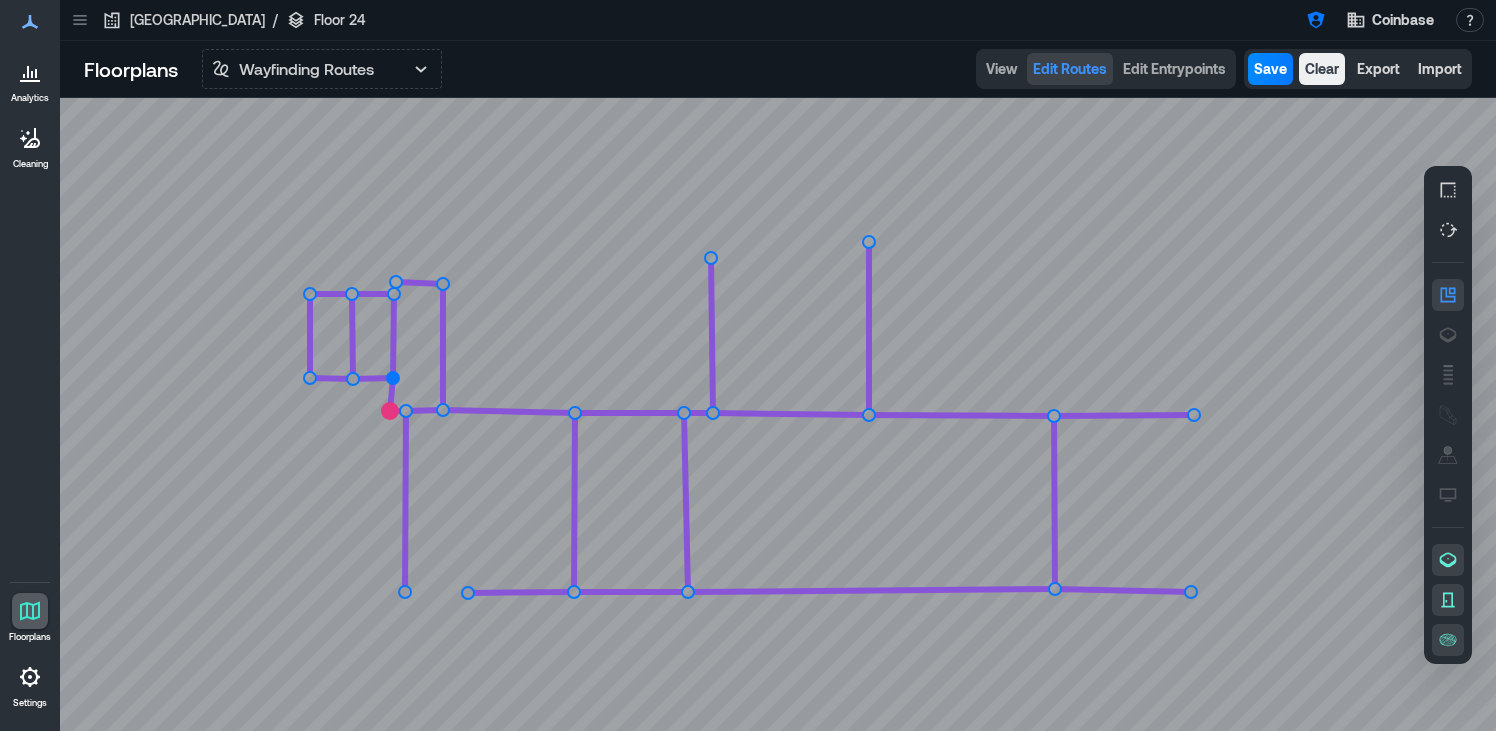 click 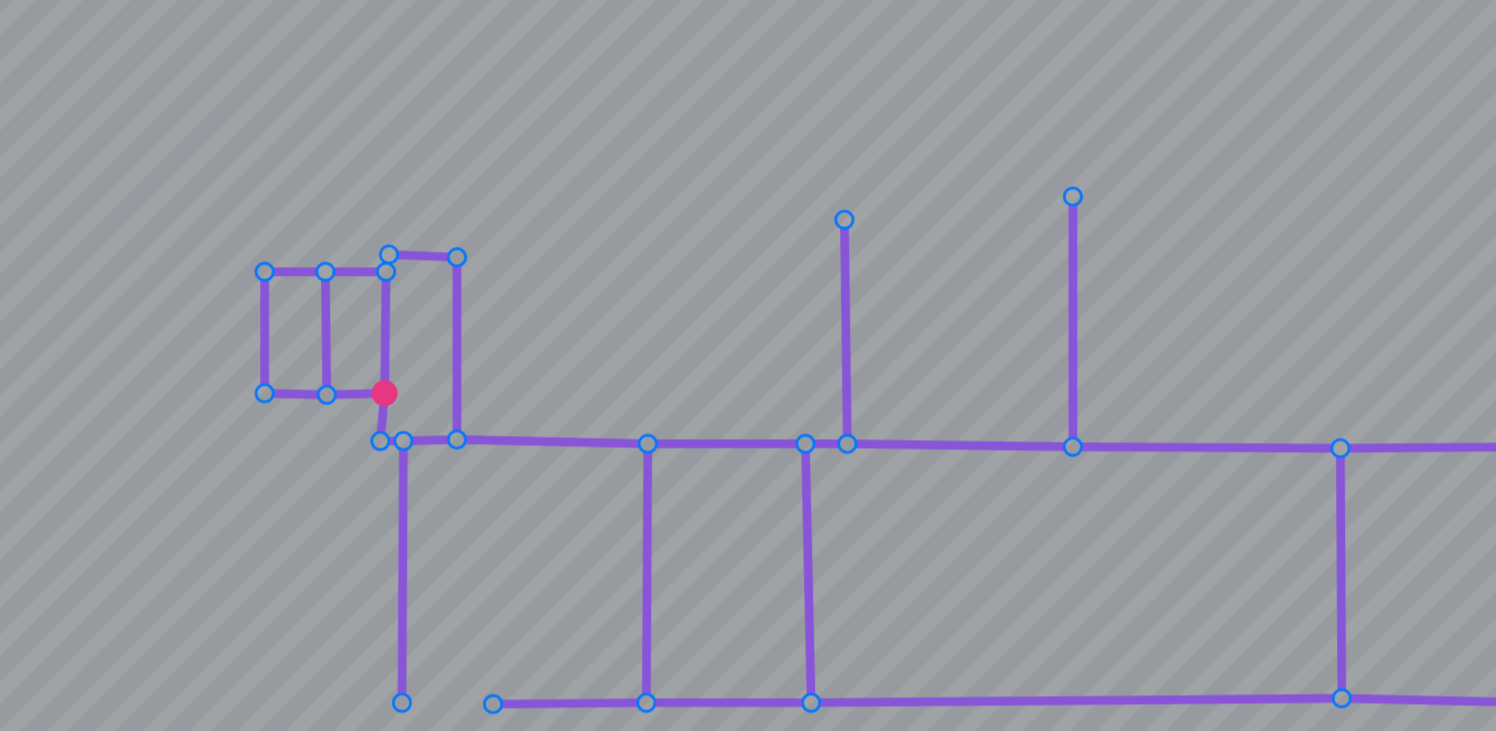 click 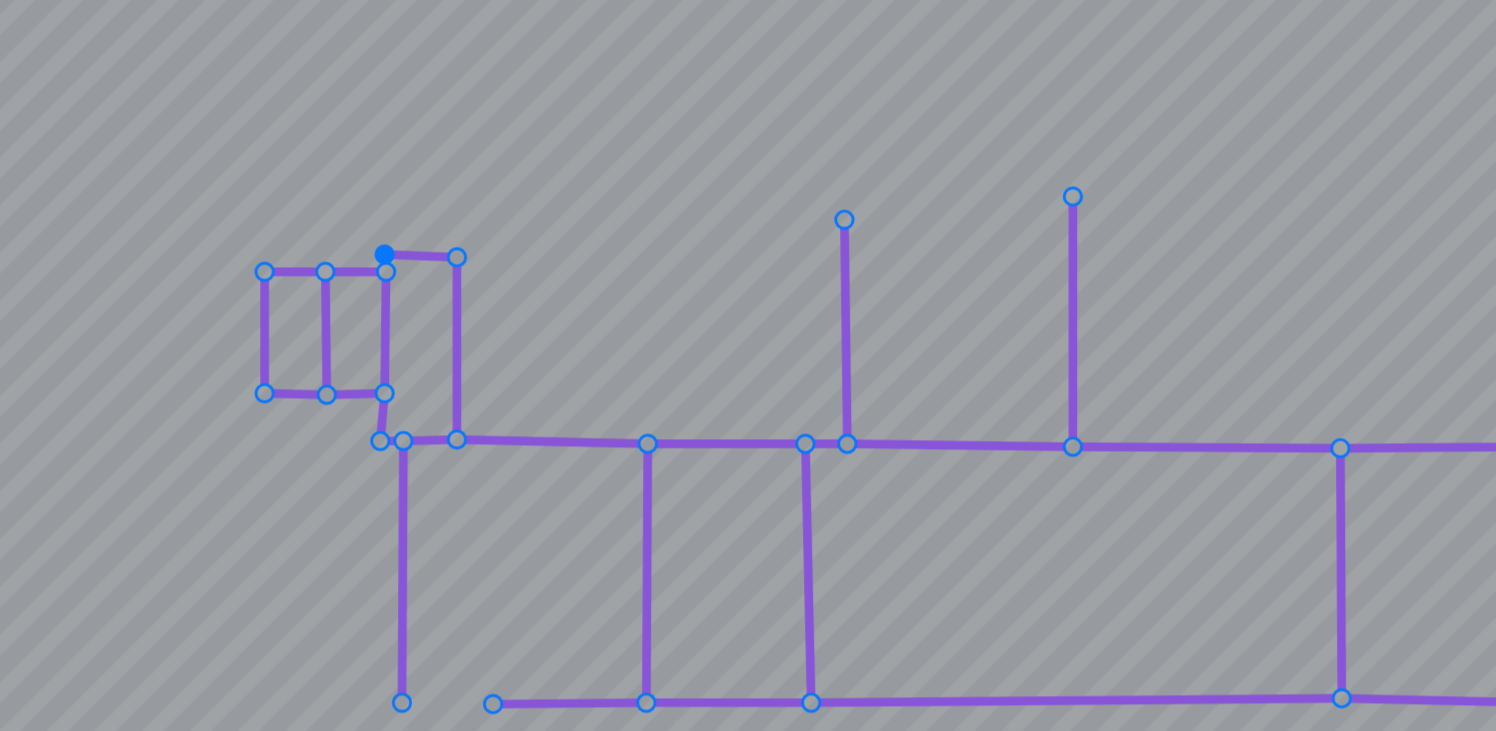 click 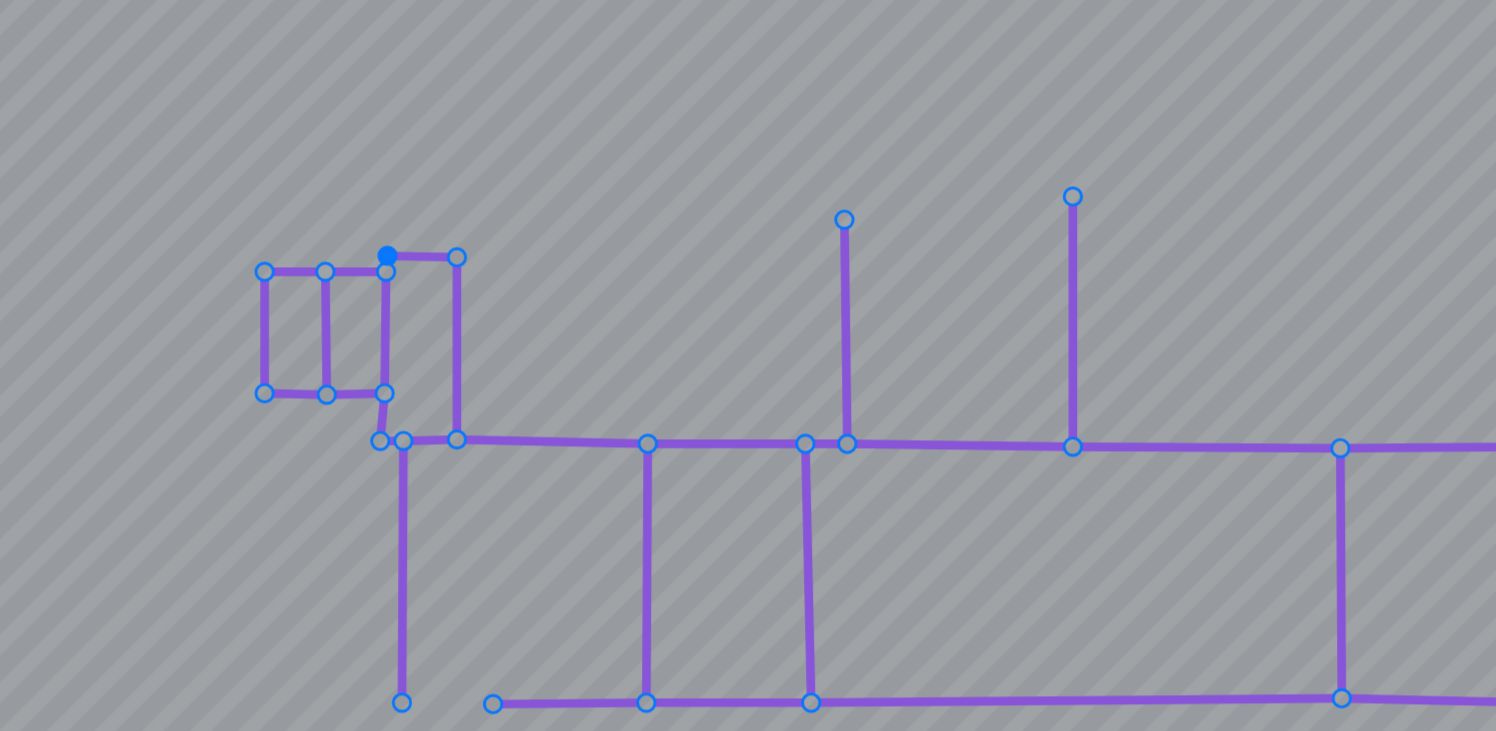 click 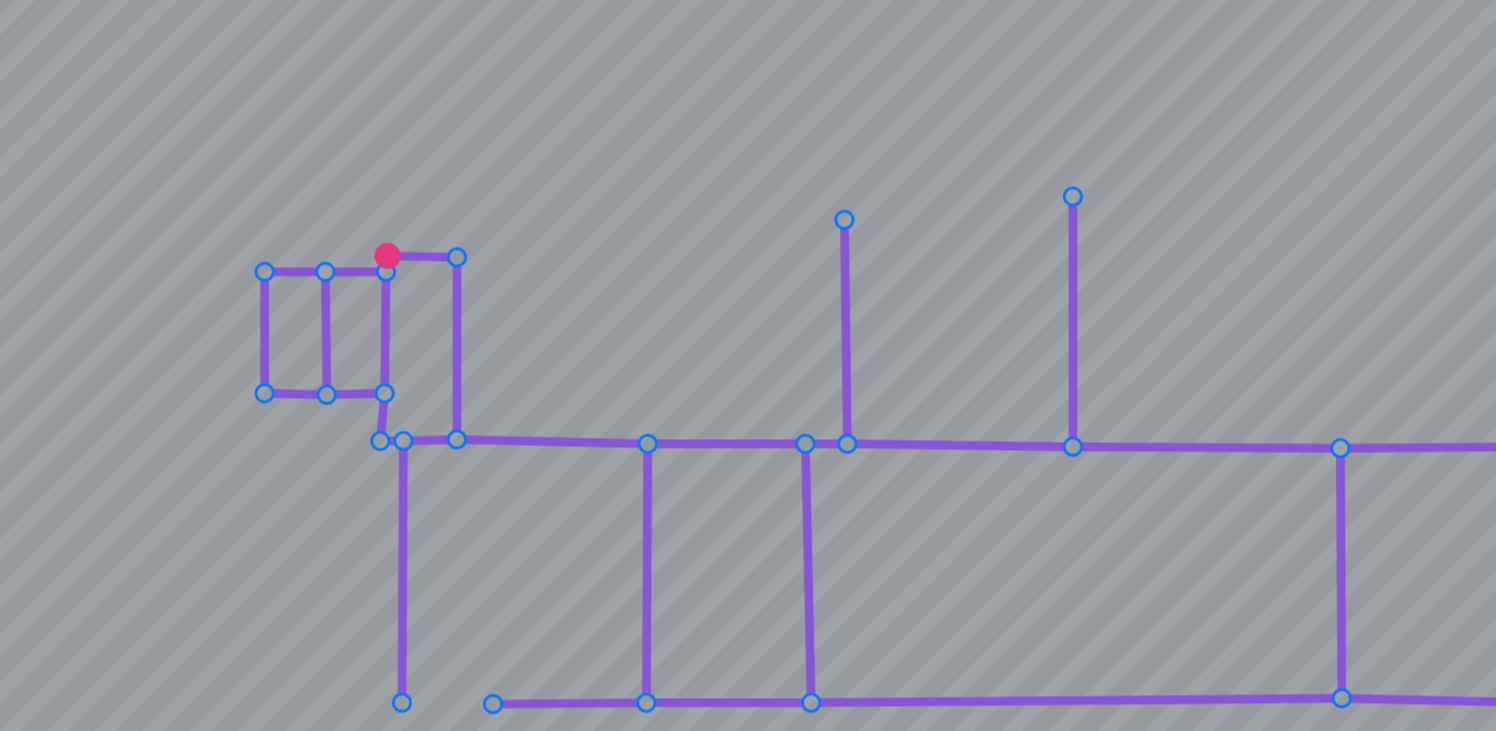 click 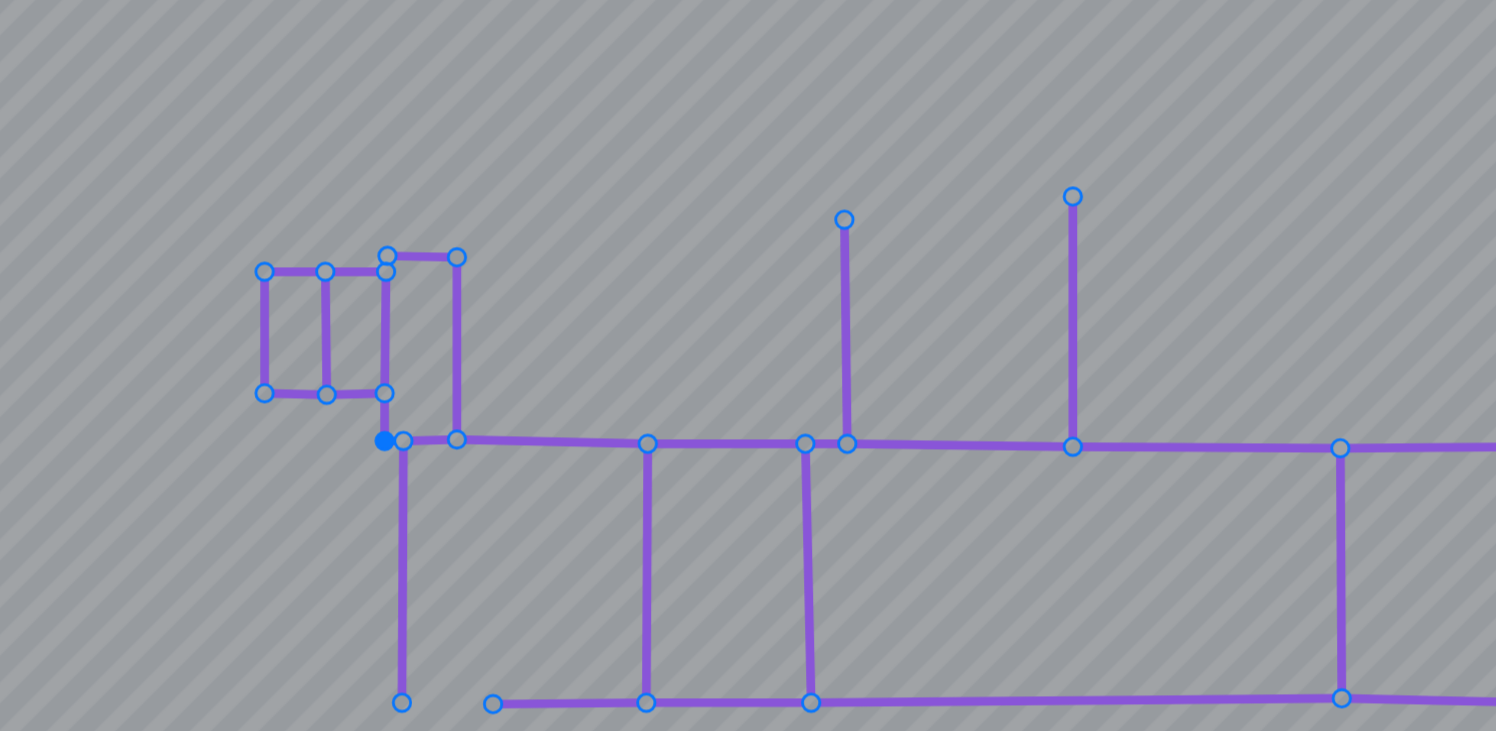 click 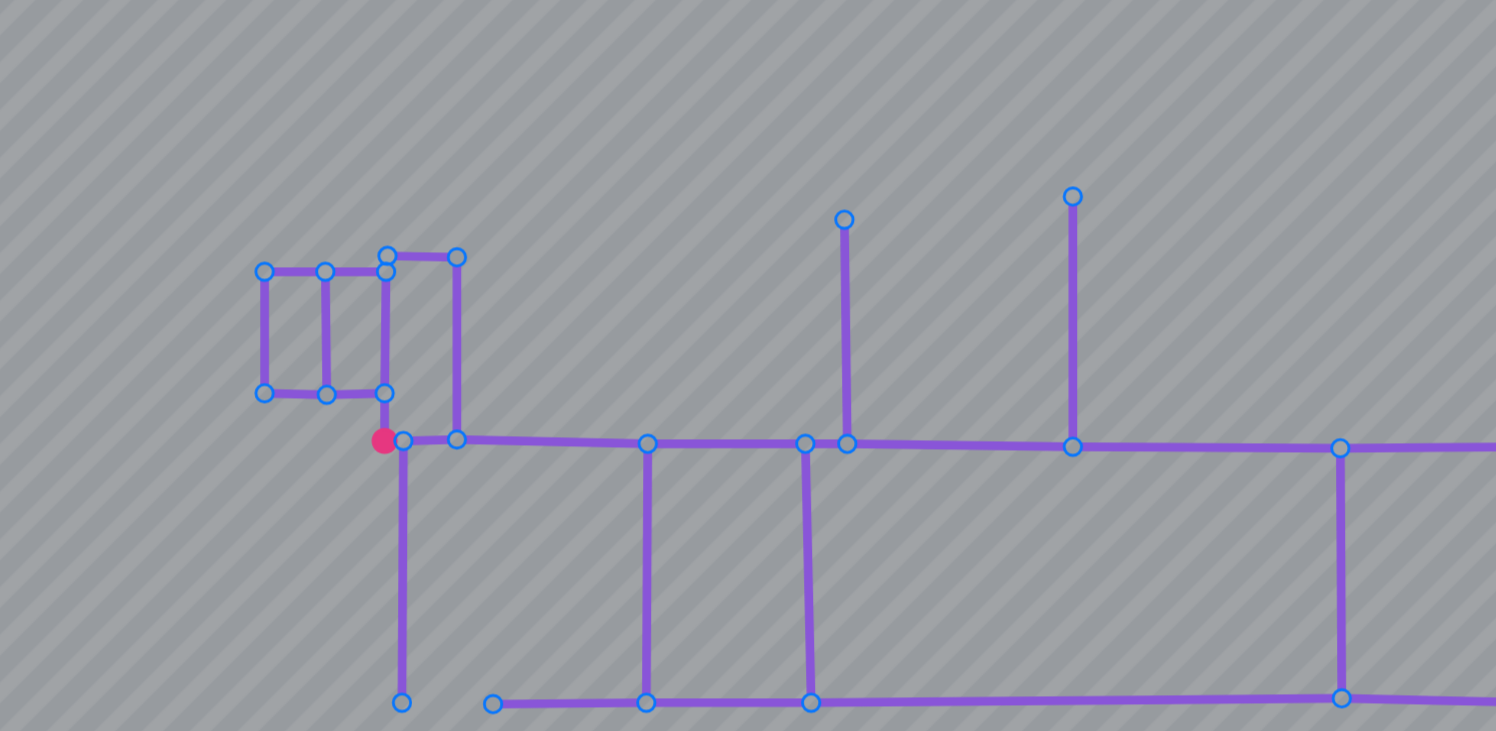 click 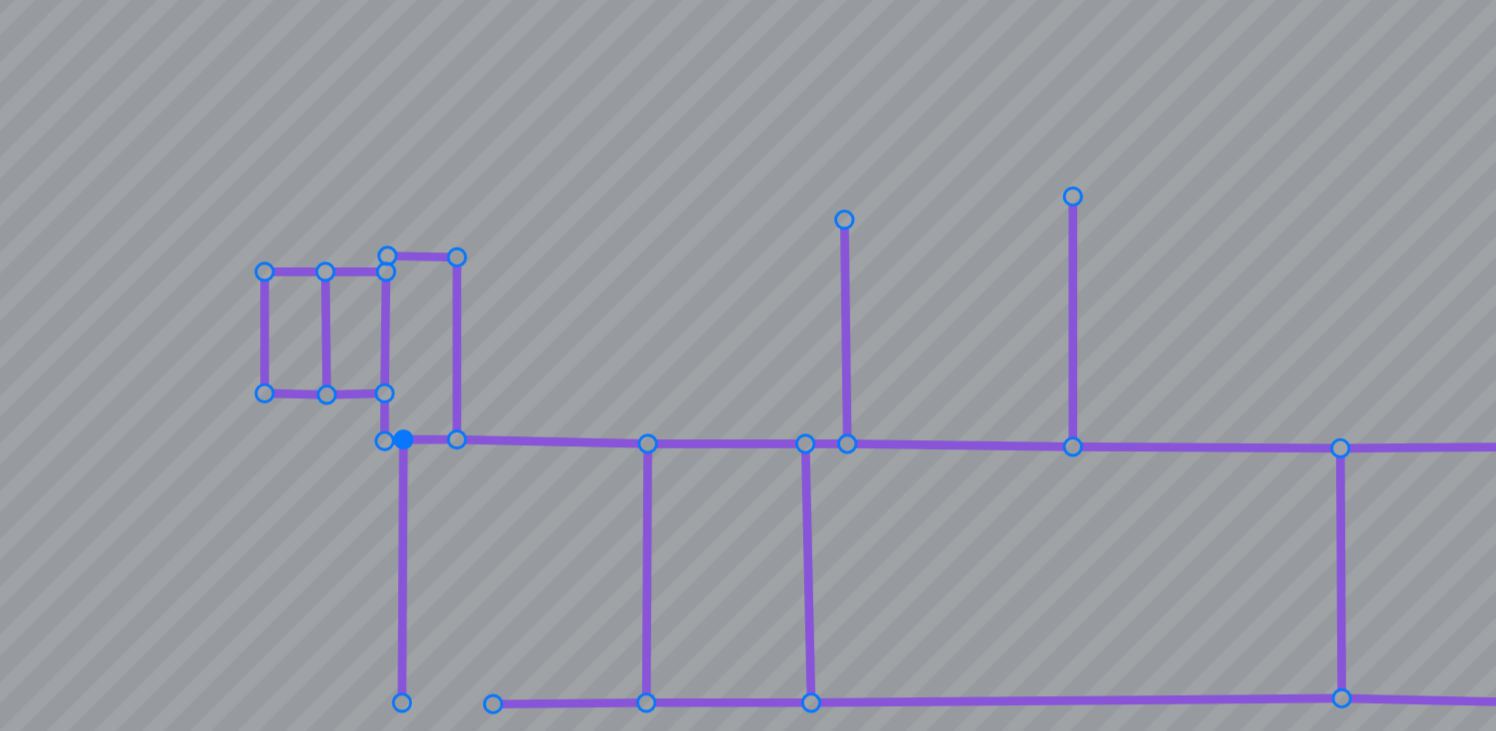 click 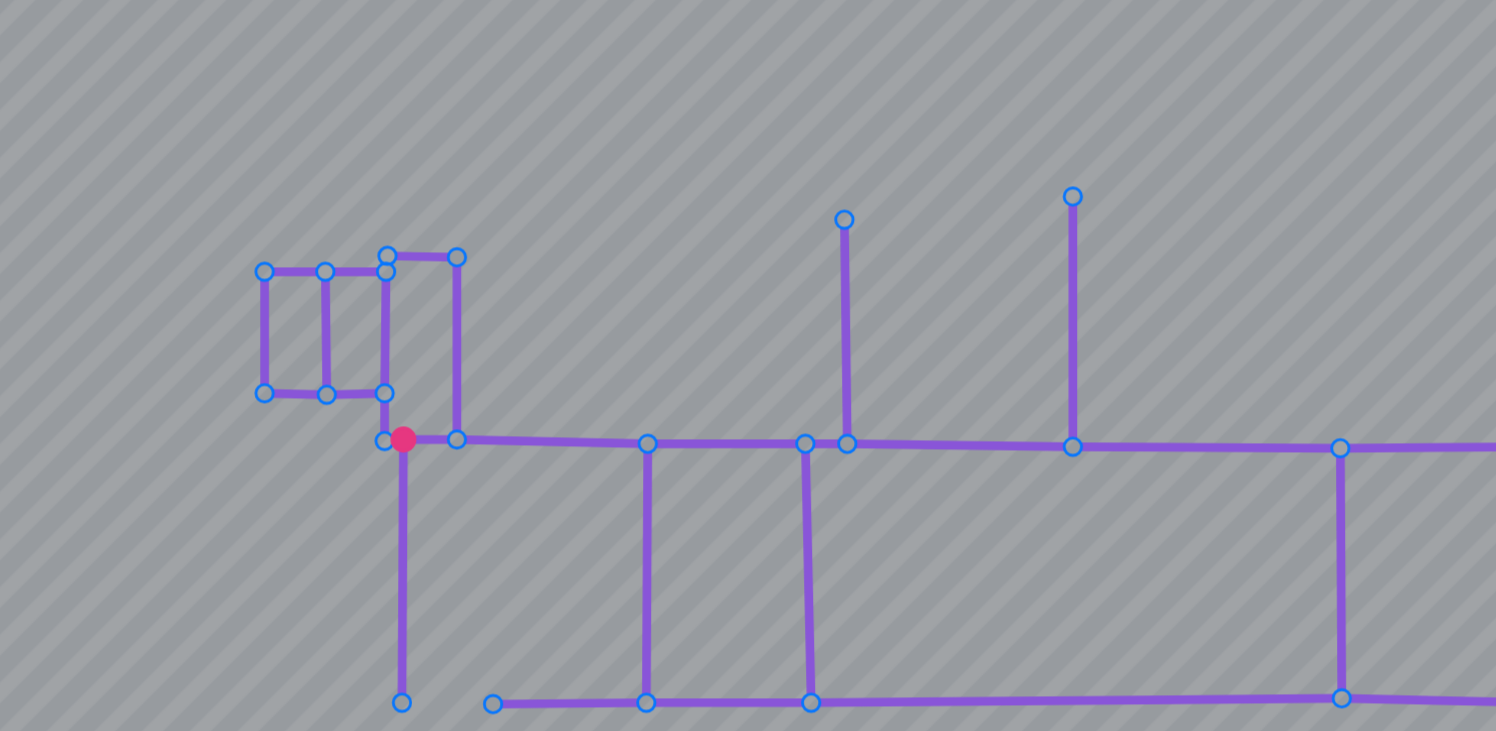 click 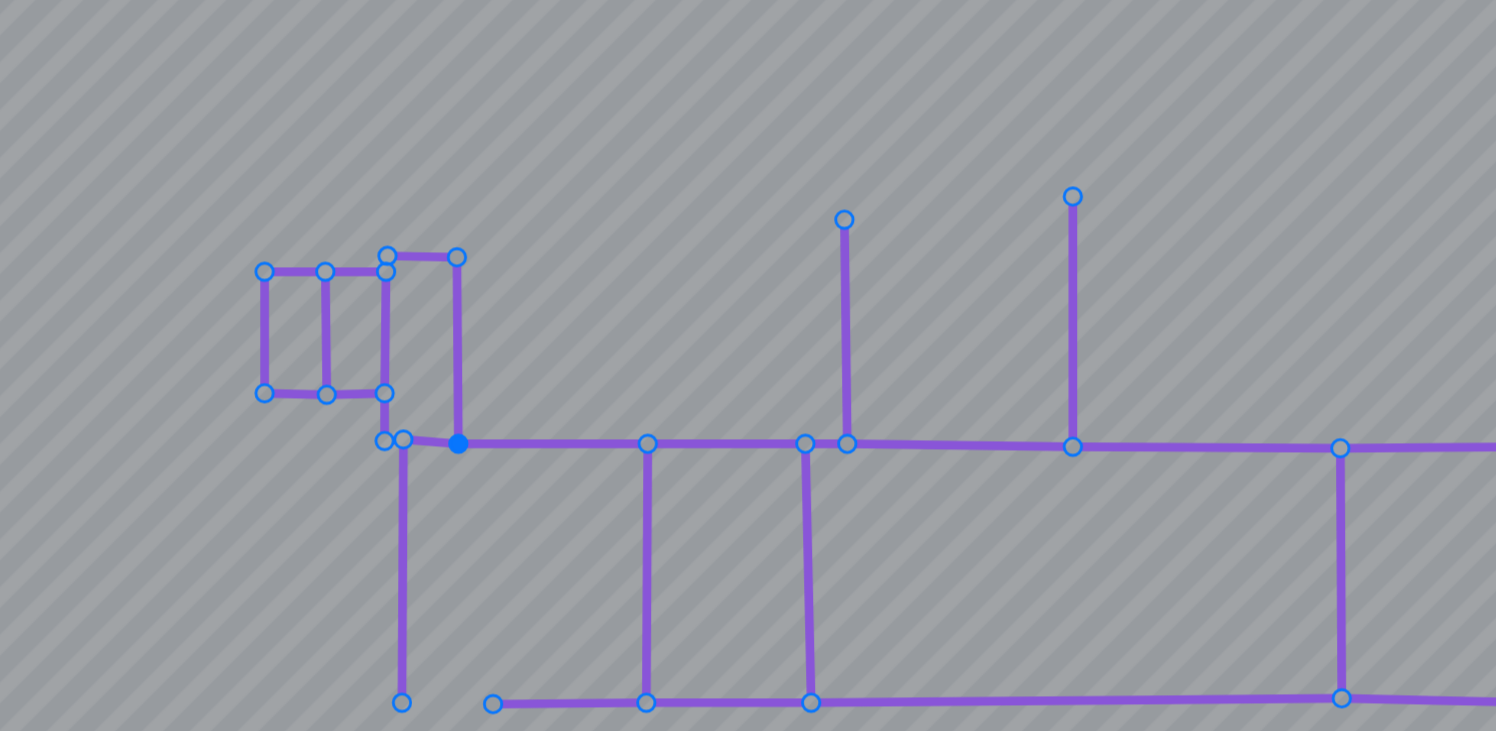click 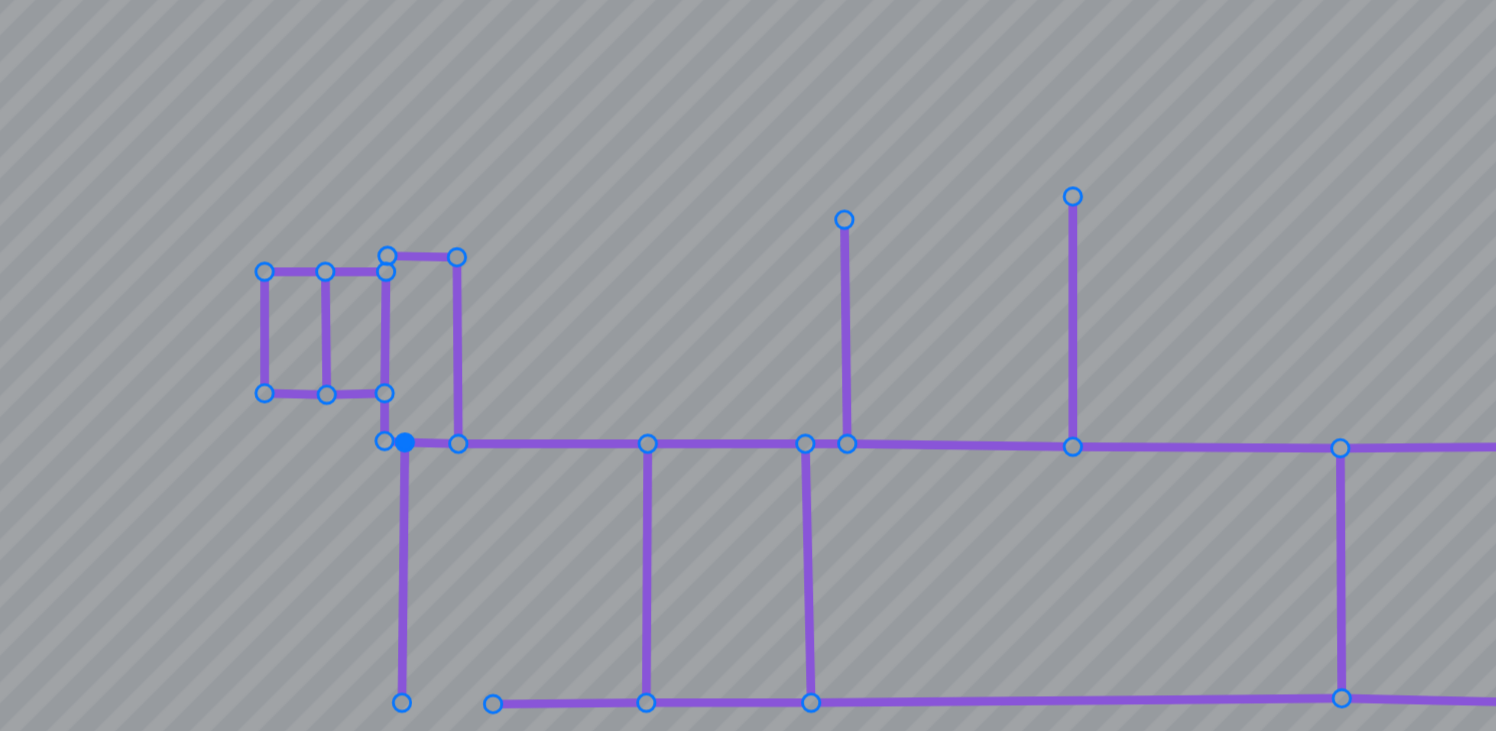 click 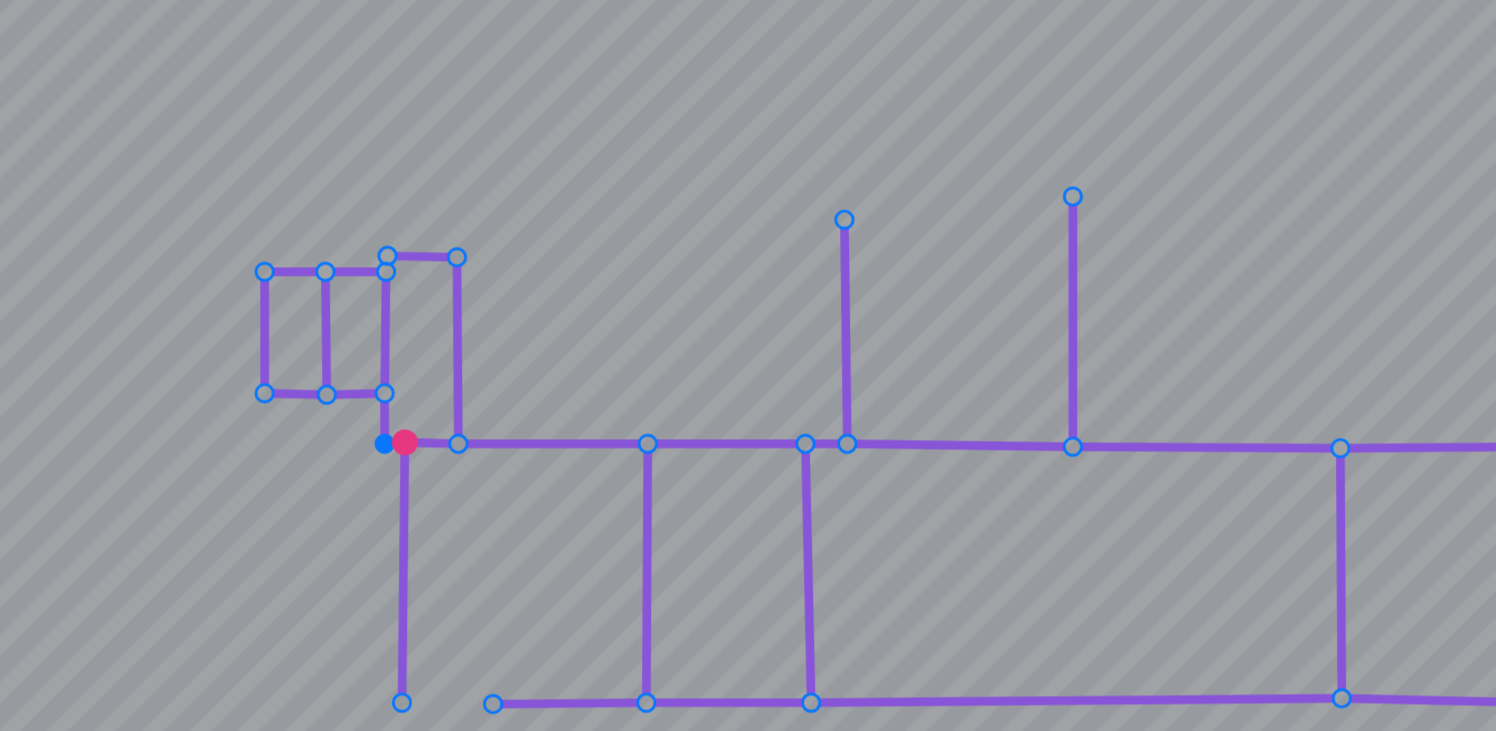 click 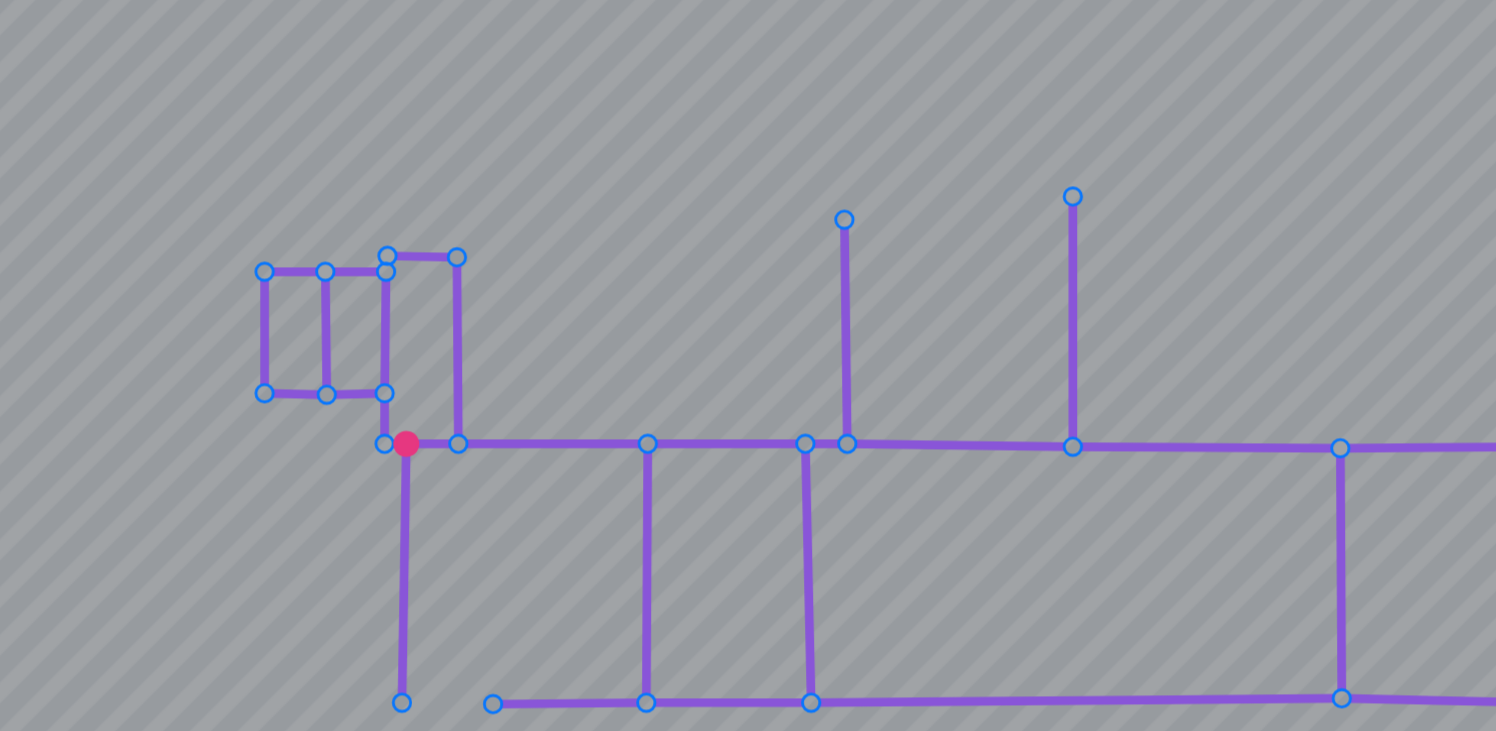 click 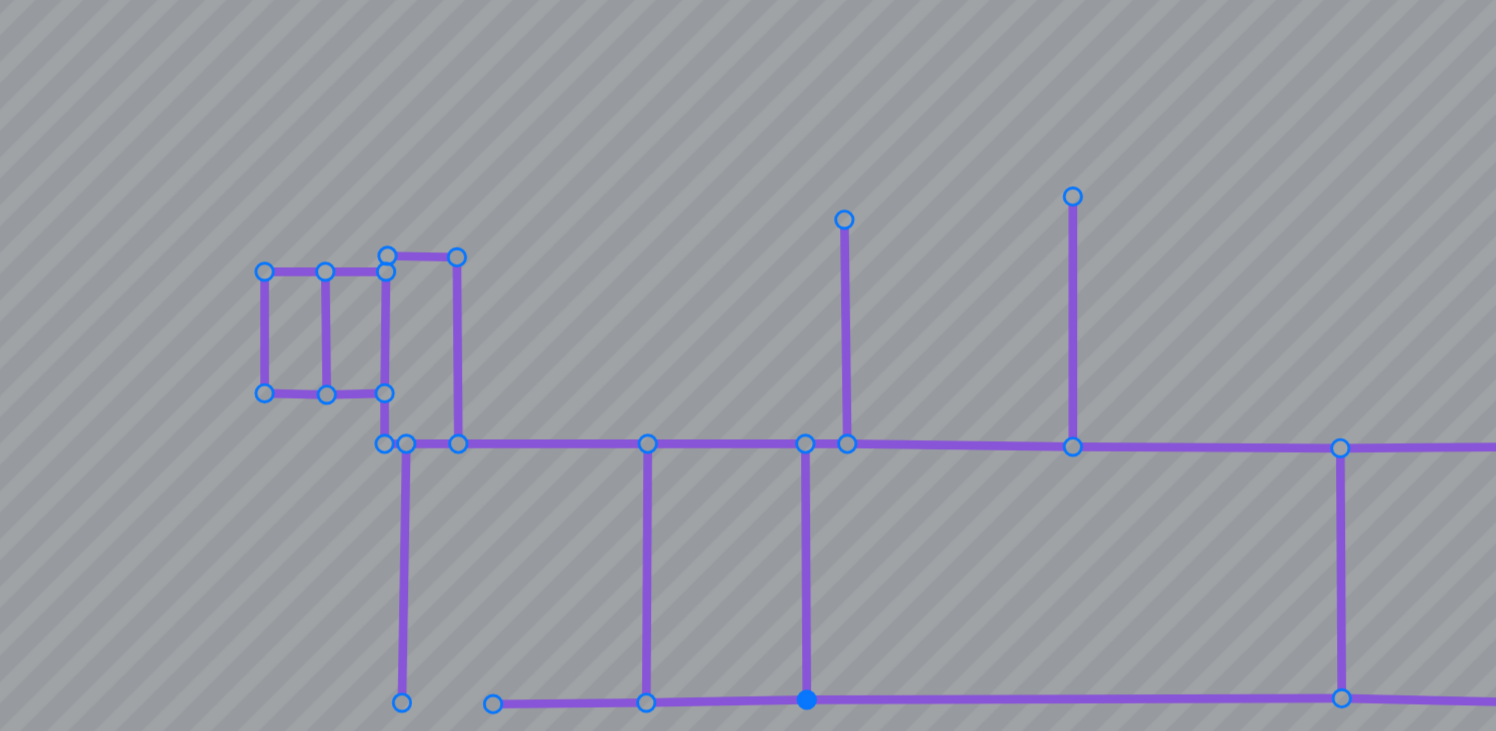 click 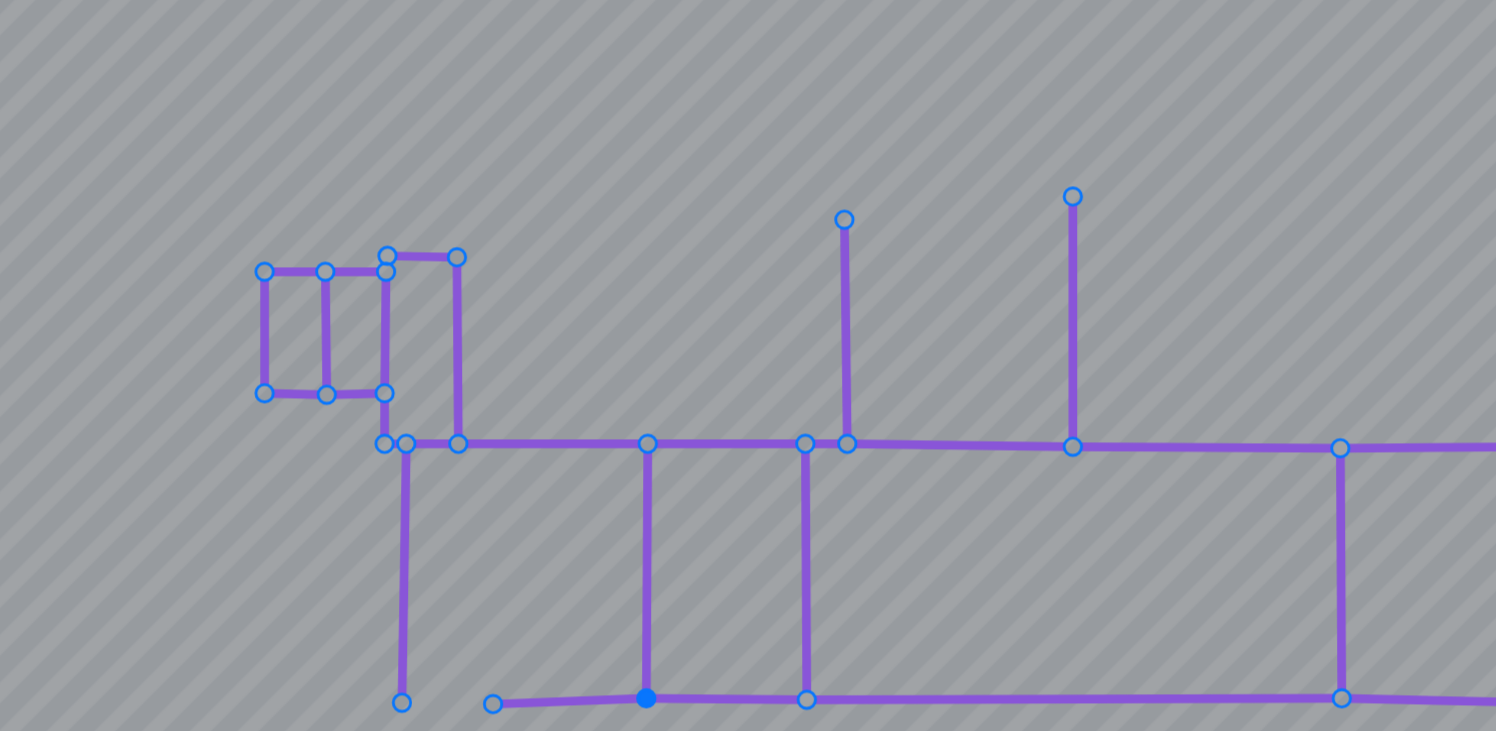click 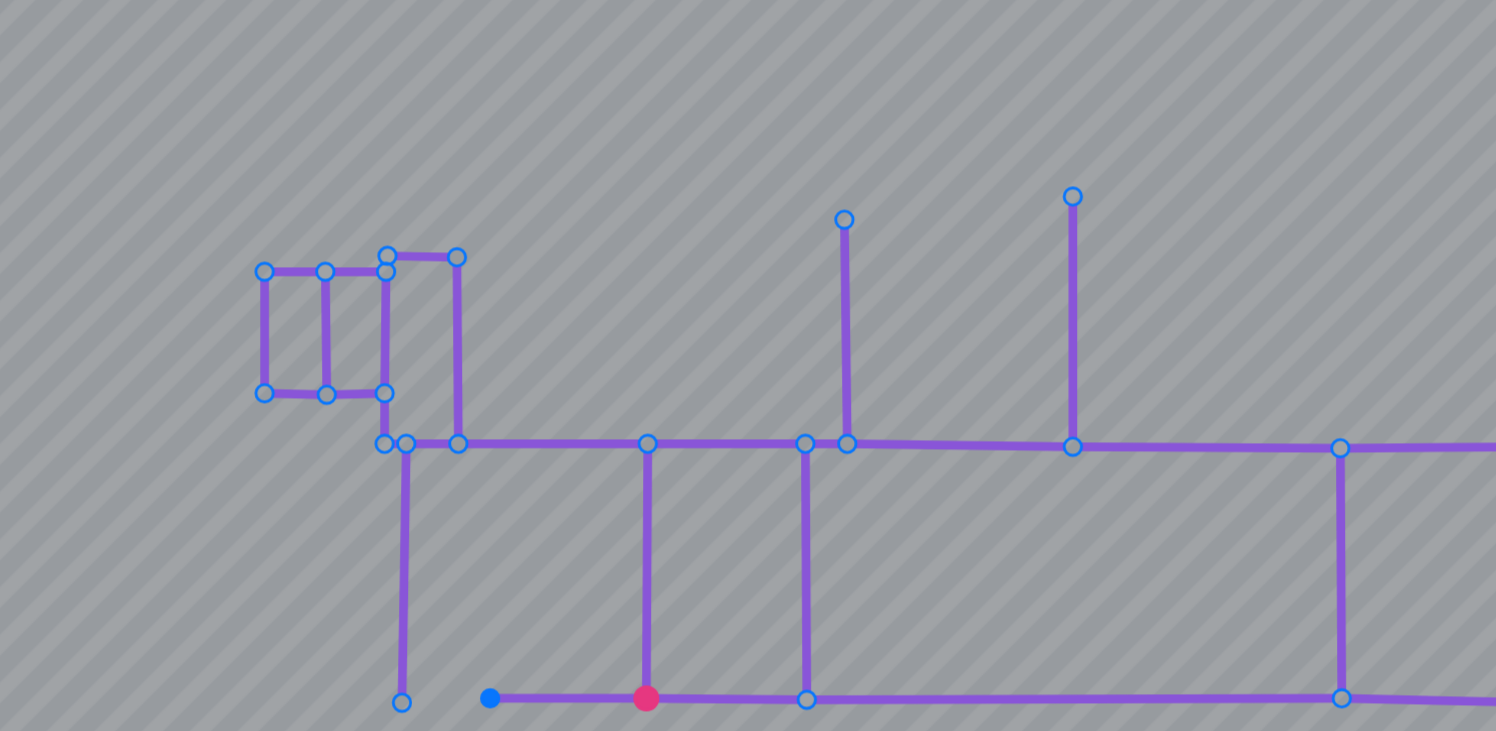 click 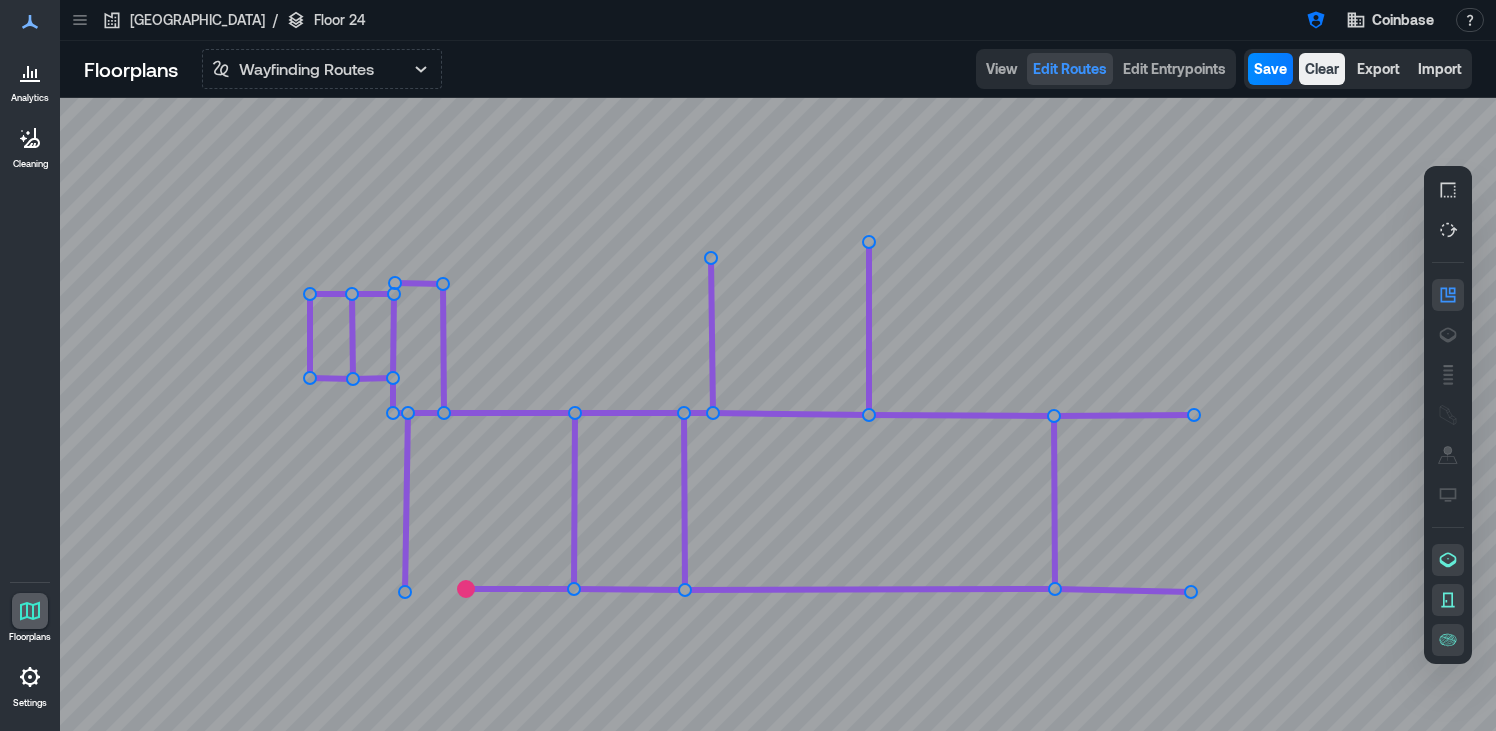 click 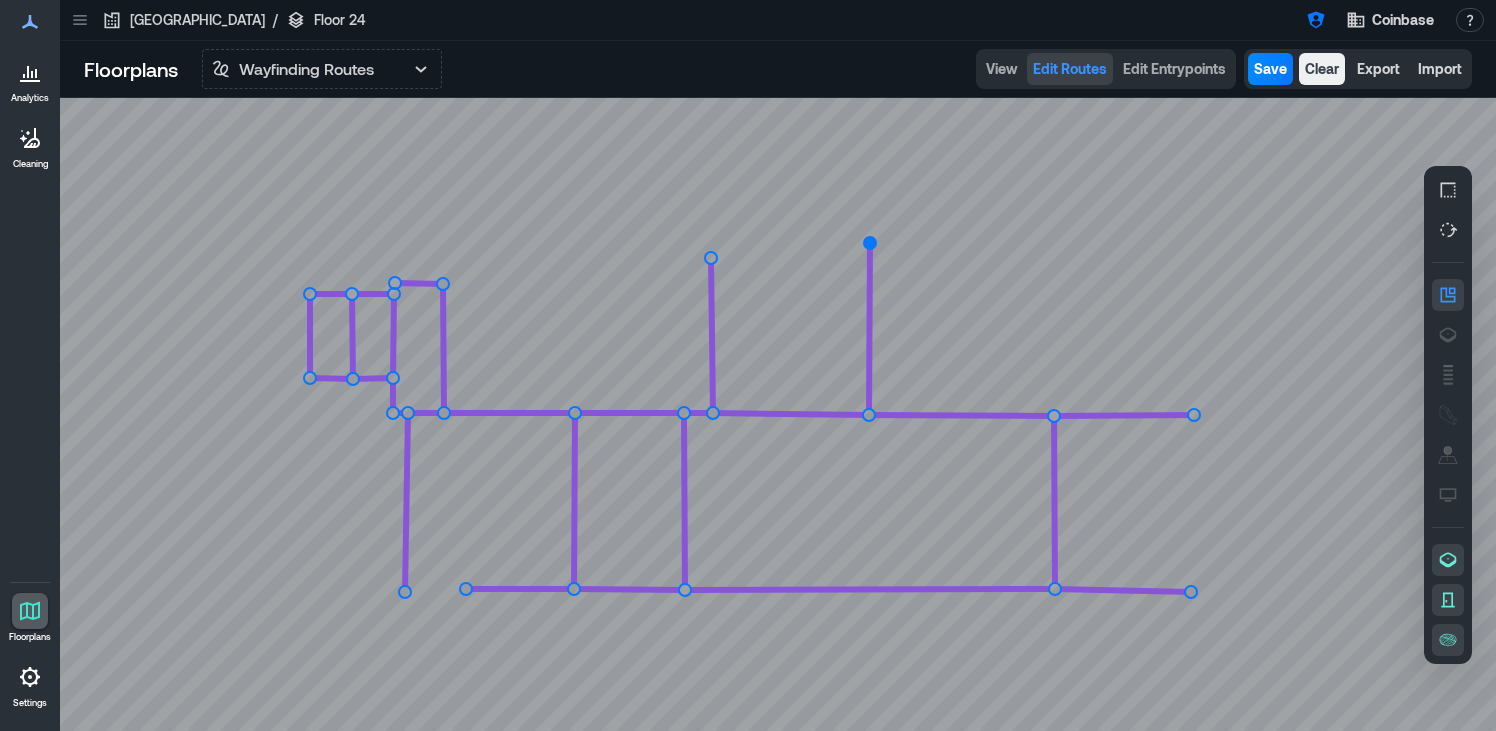 click 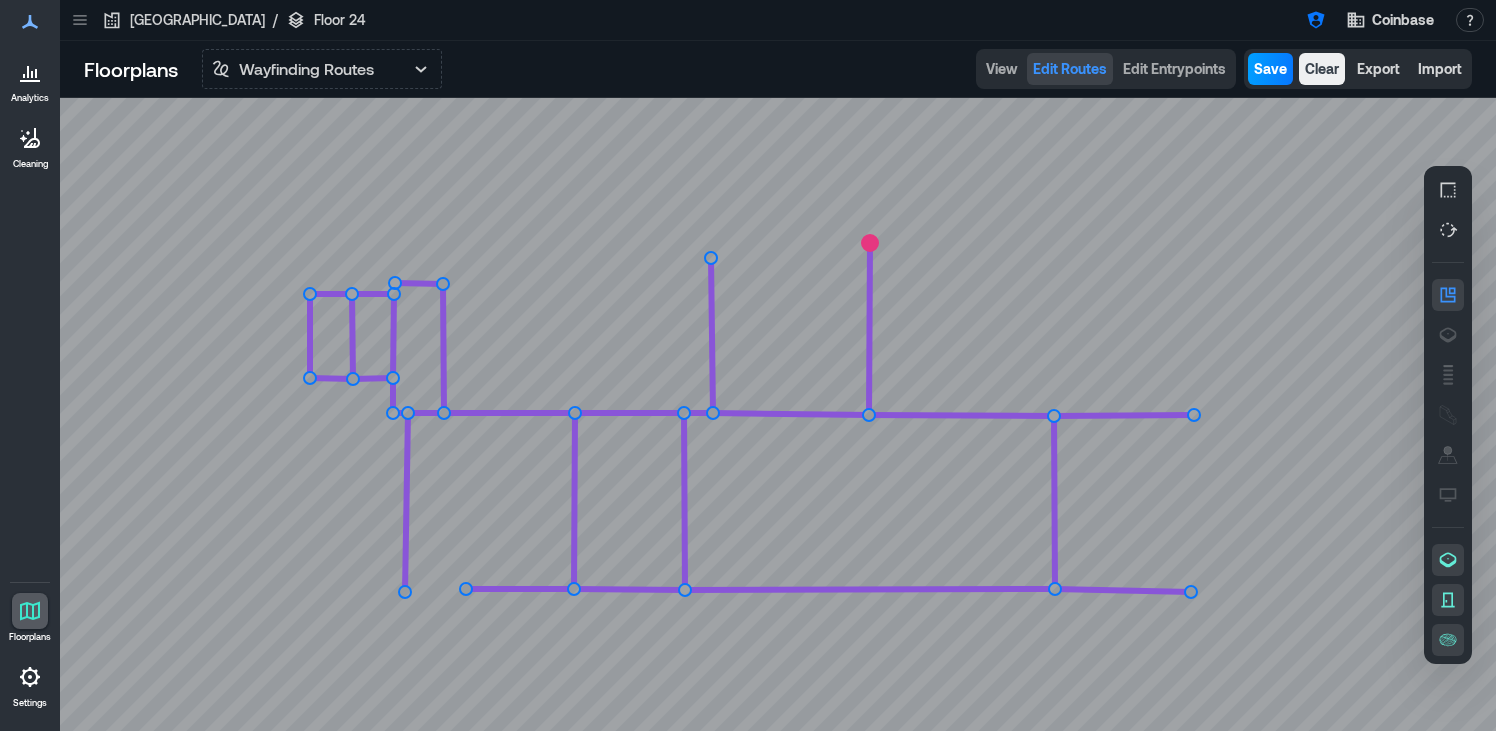 click on "Save" at bounding box center (1270, 69) 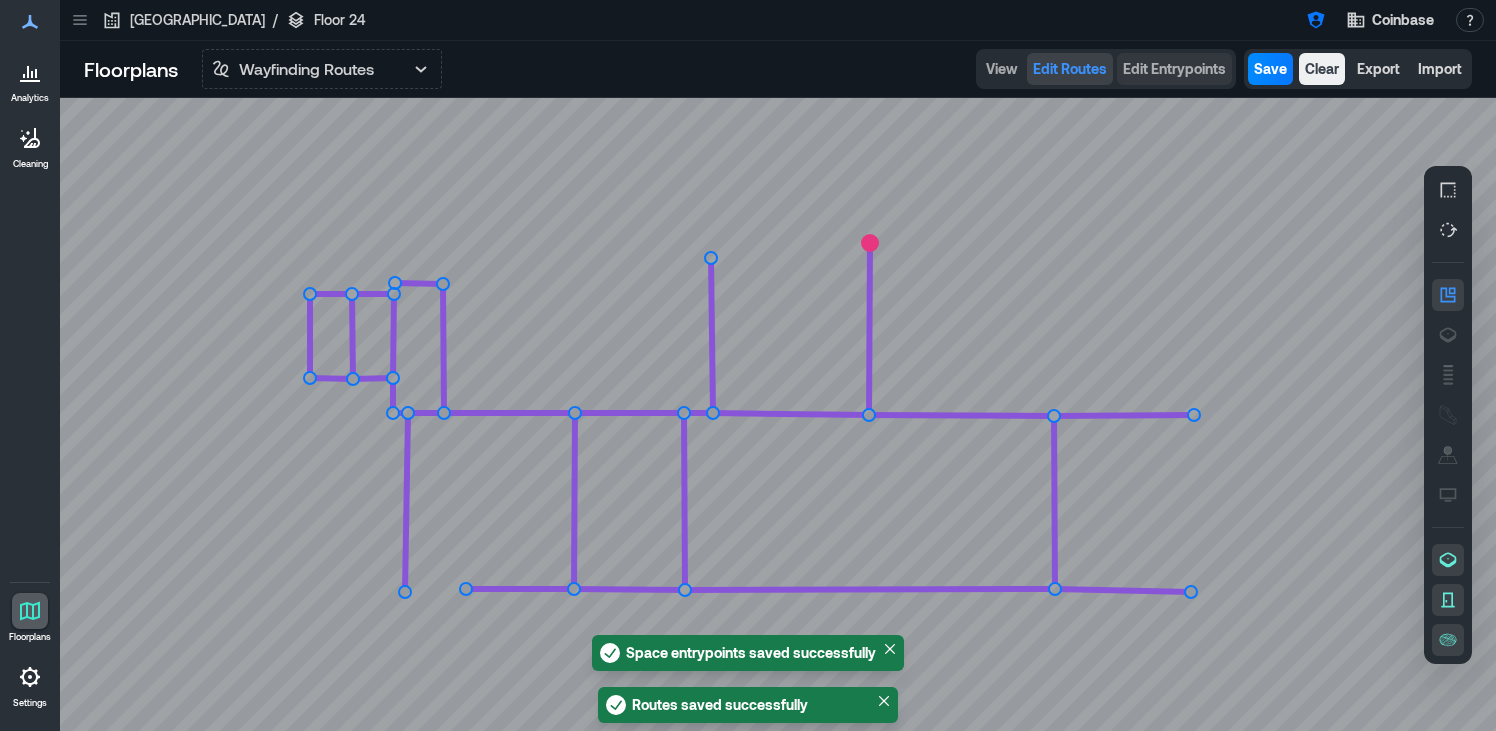 click on "Edit Entrypoints" at bounding box center [1174, 69] 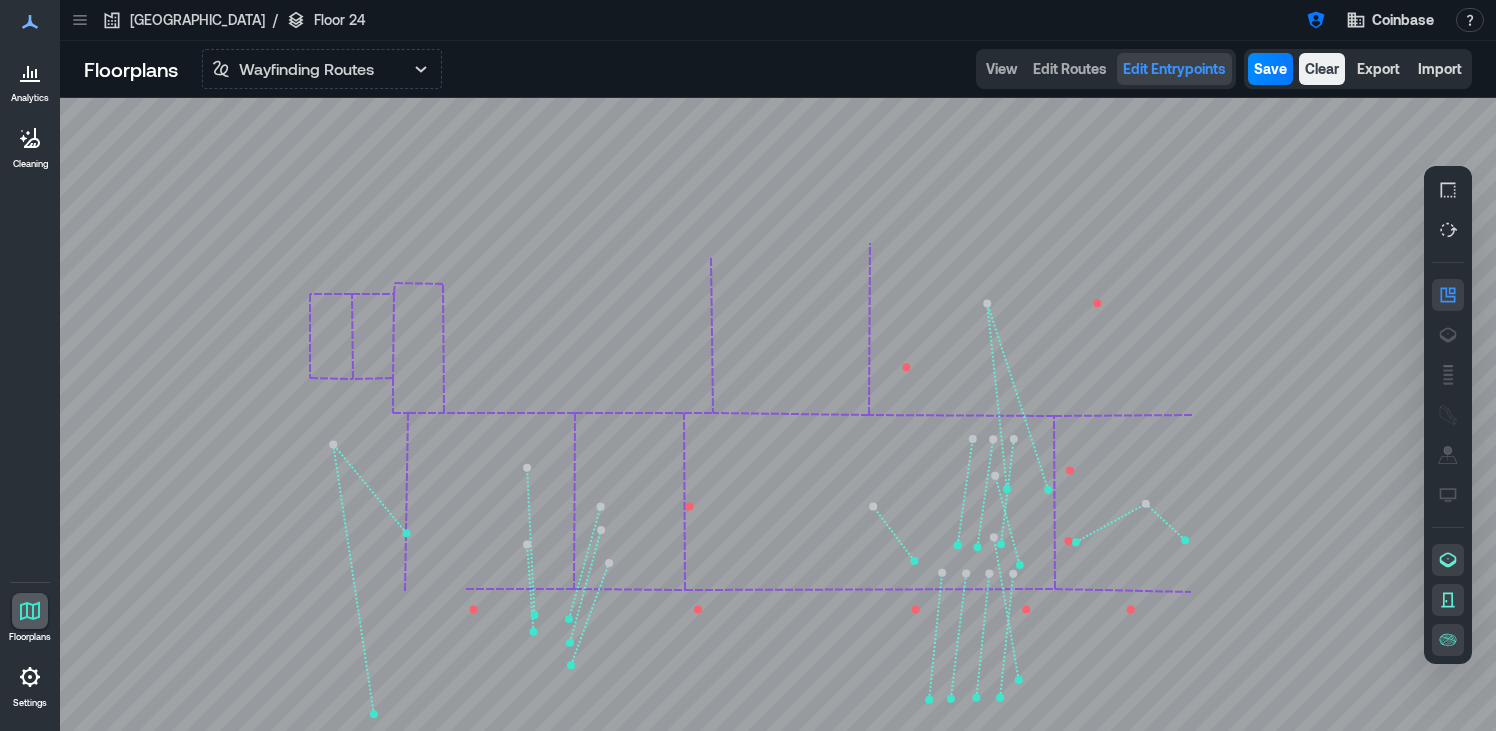 click 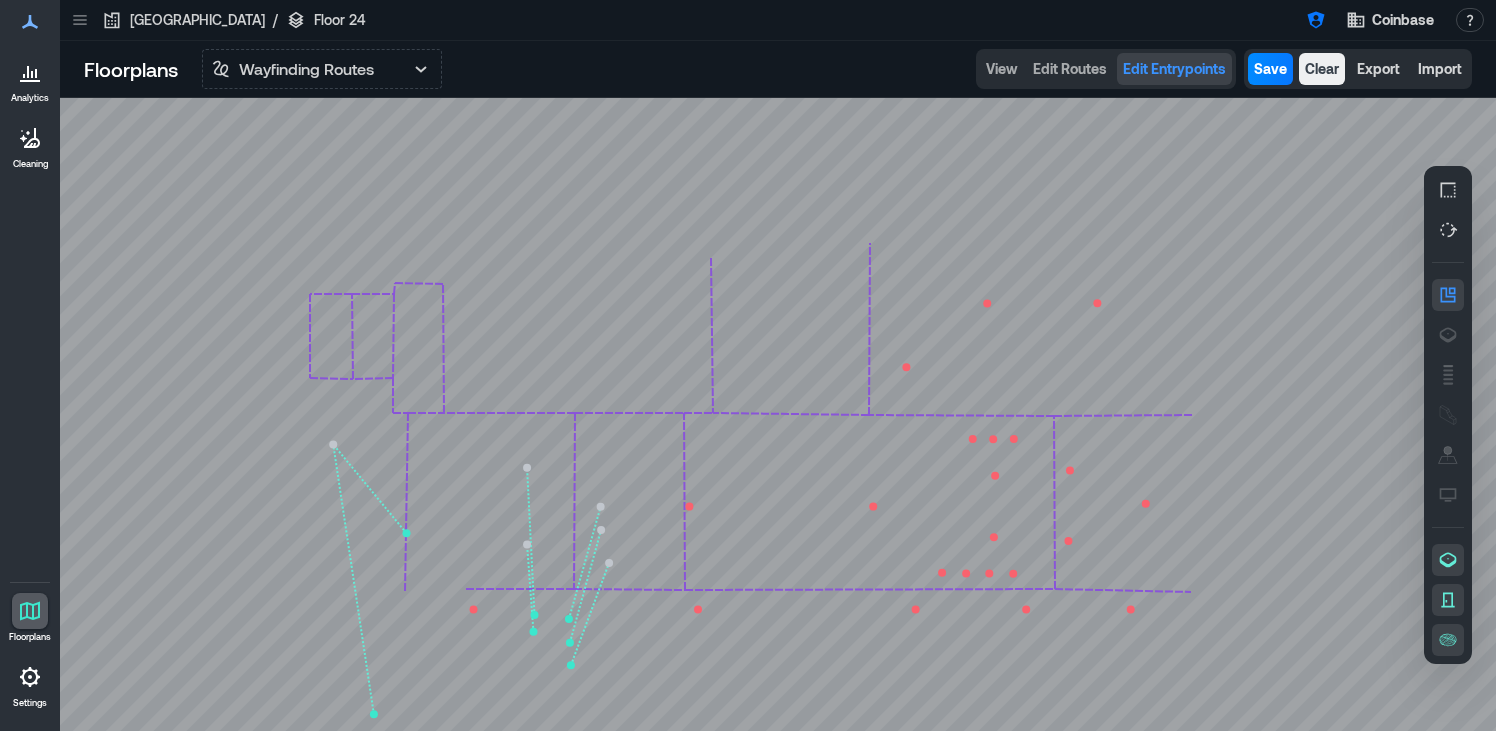 click 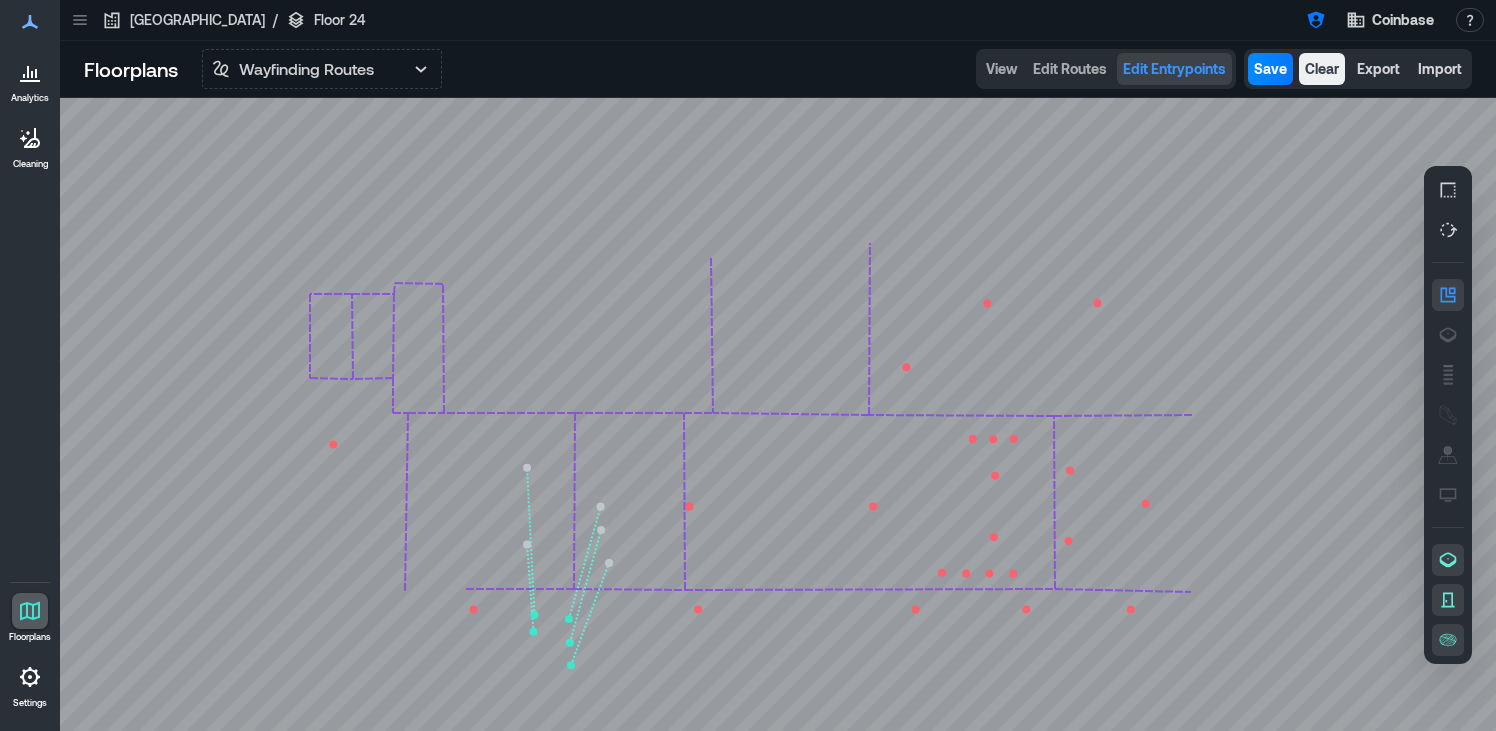 click 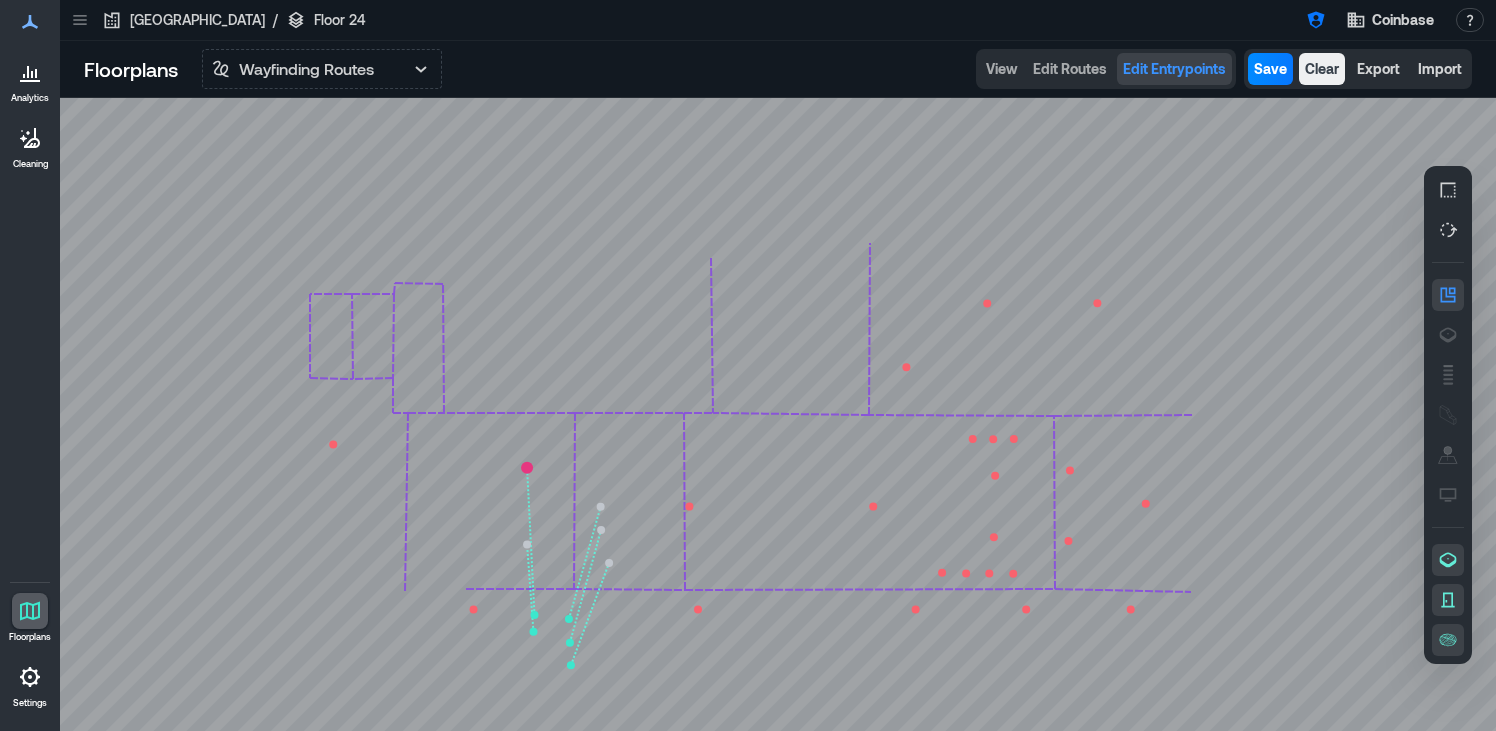 click 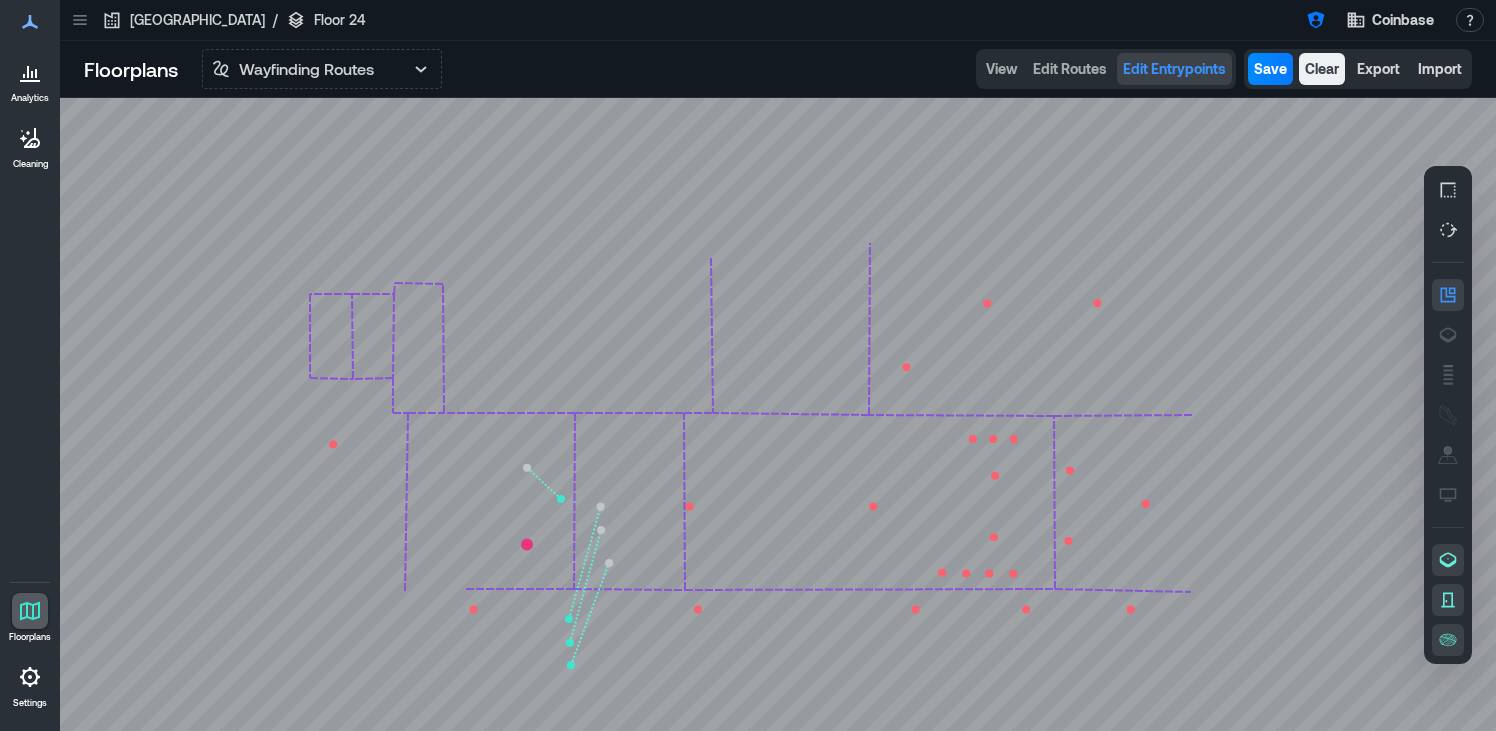 click 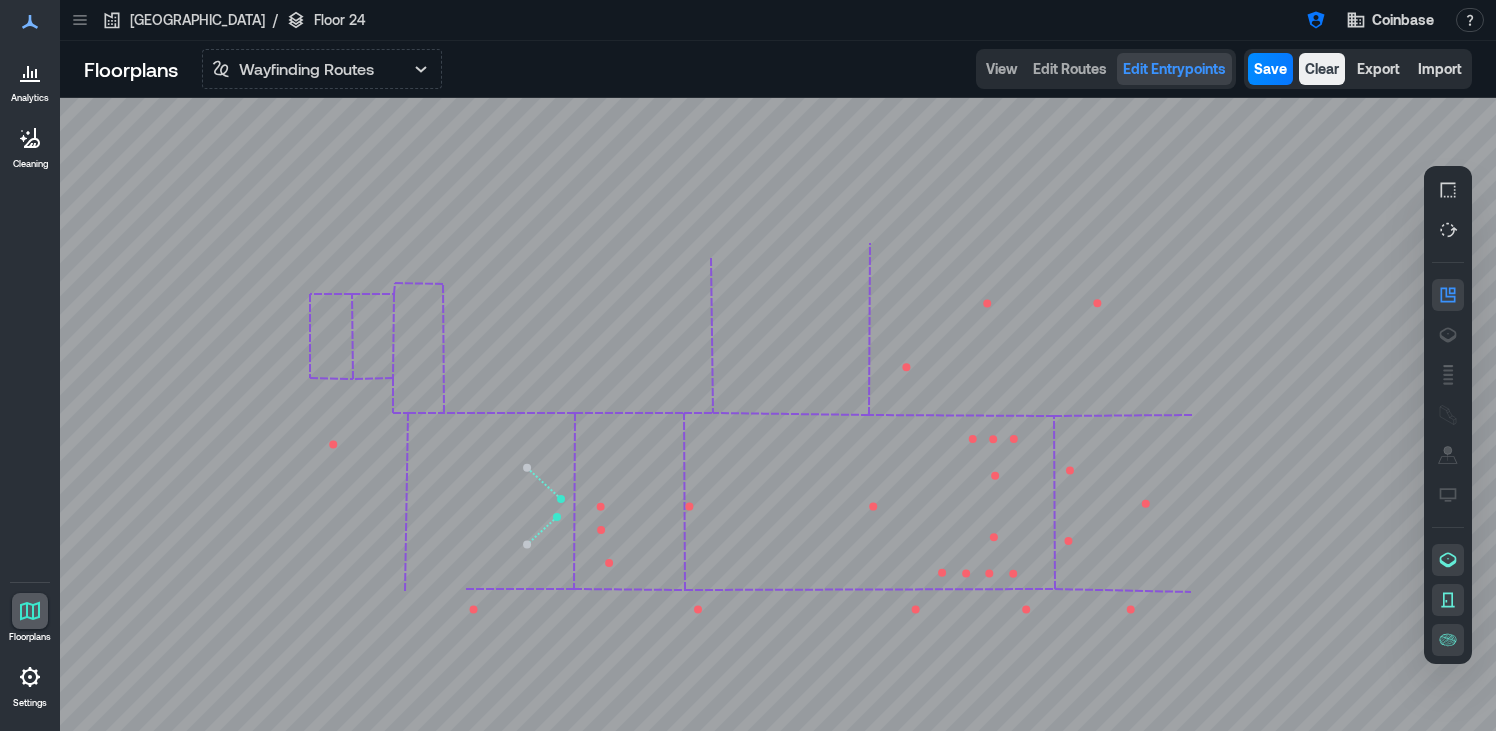 click 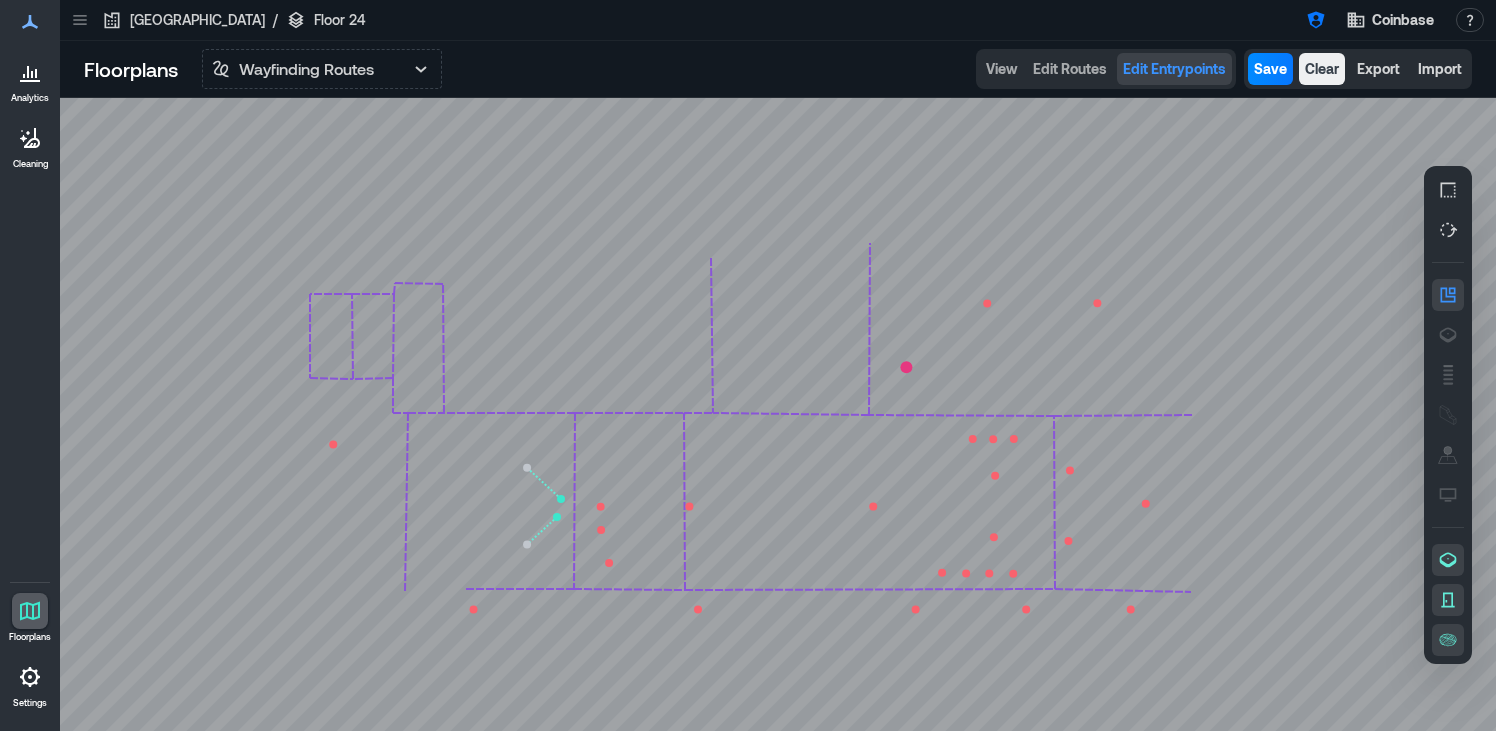 click 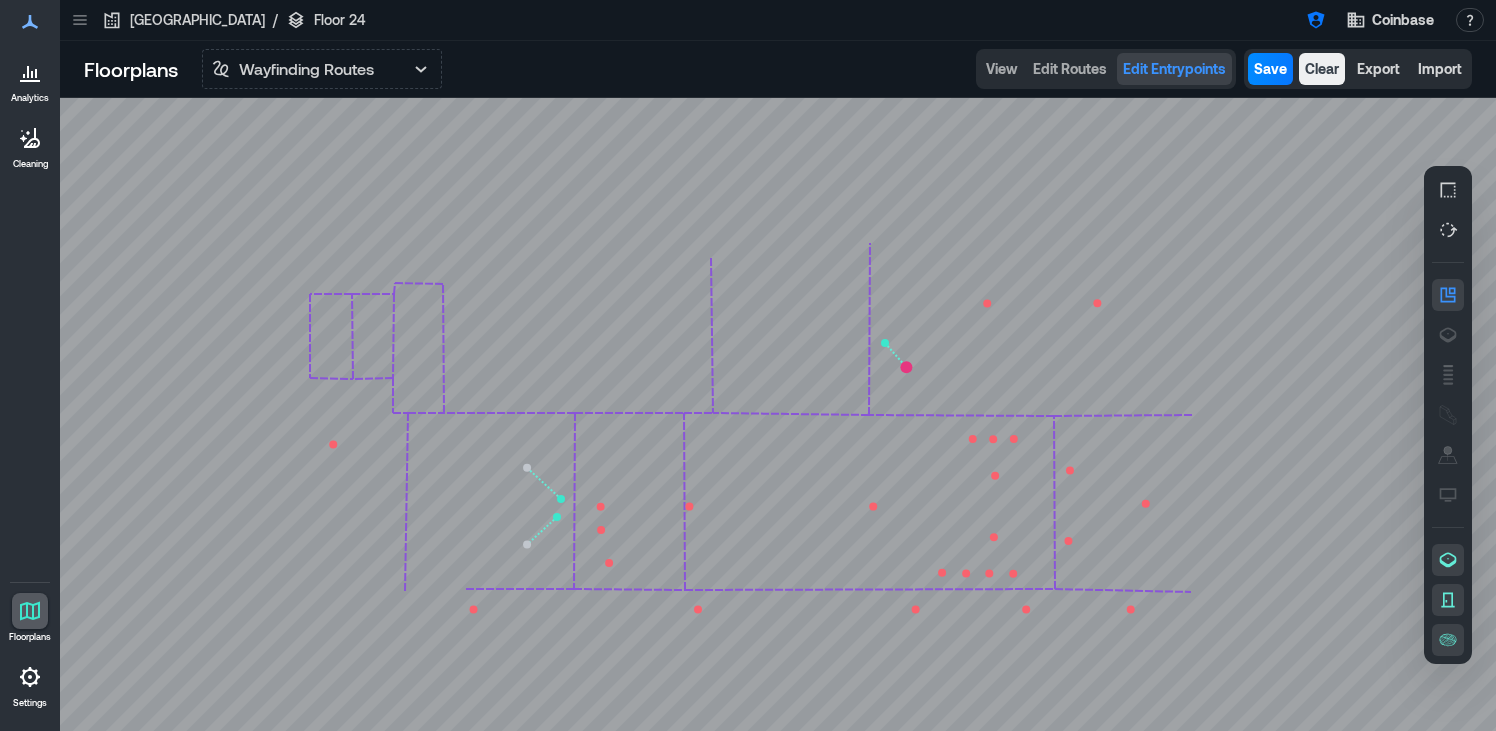 click 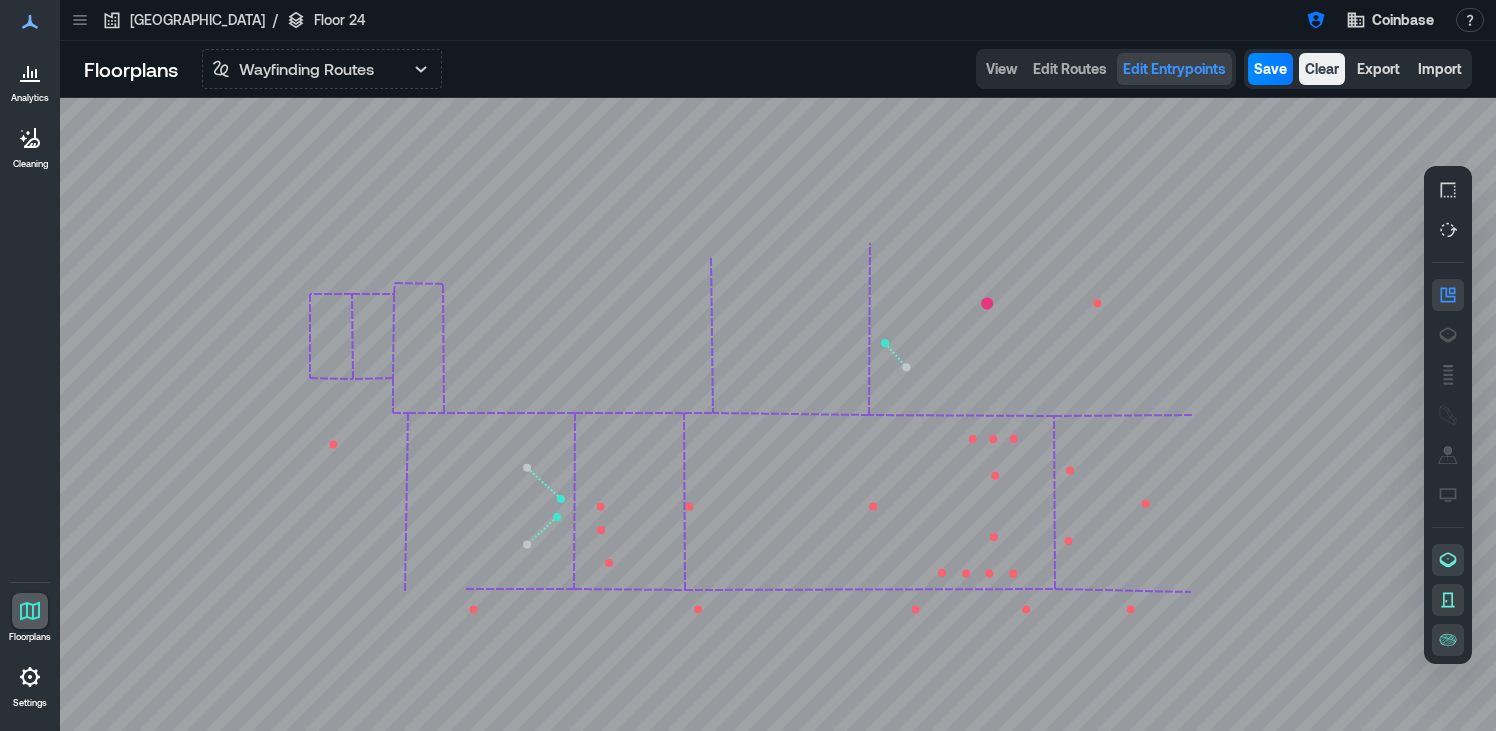 click 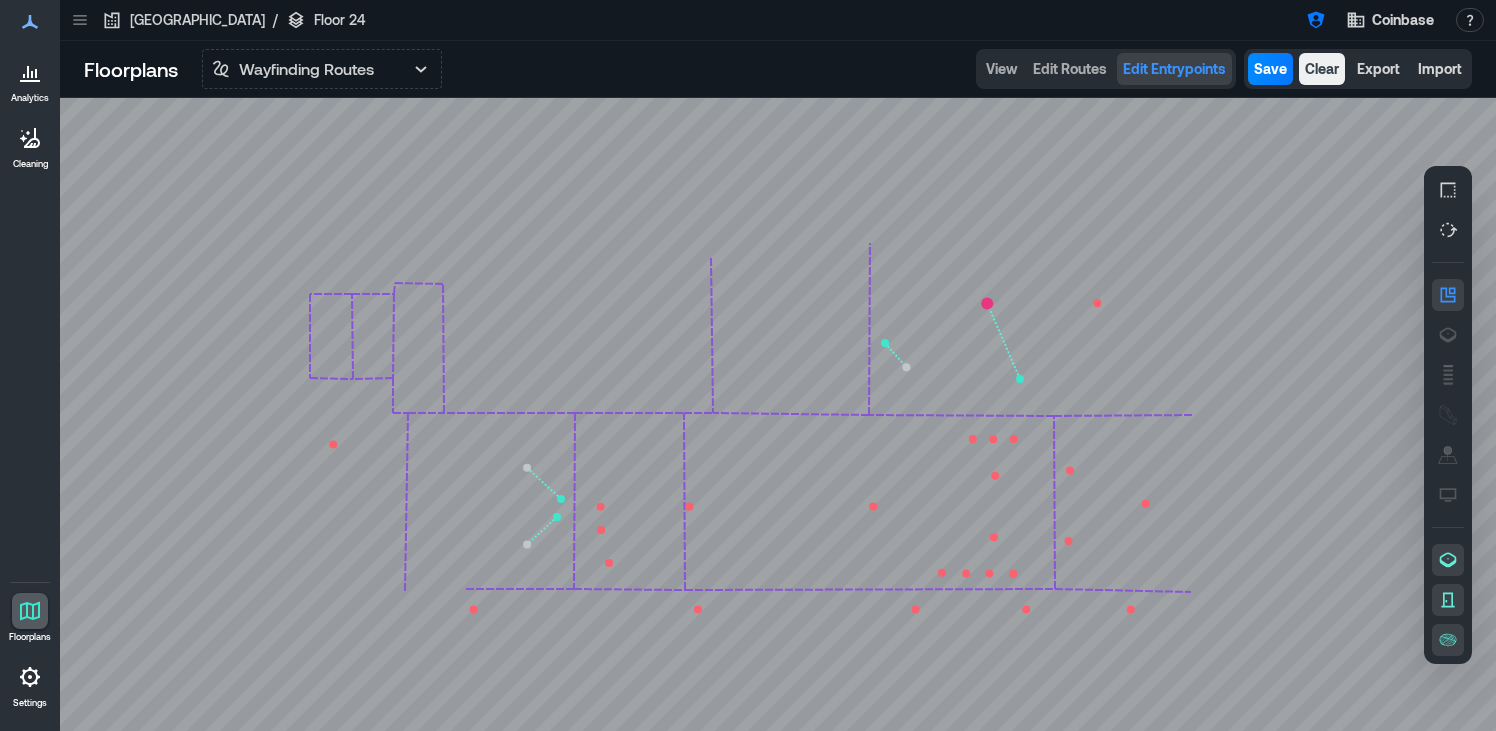 click 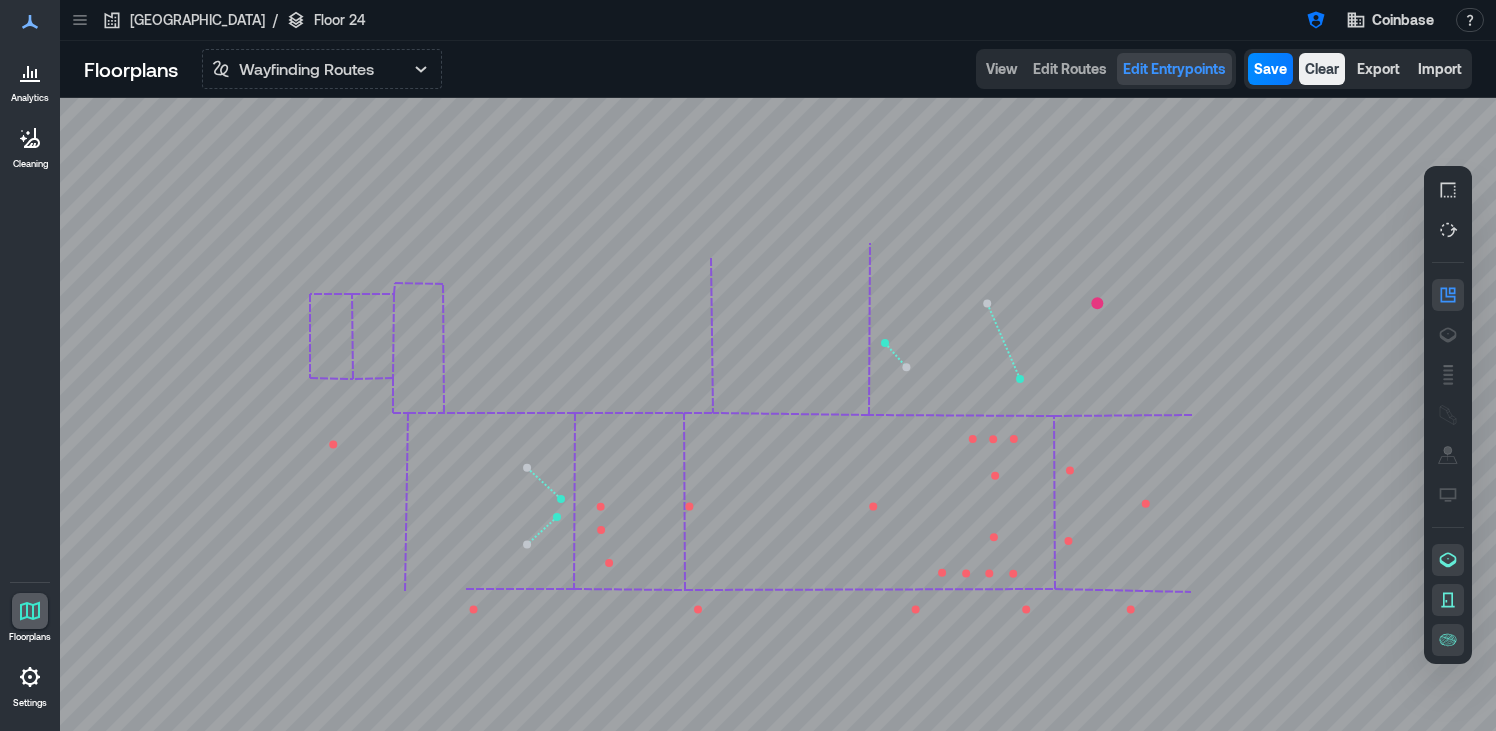 click 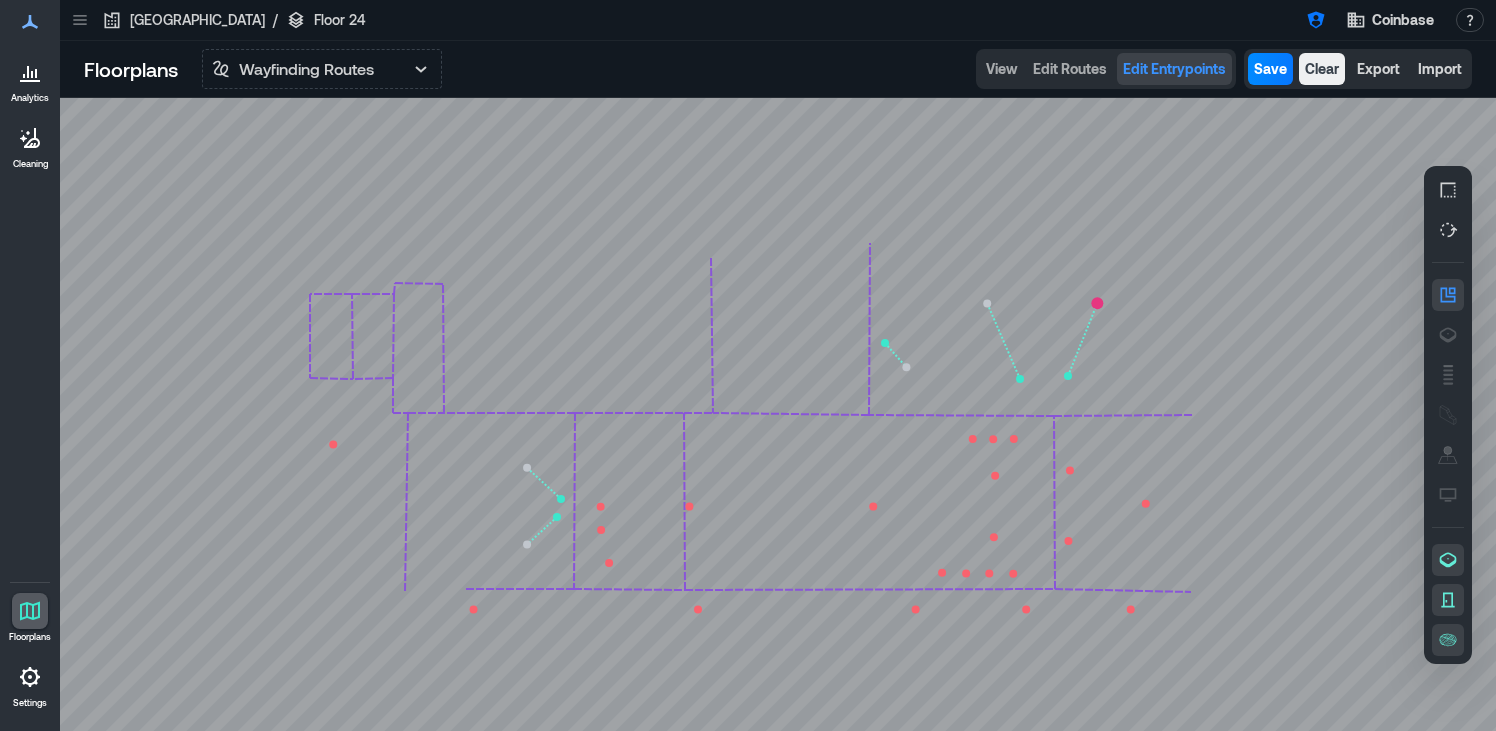 click 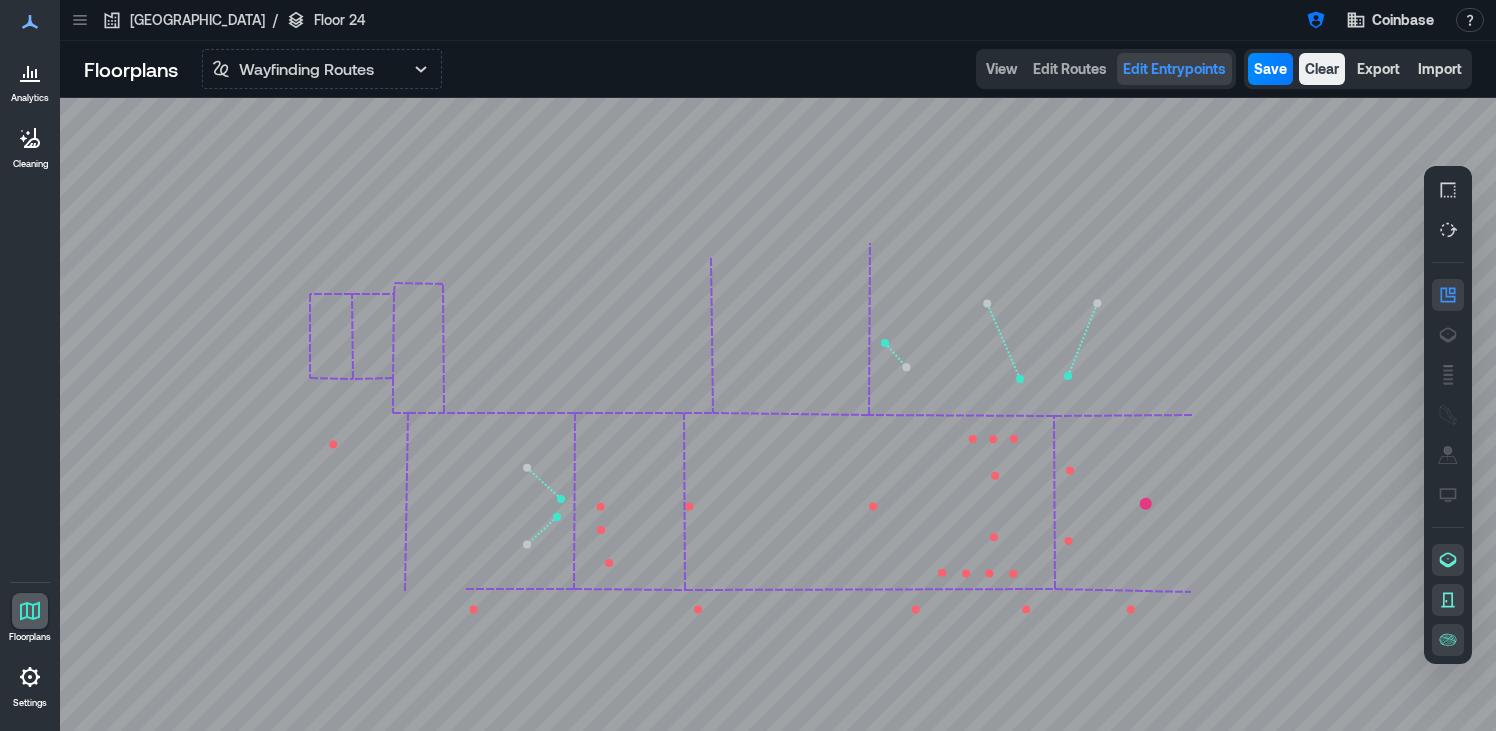click 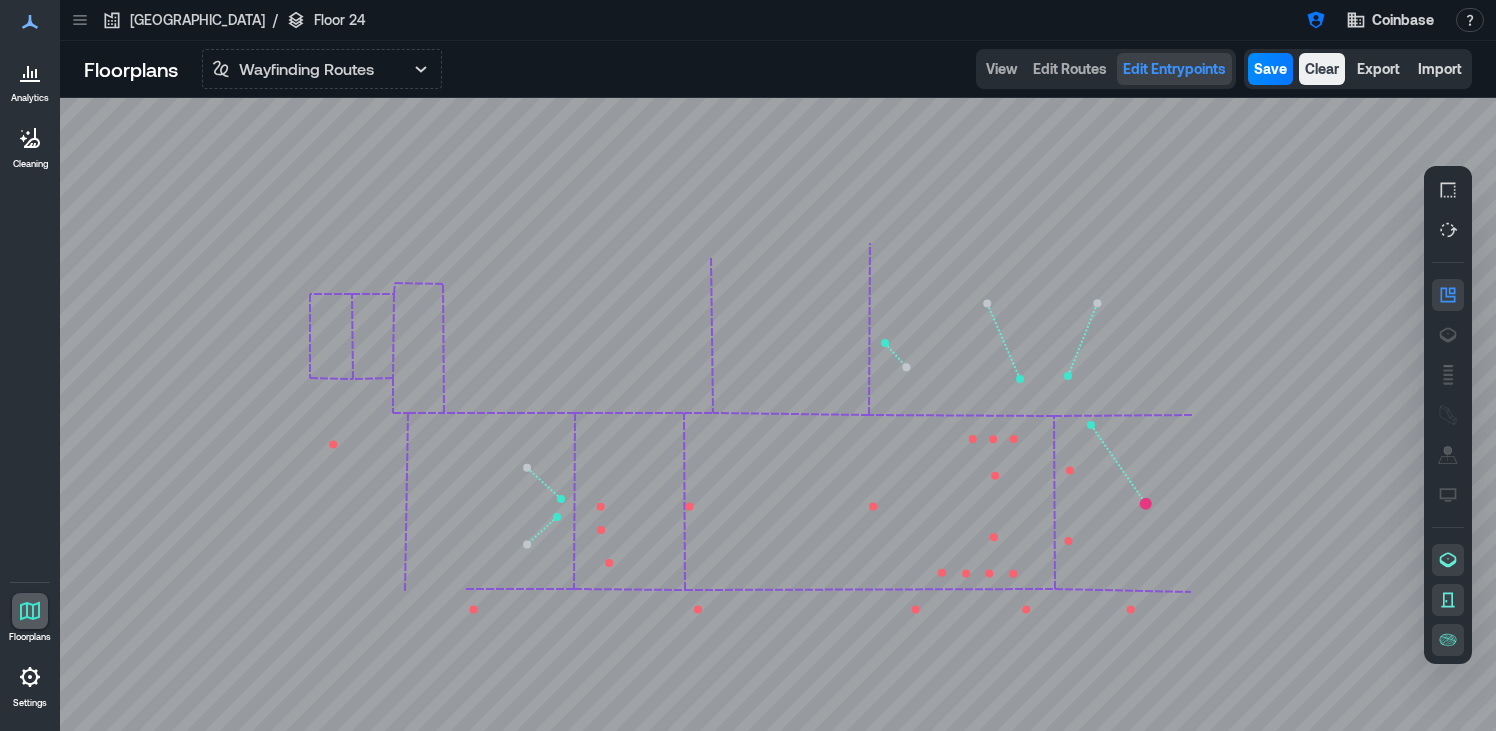 click 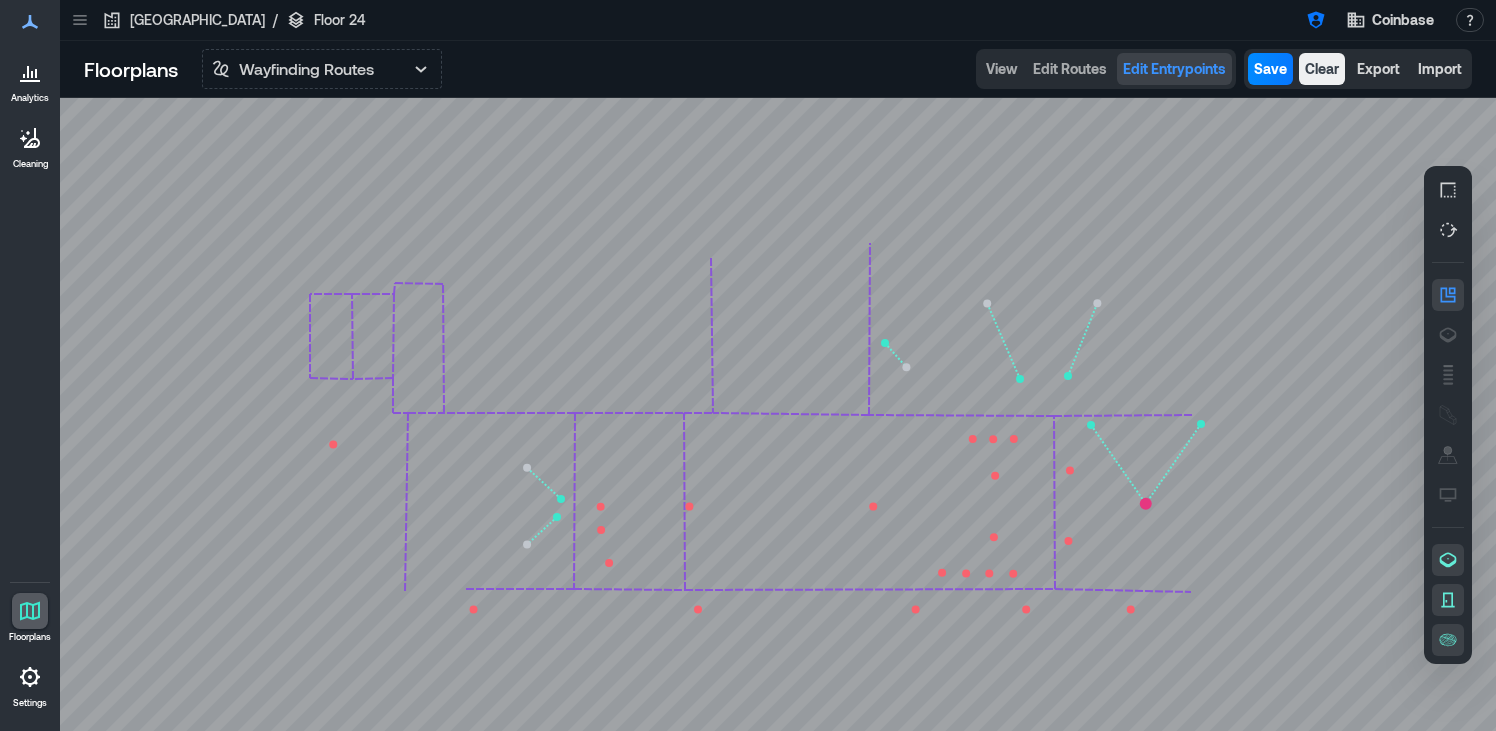 click 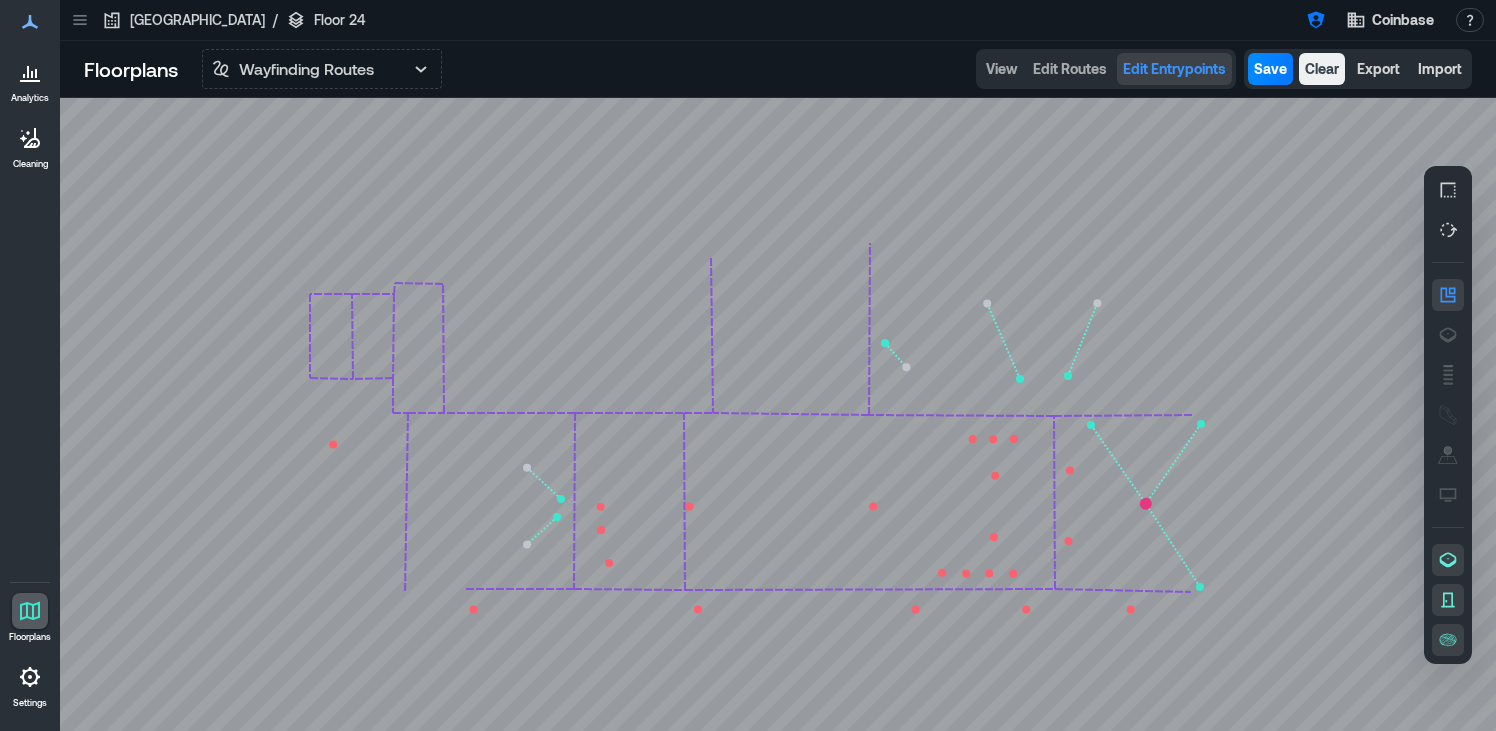 click 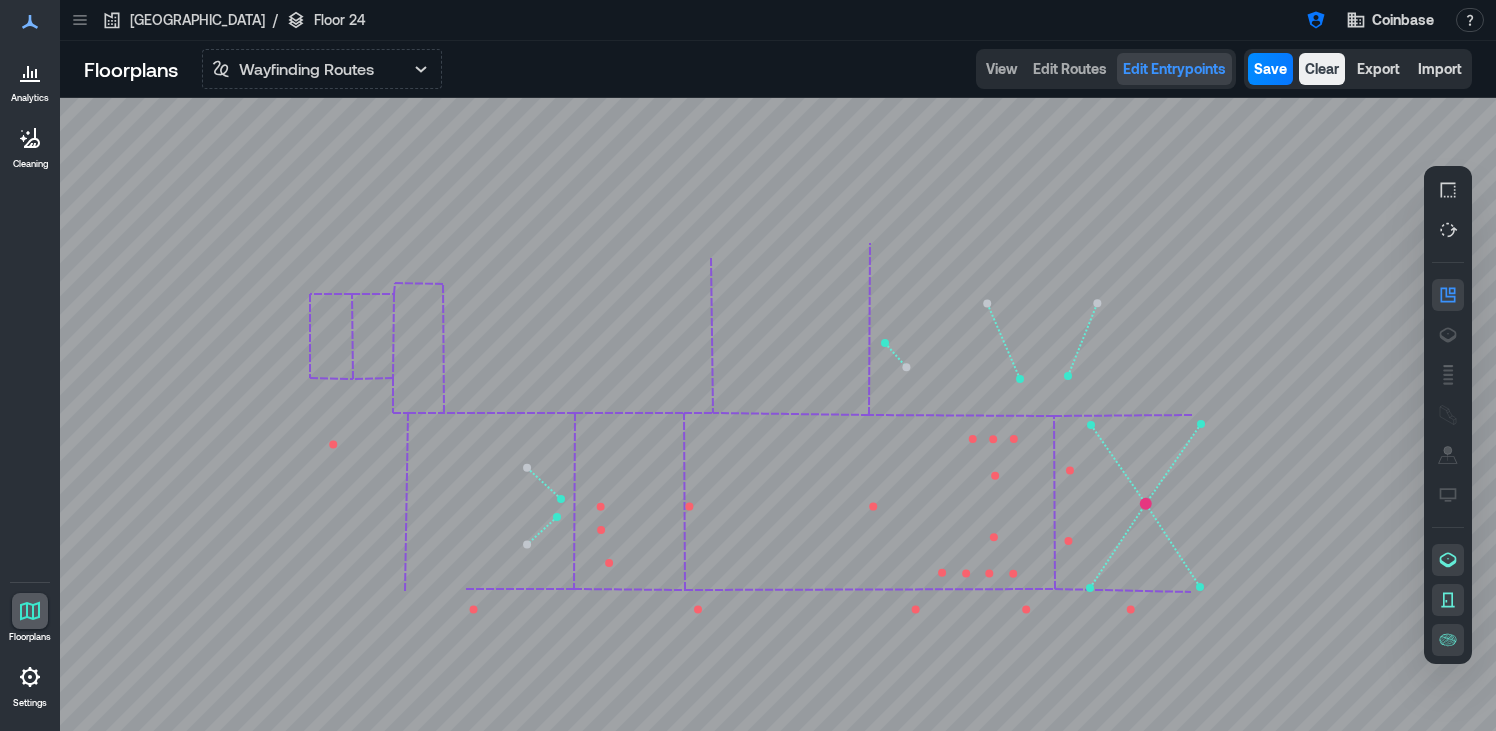 click 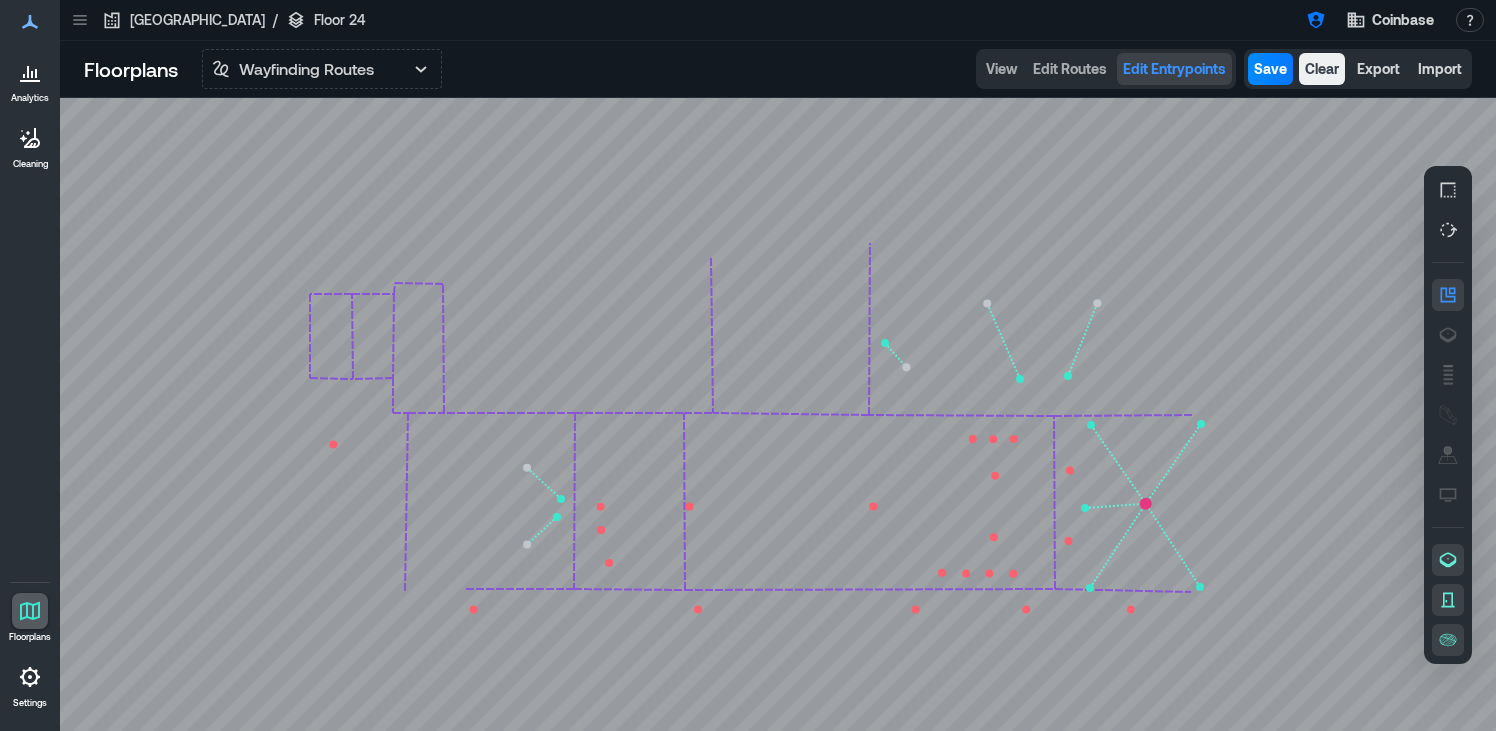 click 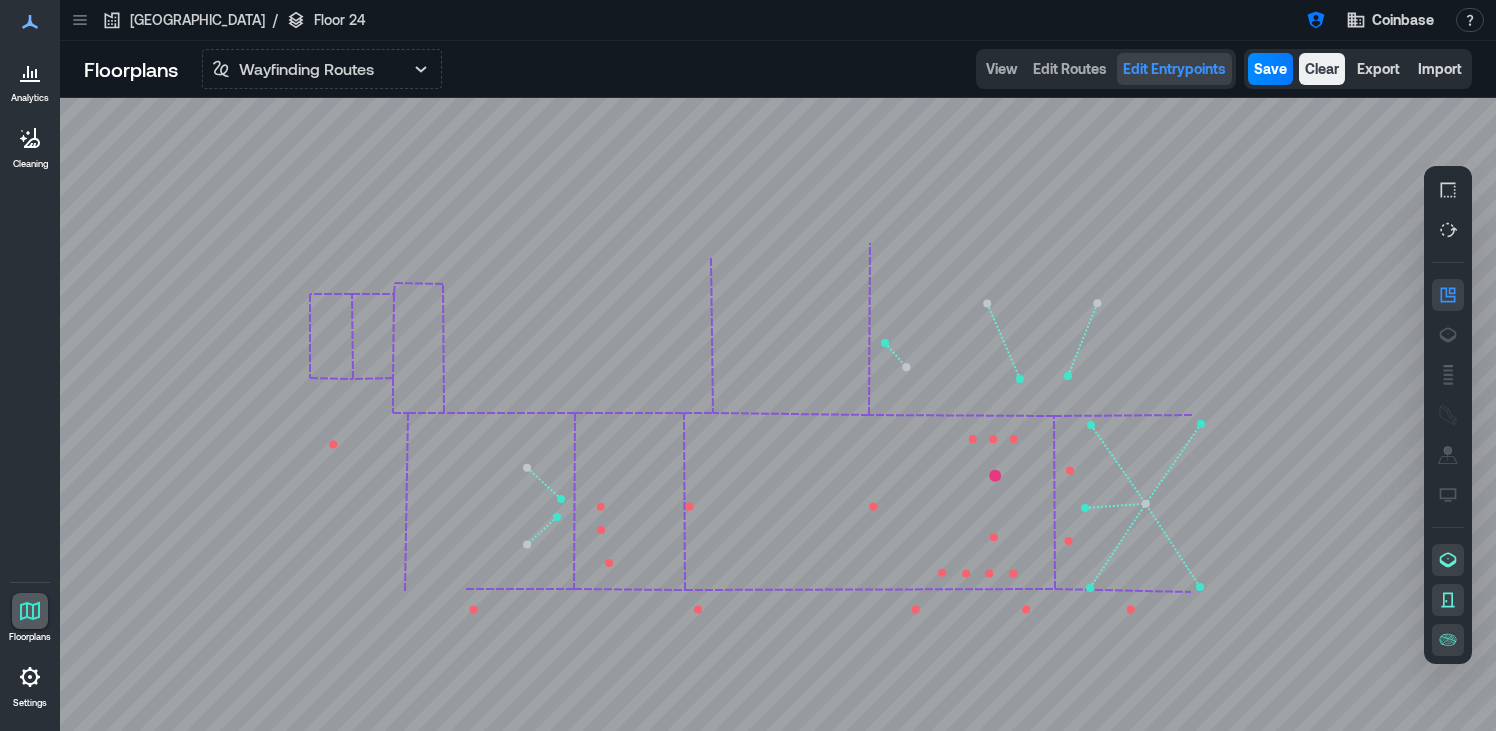 click 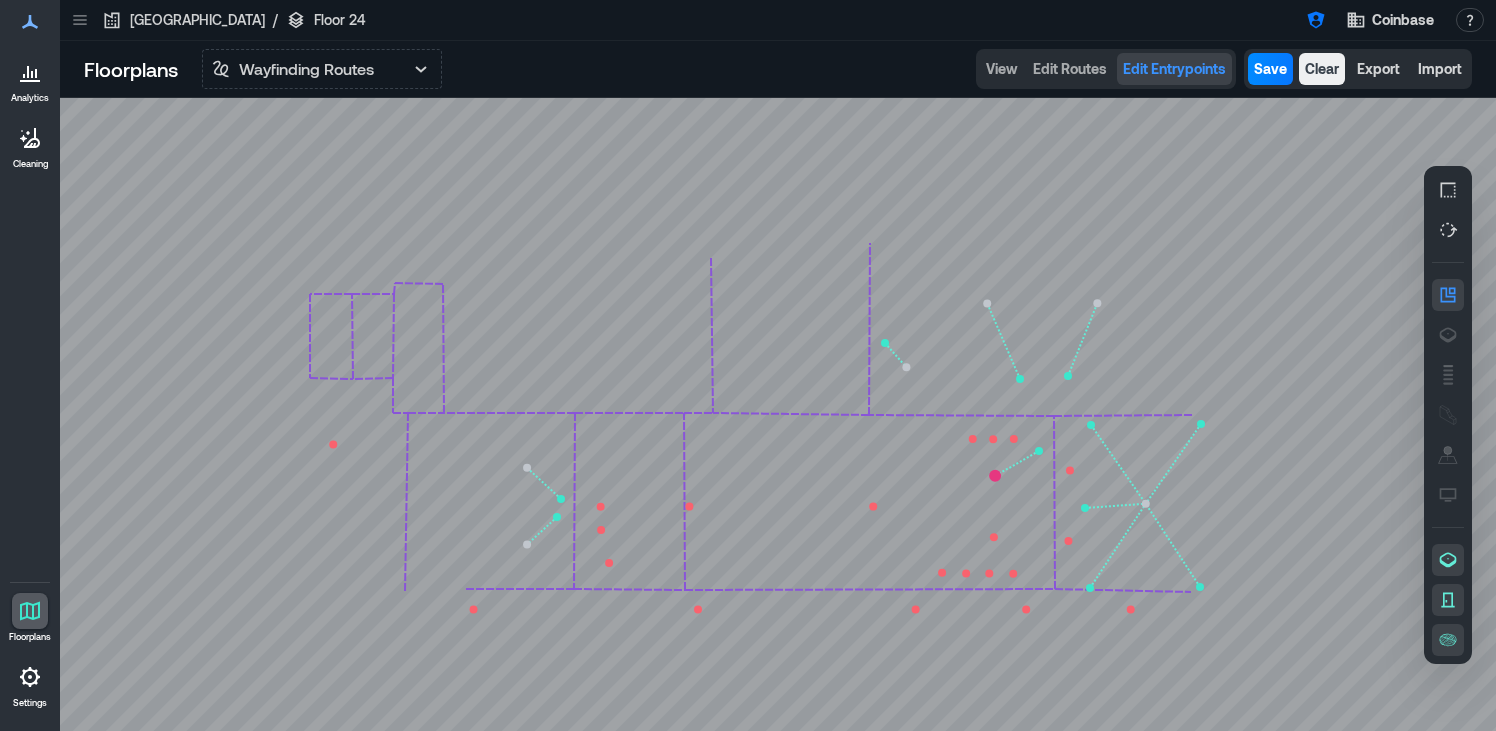 click 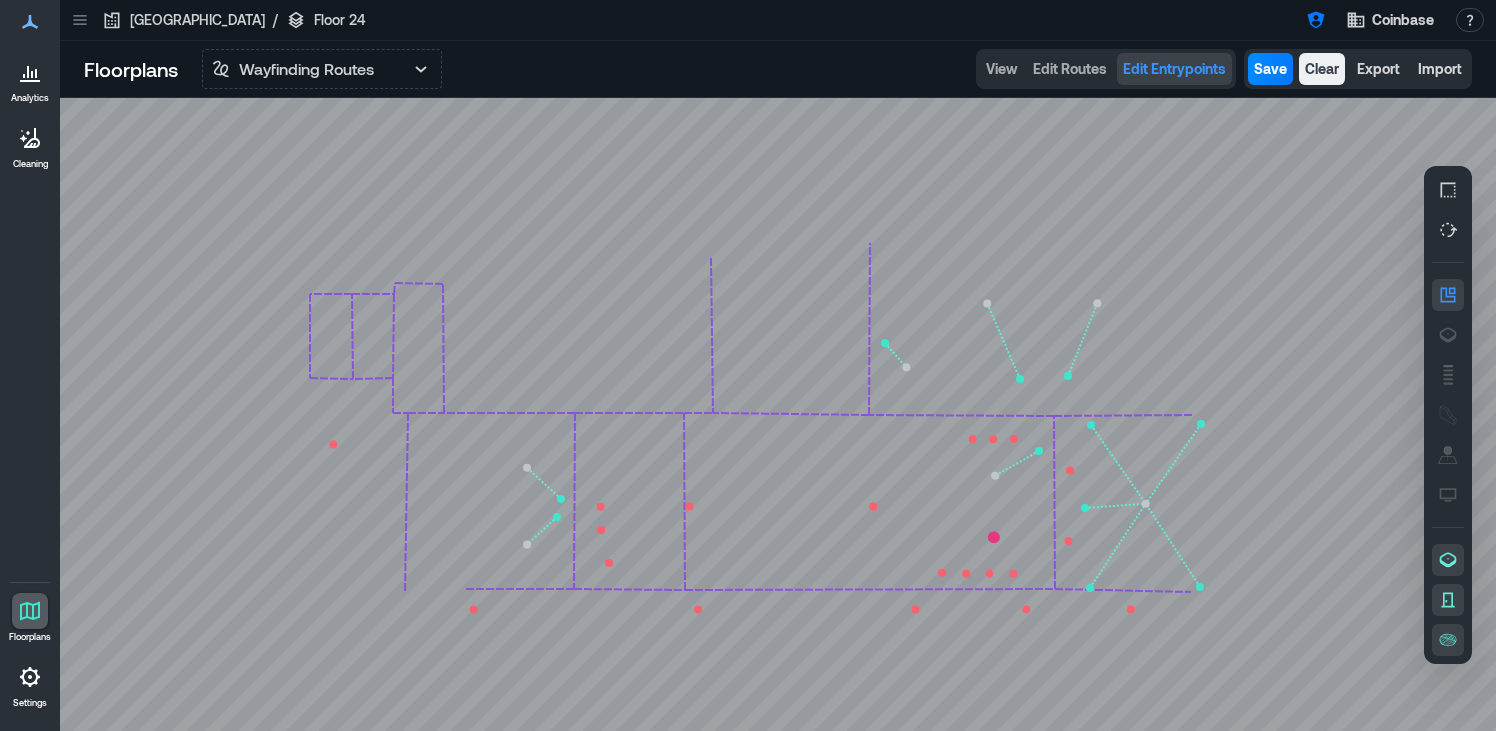 click 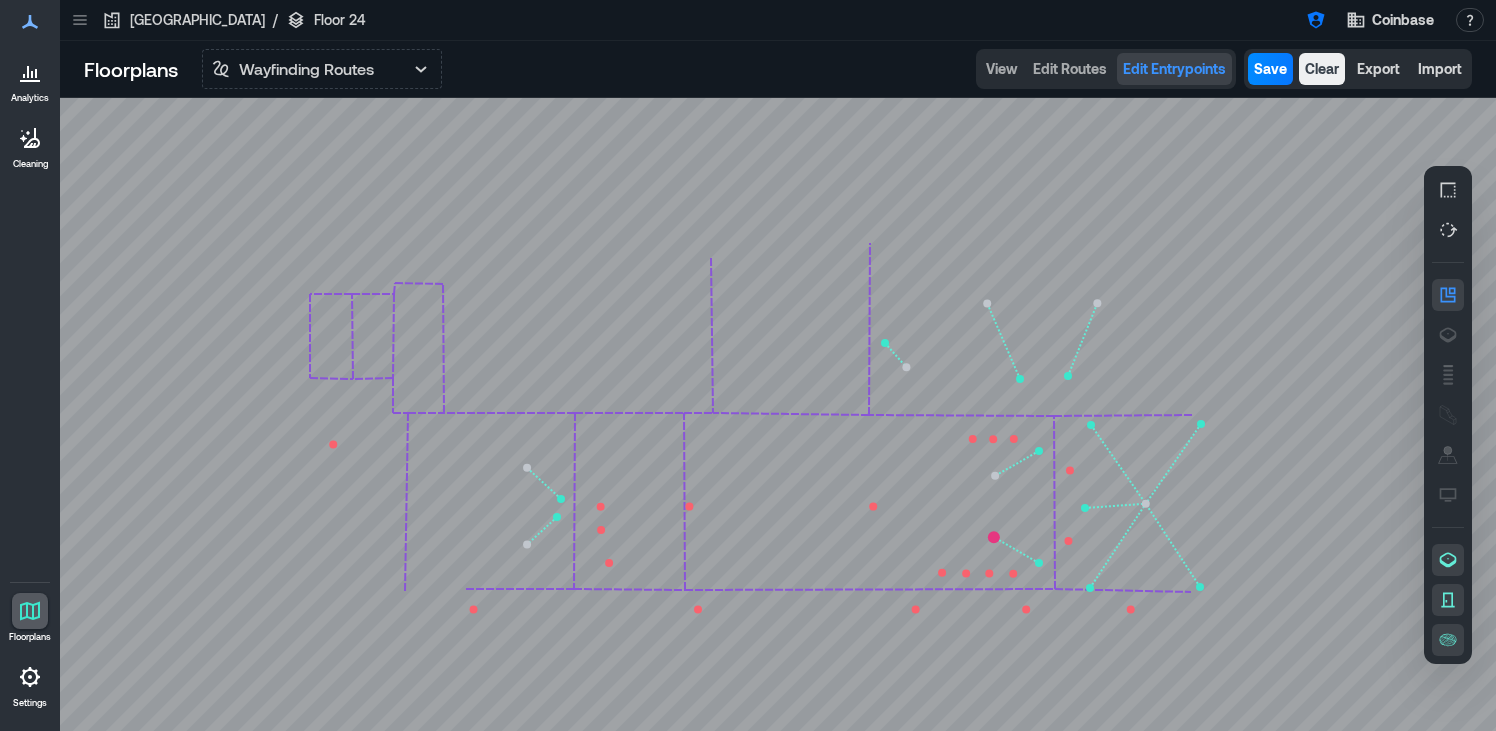 click 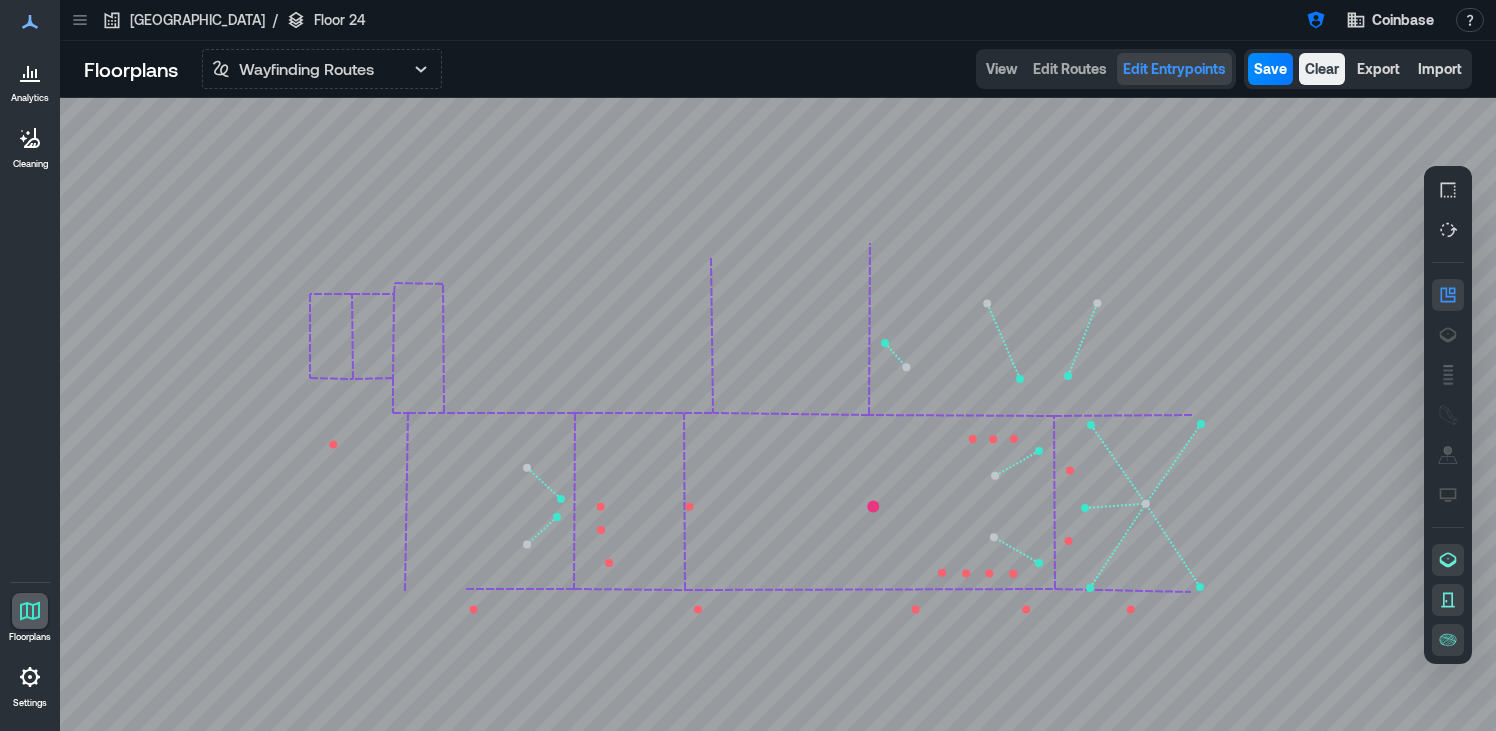 click 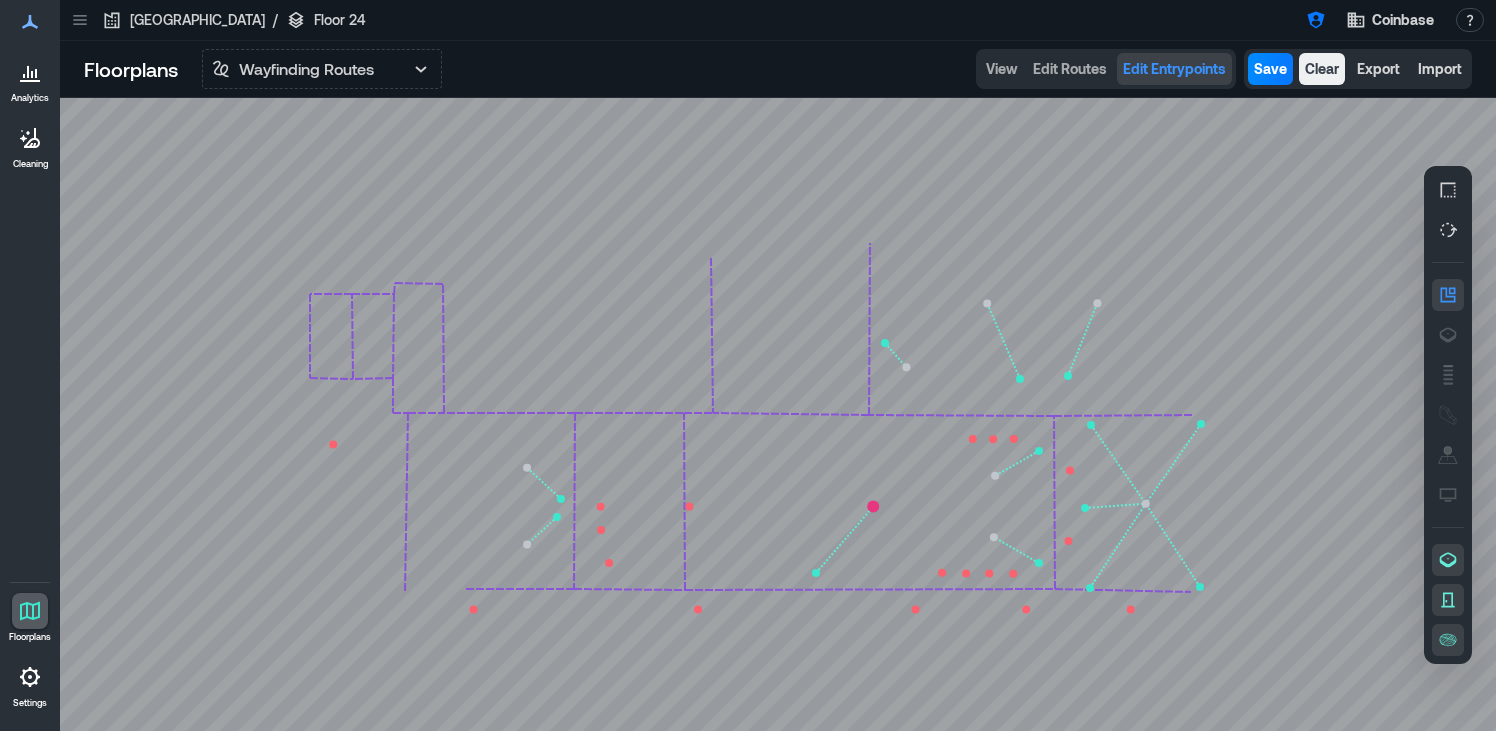 click 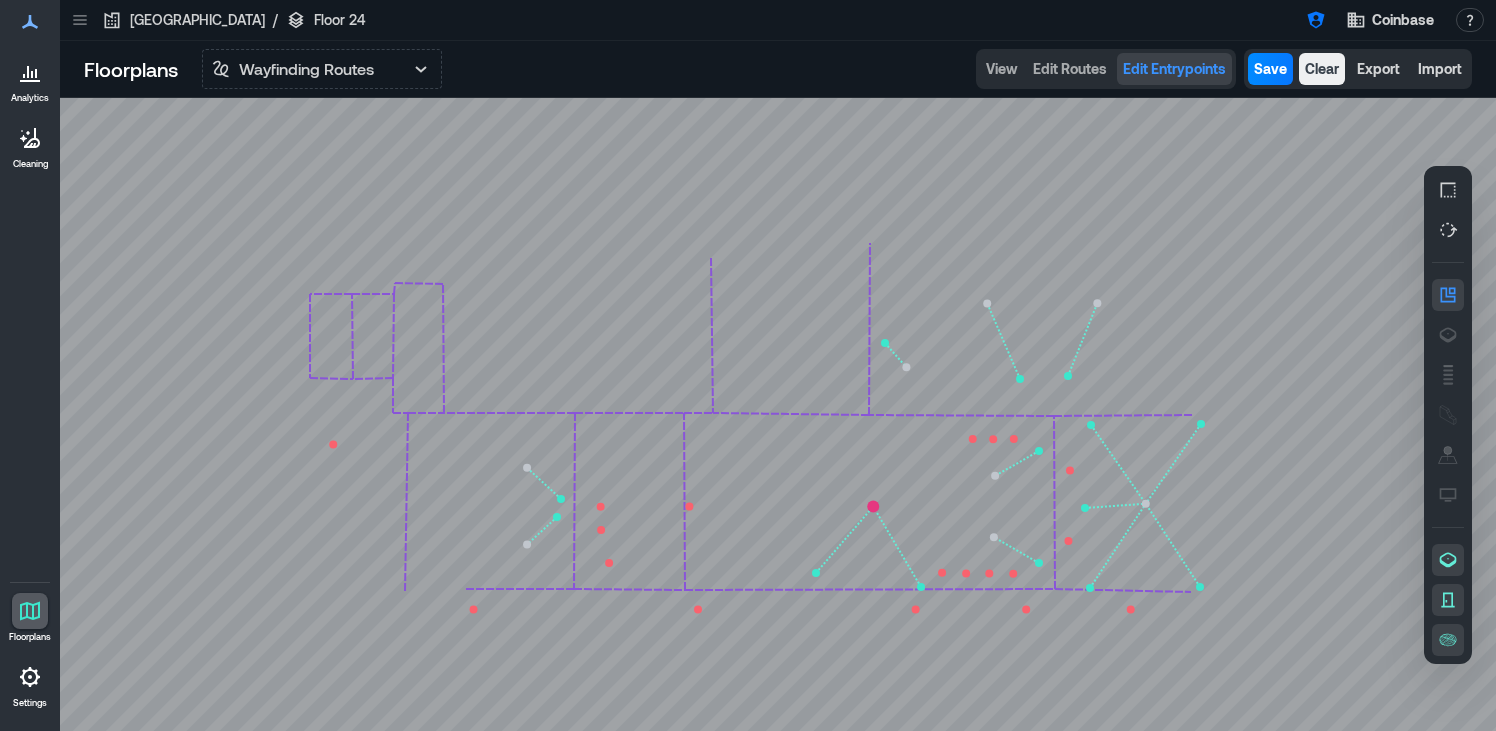 click 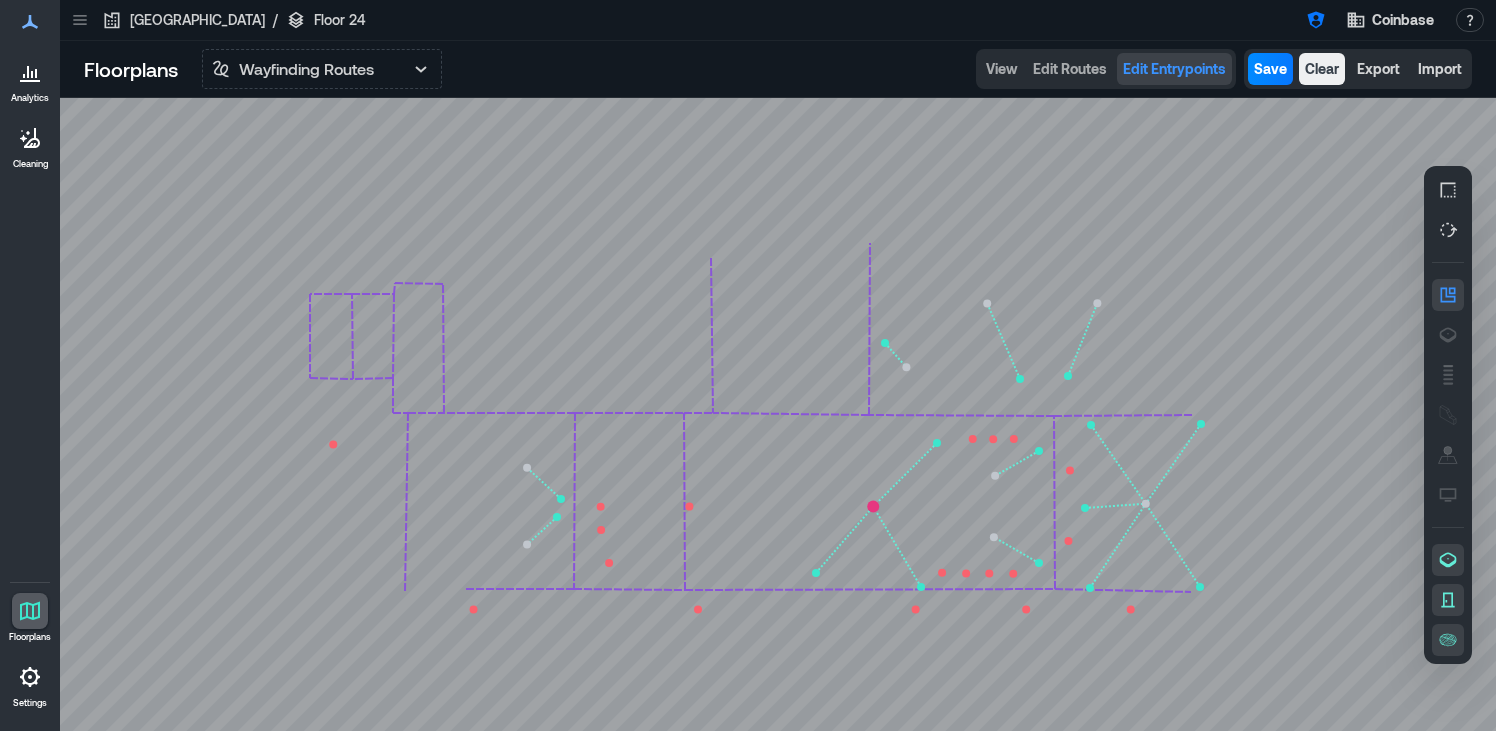 click 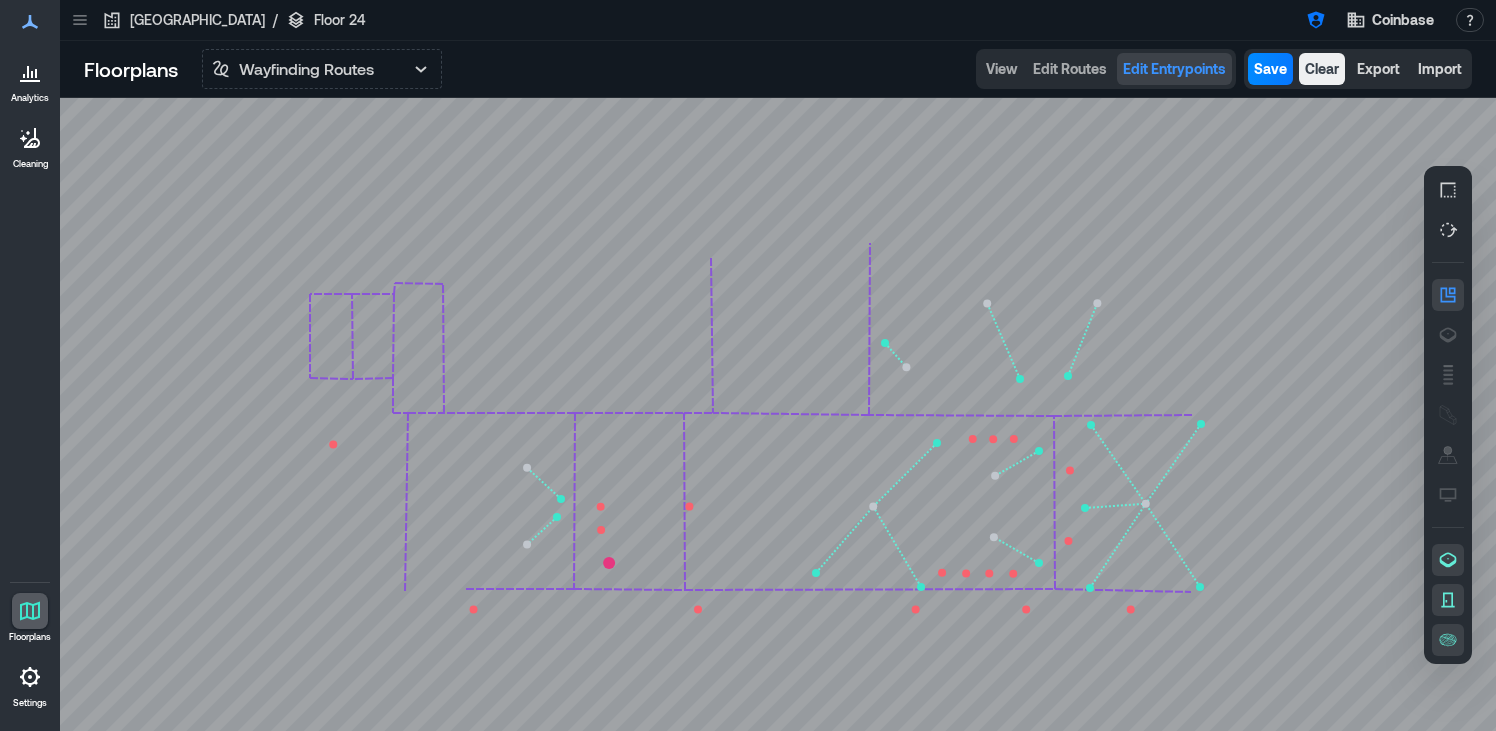 click 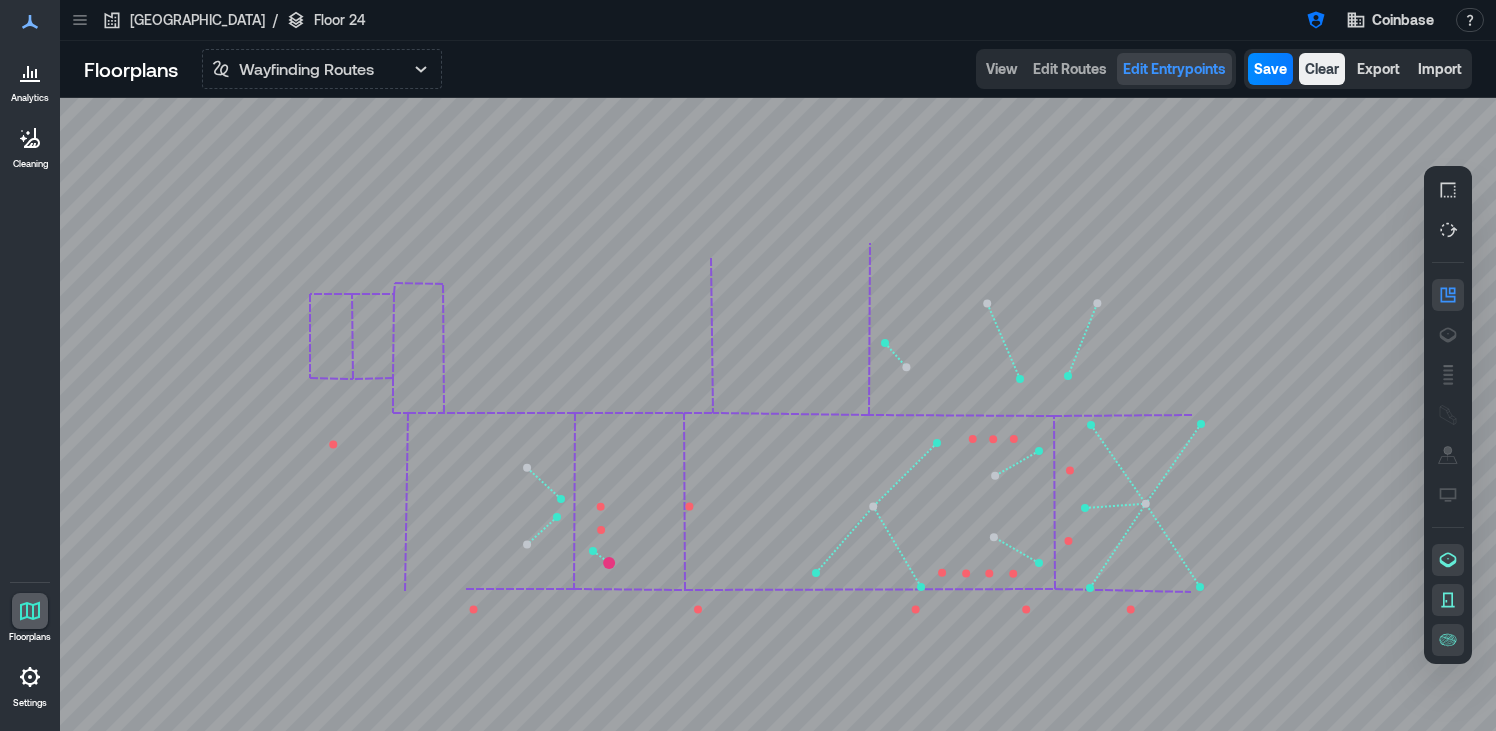 click 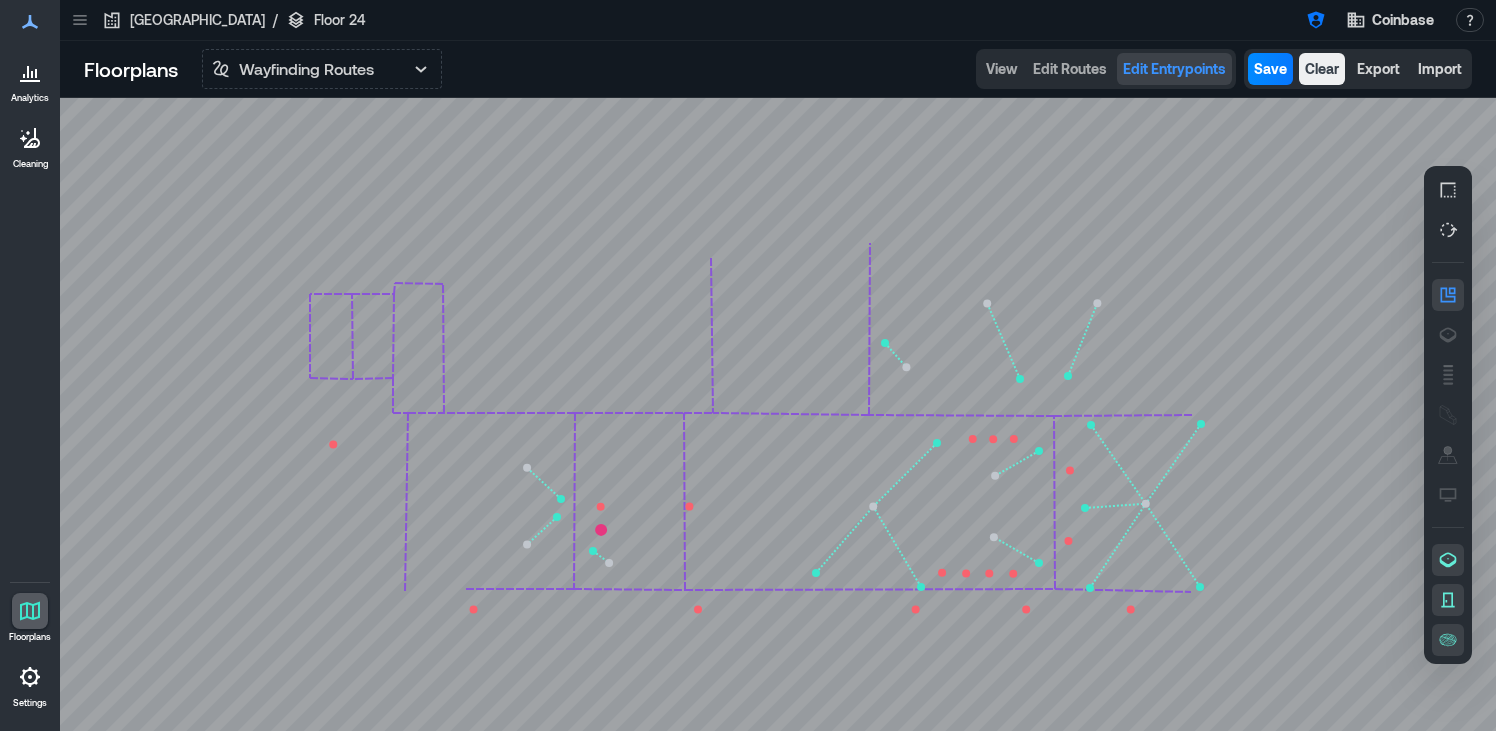 click 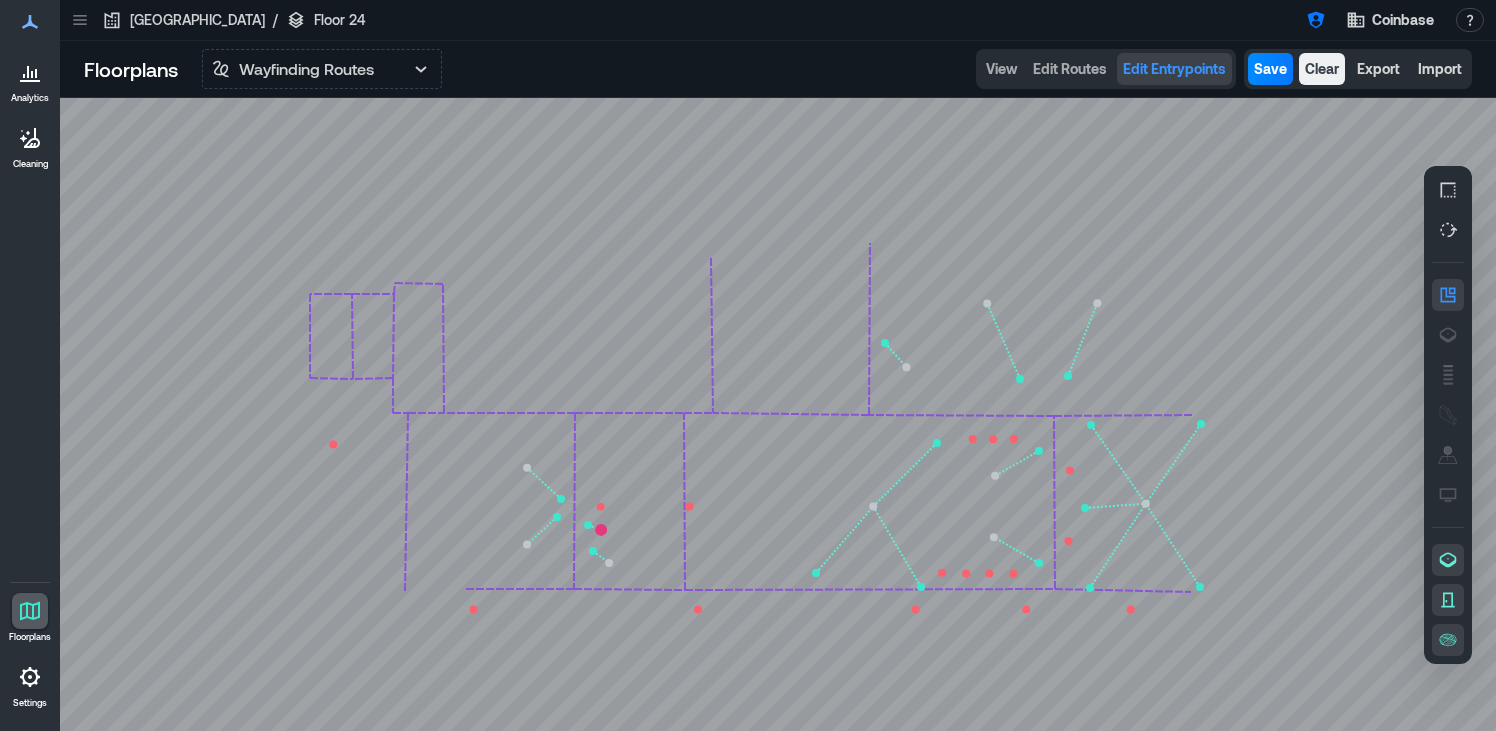 click 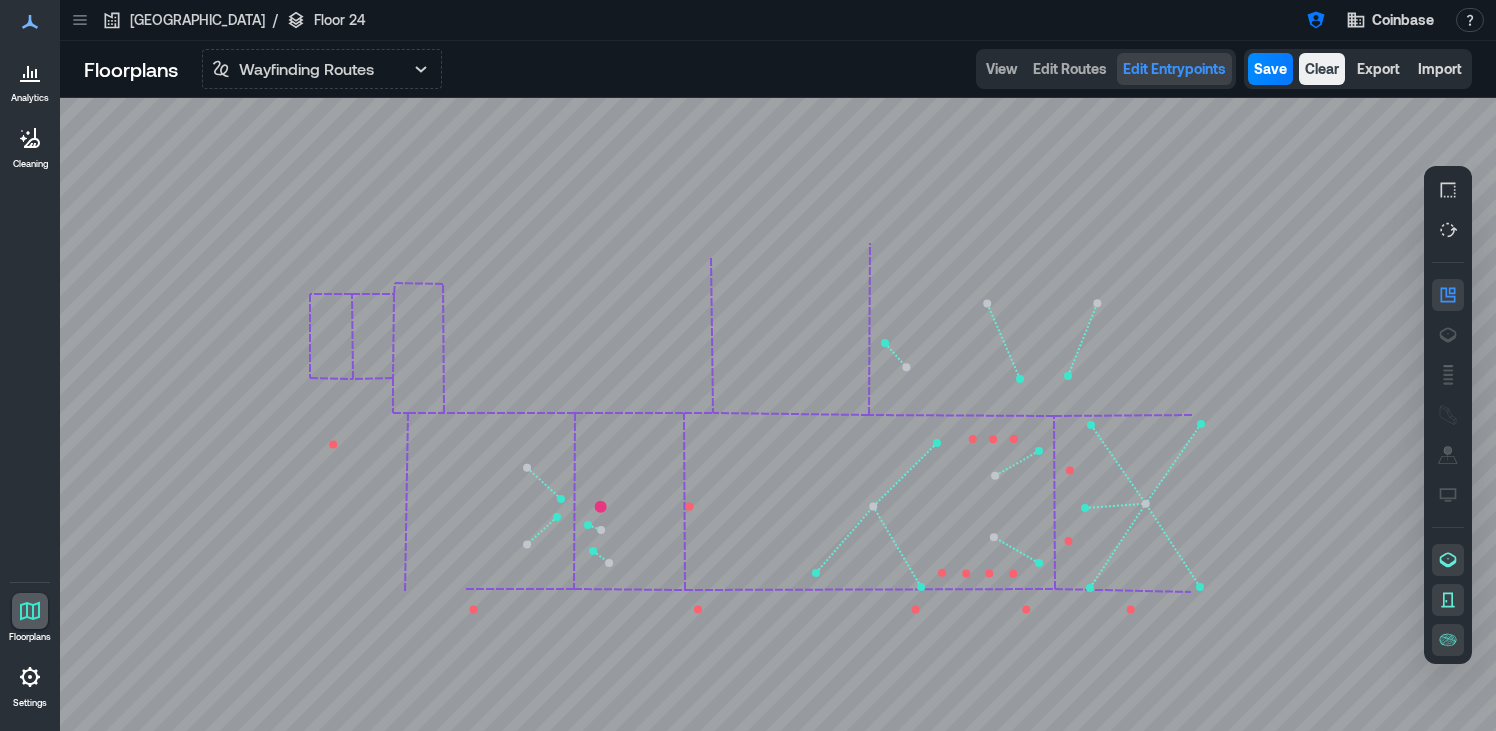 click 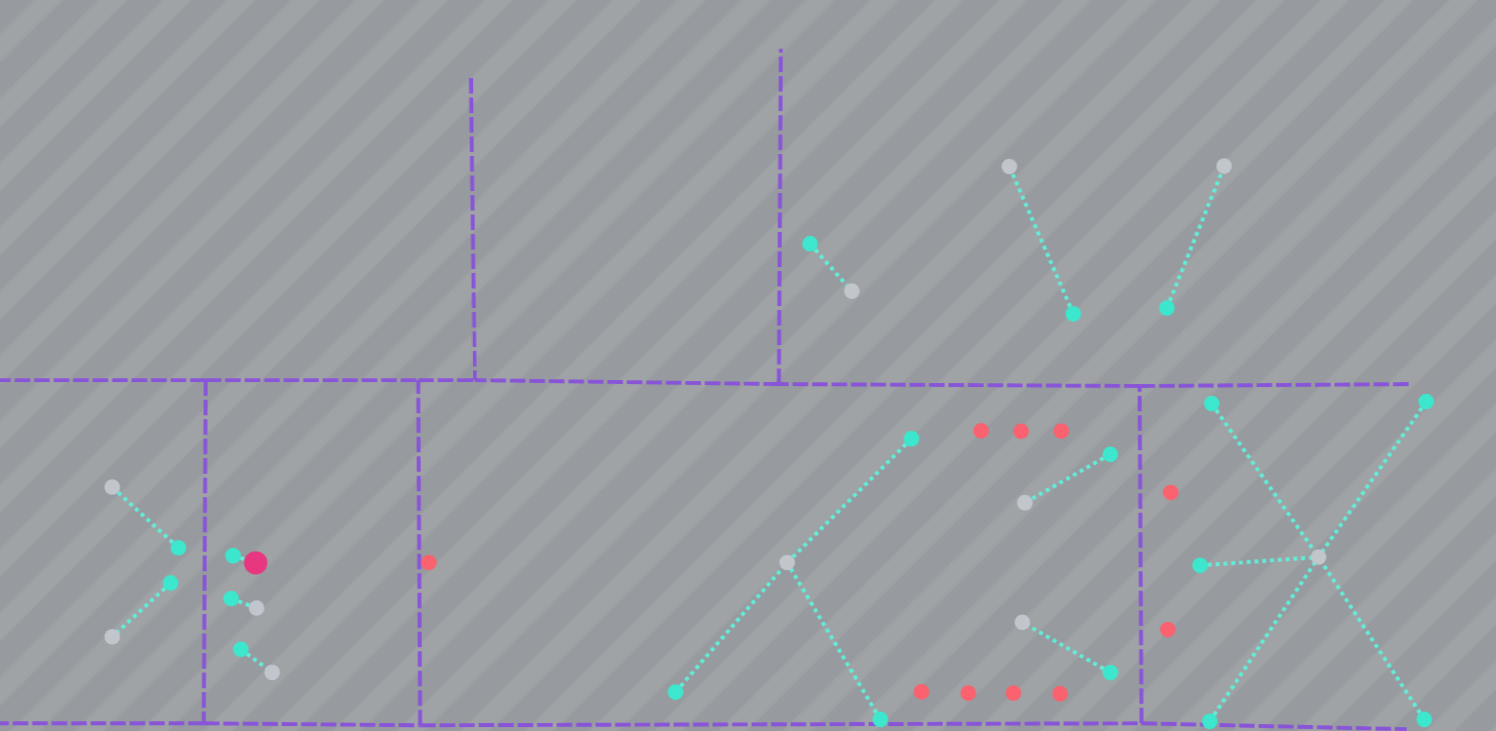 click 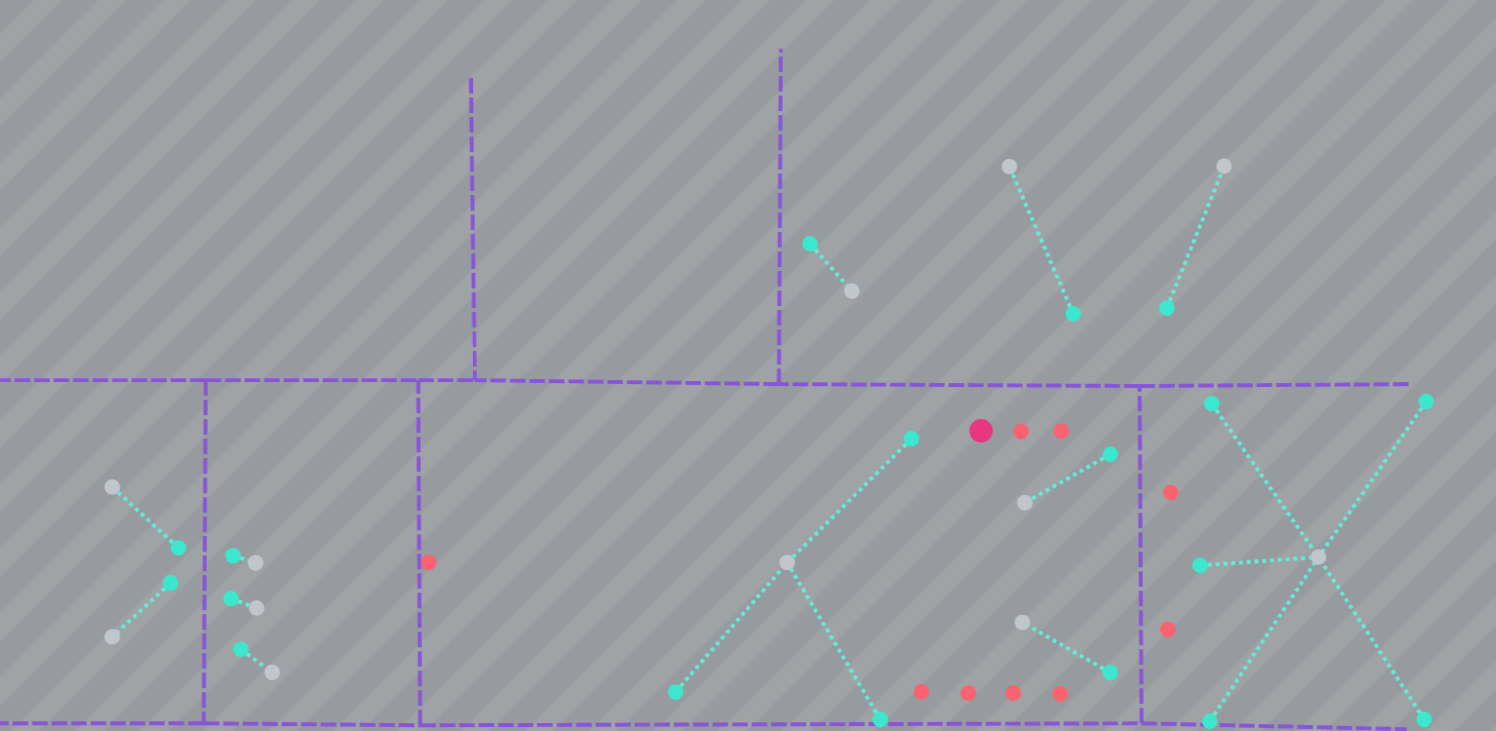 click 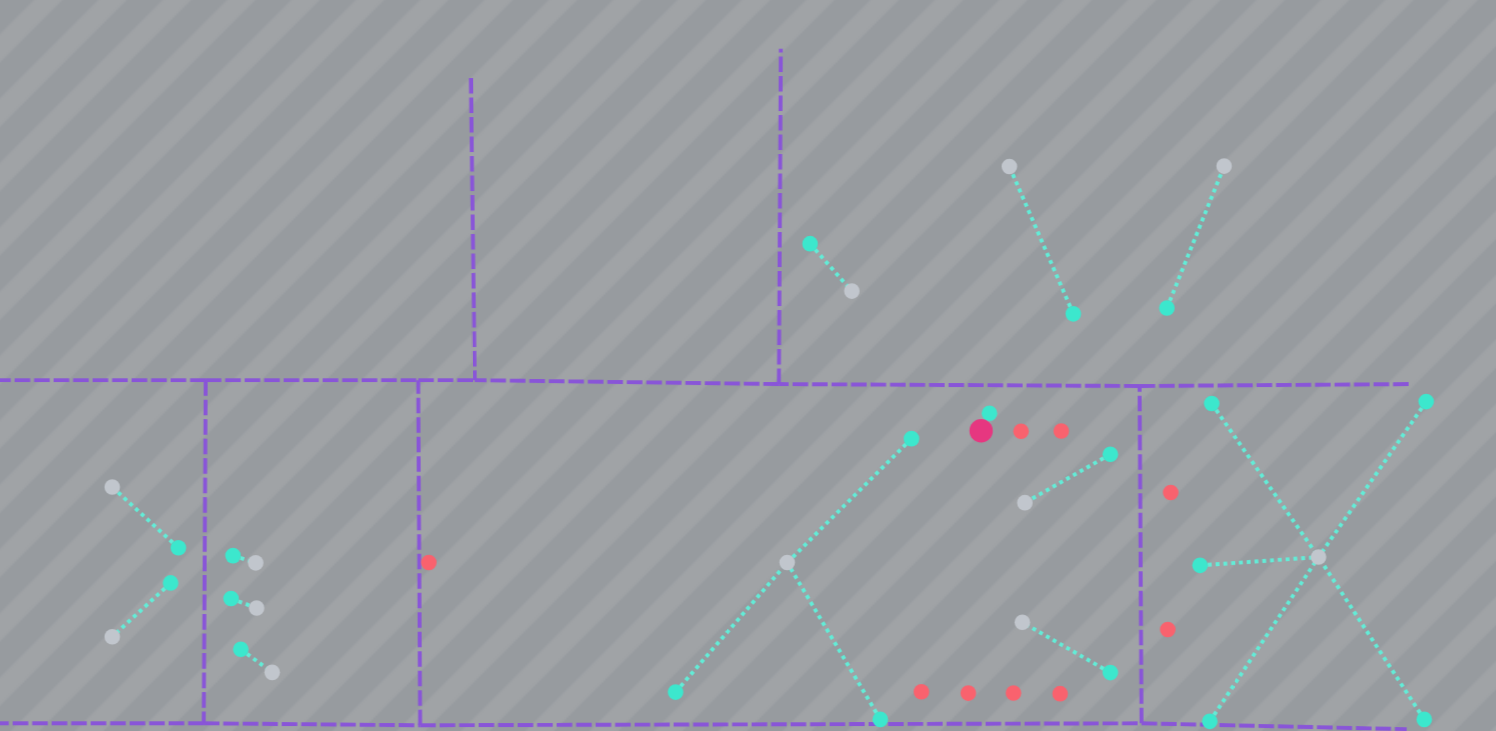 click 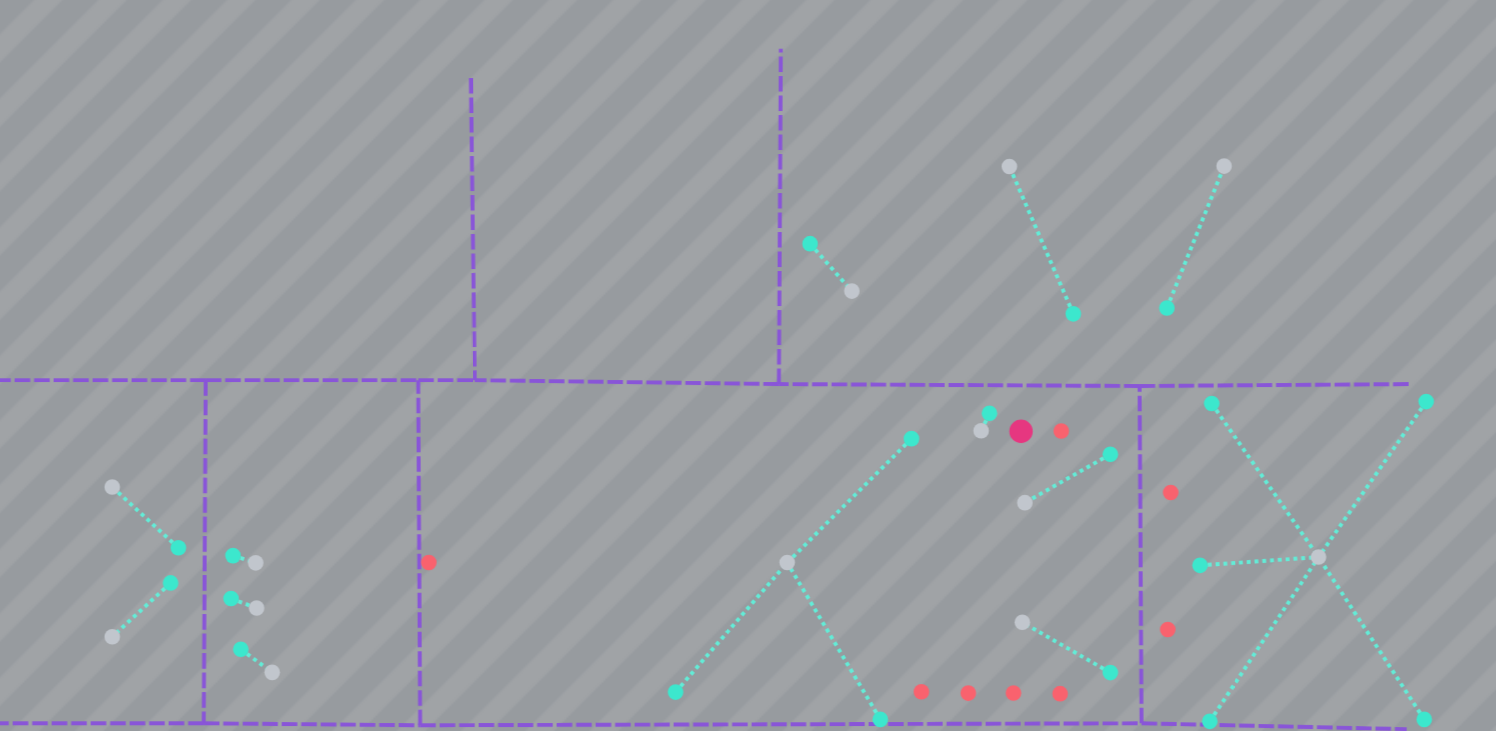 click 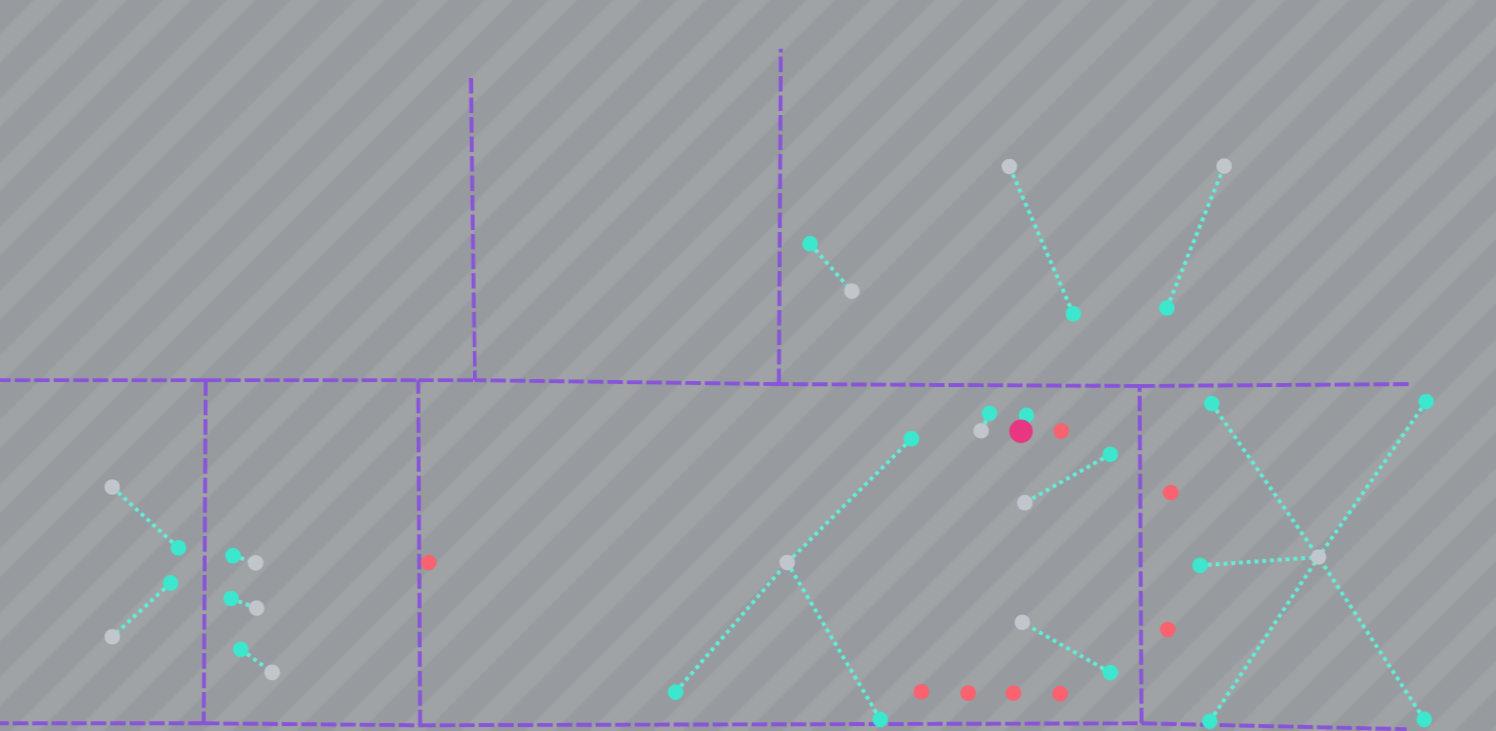 click 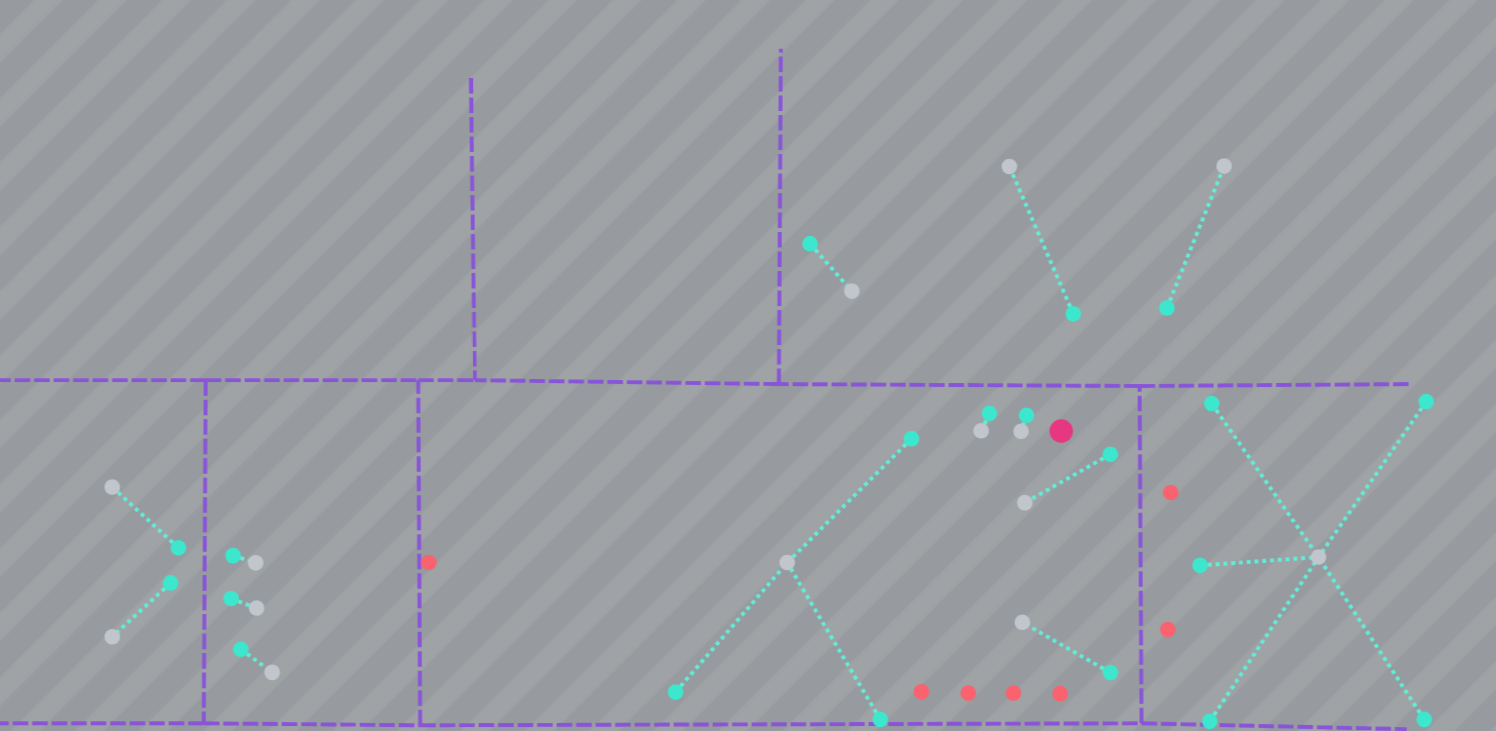 click 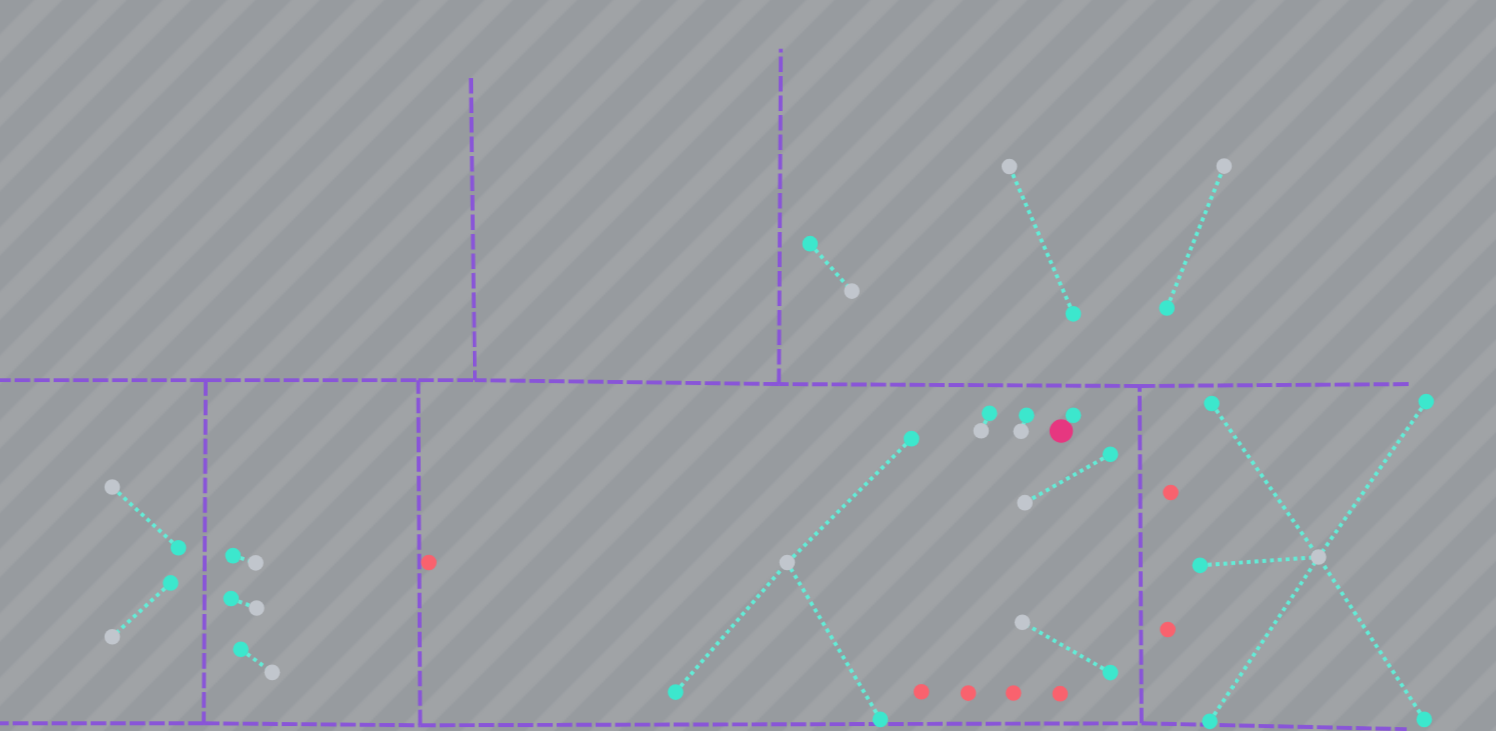 click 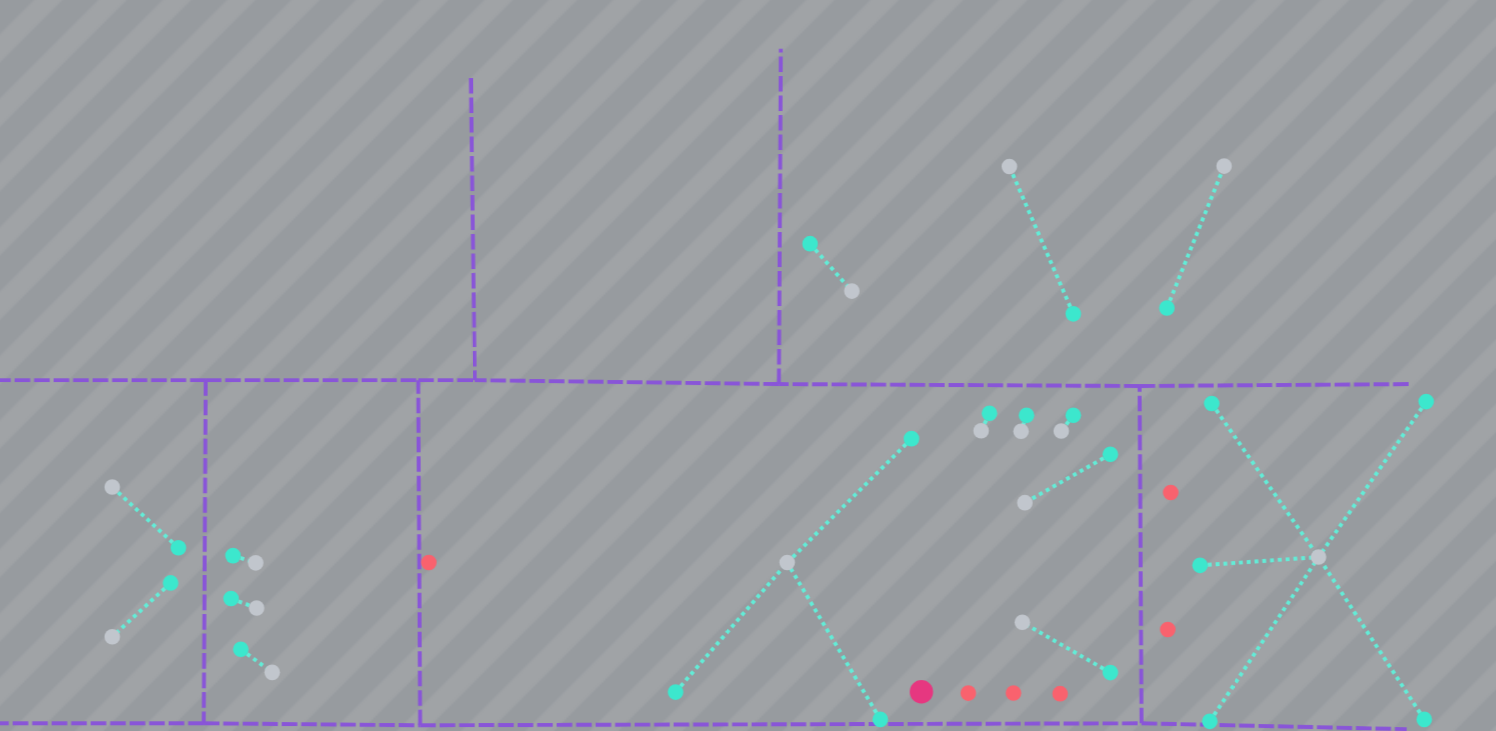 click 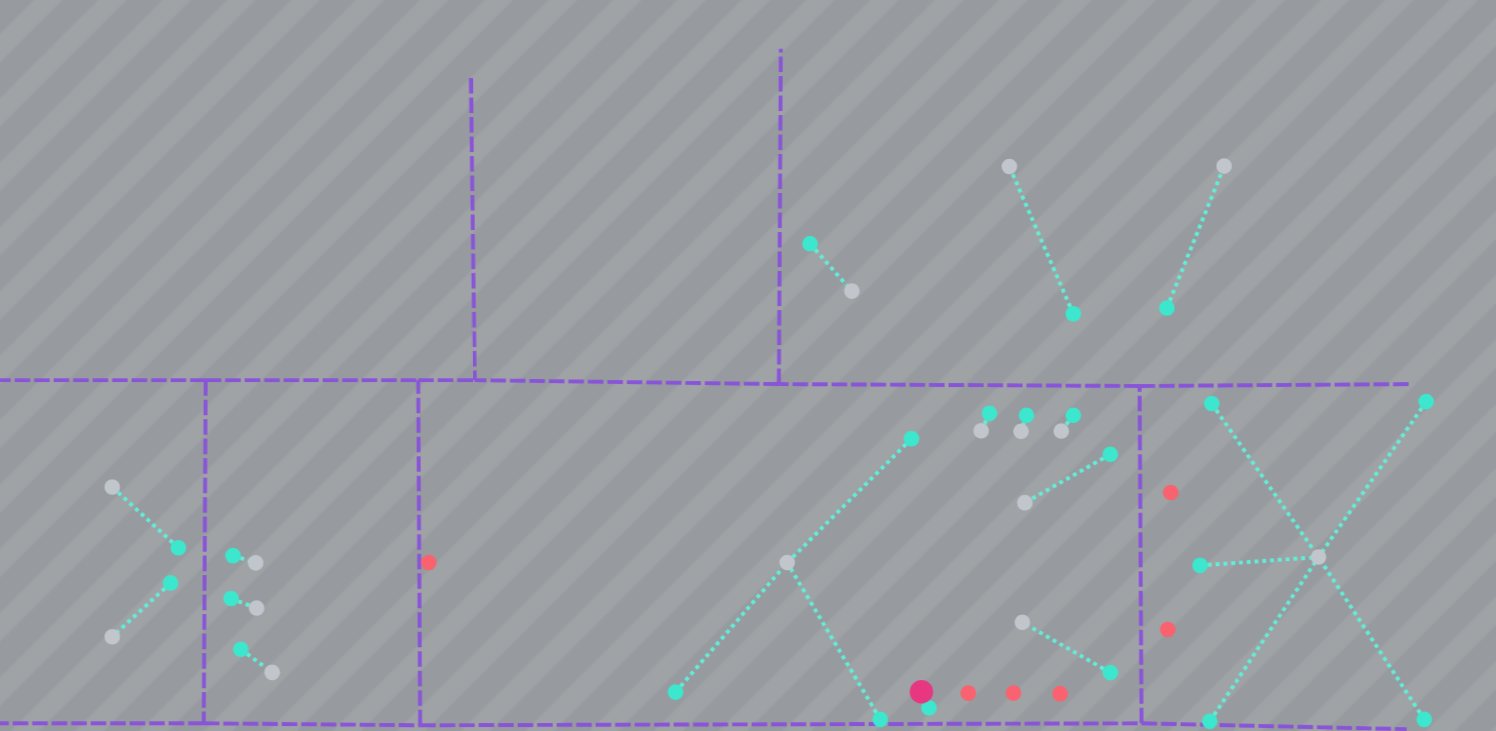 click 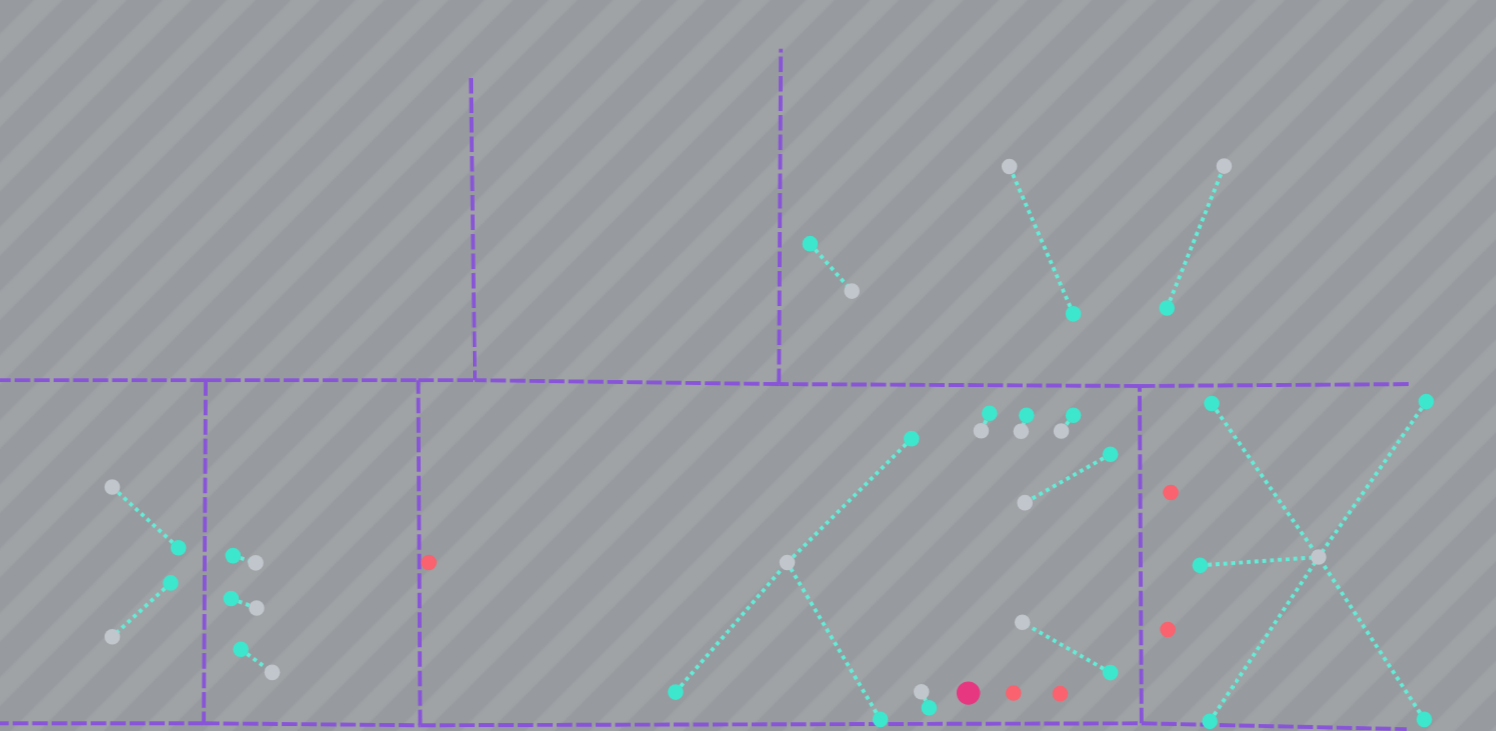 click 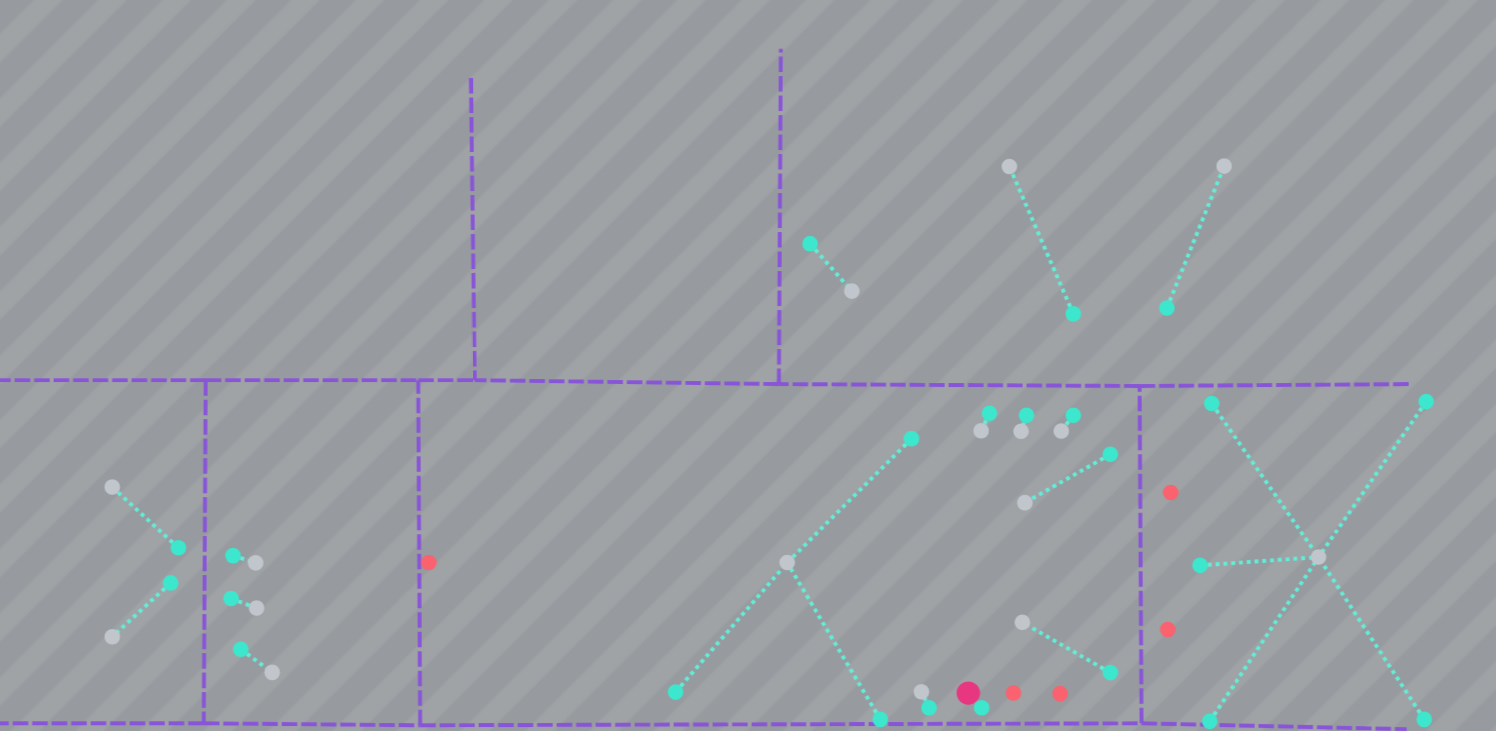 click 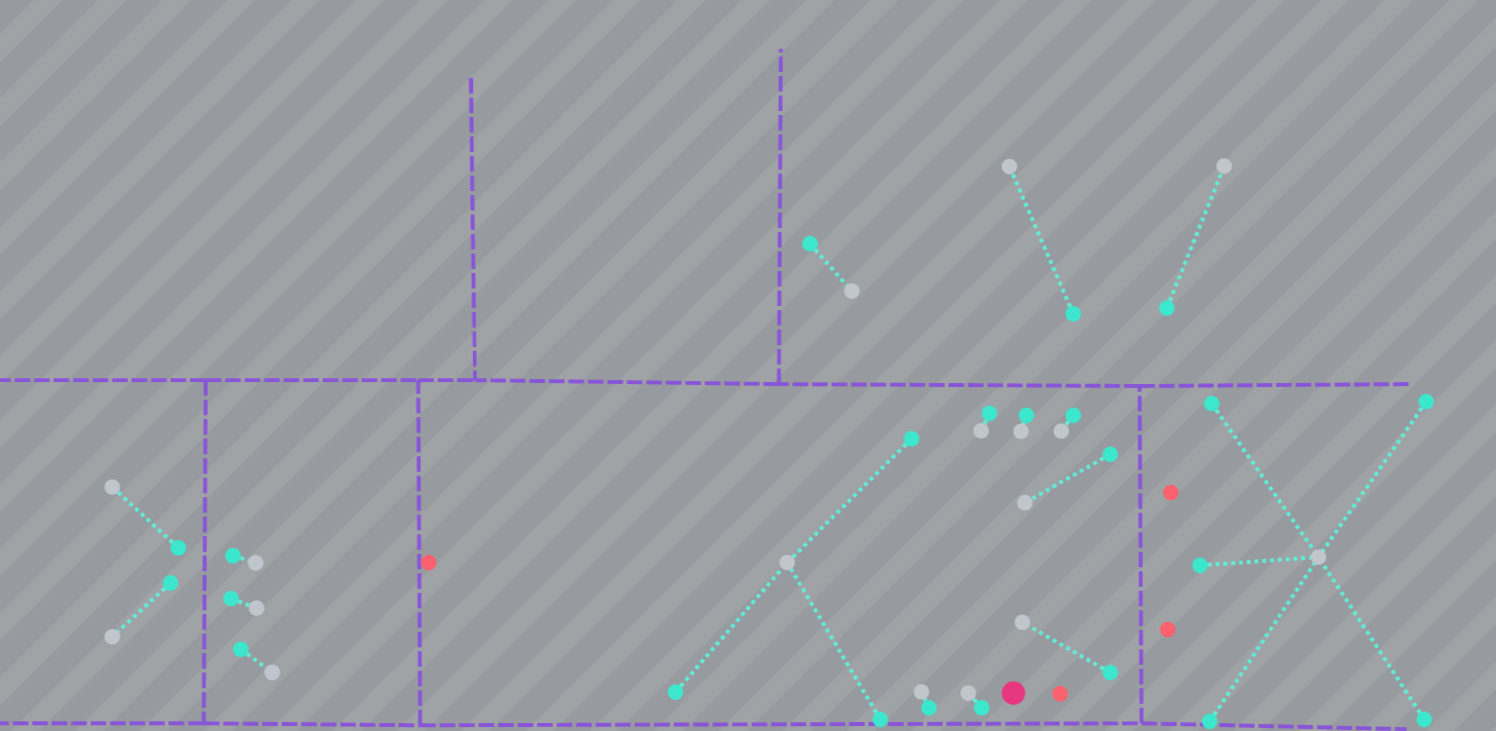 click 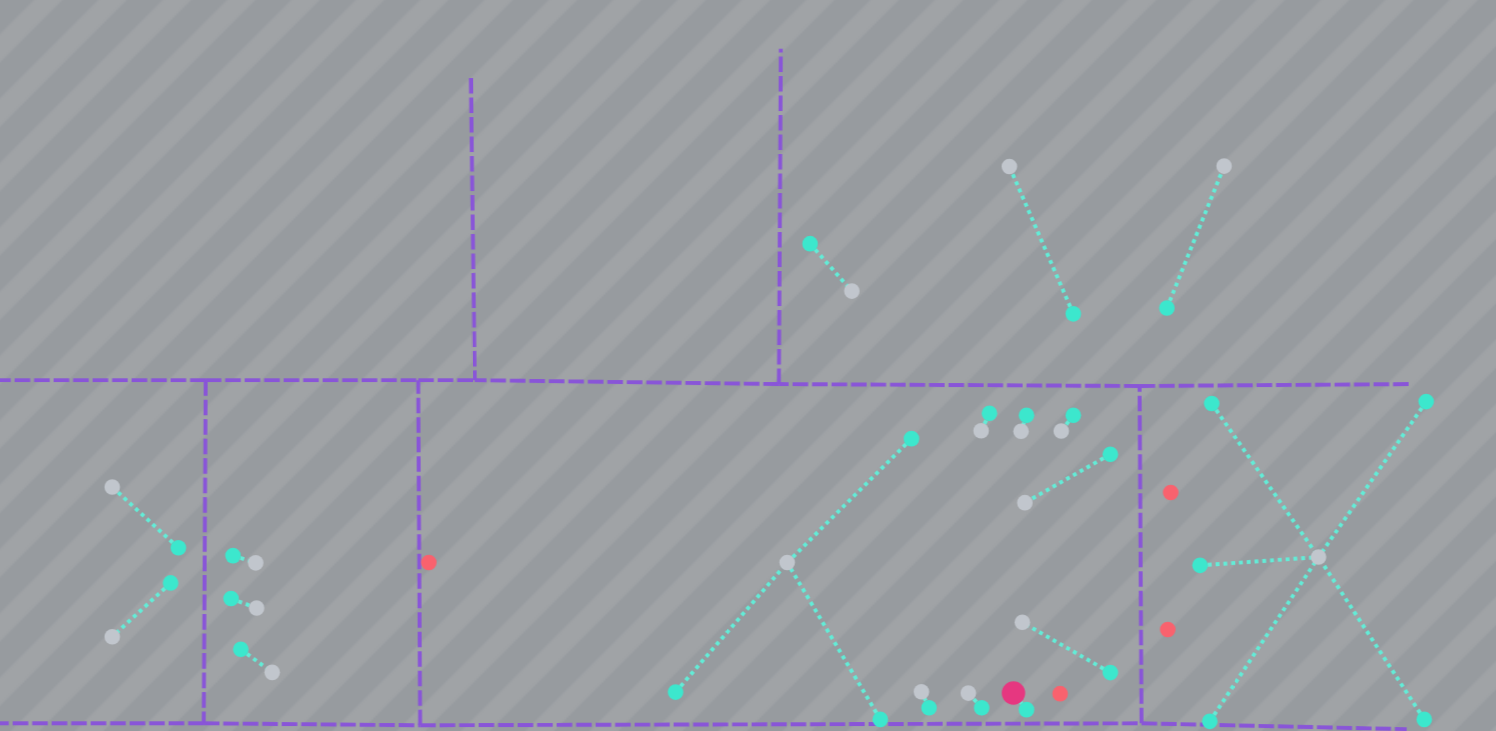 click 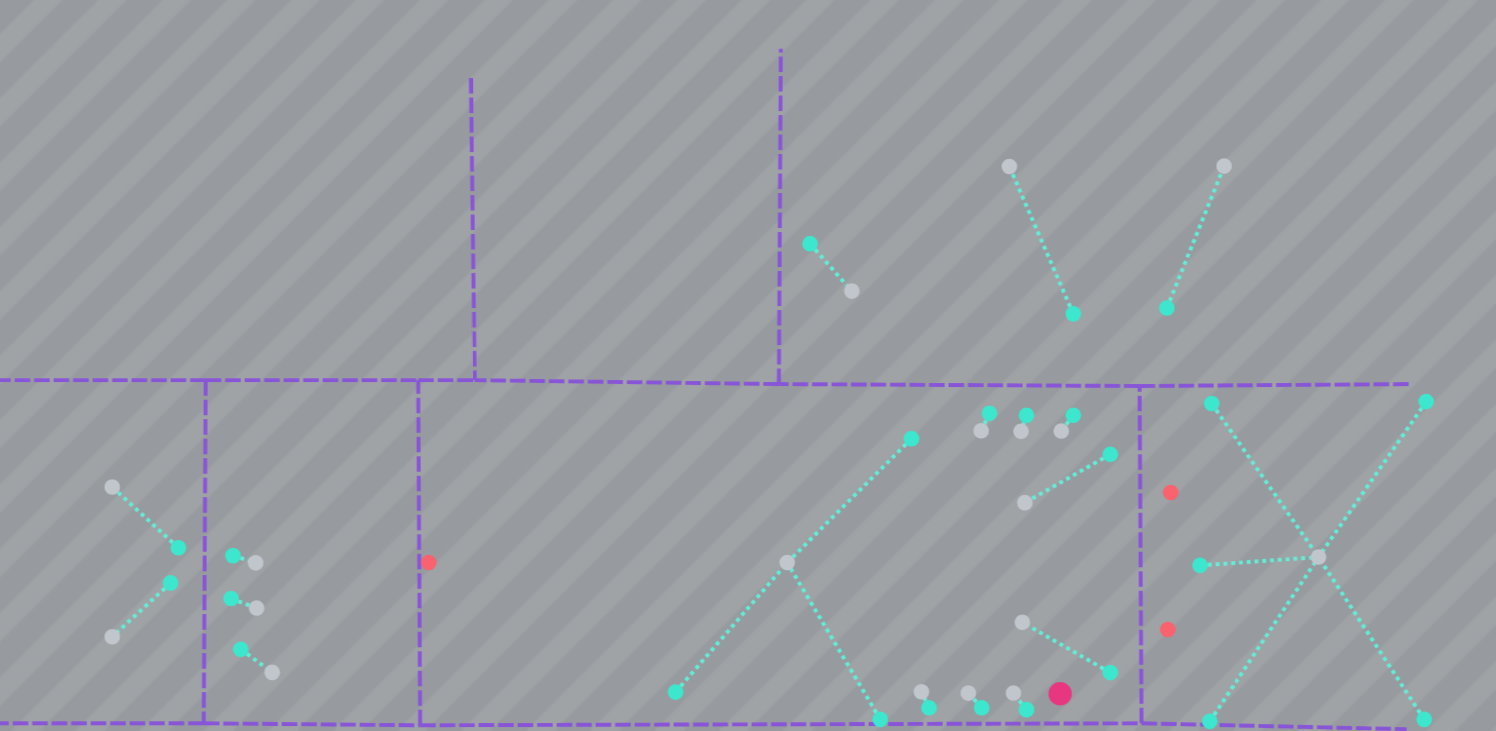 click 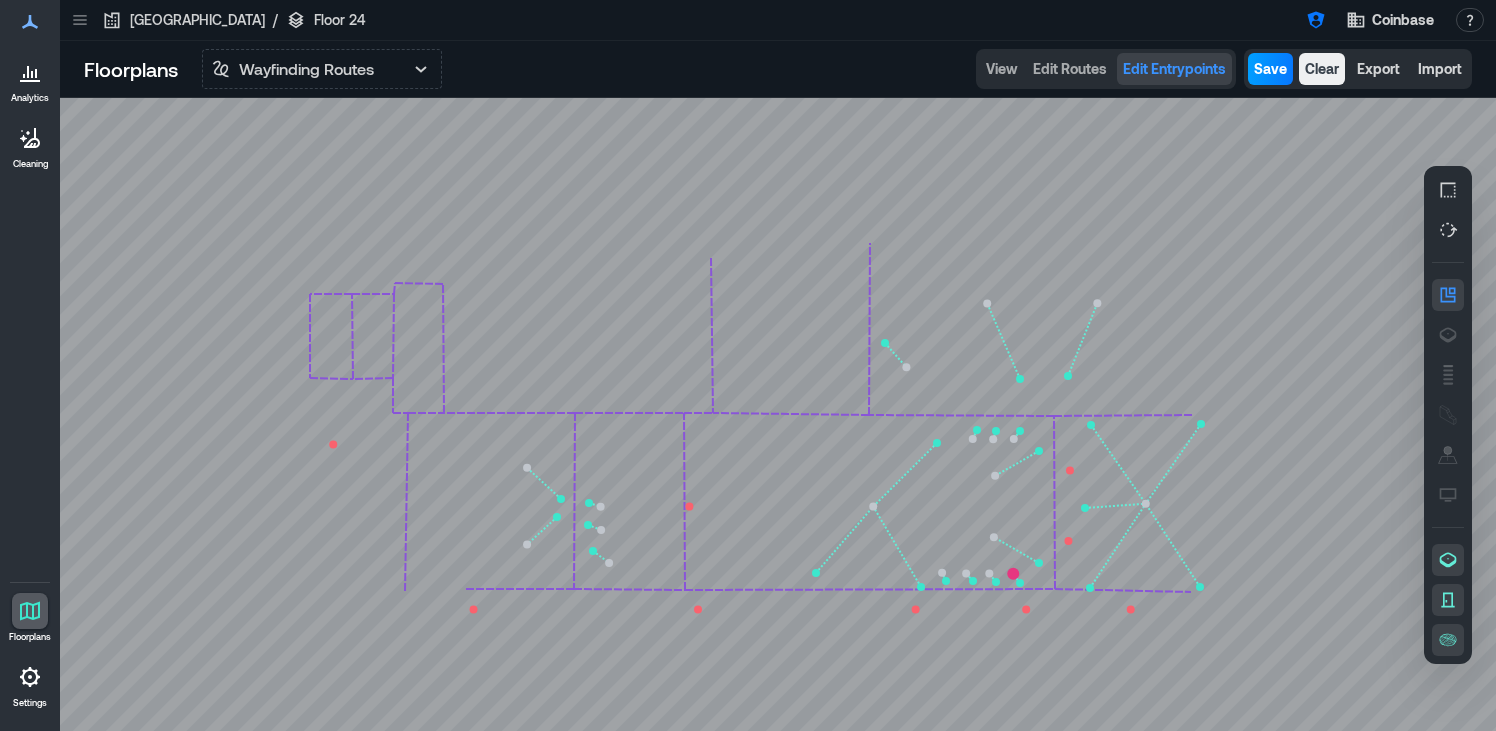 click on "Save" at bounding box center (1270, 69) 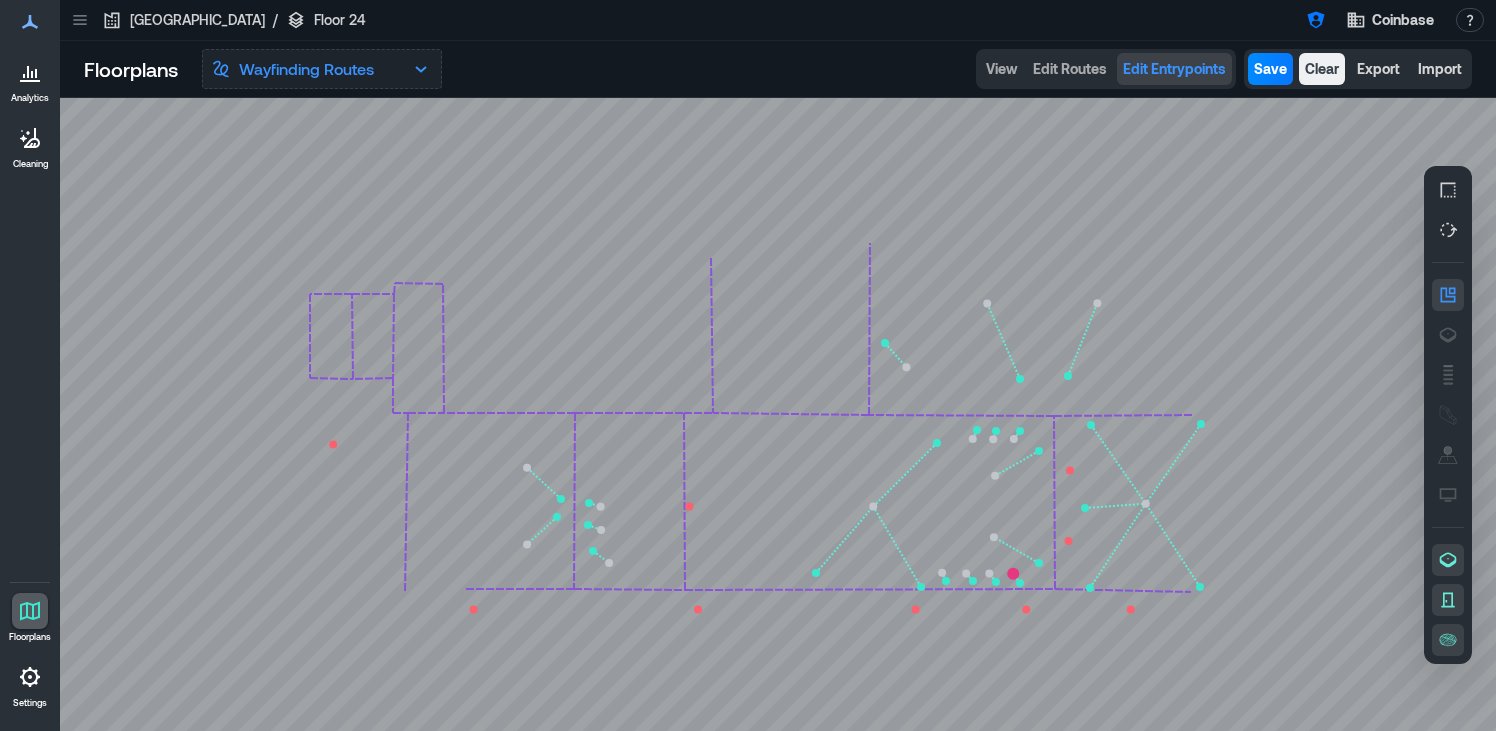 click on "Wayfinding Routes" at bounding box center (322, 69) 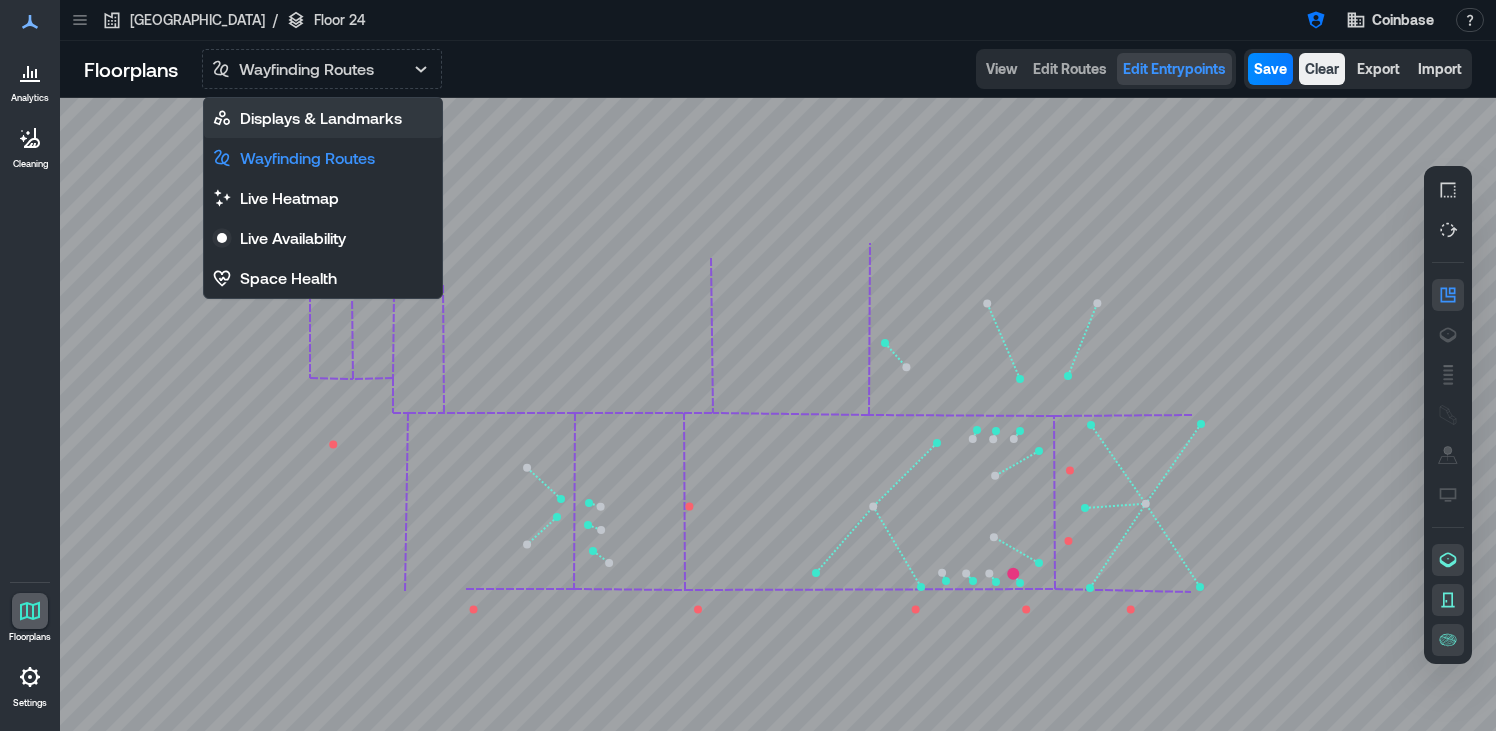 click on "Displays & Landmarks" at bounding box center (321, 118) 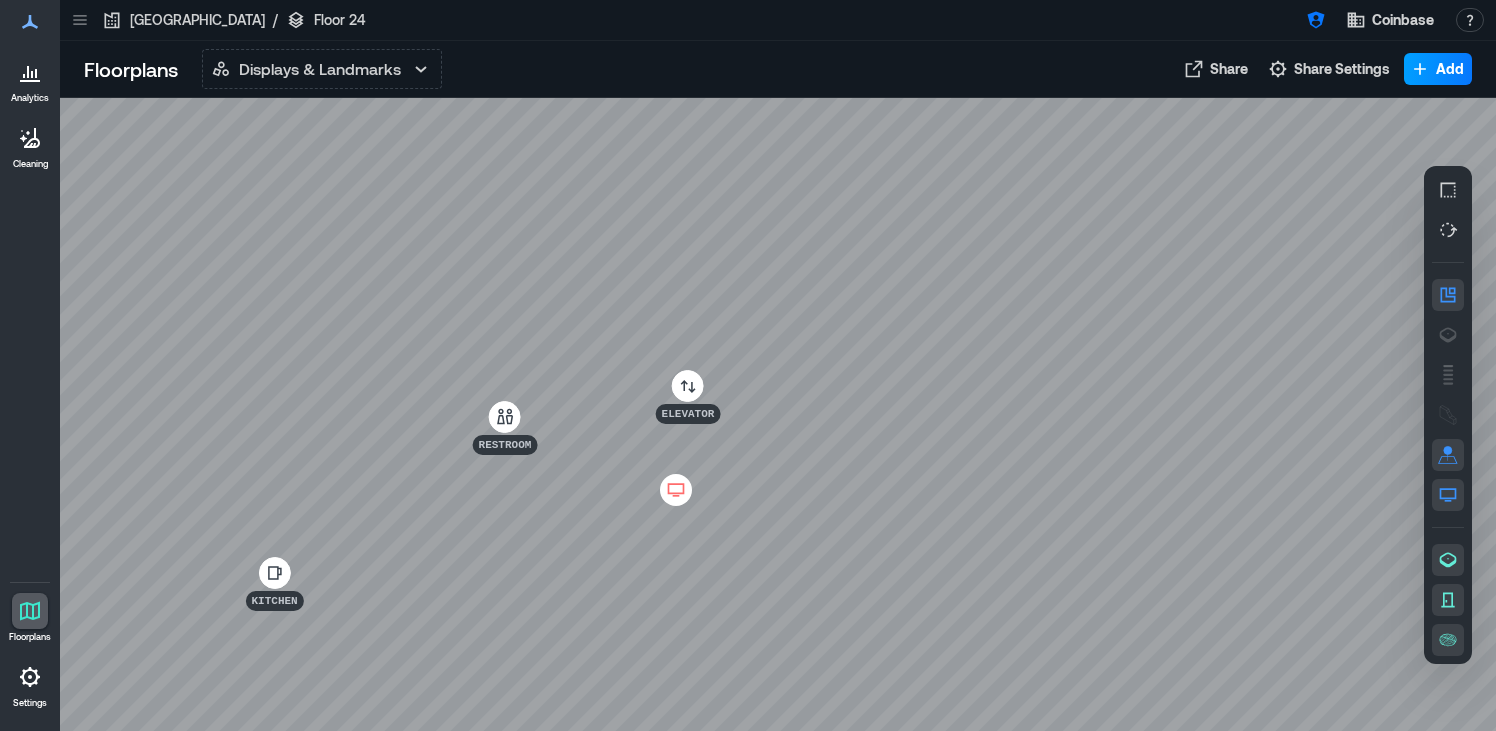 click on "Add" at bounding box center [1450, 69] 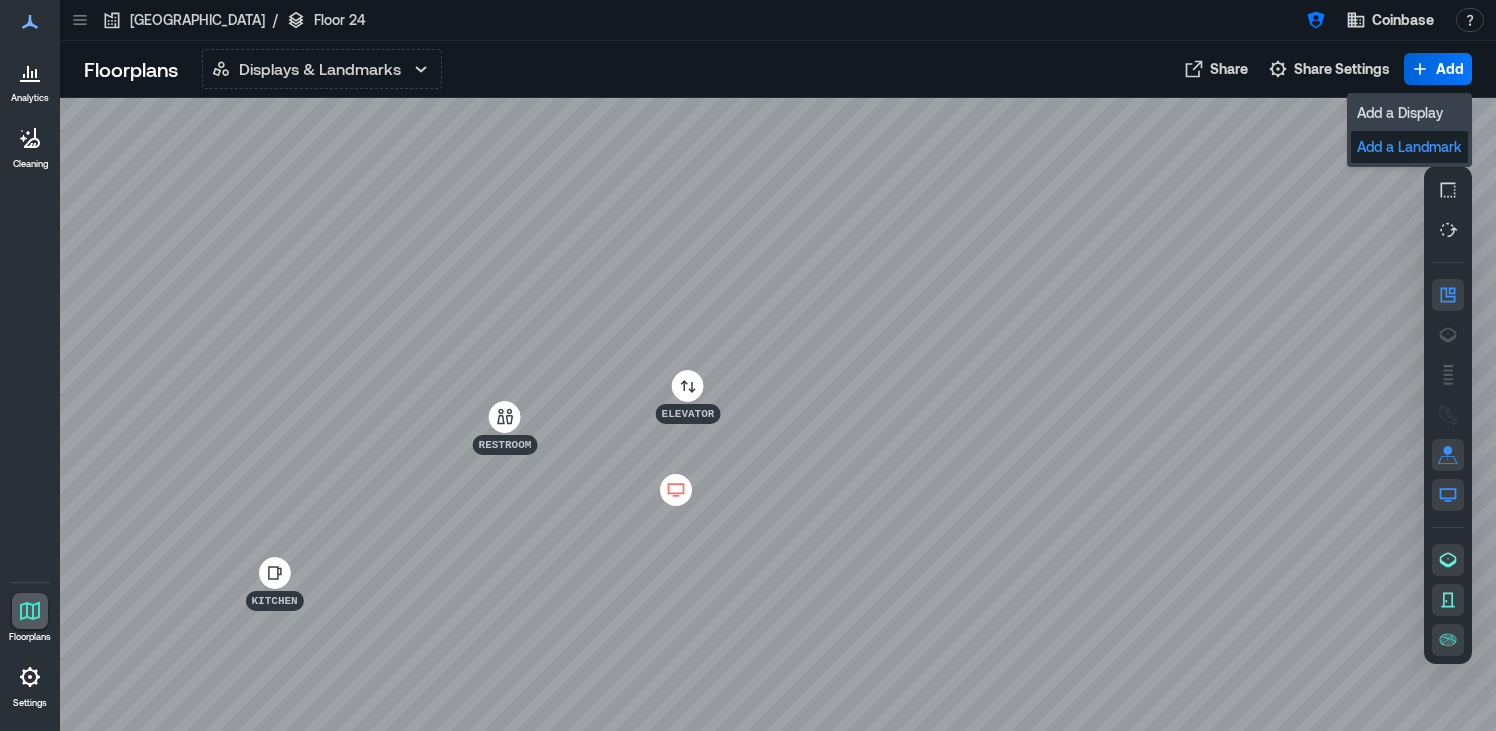 click on "Add a Landmark" at bounding box center [1409, 147] 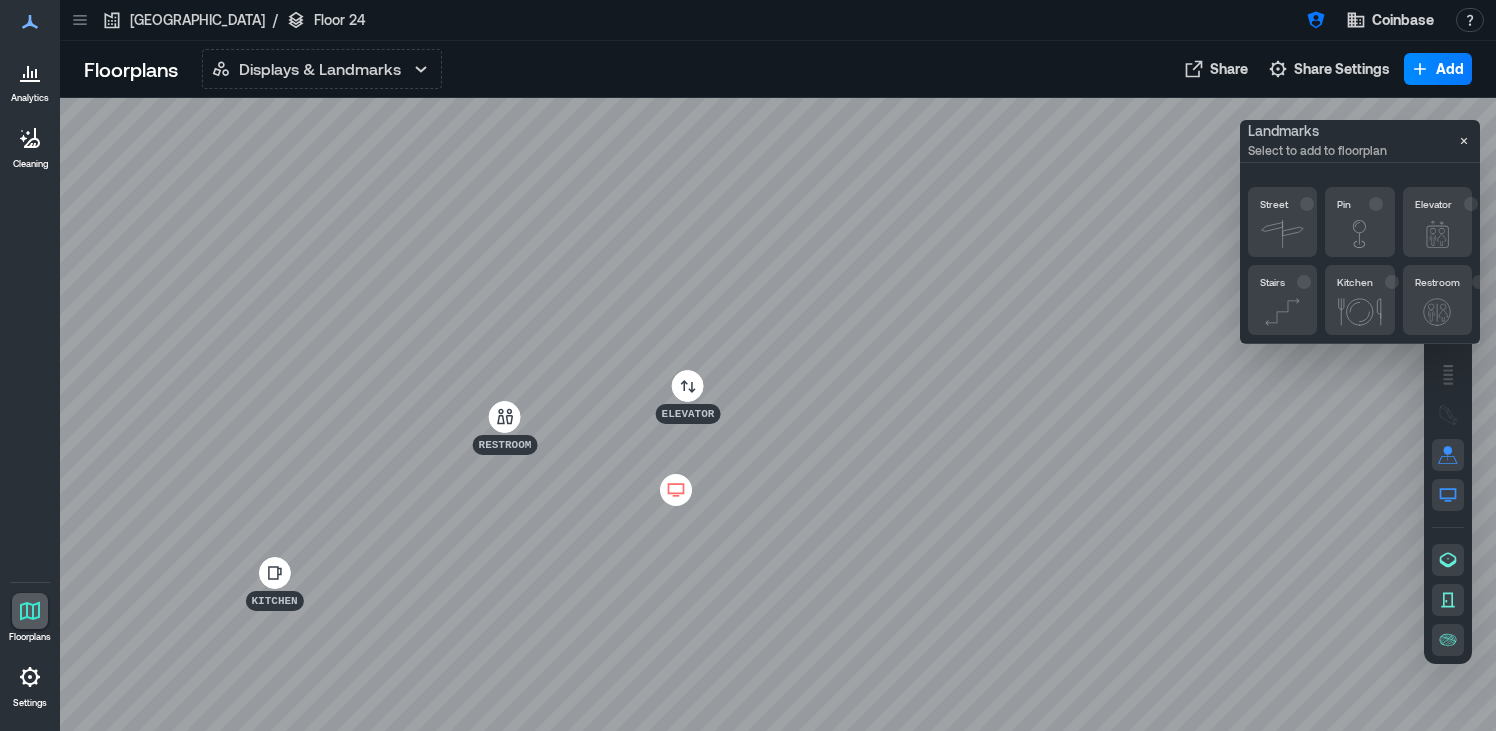 click 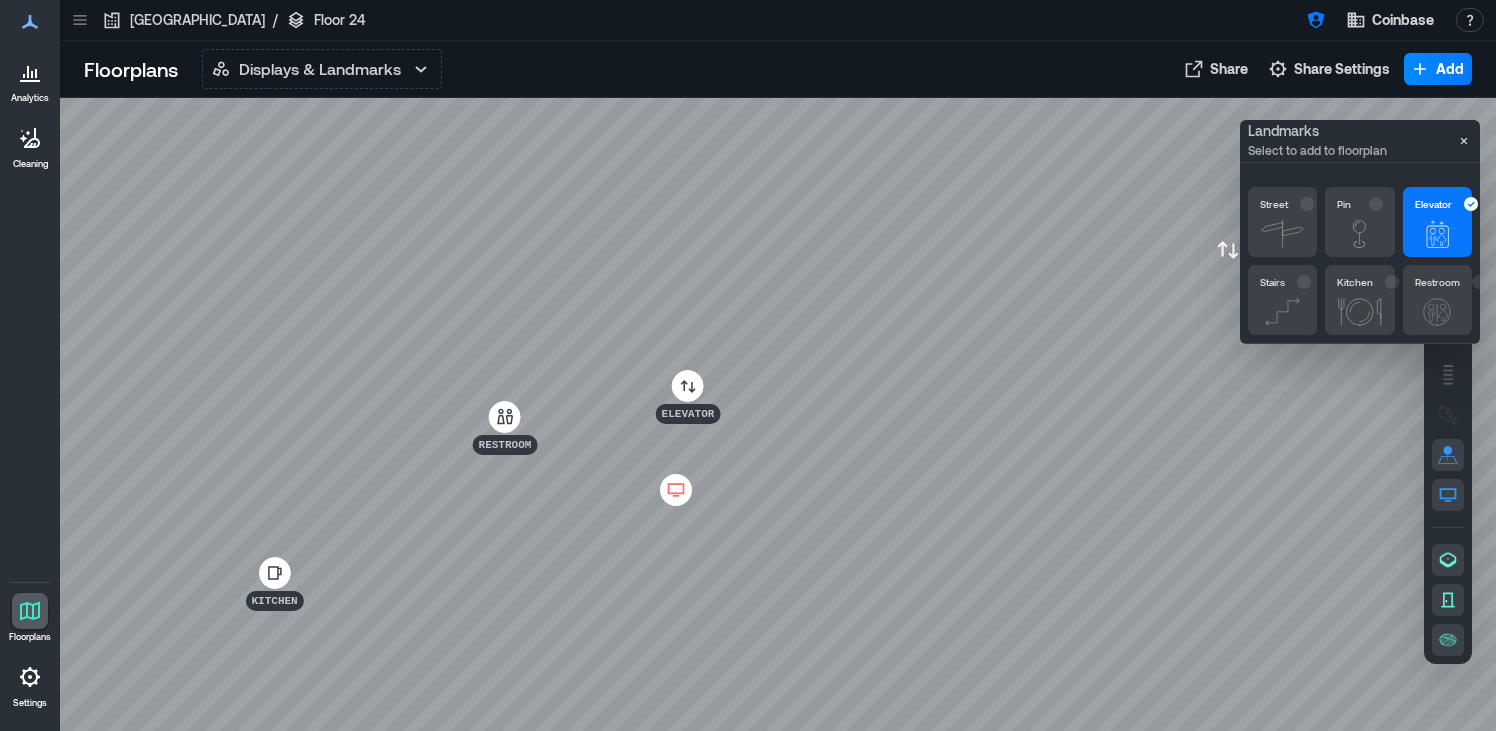 click on "Elevator" at bounding box center [1437, 208] 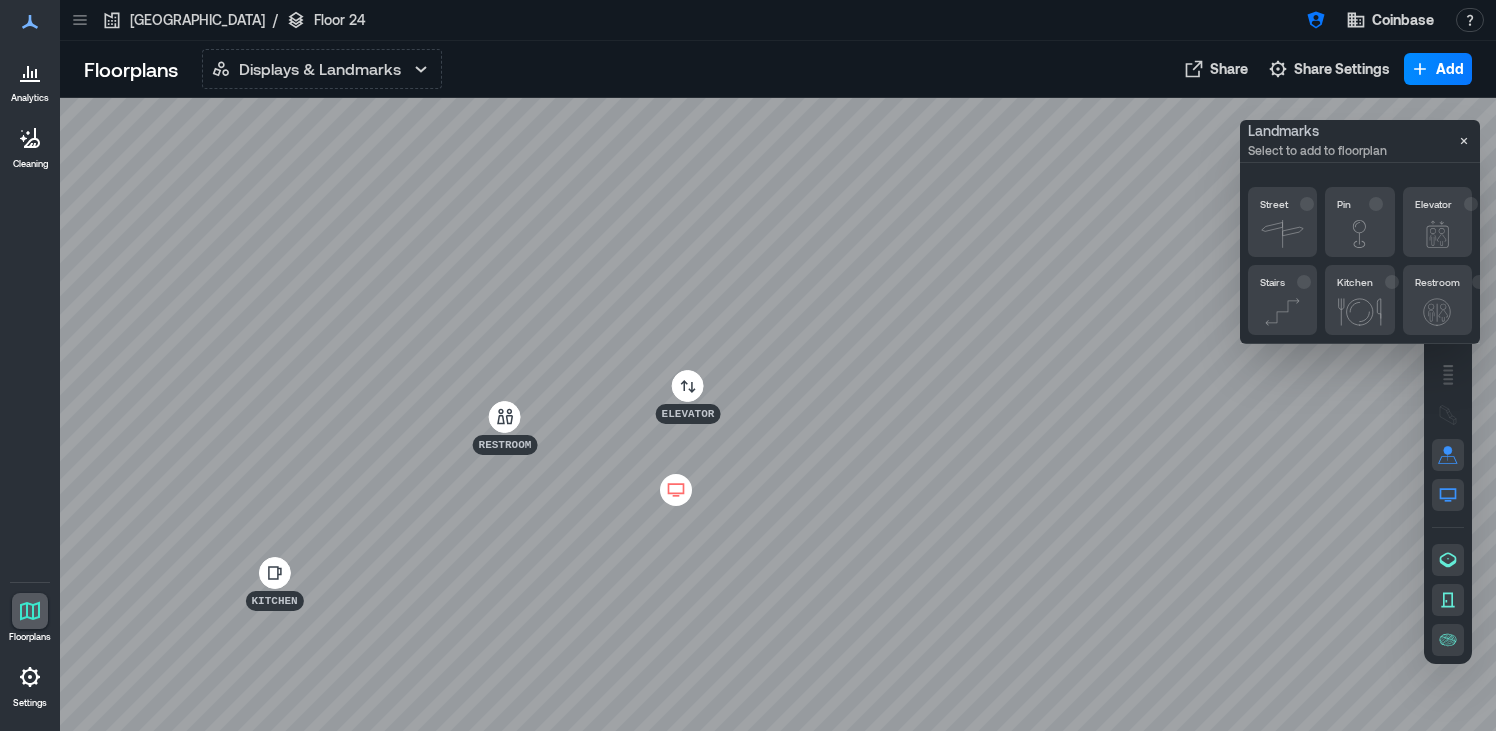 click 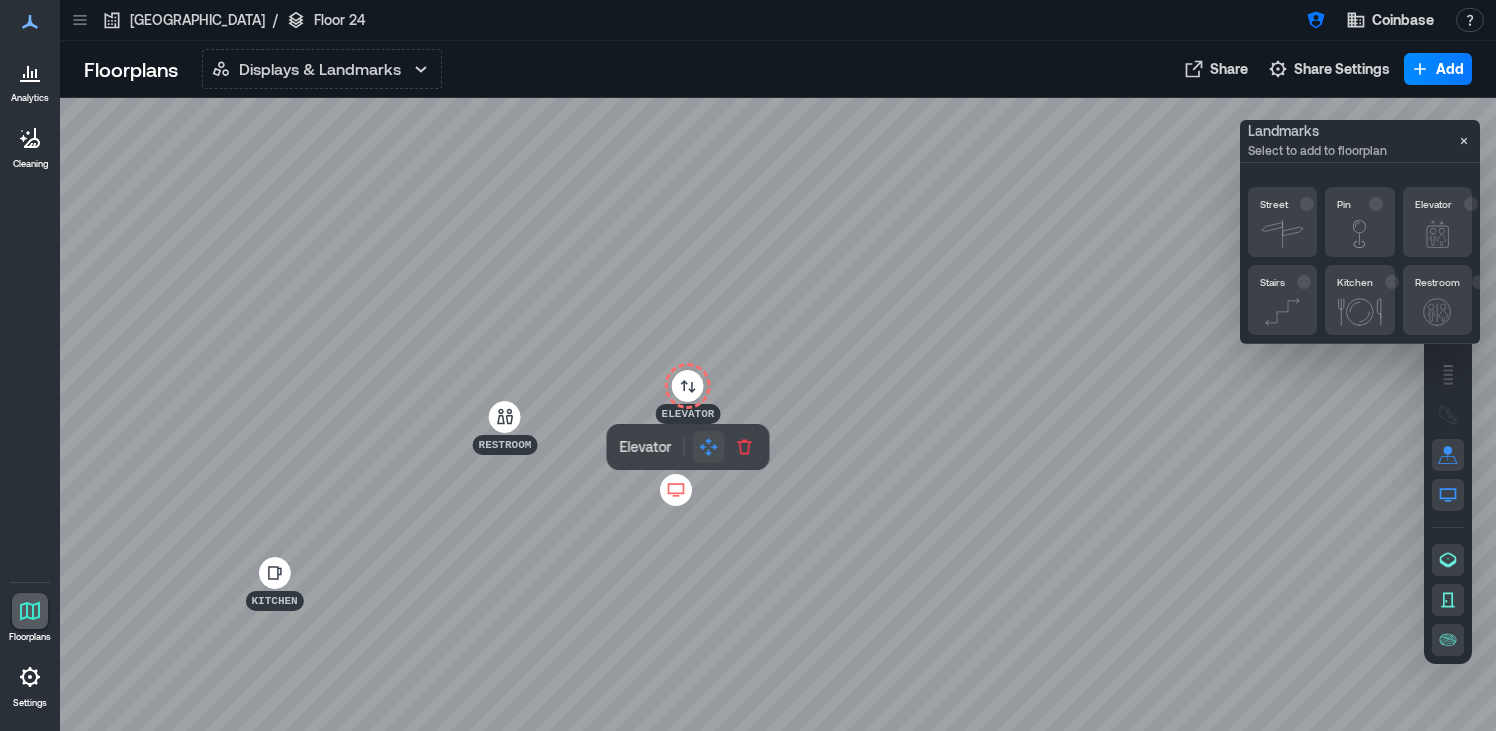 click 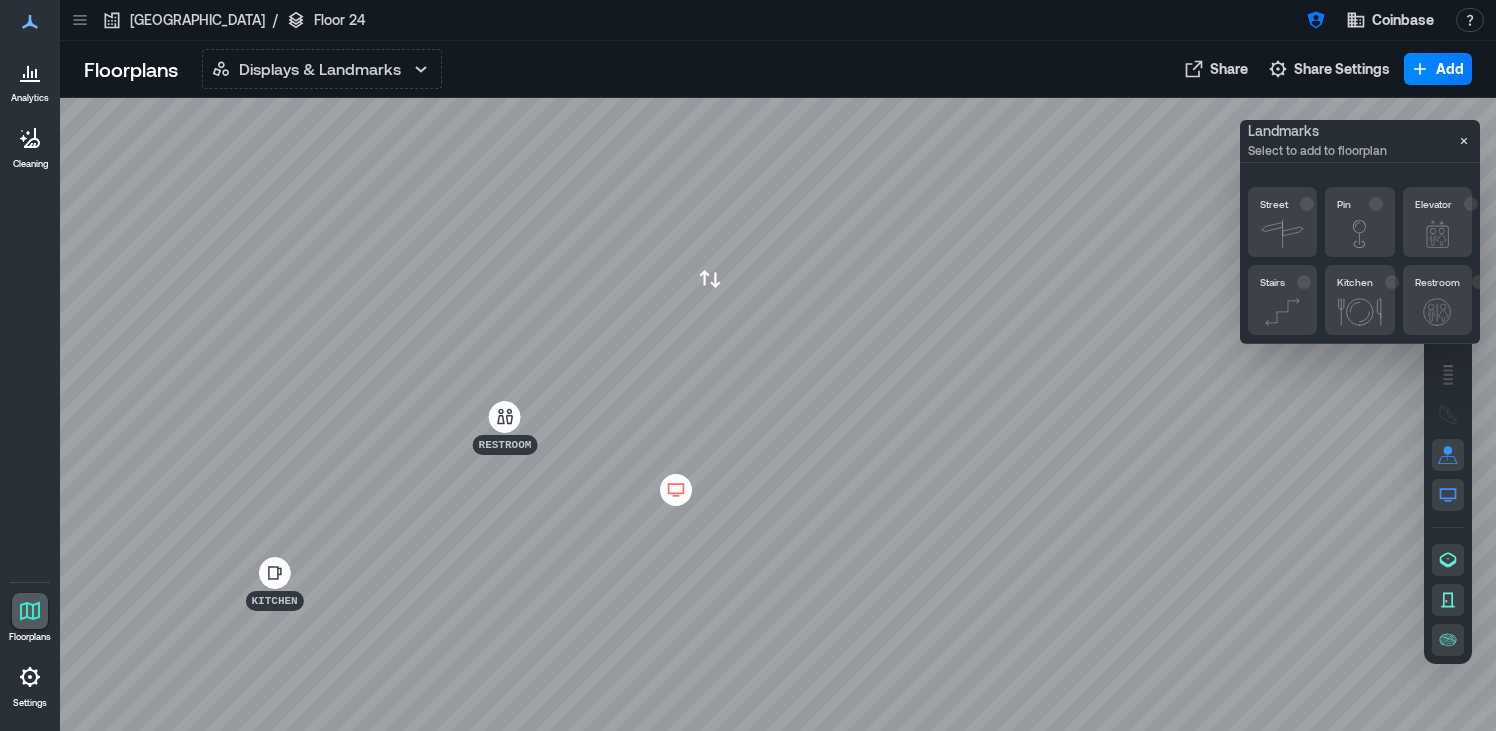 click at bounding box center [778, 414] 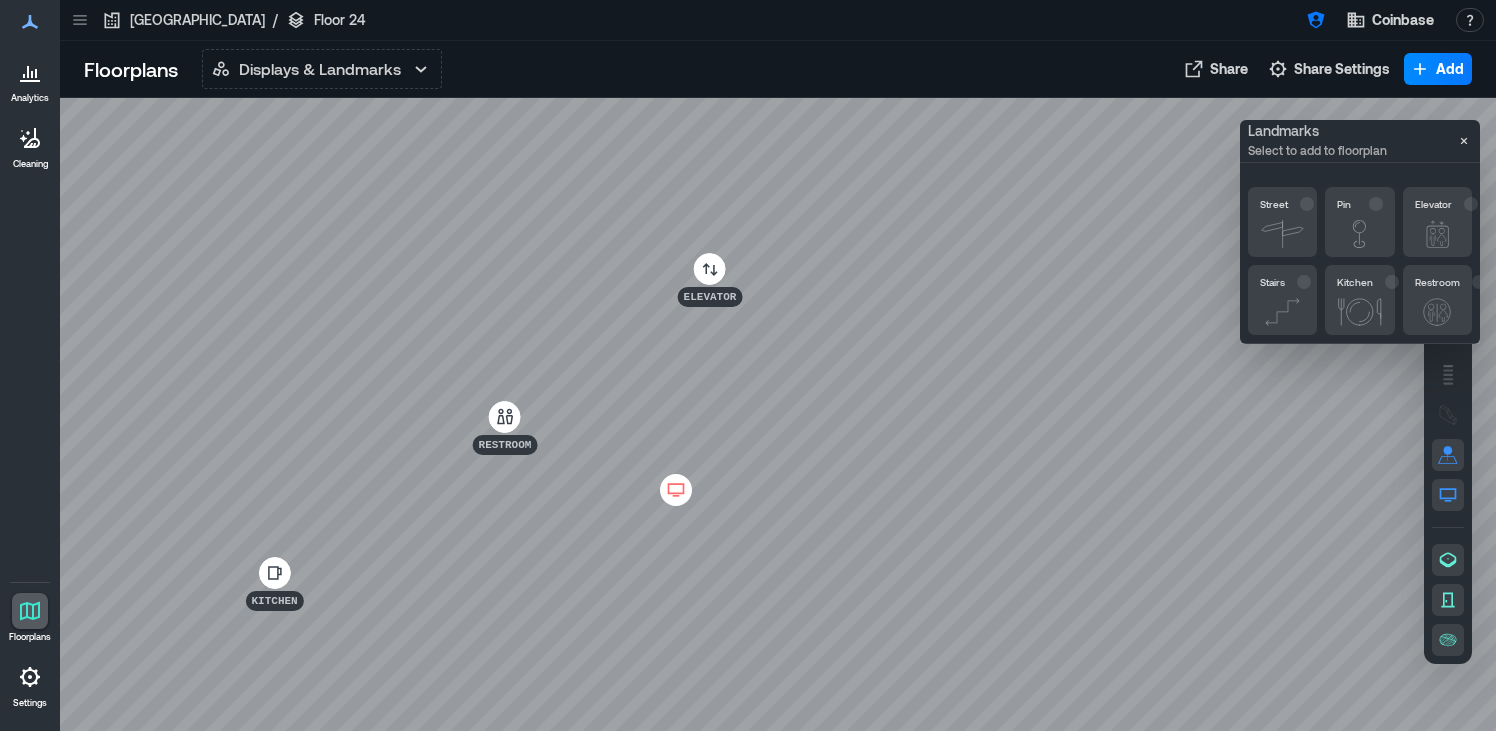 click 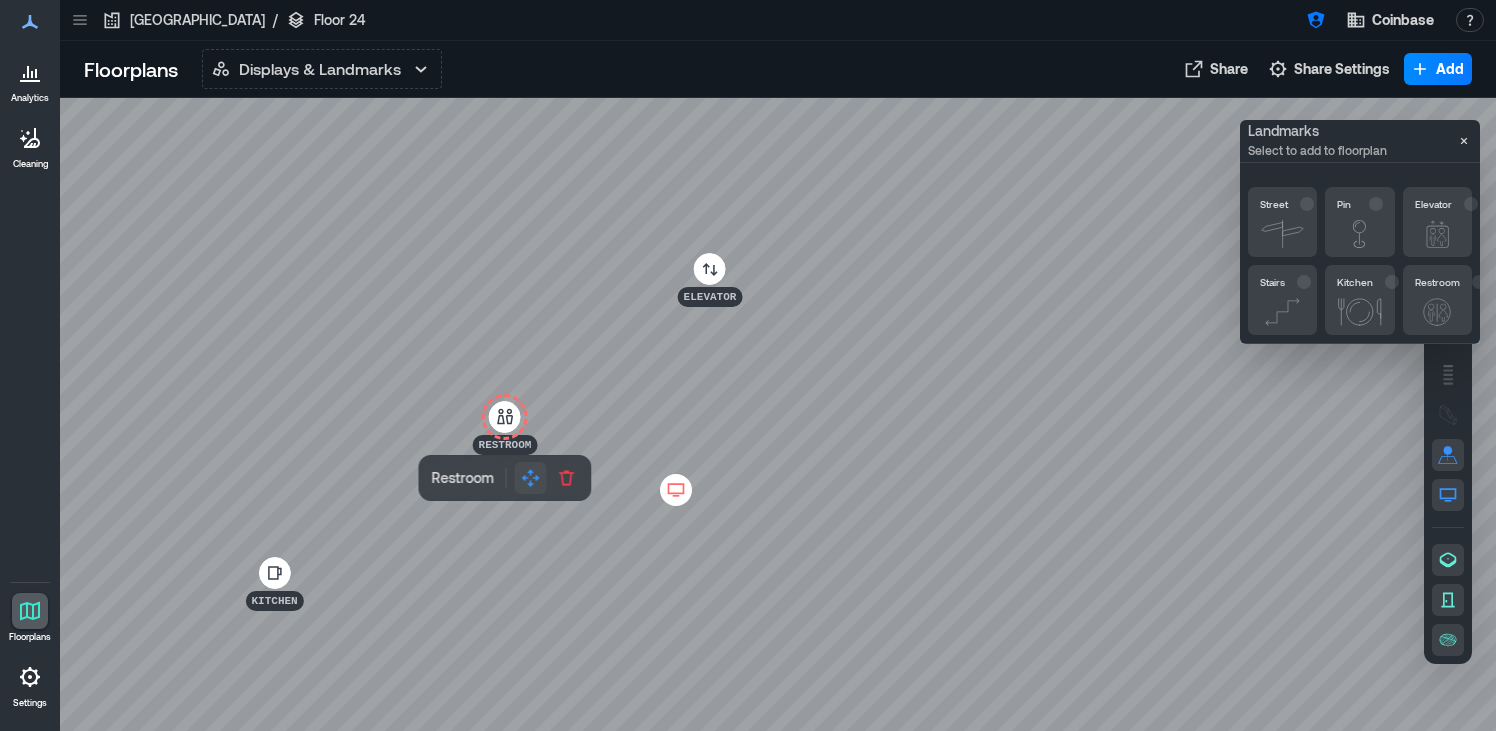 click 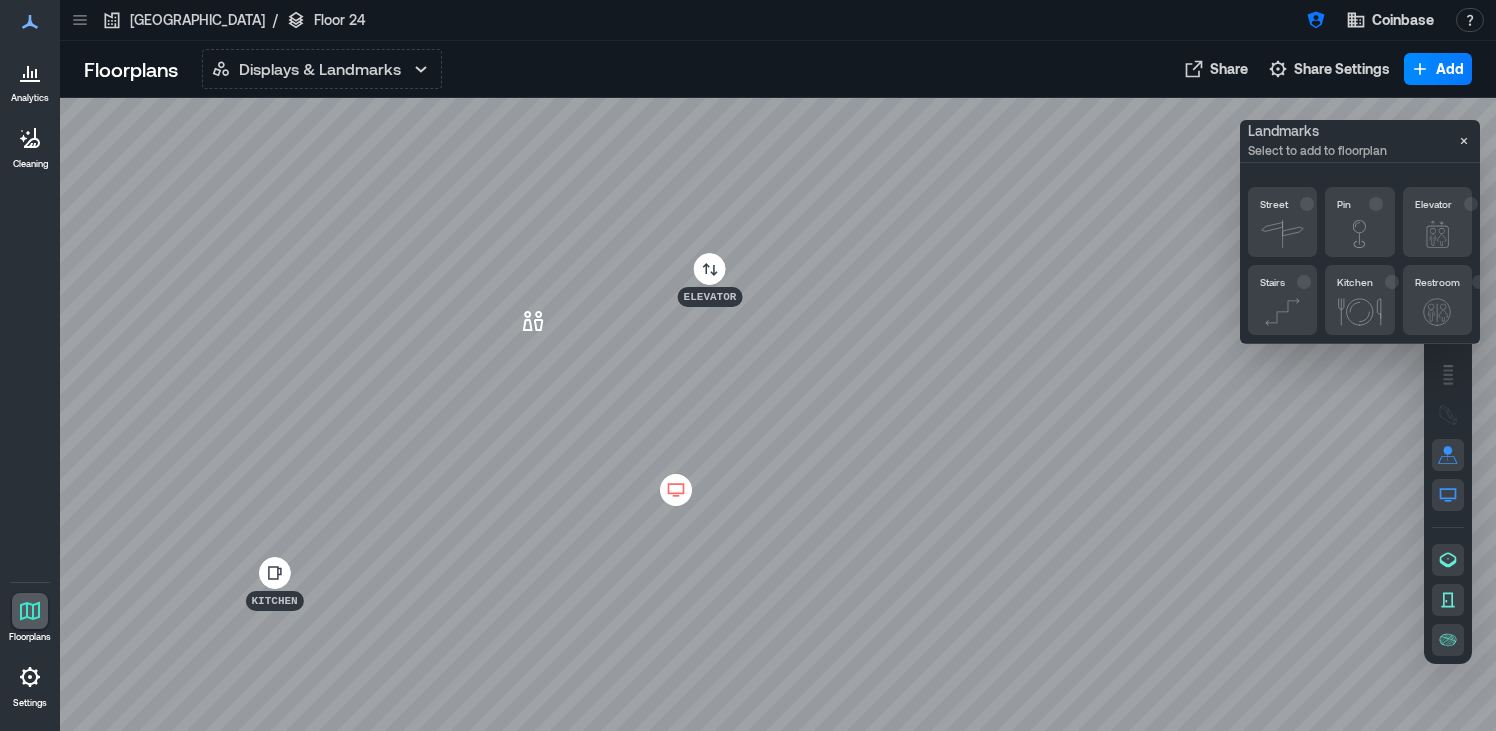click at bounding box center [778, 414] 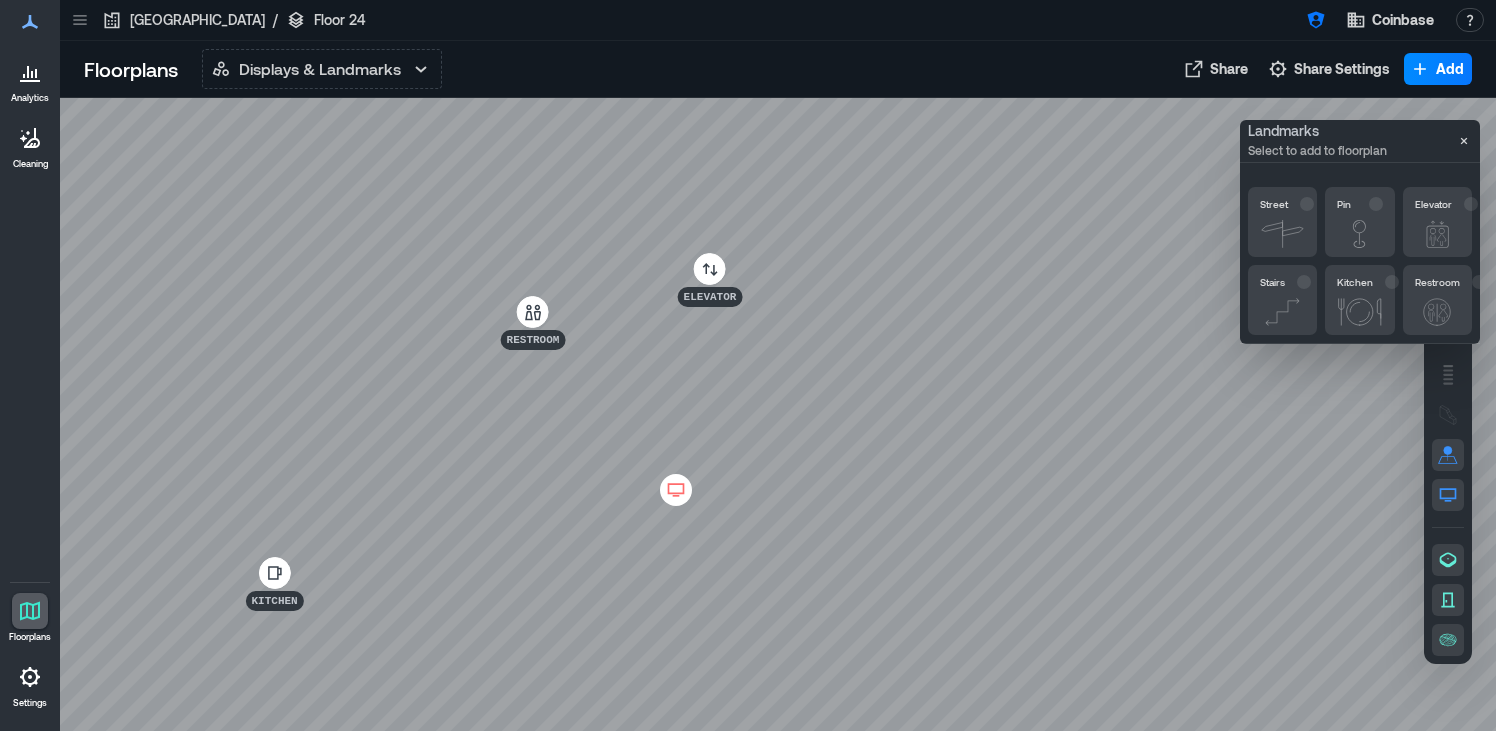 click 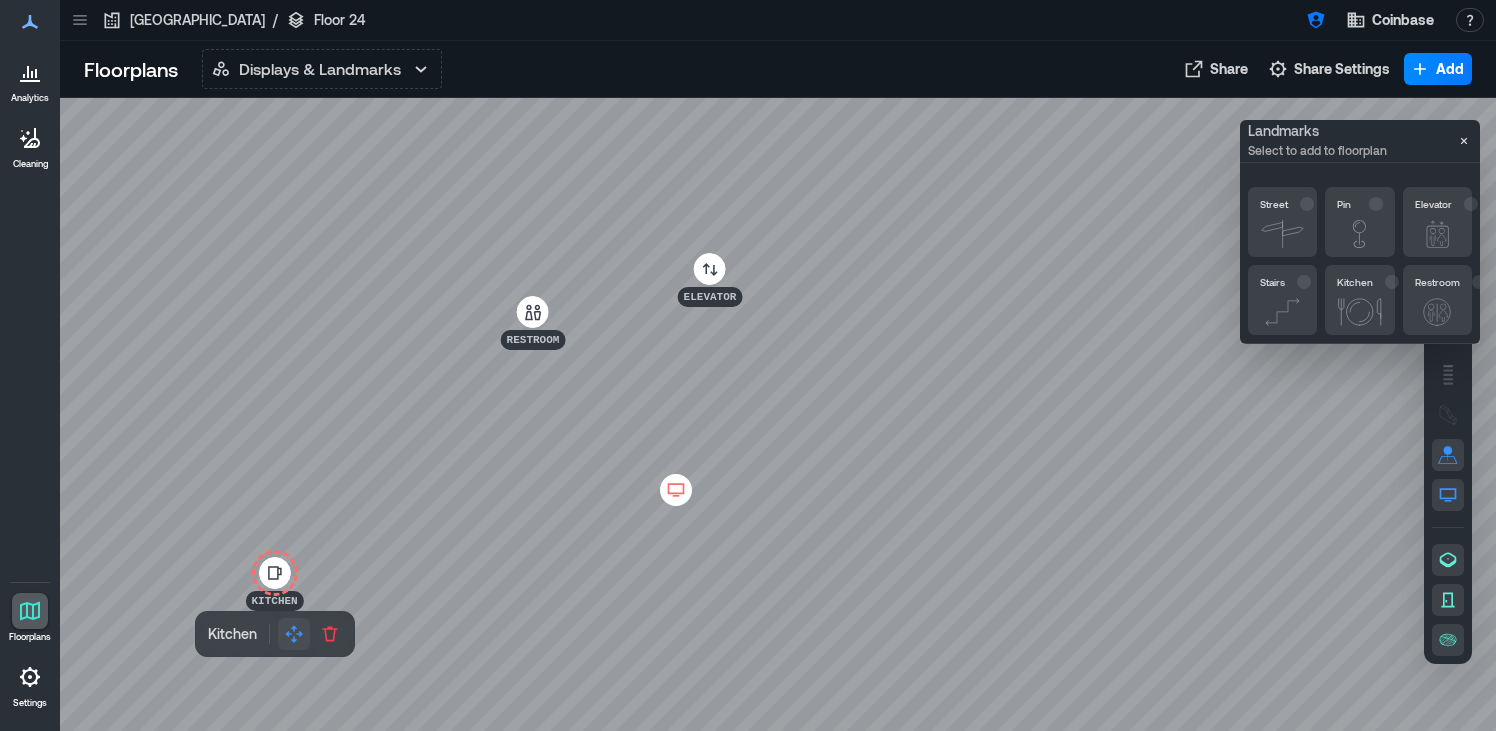 click 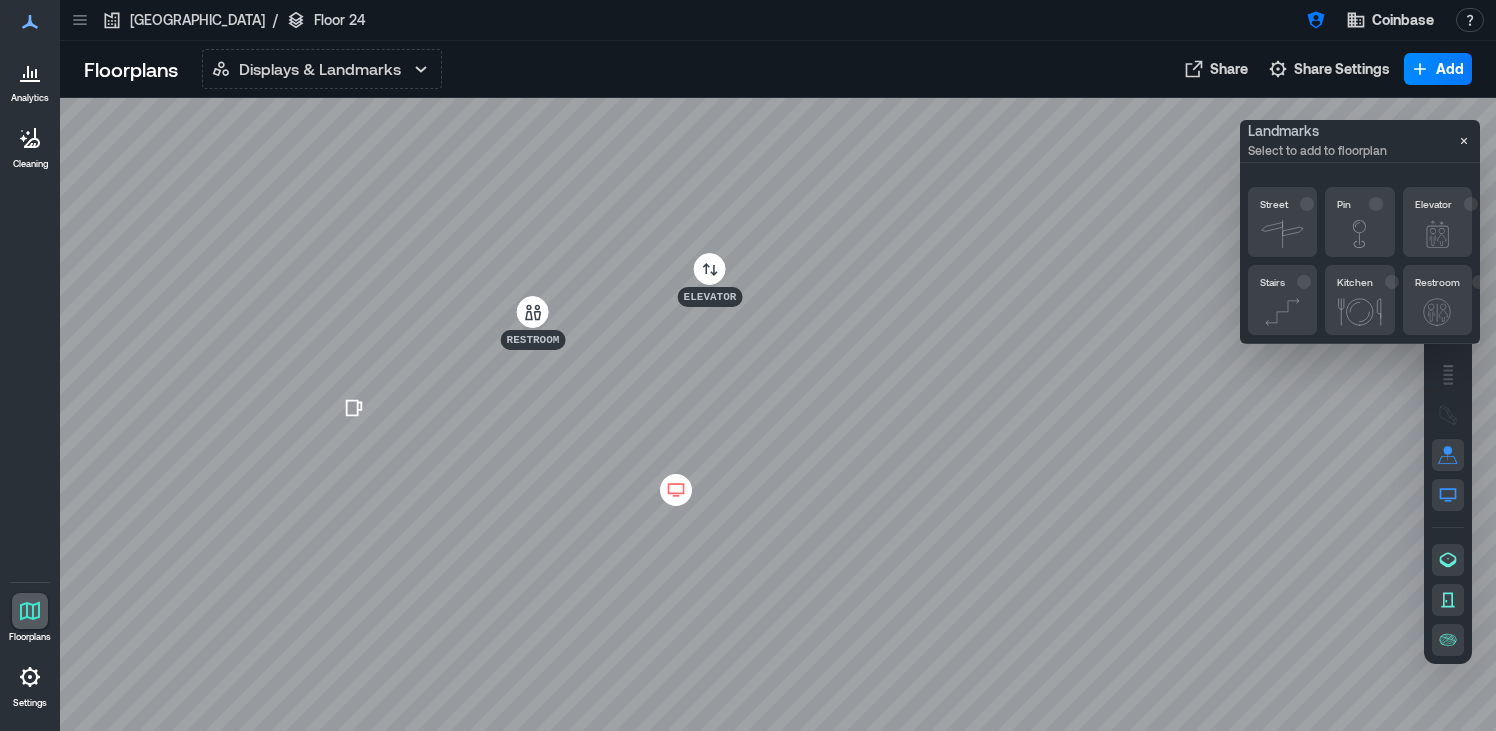 click at bounding box center (778, 414) 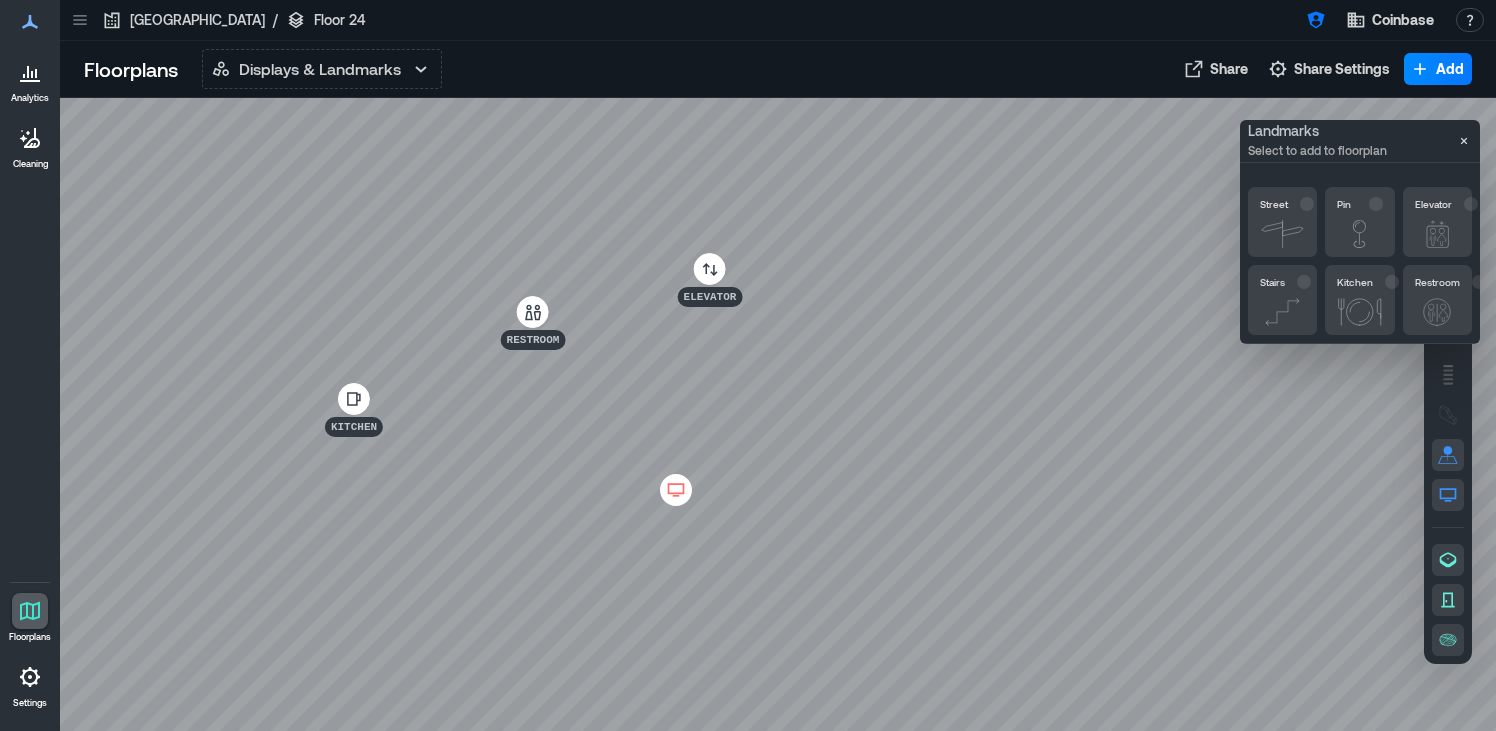 click 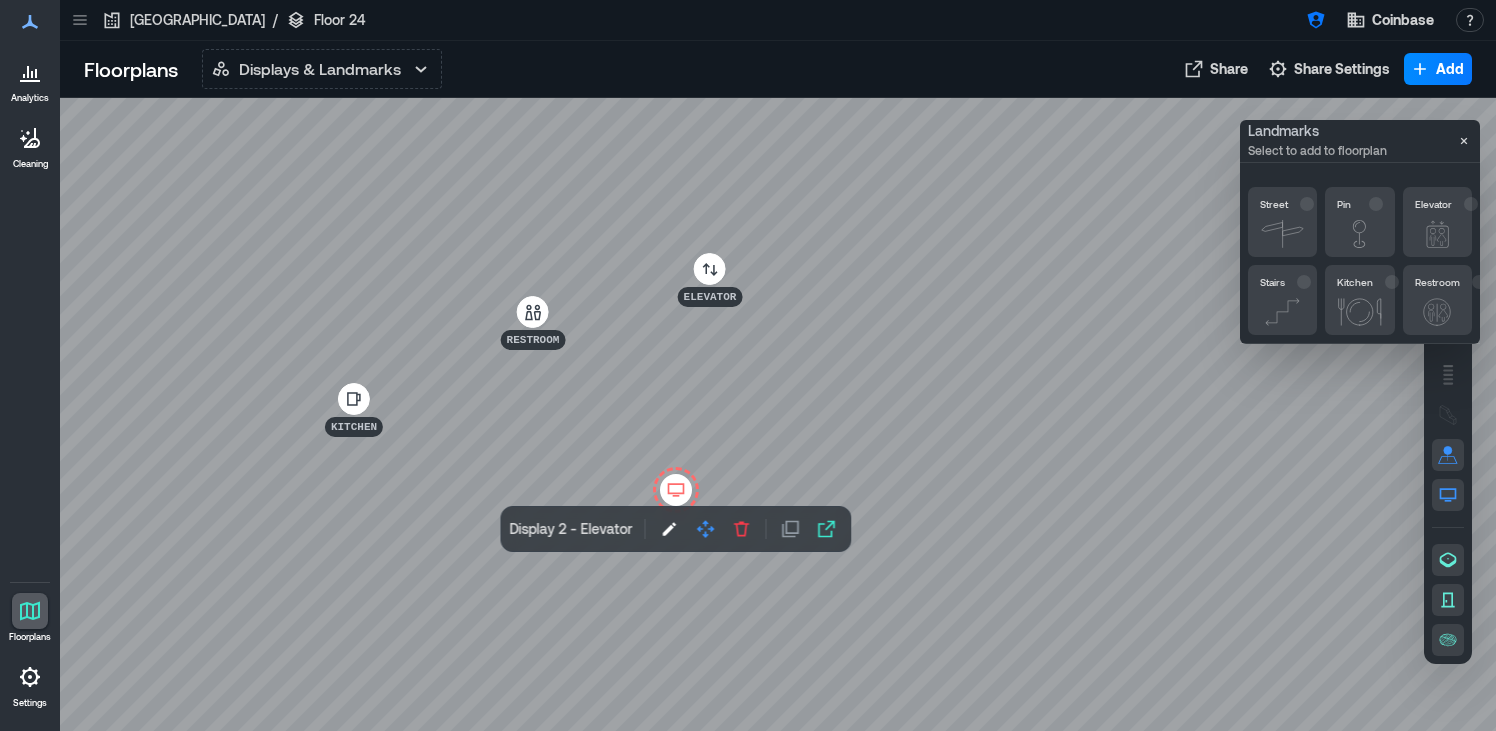 click at bounding box center [778, 414] 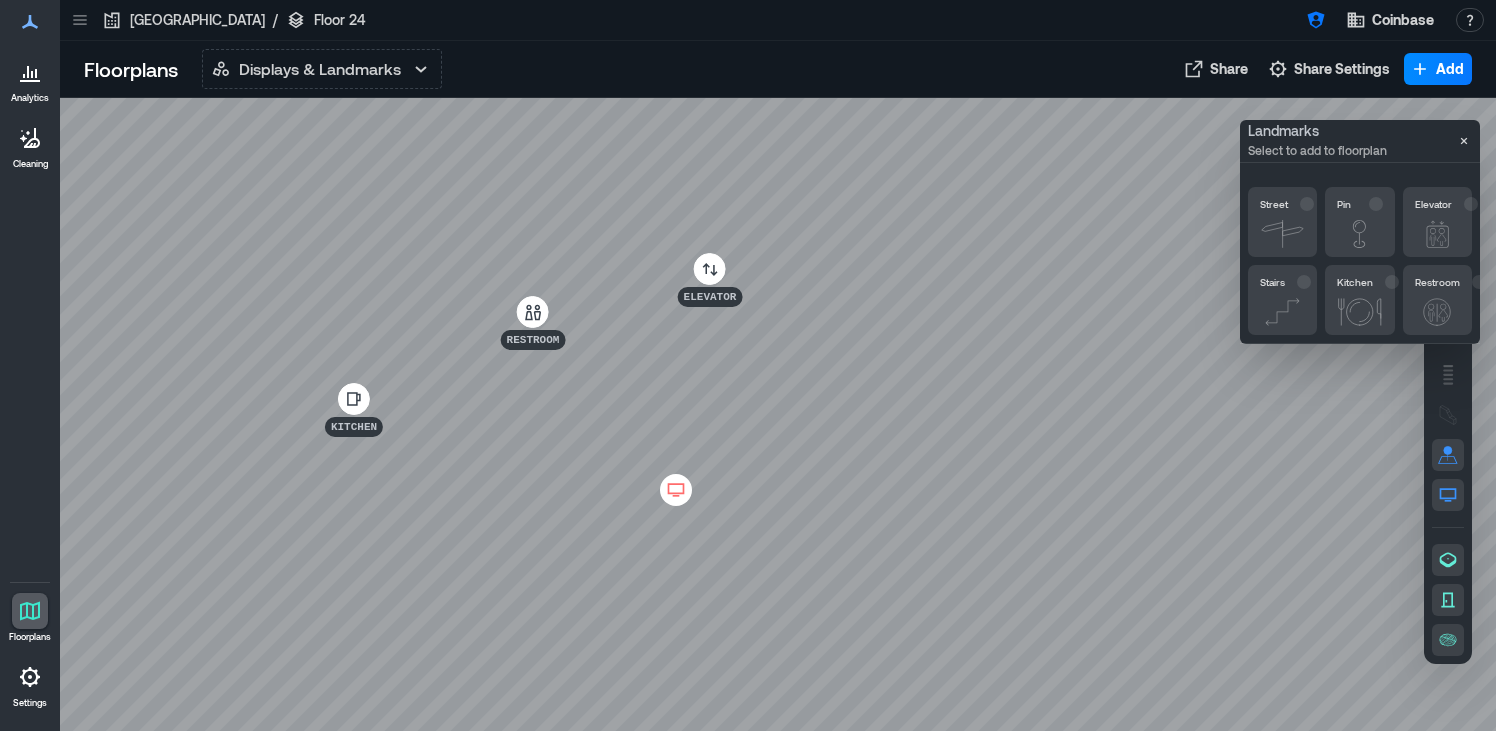 click 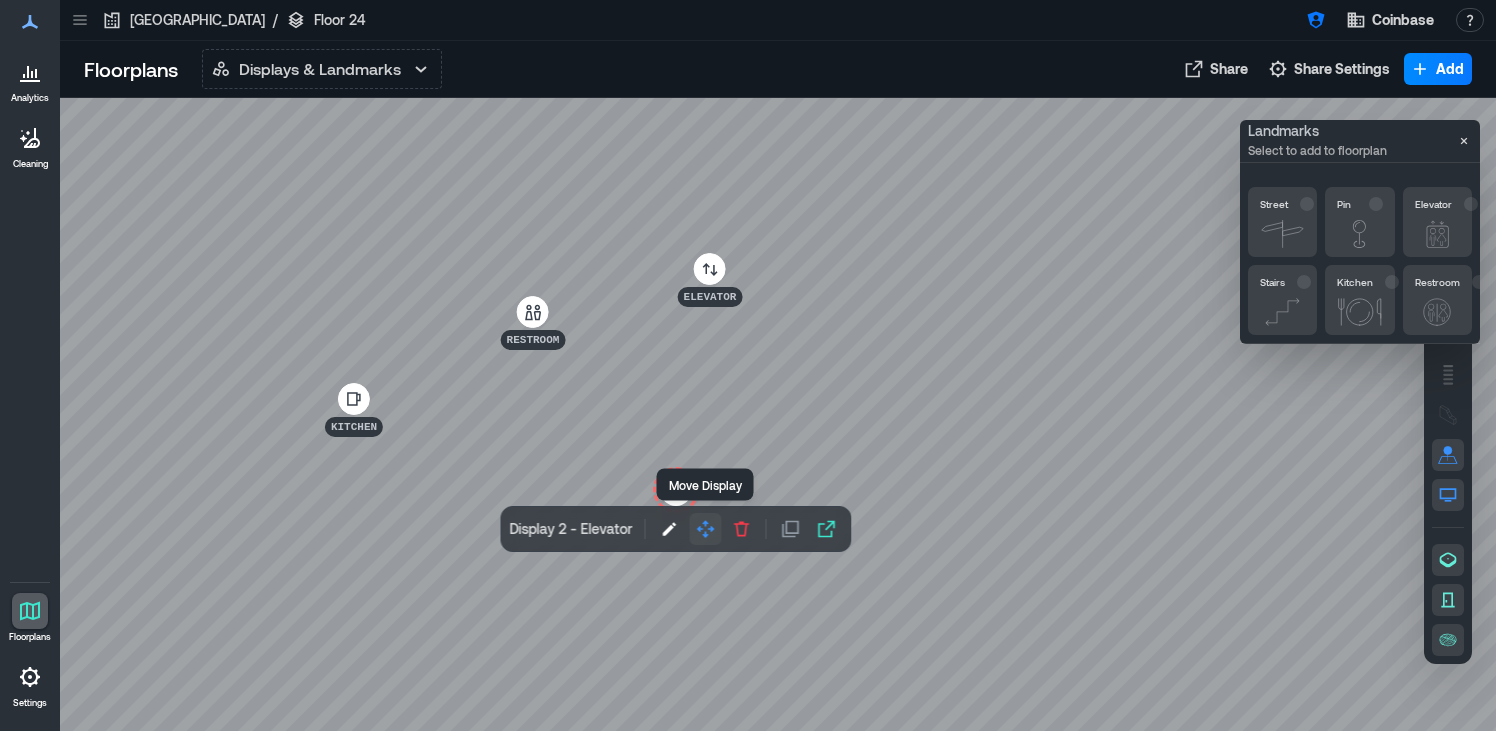 click 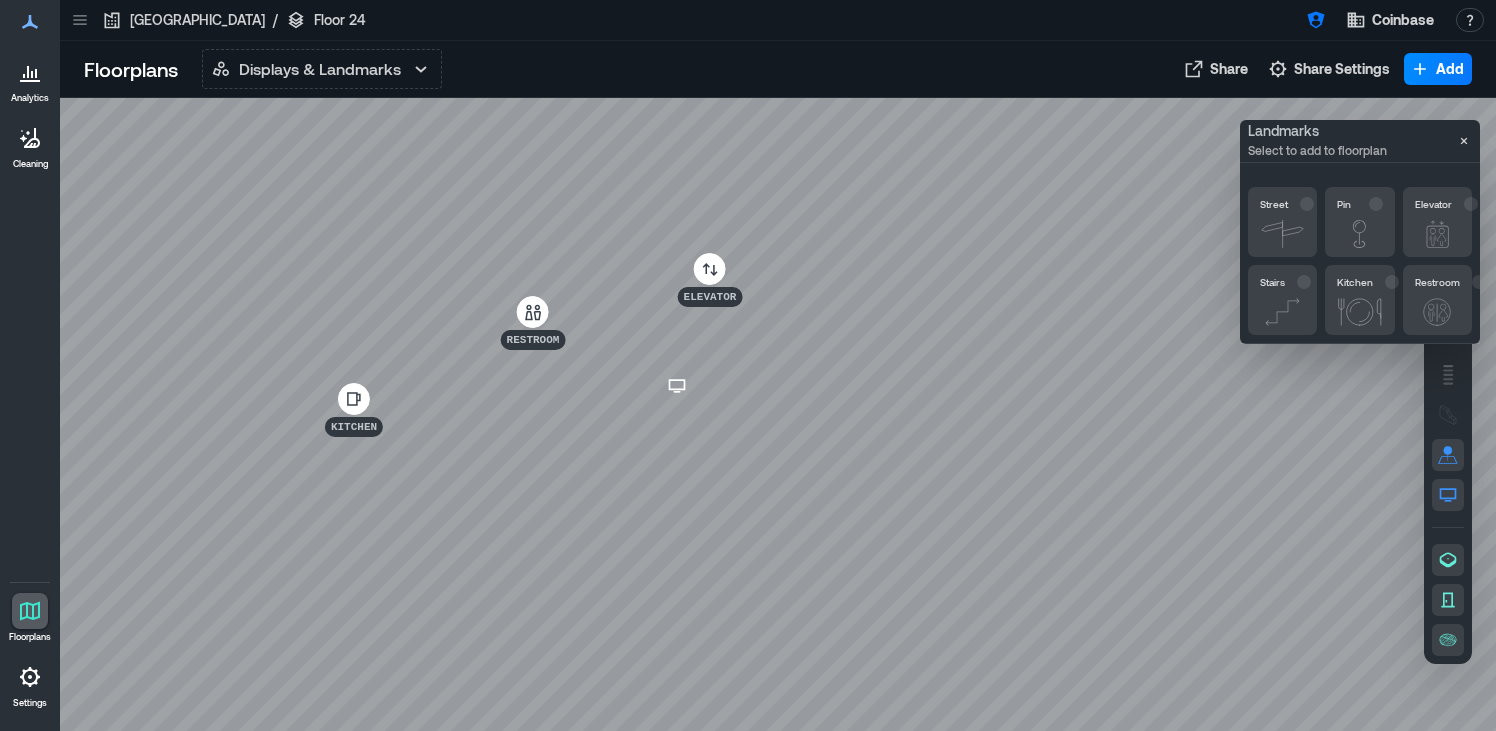 click at bounding box center (778, 414) 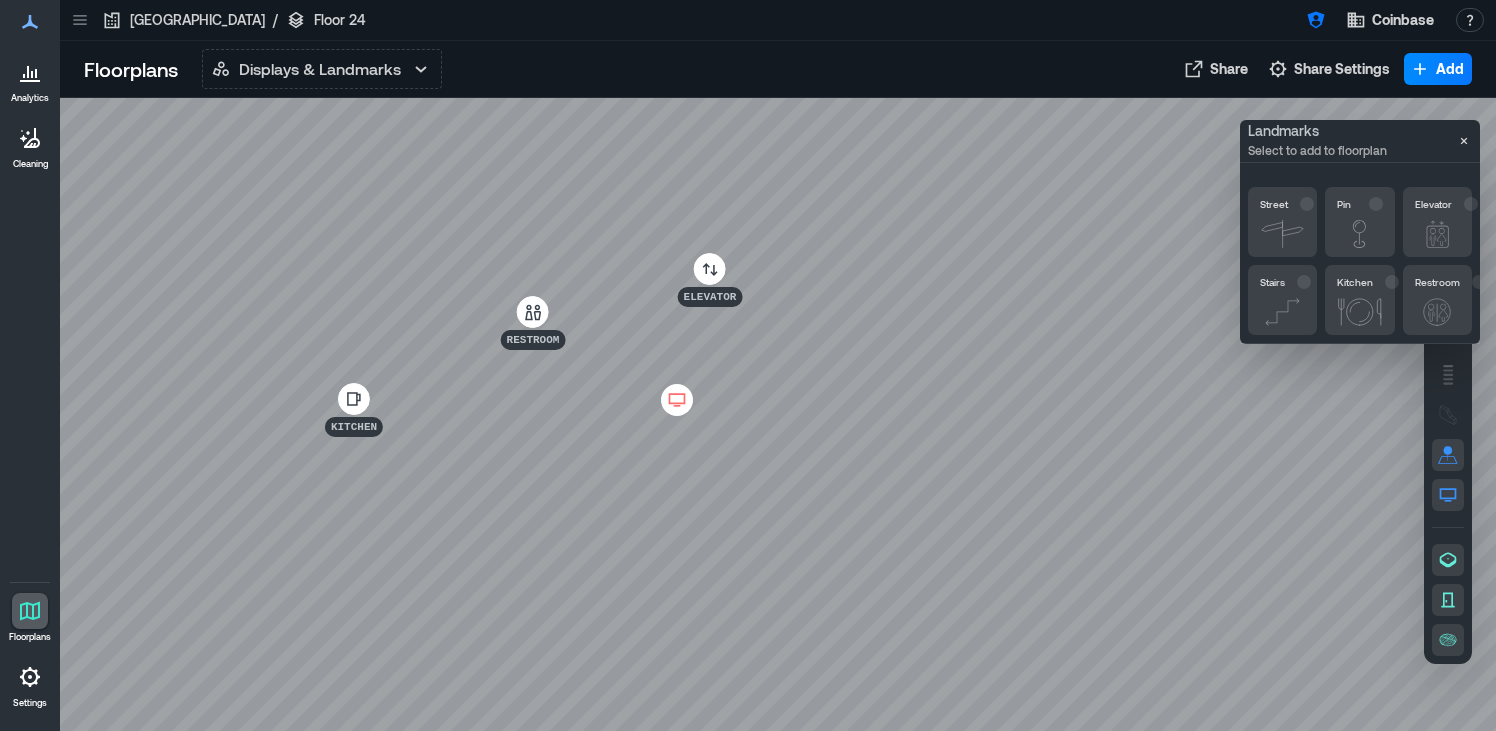 click 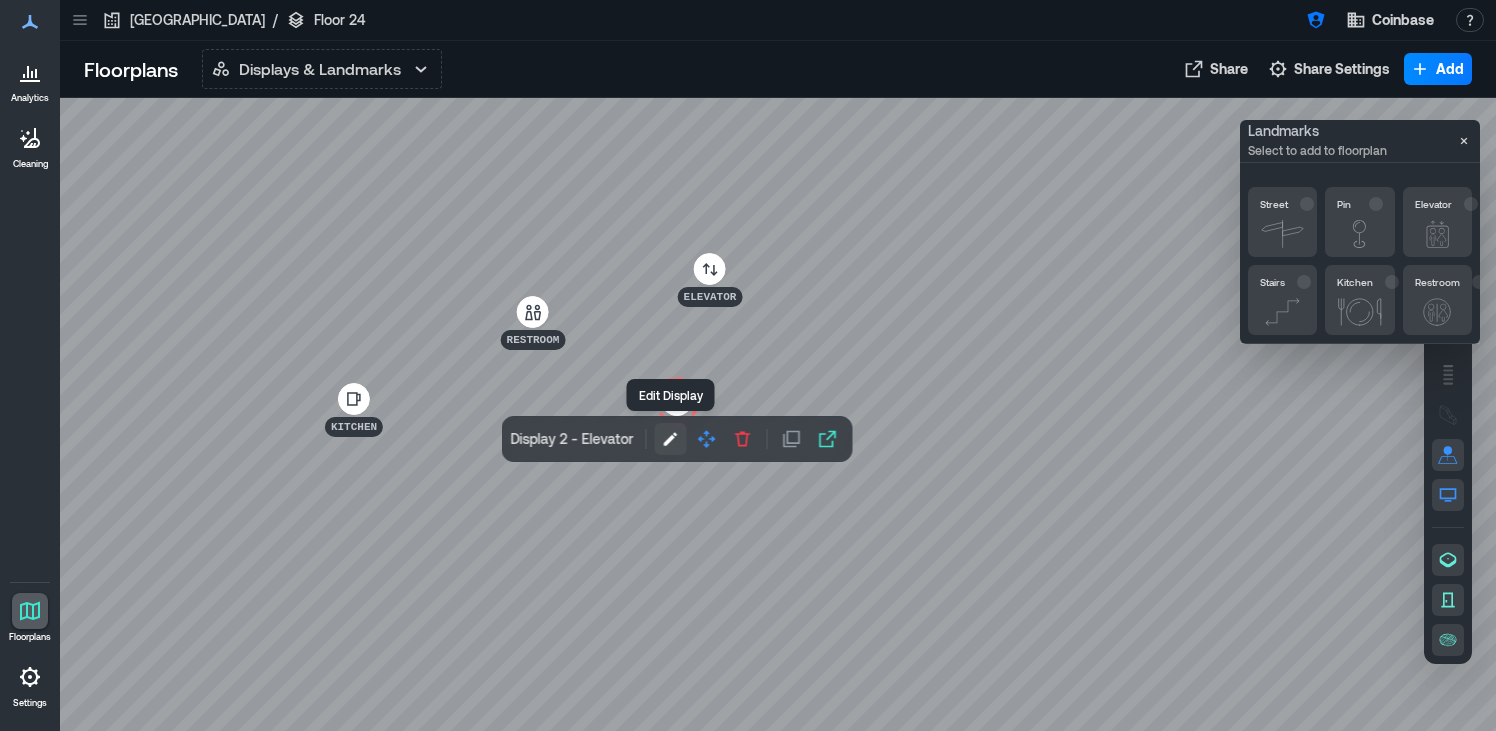 click 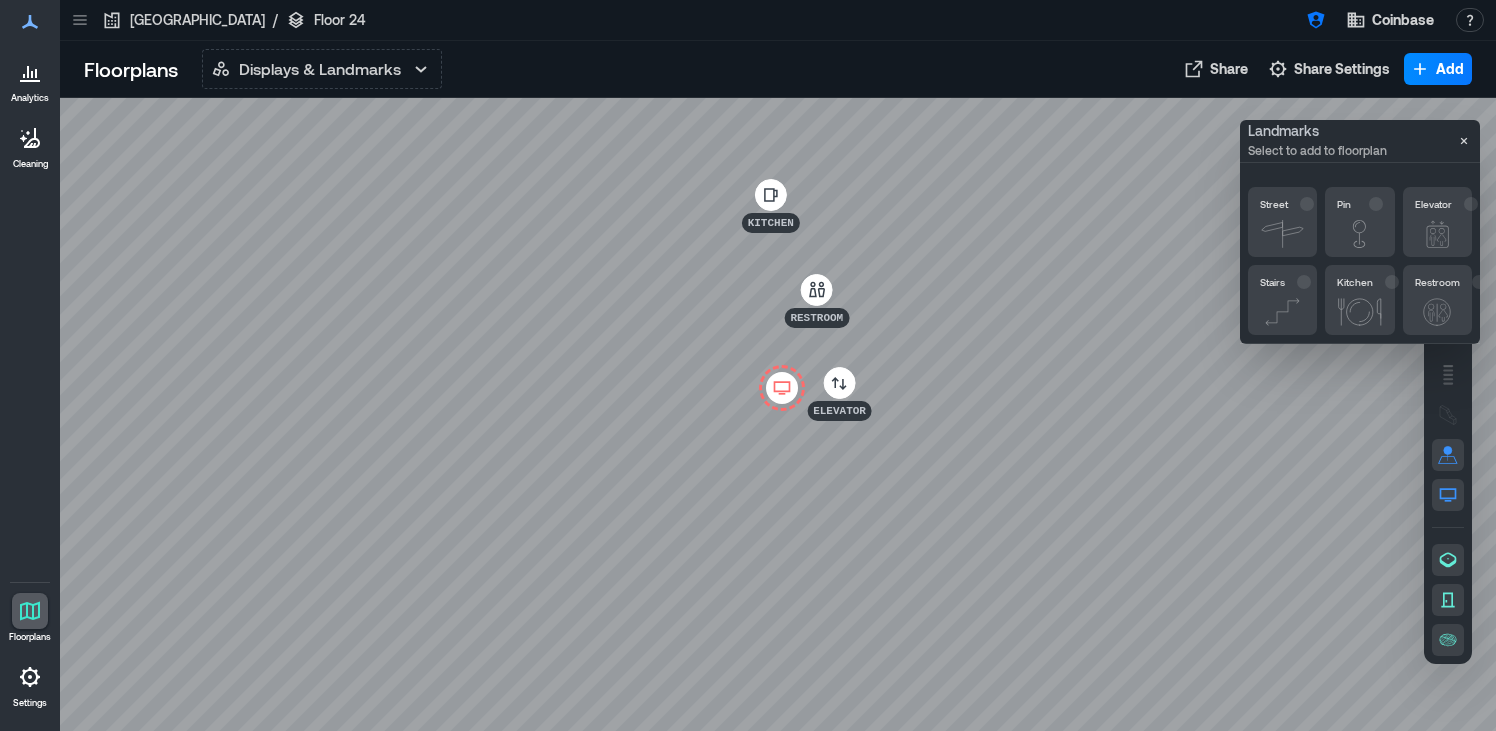 click 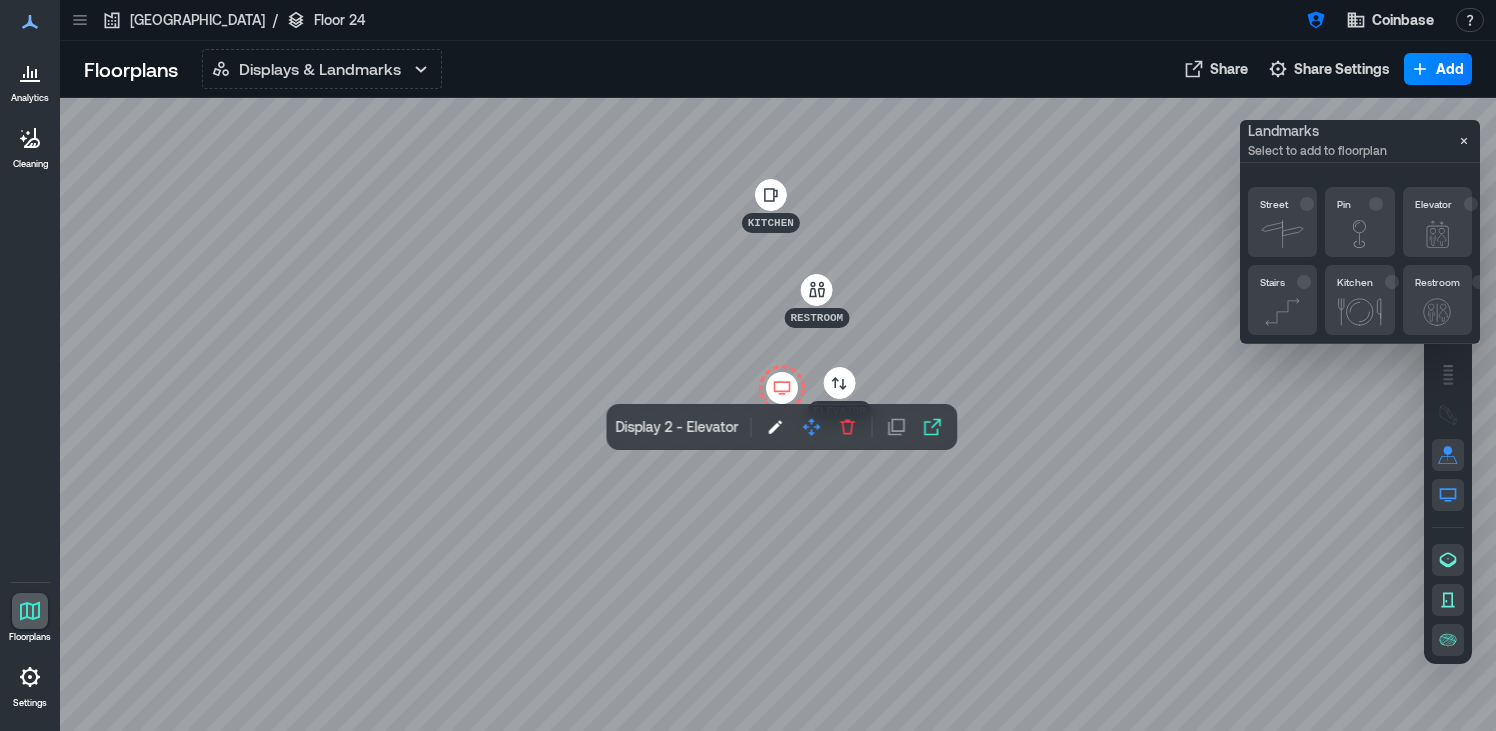 click at bounding box center (778, 414) 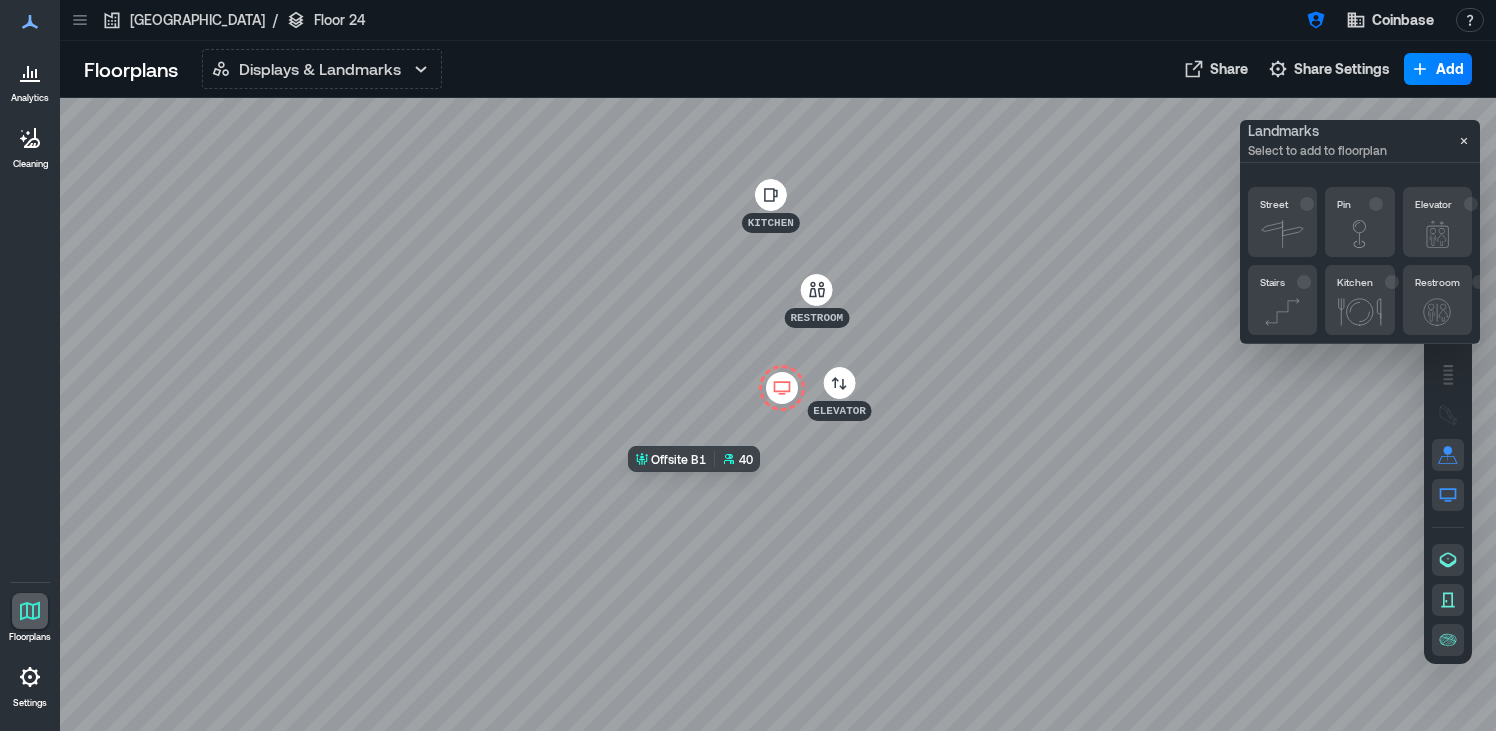 click at bounding box center [778, 414] 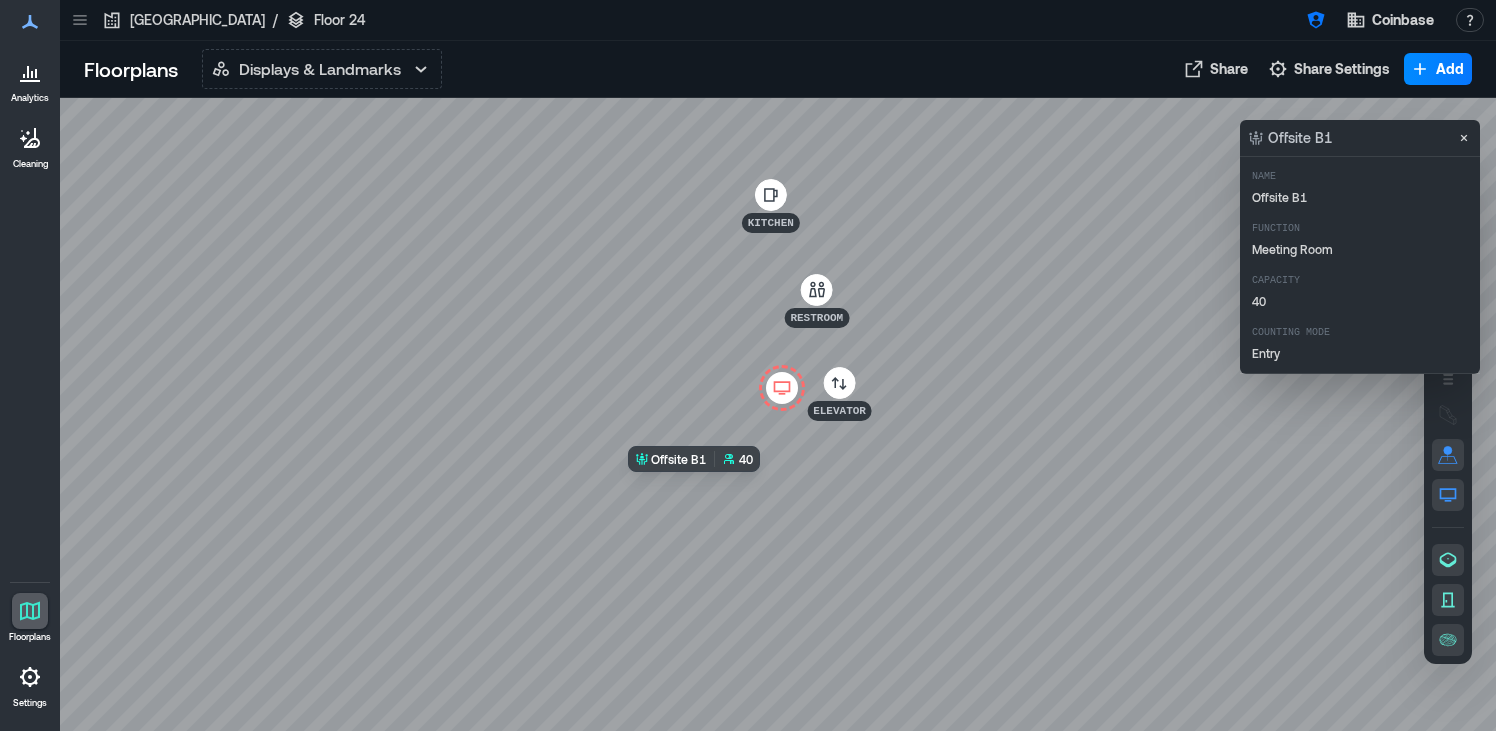 click at bounding box center (778, 414) 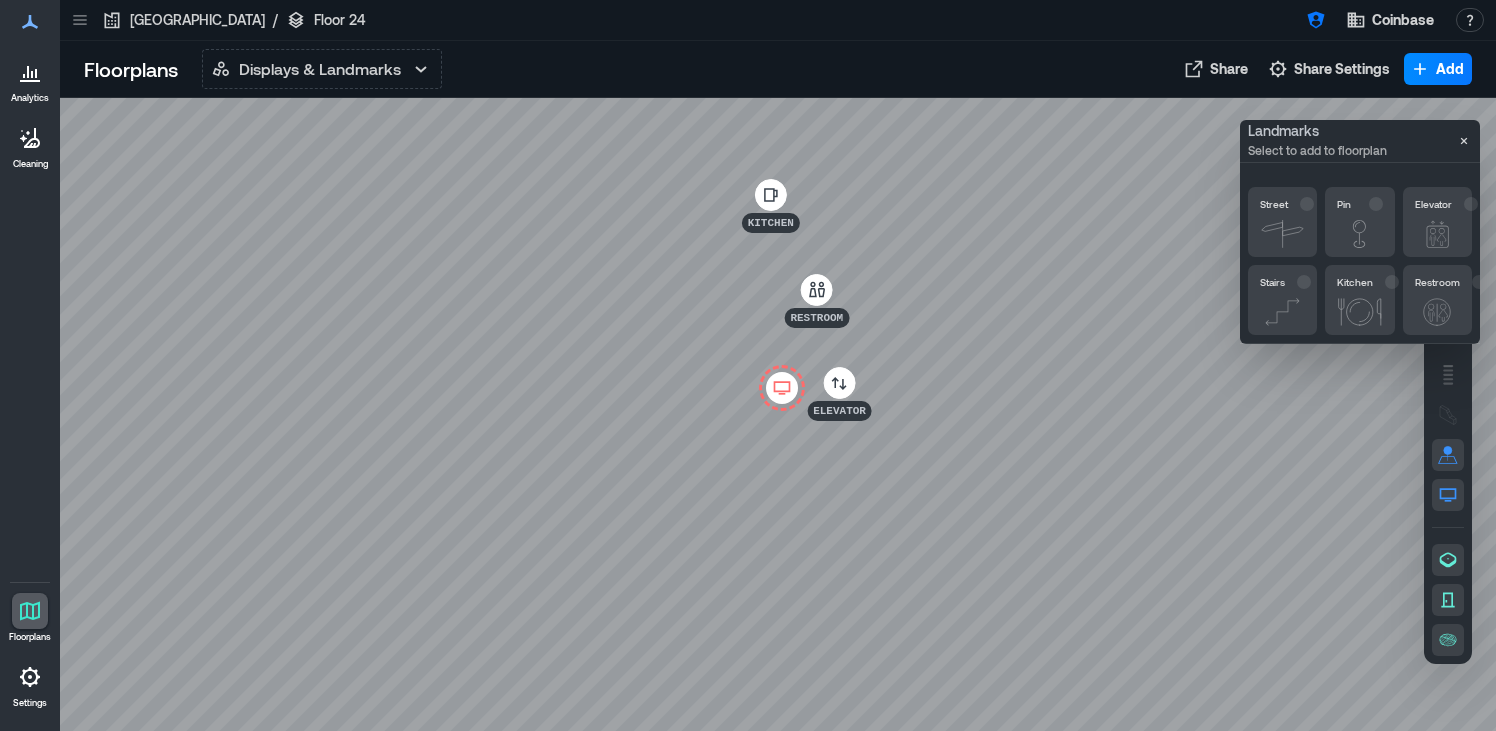 click 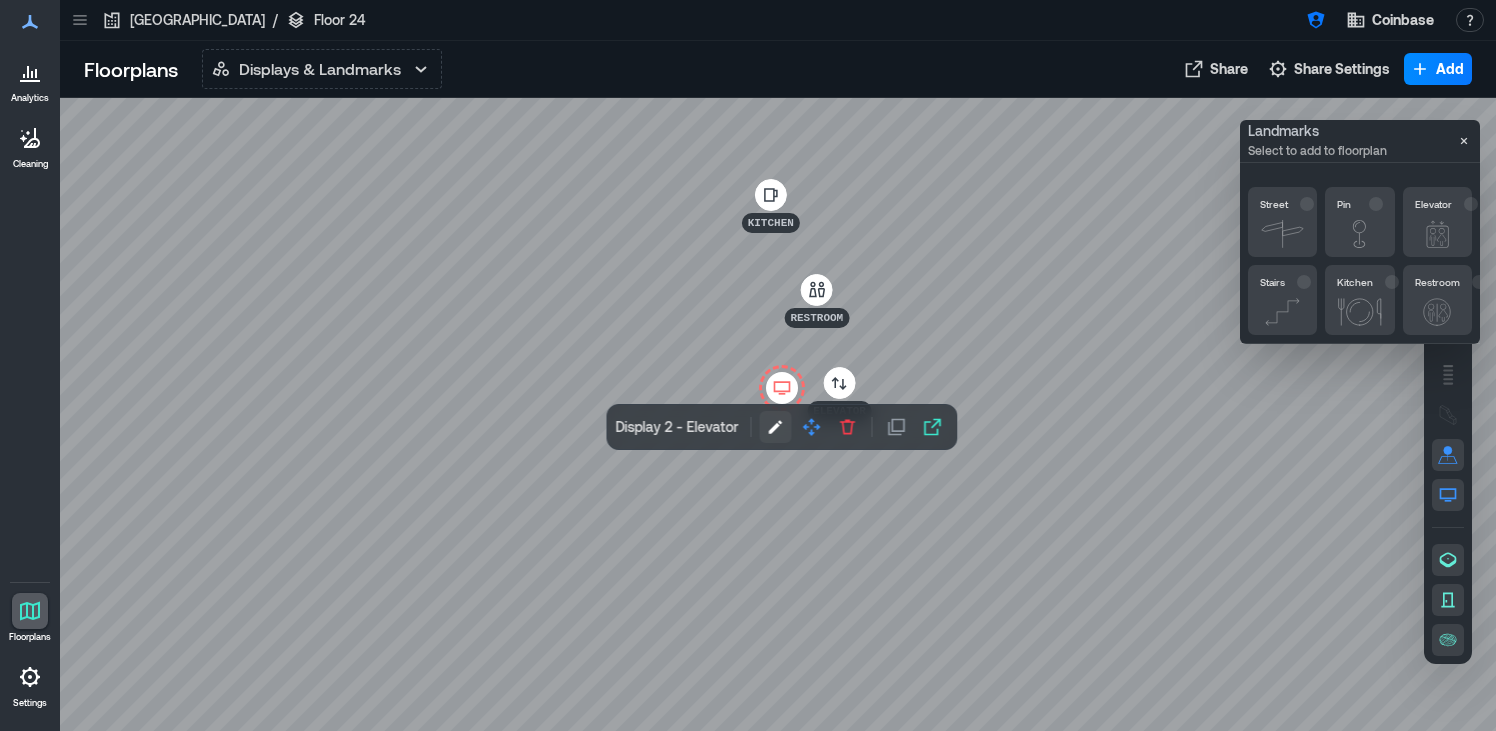 click 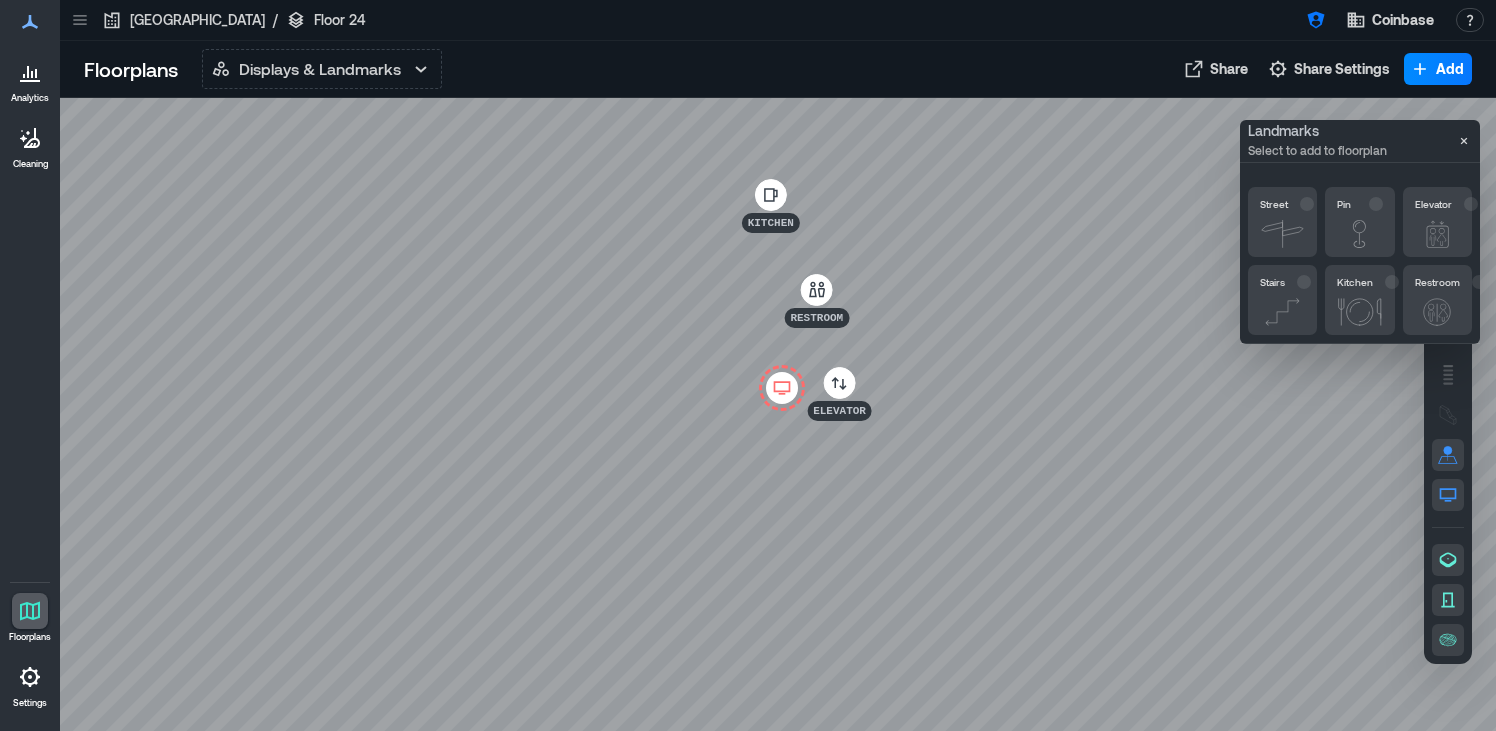 click 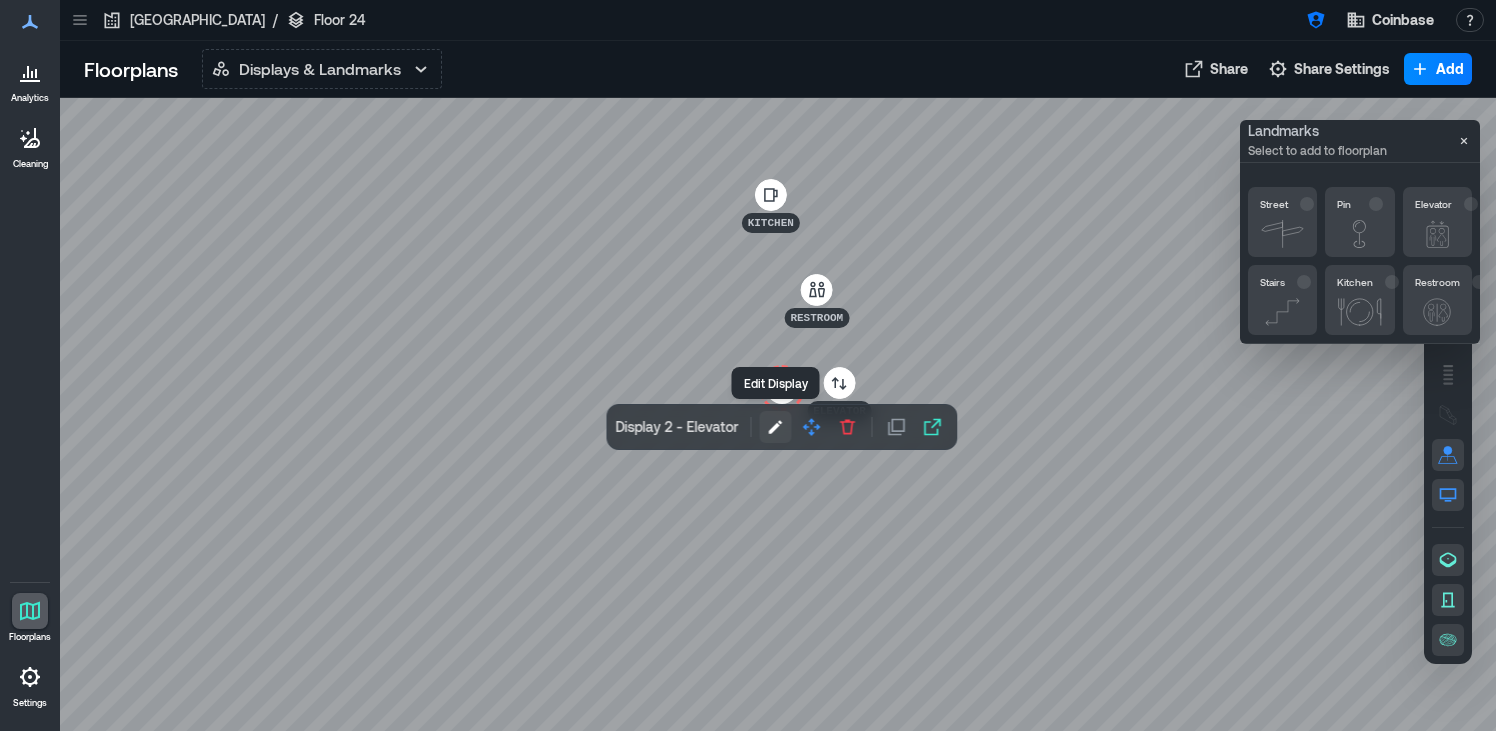 click at bounding box center [775, 427] 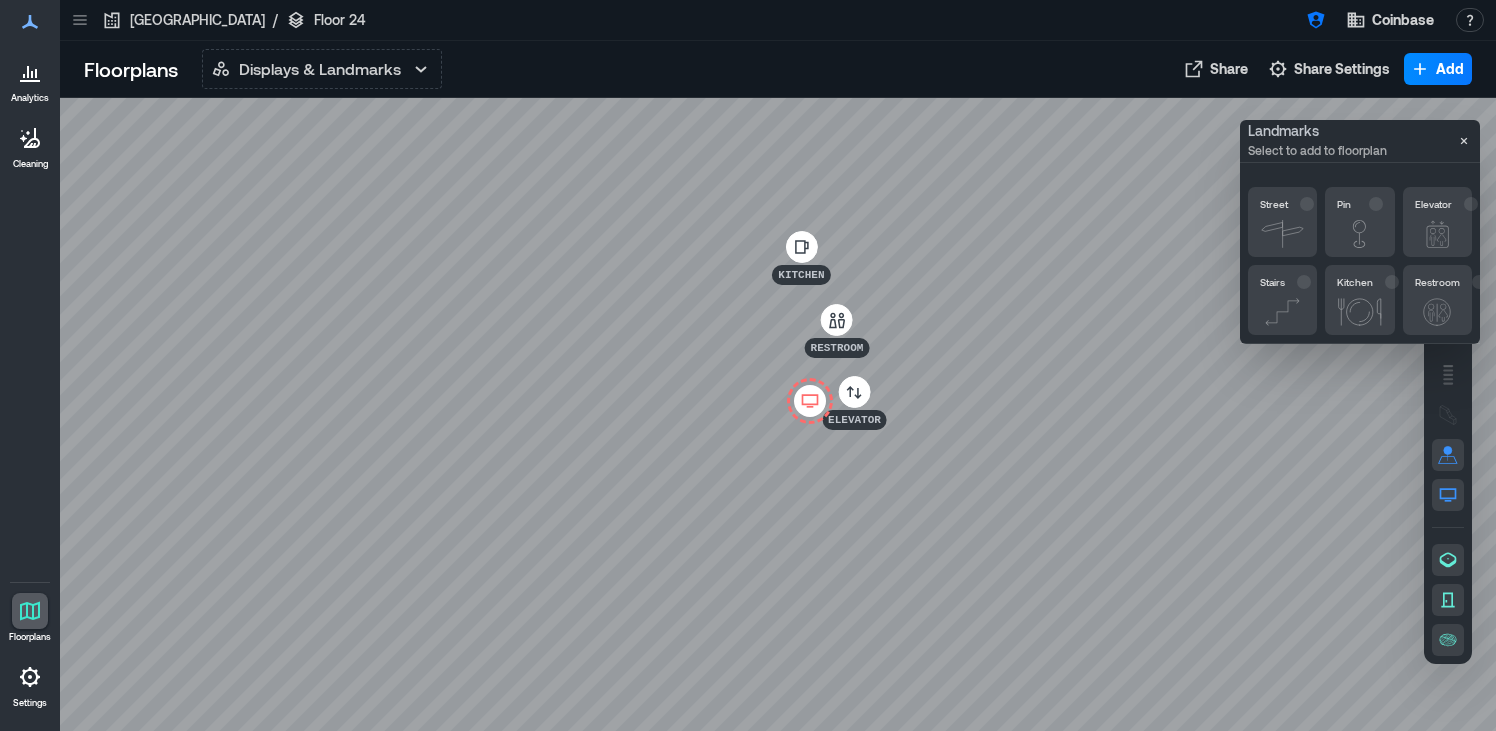 click 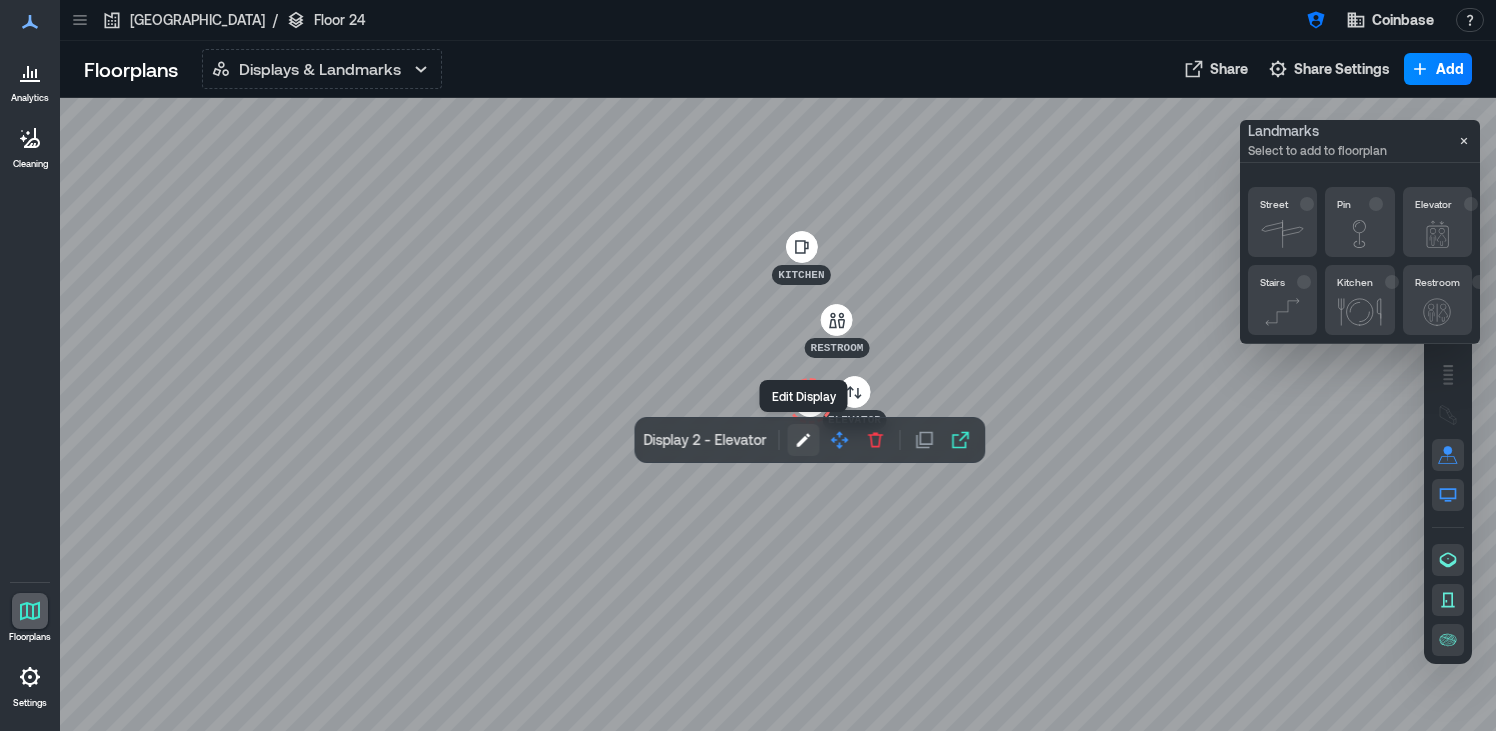 click 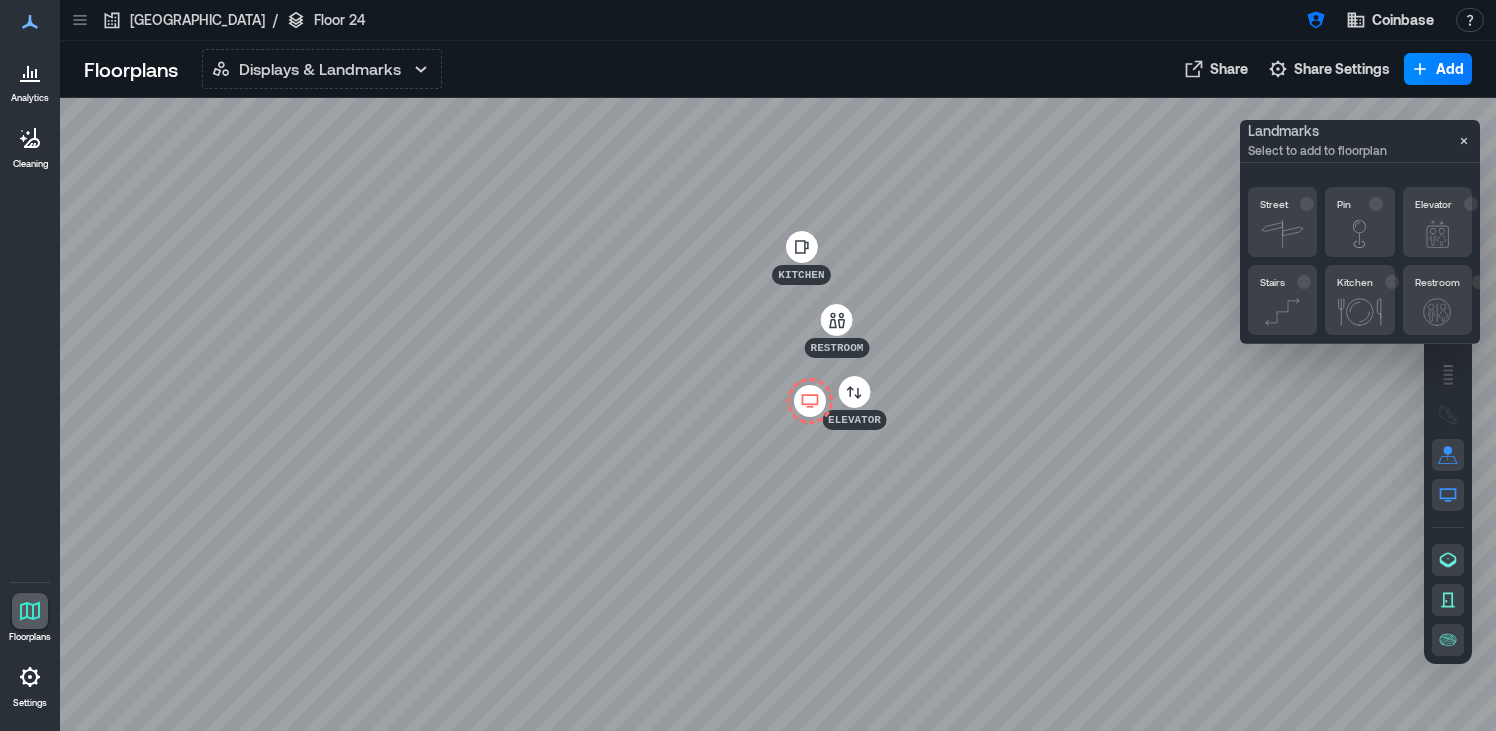 click 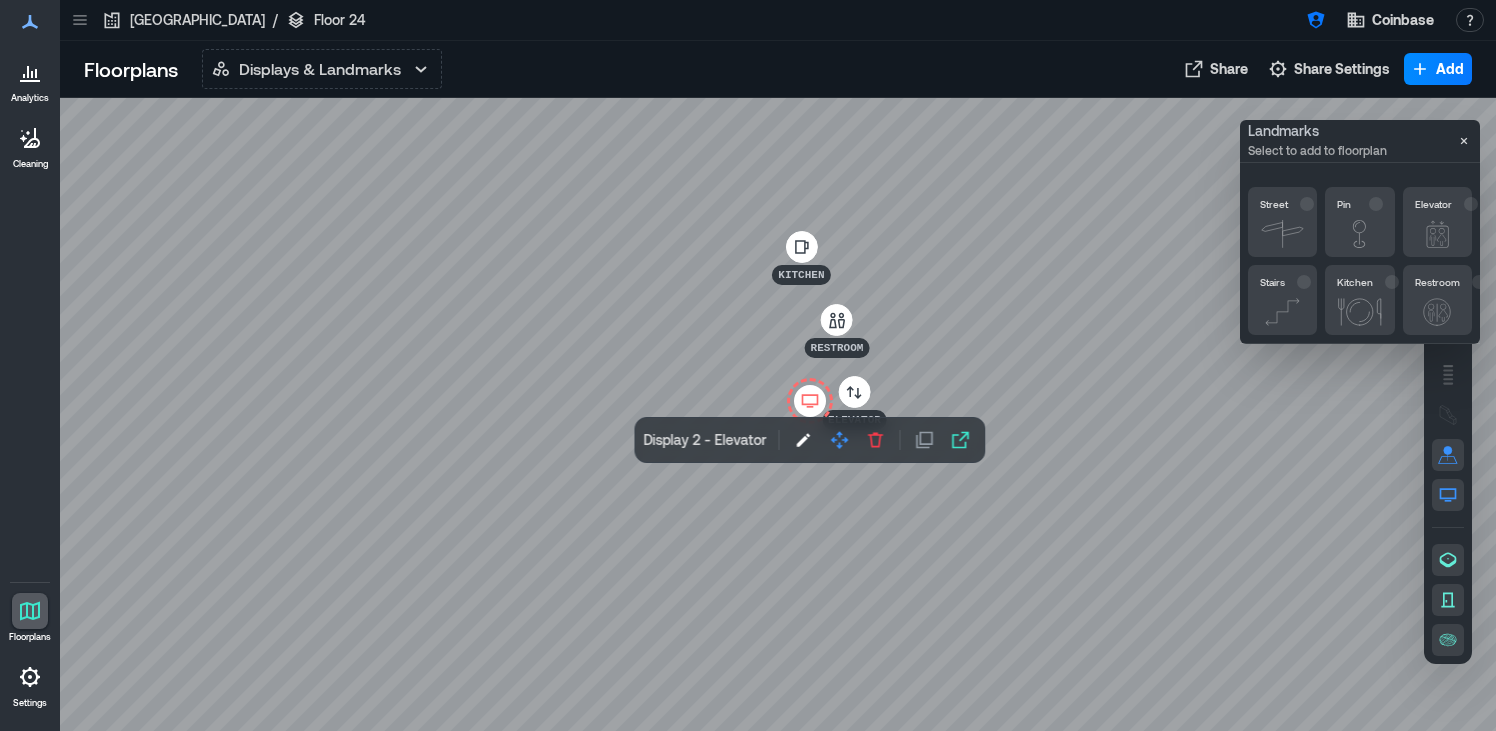 click at bounding box center (778, 414) 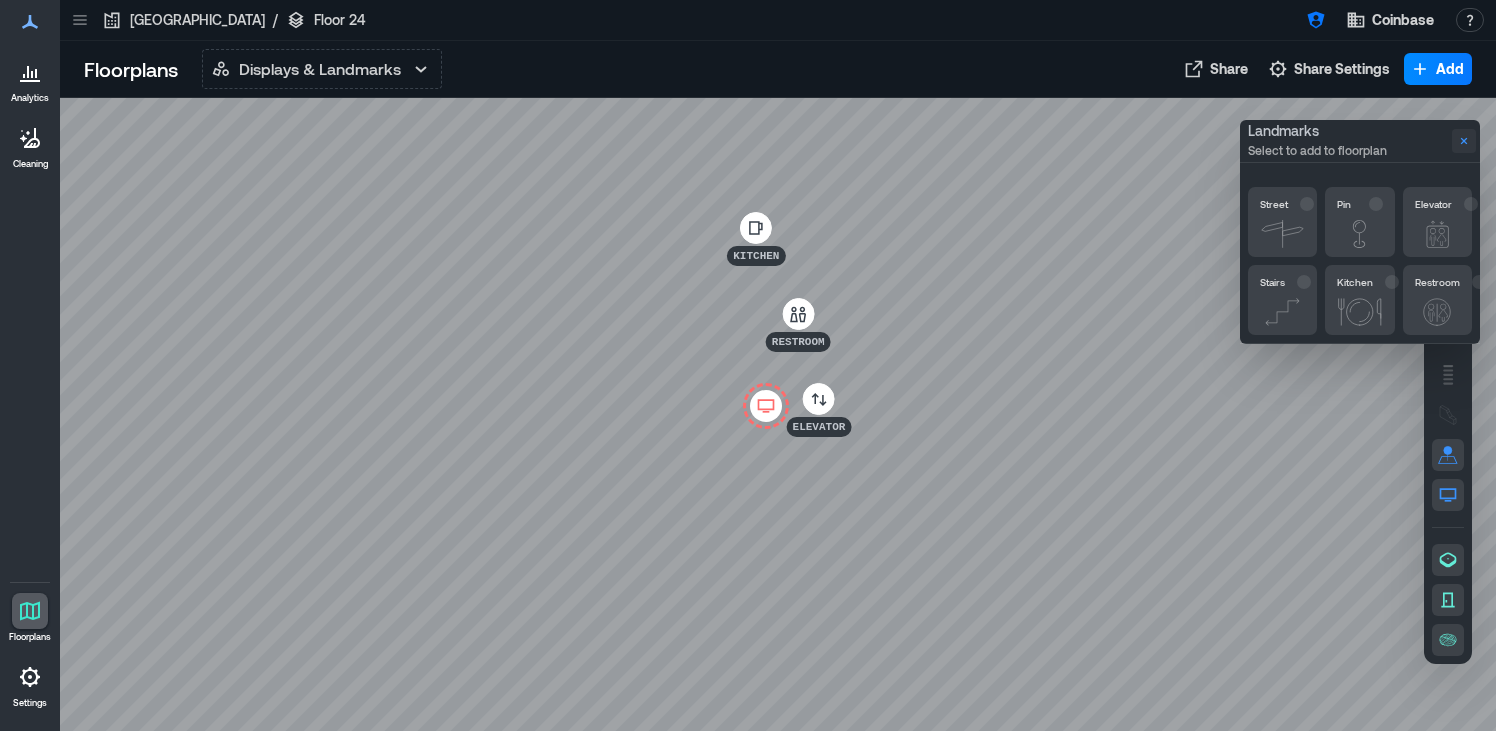click 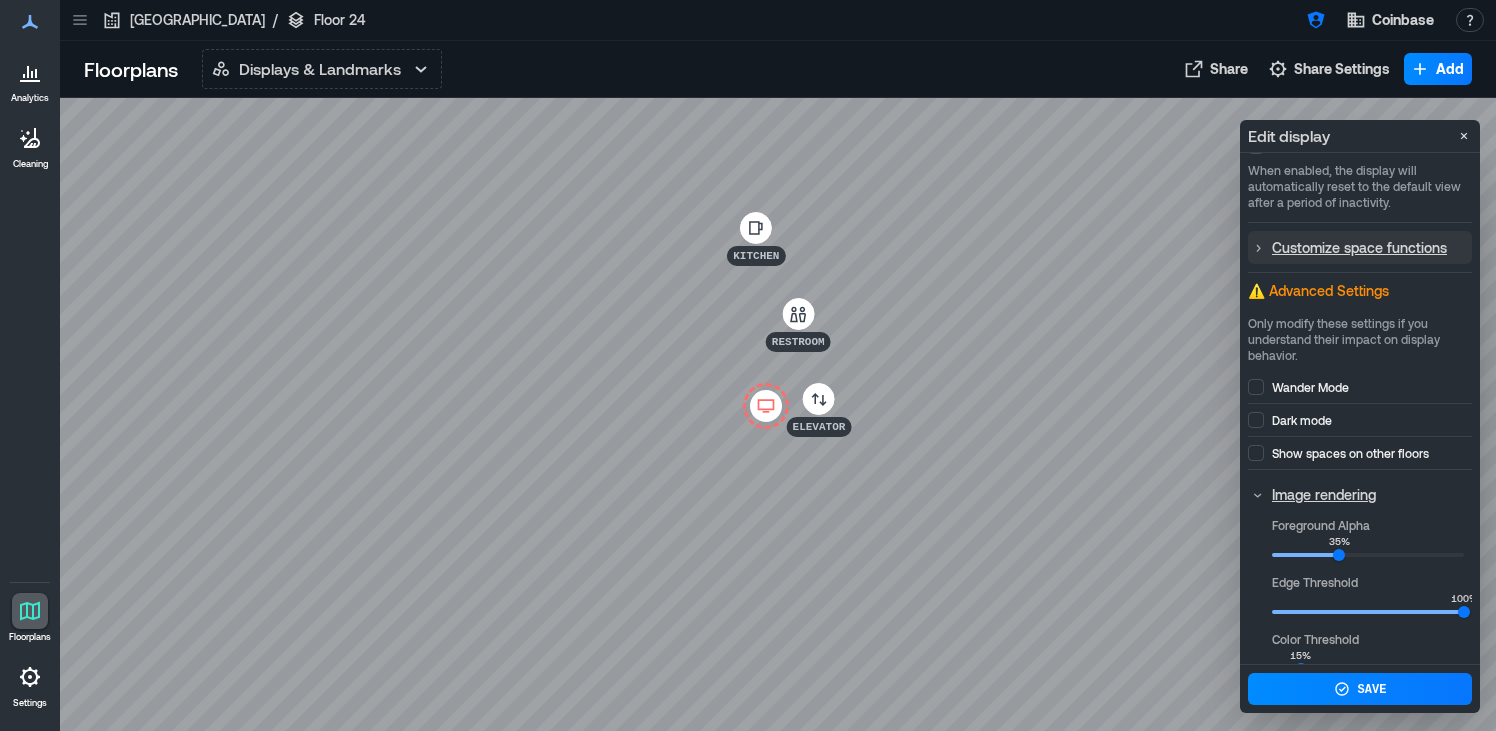 scroll, scrollTop: 325, scrollLeft: 0, axis: vertical 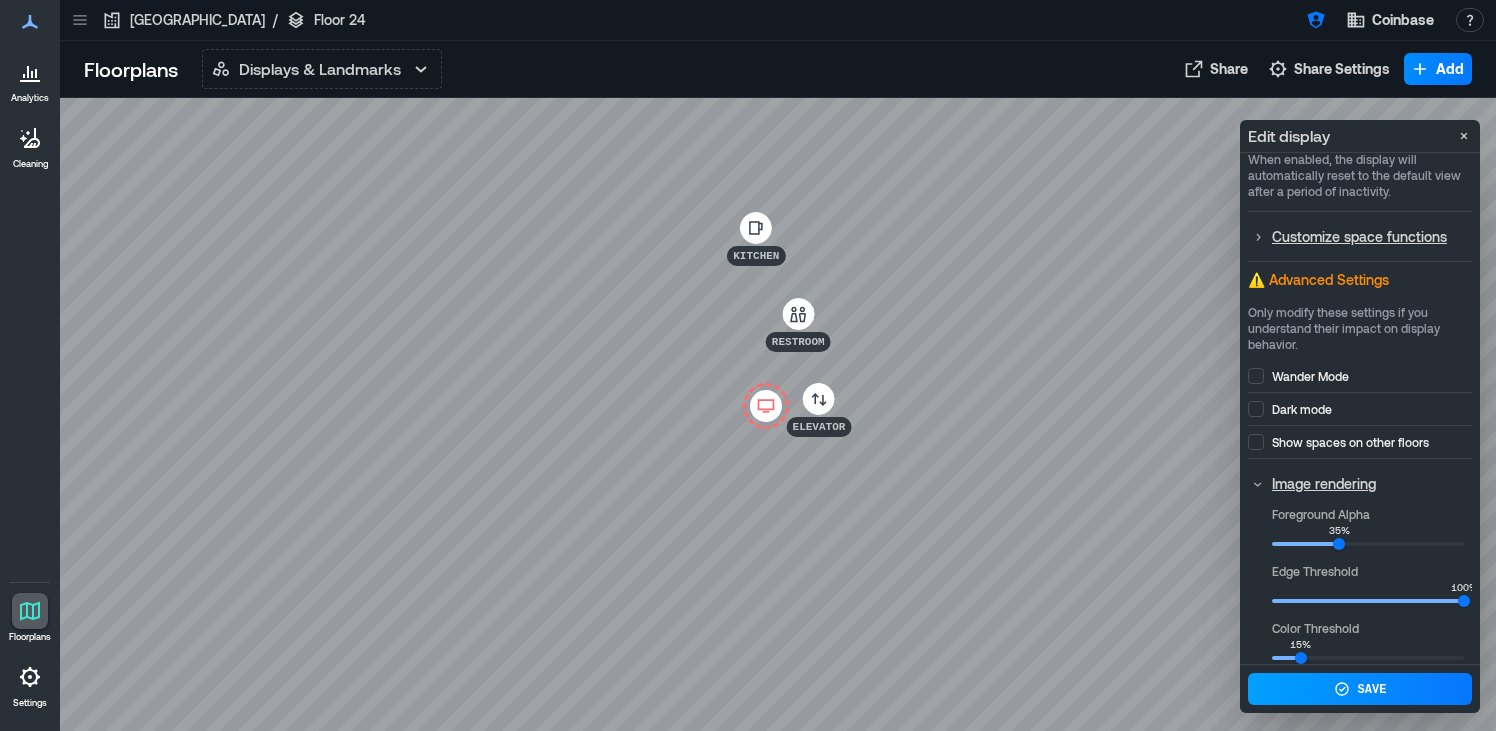 click 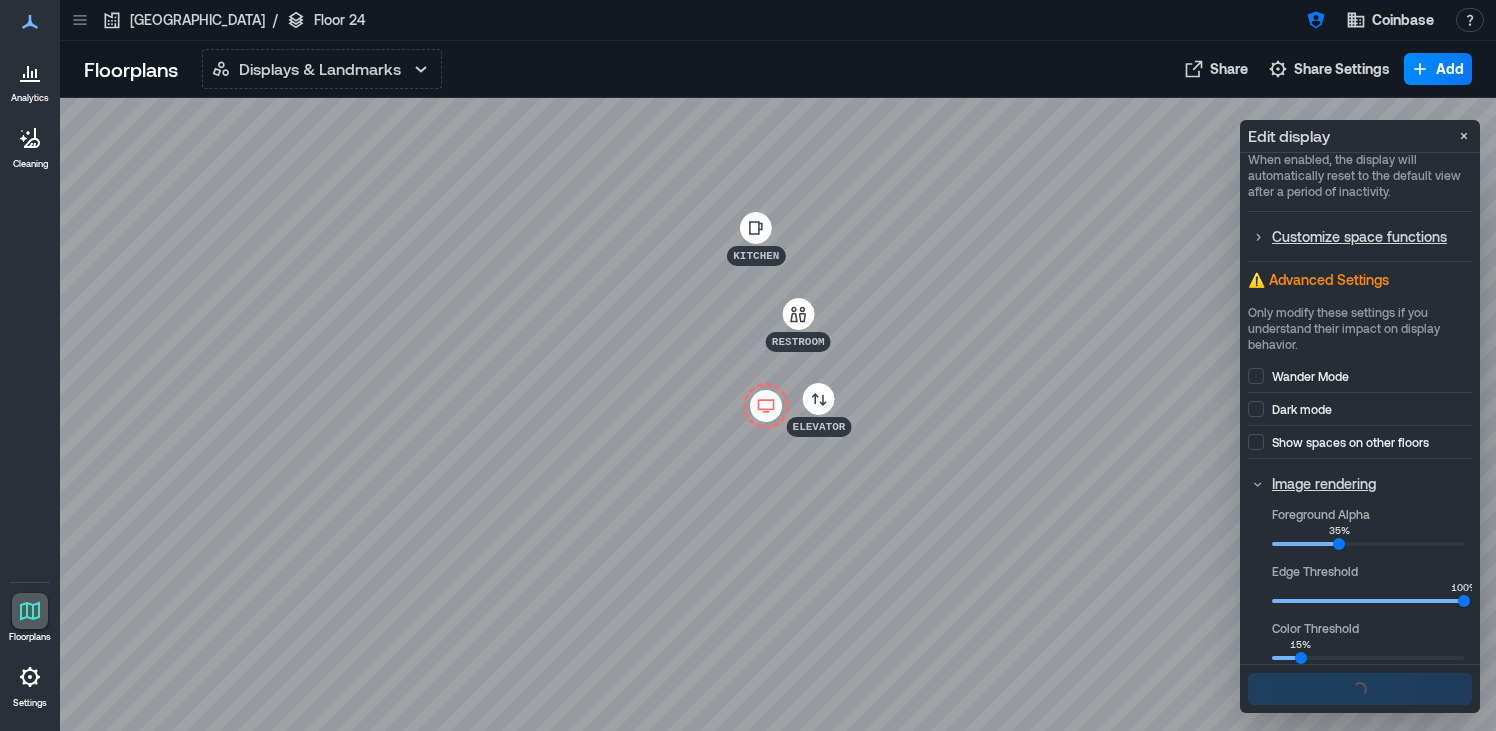 scroll, scrollTop: 0, scrollLeft: 0, axis: both 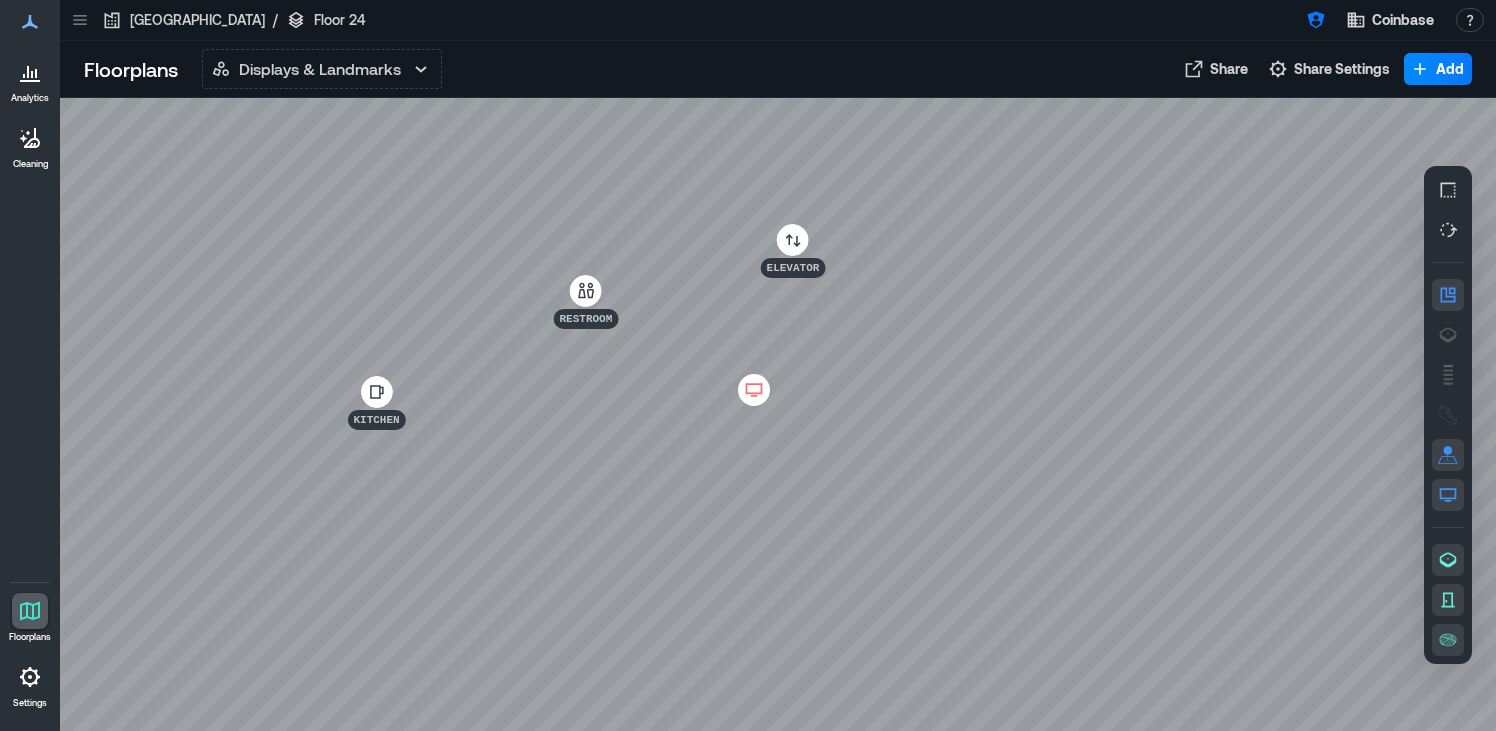 click 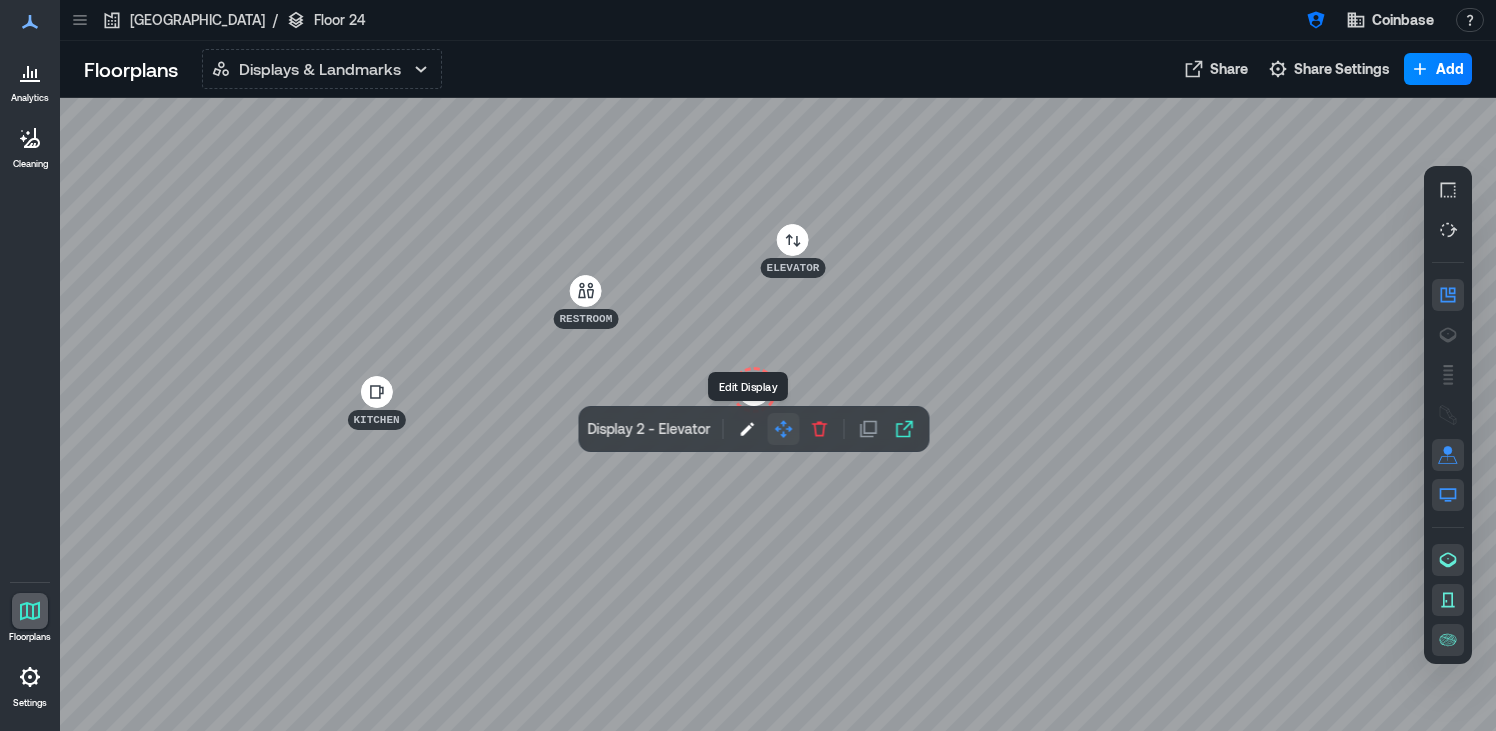 click at bounding box center [784, 429] 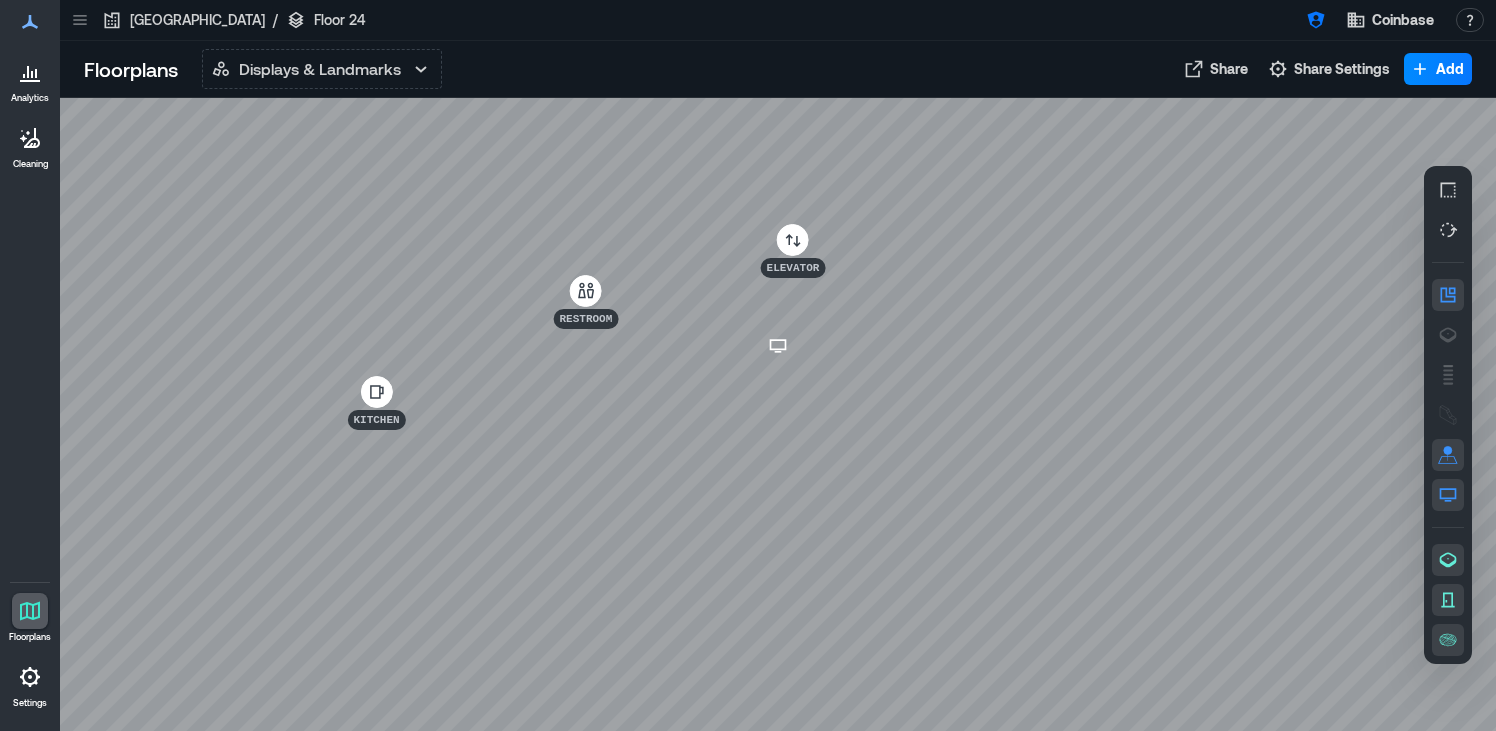 click at bounding box center [778, 414] 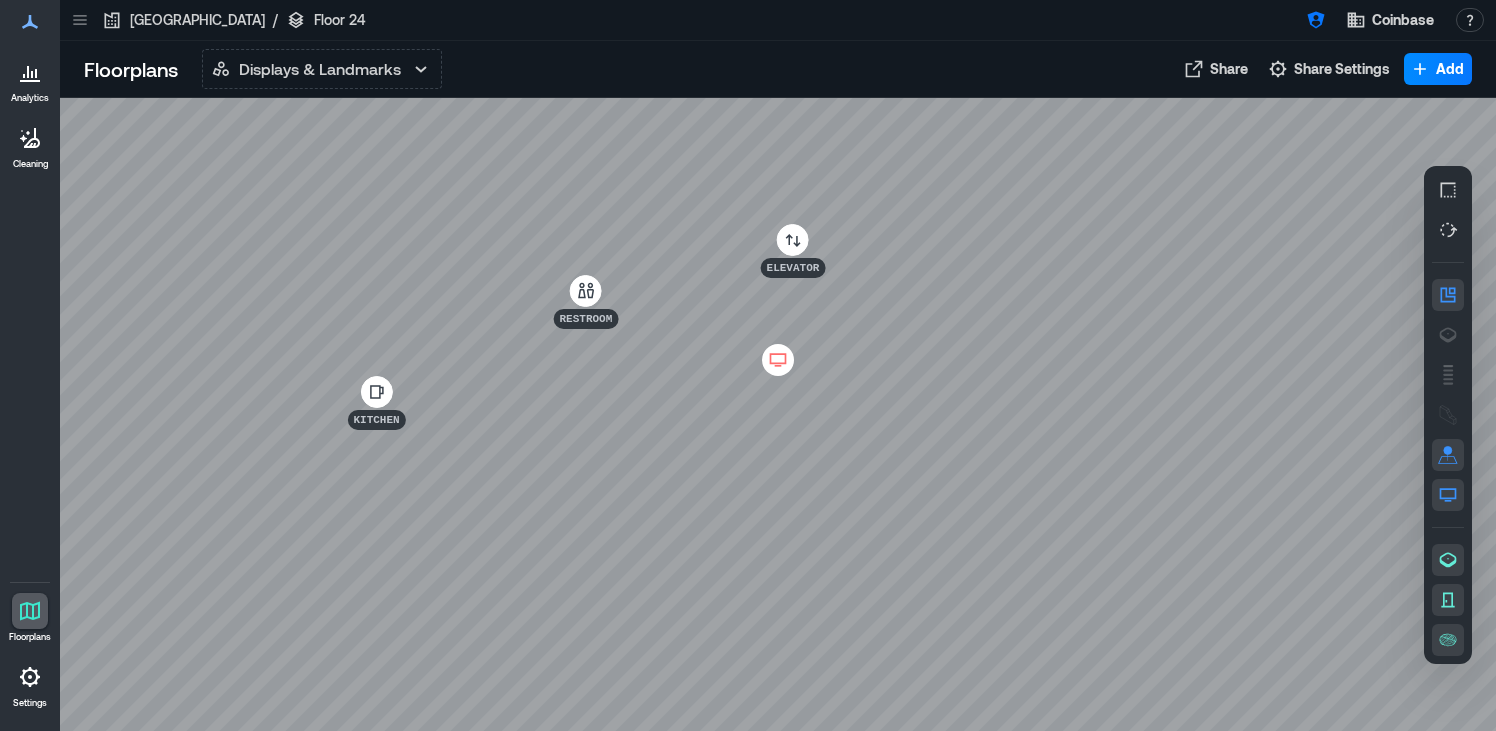 click 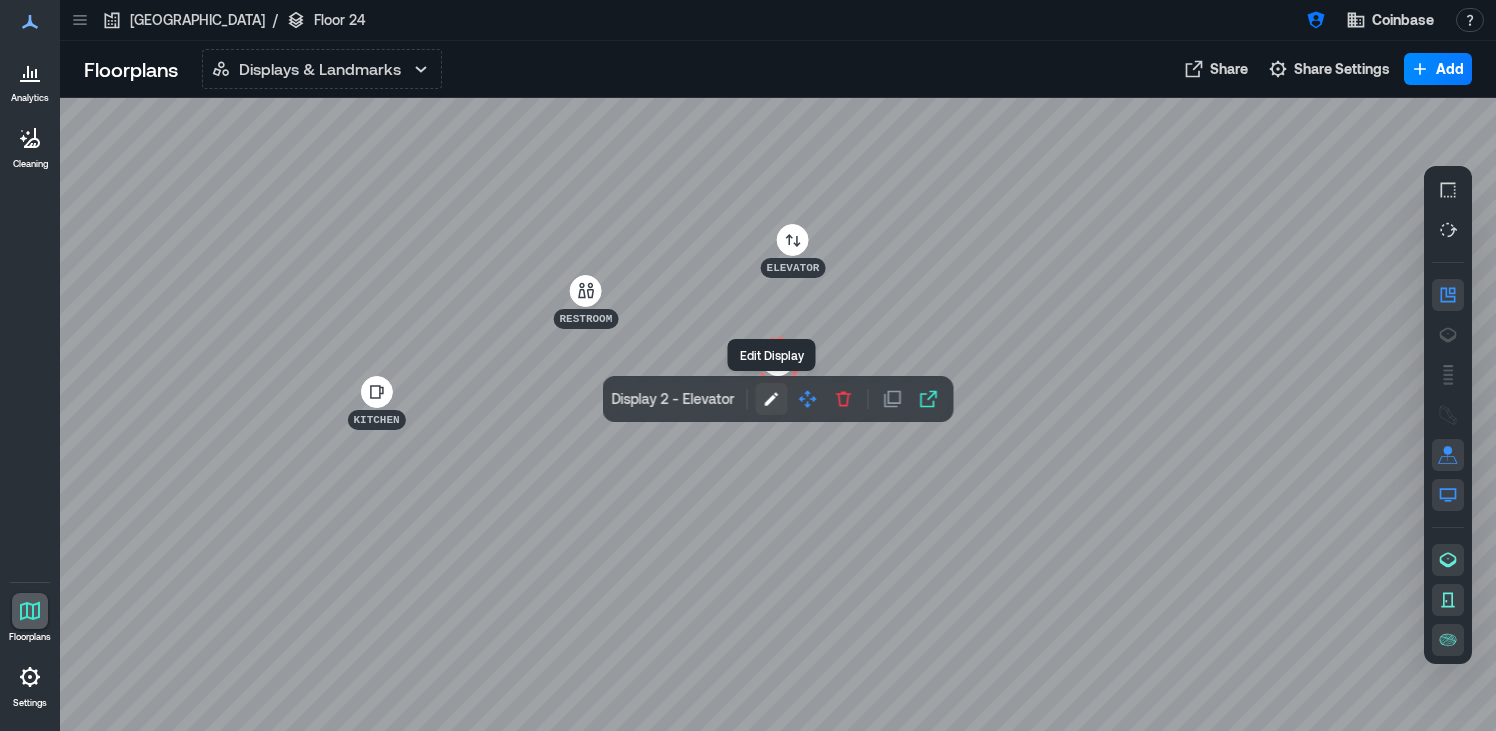 click 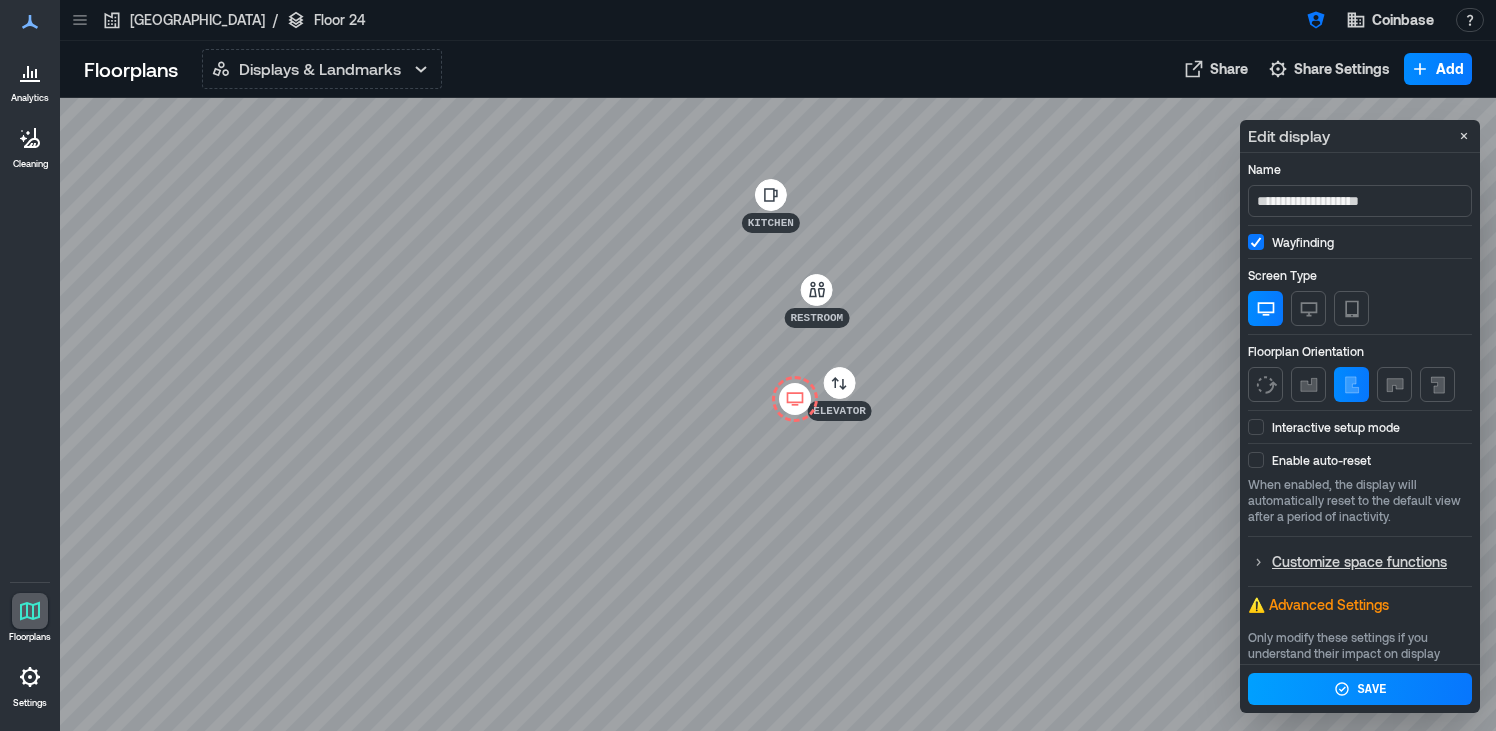 click at bounding box center (1256, 427) 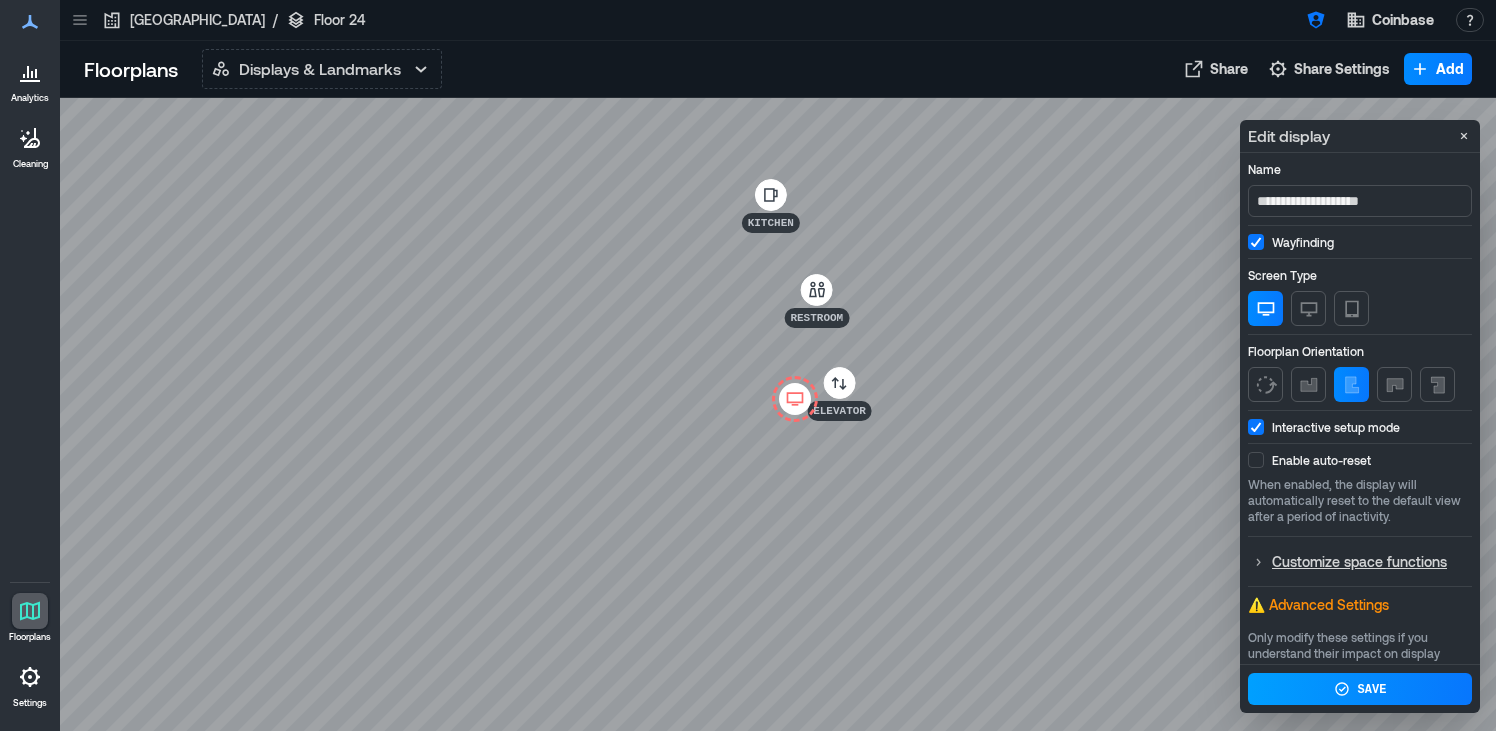 click 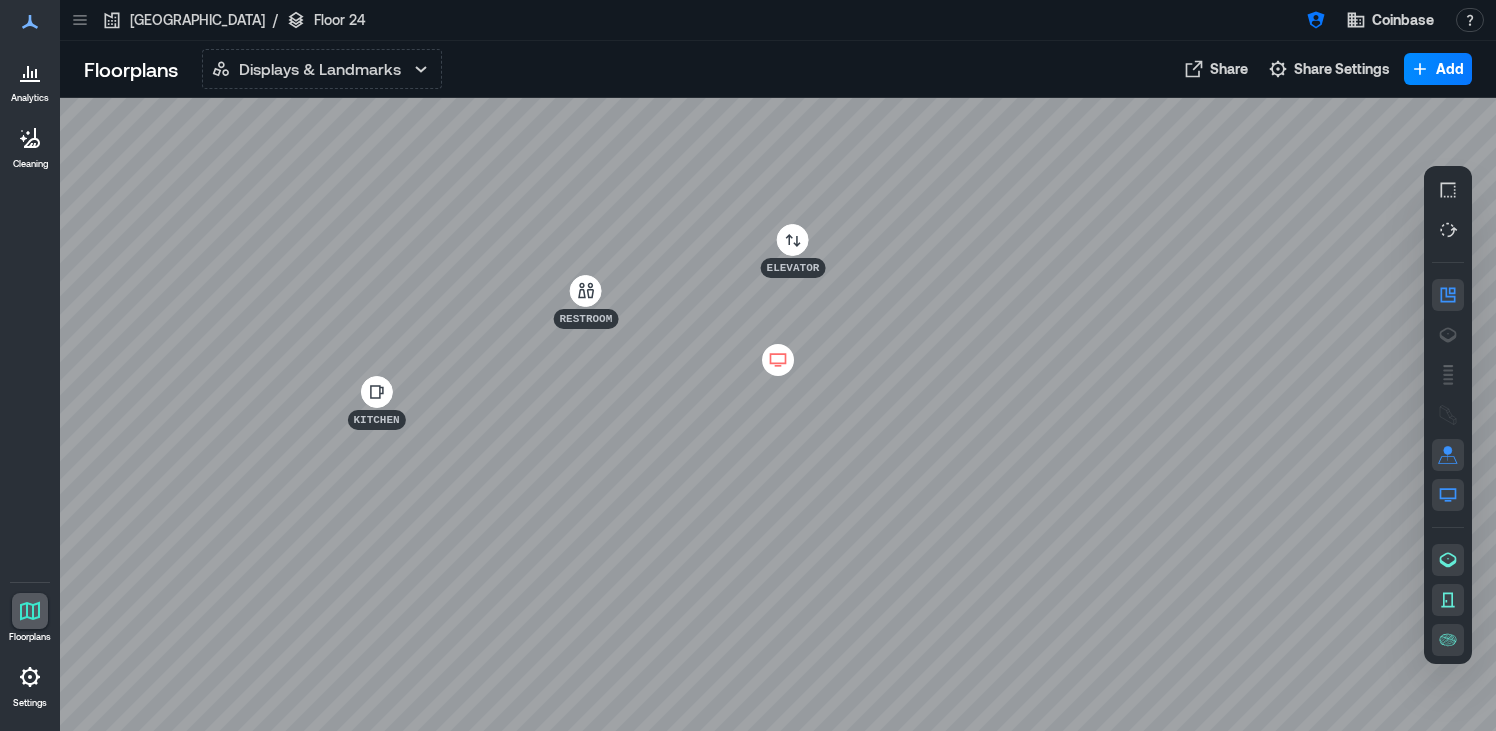 click 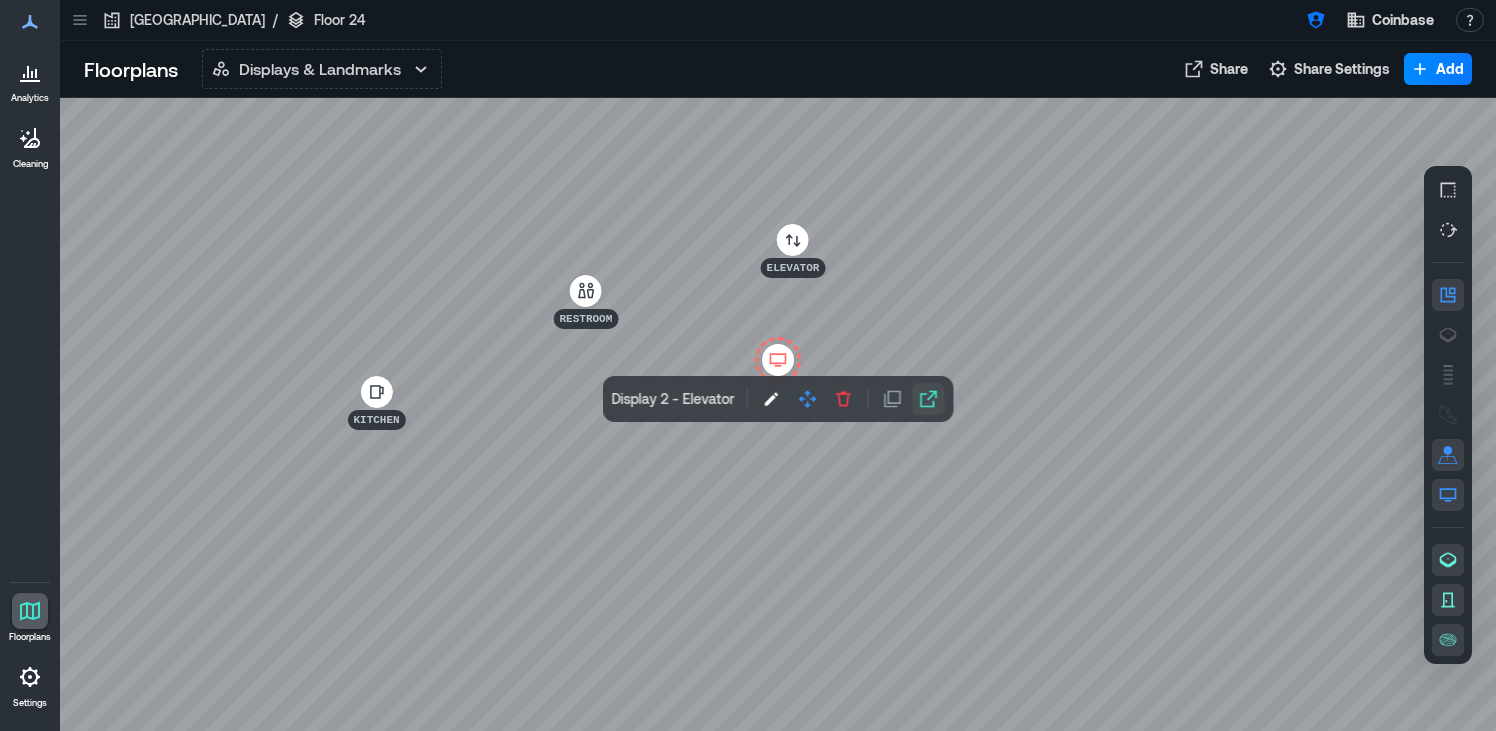 click 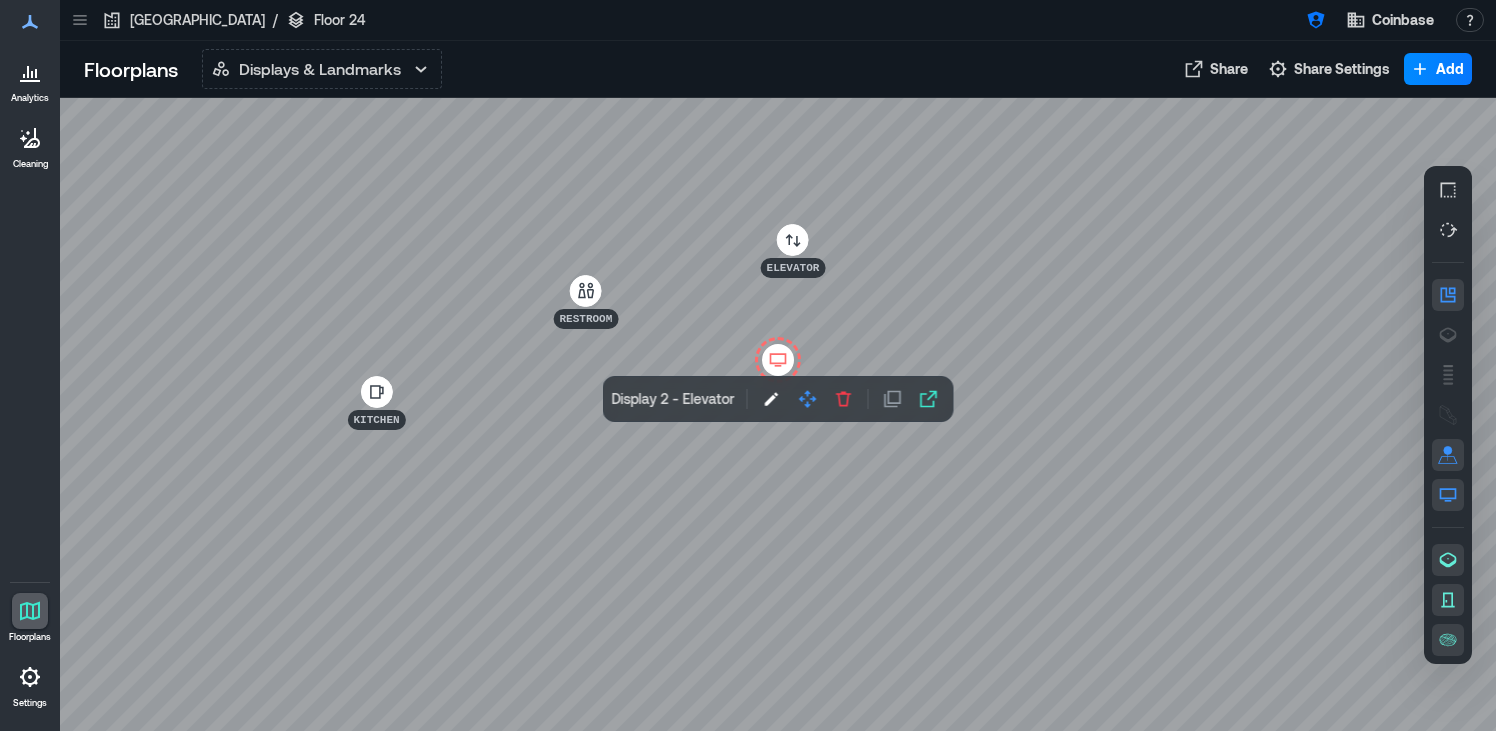 click at bounding box center (778, 414) 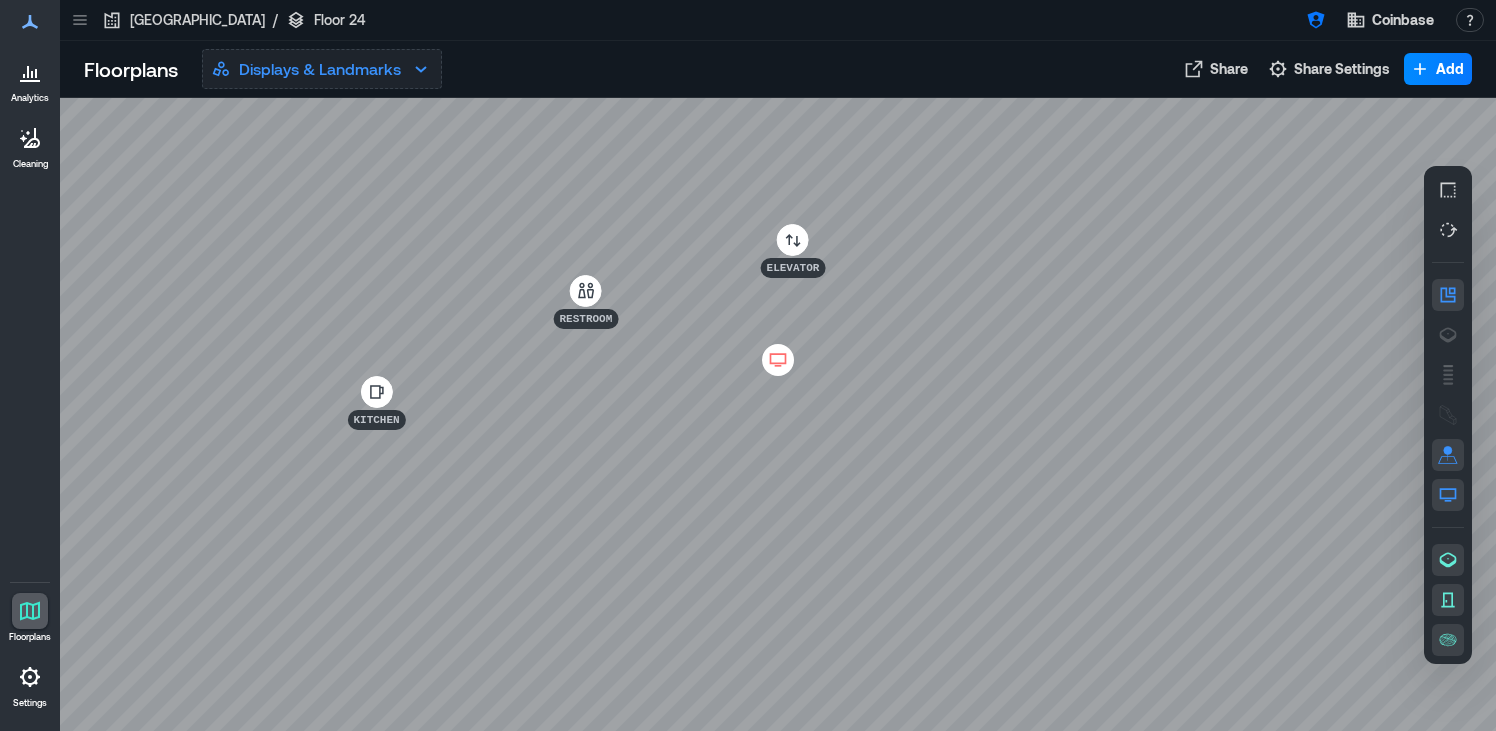 click 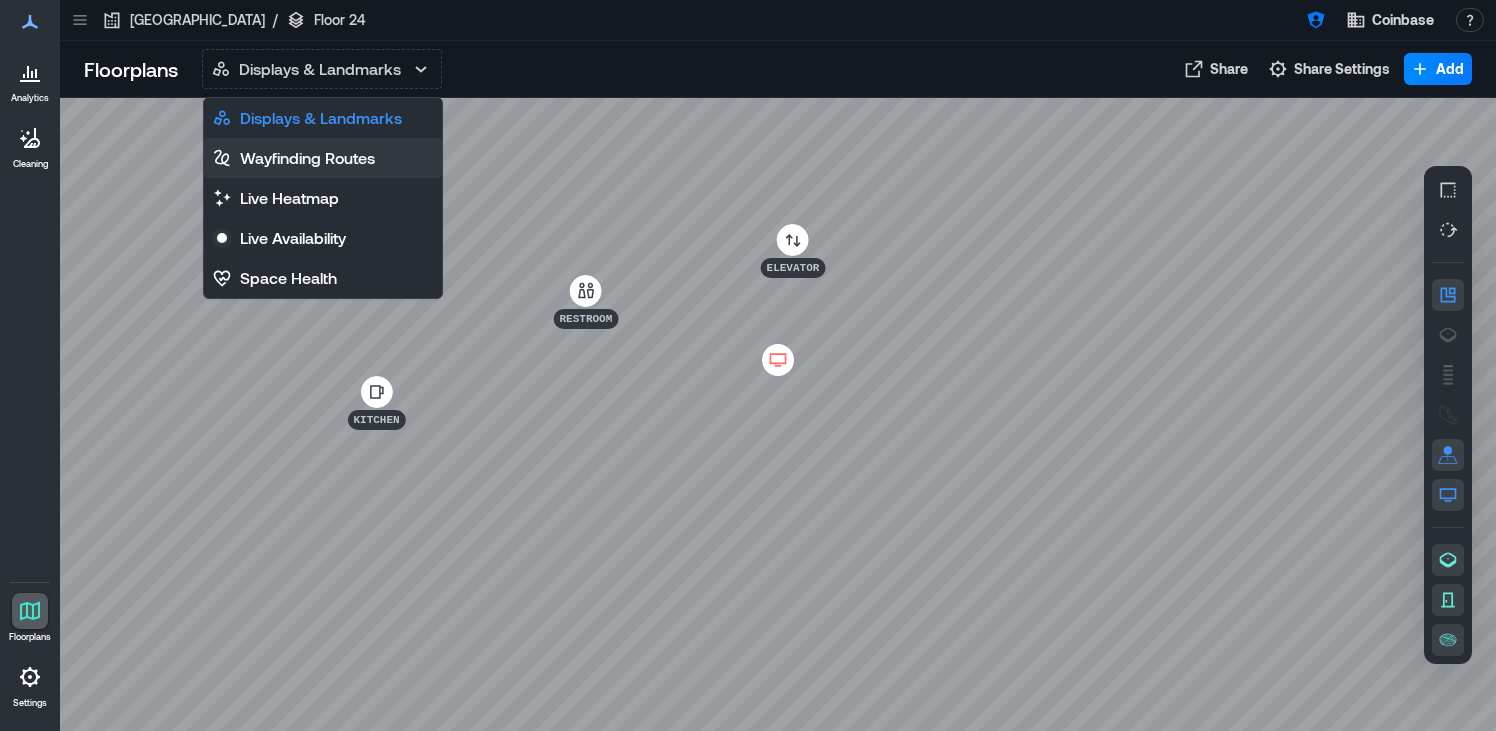 click on "Wayfinding Routes" at bounding box center (307, 158) 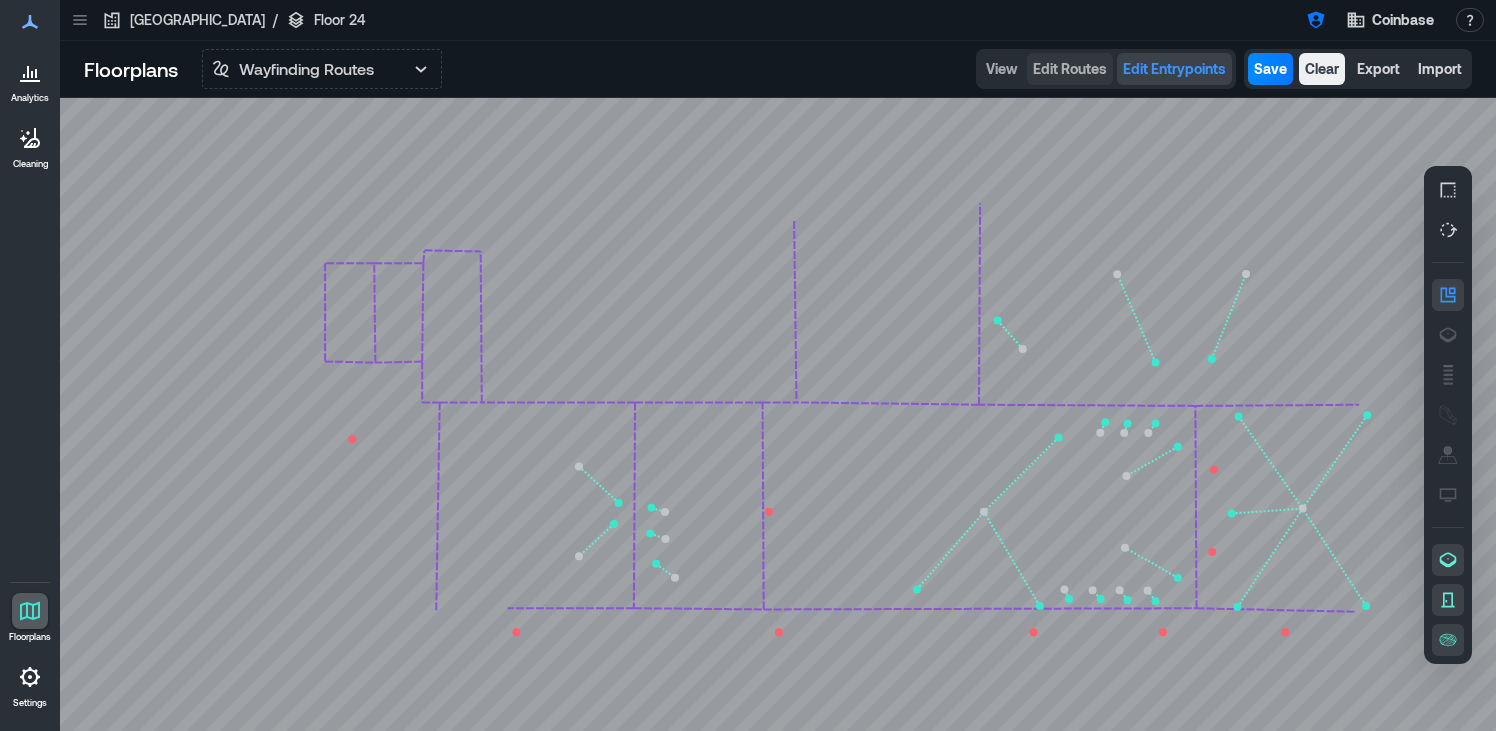 click on "Edit Routes" at bounding box center (1070, 69) 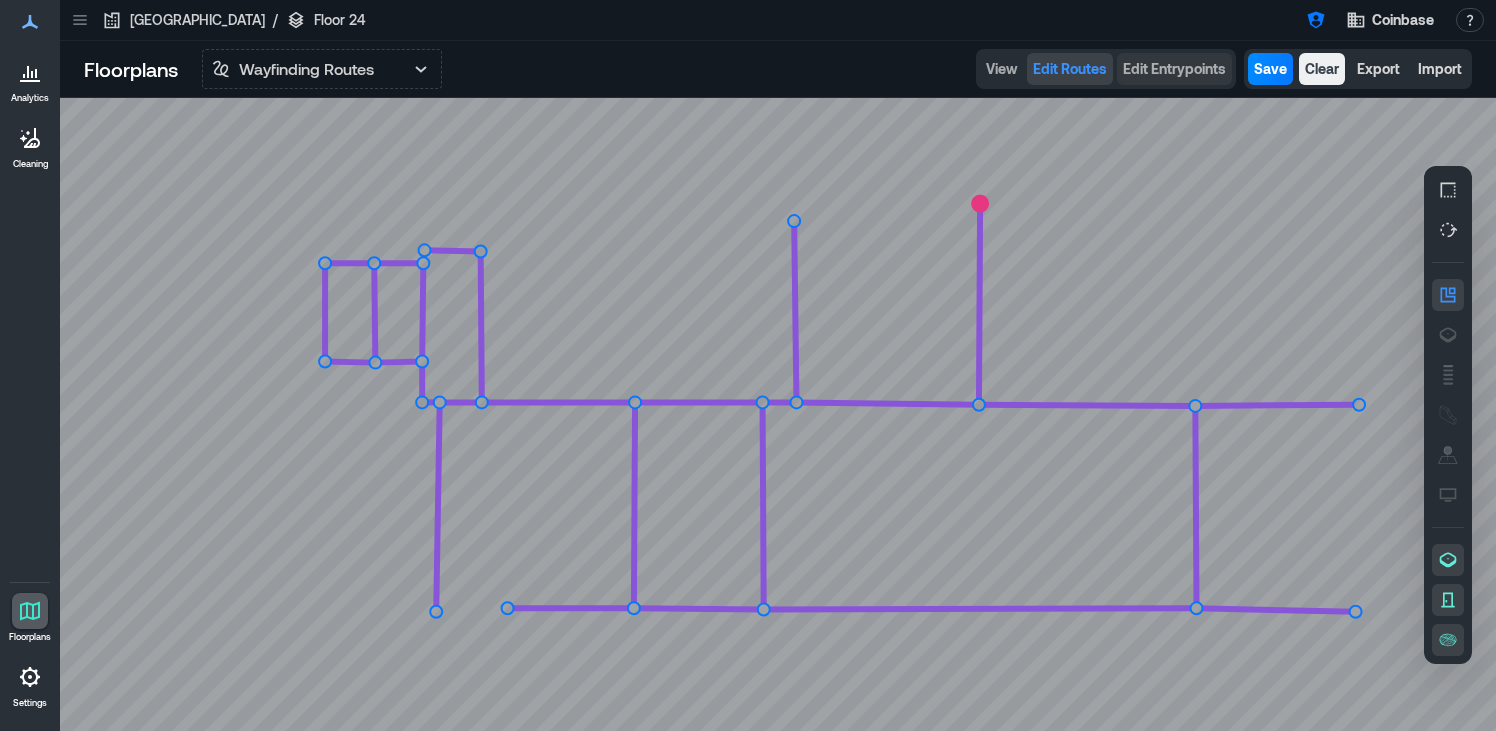 click on "Edit Entrypoints" at bounding box center [1174, 69] 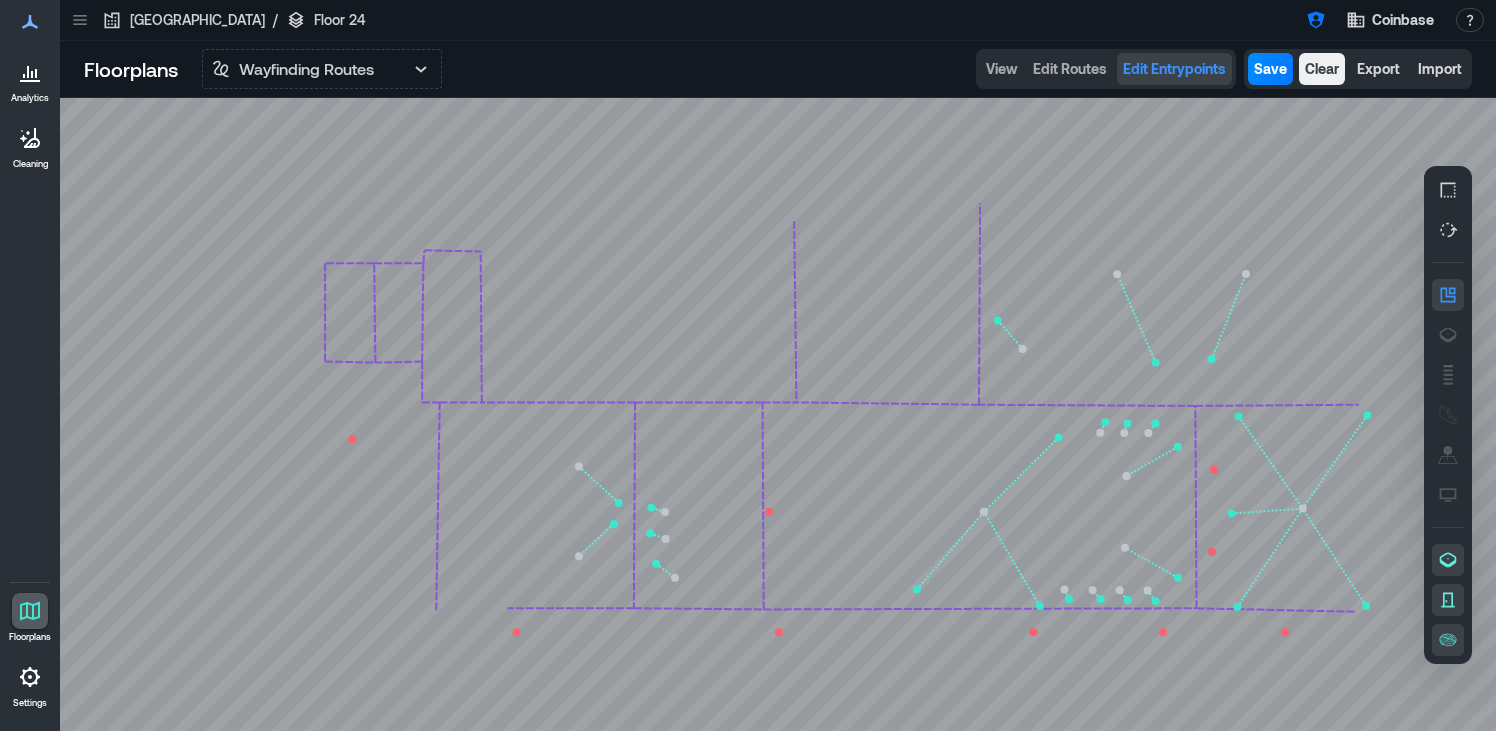 click 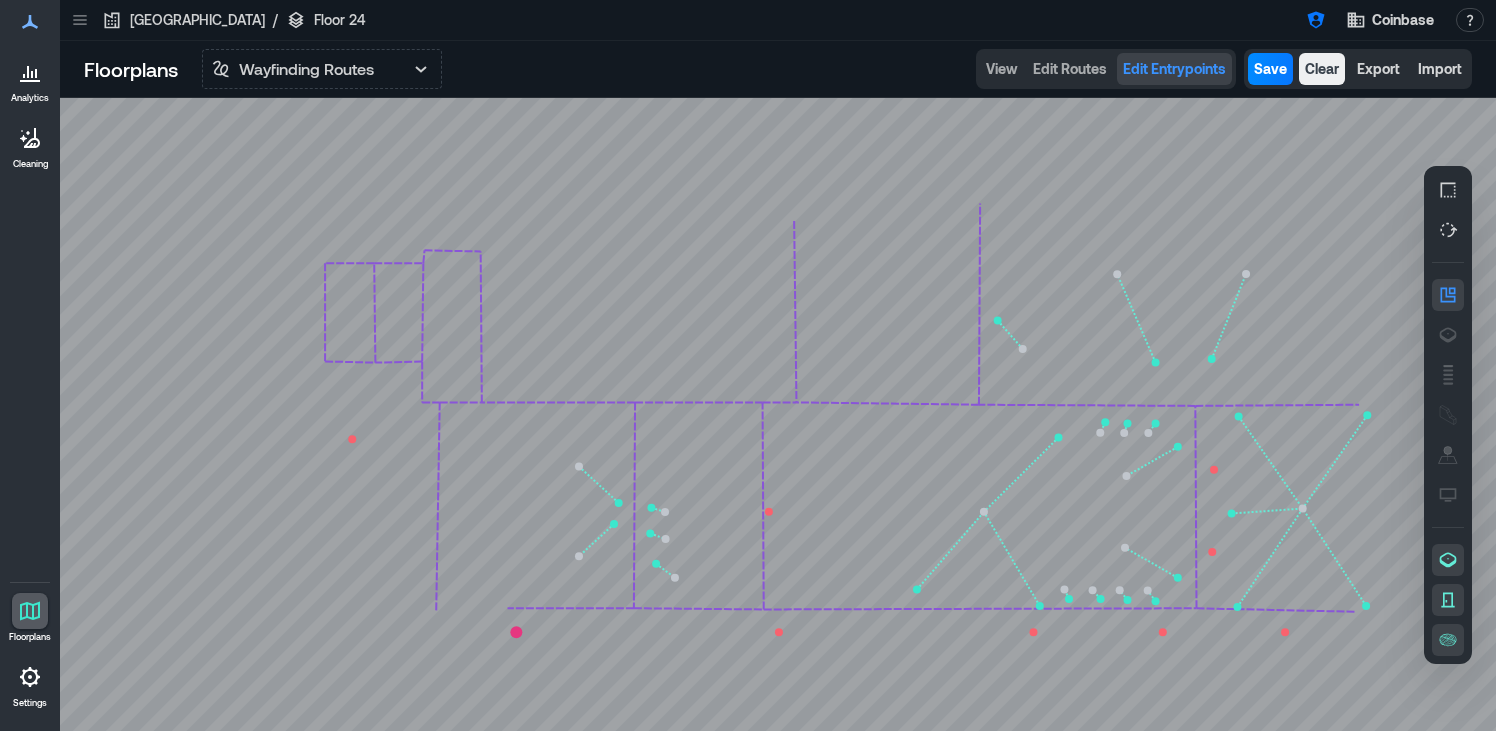 click 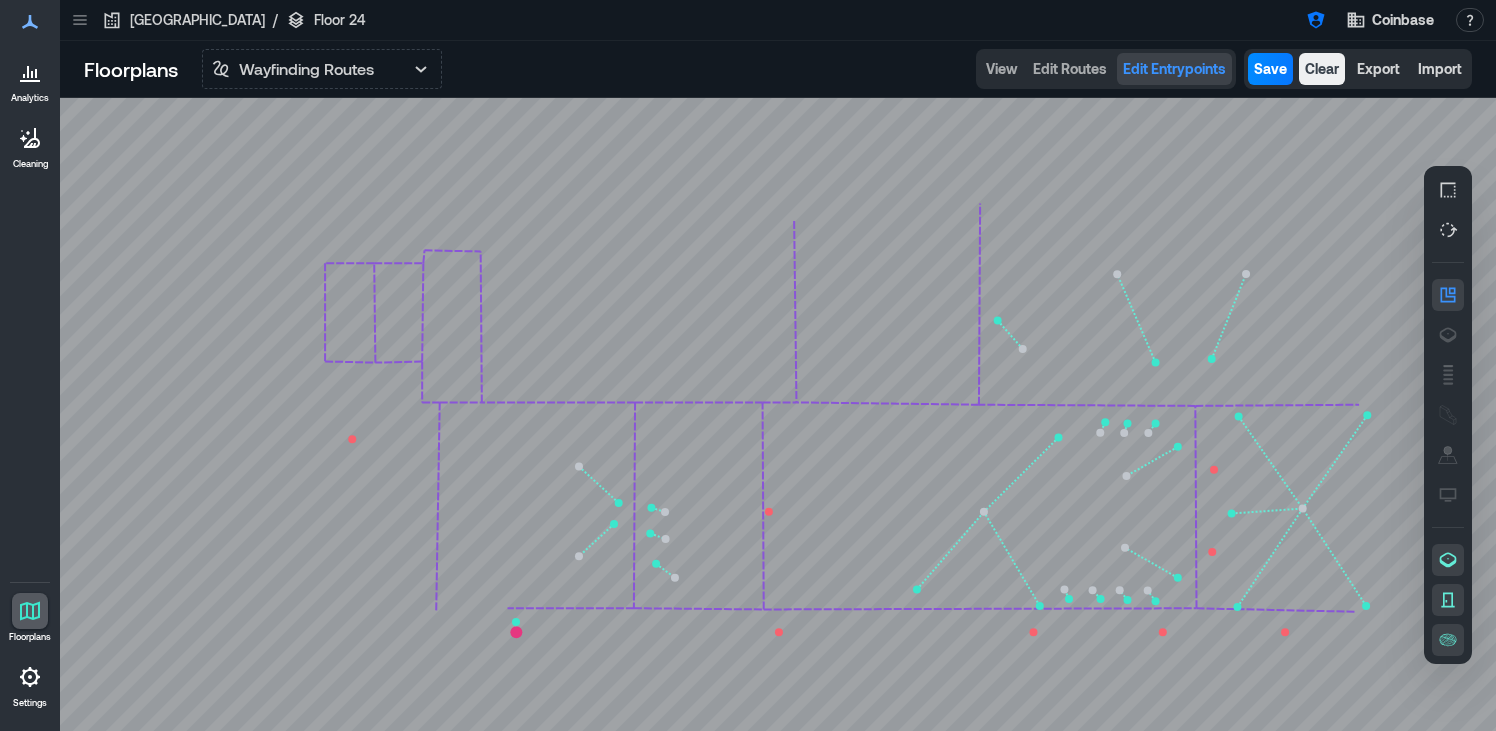 click 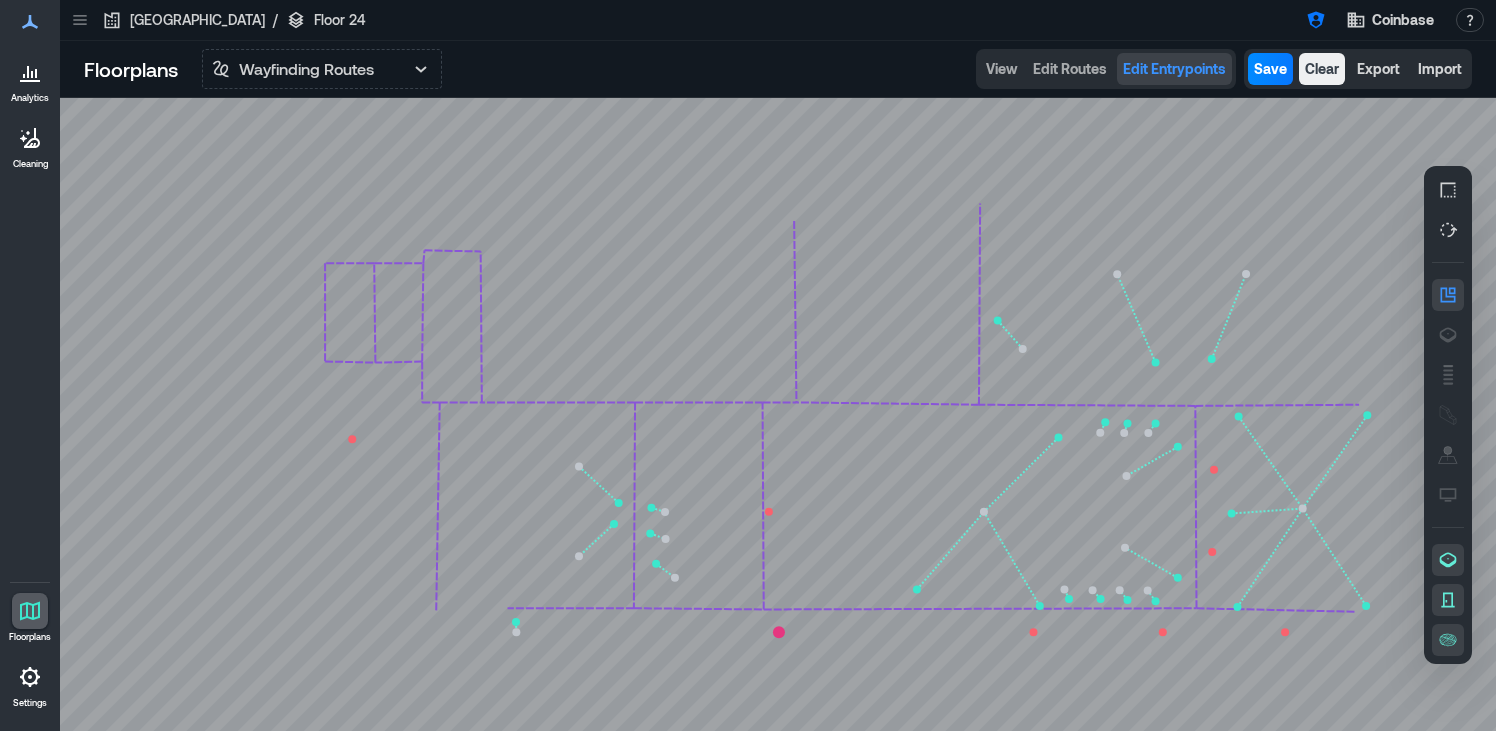 click 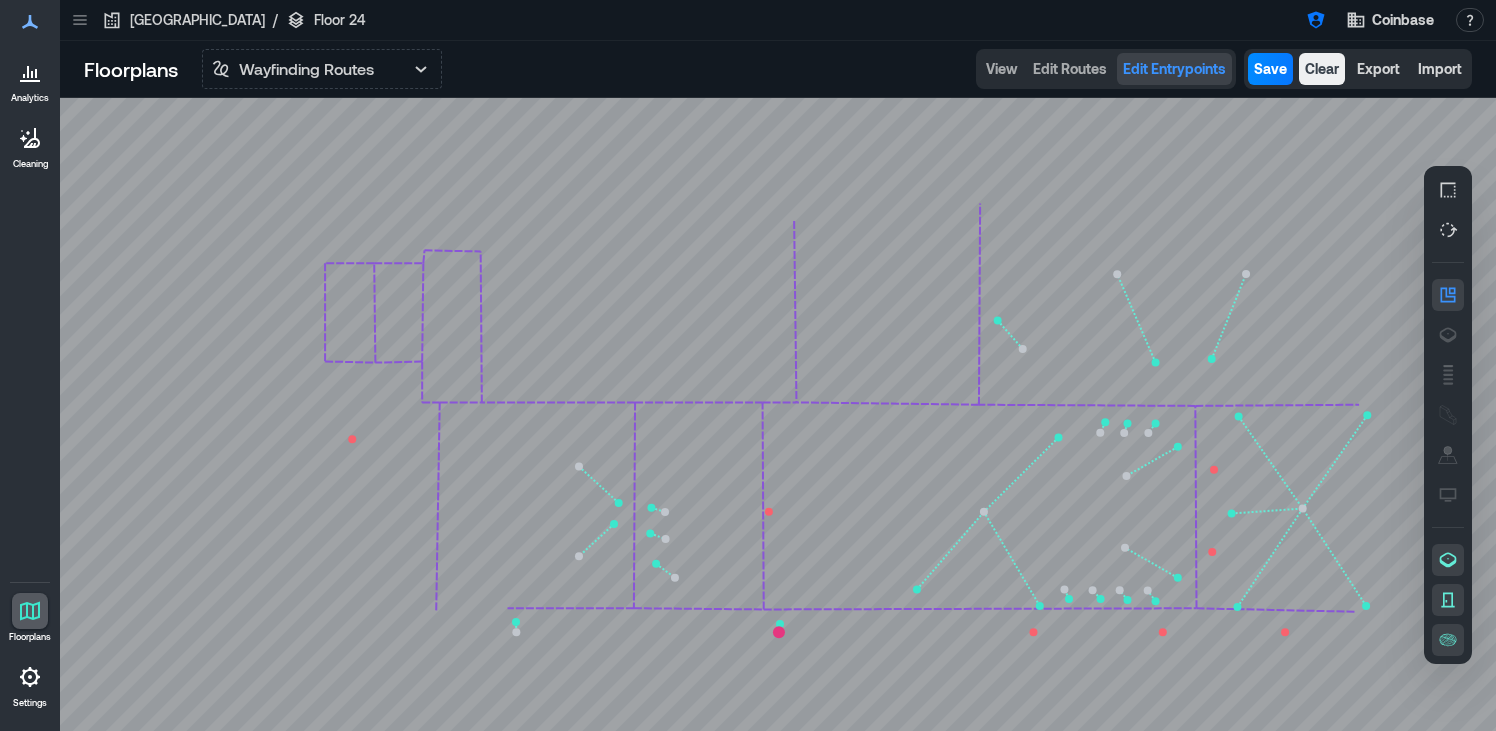 click 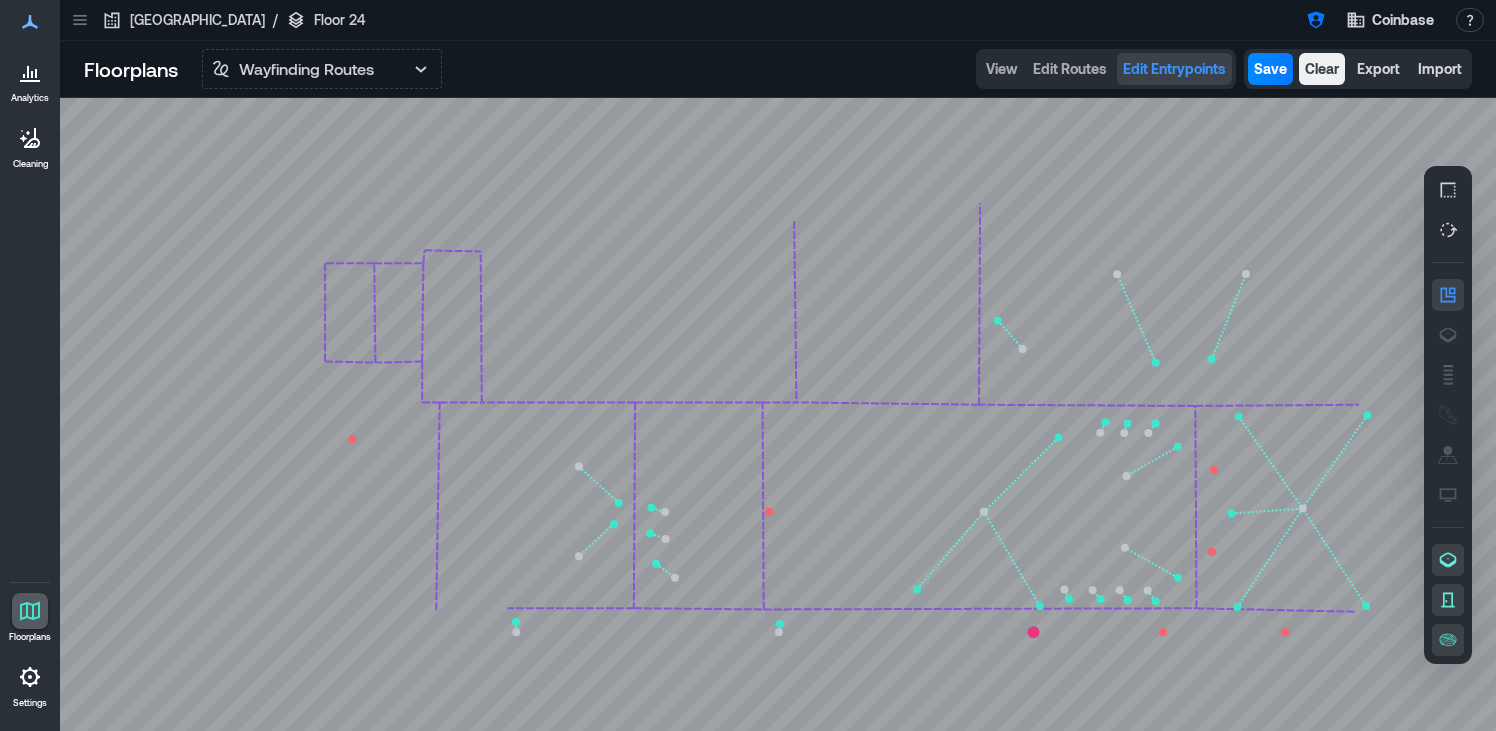 click 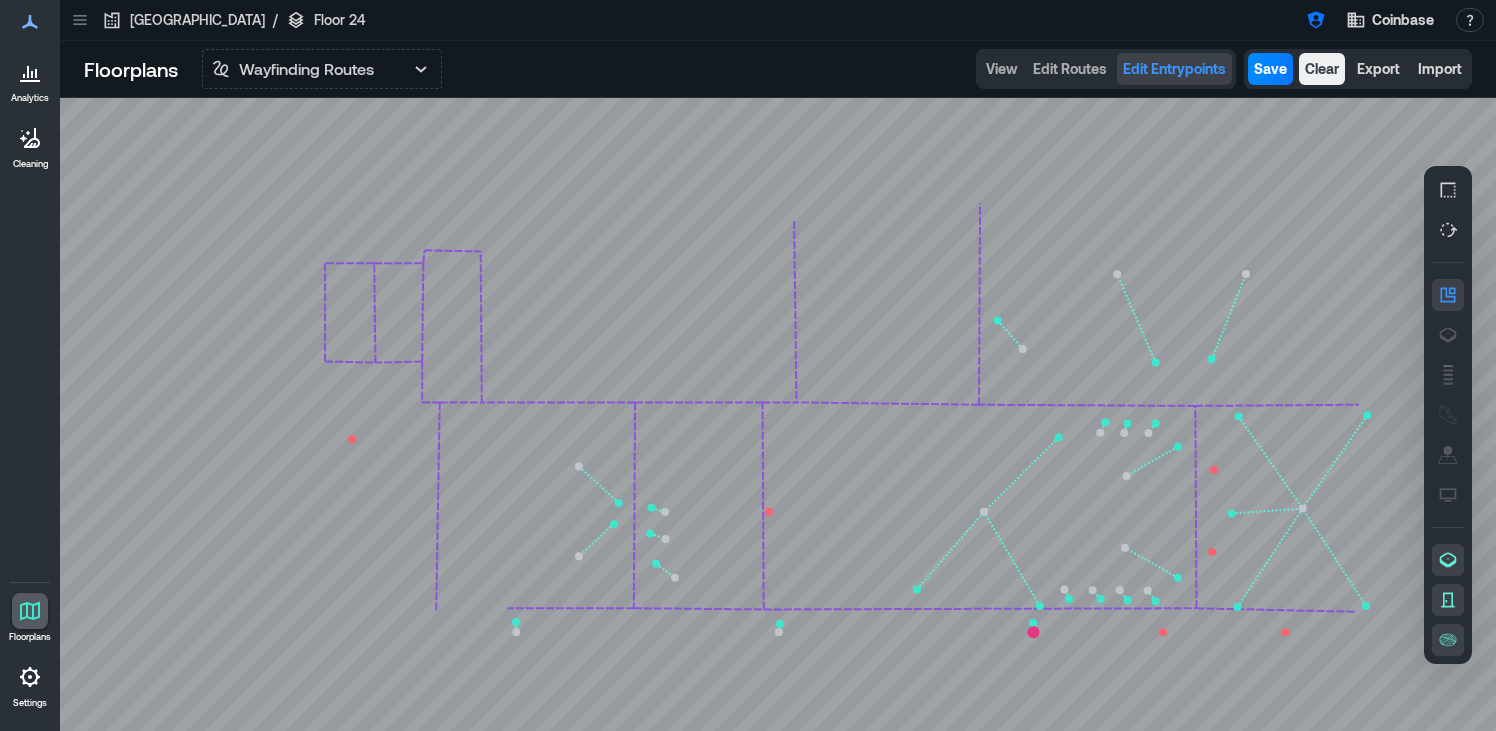 click 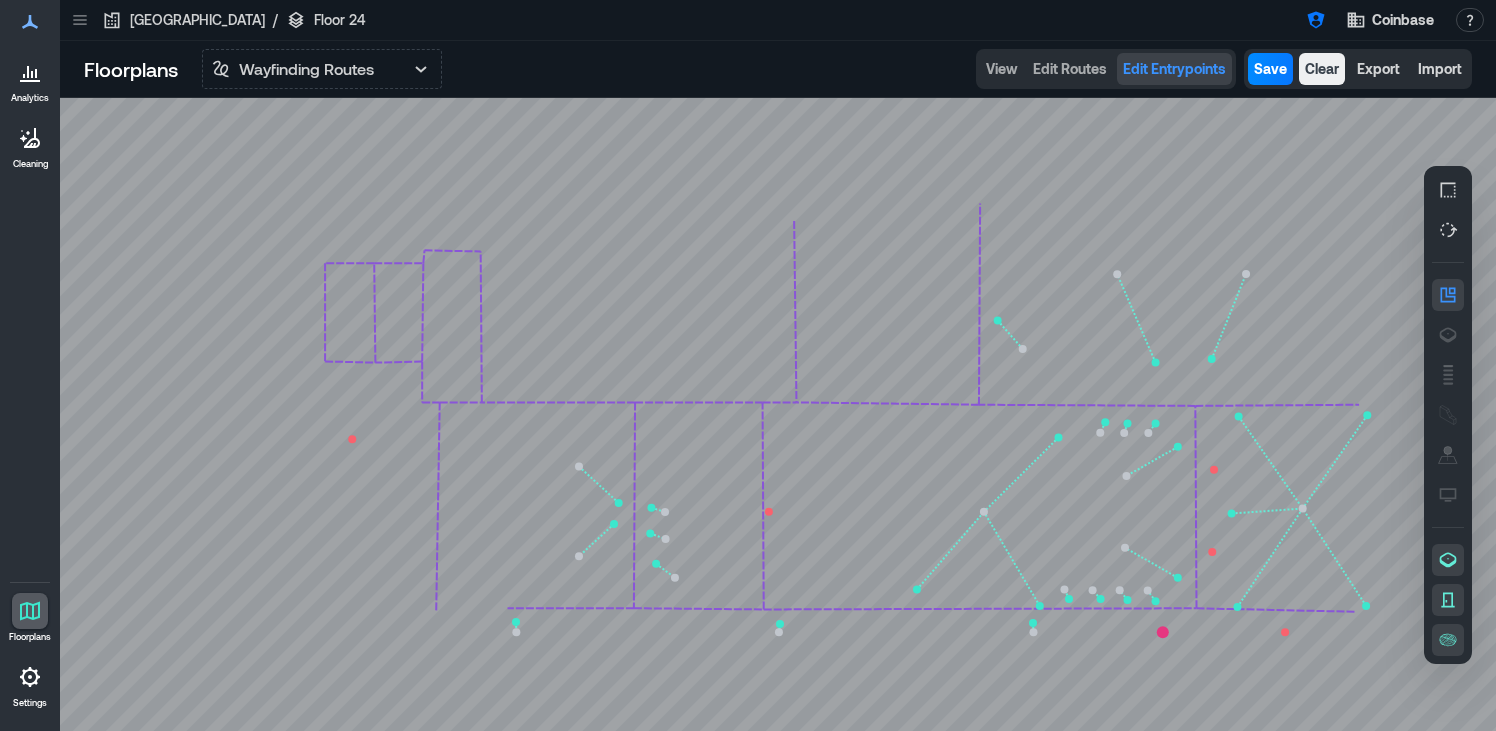 click 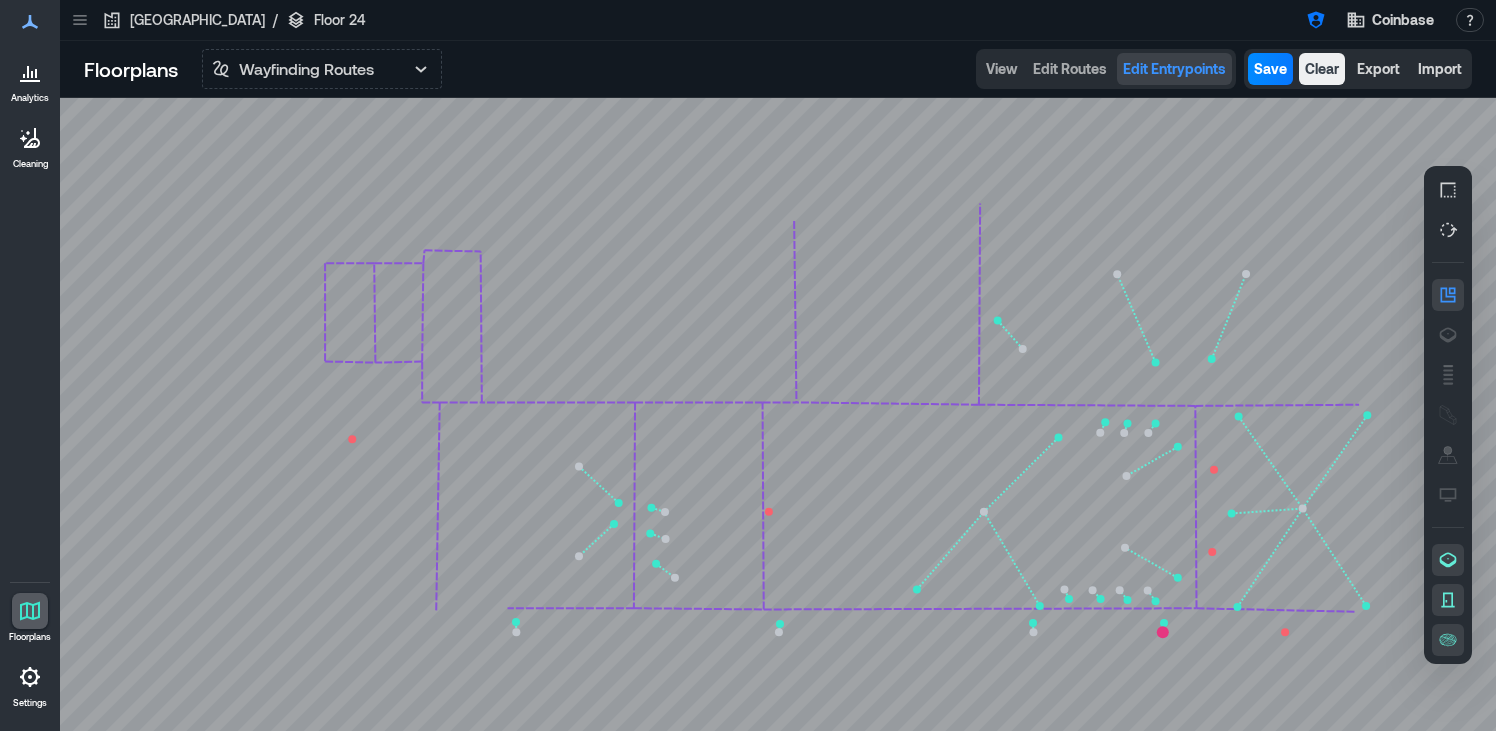 click 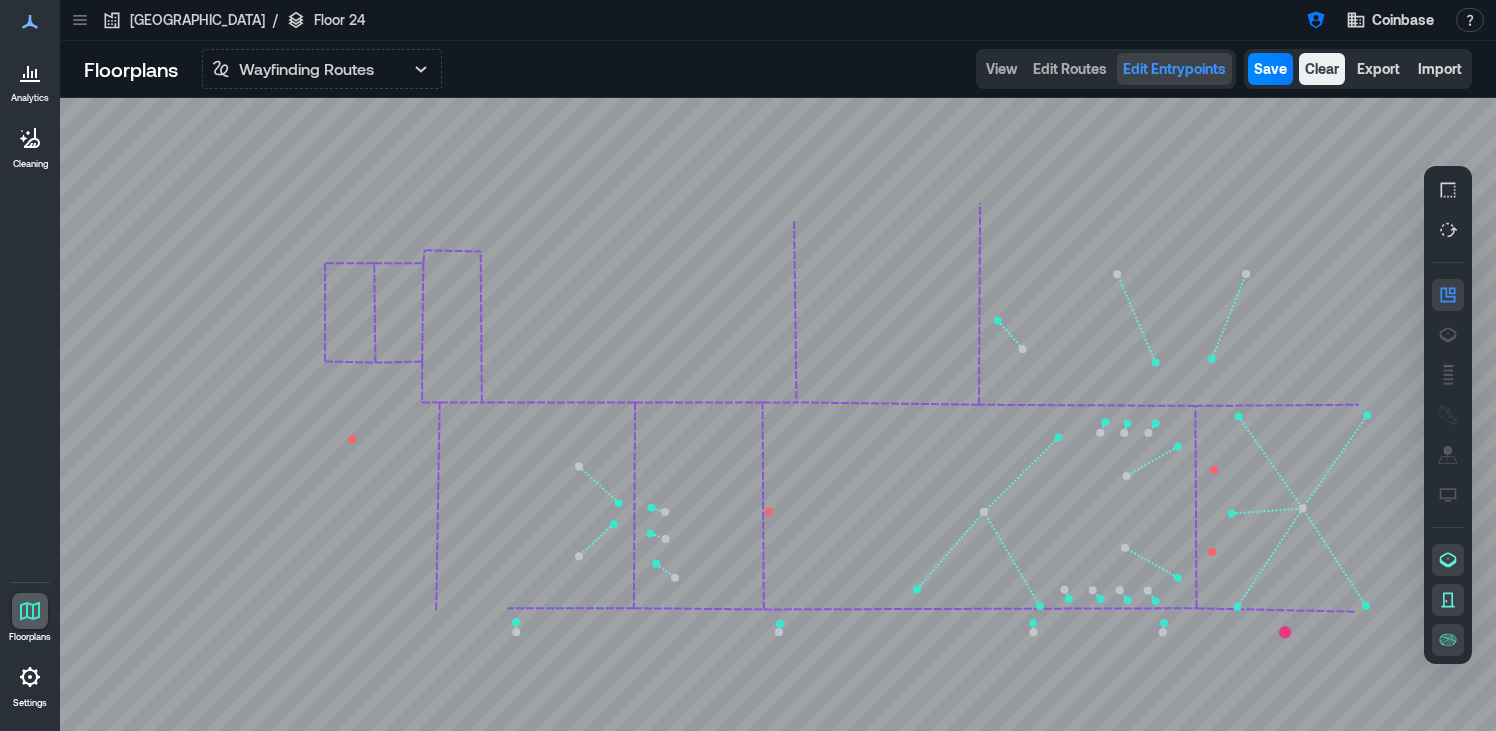 click 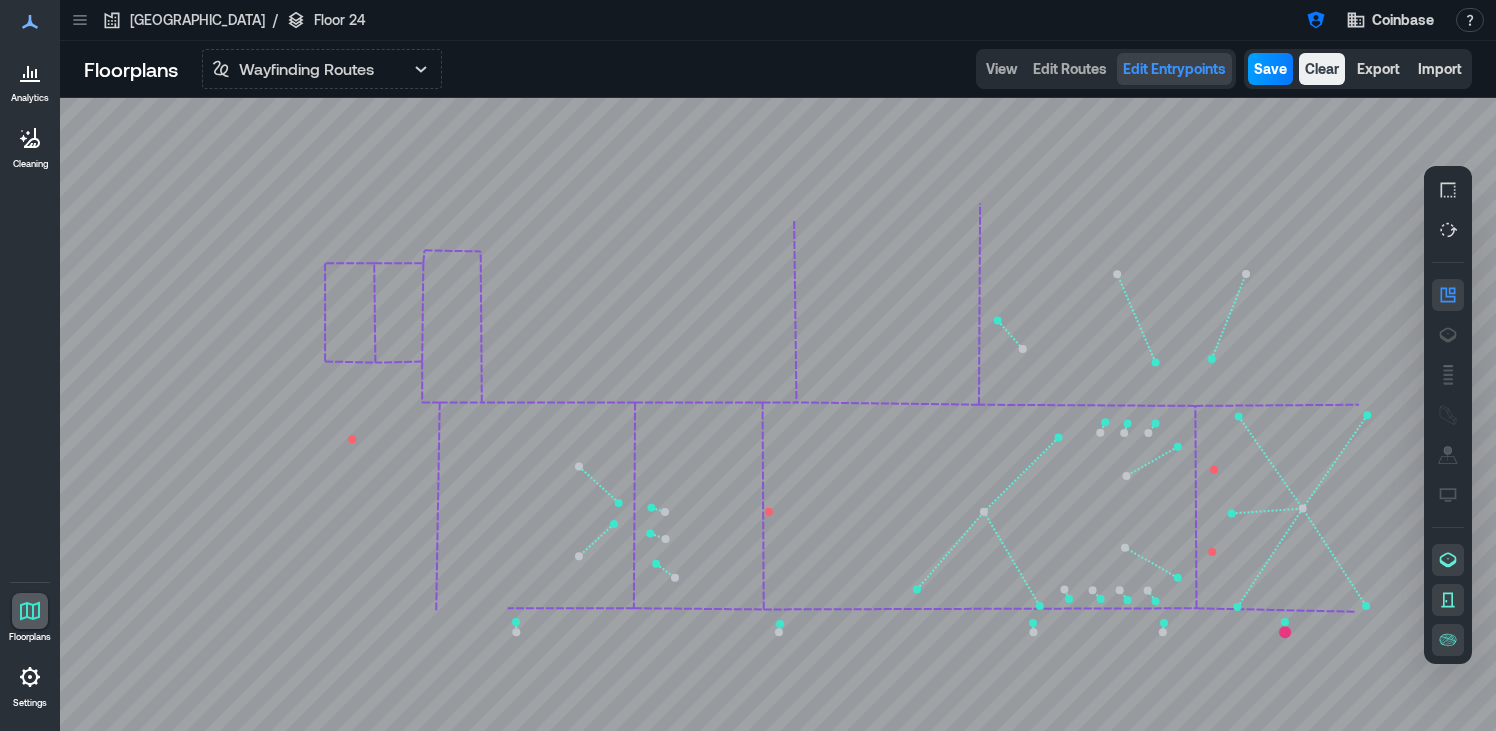 click on "Save" at bounding box center [1270, 69] 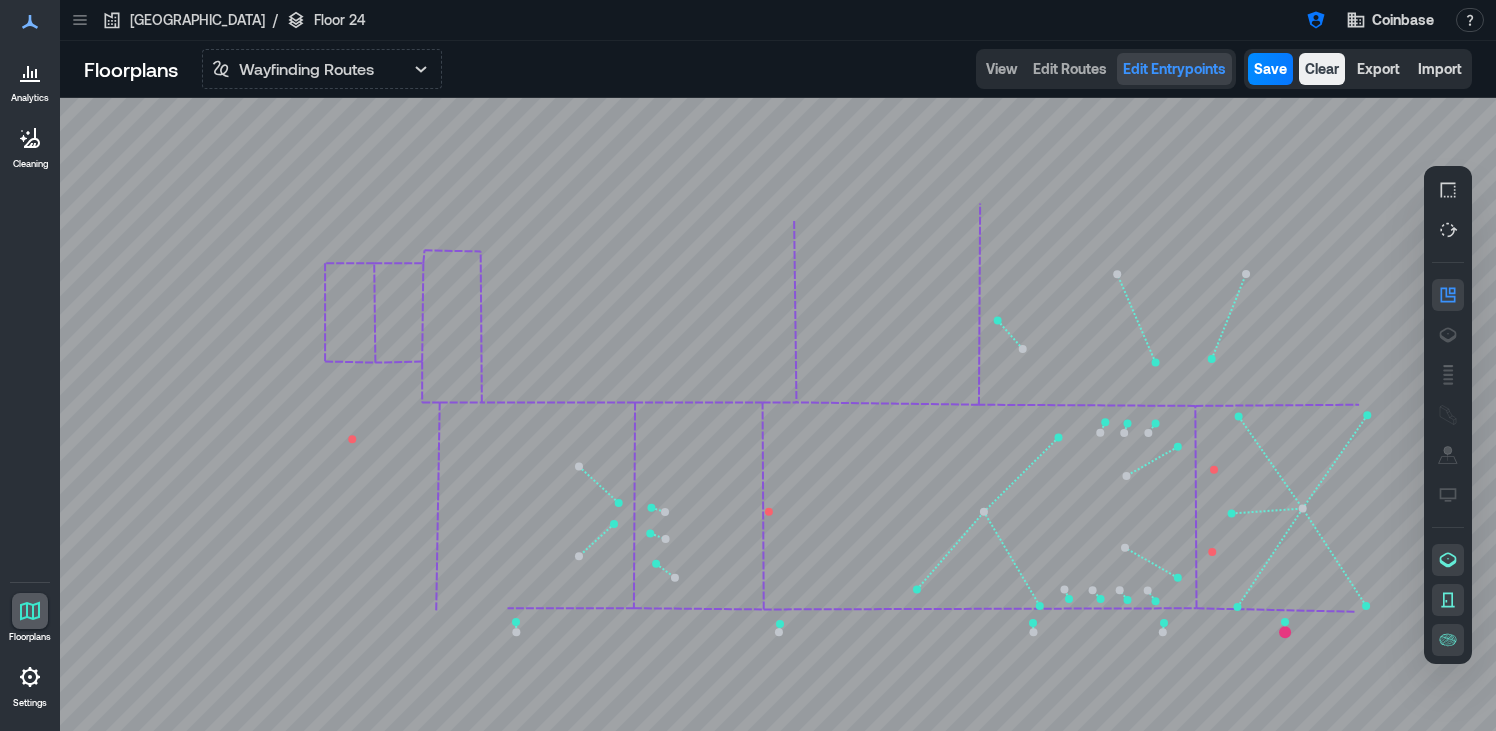 click 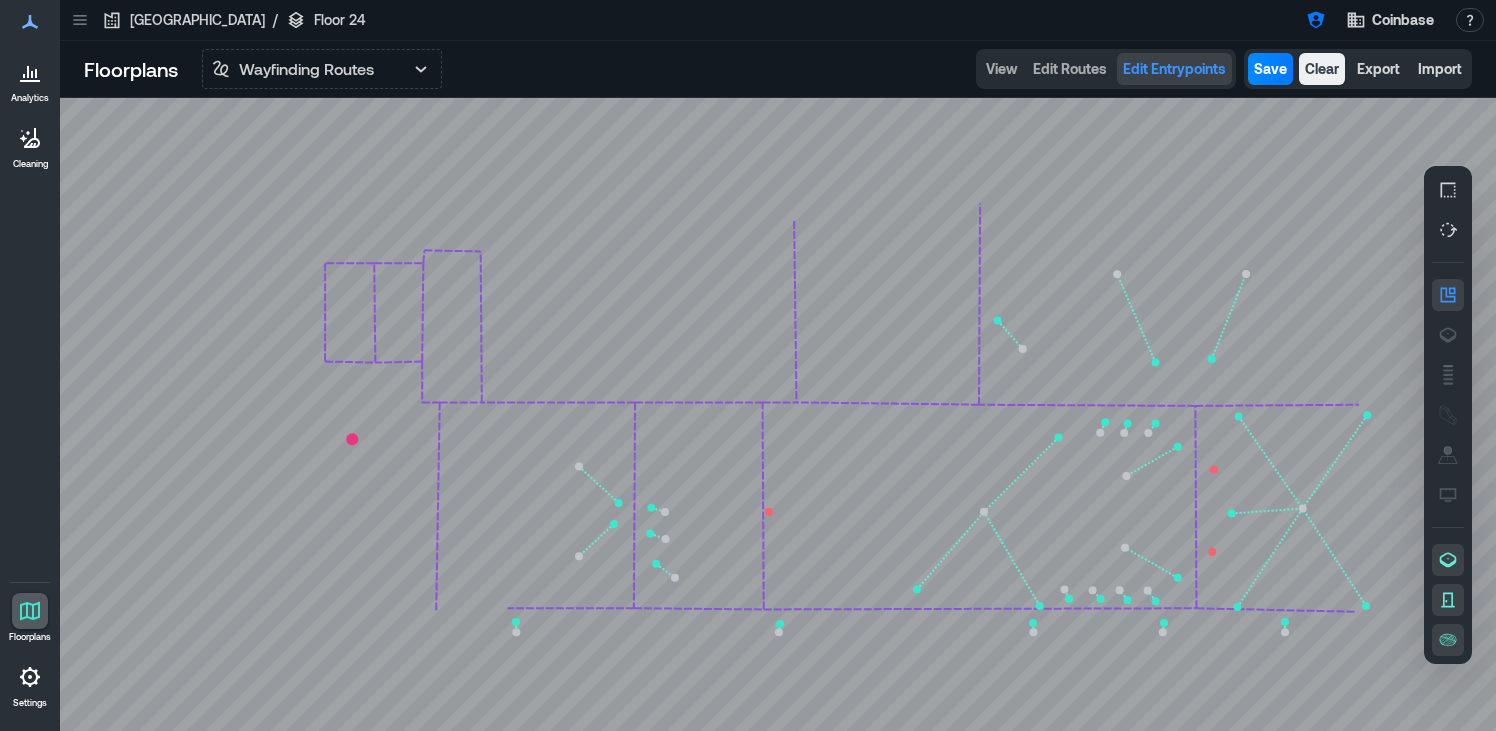 click 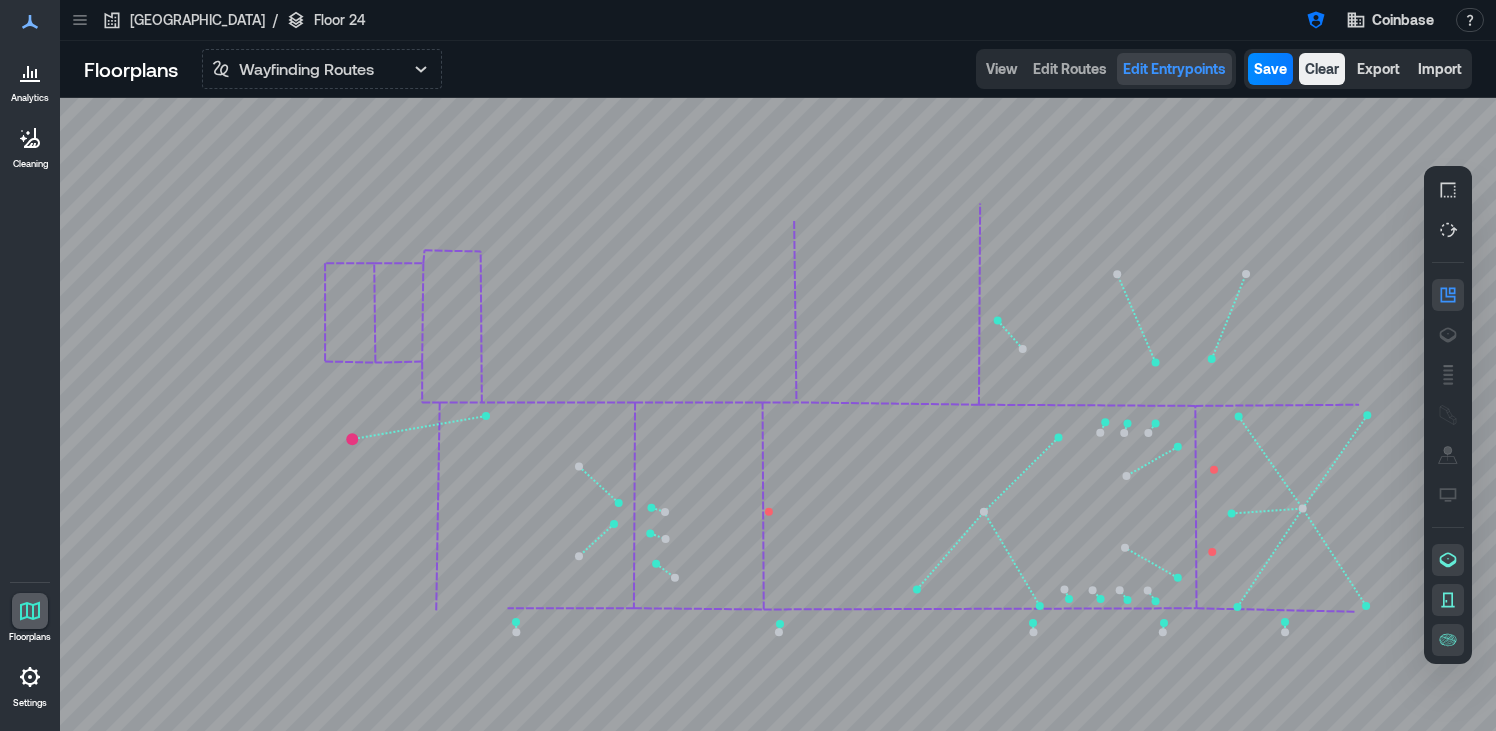 click 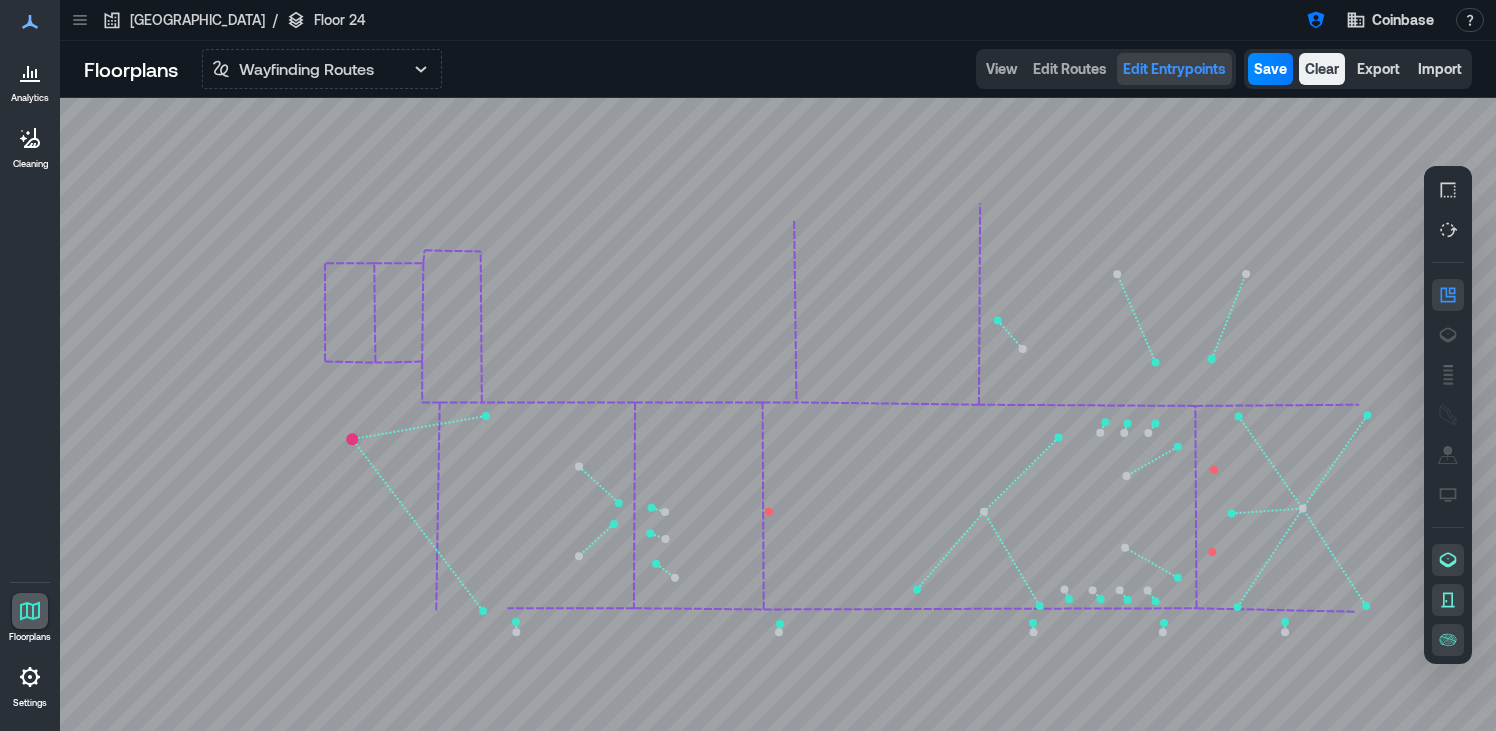 click 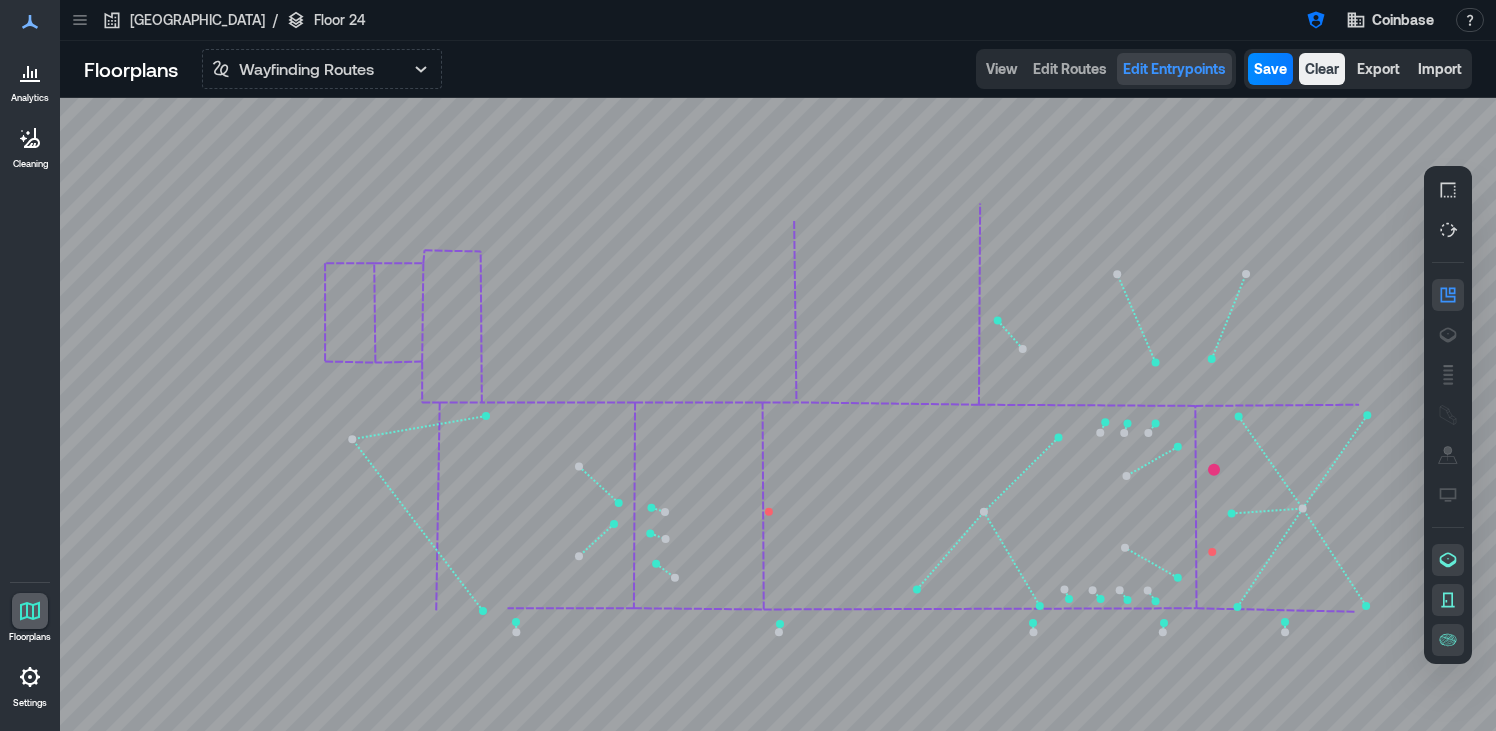 click 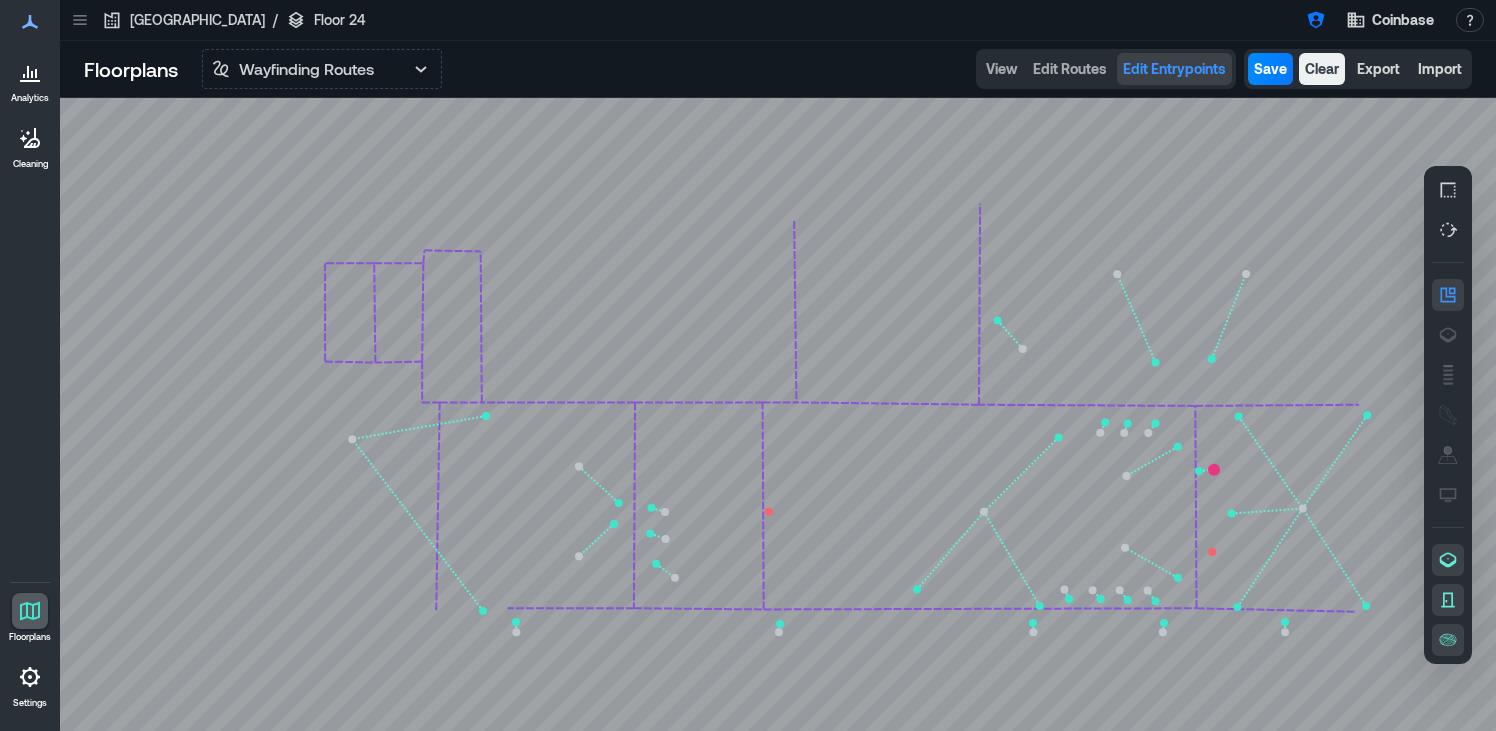 click 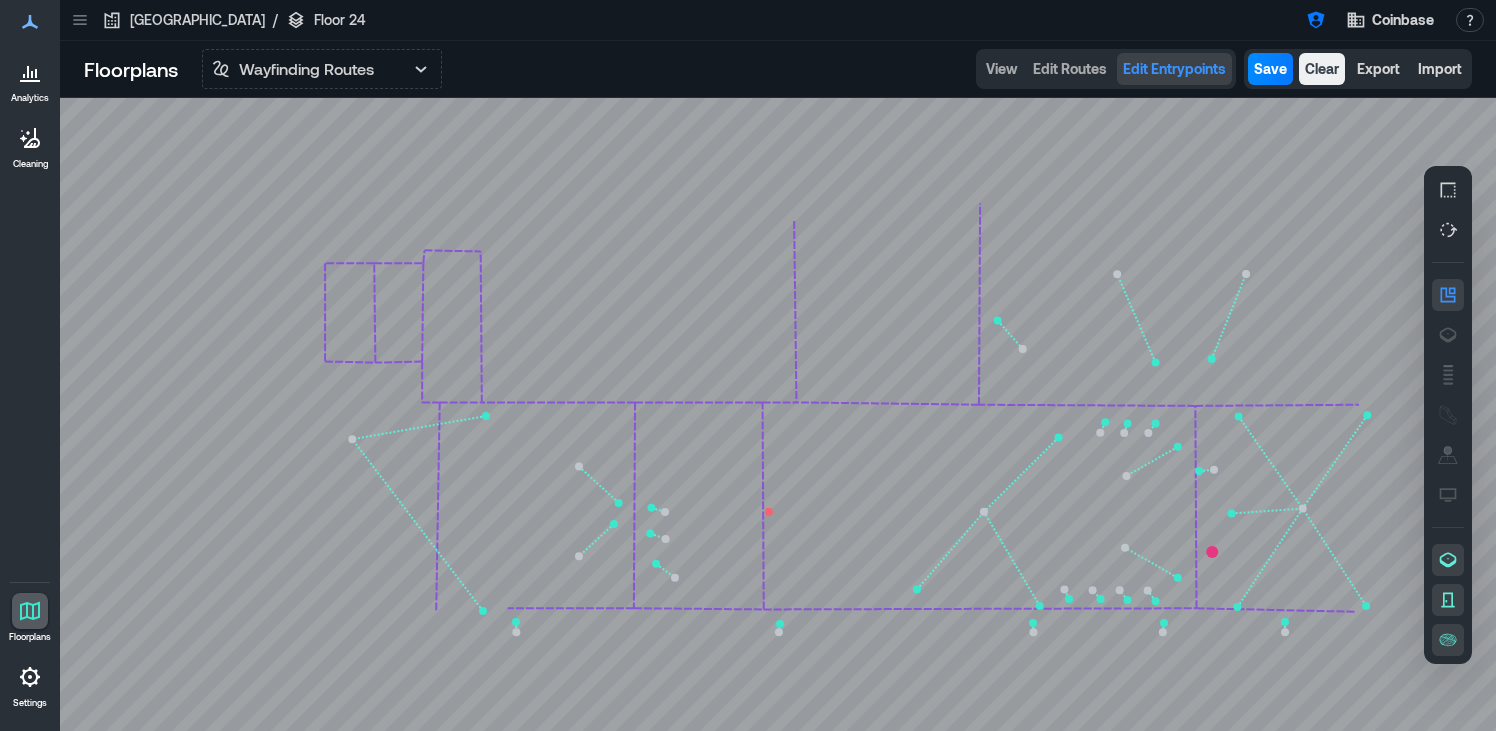 click 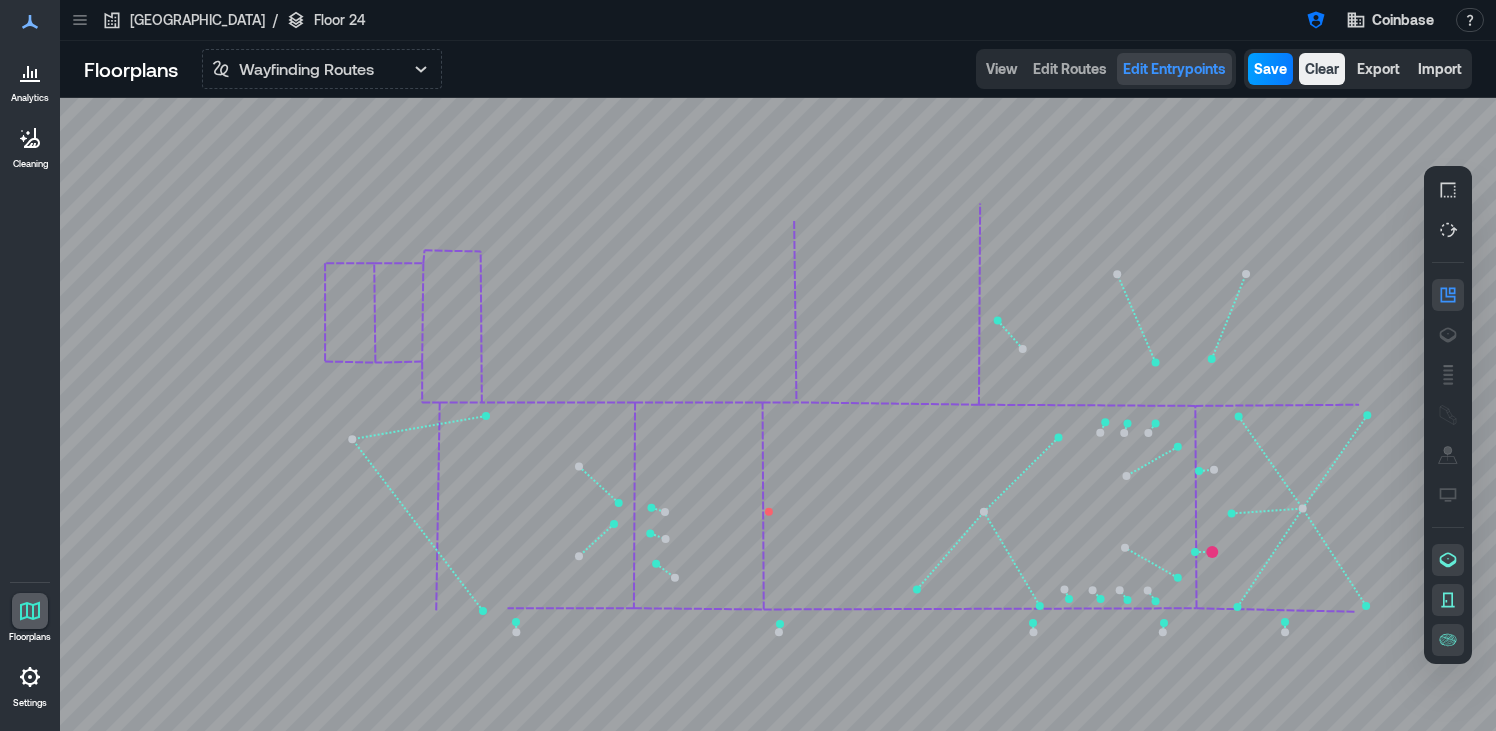 click on "Save" at bounding box center (1270, 69) 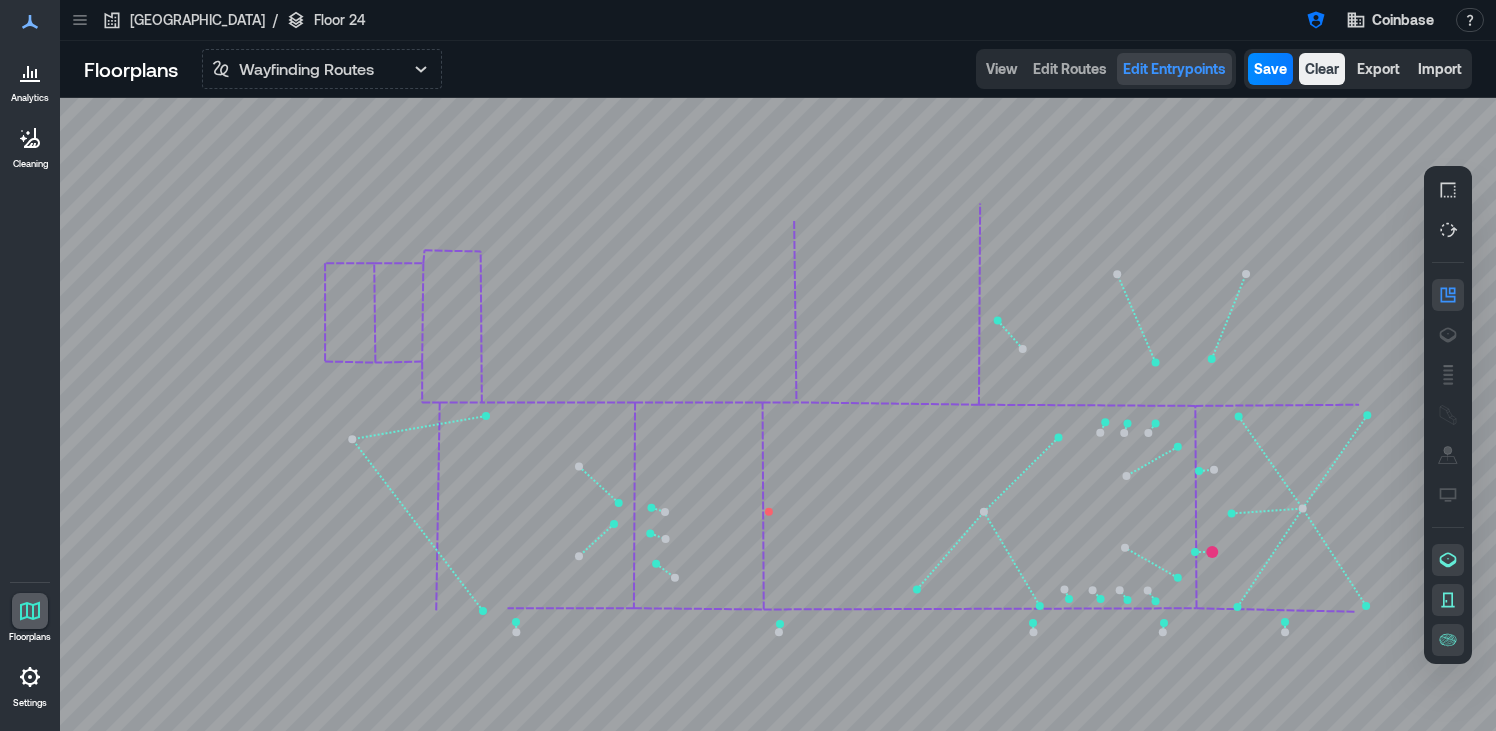 click 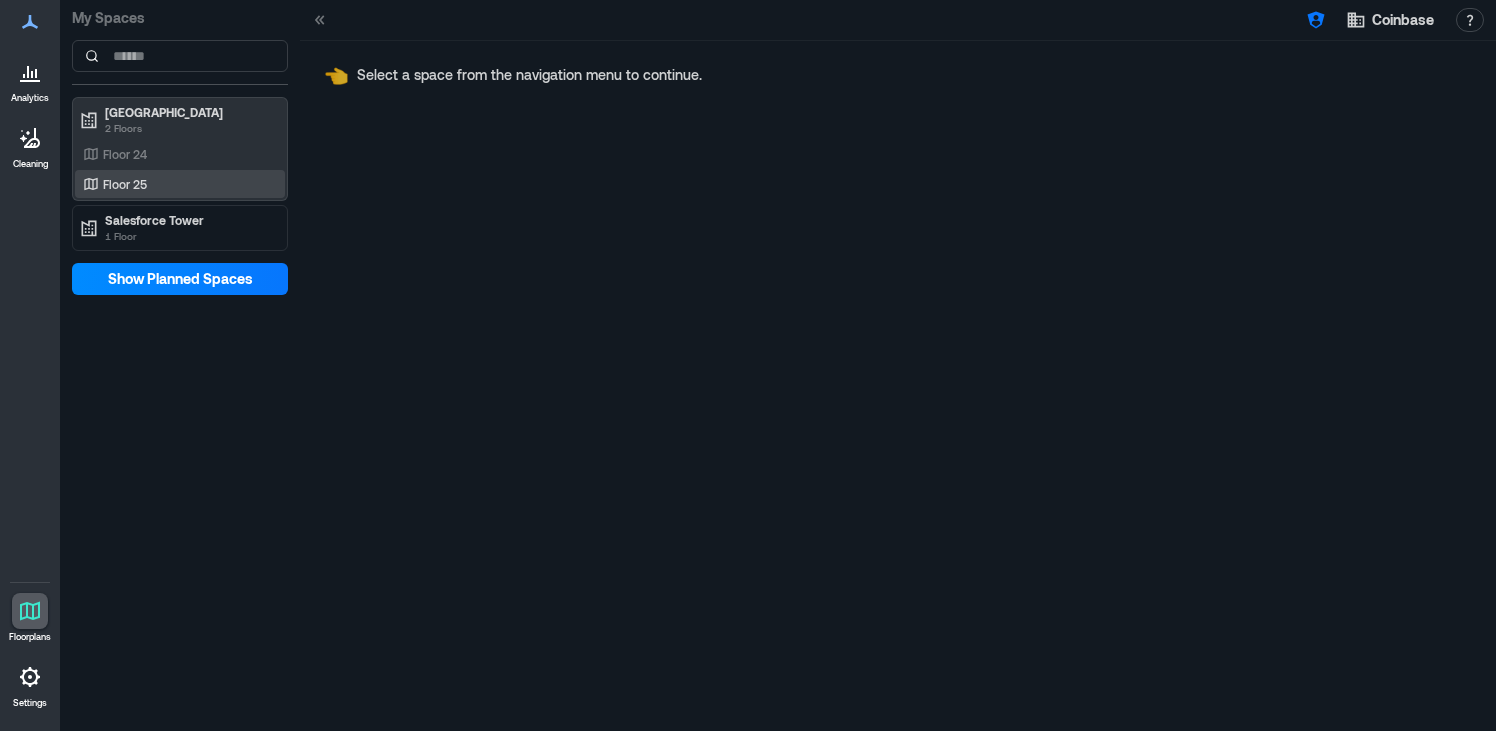 click on "Floor 25" at bounding box center [176, 184] 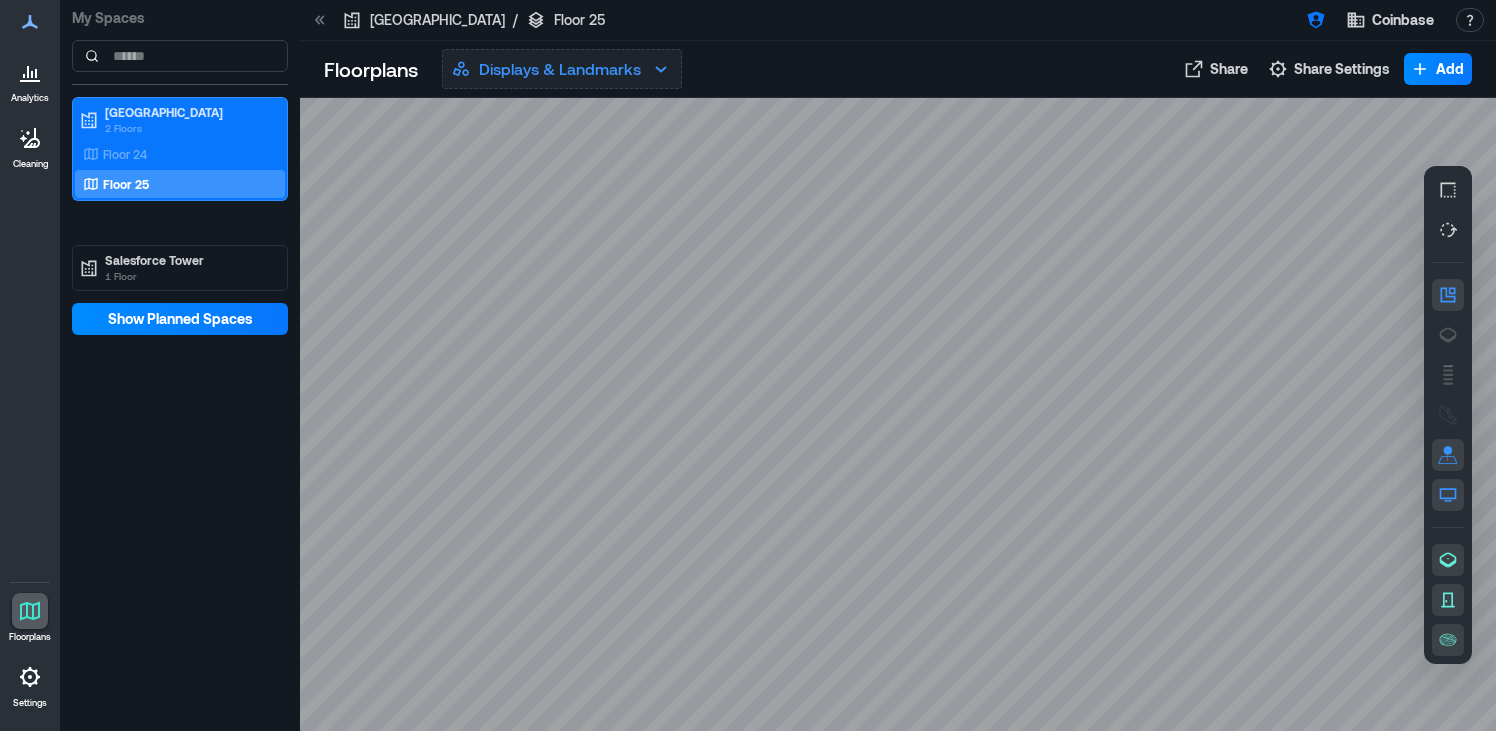 click on "Displays & Landmarks" at bounding box center [562, 69] 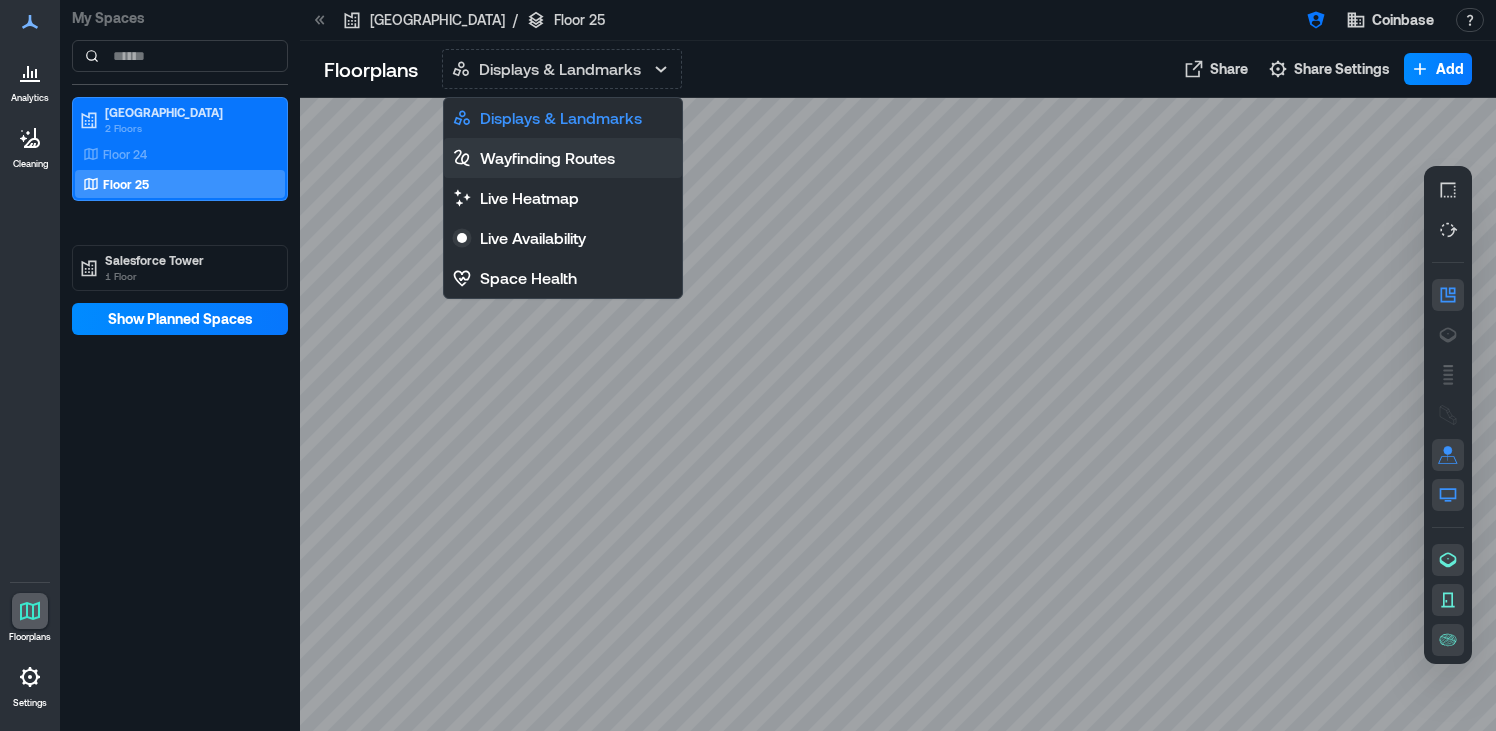 click on "Wayfinding Routes" at bounding box center (547, 158) 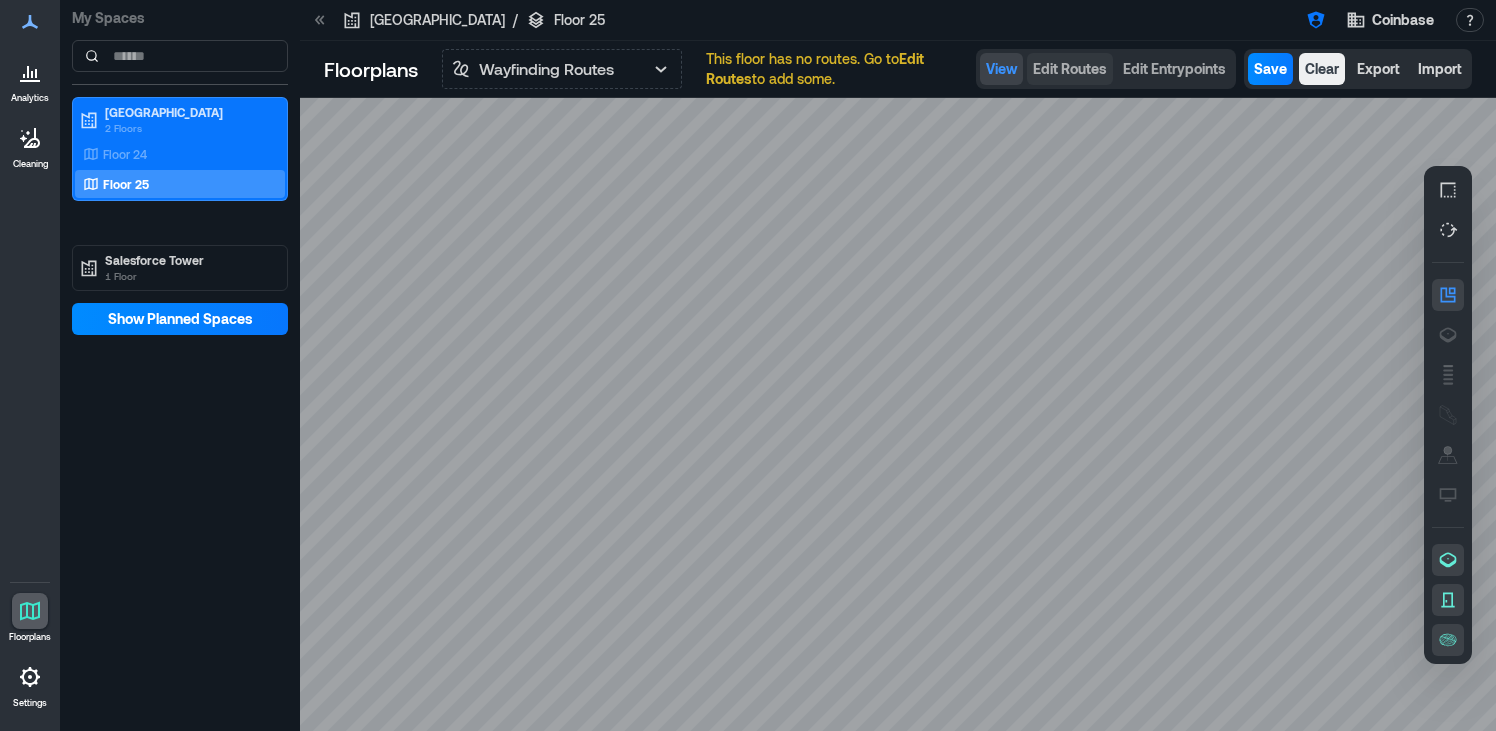click on "Edit Routes" at bounding box center [1070, 69] 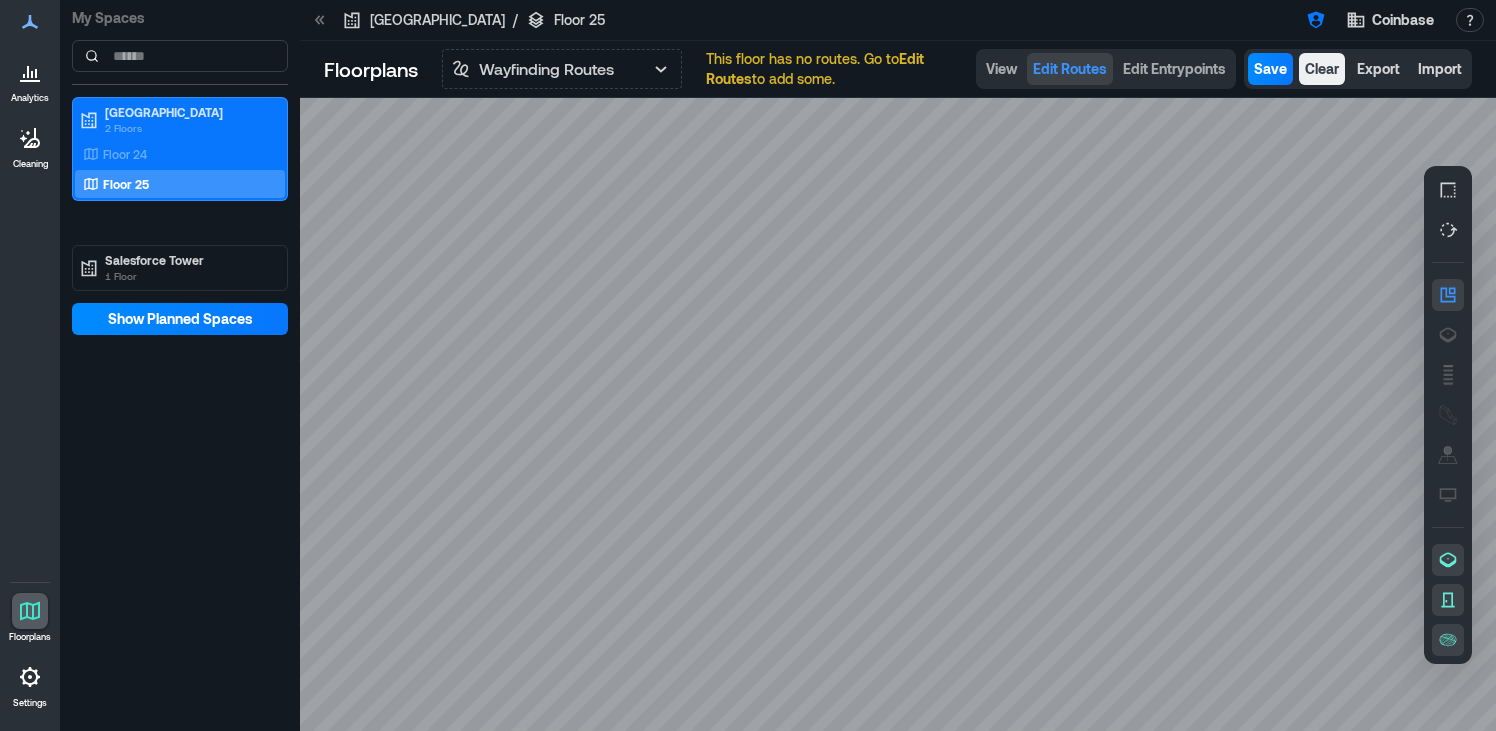 click 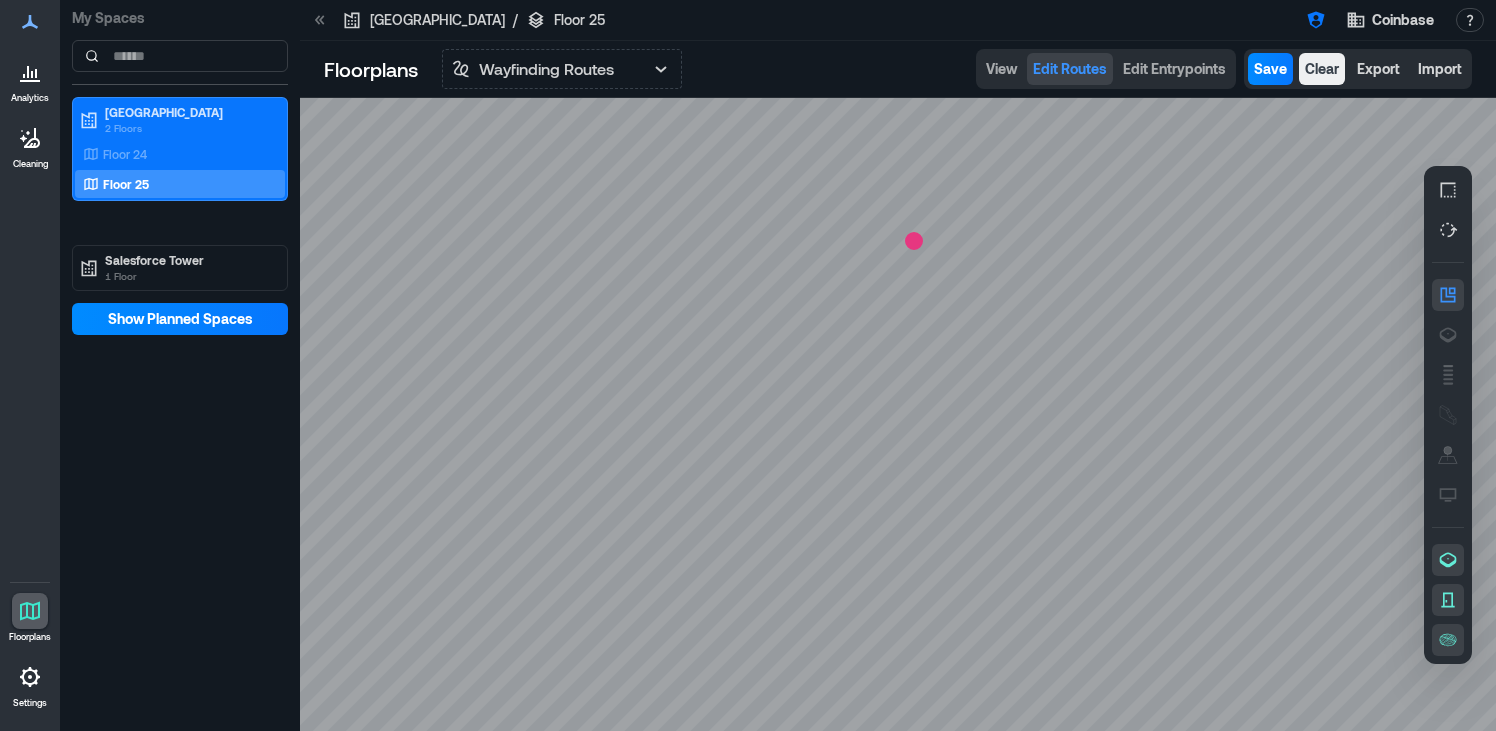 click 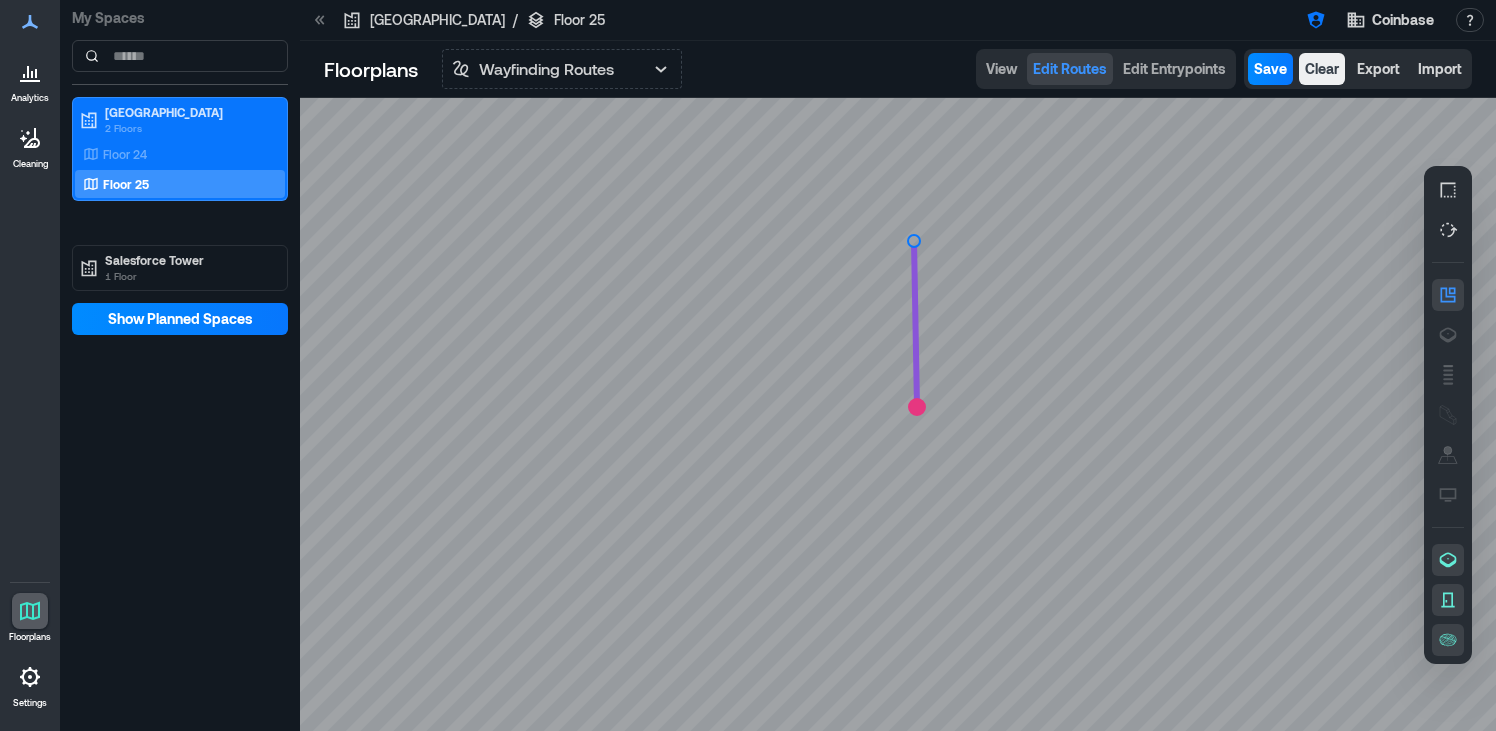 click 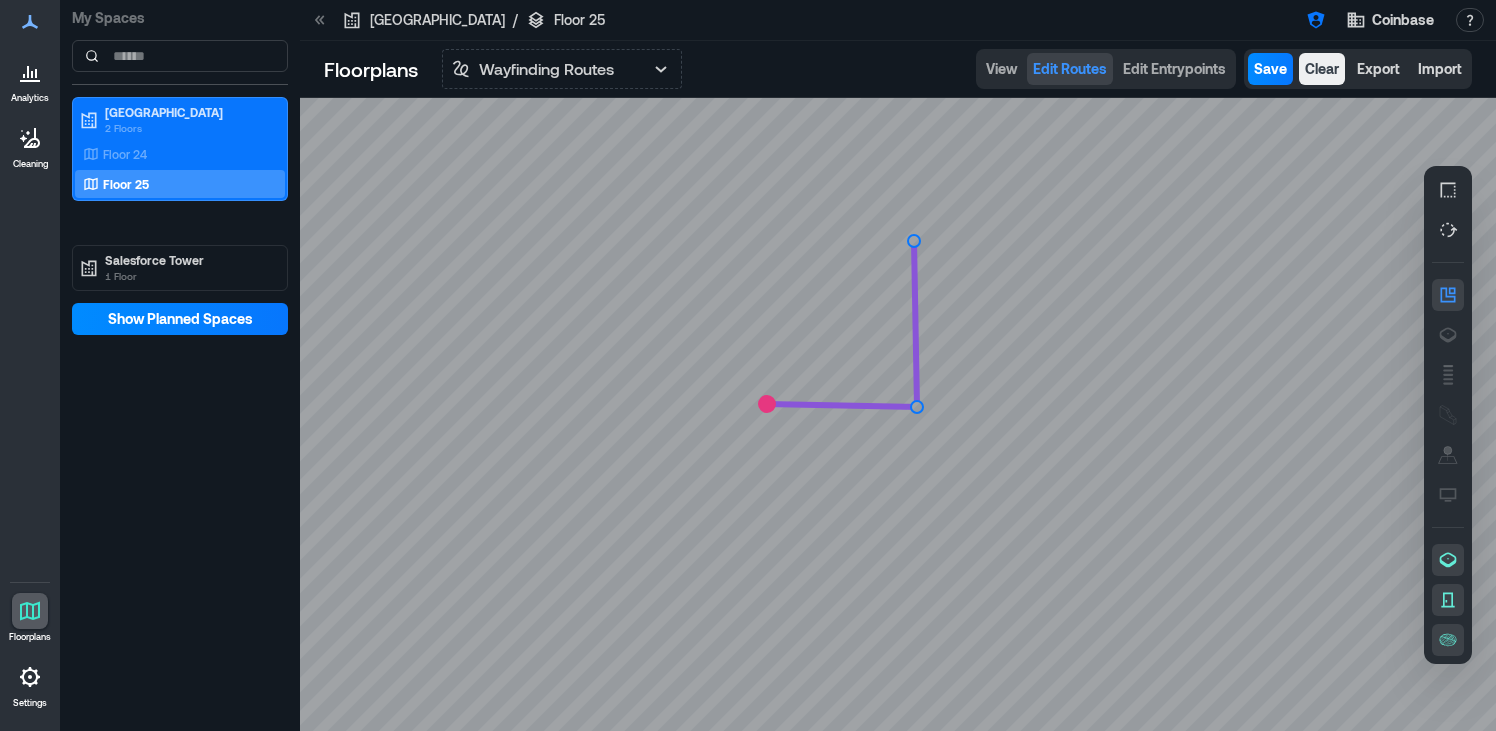 click 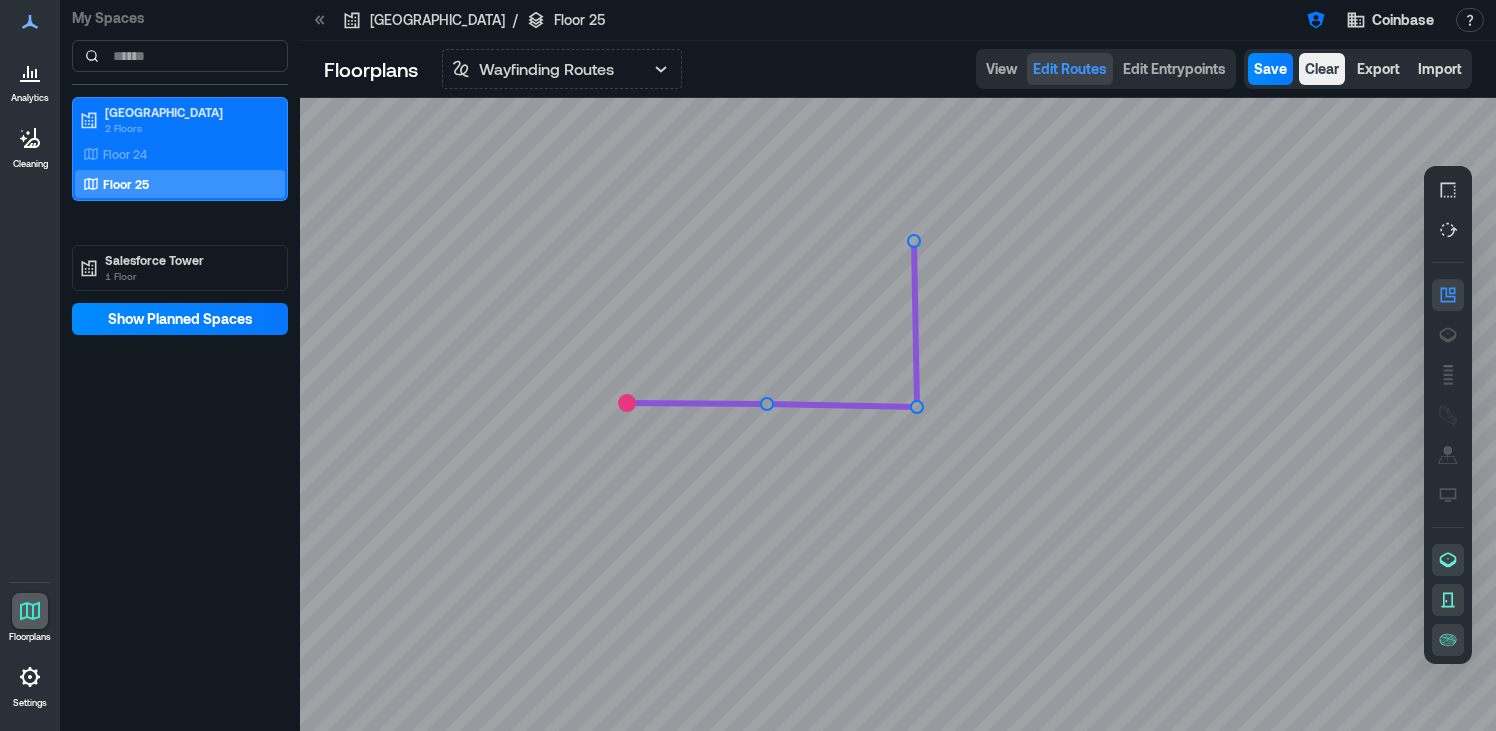 click 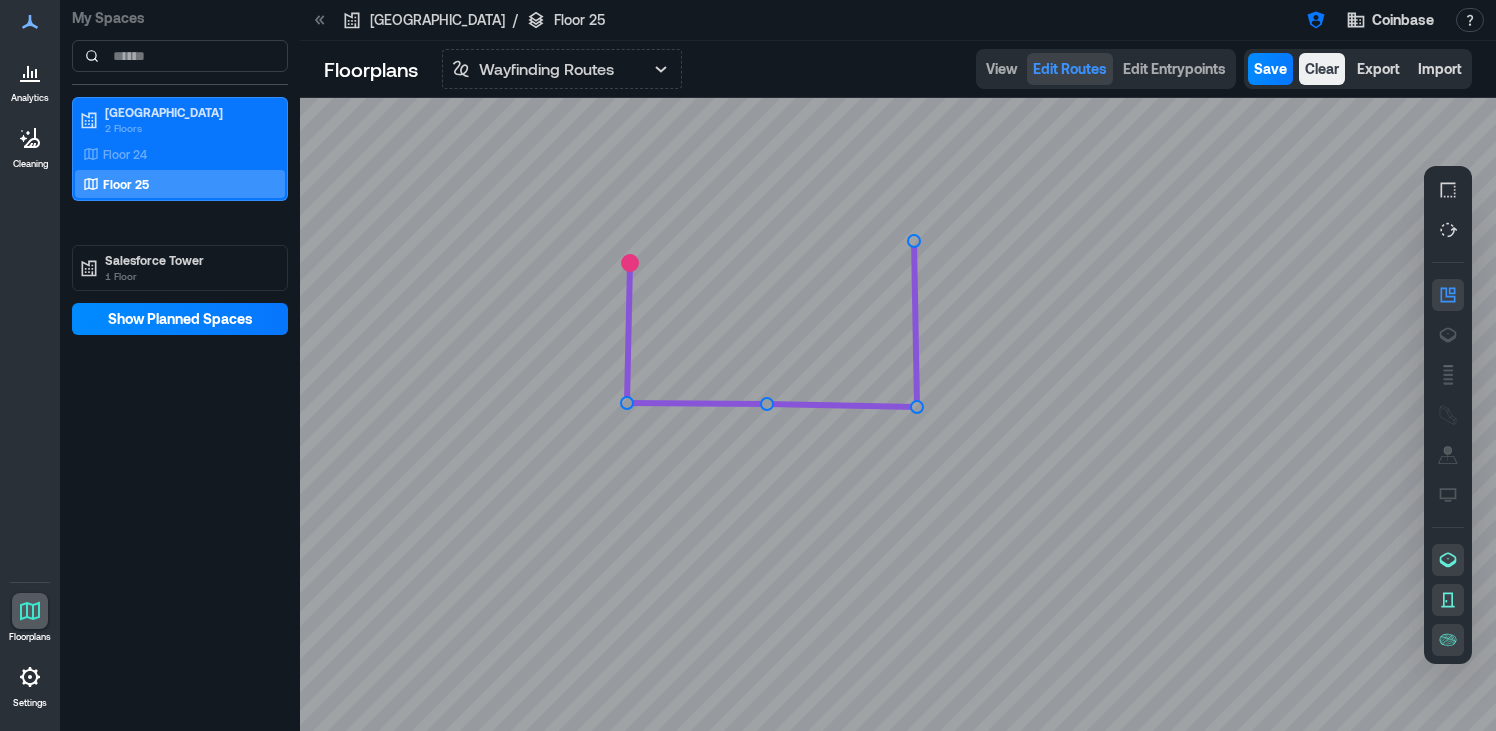 click 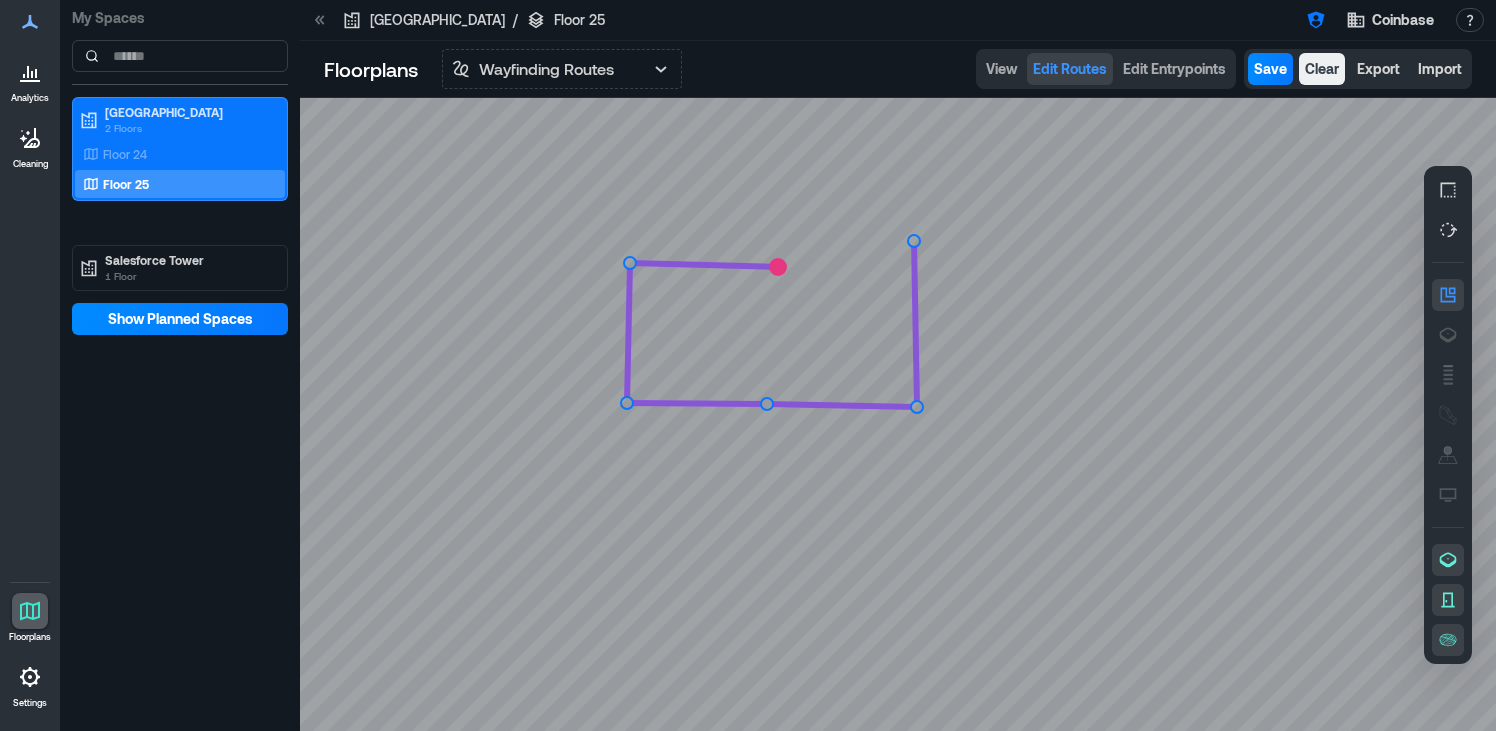 click 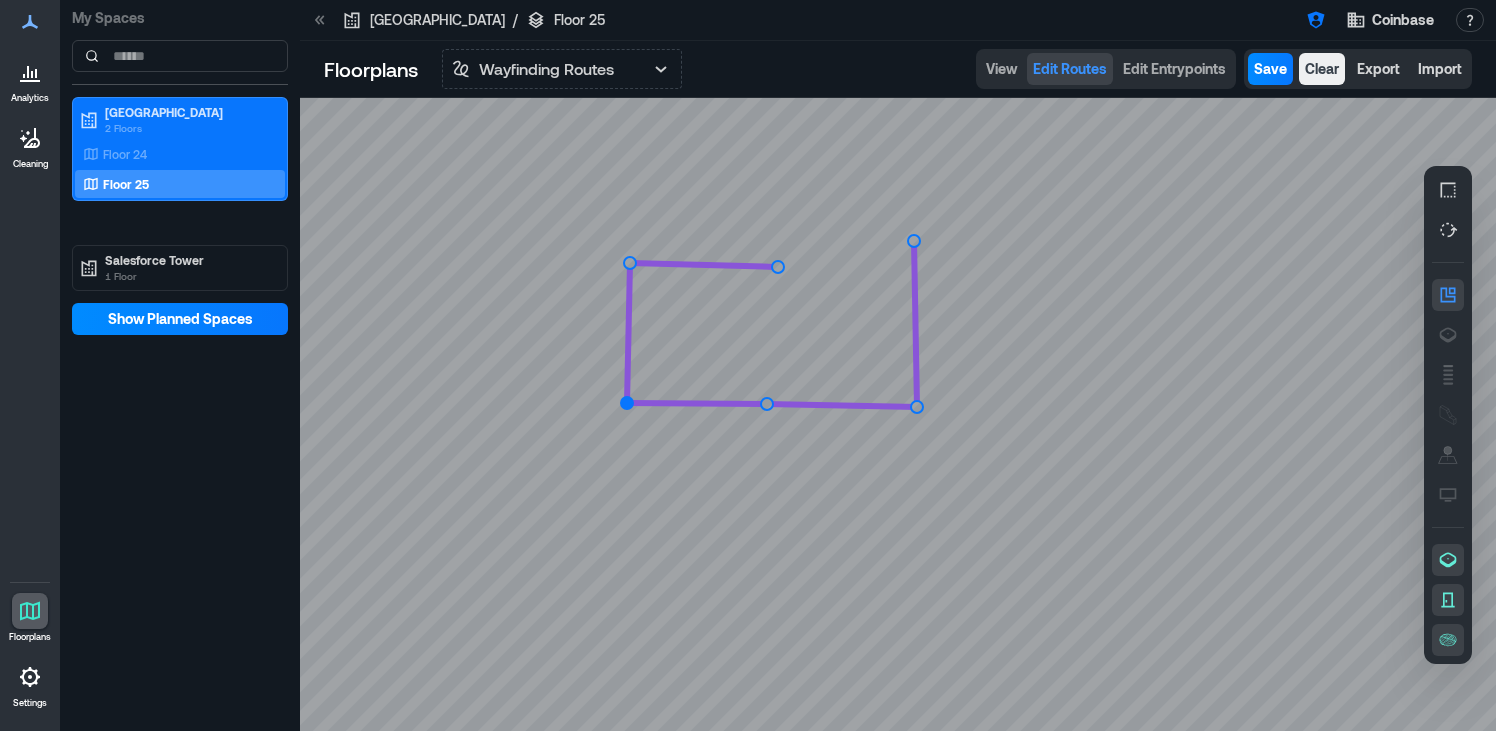click 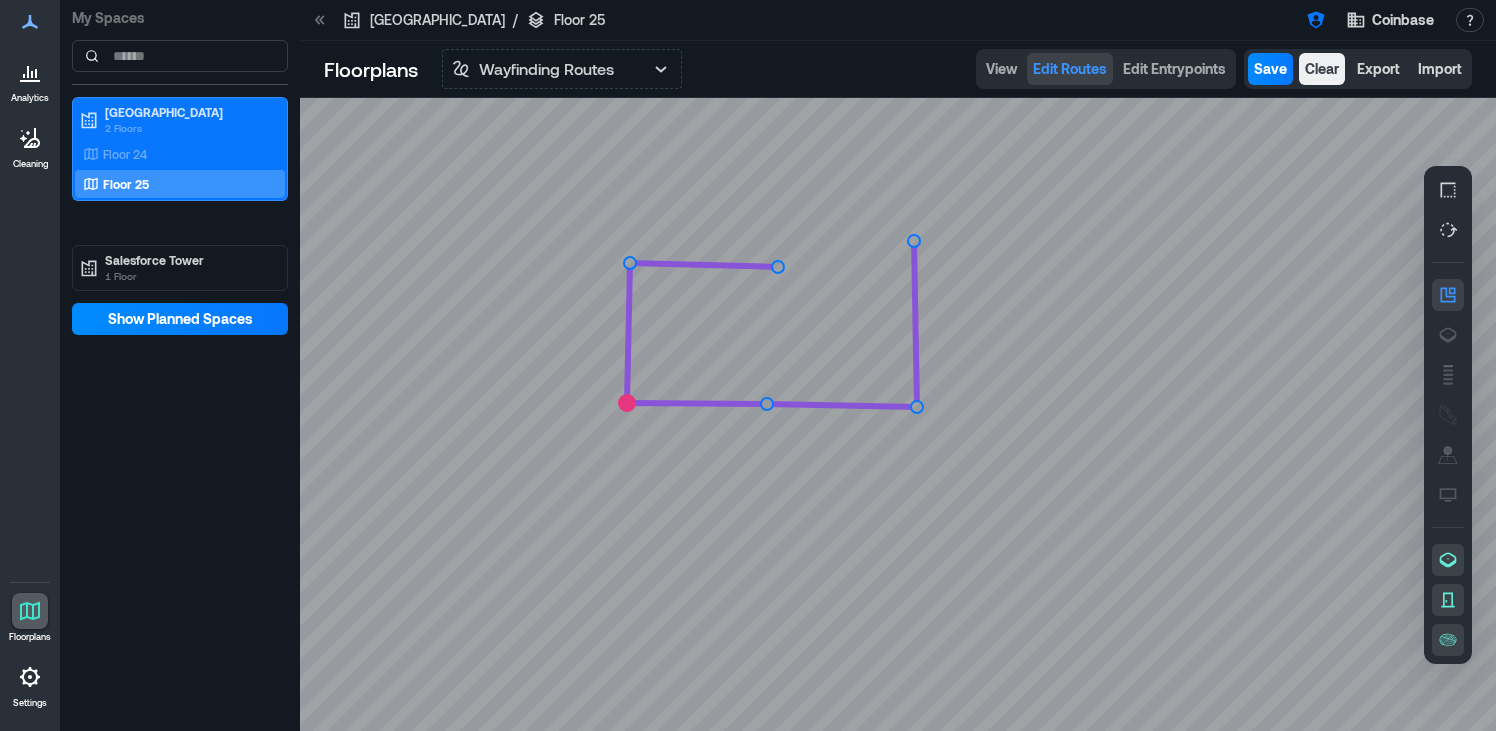 click 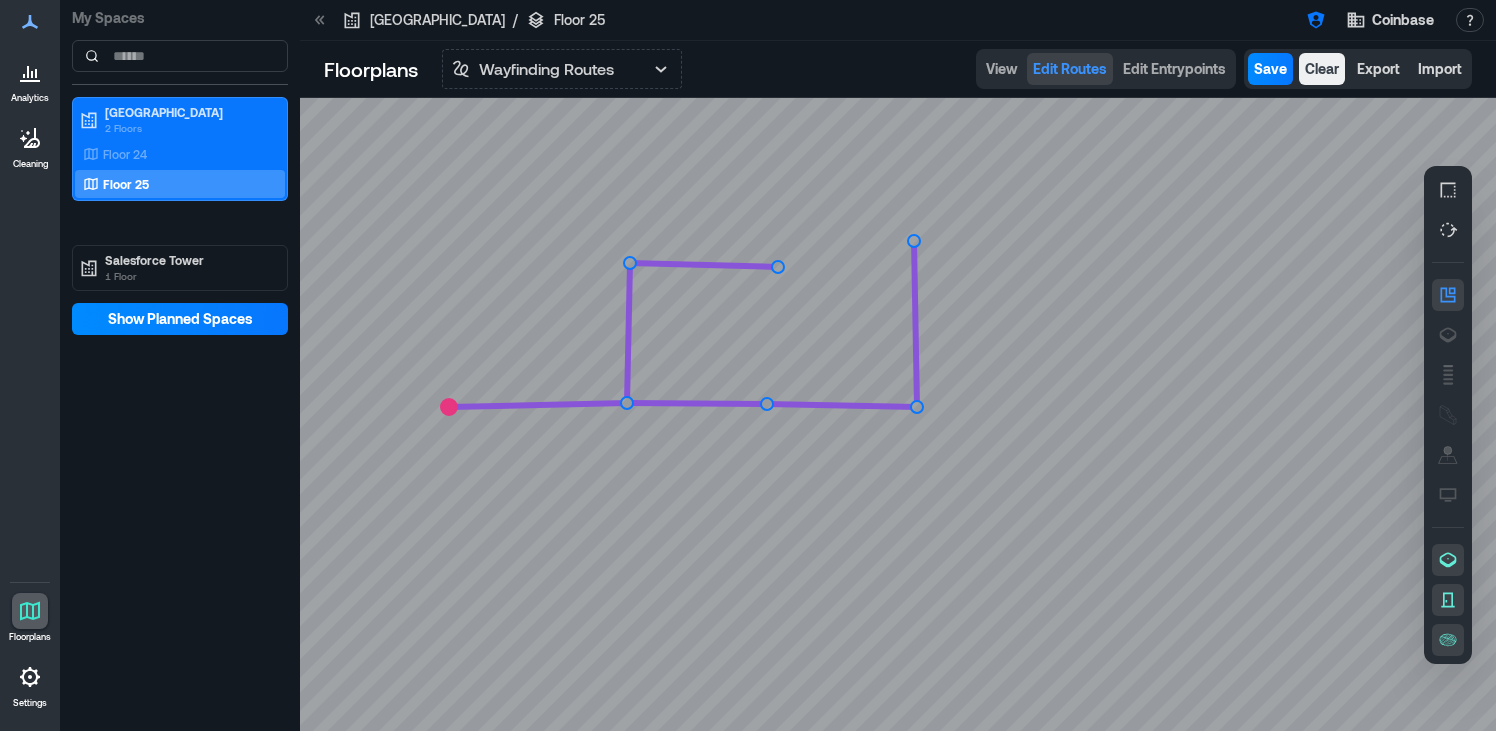 click 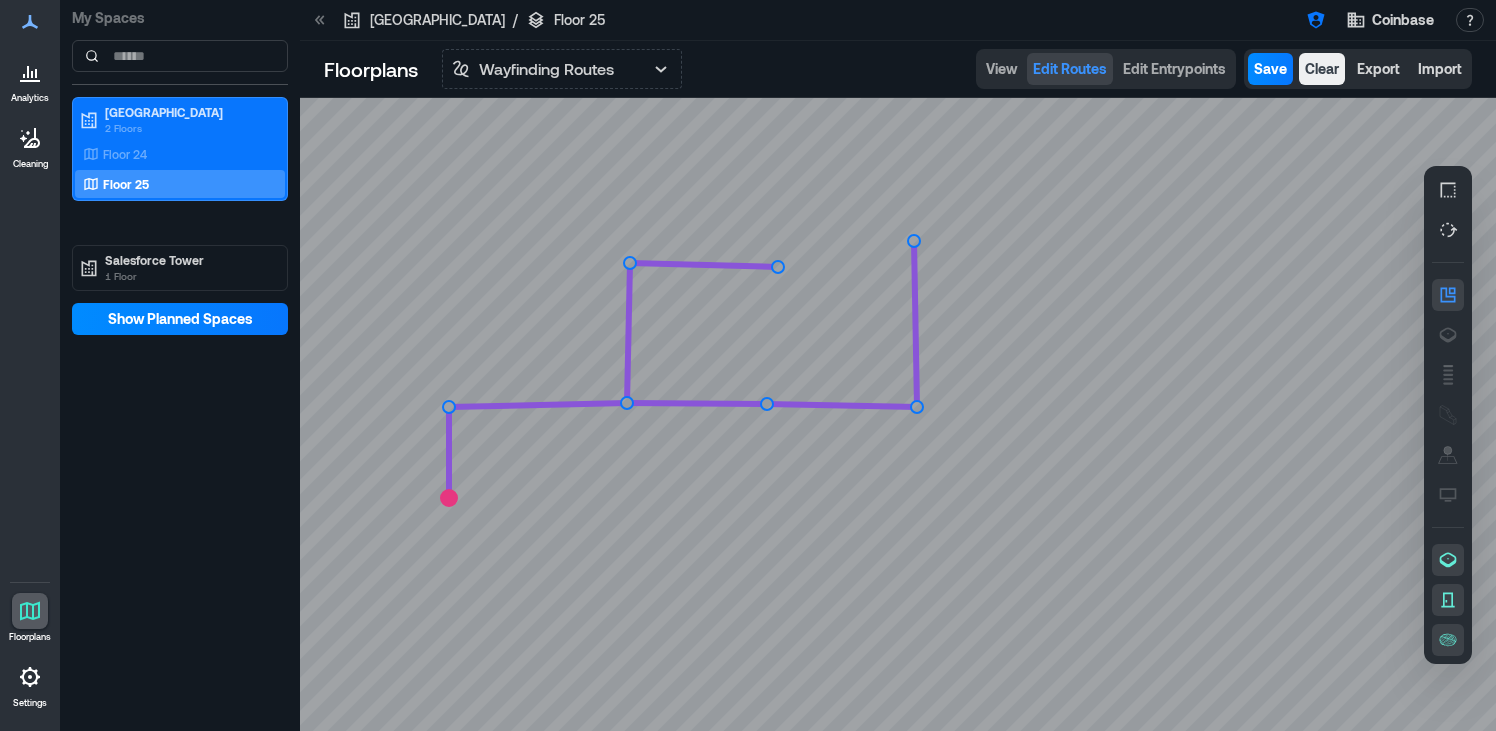 click 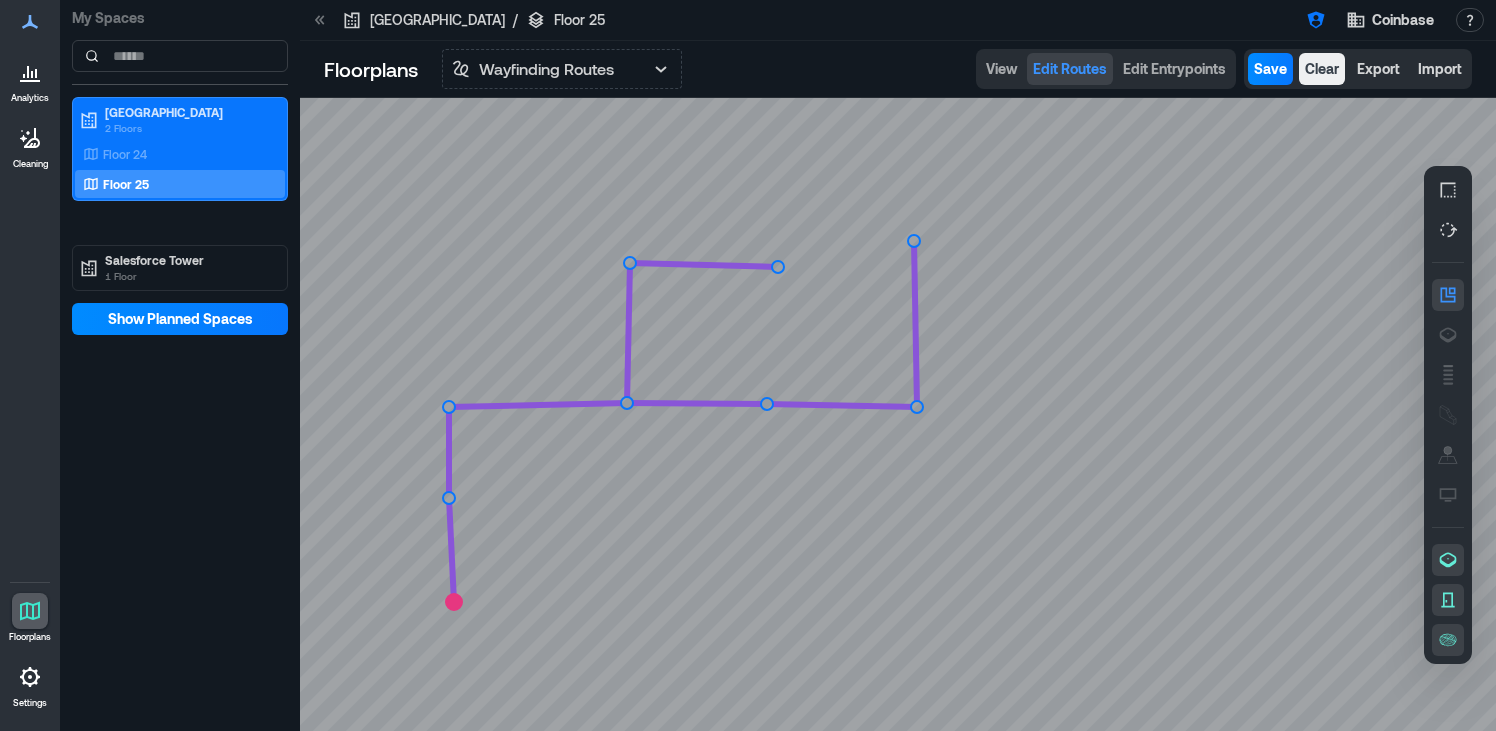 click 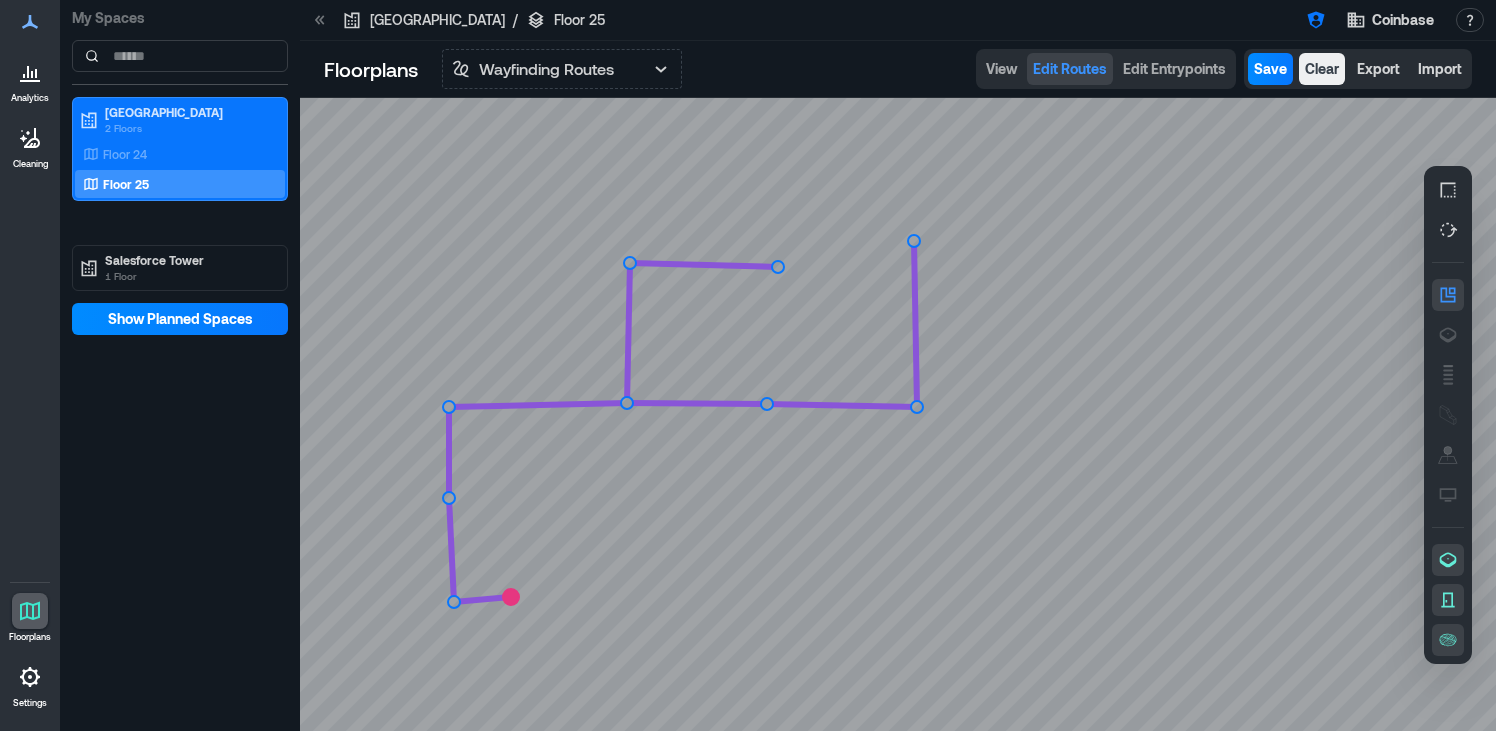 click 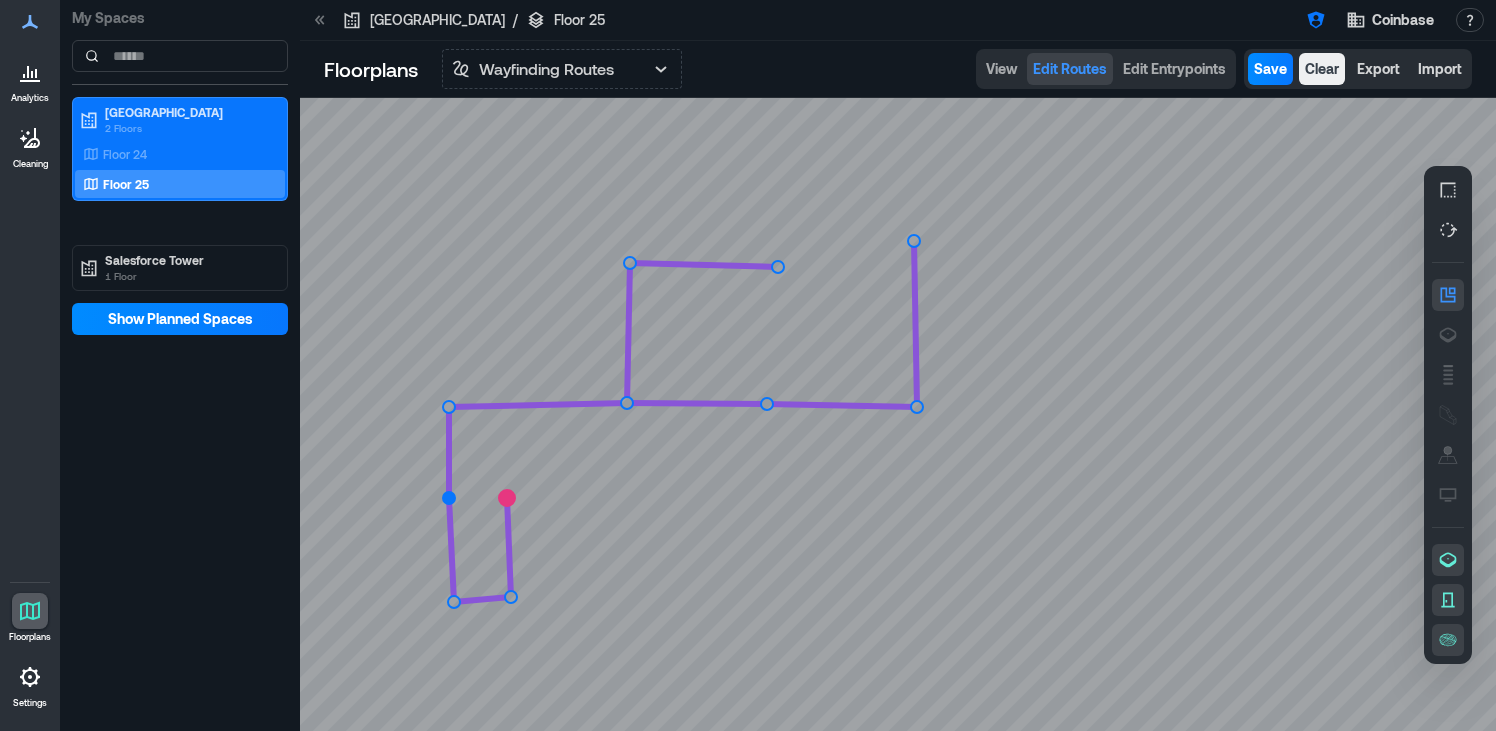 click 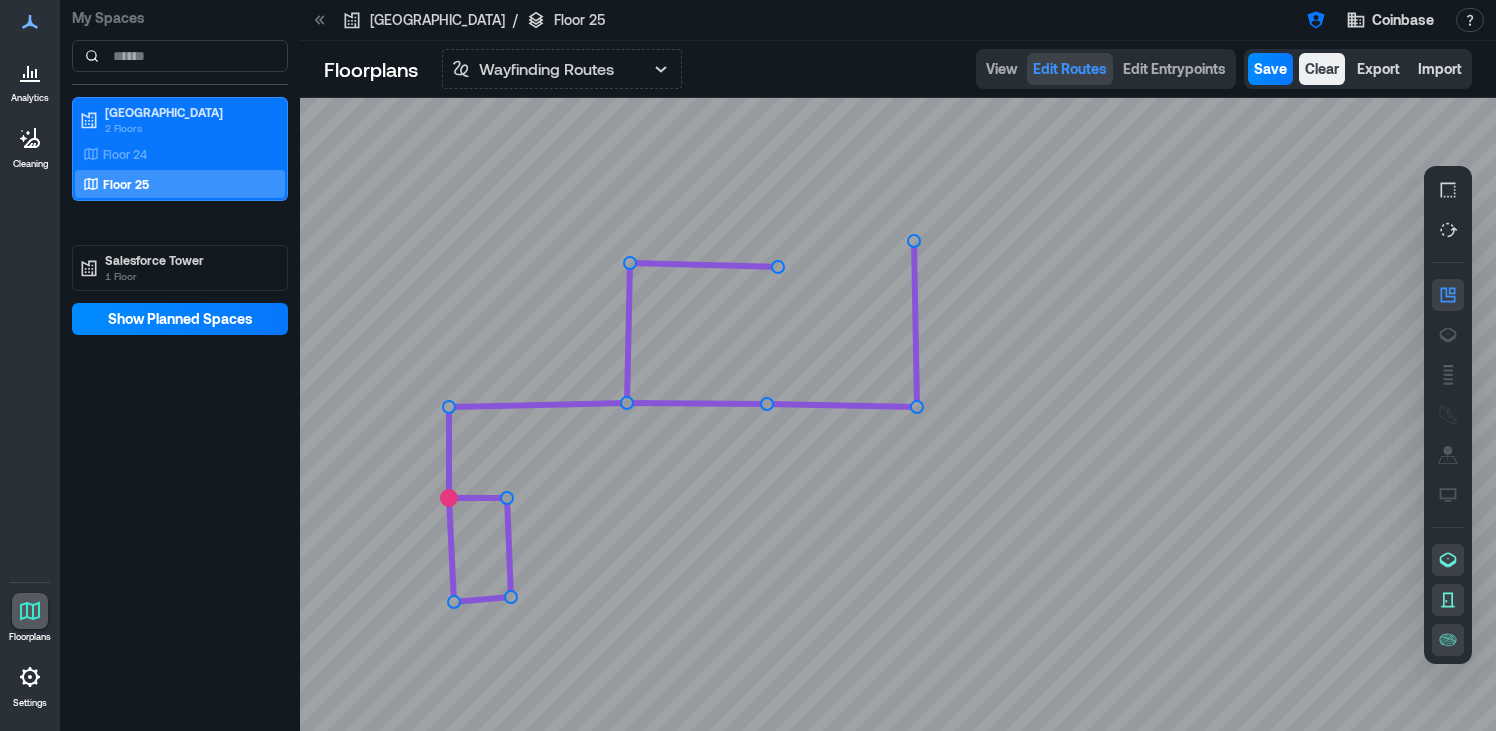 click 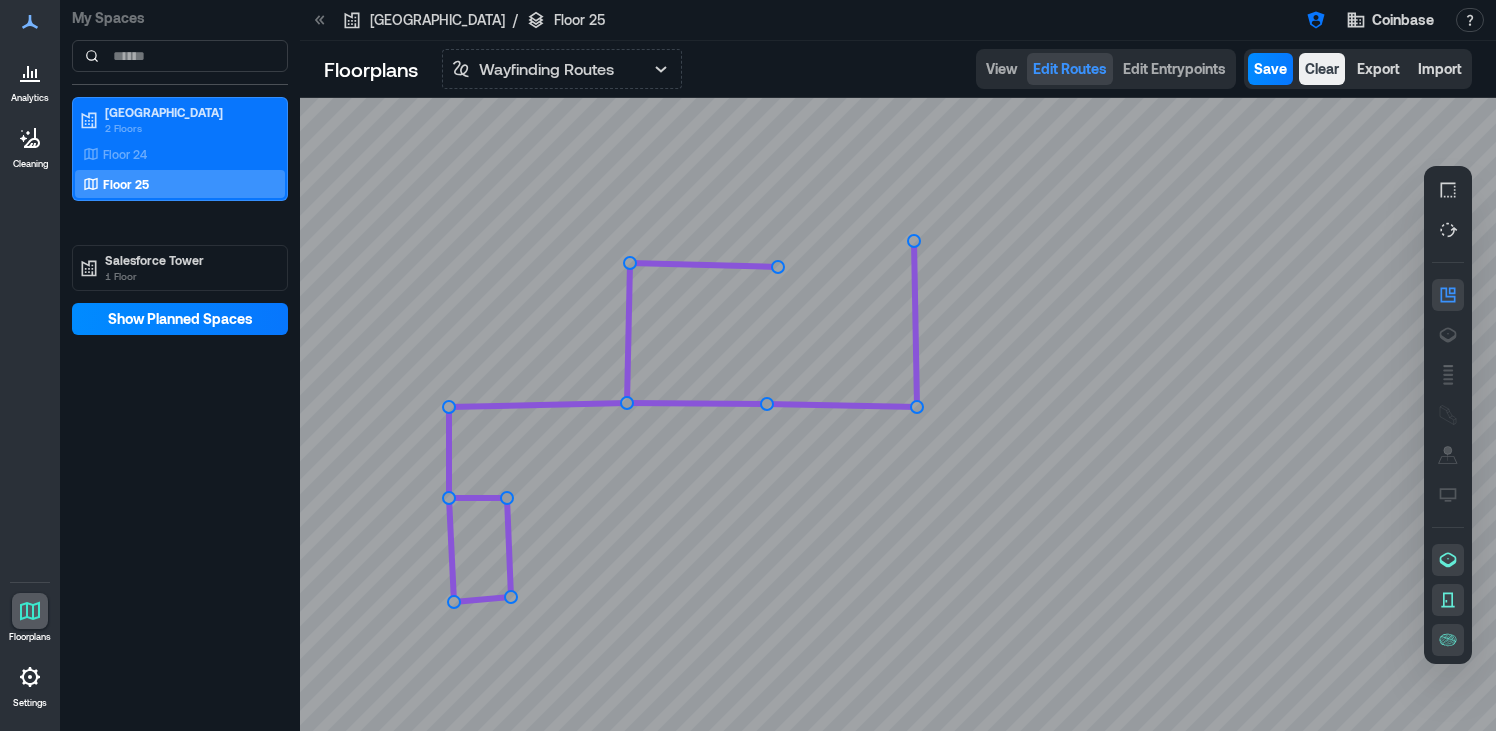 click 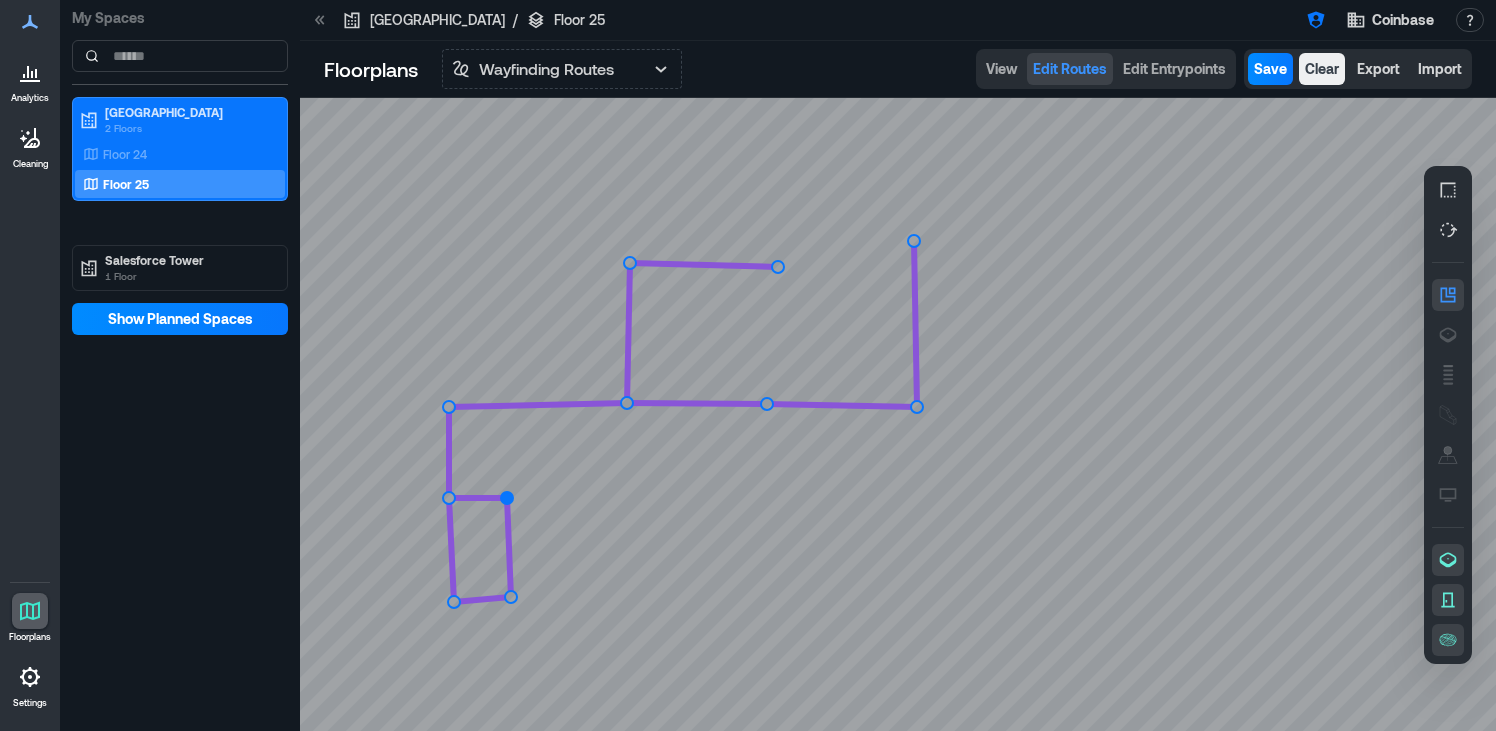 click 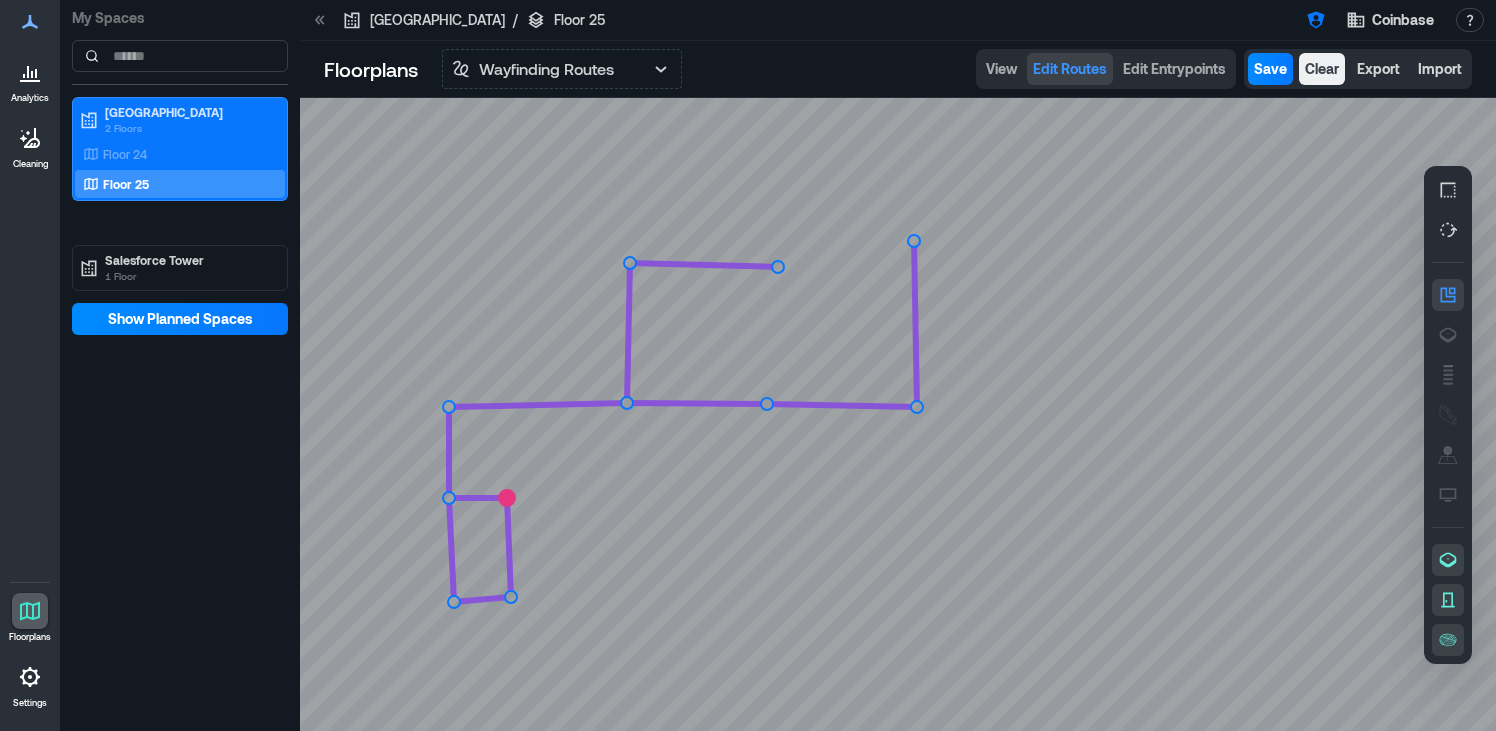 click 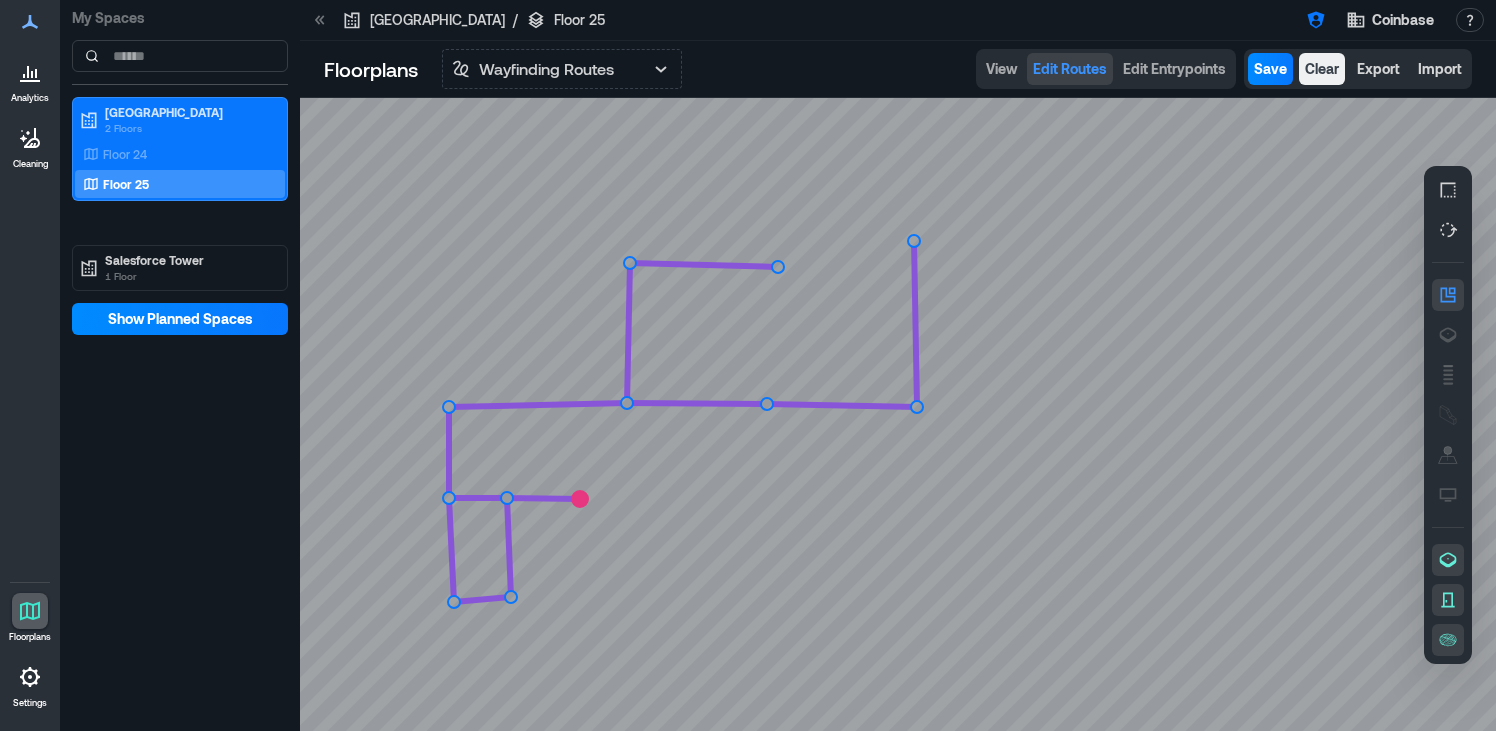 click 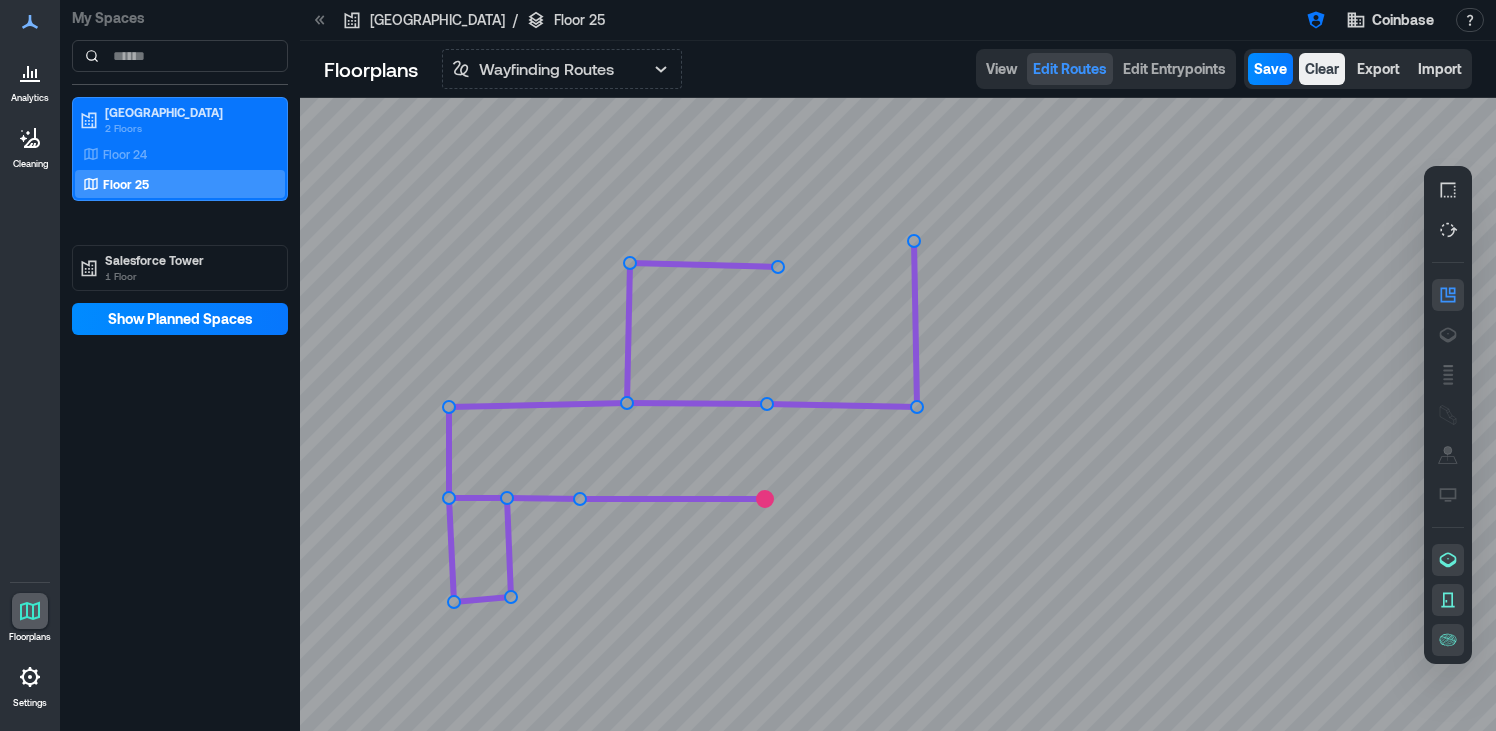 click 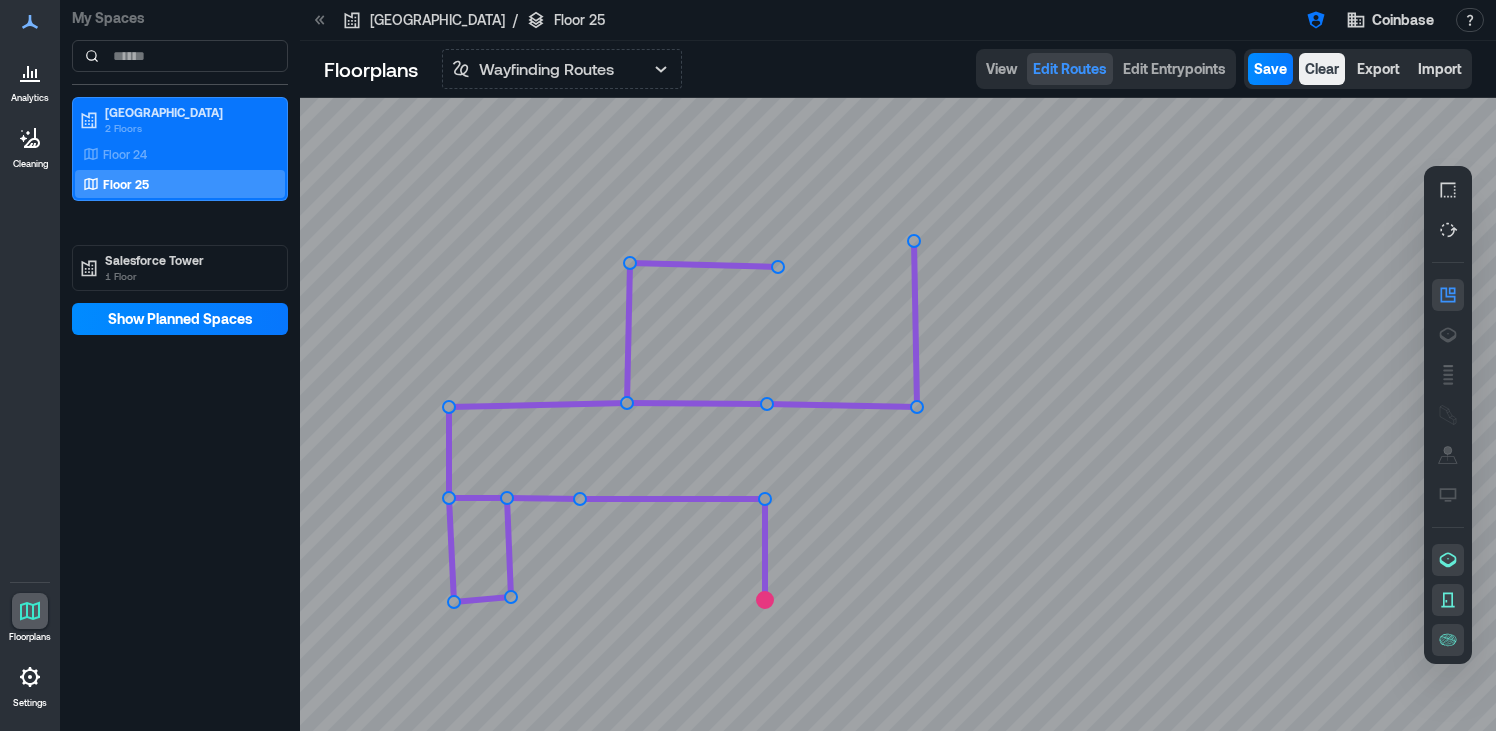 click 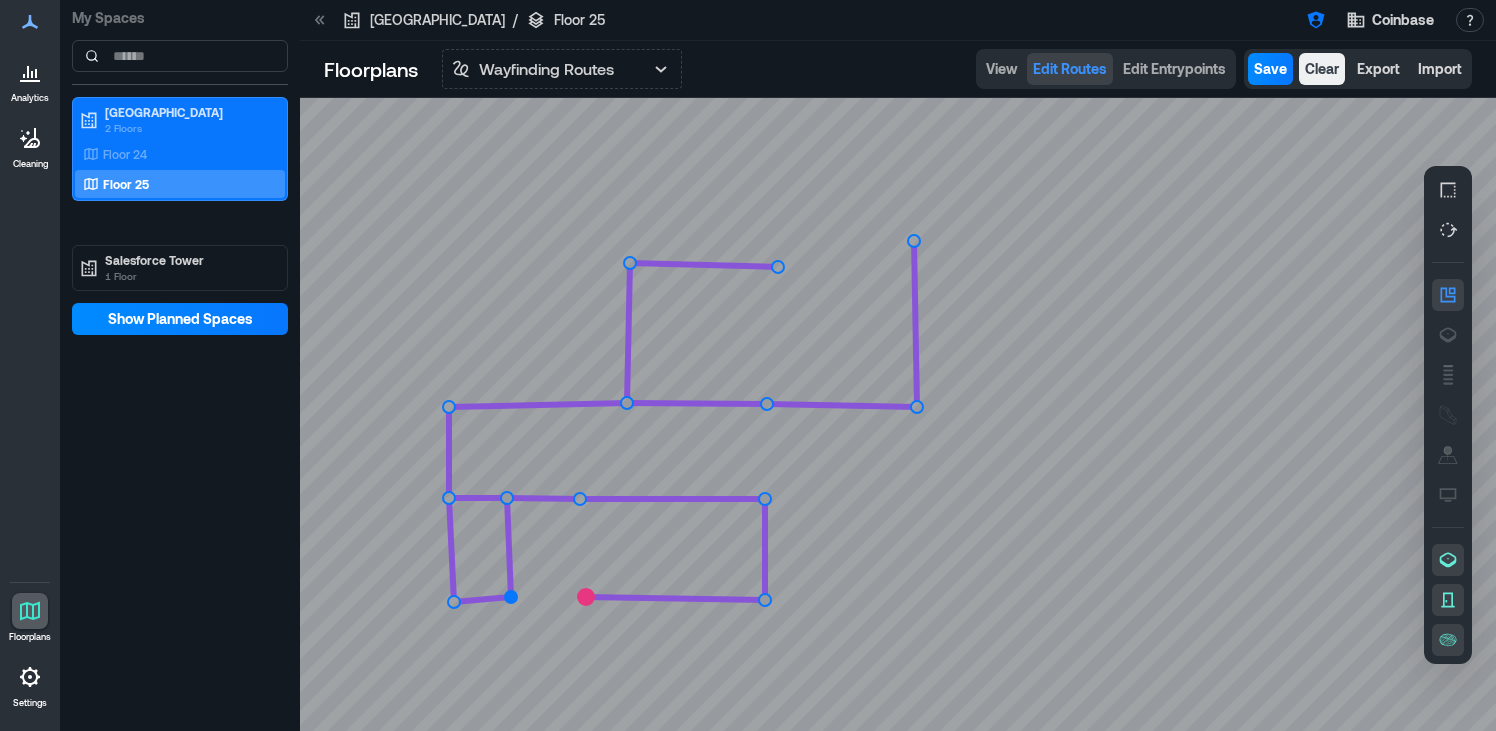click 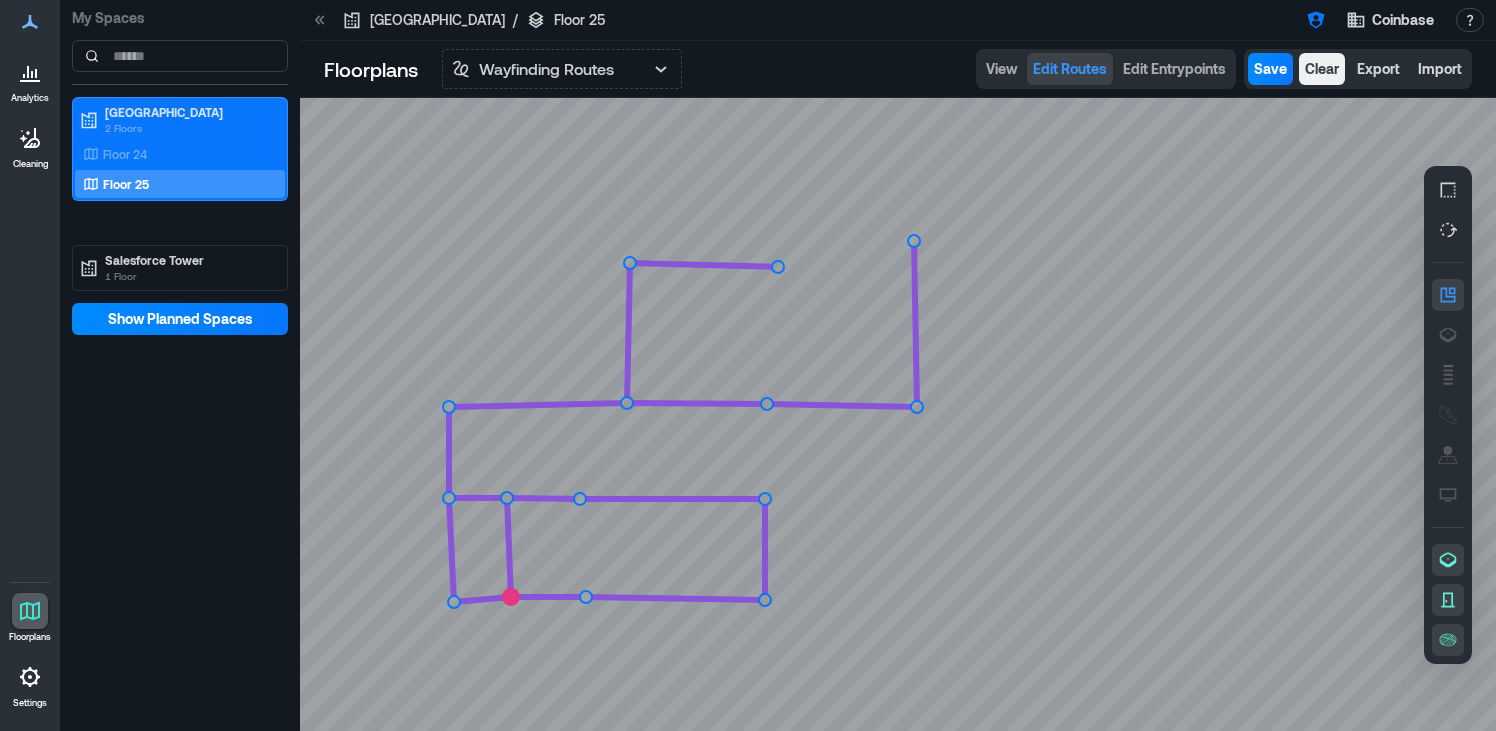 click 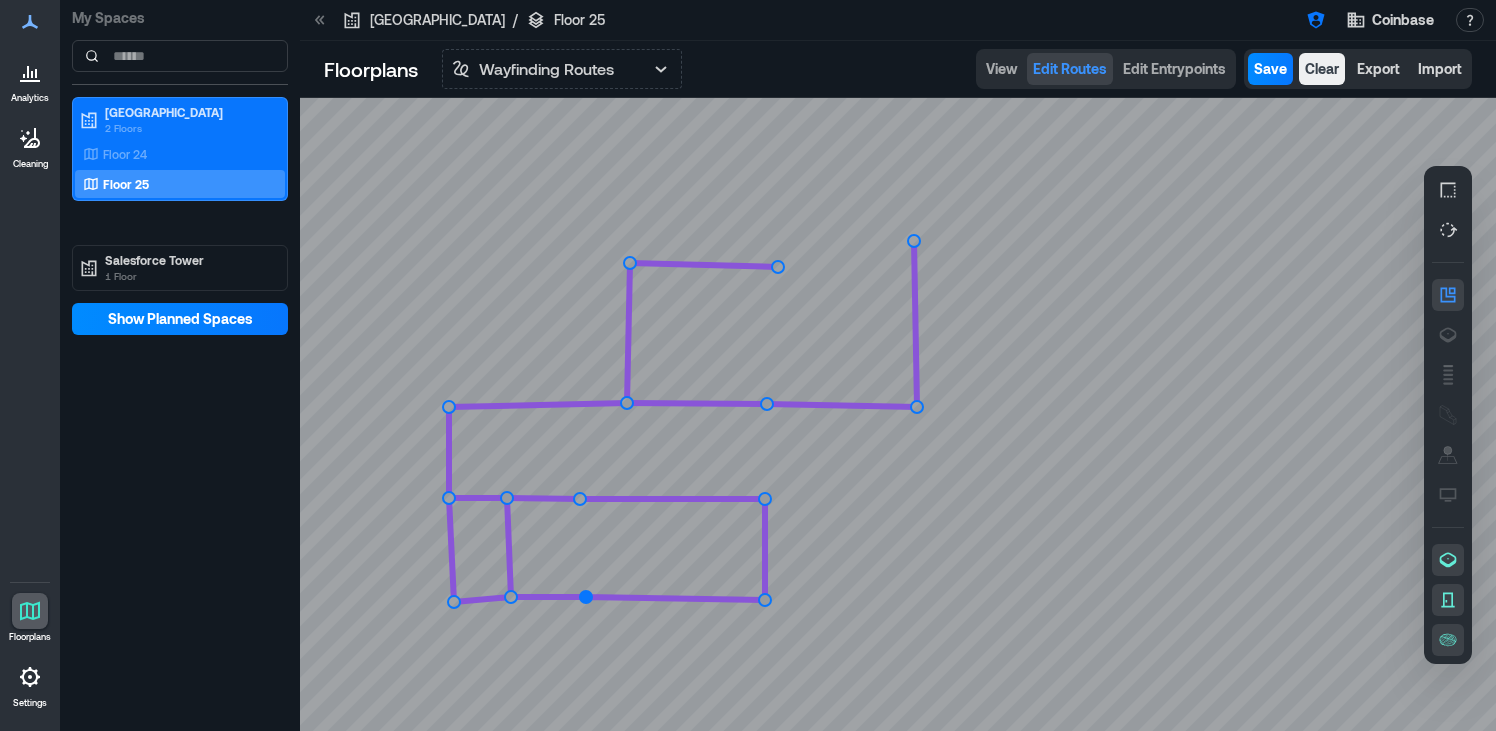 click 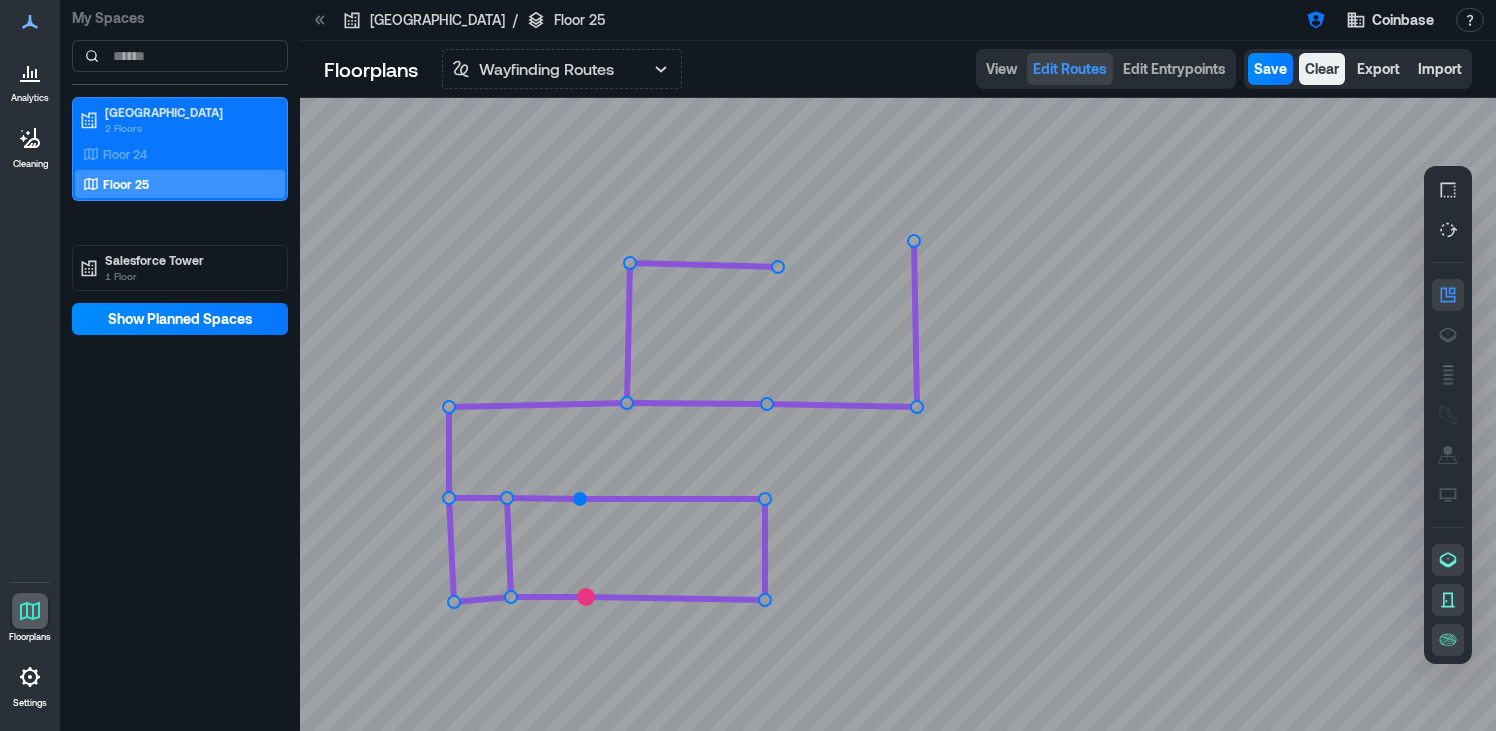 click 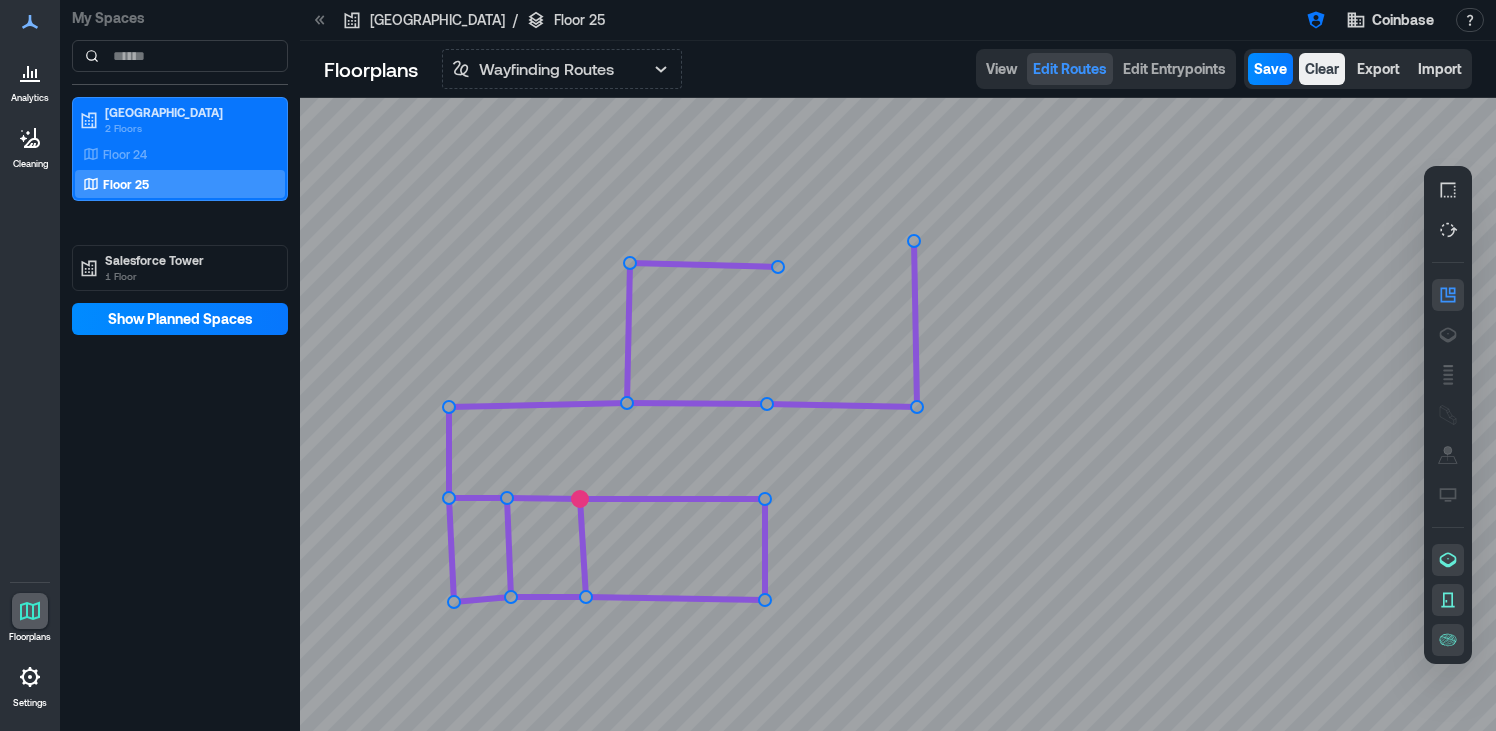 click 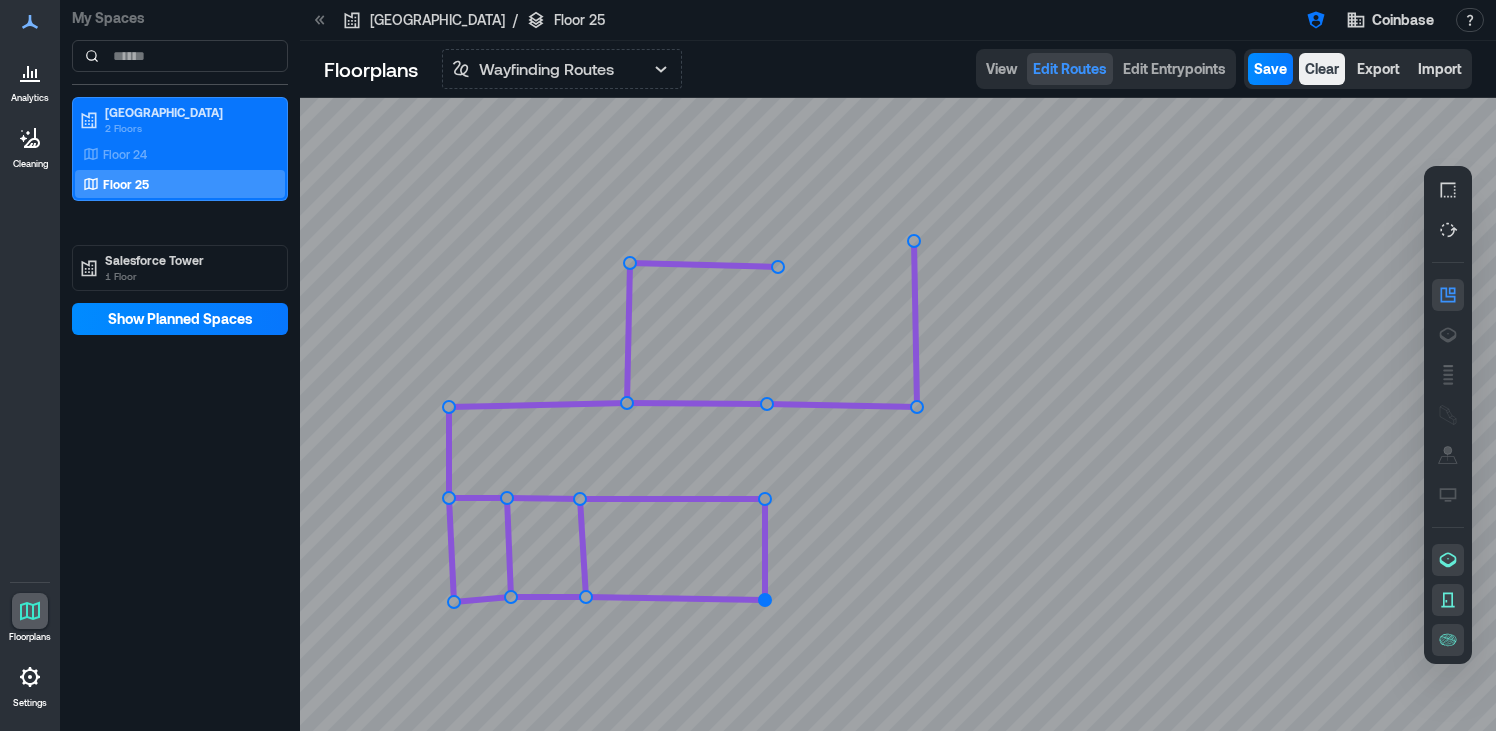 click 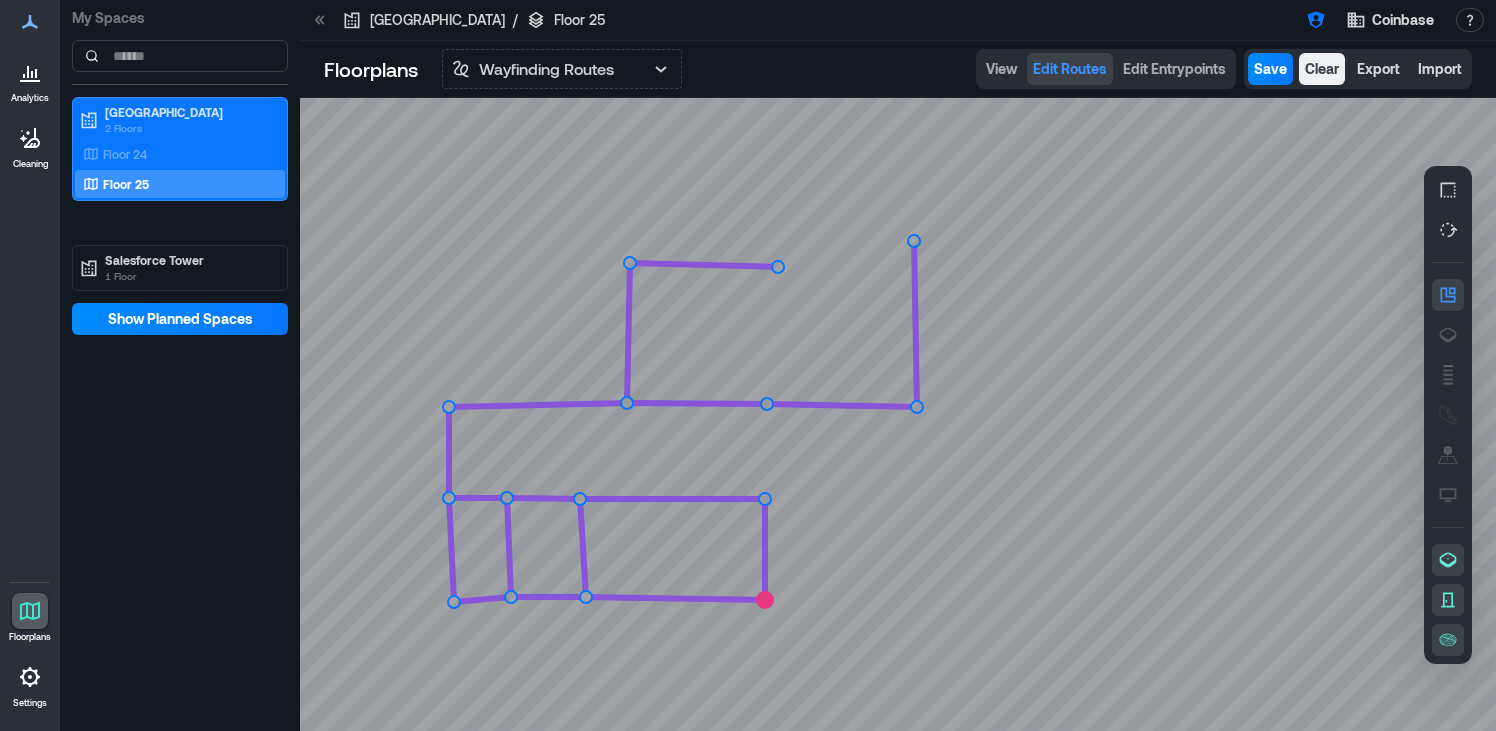 click 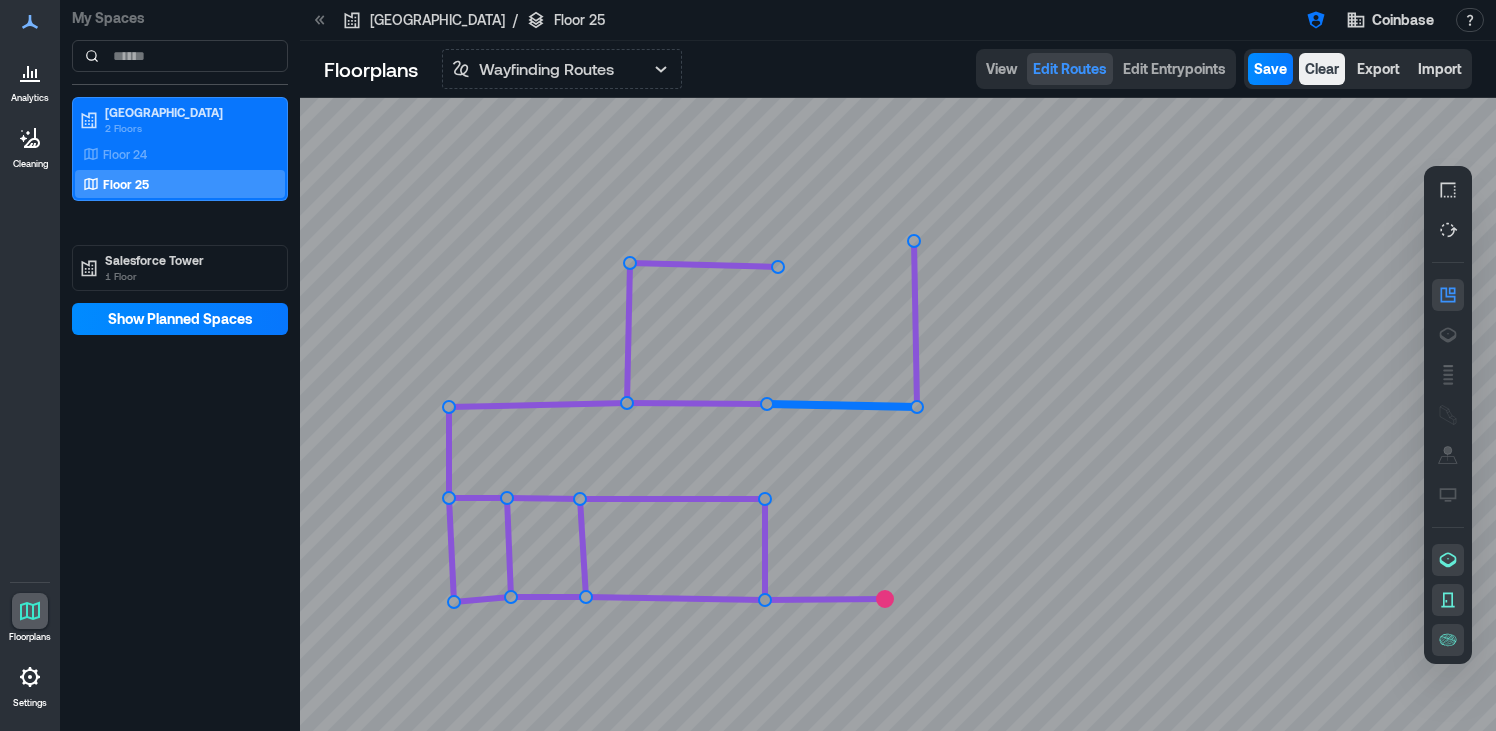 click 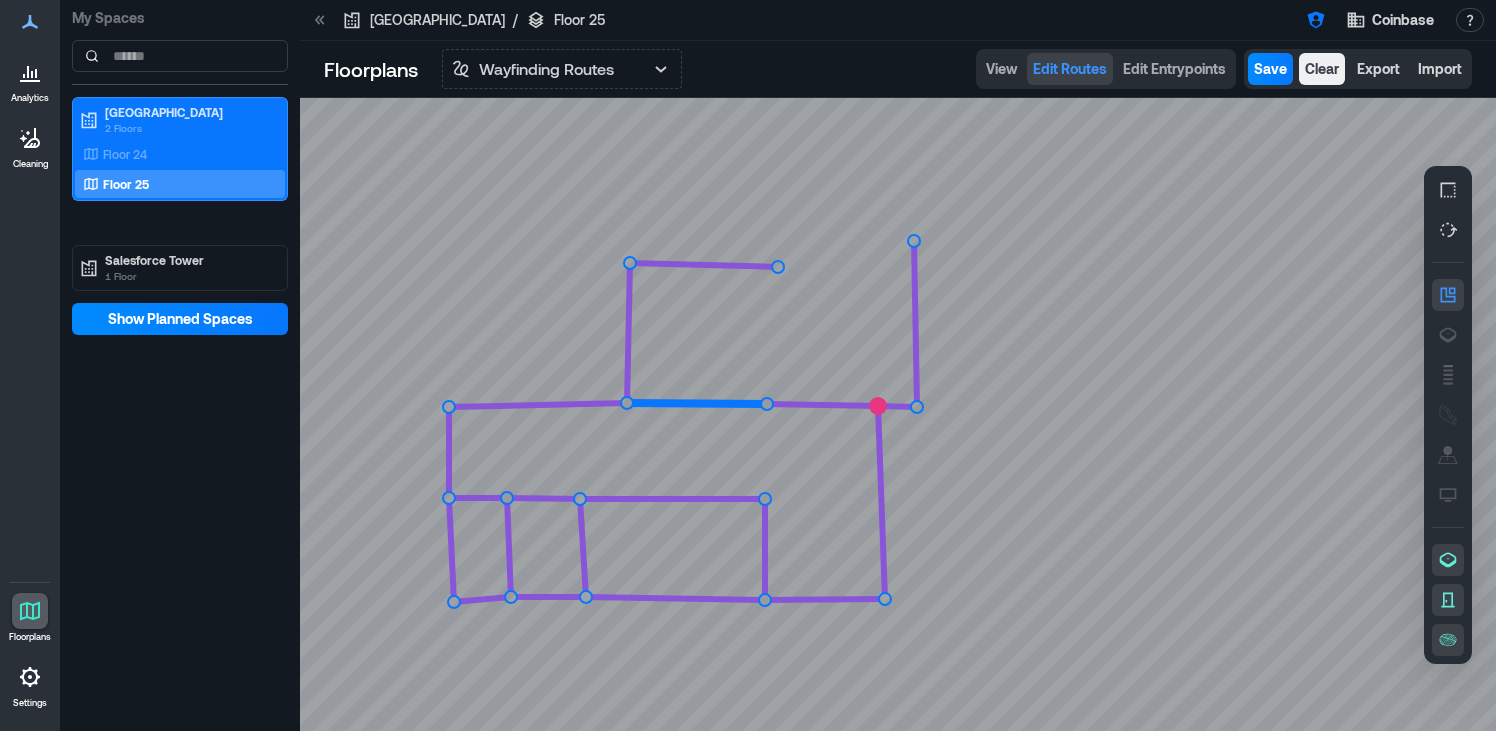 click 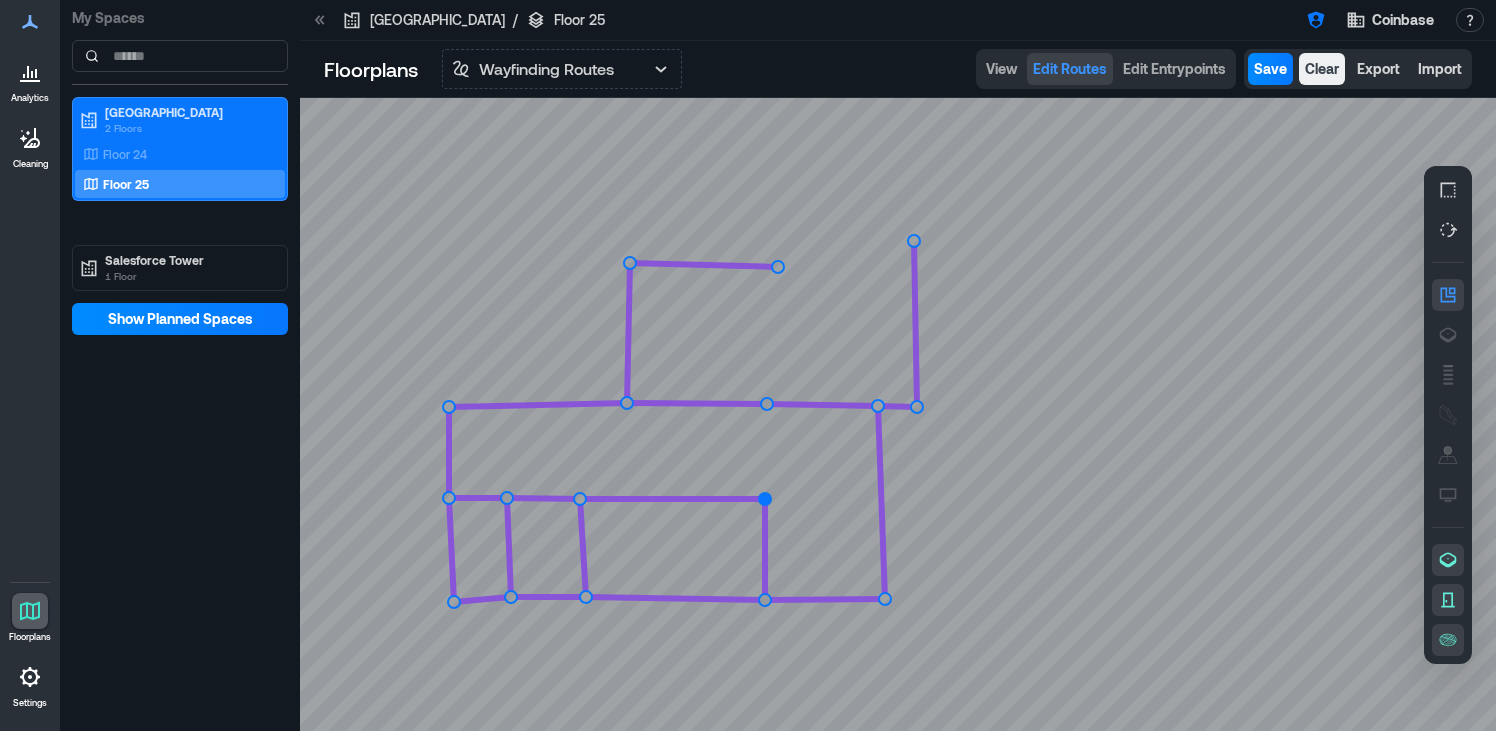 click 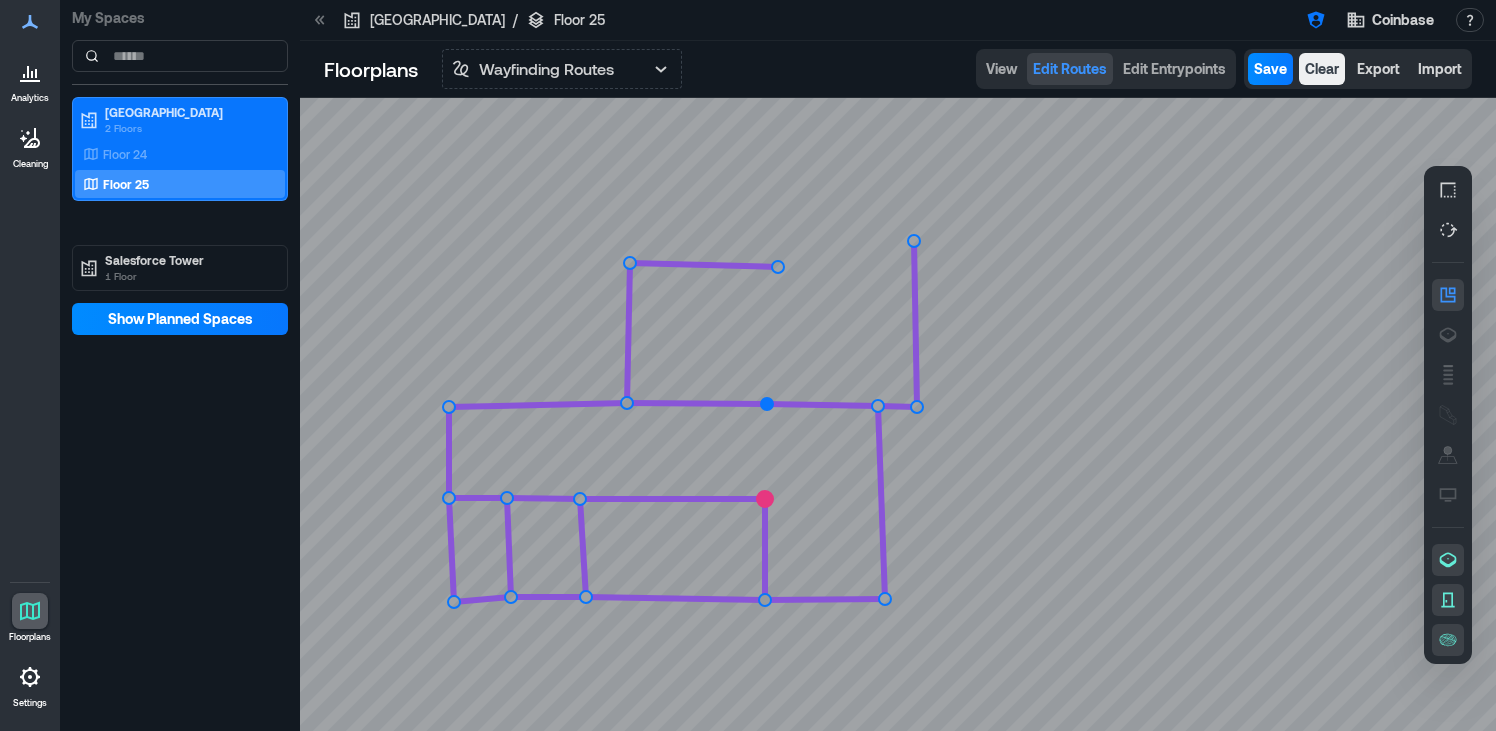 click 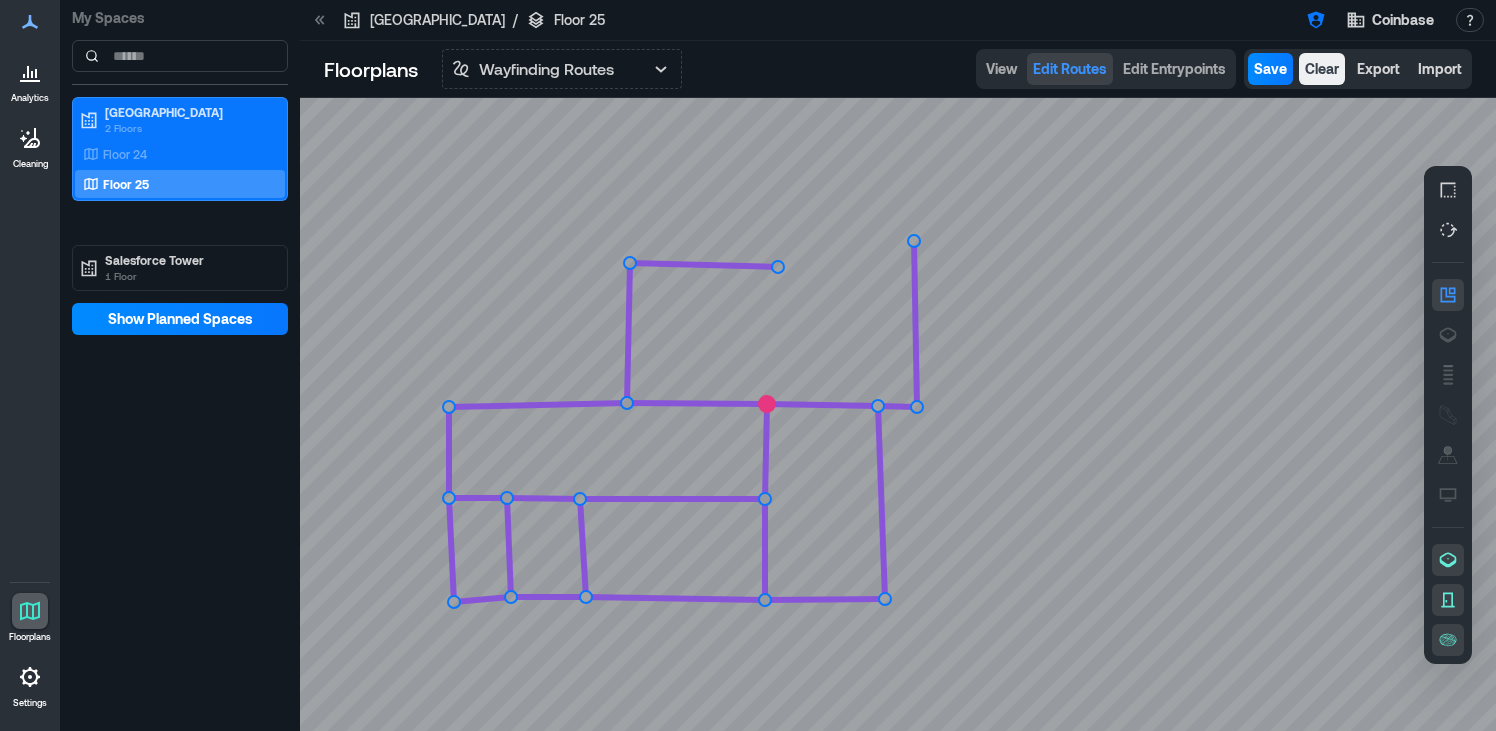 click 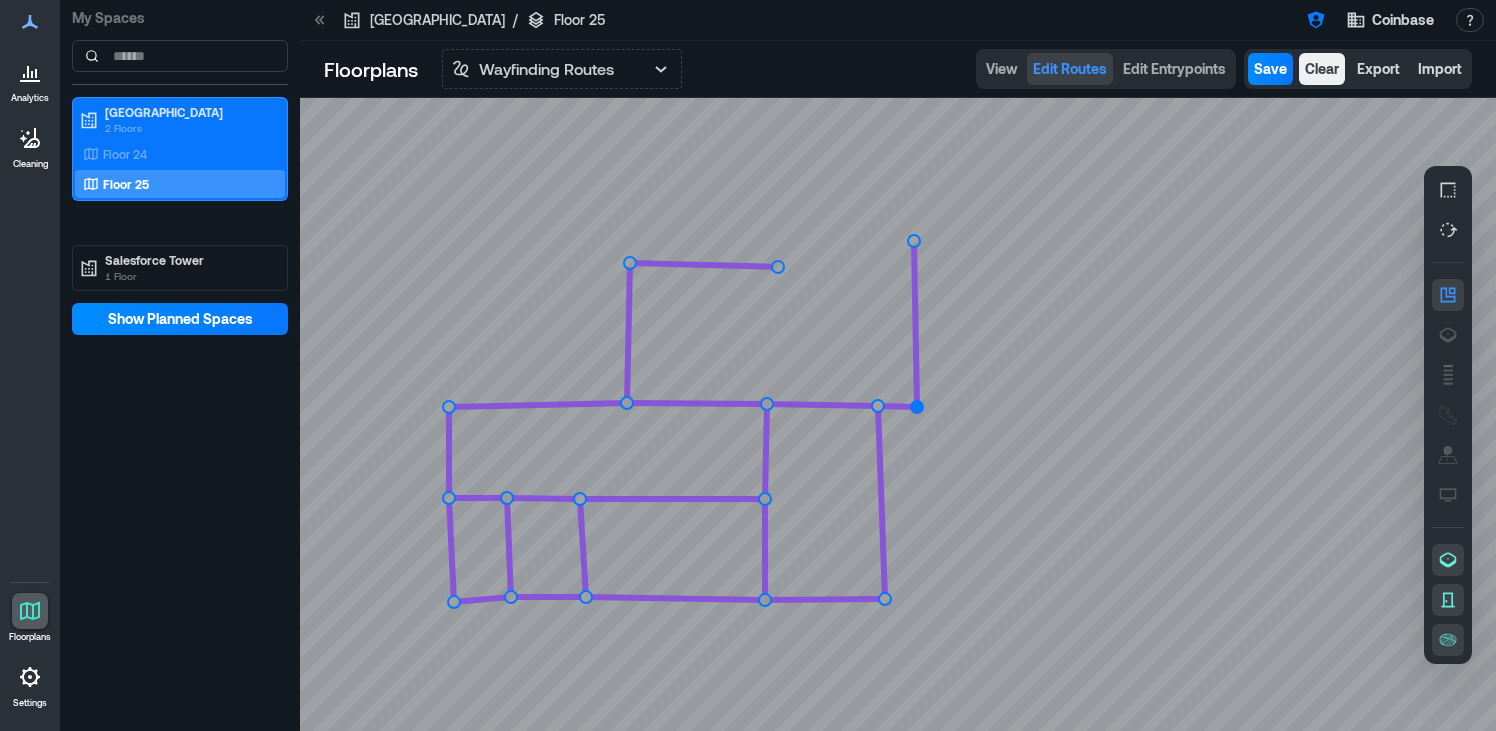 click 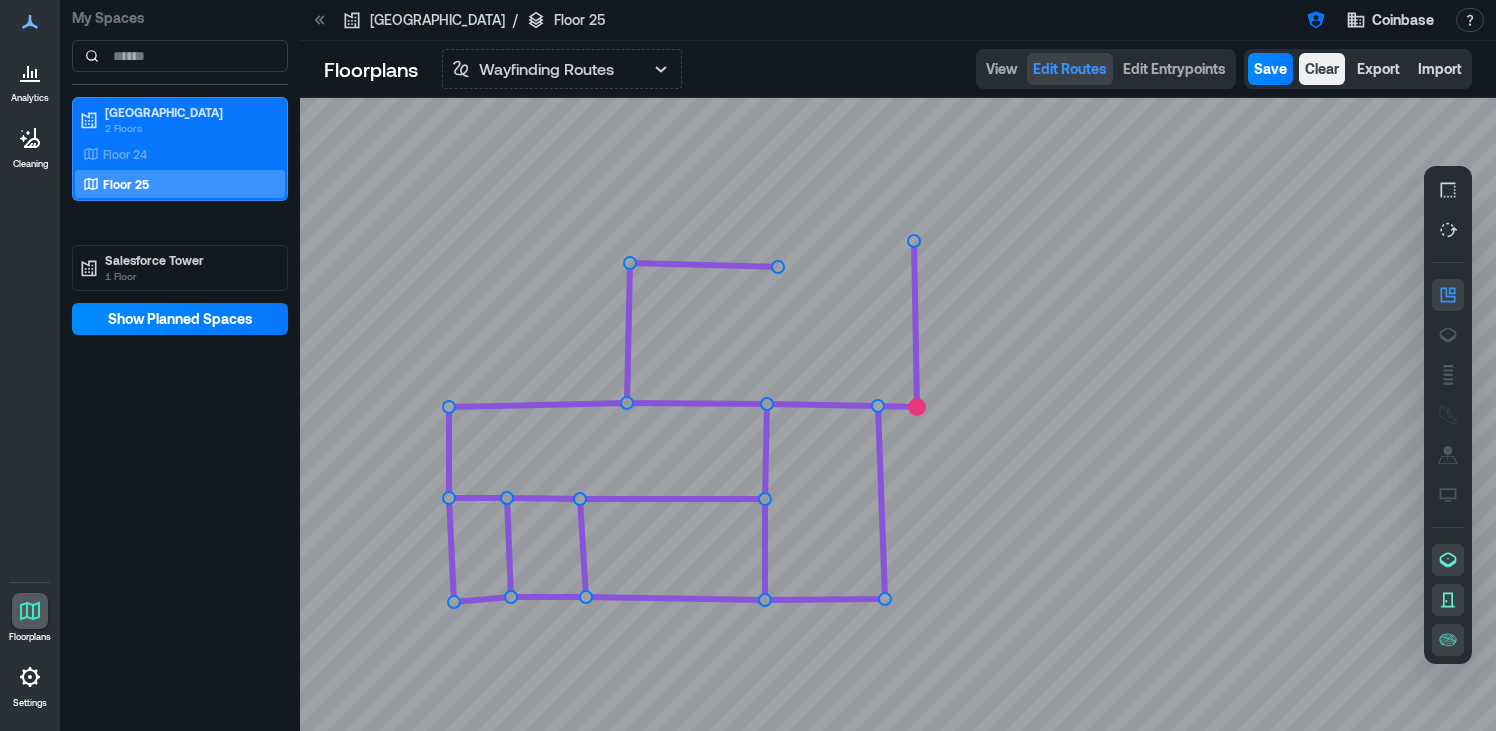click 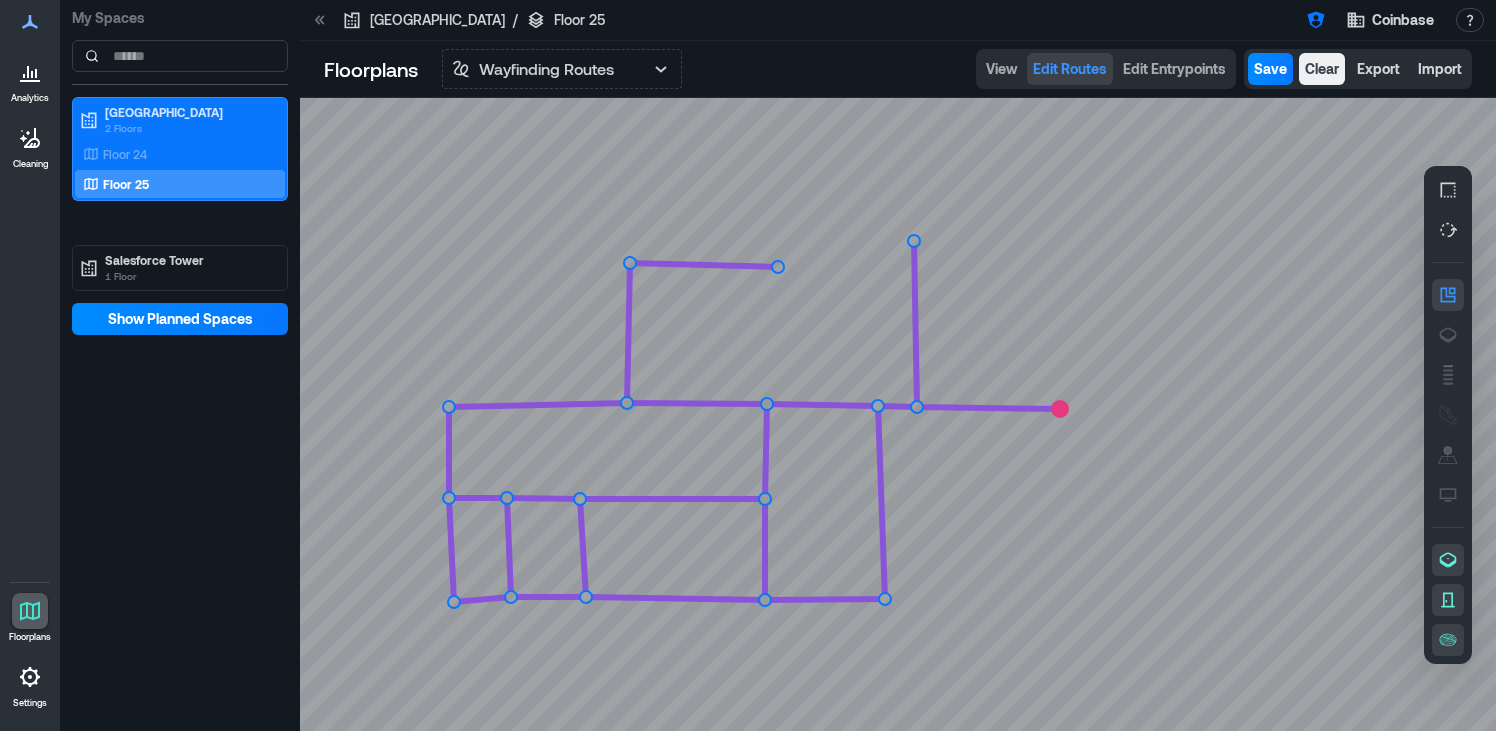 click 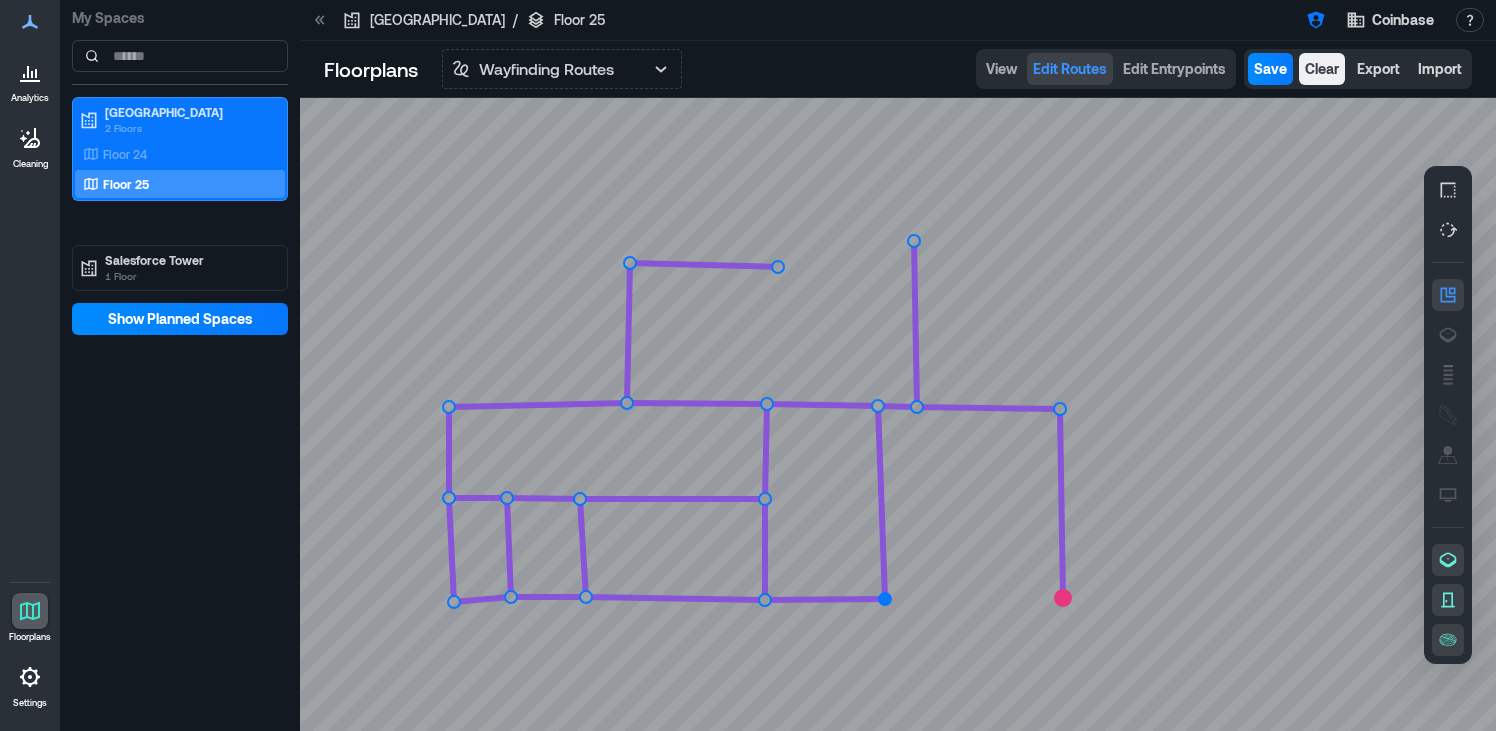 click 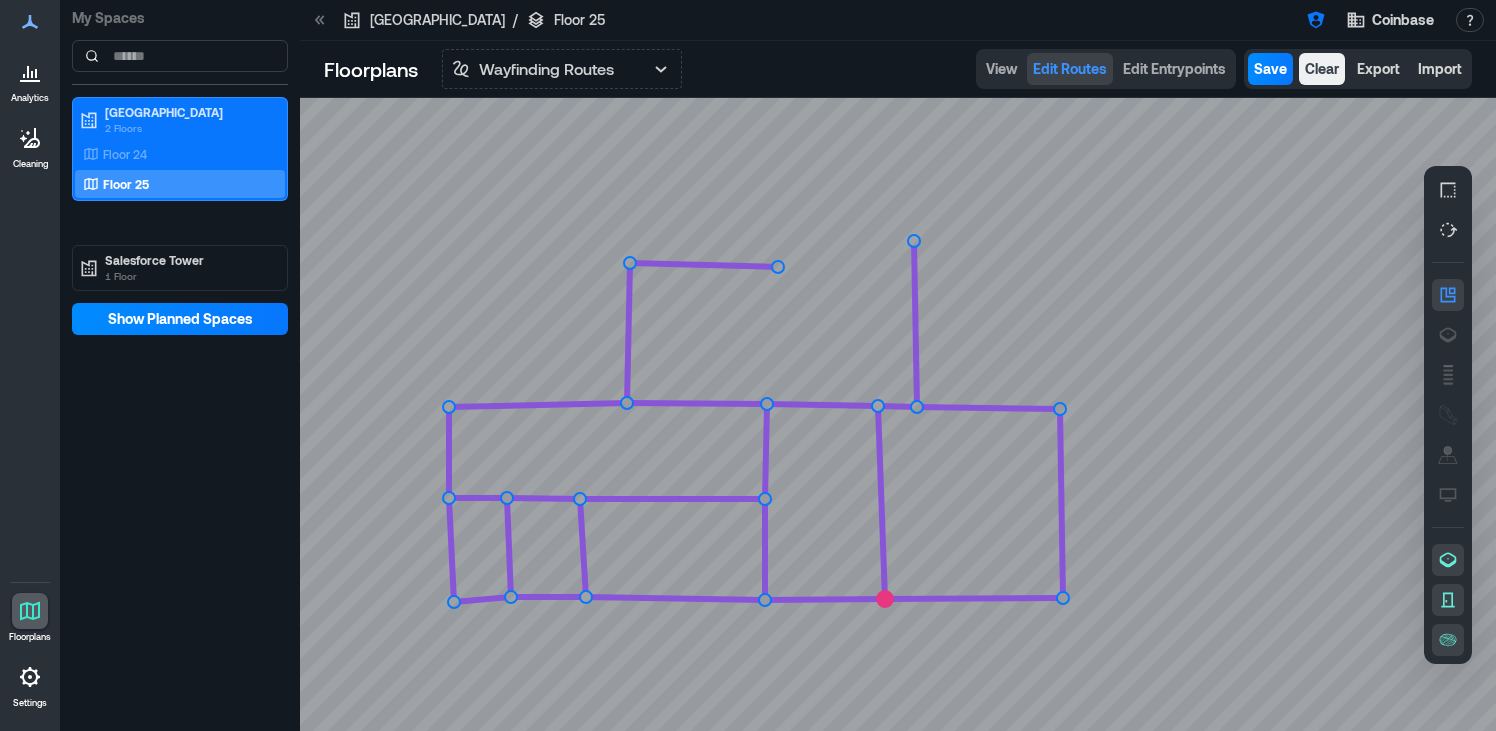 click 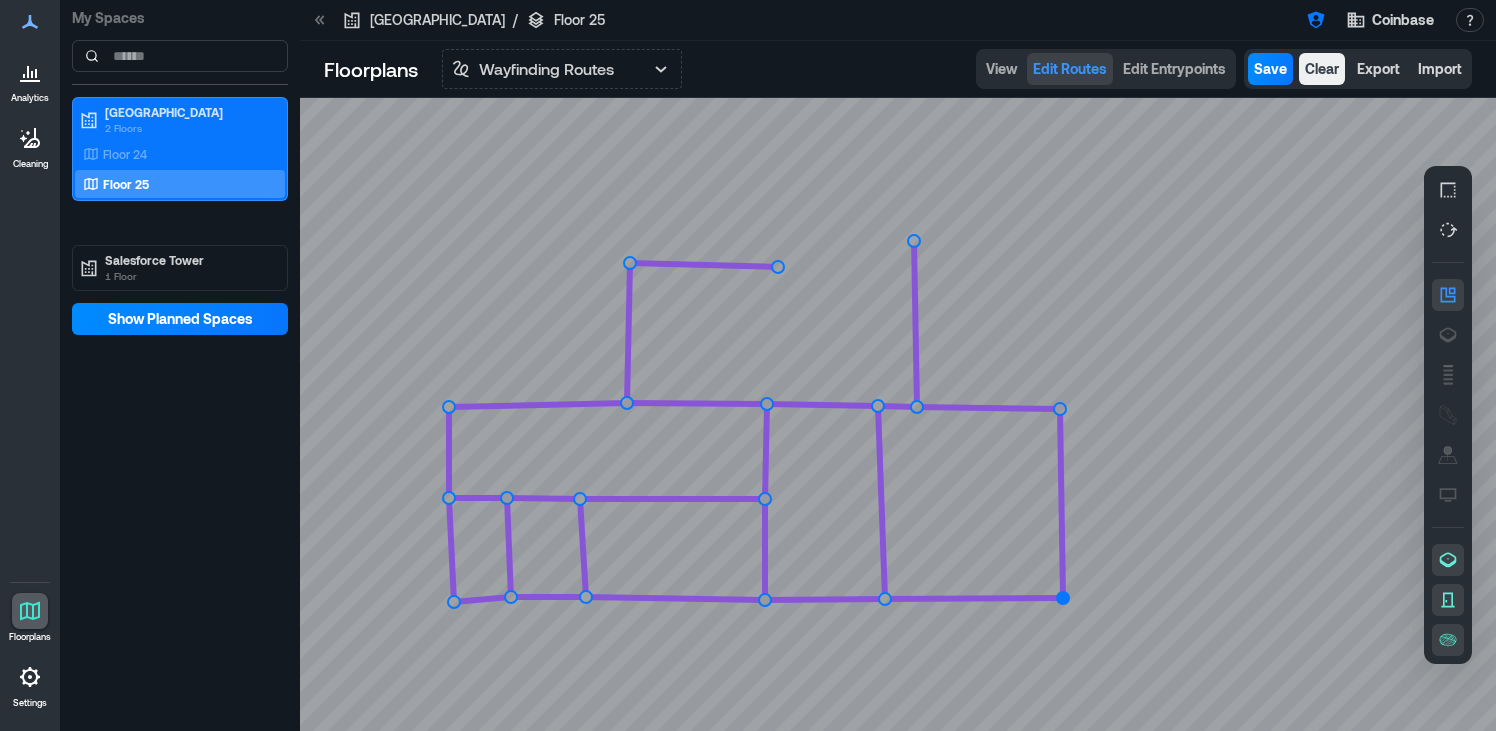 click 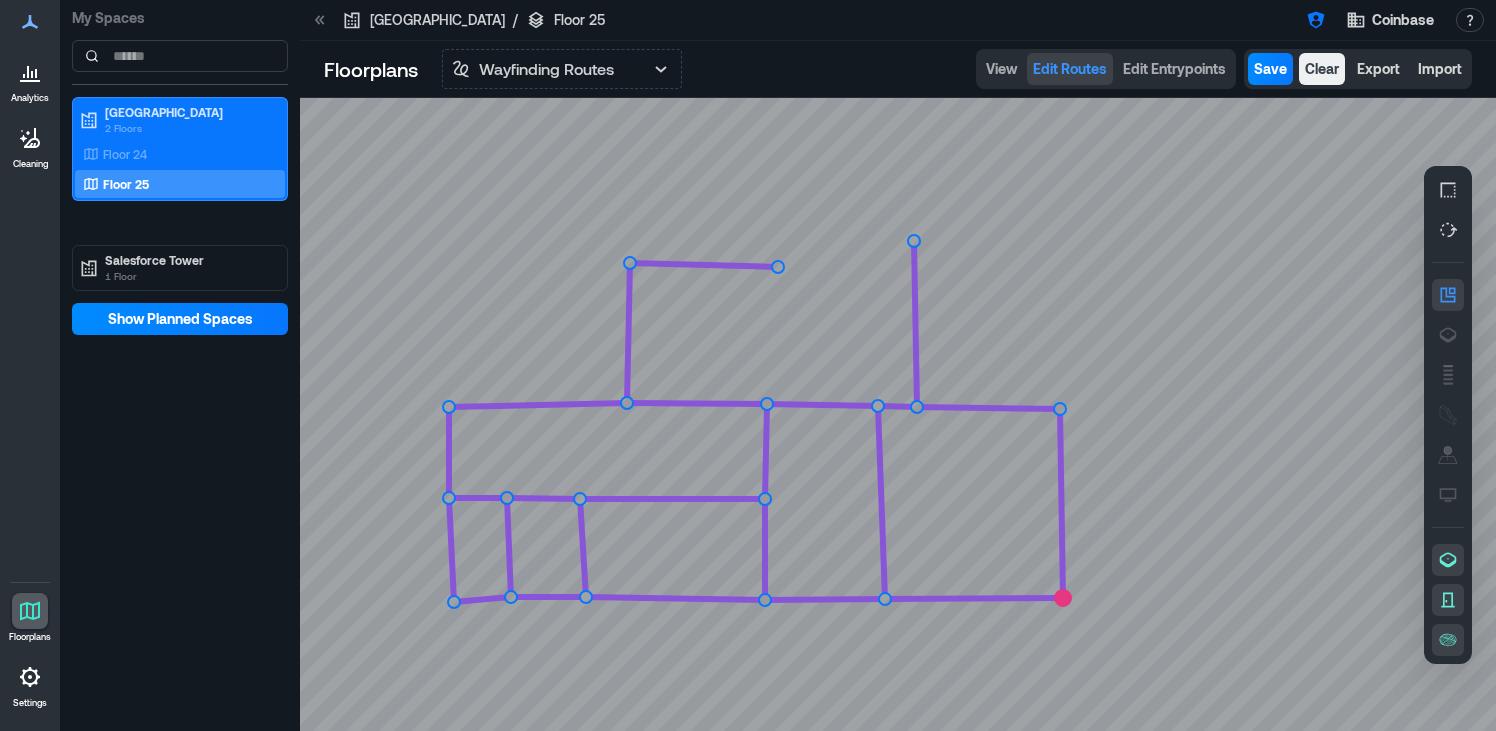 click 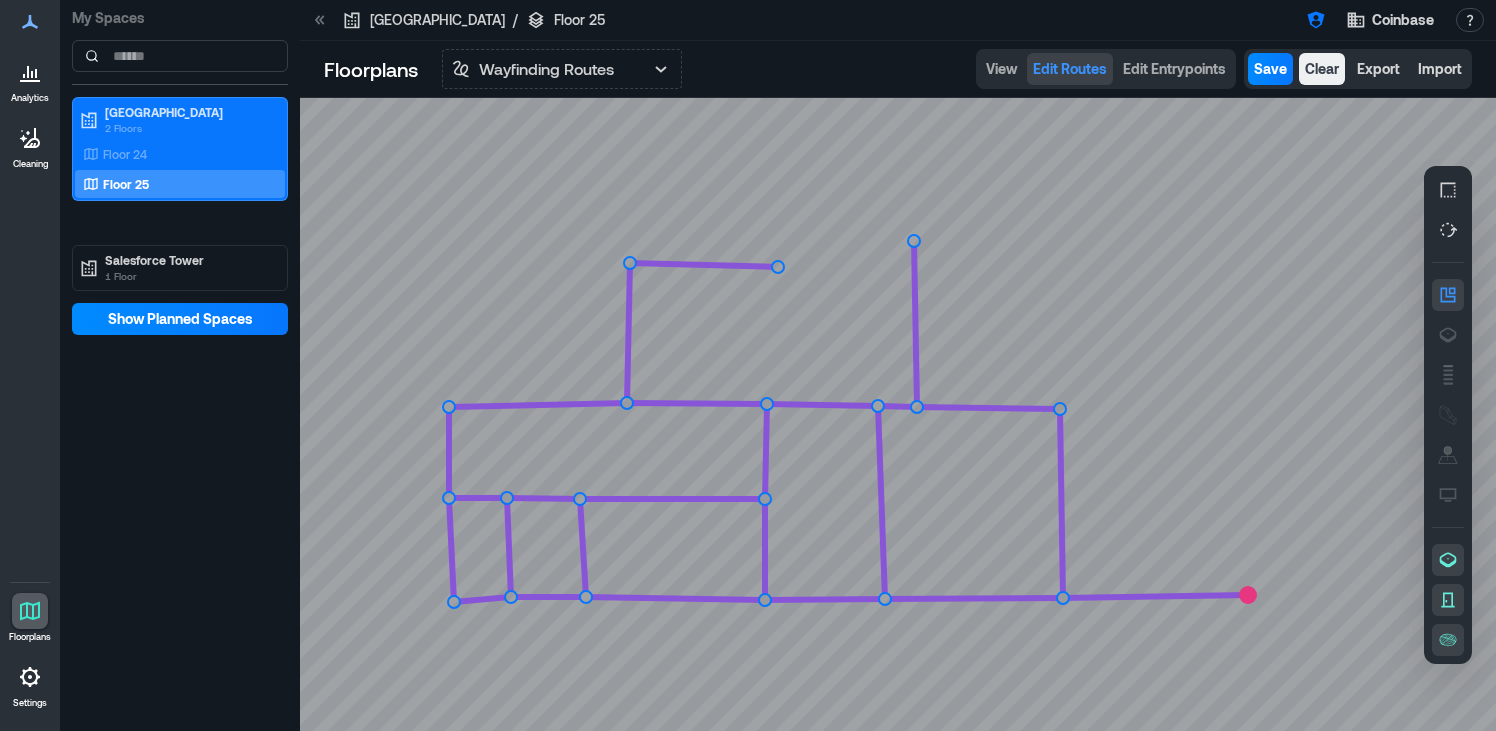 click 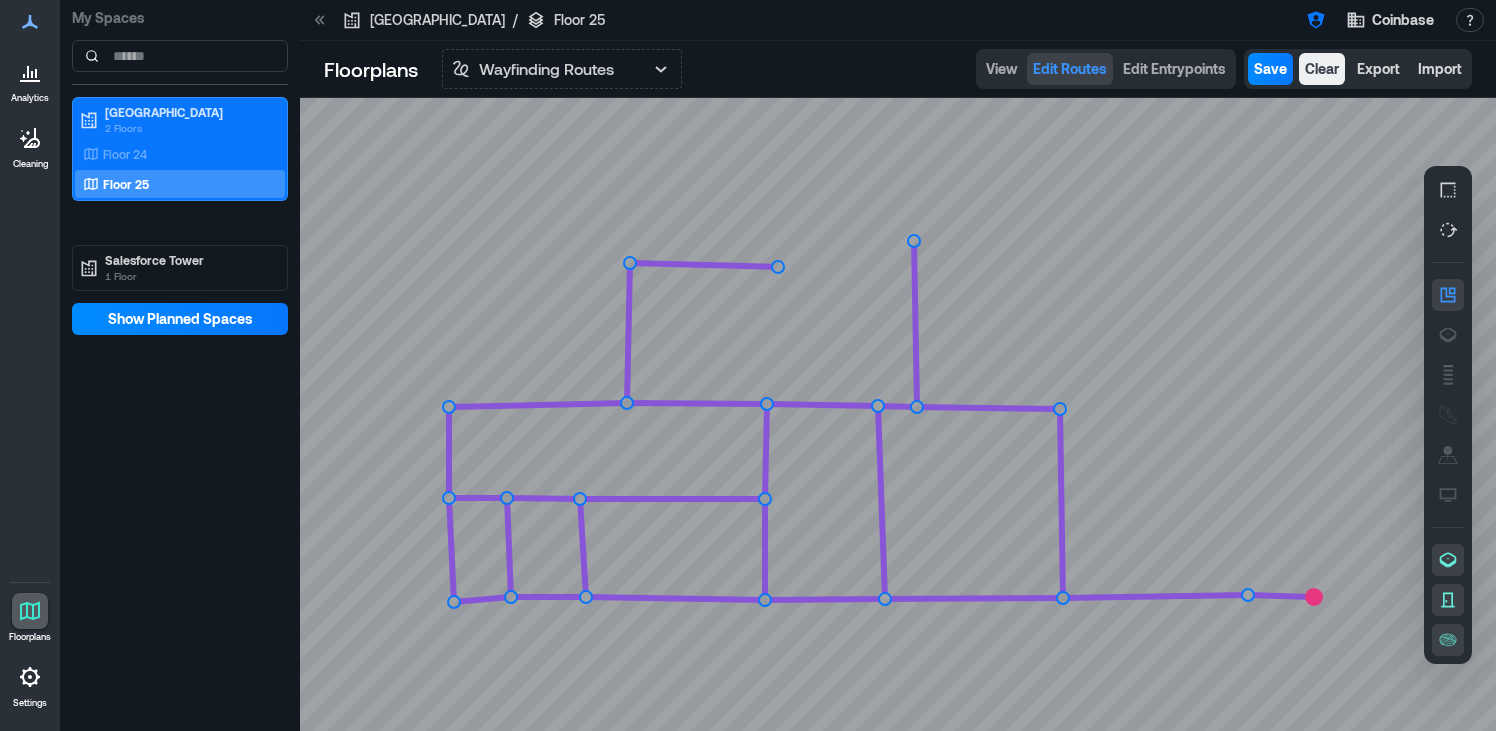 click 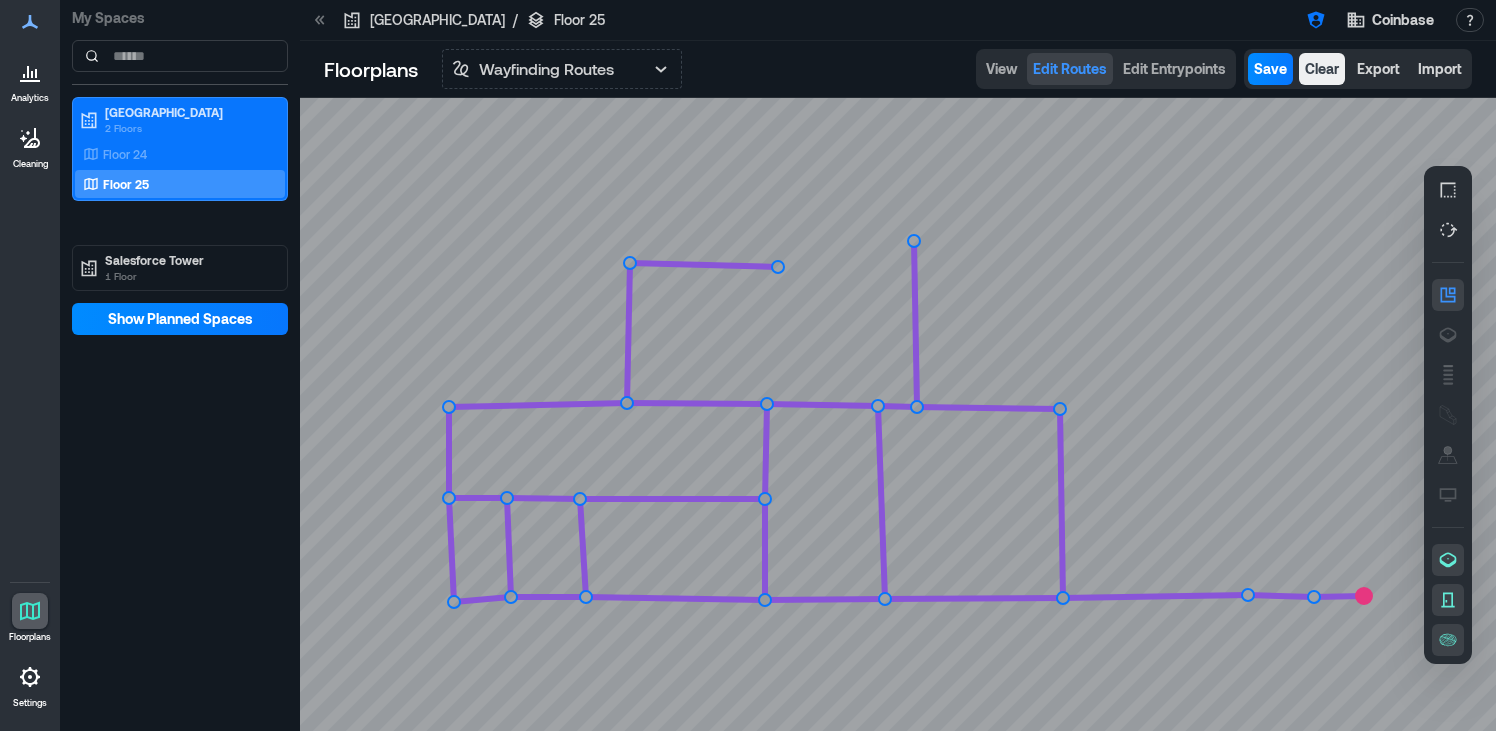 click 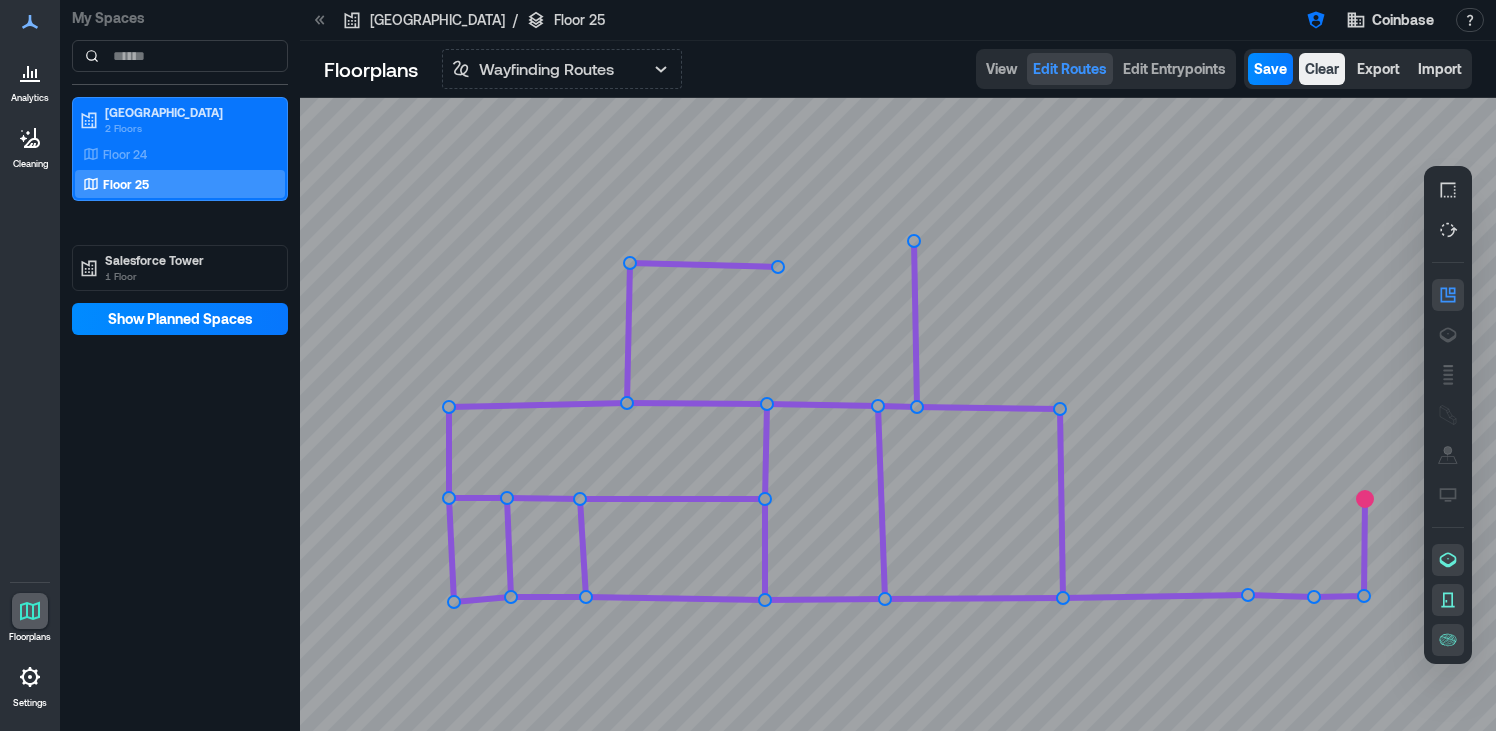 click 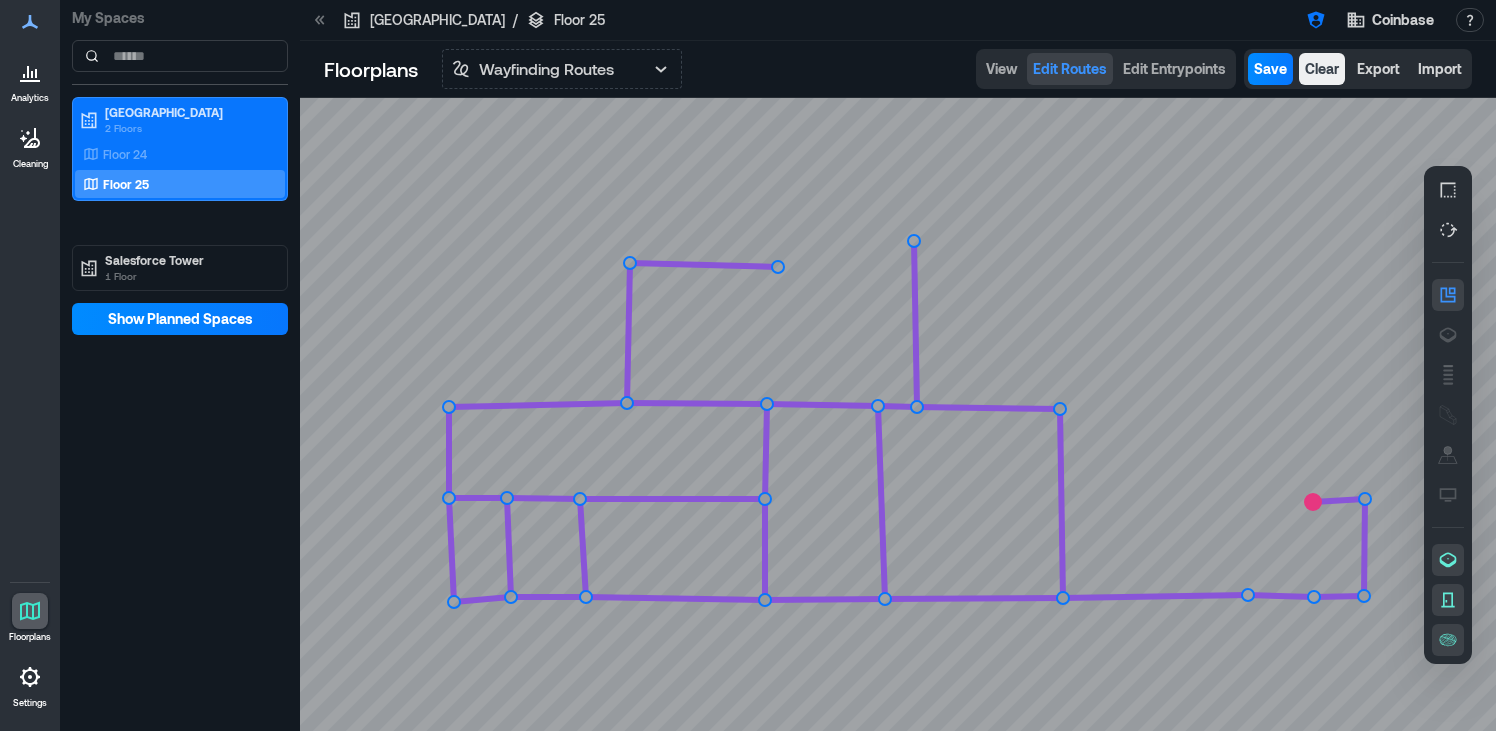 click 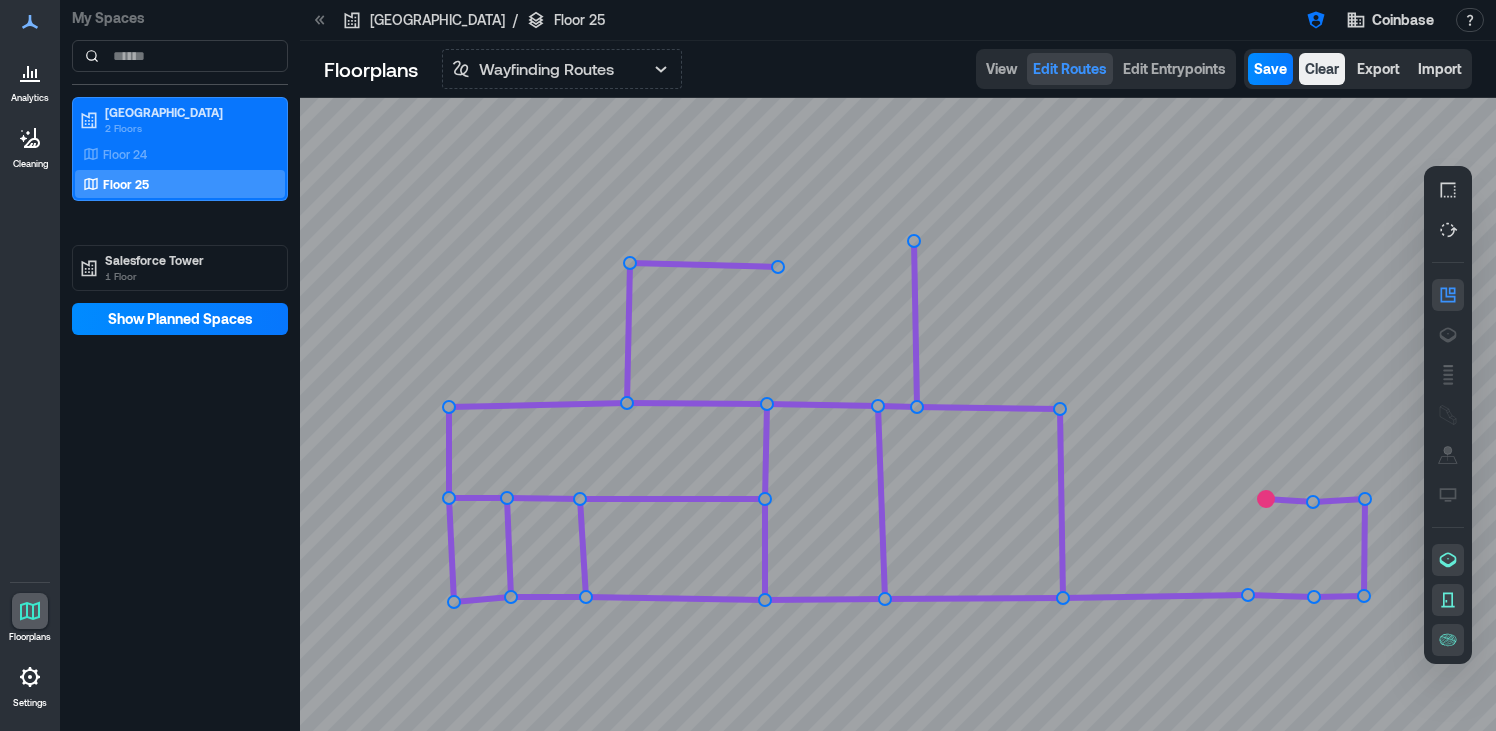 click 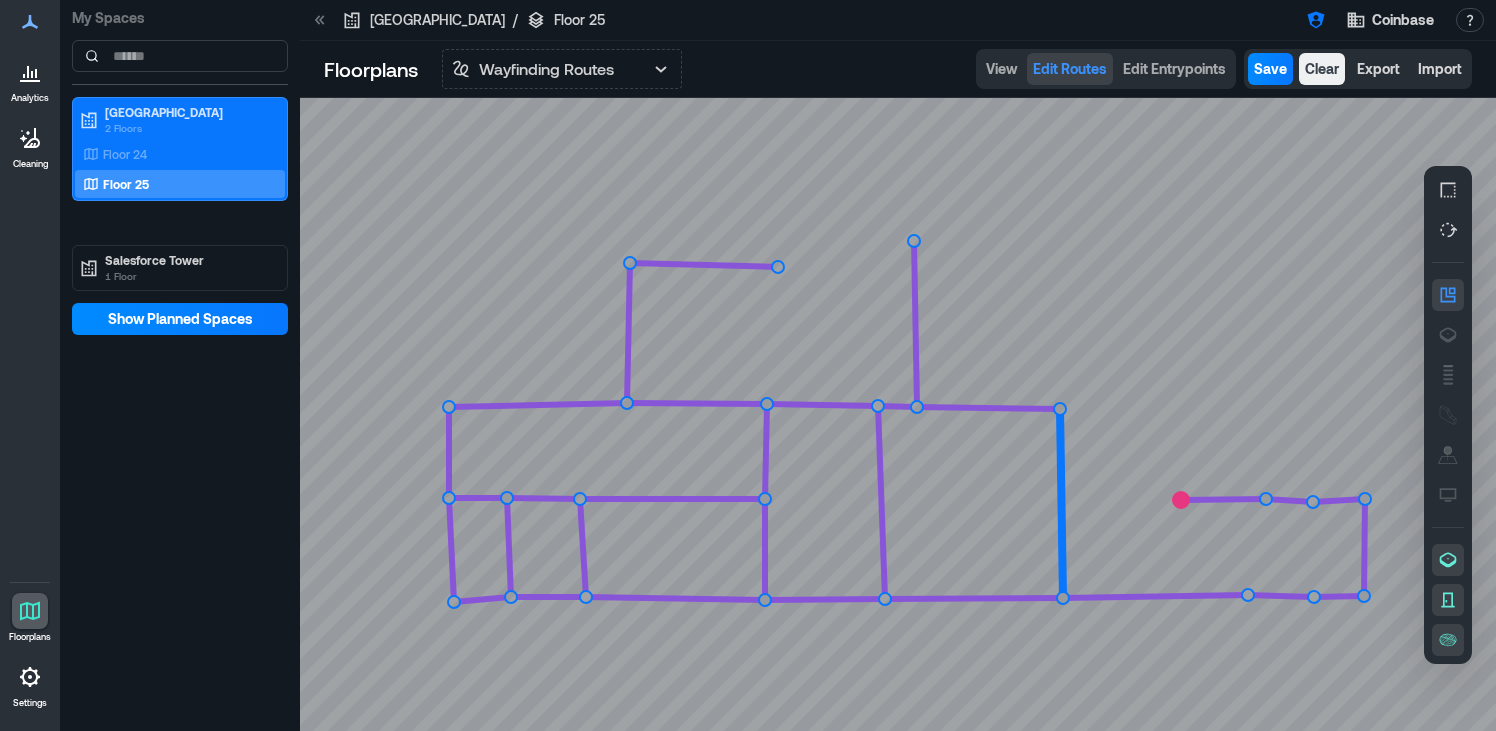 click 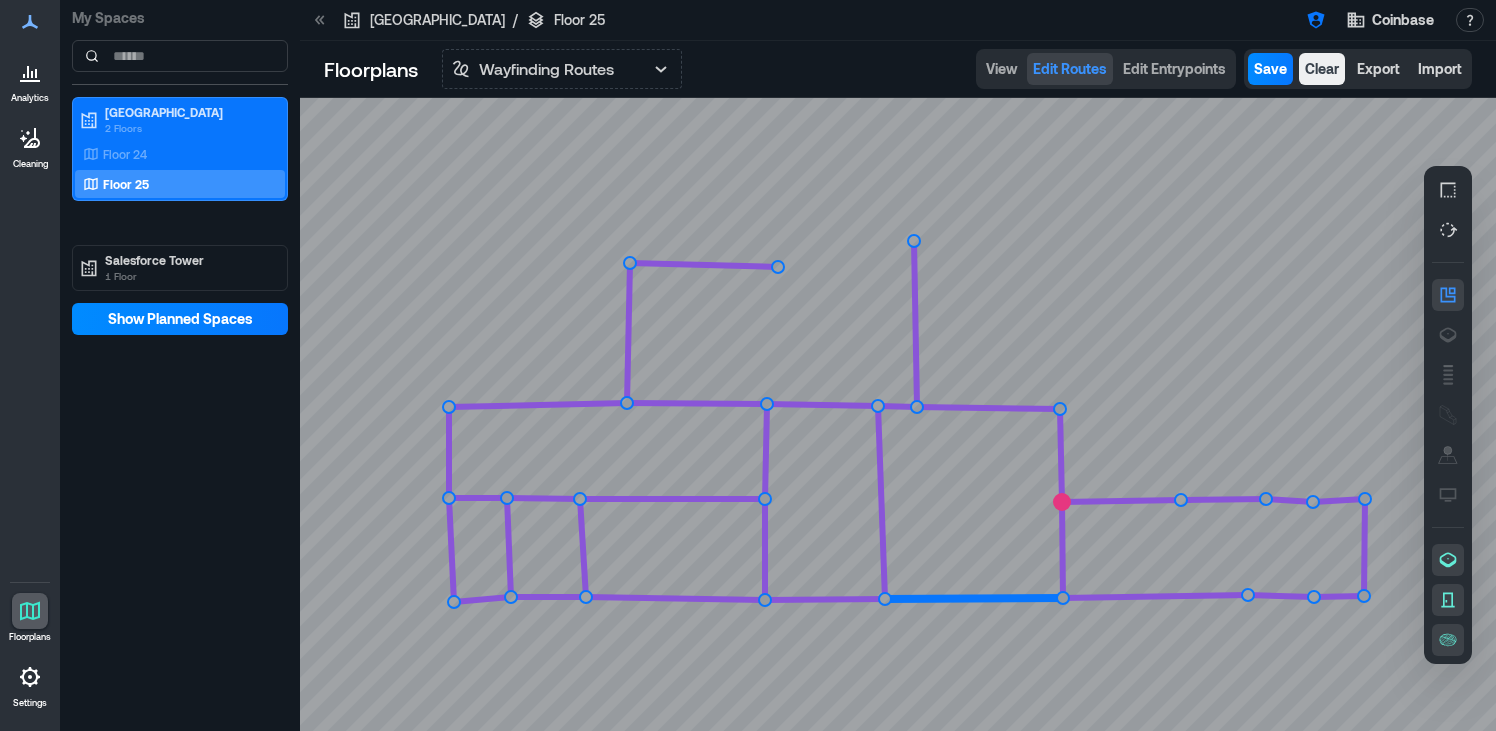 click 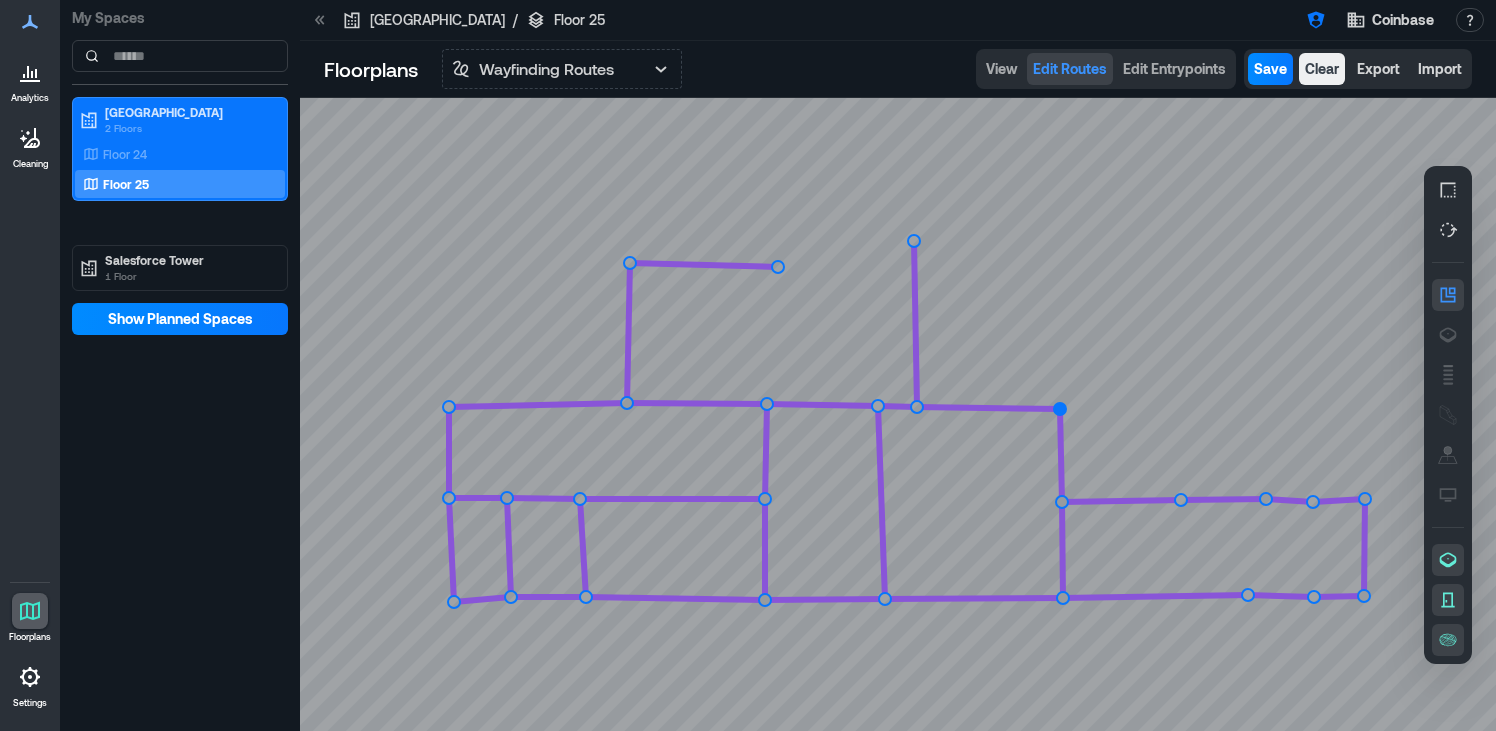 click 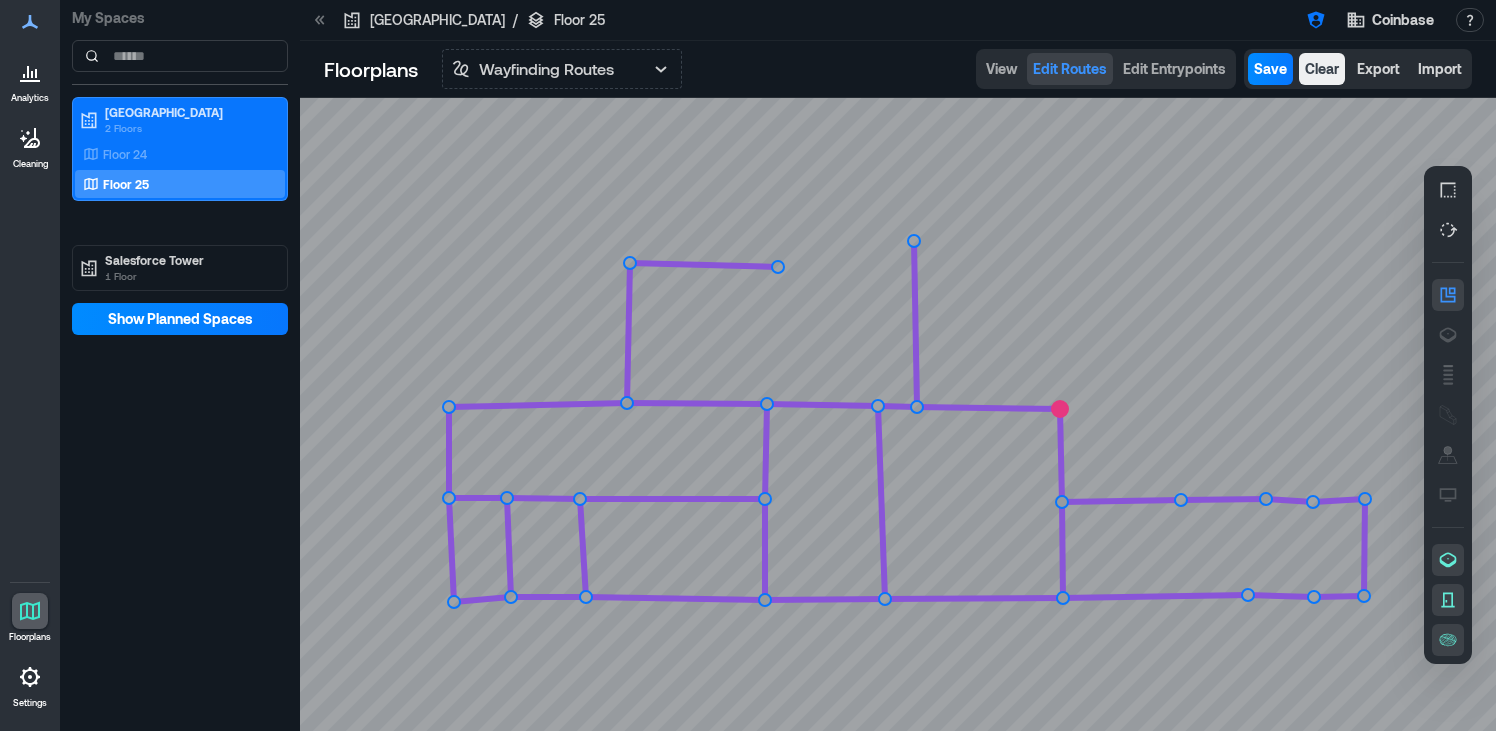 click 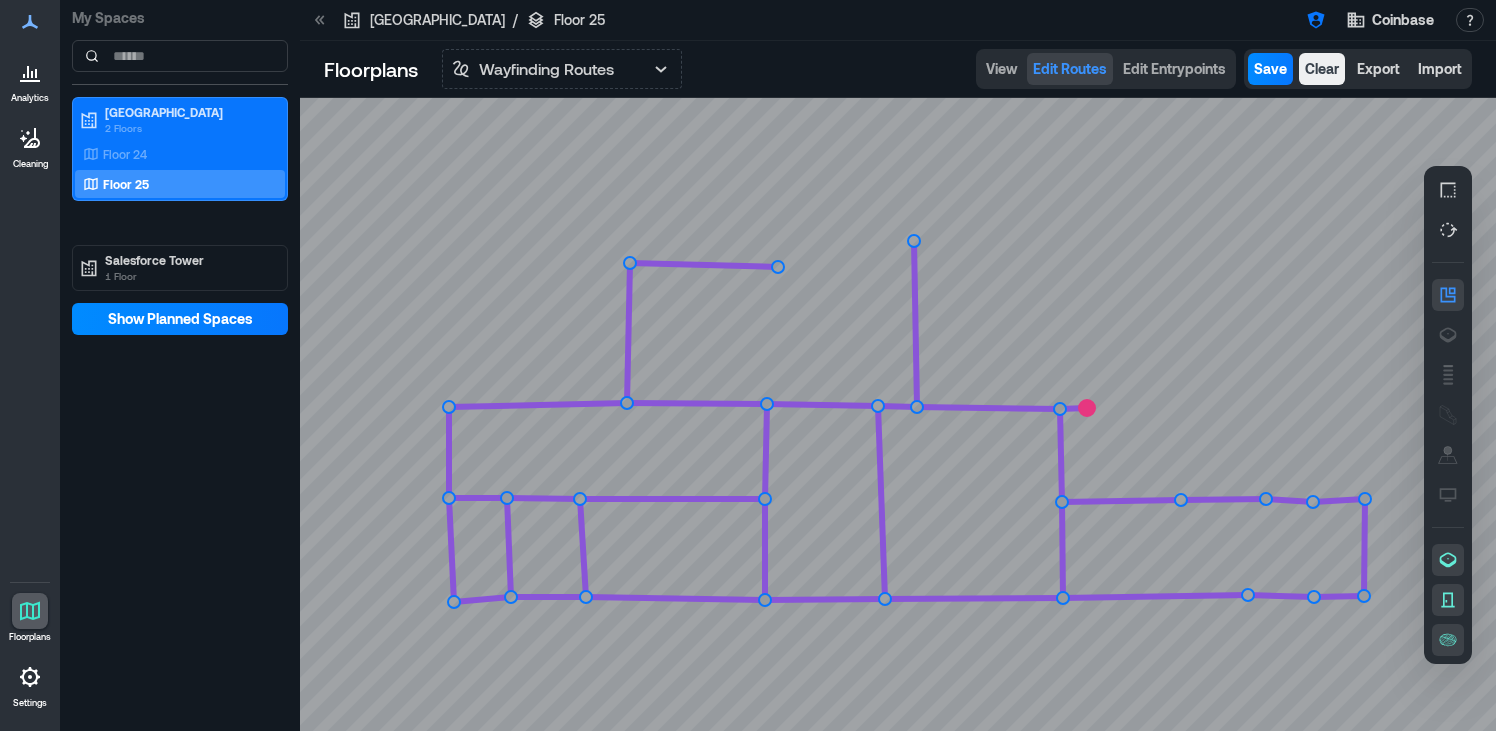 click 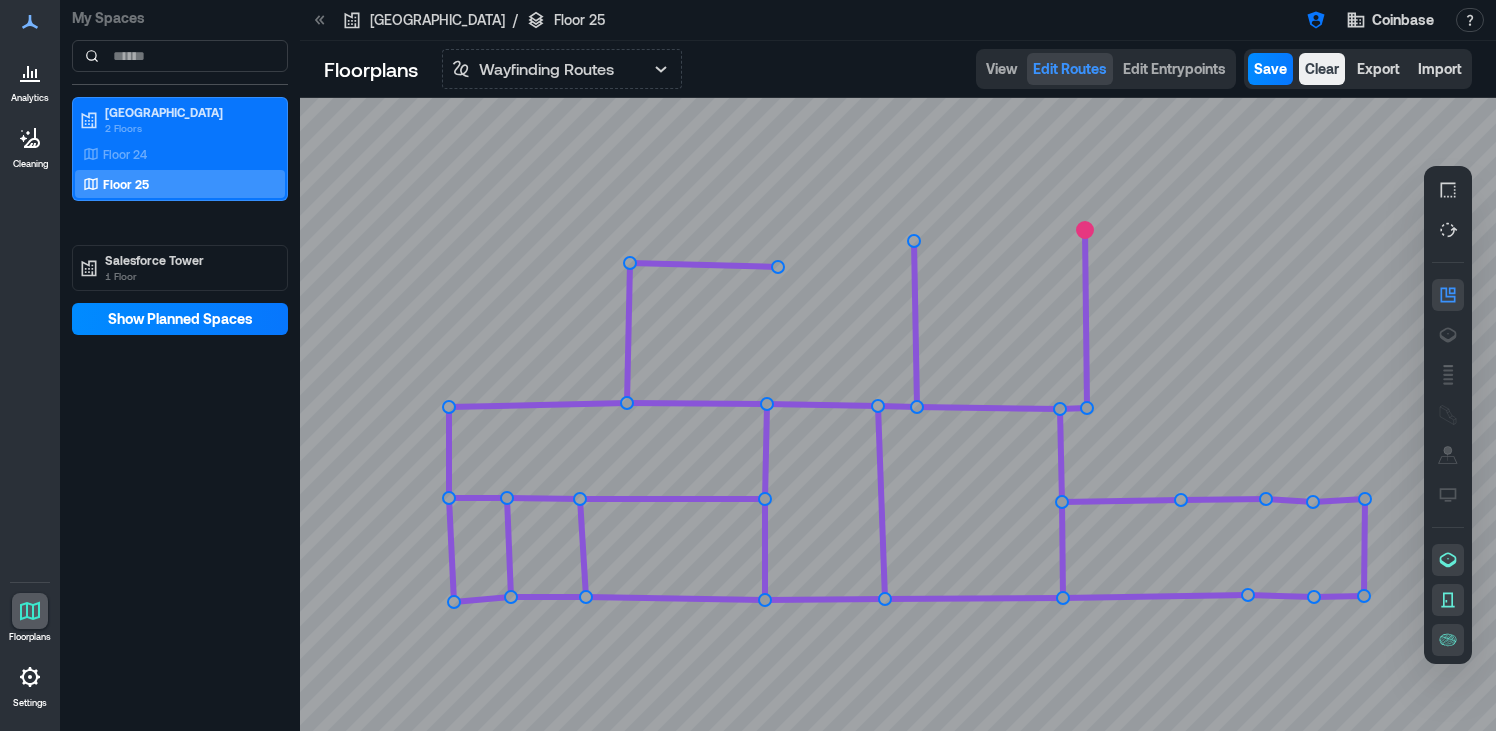 click 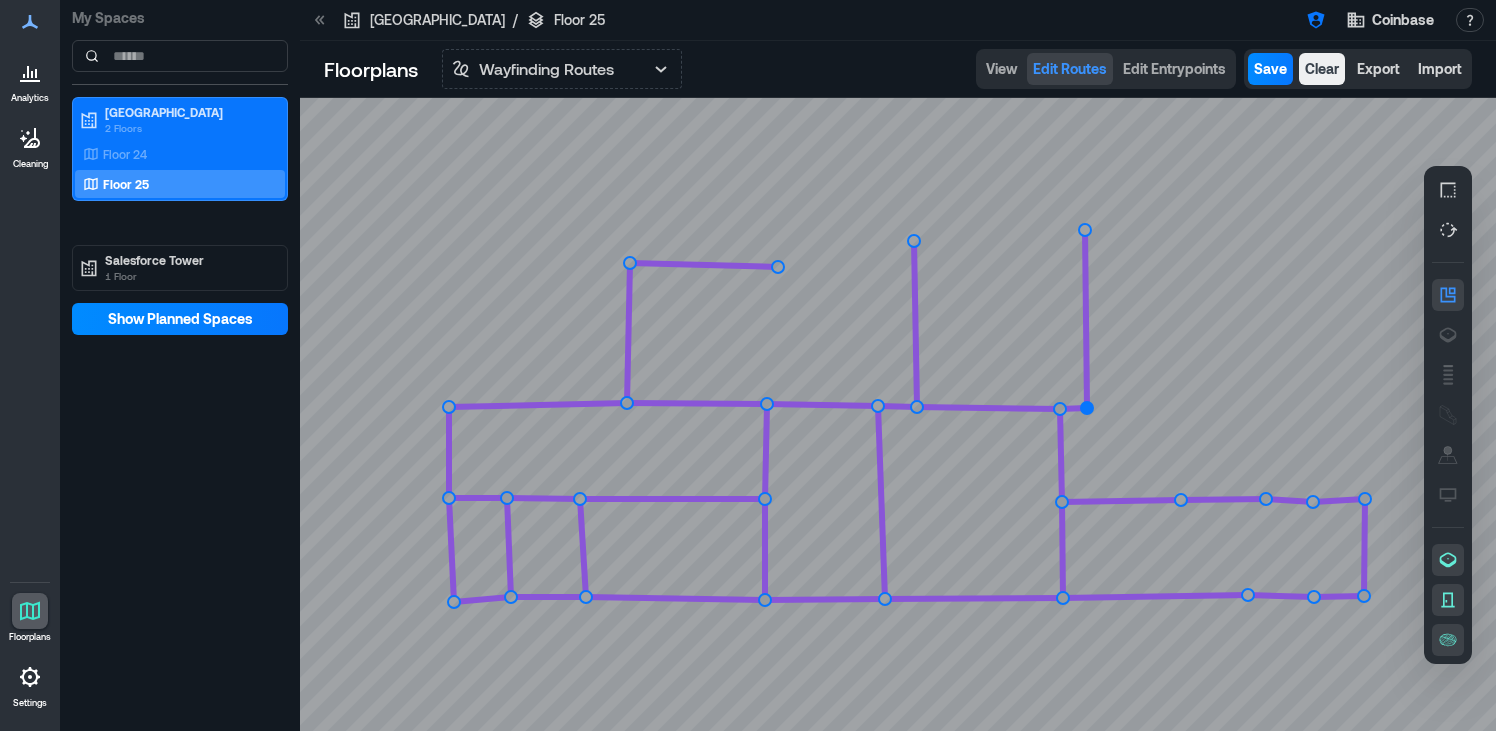 click 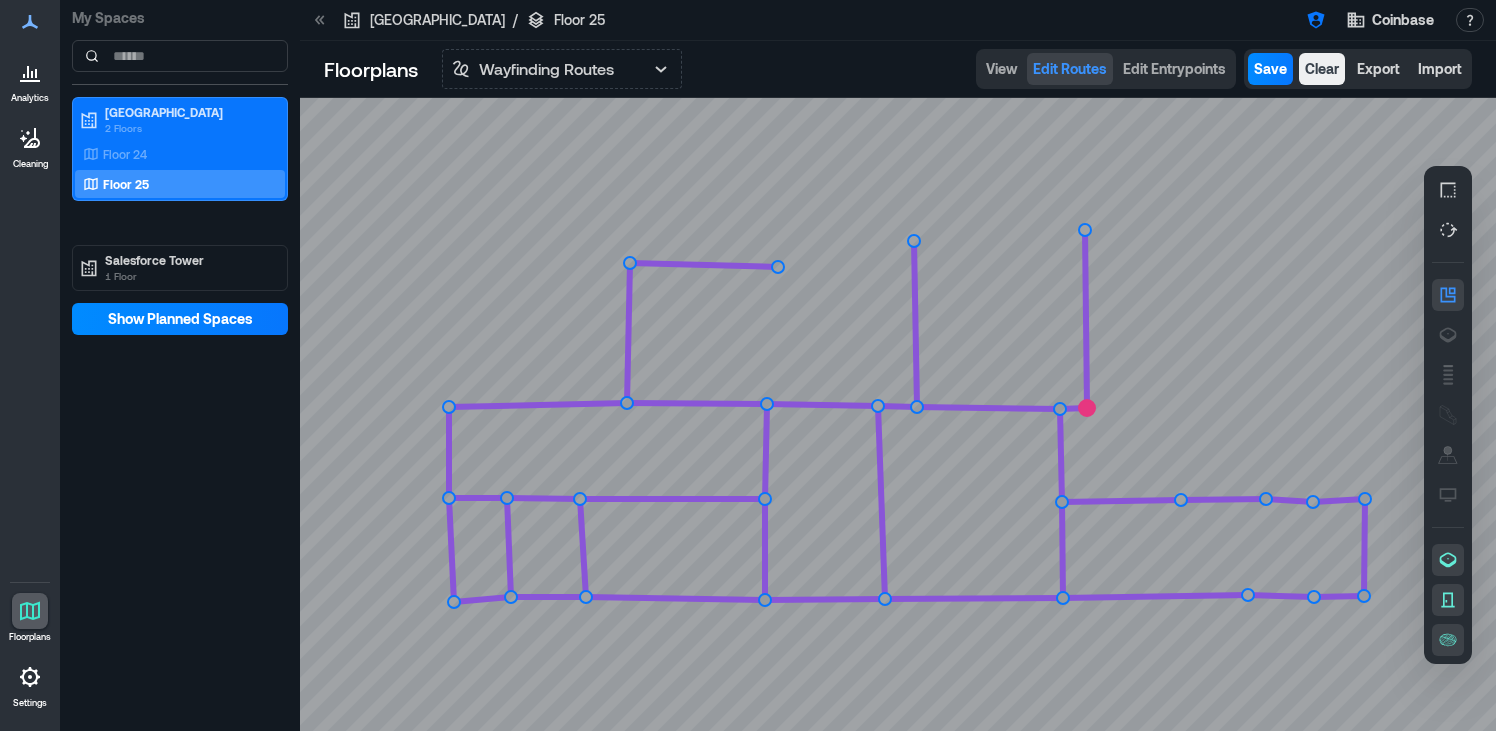 click 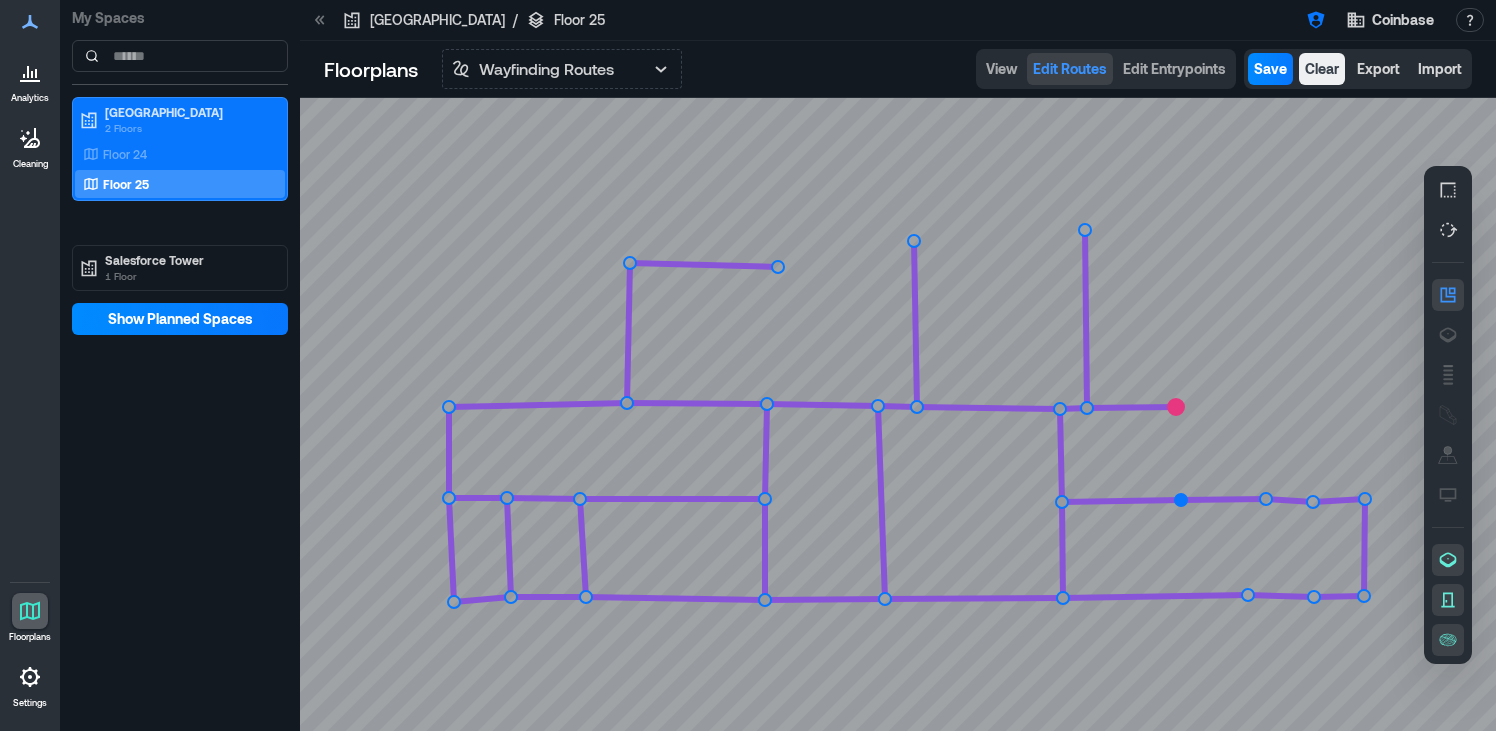click 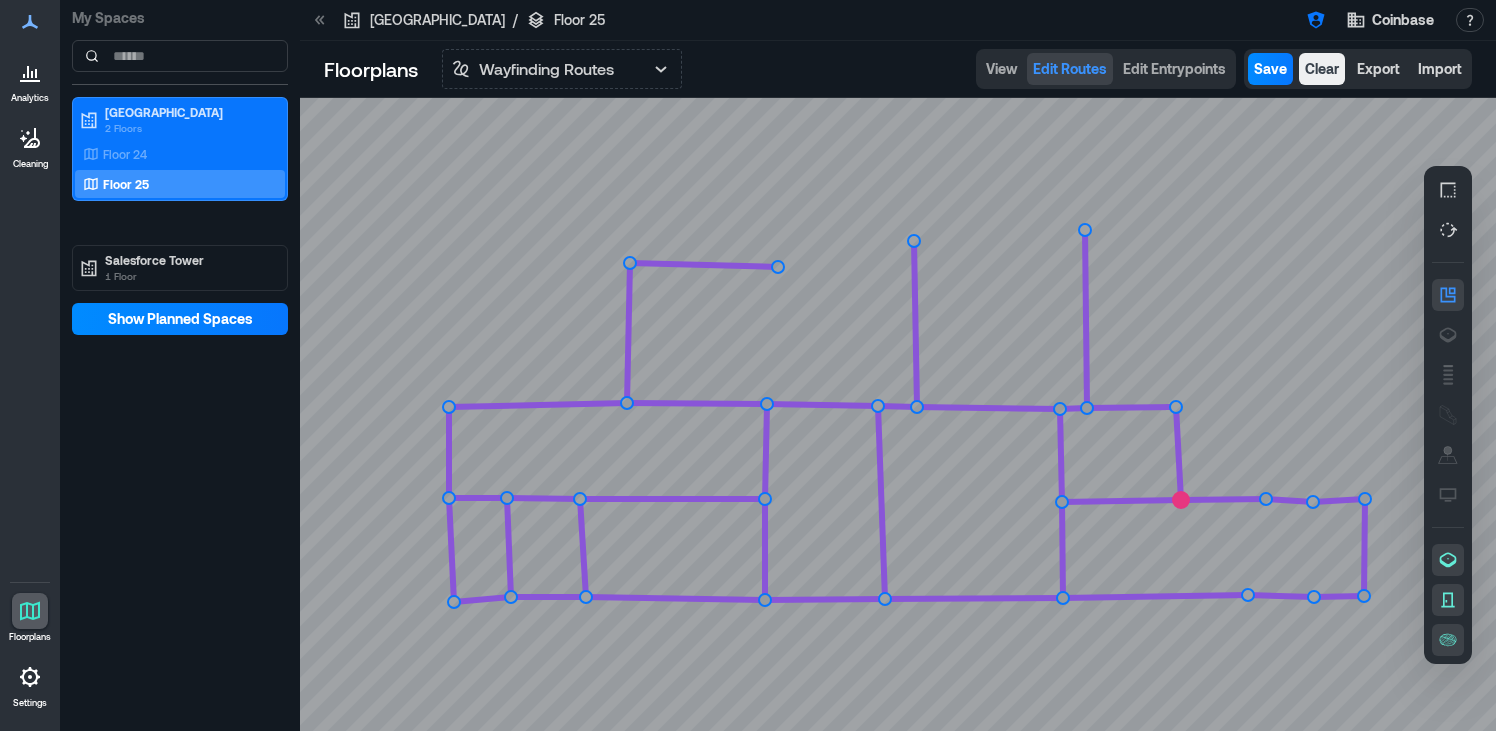 click 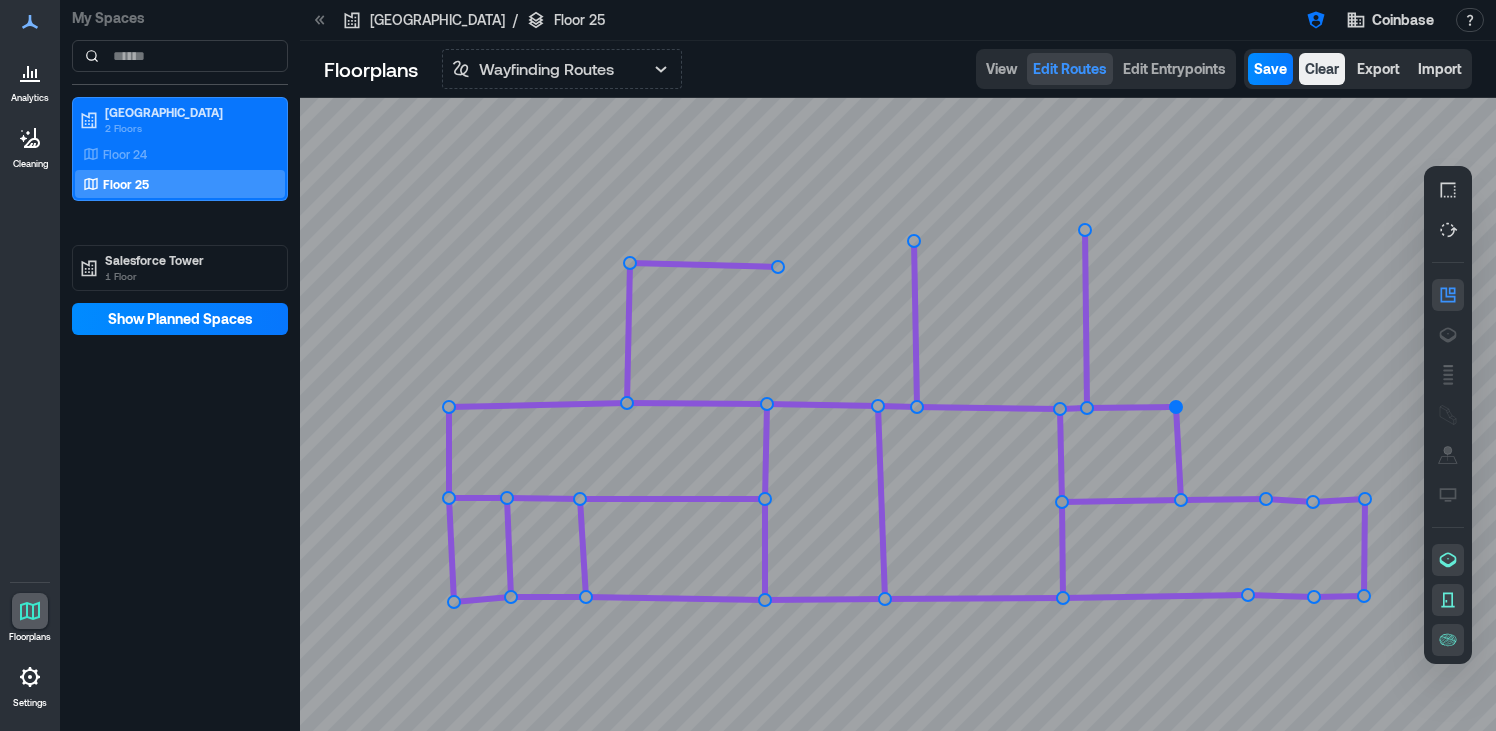click 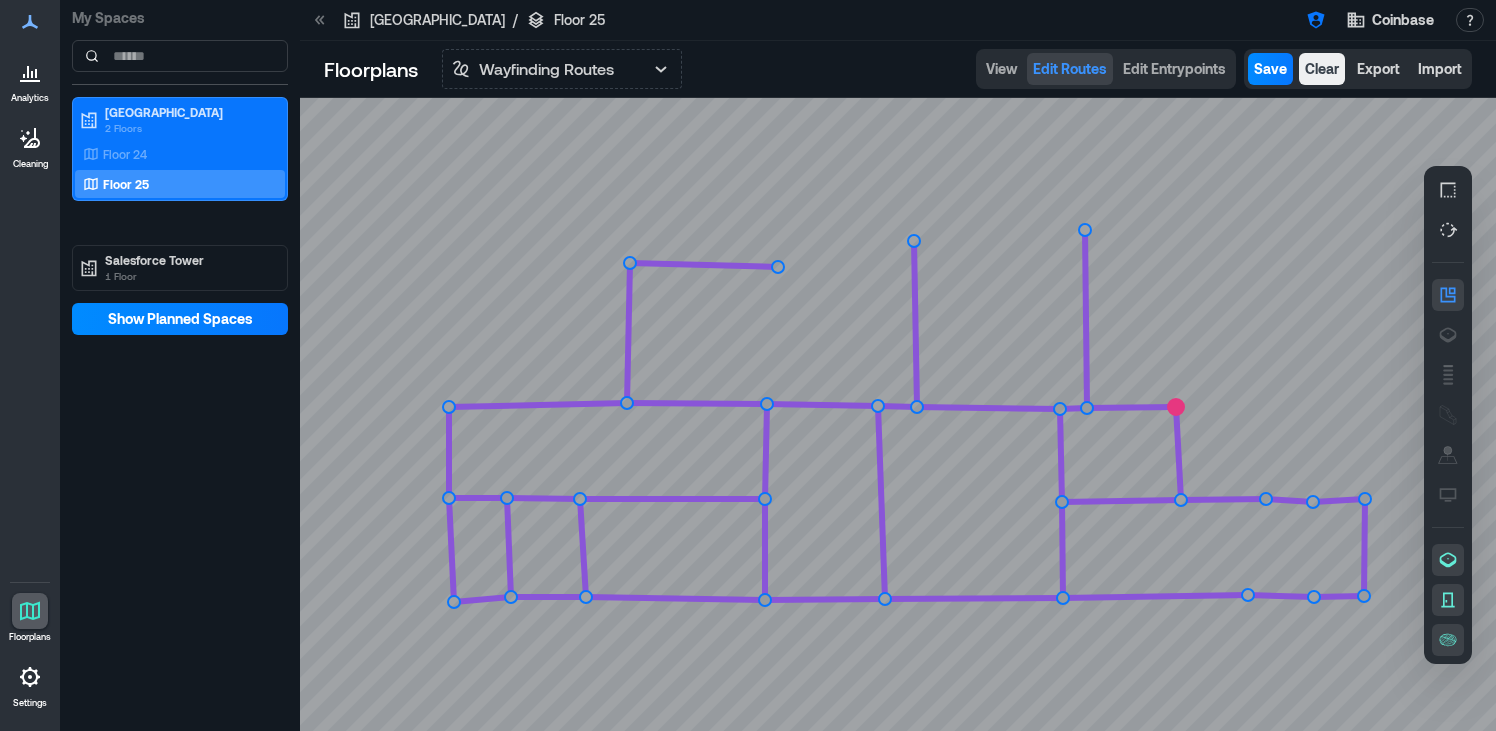 click 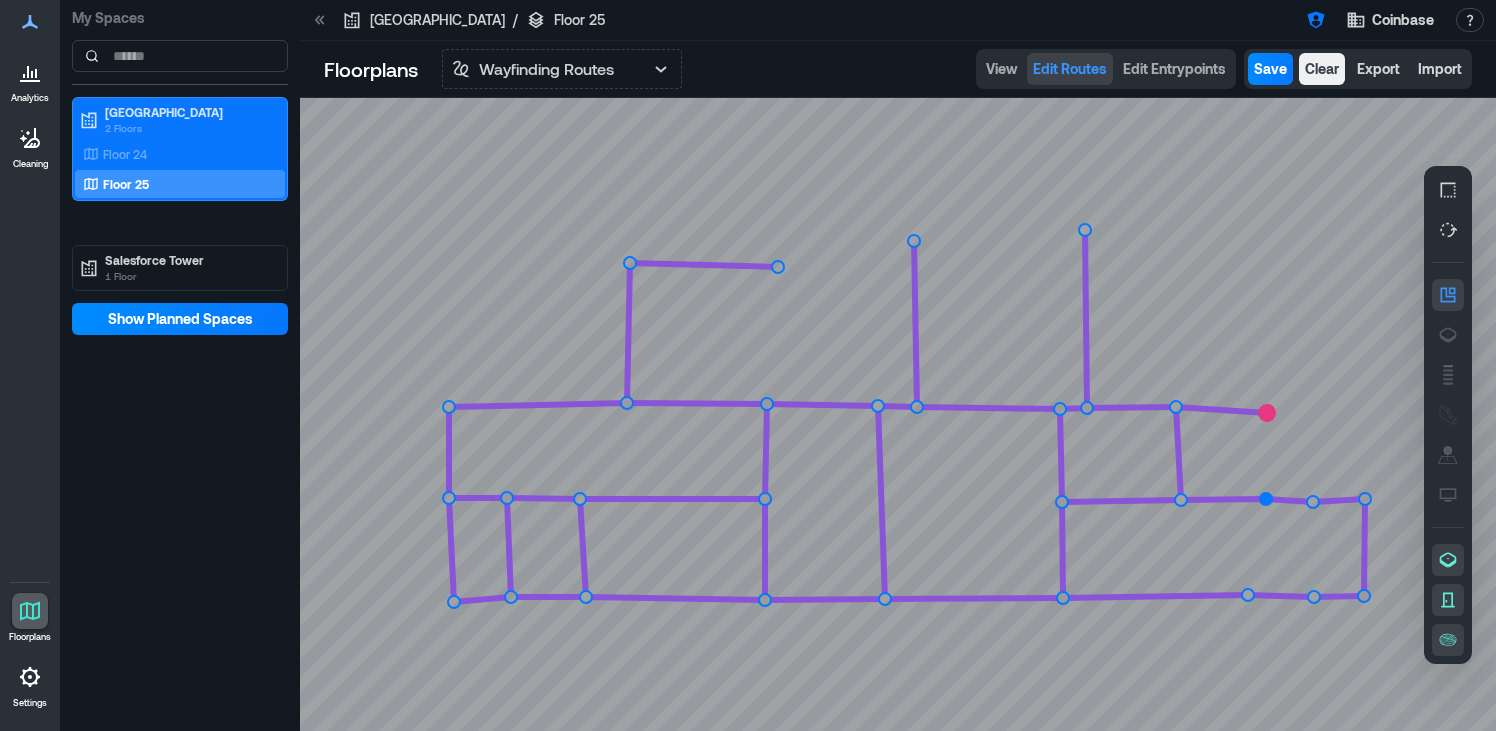 click 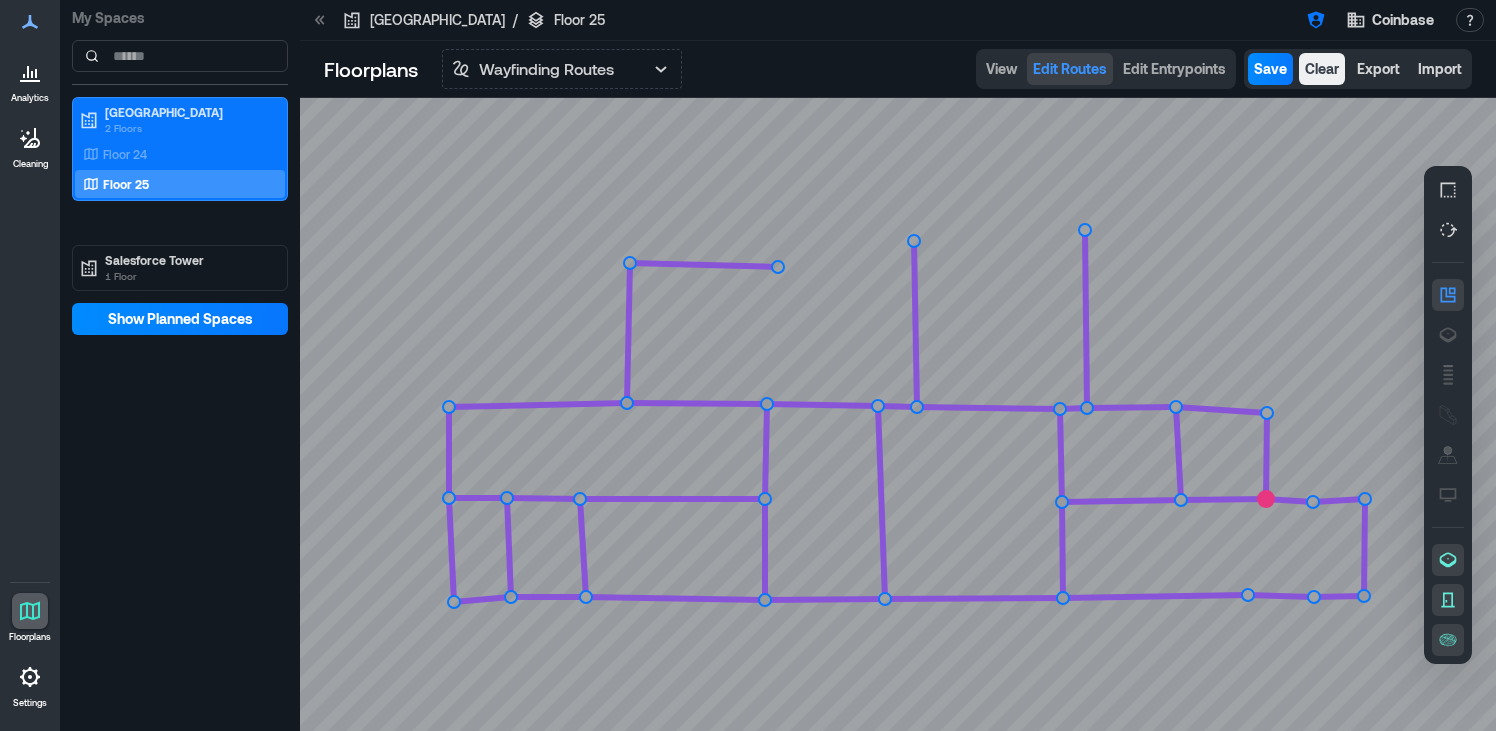 click 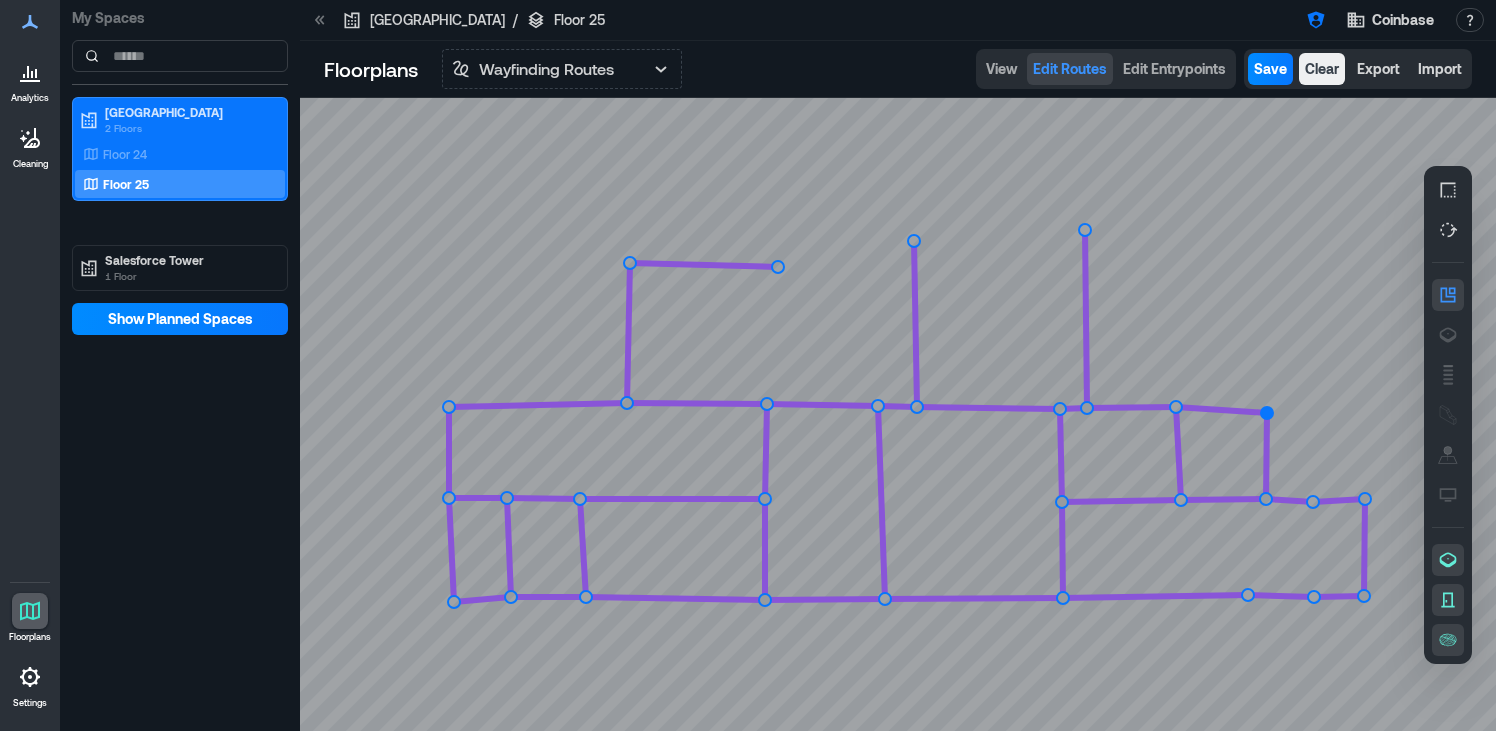 click 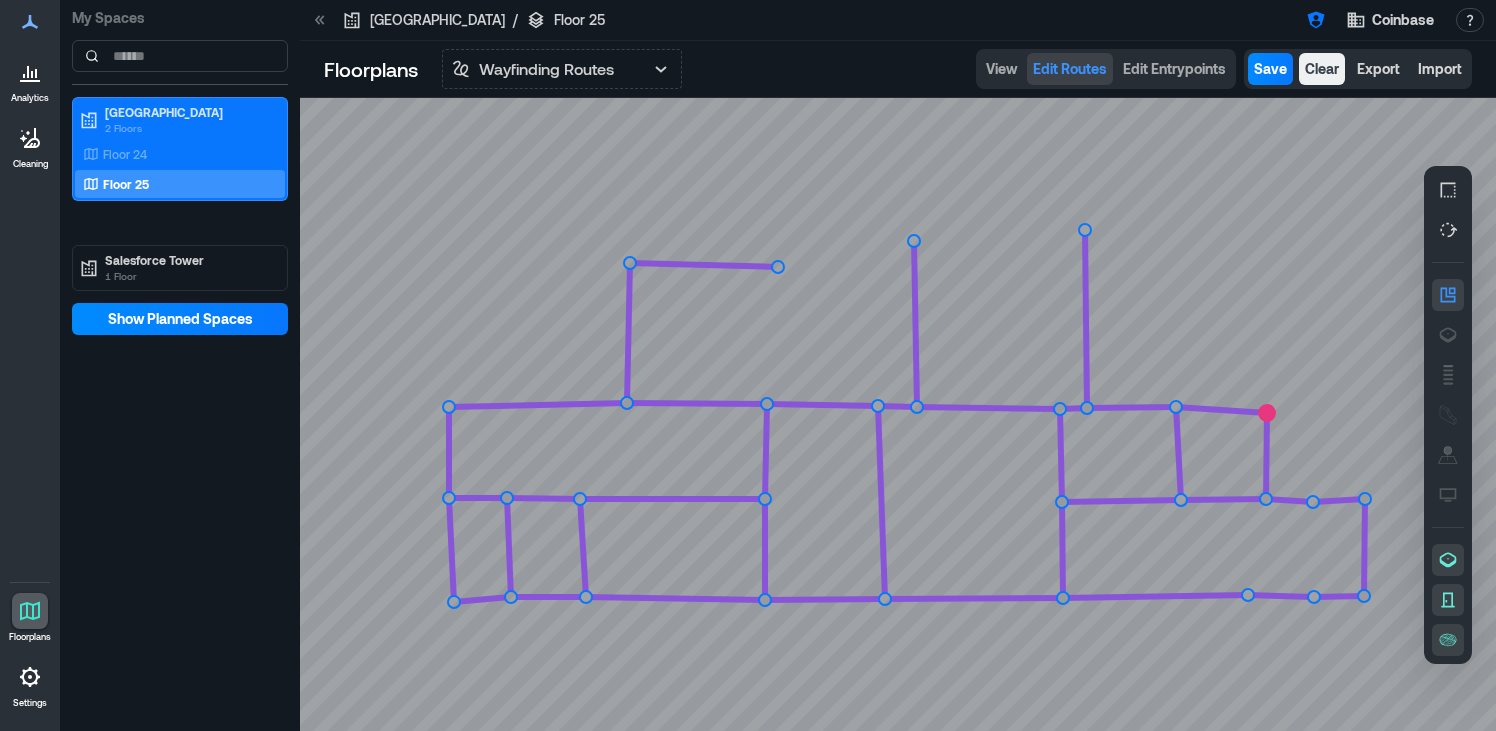 click 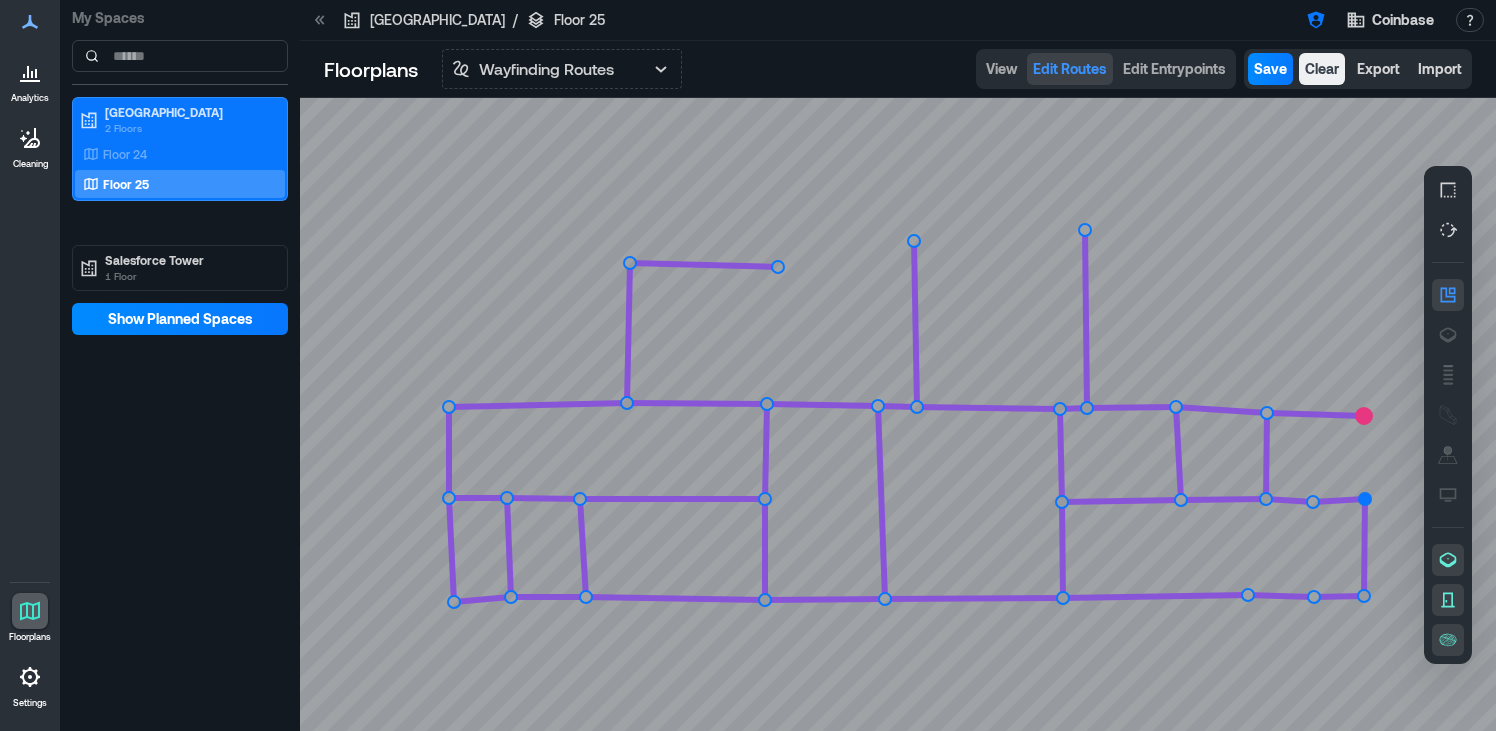 click 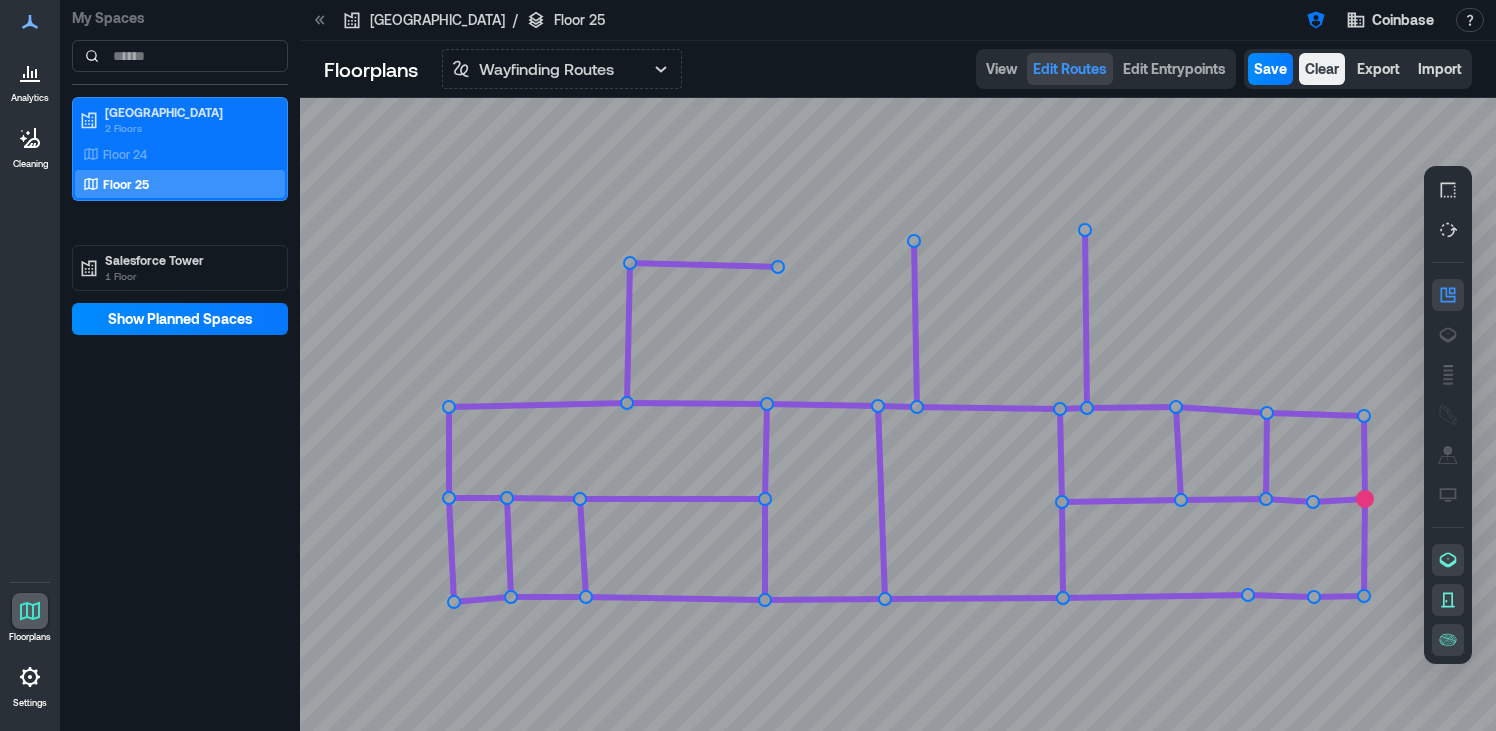 click 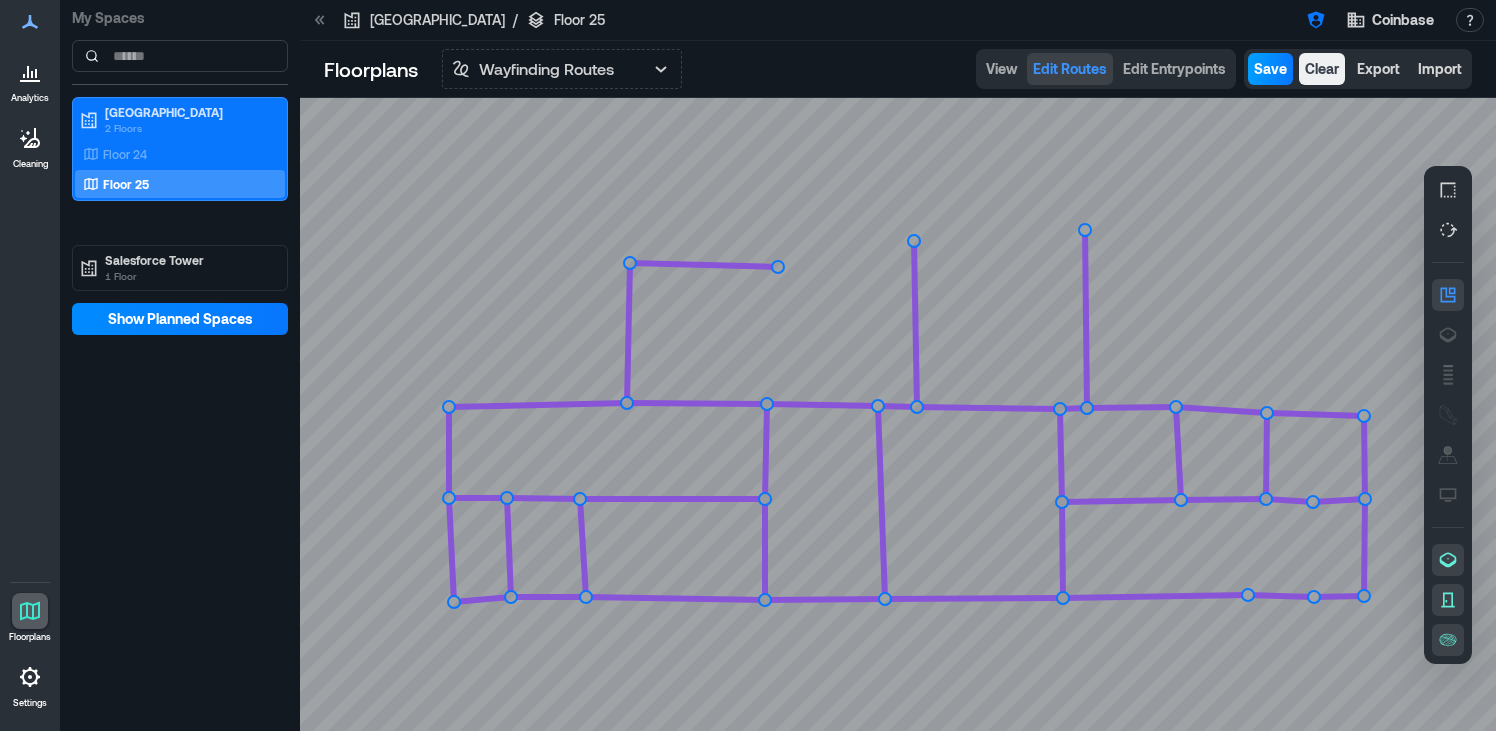 click on "Save" at bounding box center [1270, 69] 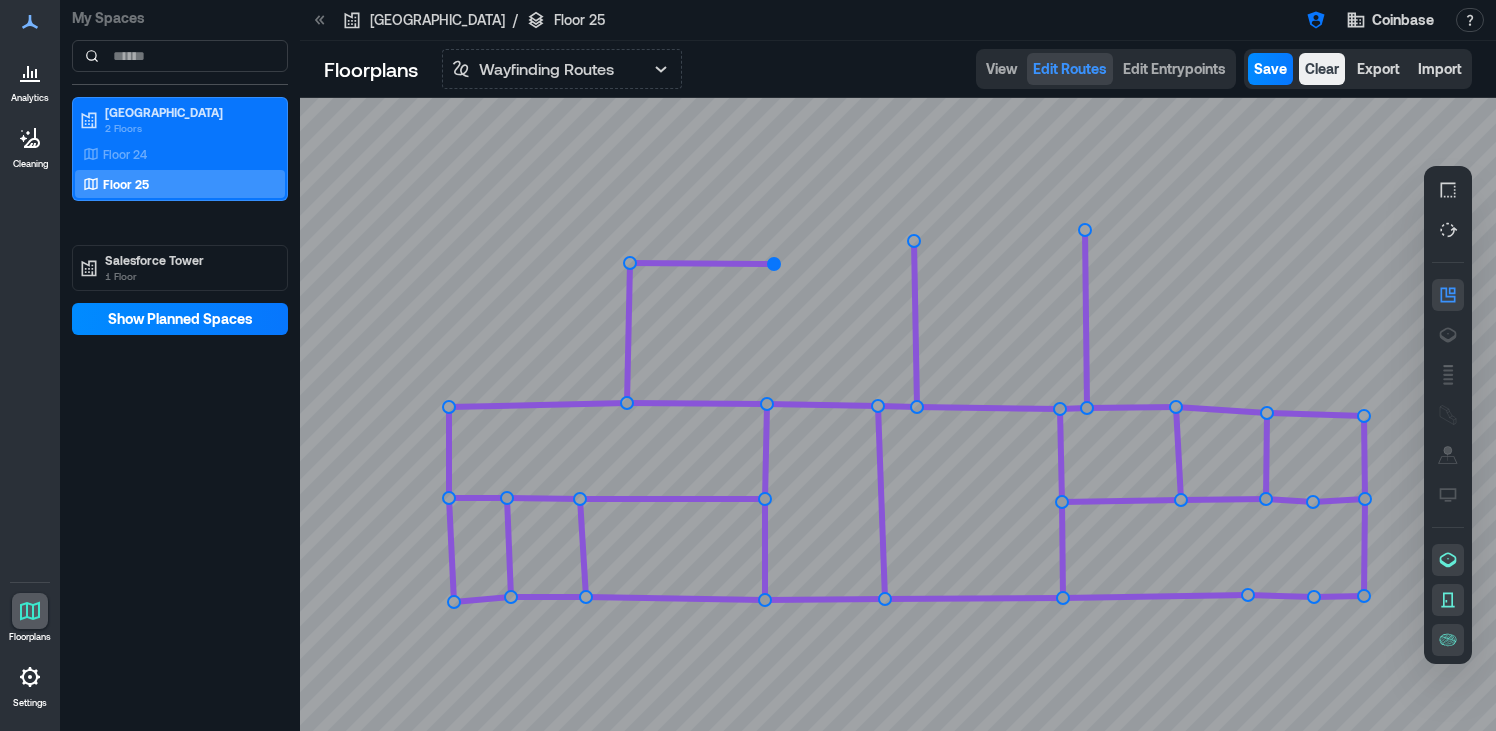 click 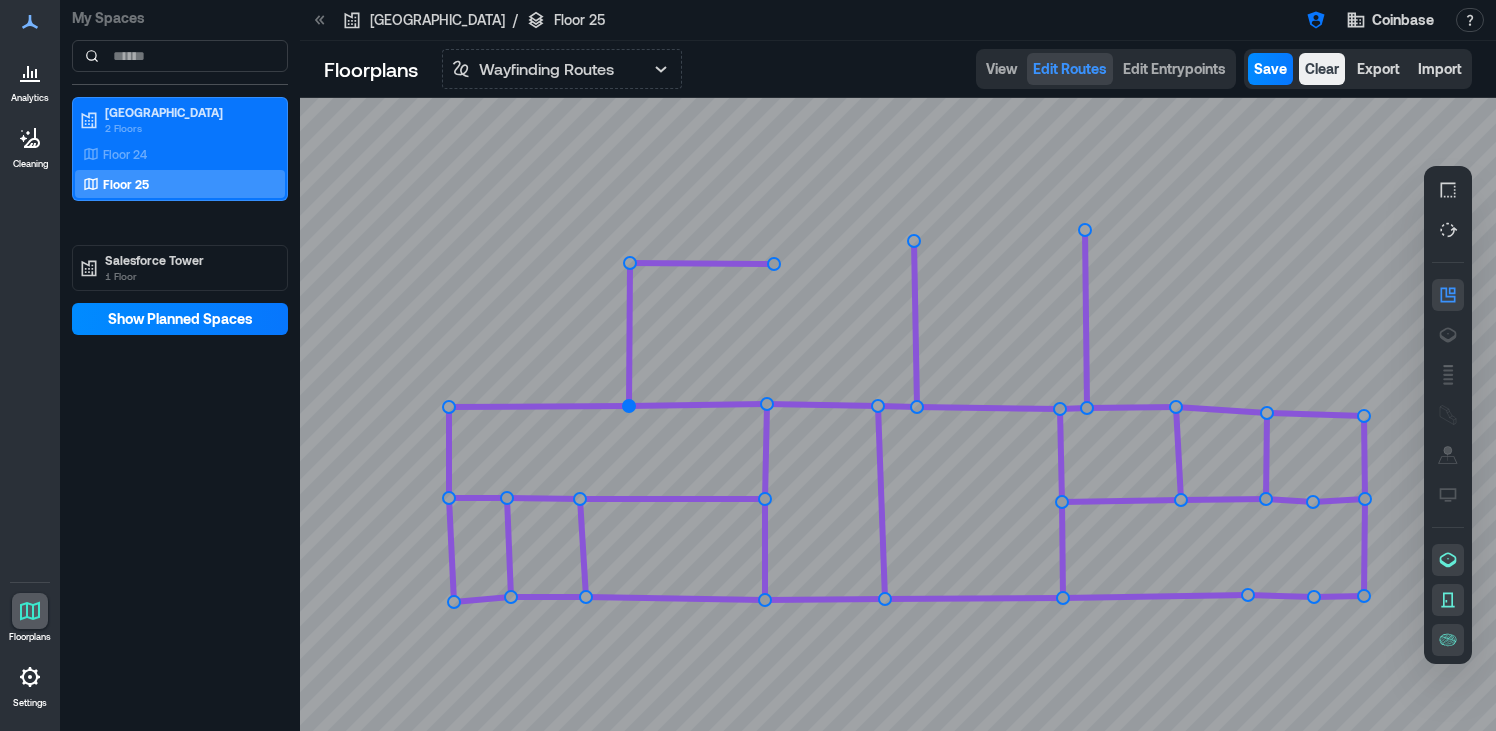 click 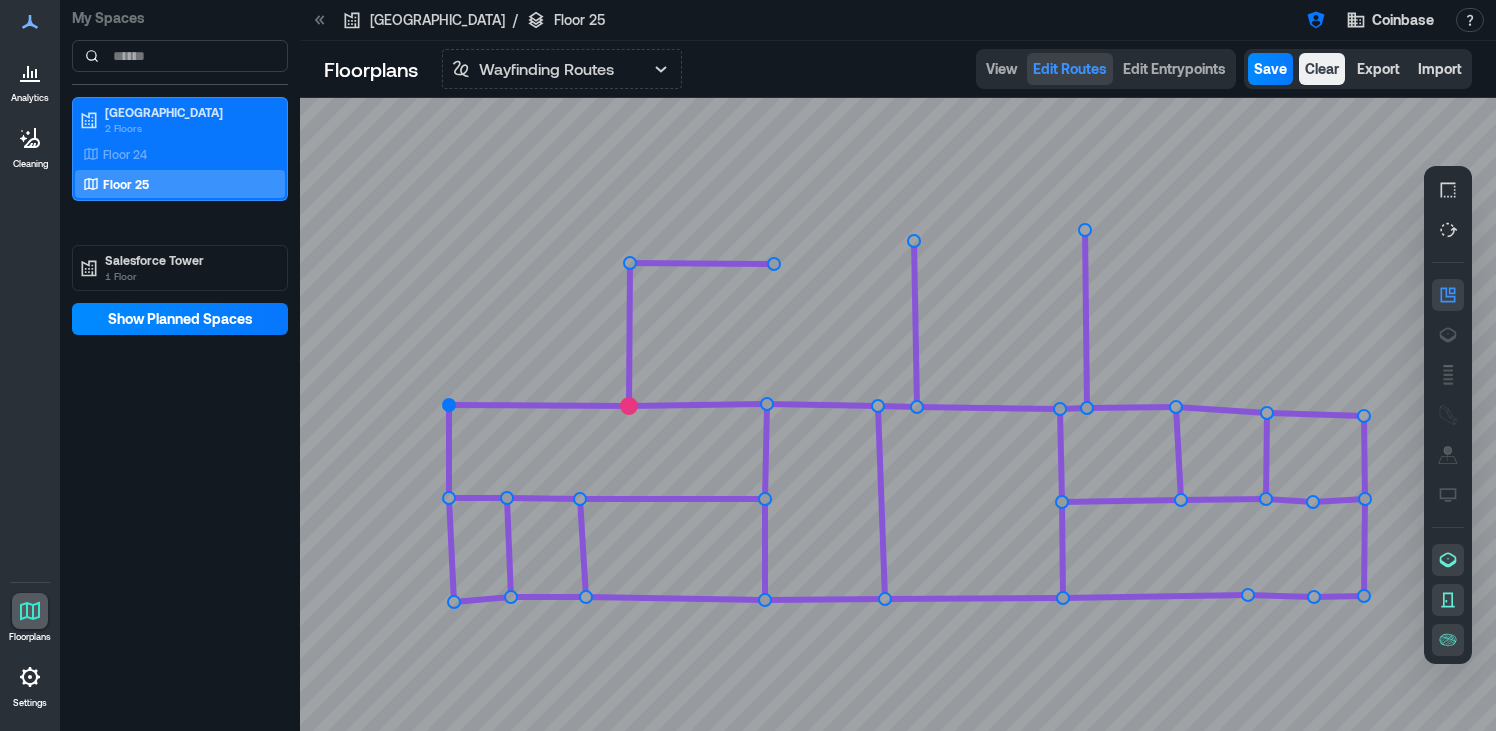 click 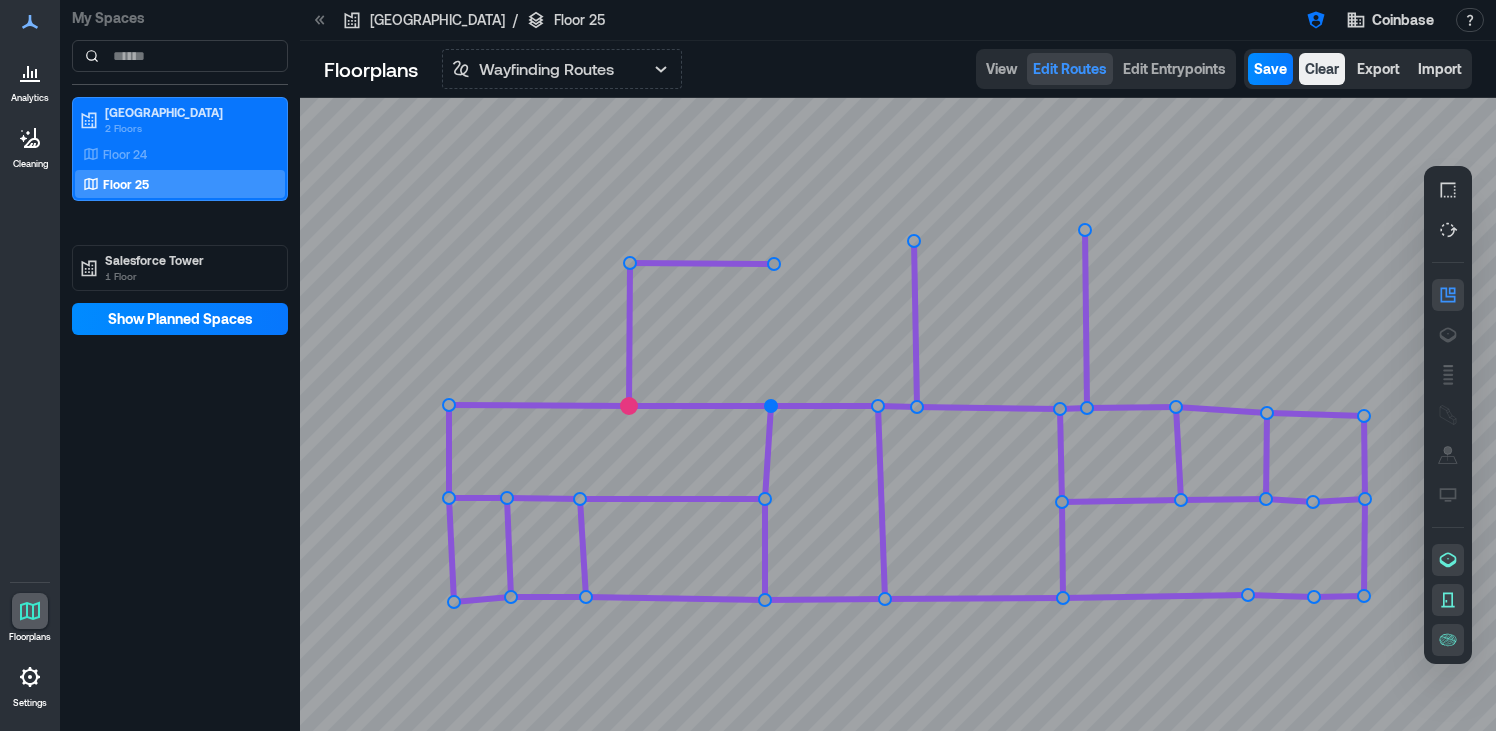 click 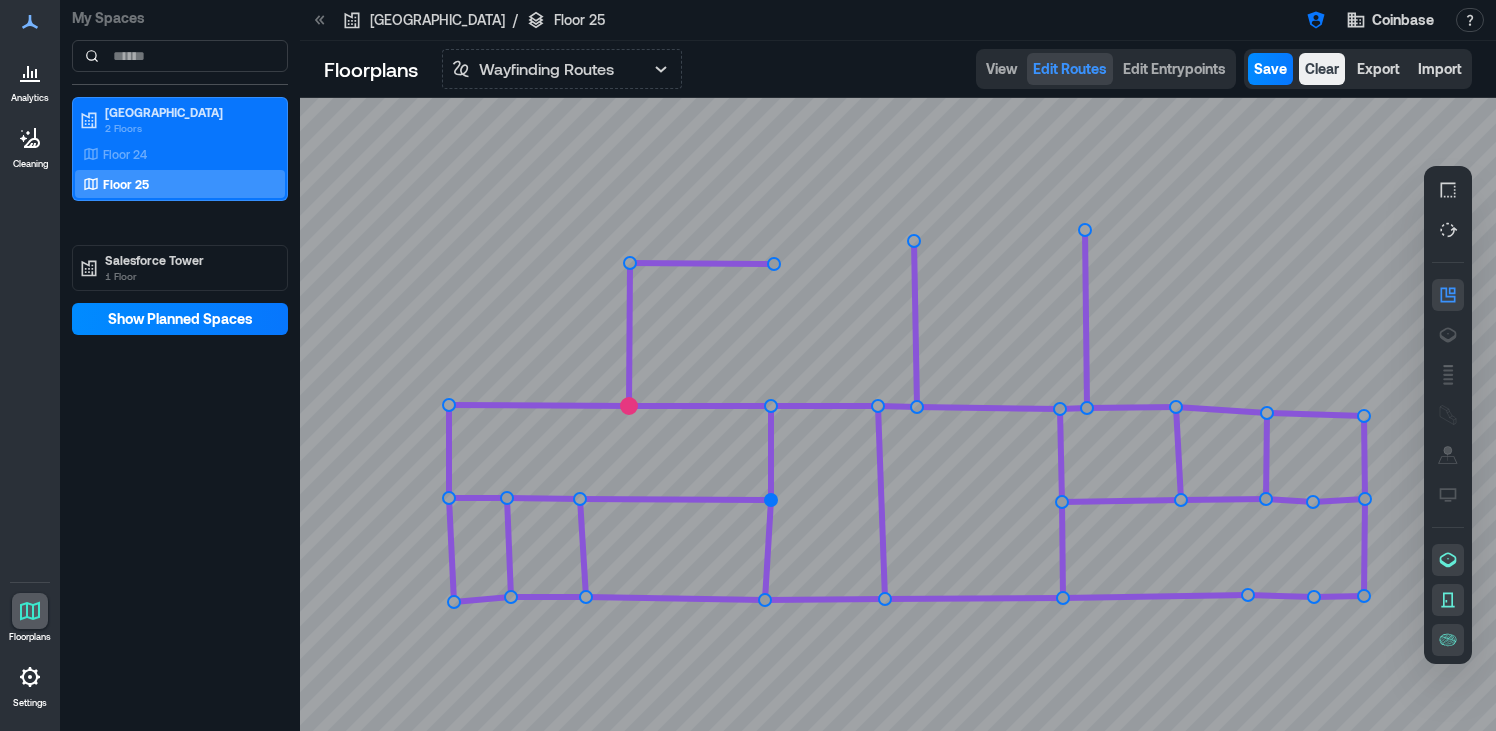 click 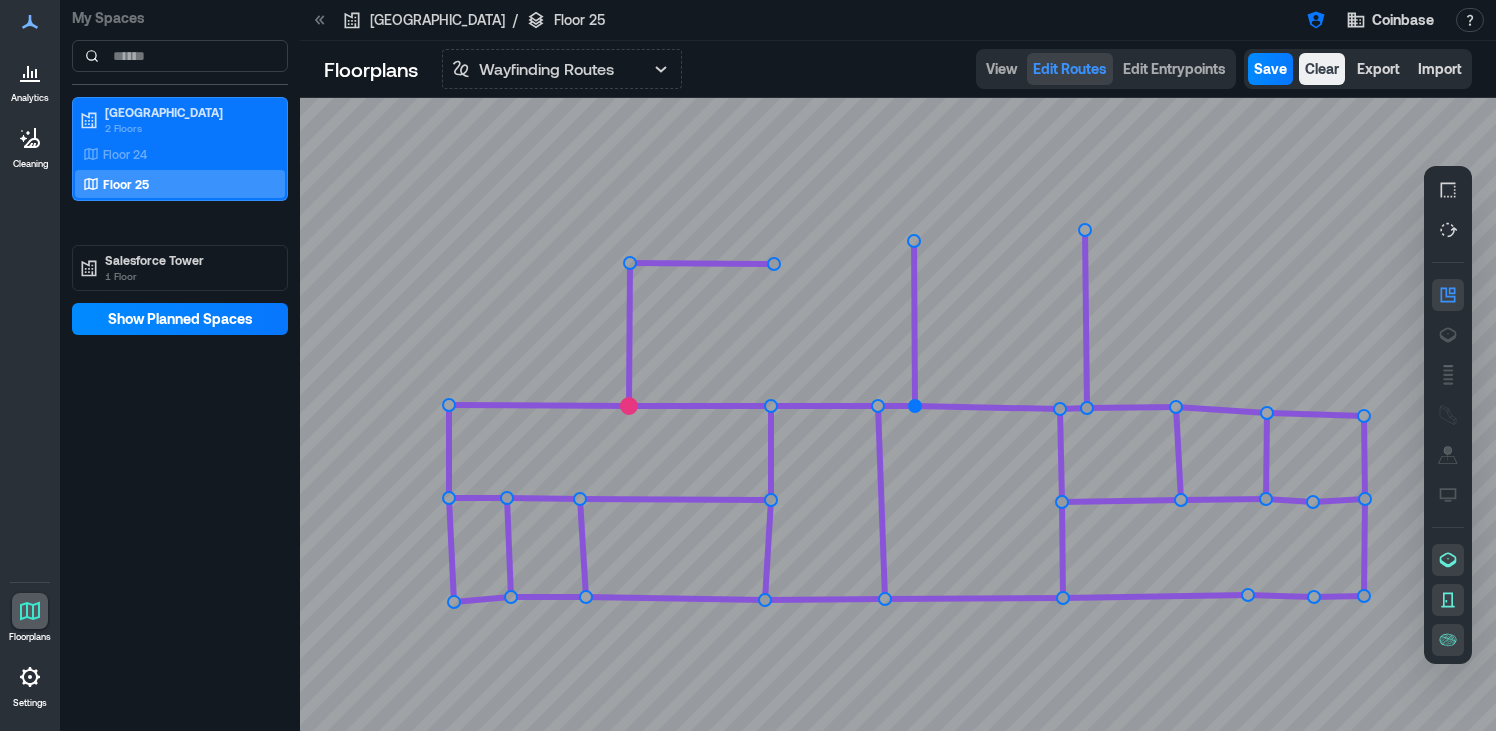 click 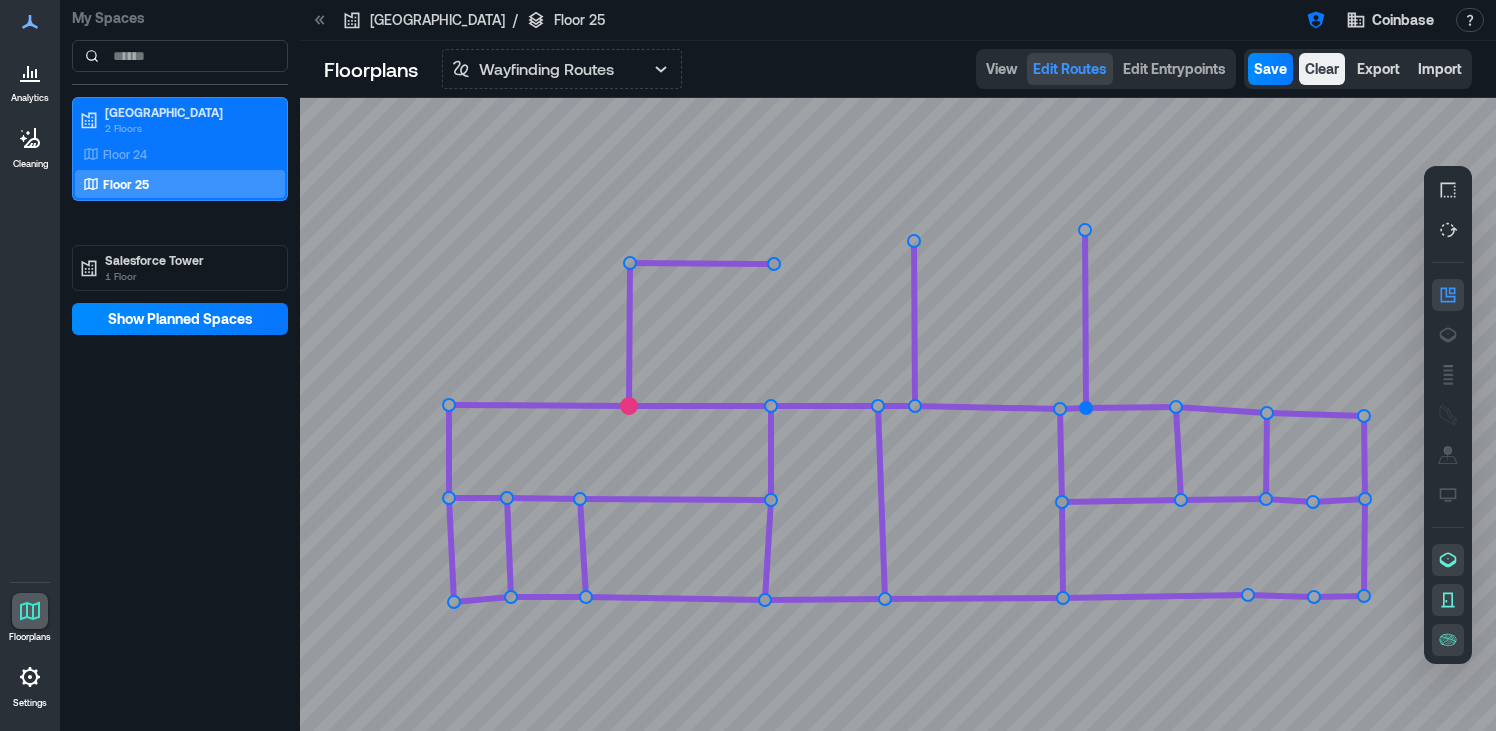 click 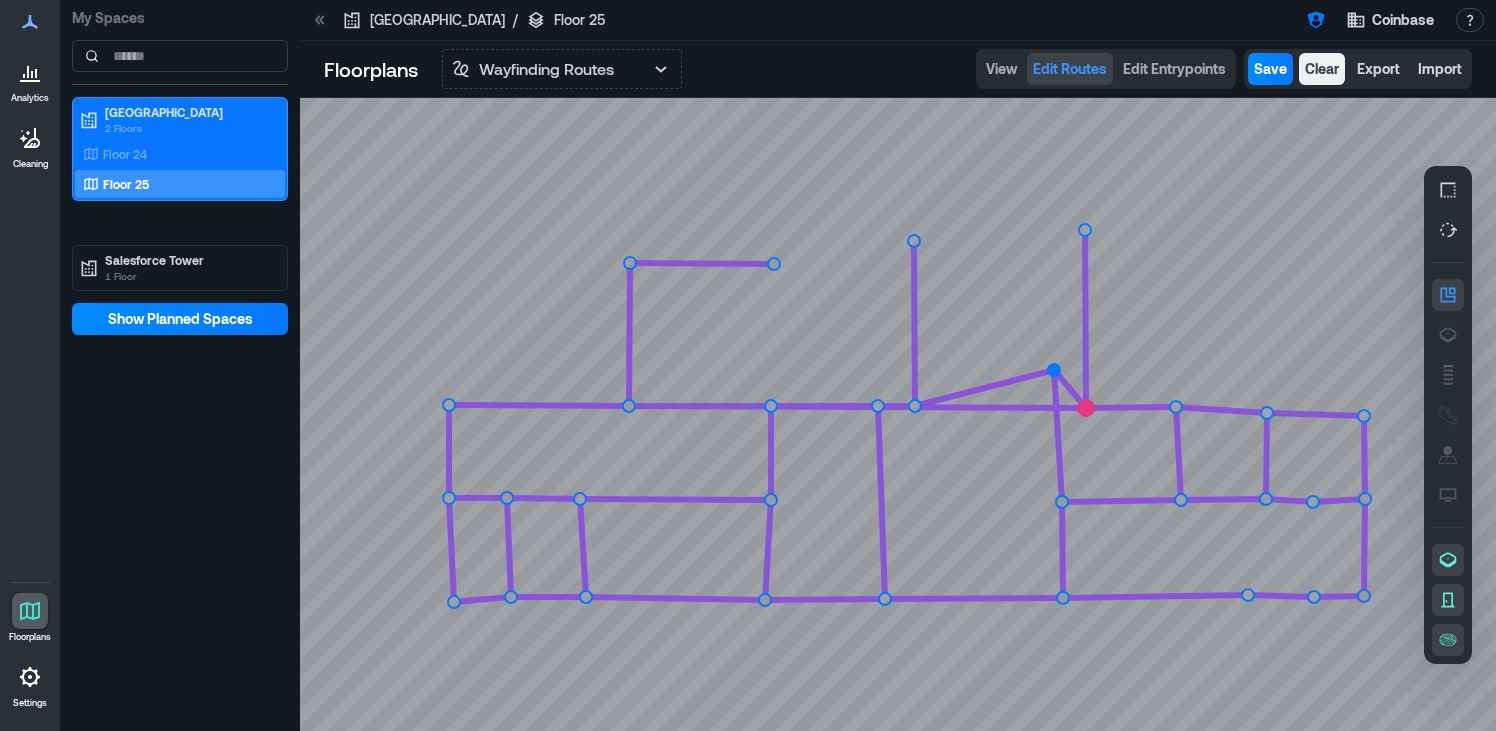 drag, startPoint x: 1059, startPoint y: 408, endPoint x: 1054, endPoint y: 369, distance: 39.319206 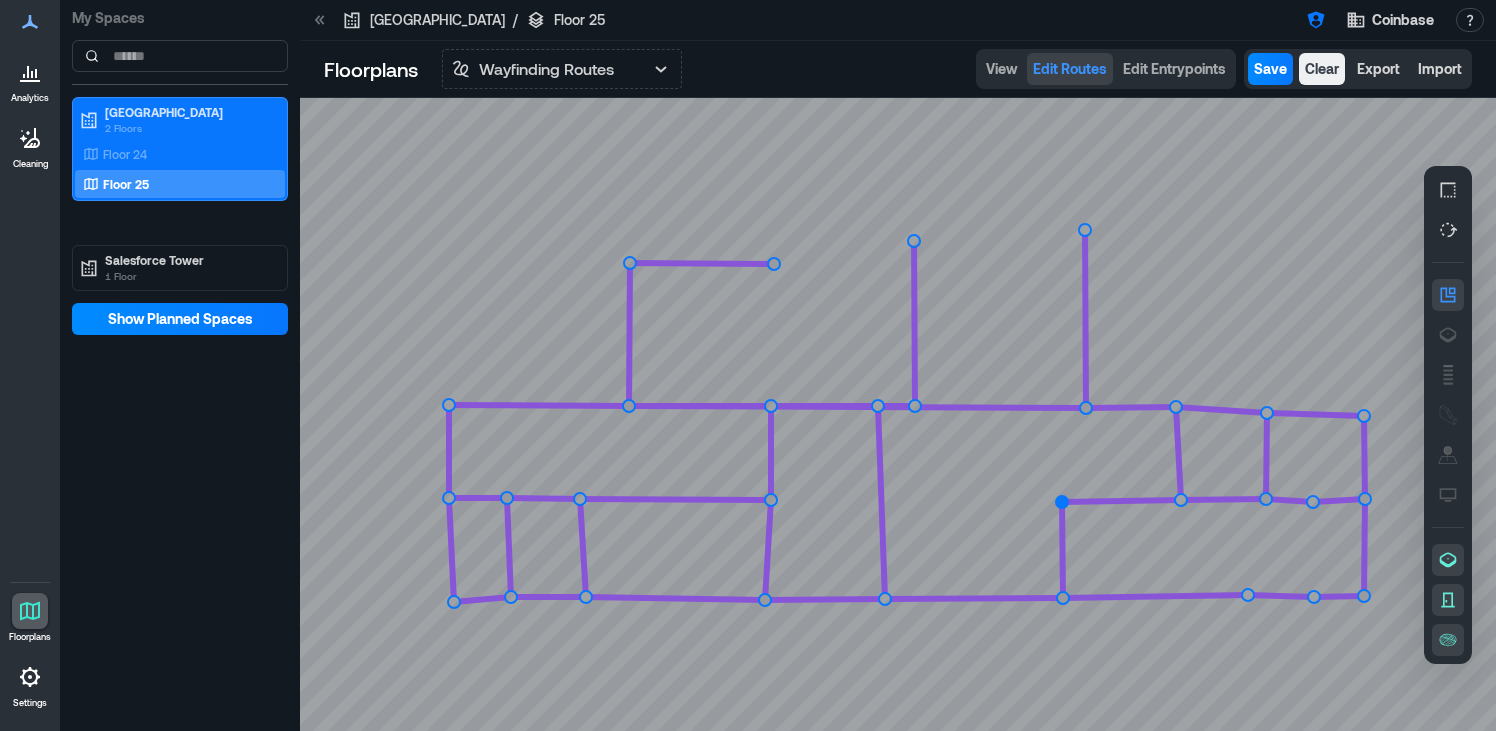 click 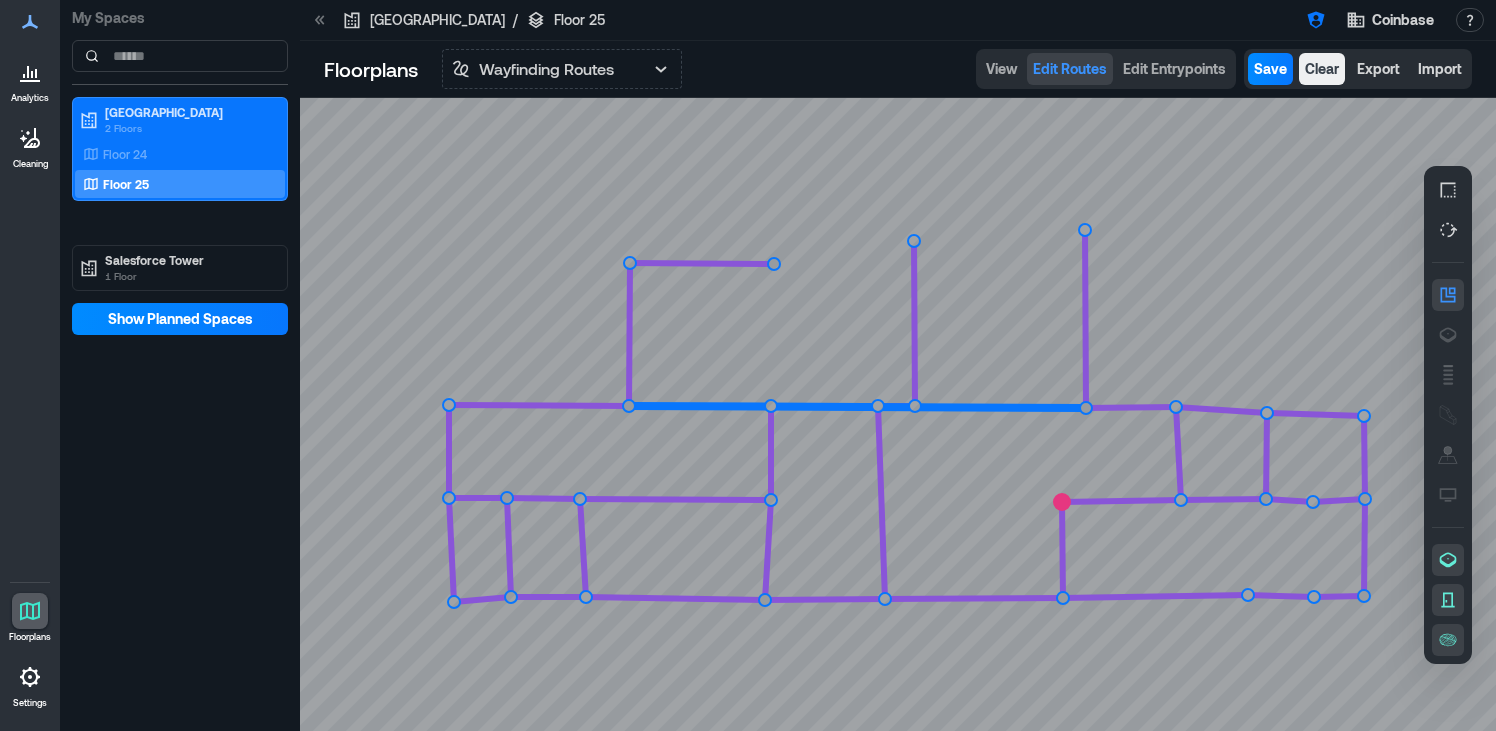 click 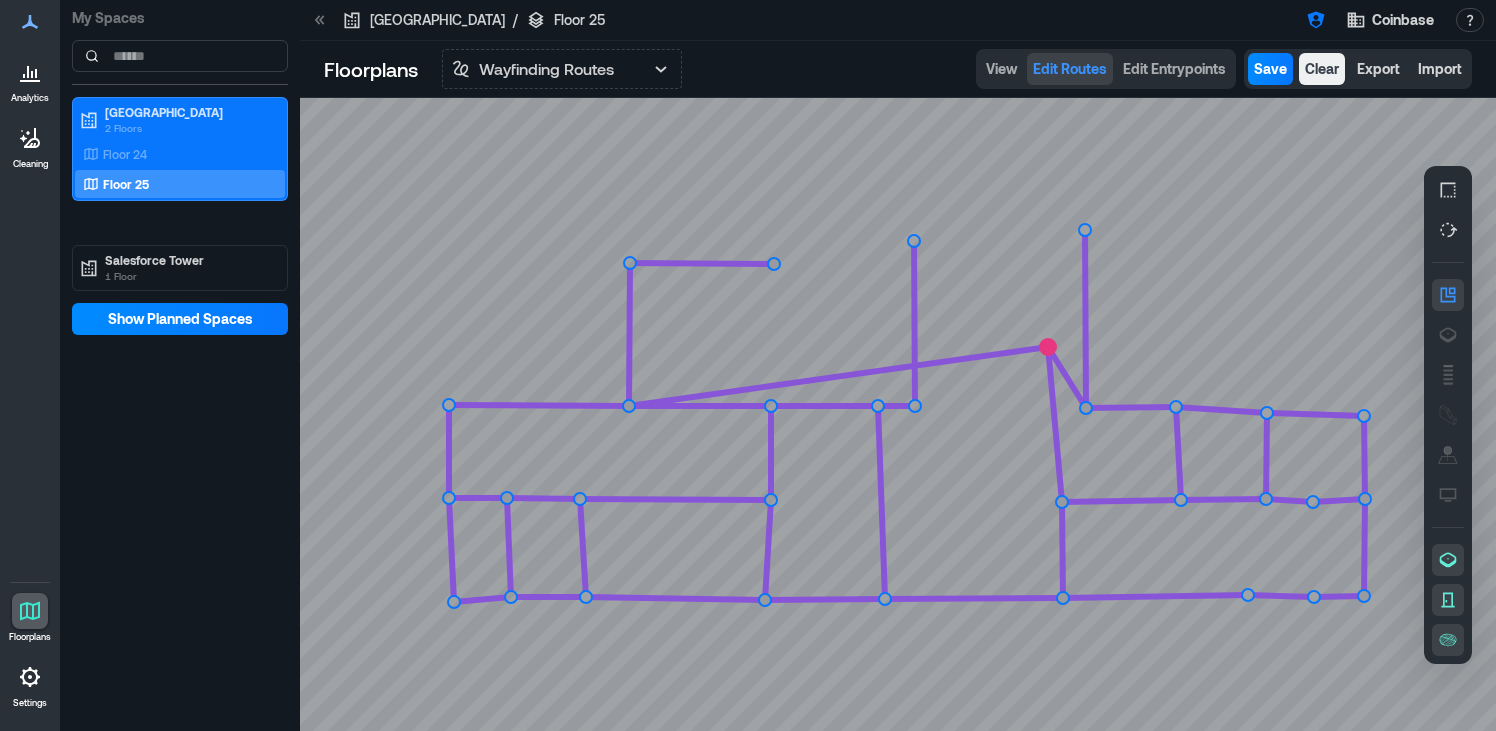 drag, startPoint x: 1060, startPoint y: 410, endPoint x: 1048, endPoint y: 347, distance: 64.132675 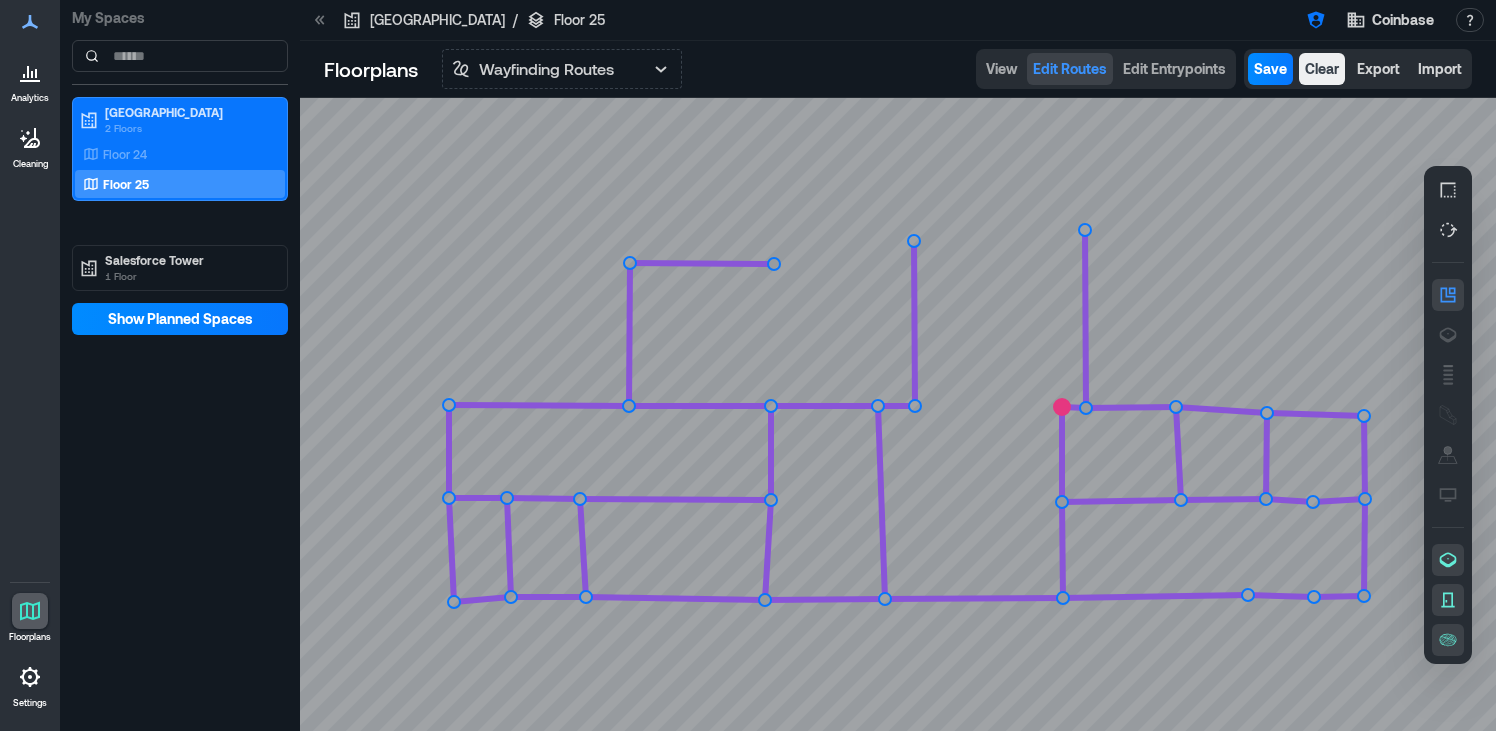 drag, startPoint x: 1050, startPoint y: 345, endPoint x: 1062, endPoint y: 407, distance: 63.15061 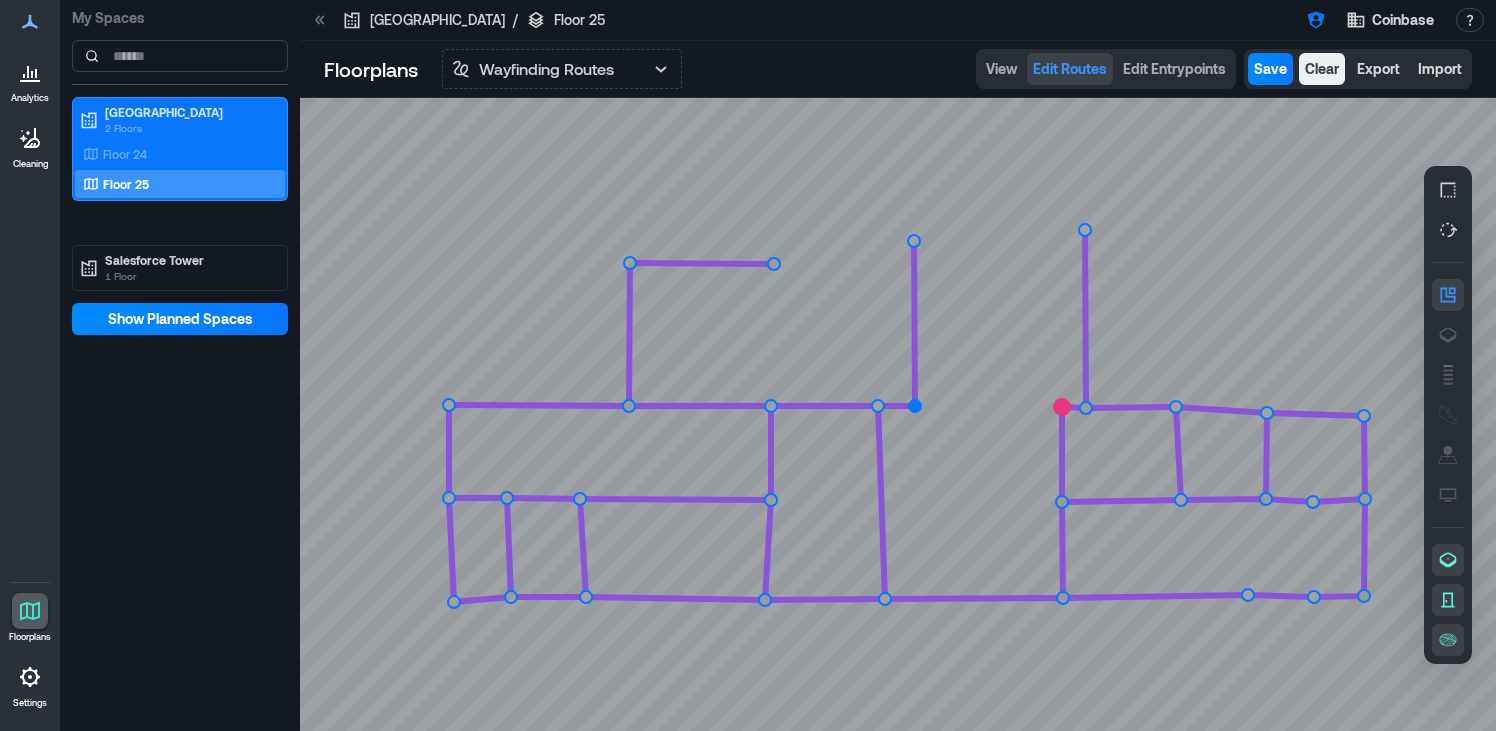 click 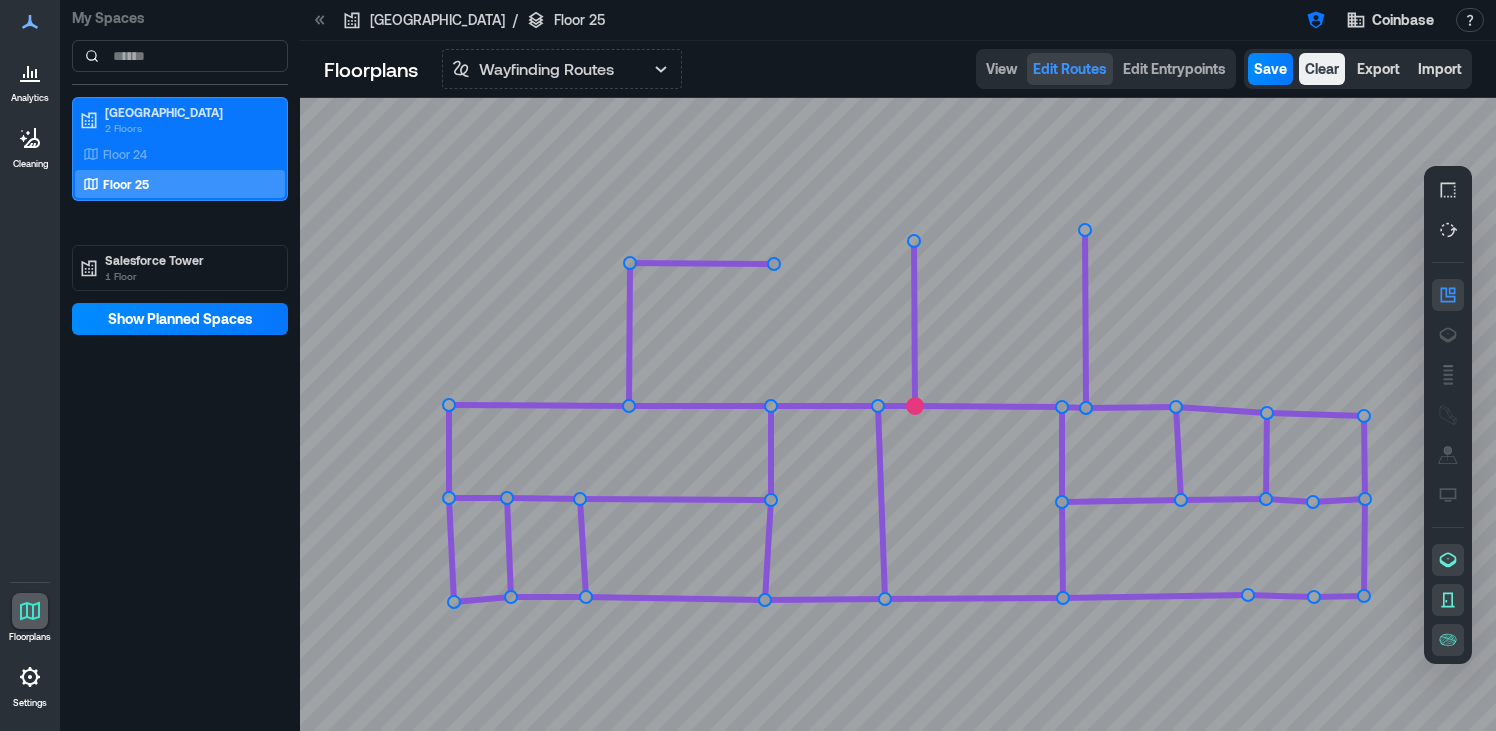 click 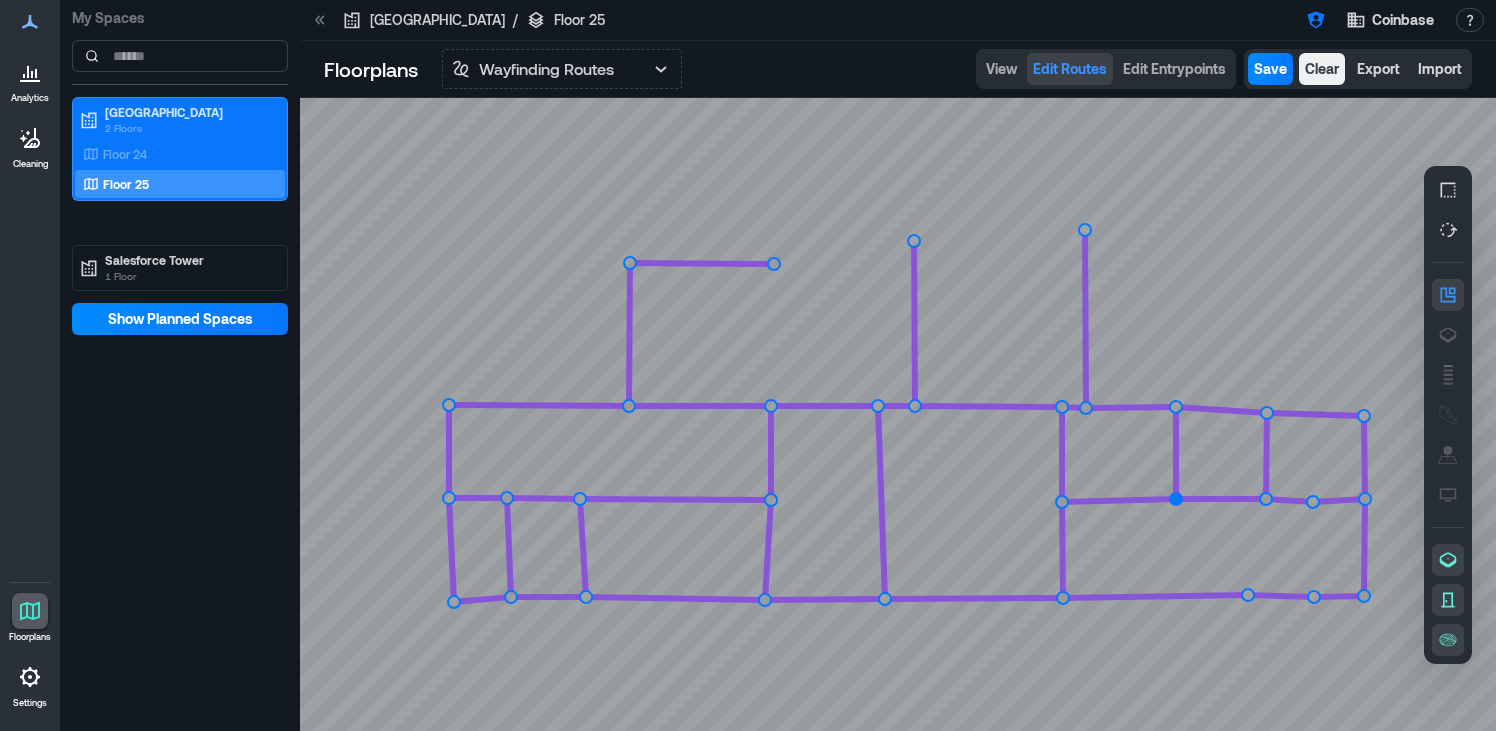 click 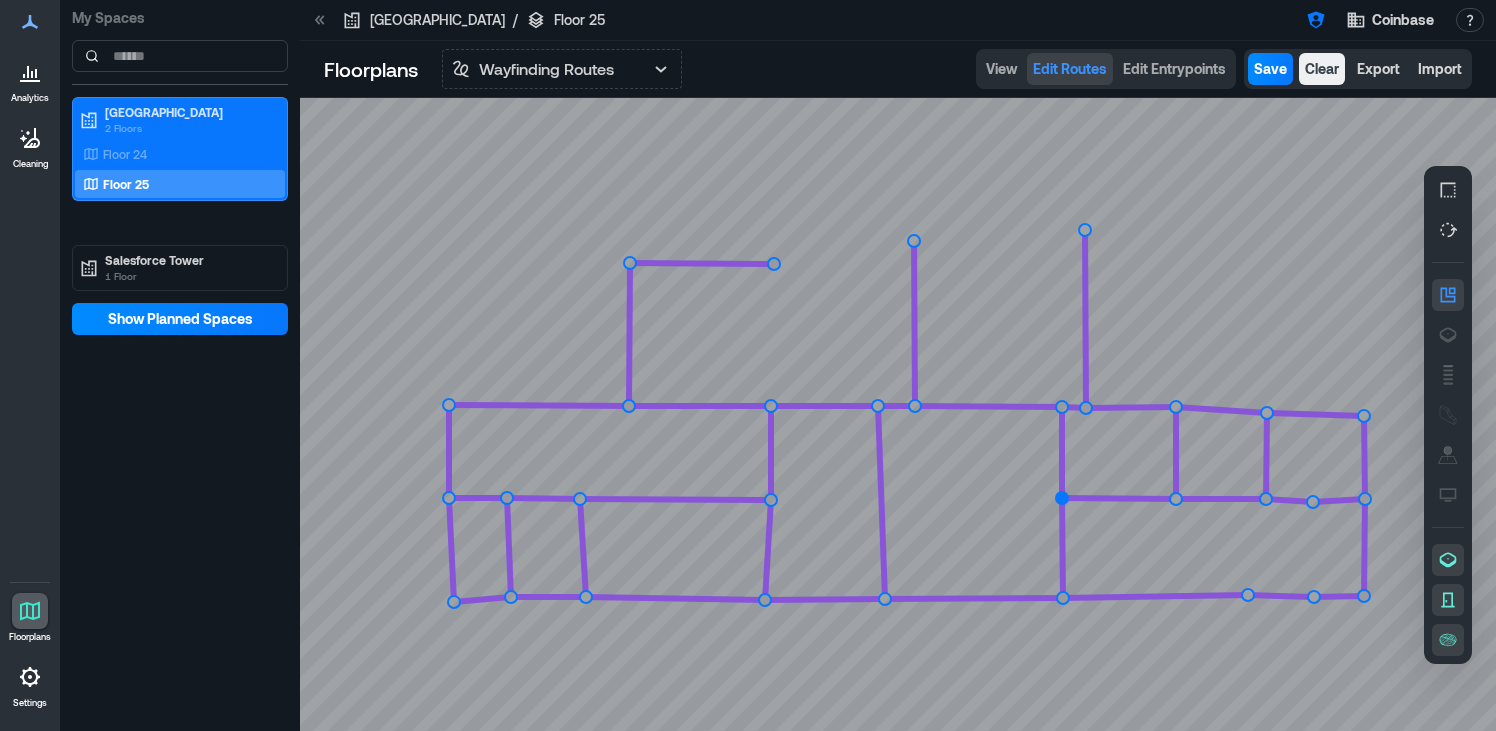 click 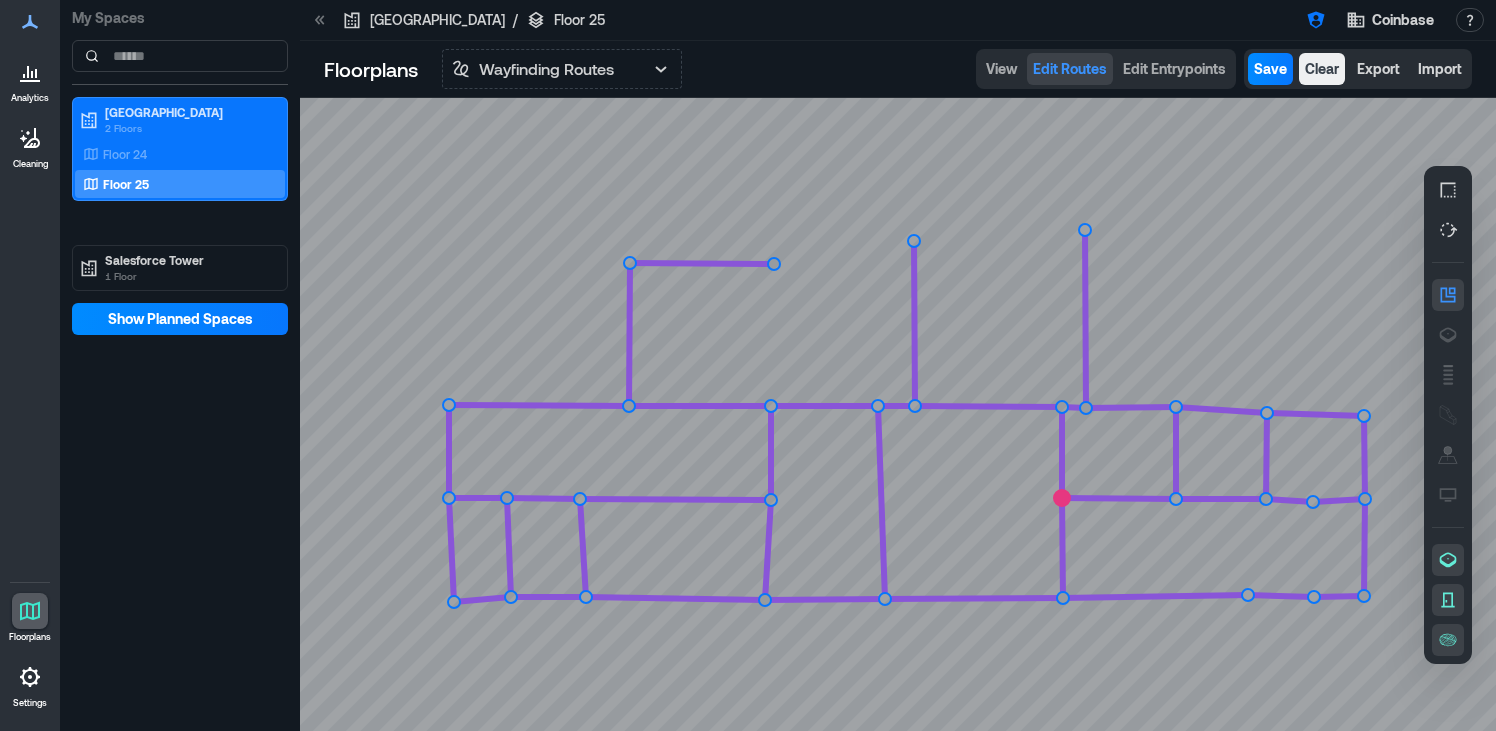 click 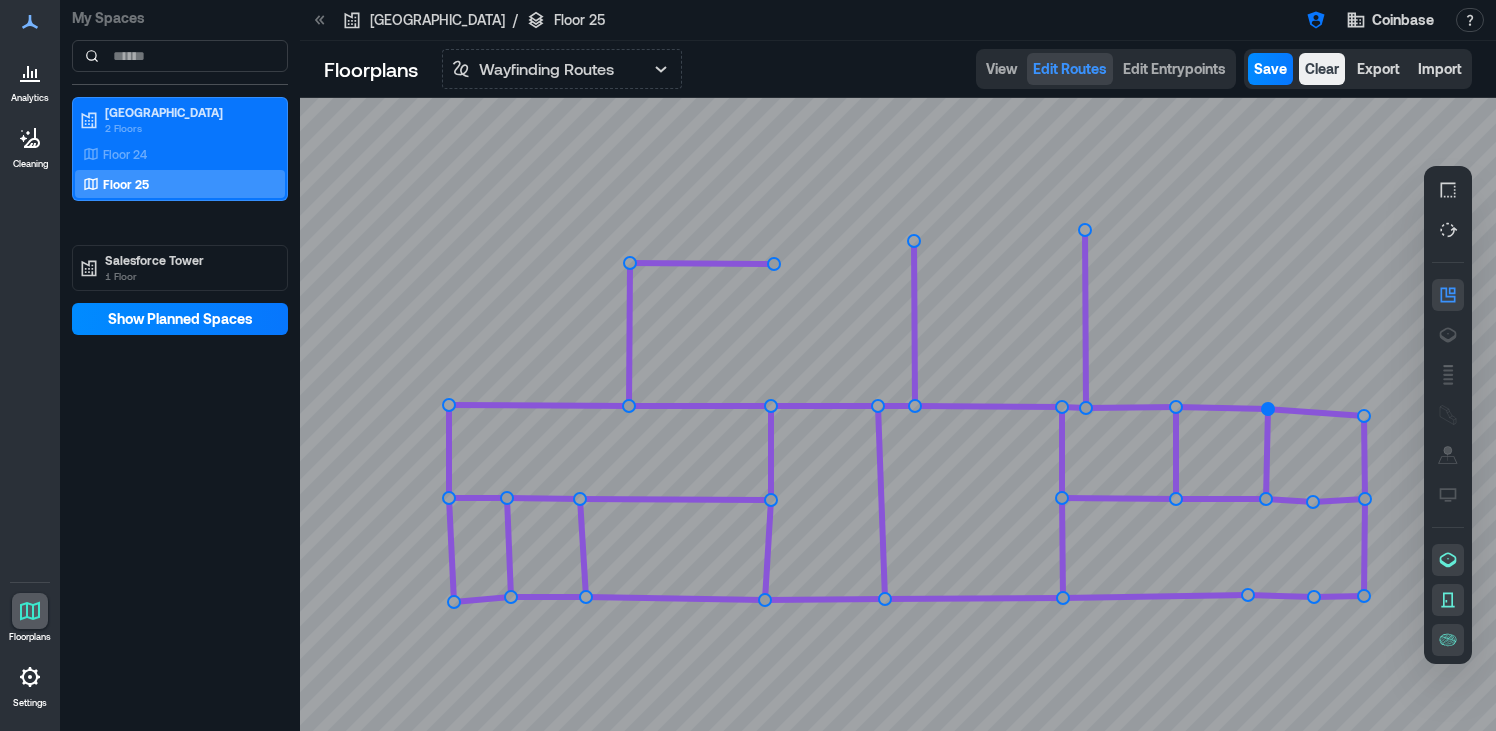 click 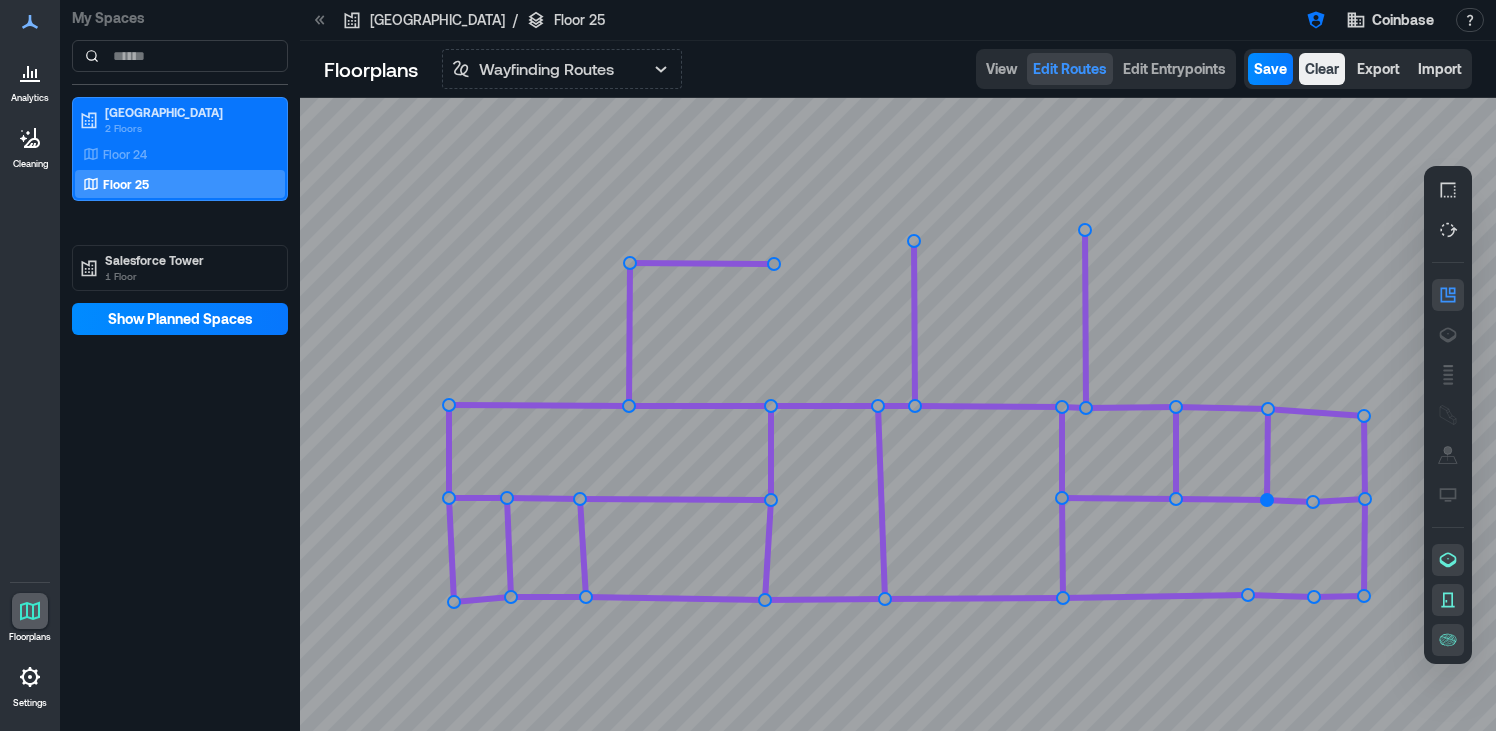 click 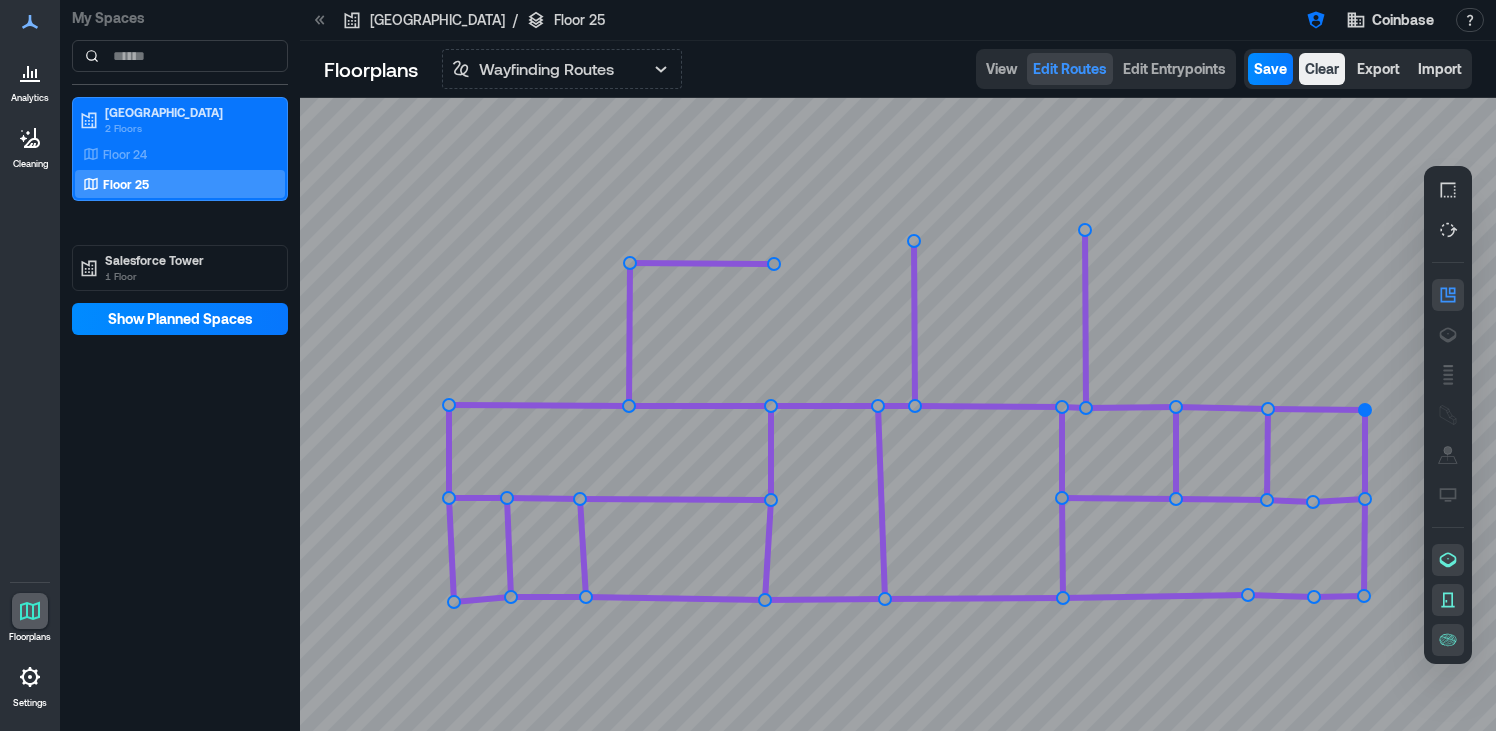 click 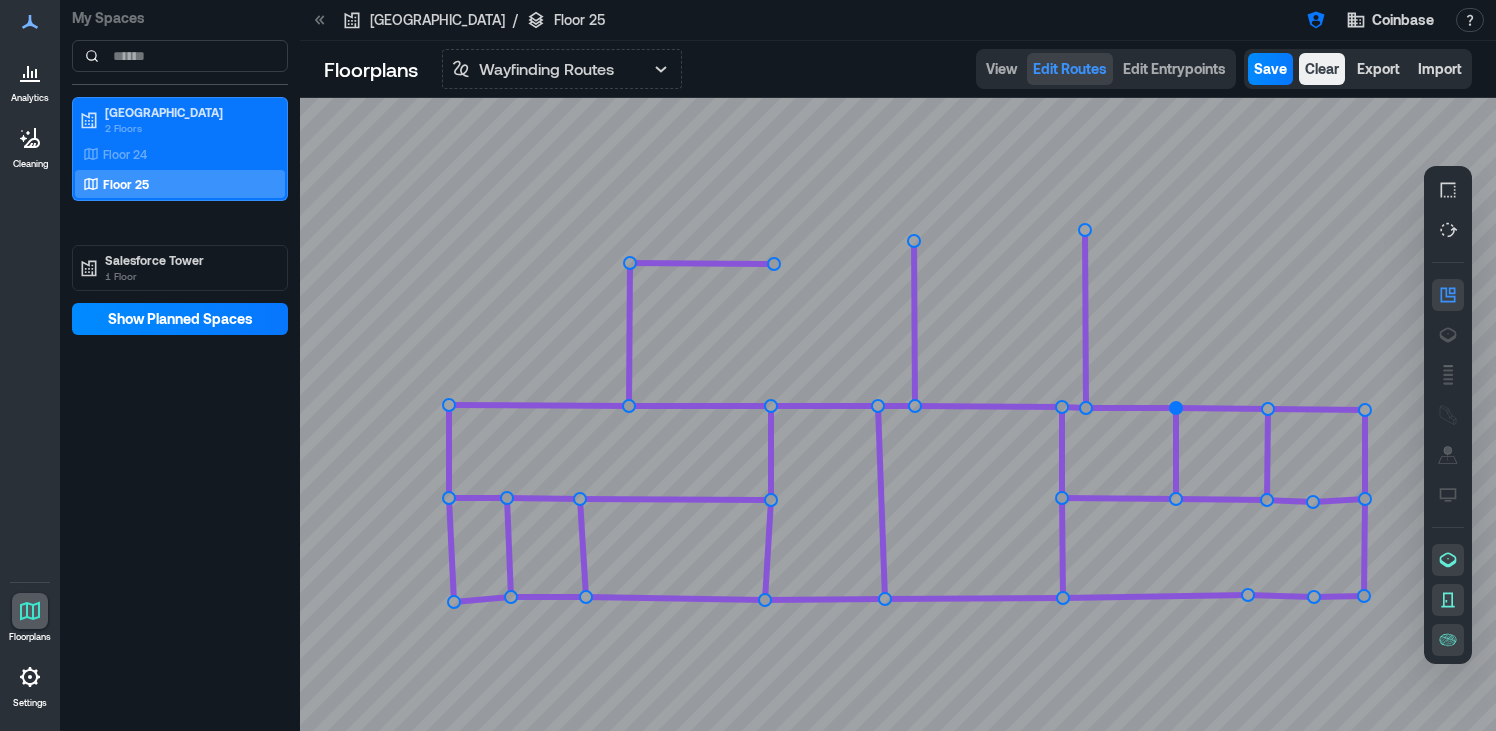 click 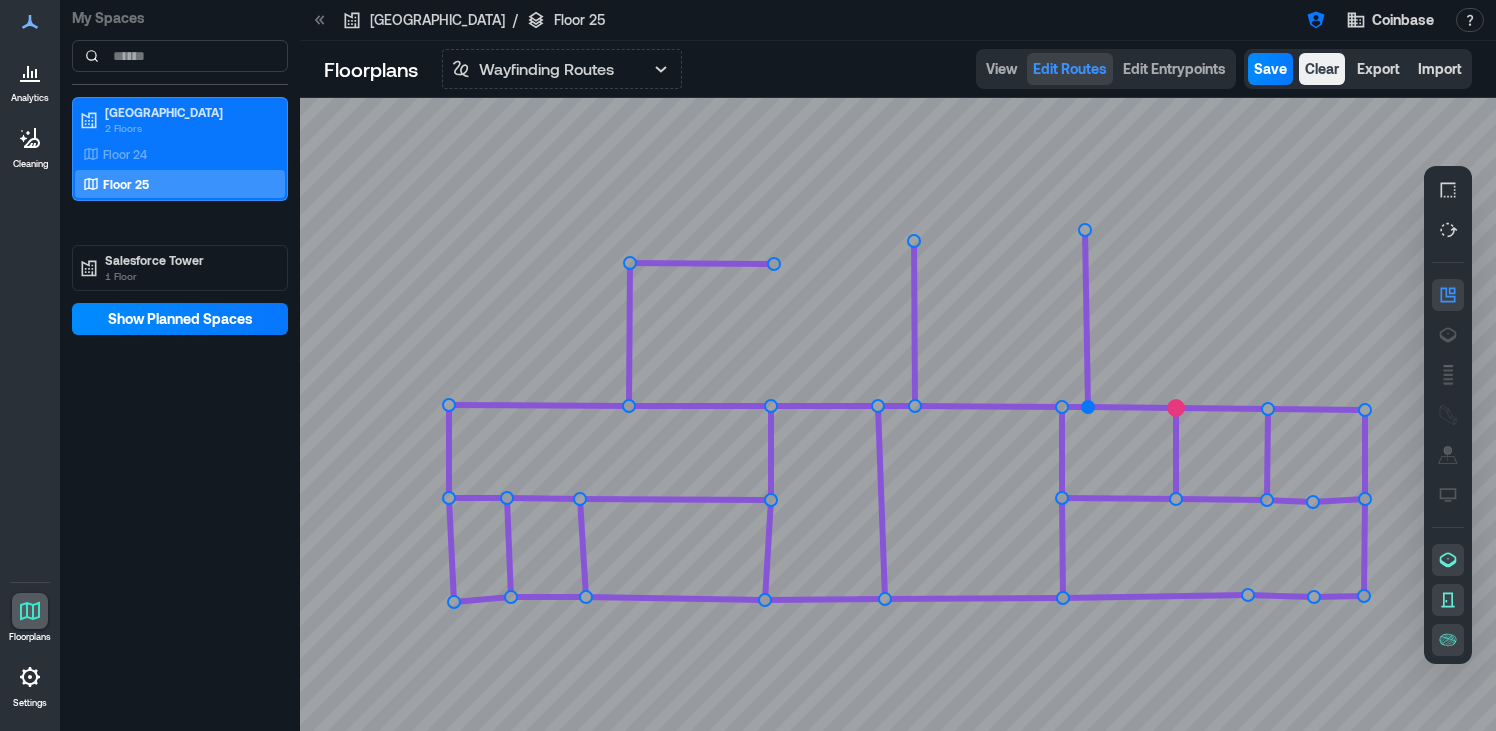 click 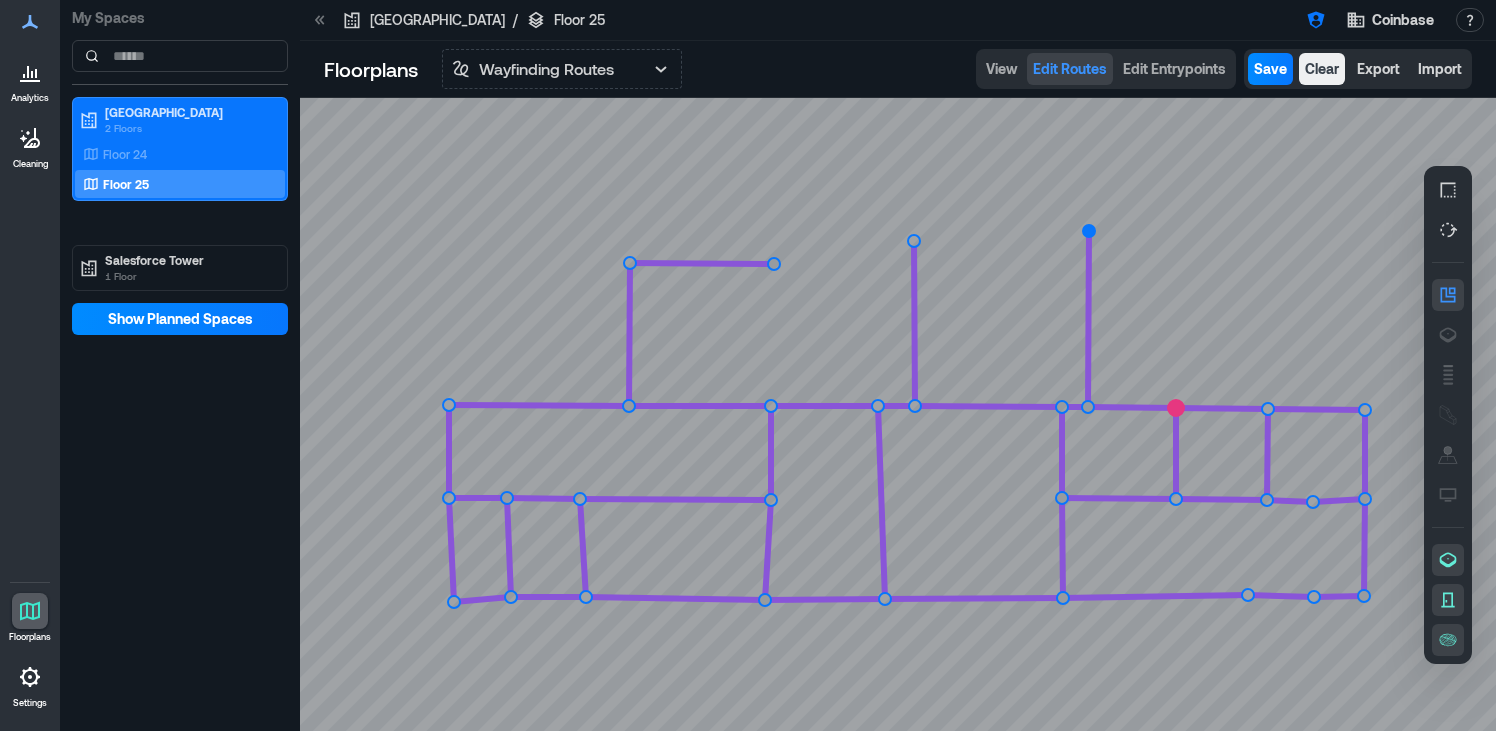 click 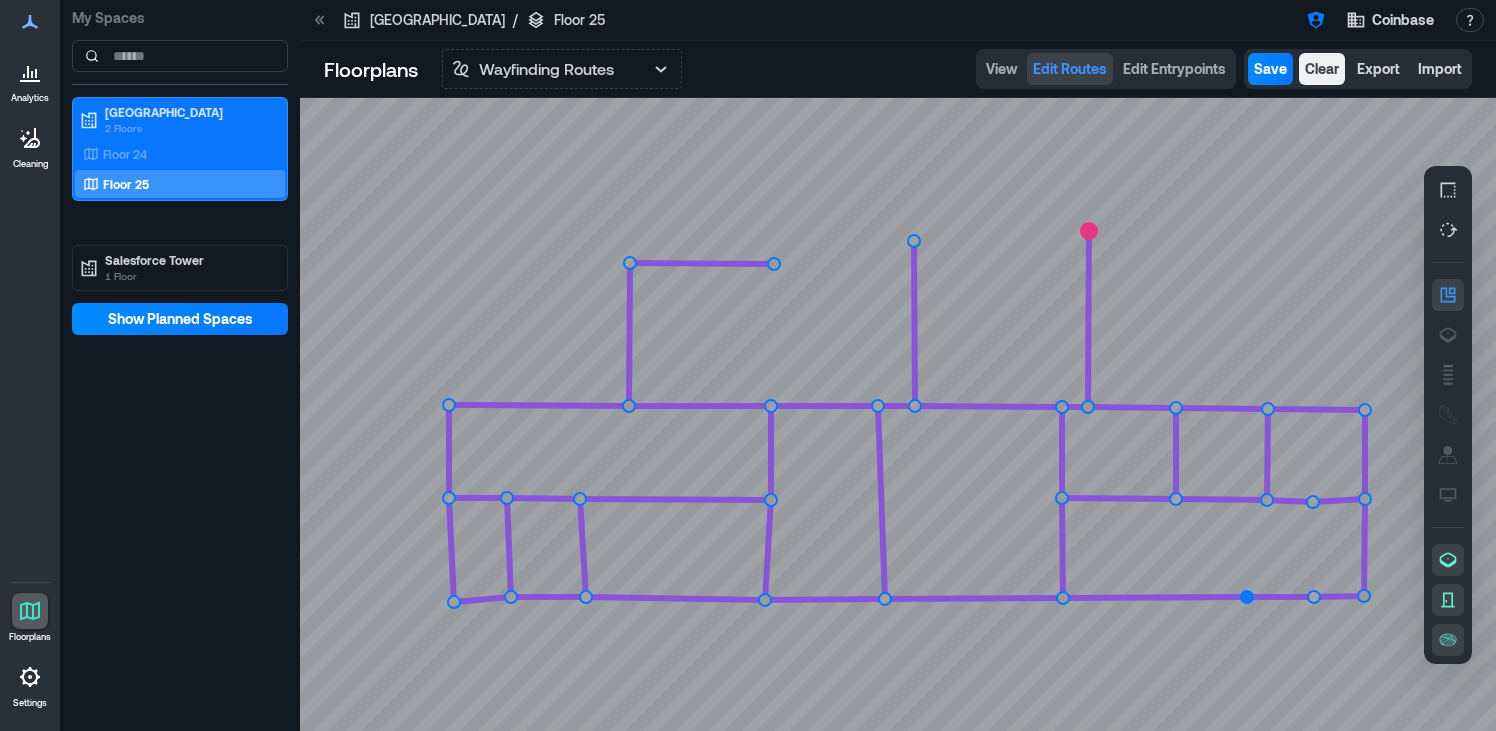 click 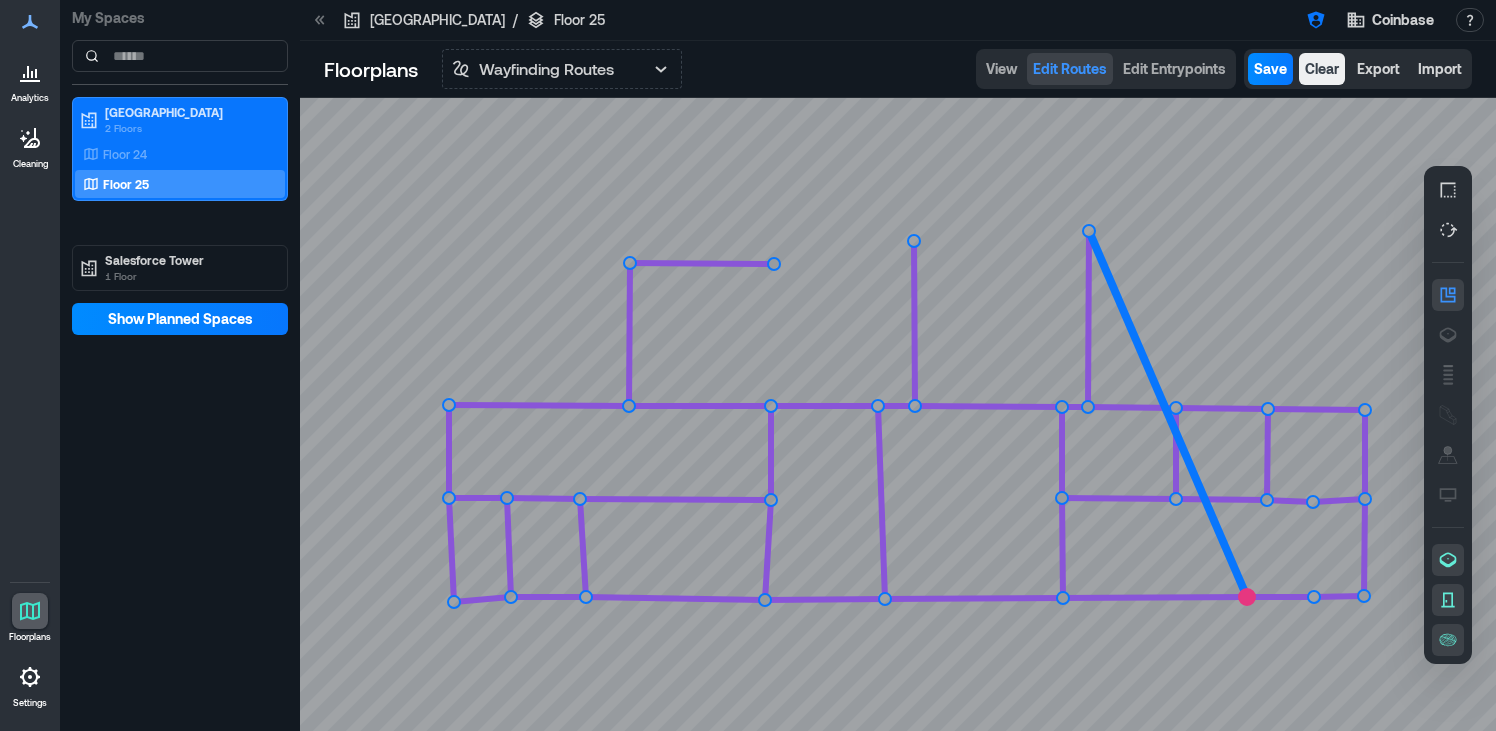 click 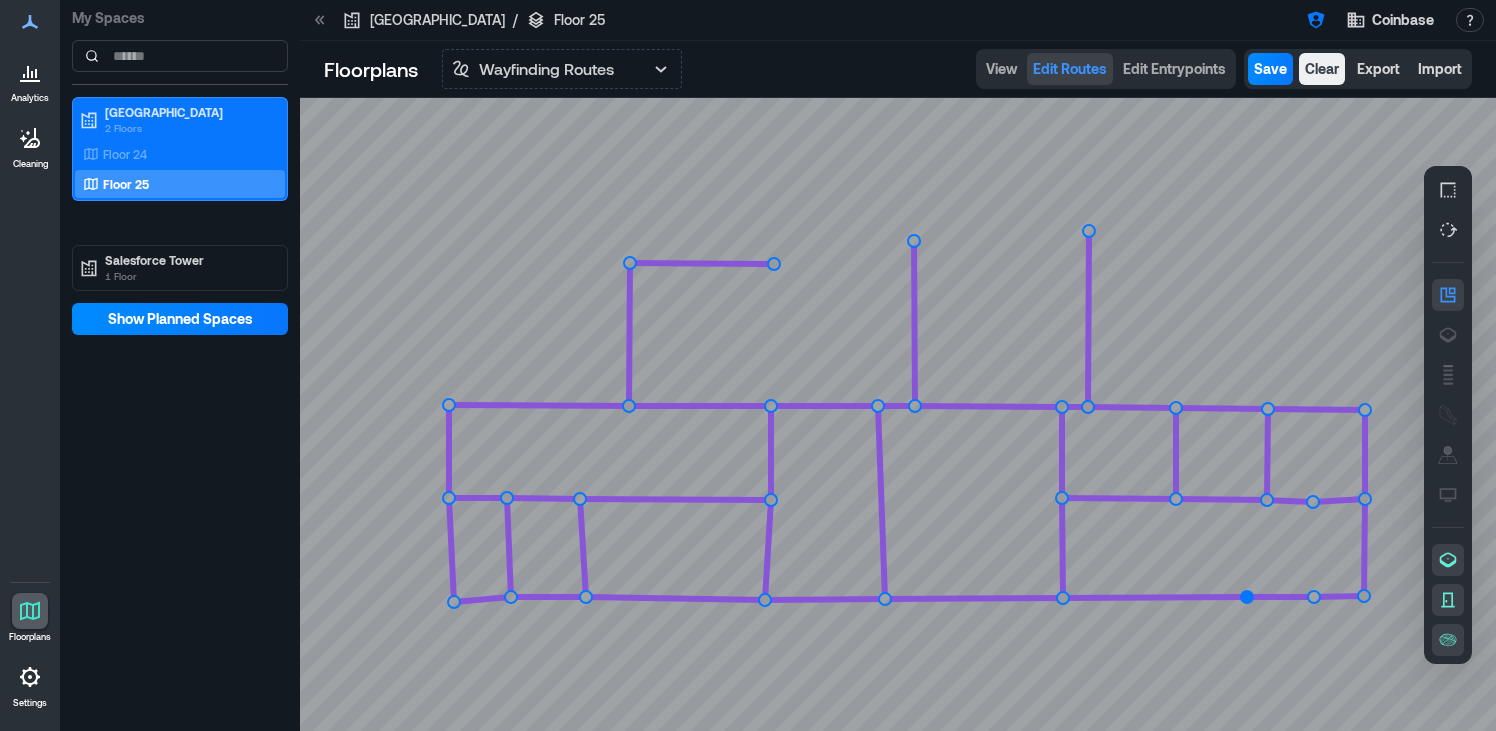 click 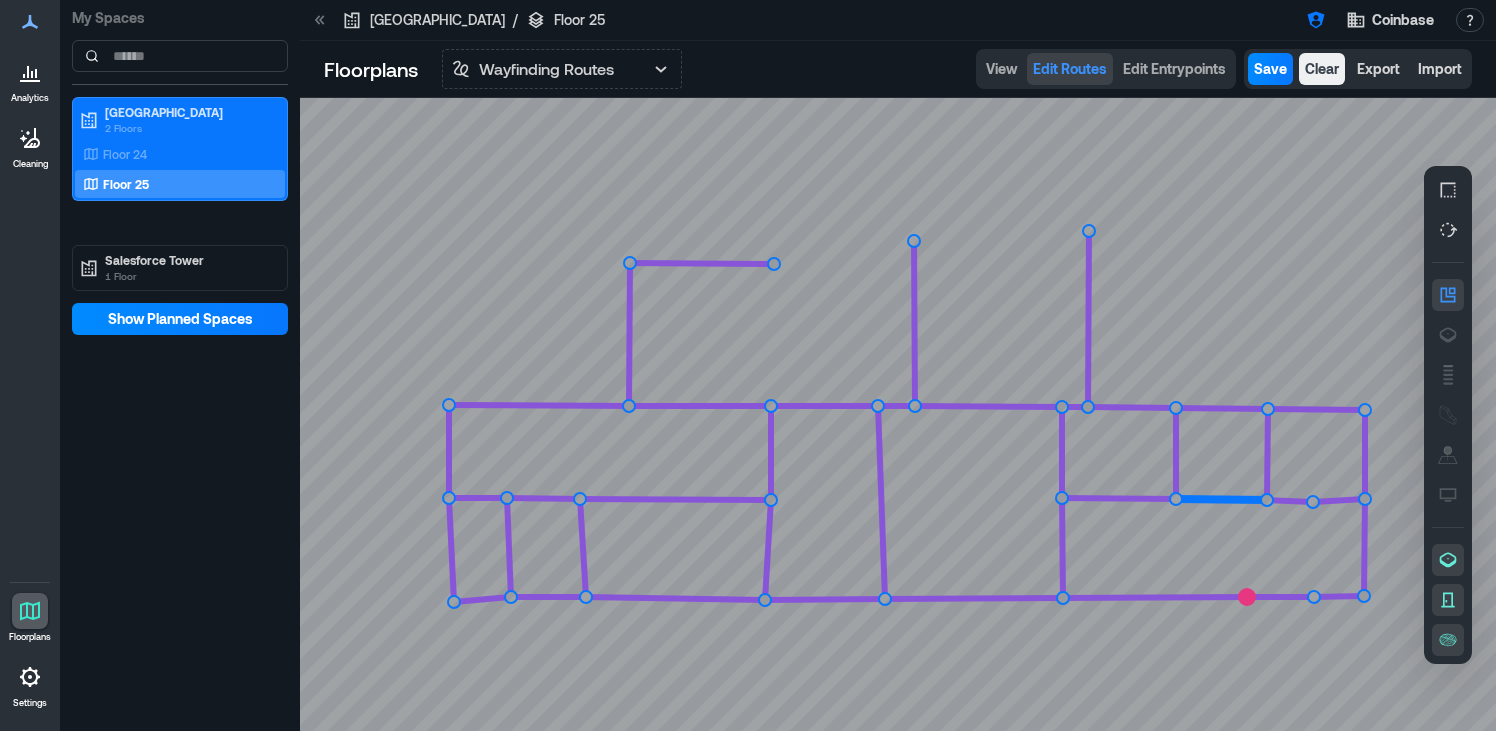 click 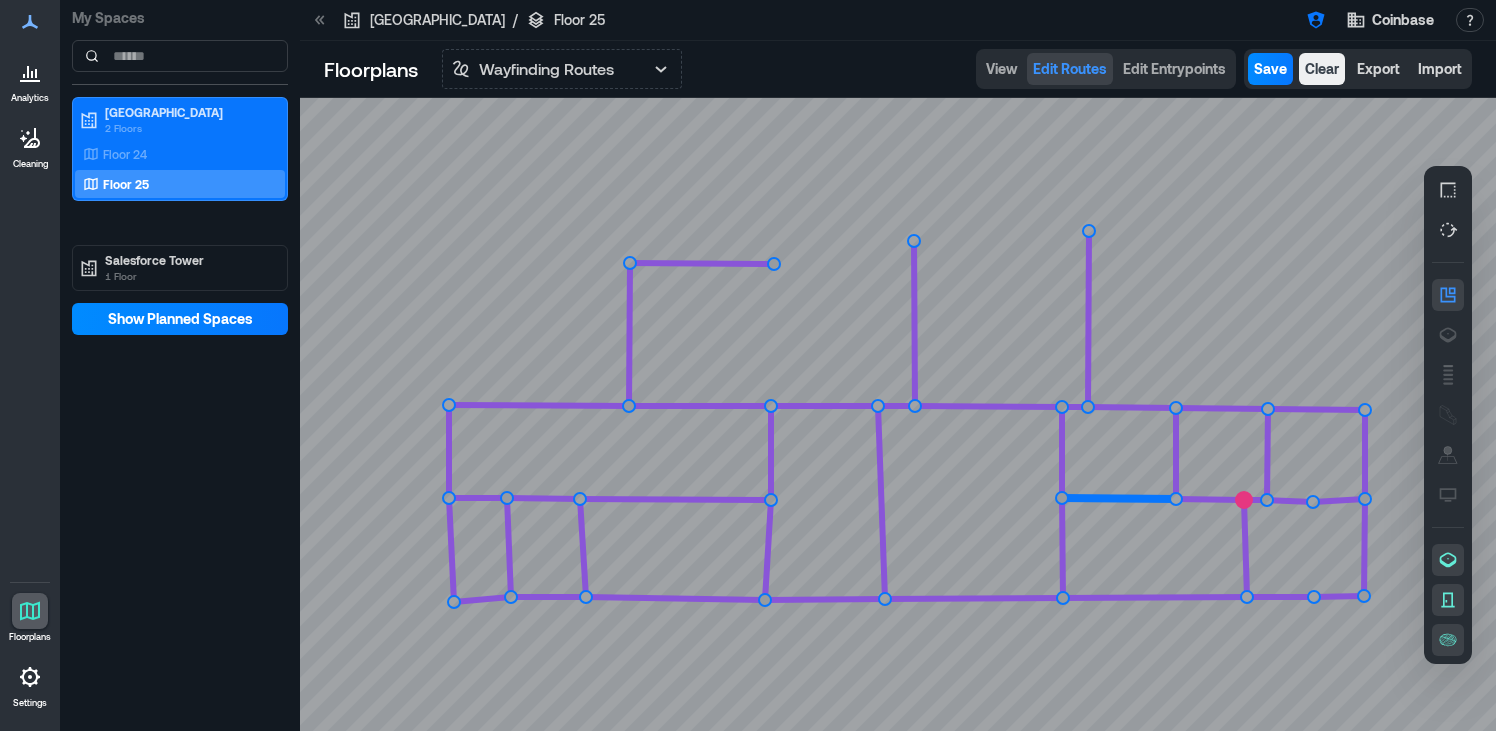 click 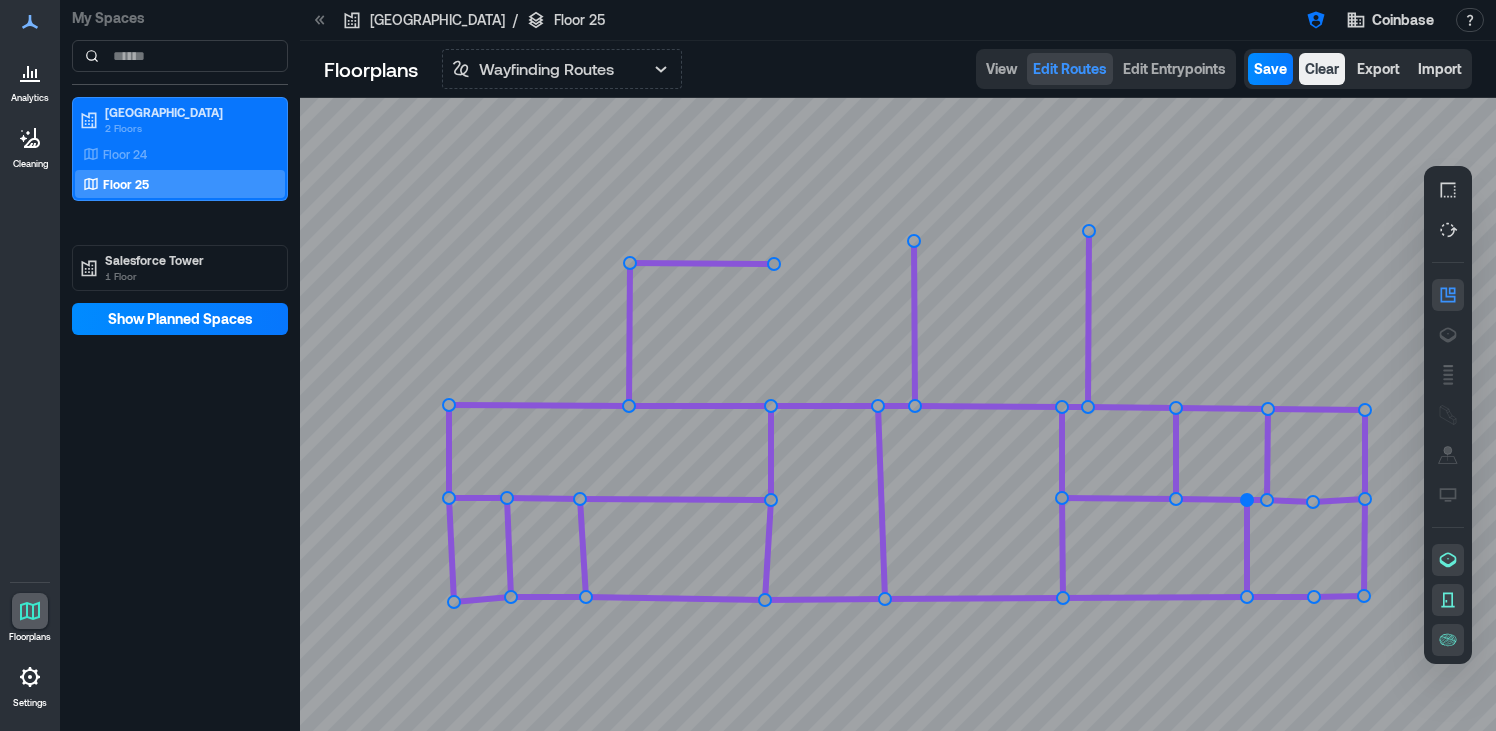 click 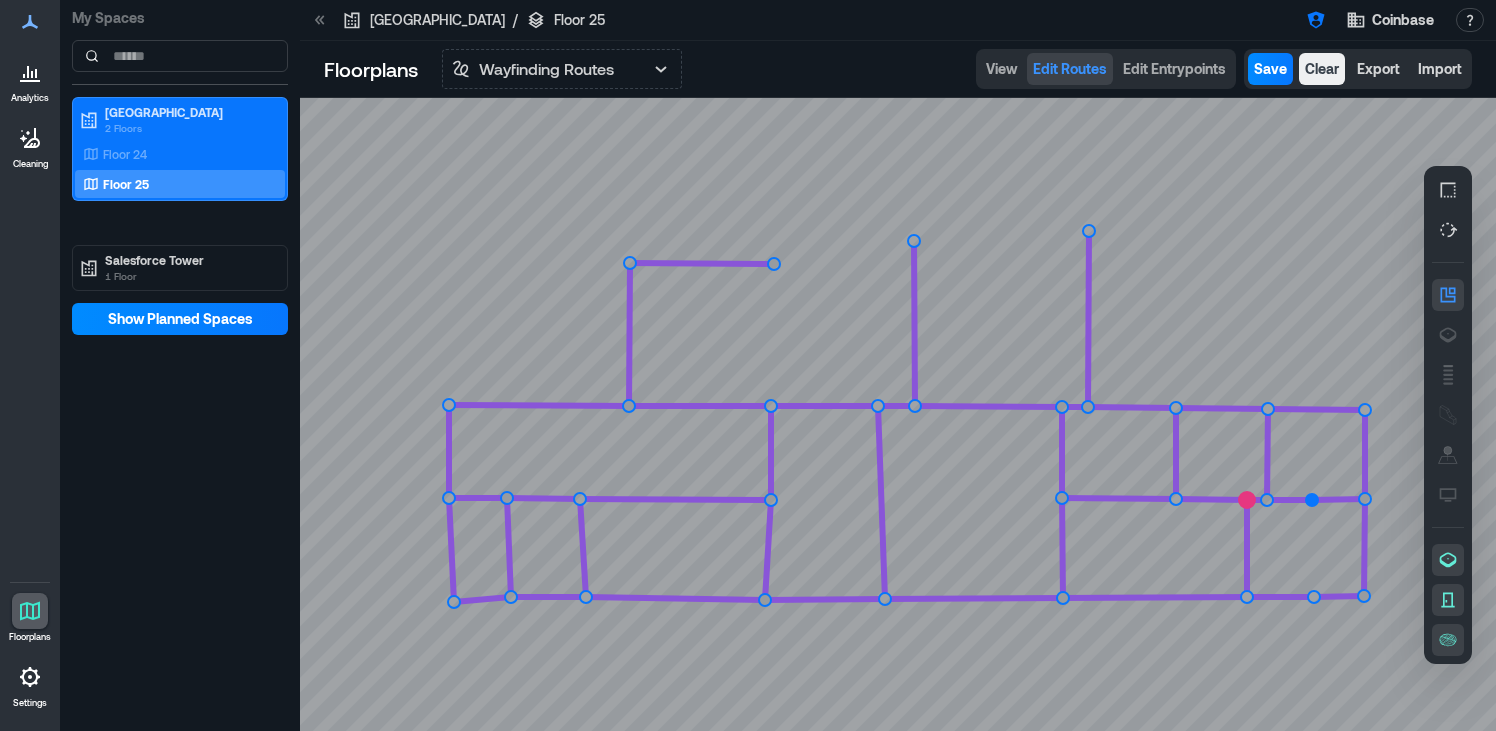 click 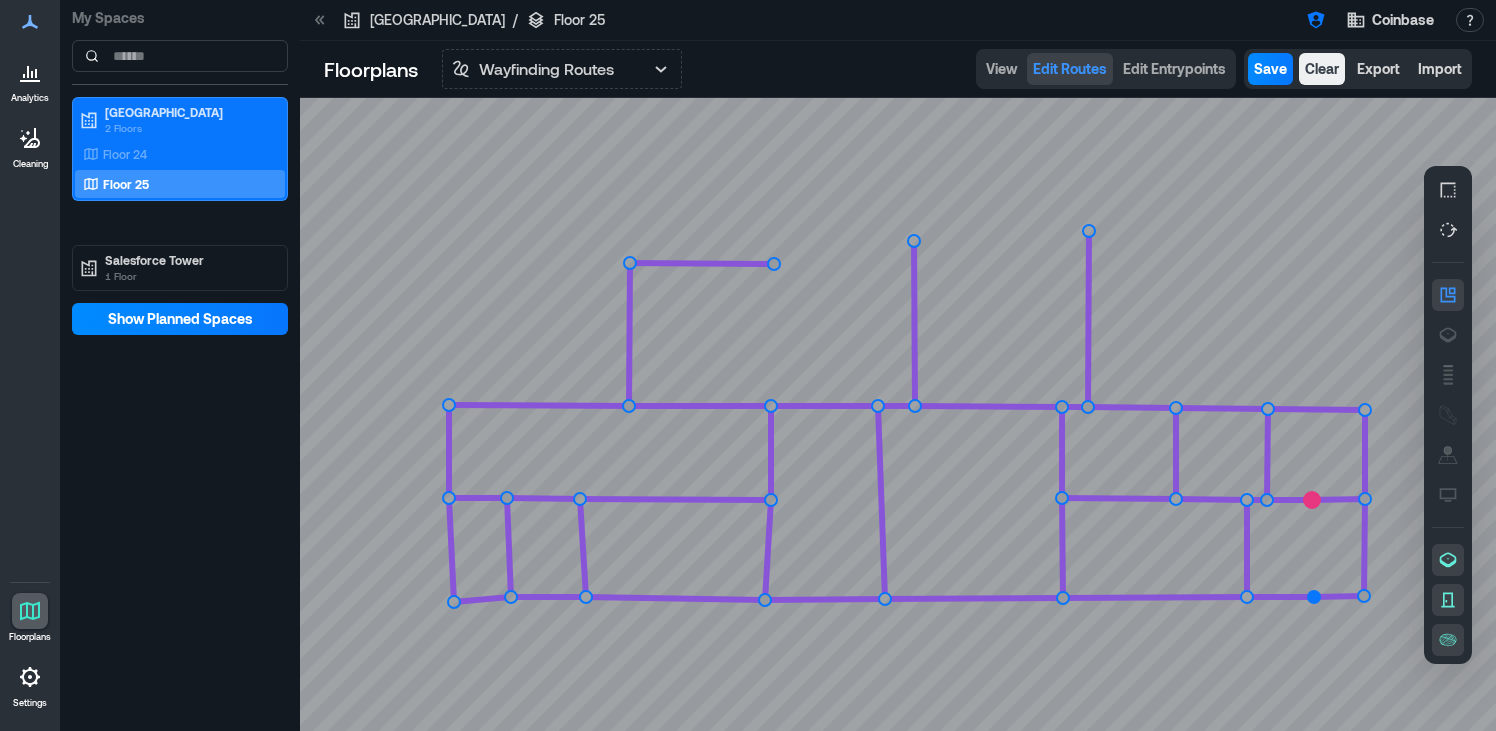 click 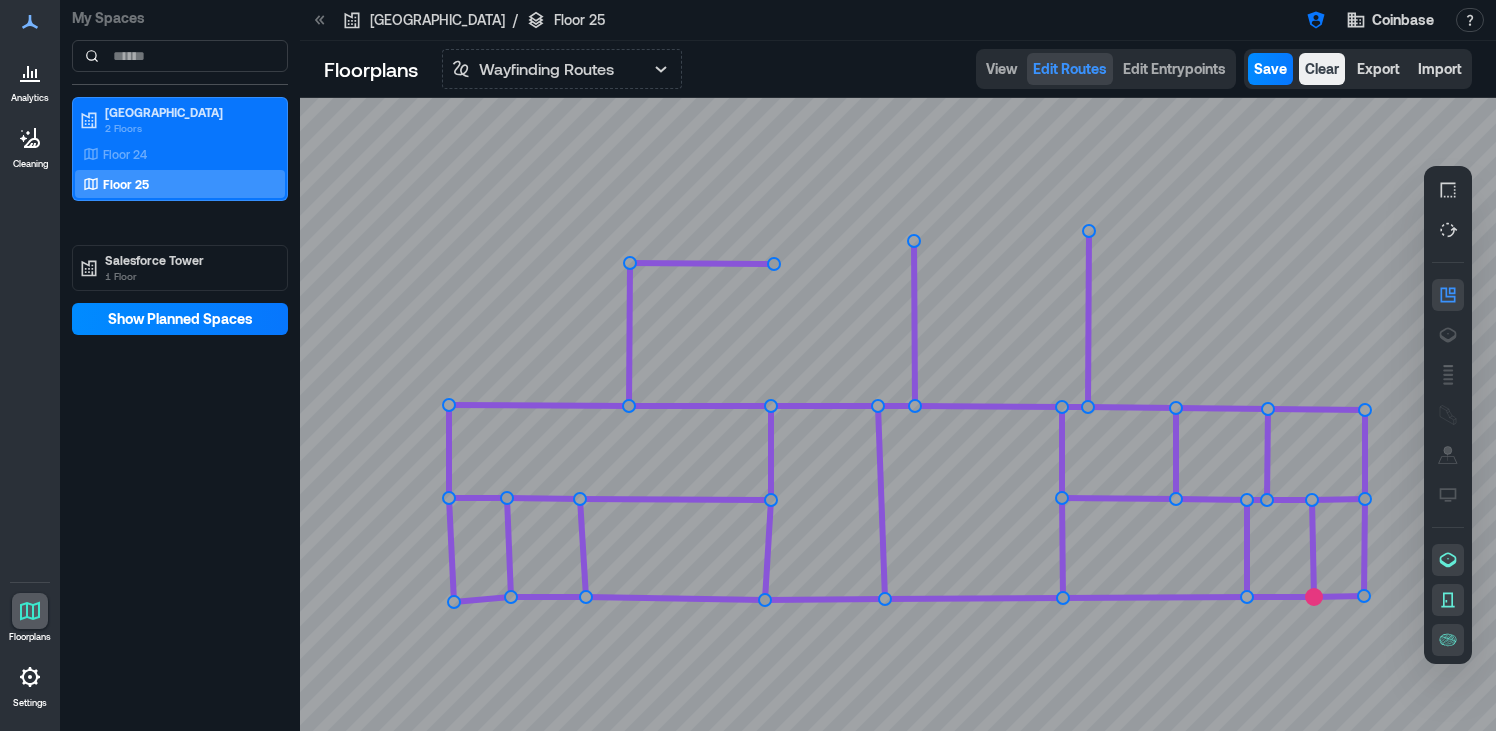 click 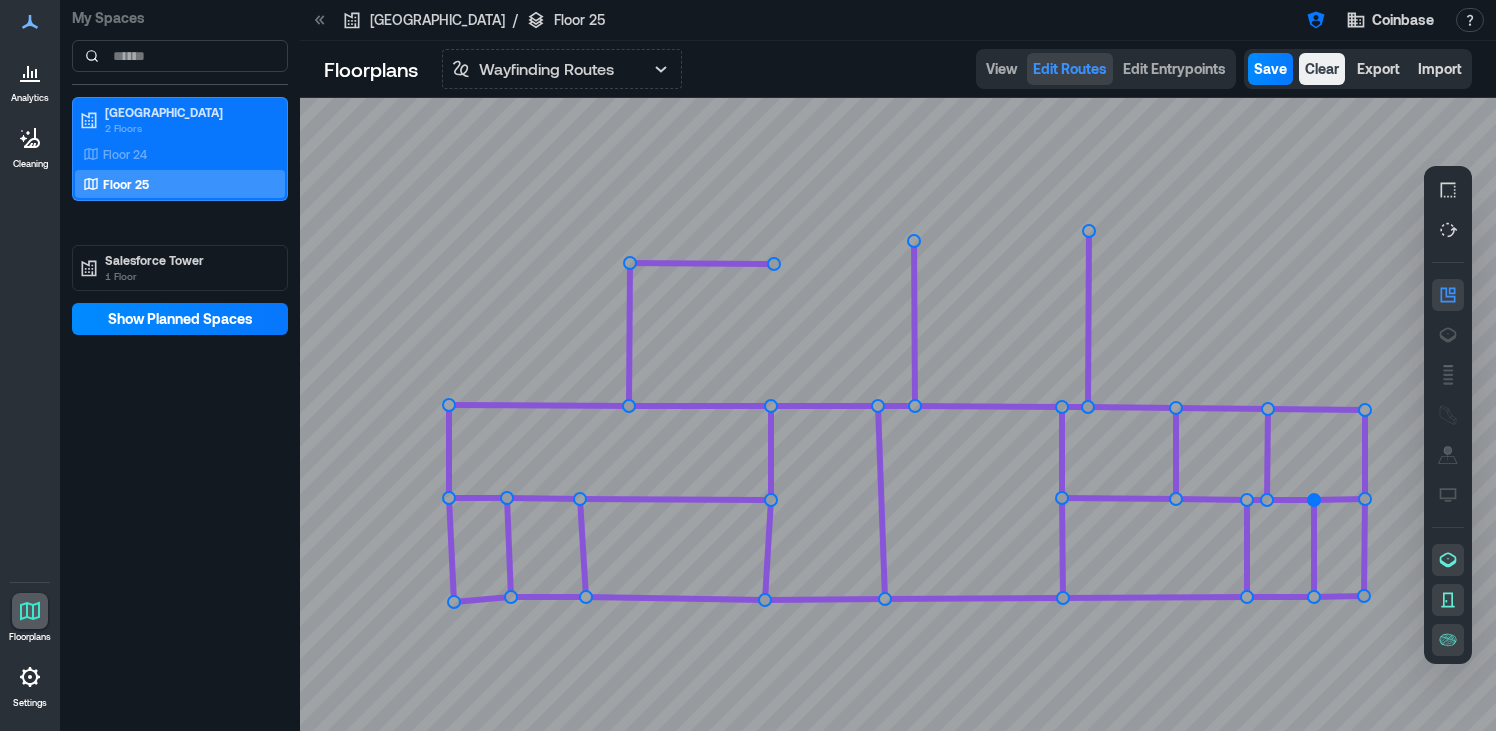 click 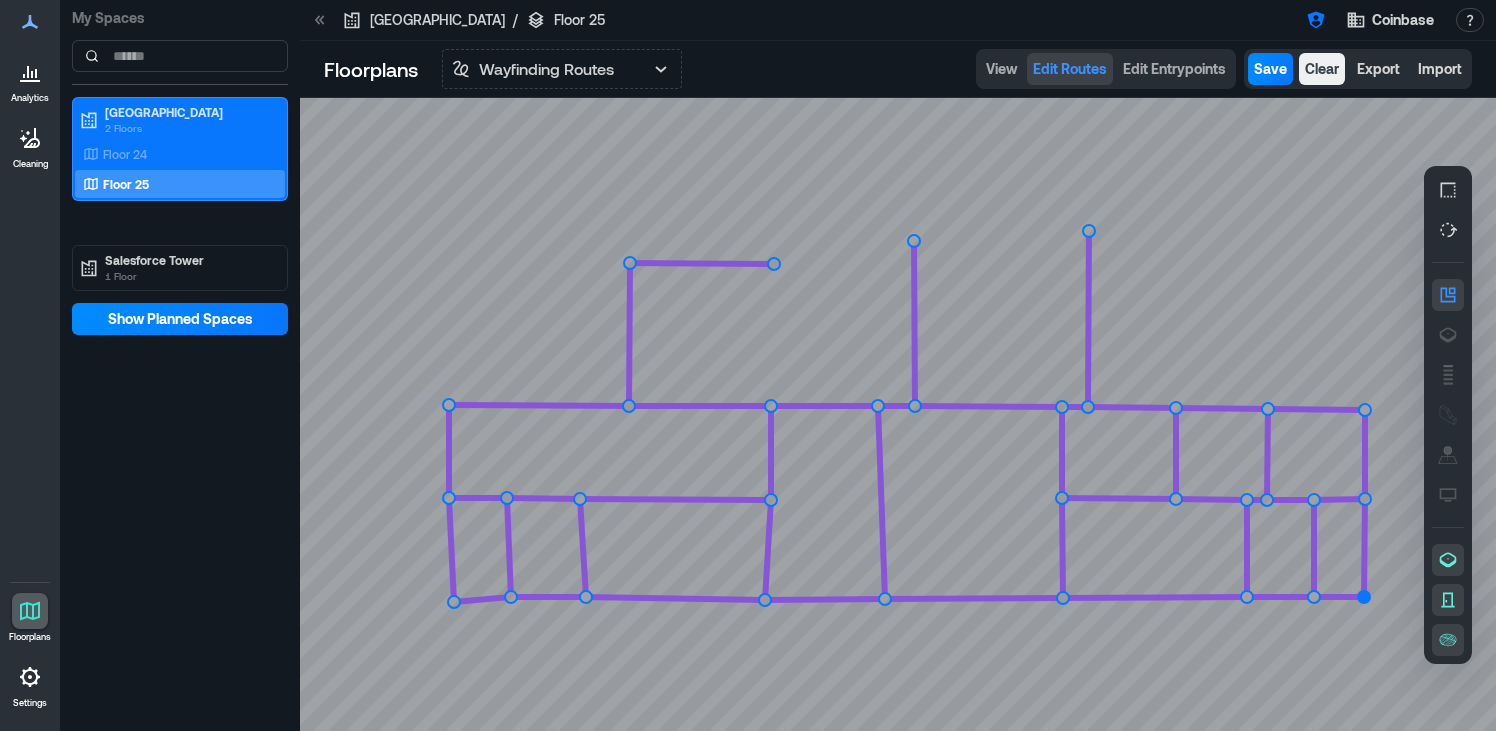 click 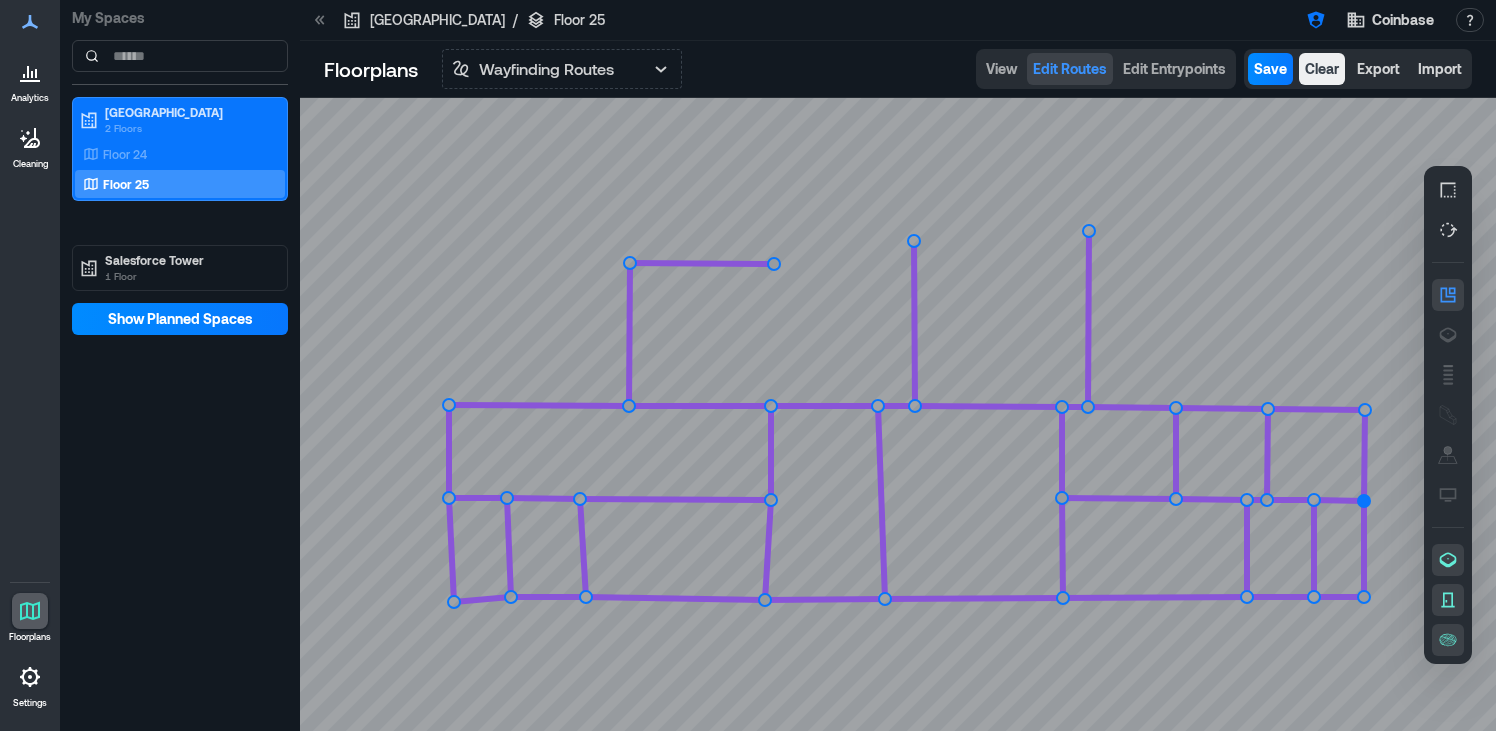 click 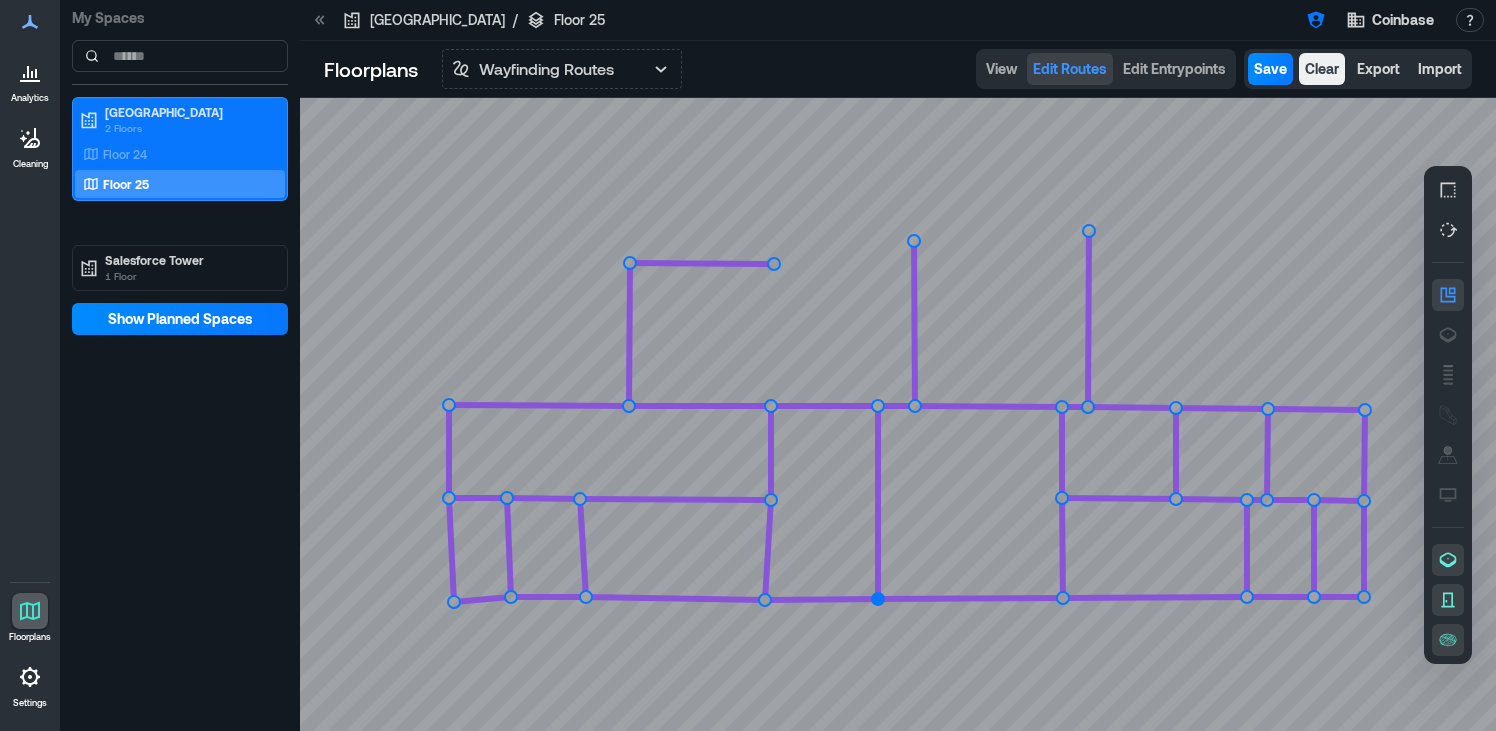 click 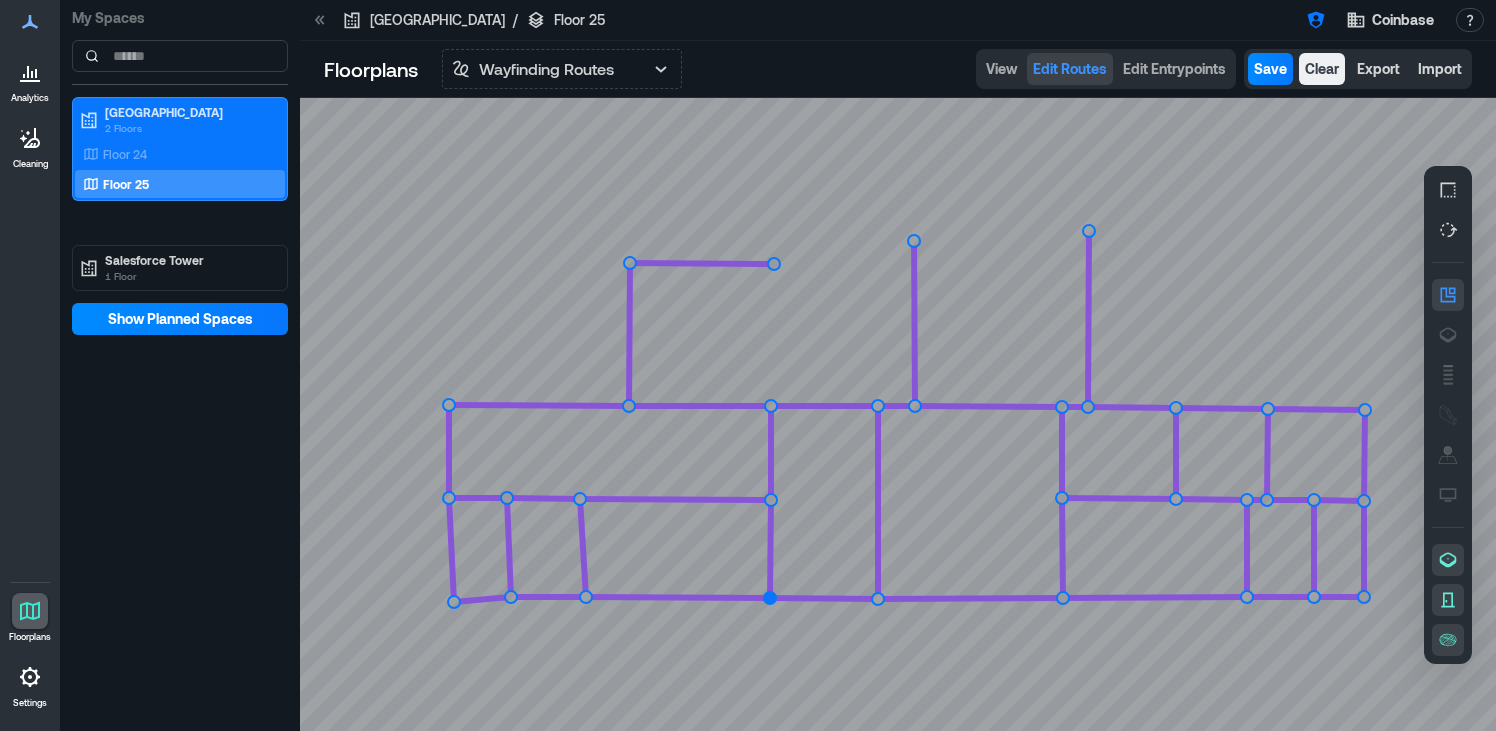 click 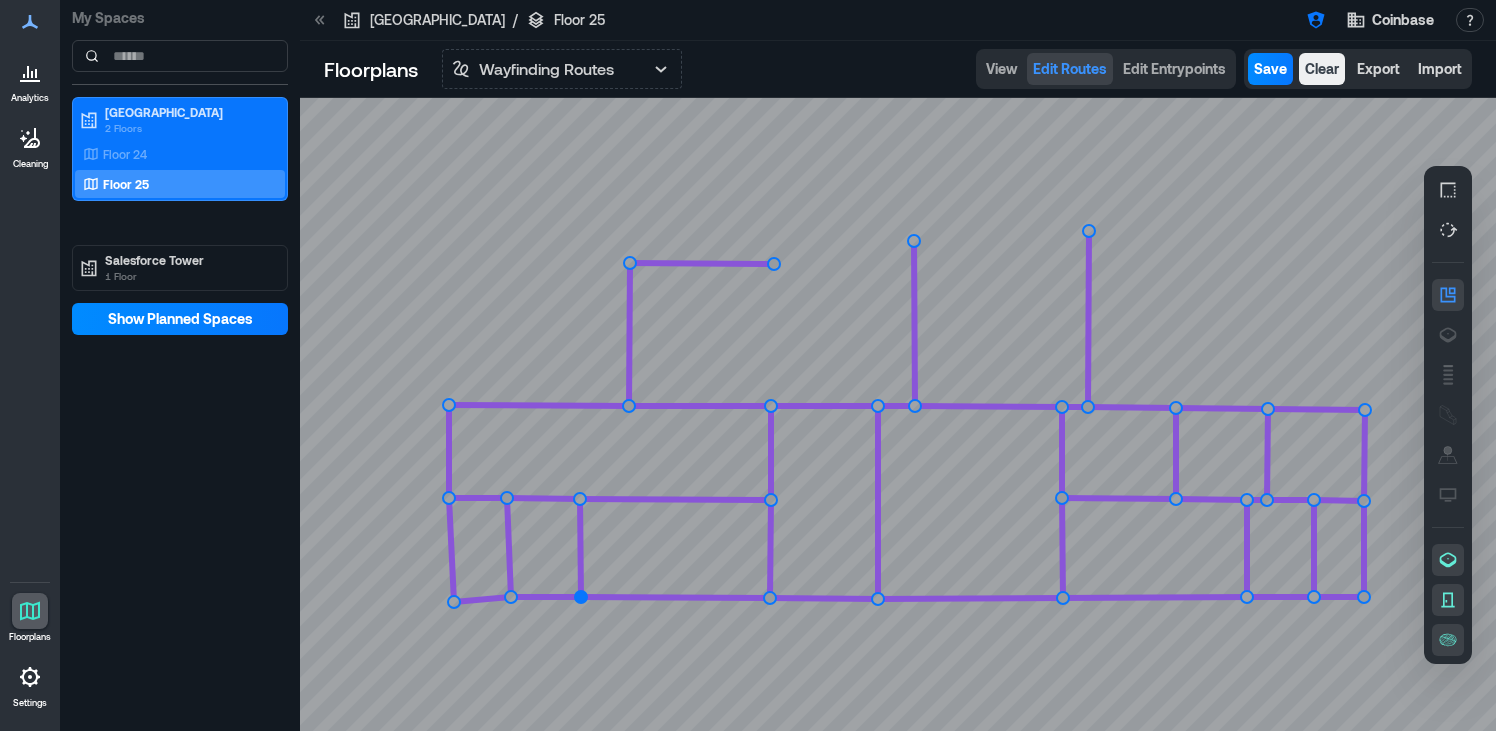click 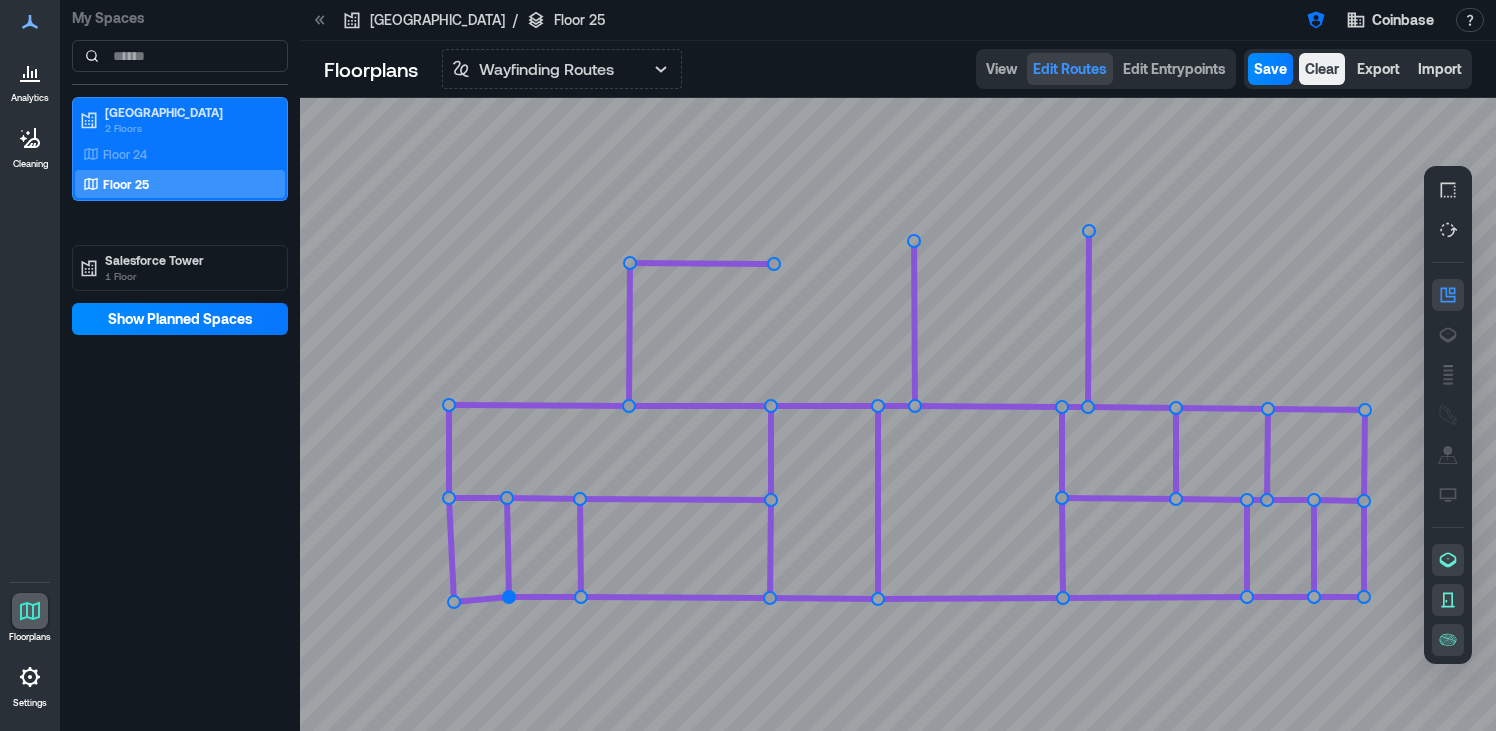 click 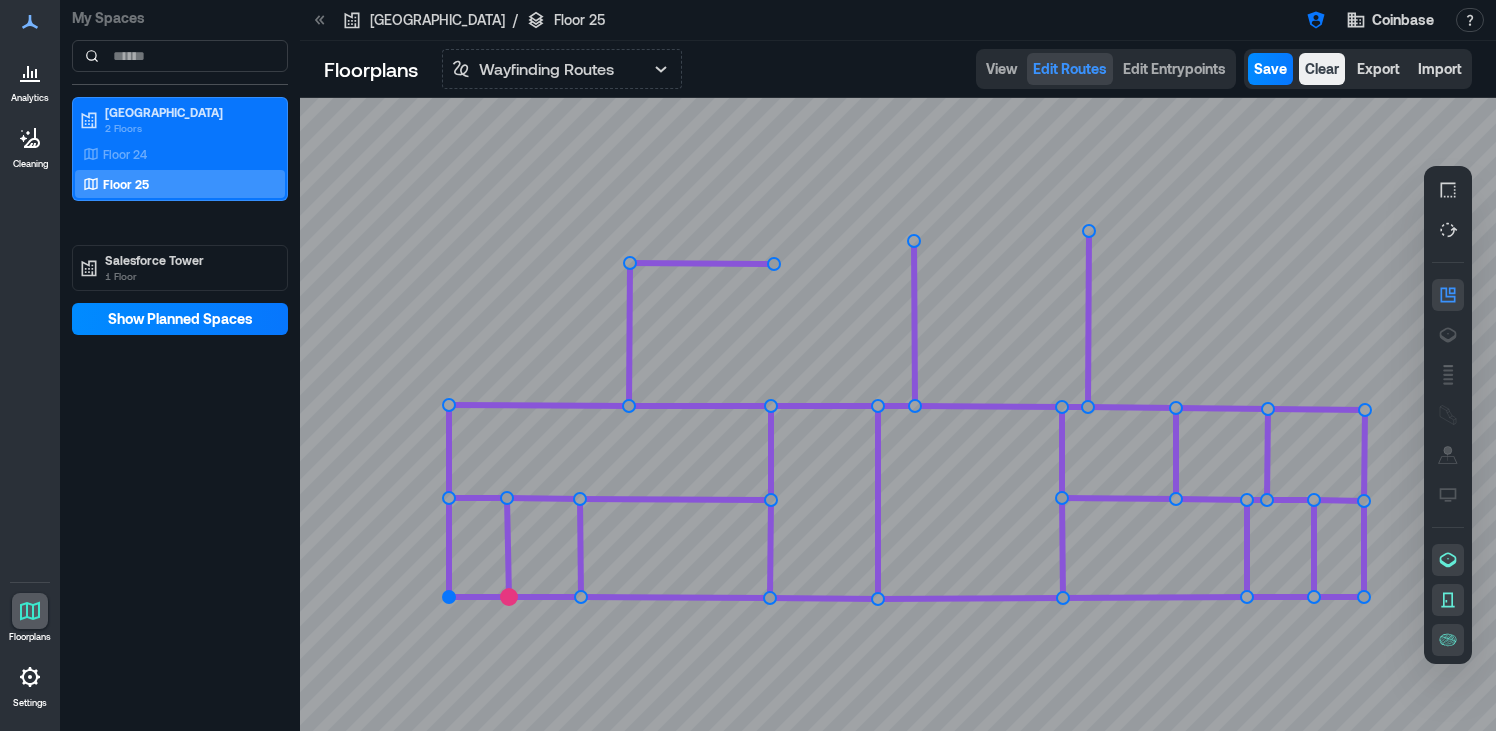 click 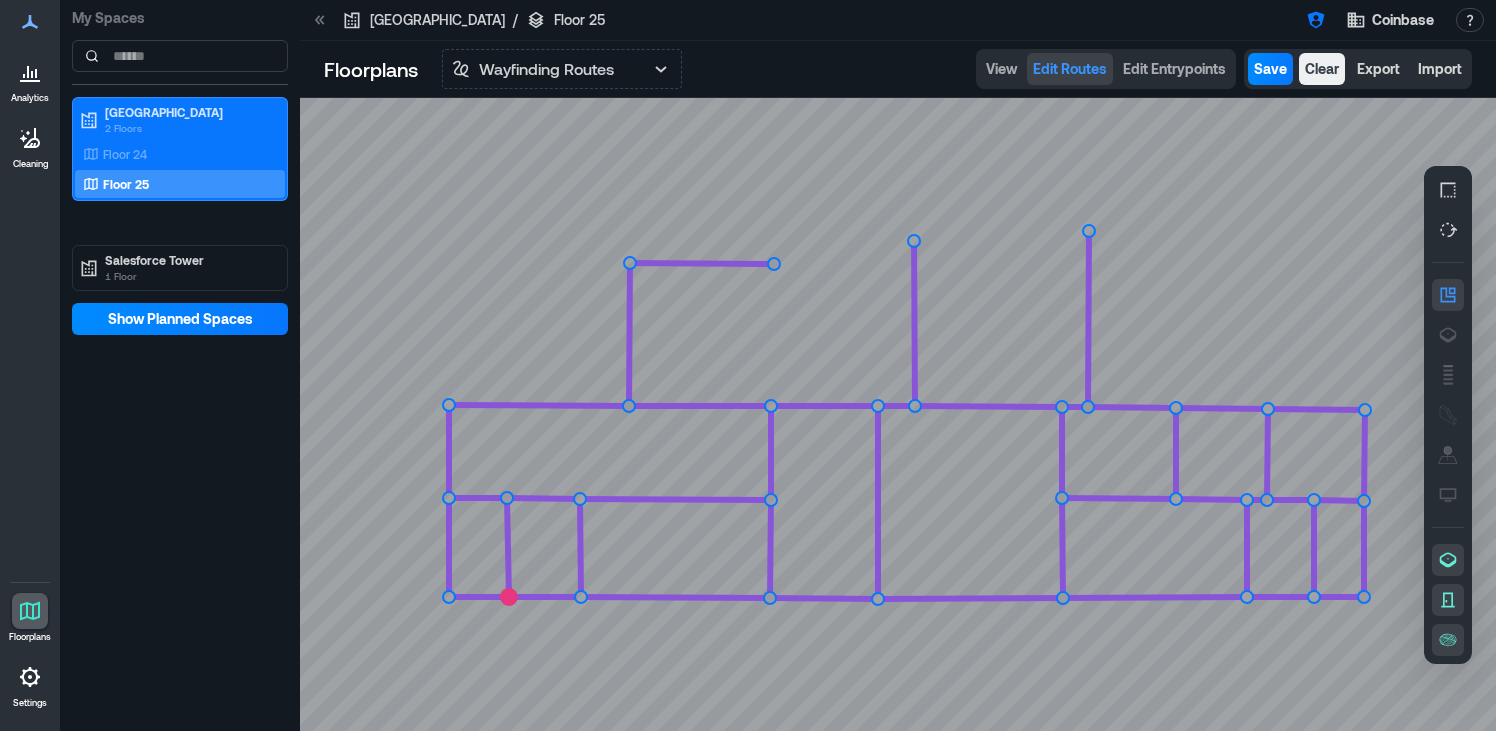 click 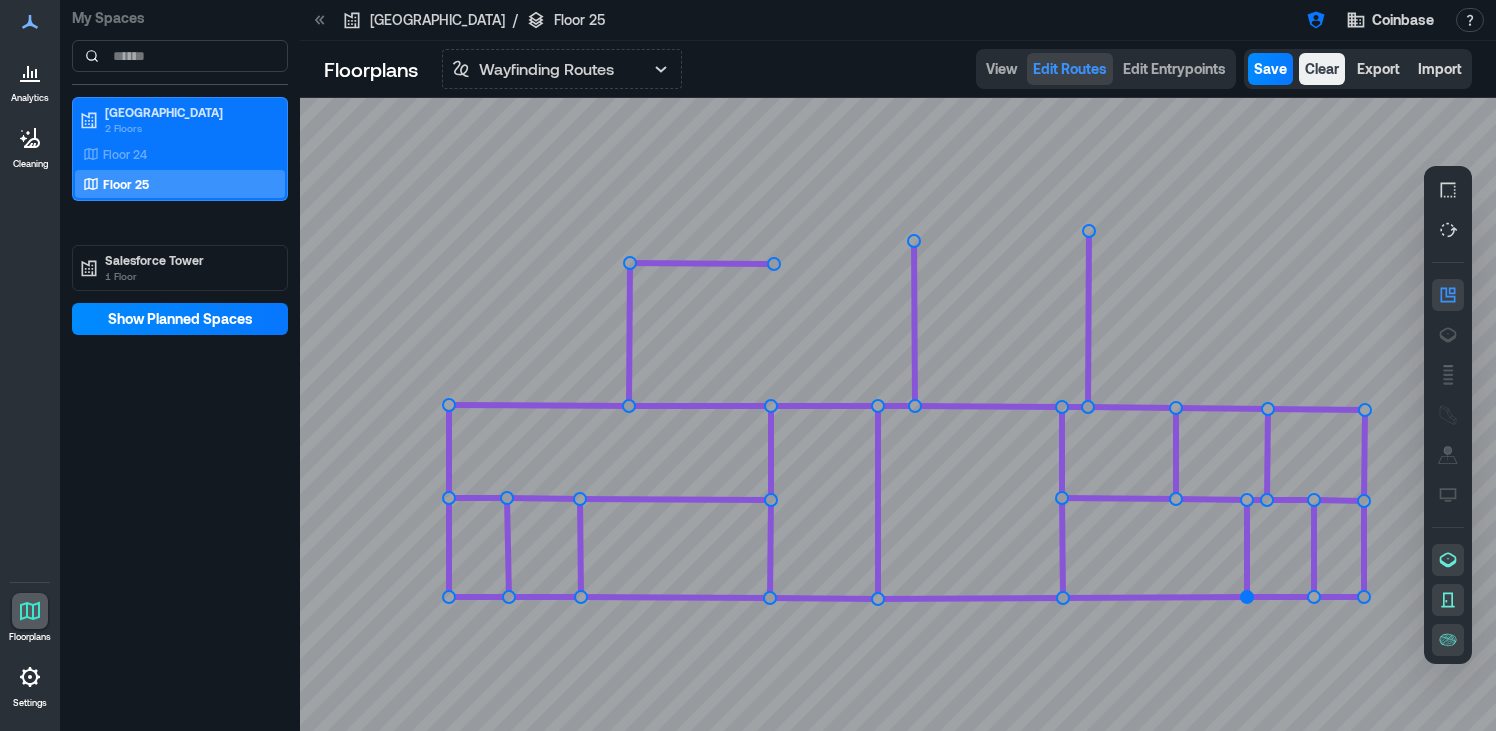 click 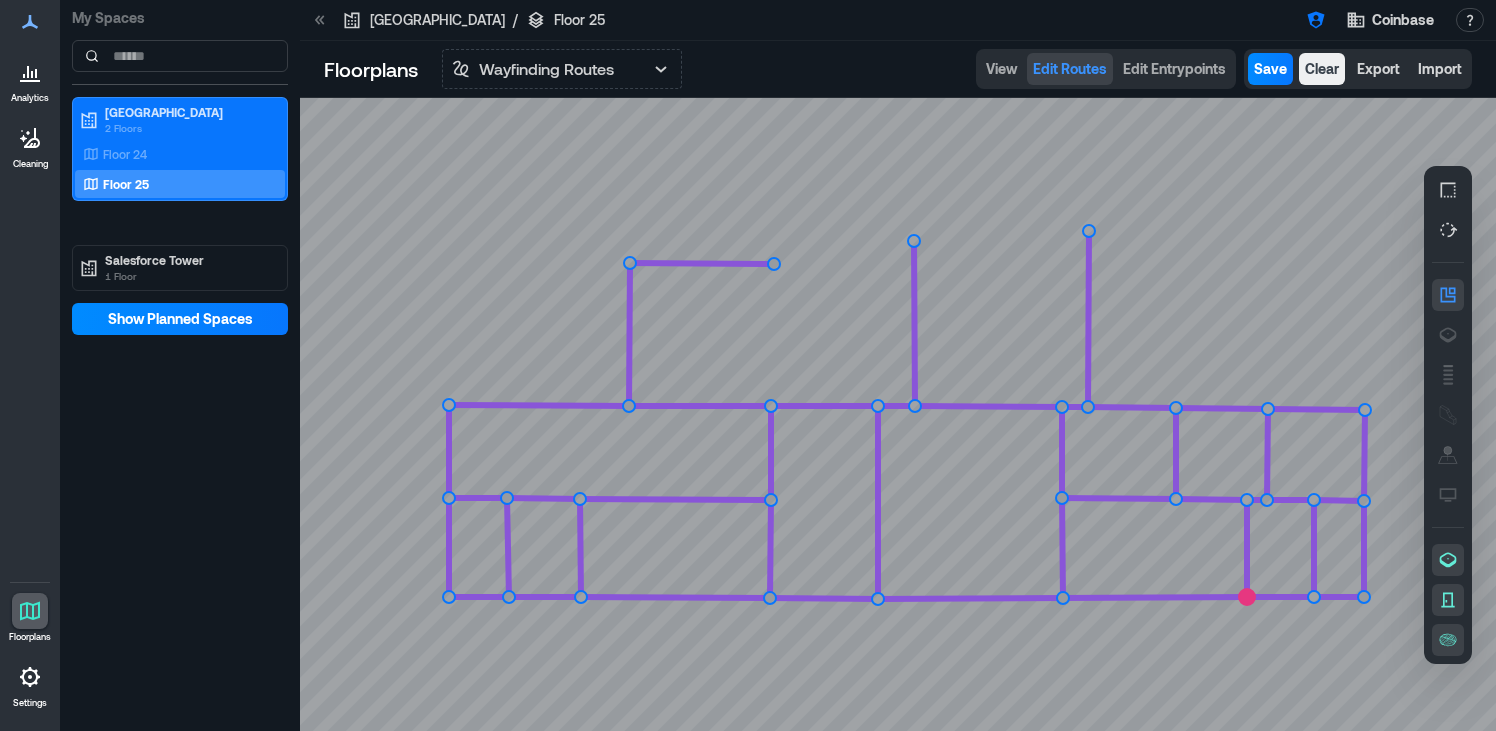 click 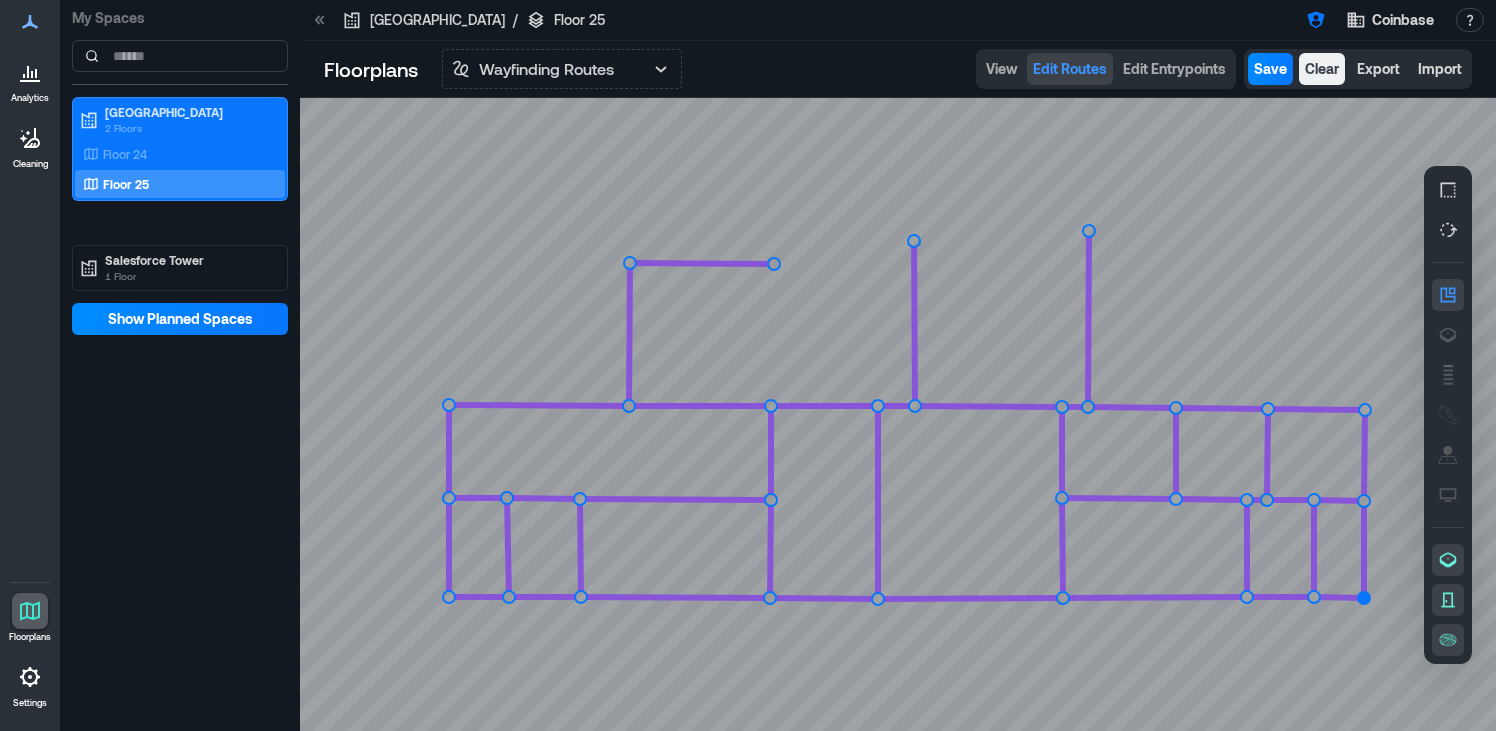 click 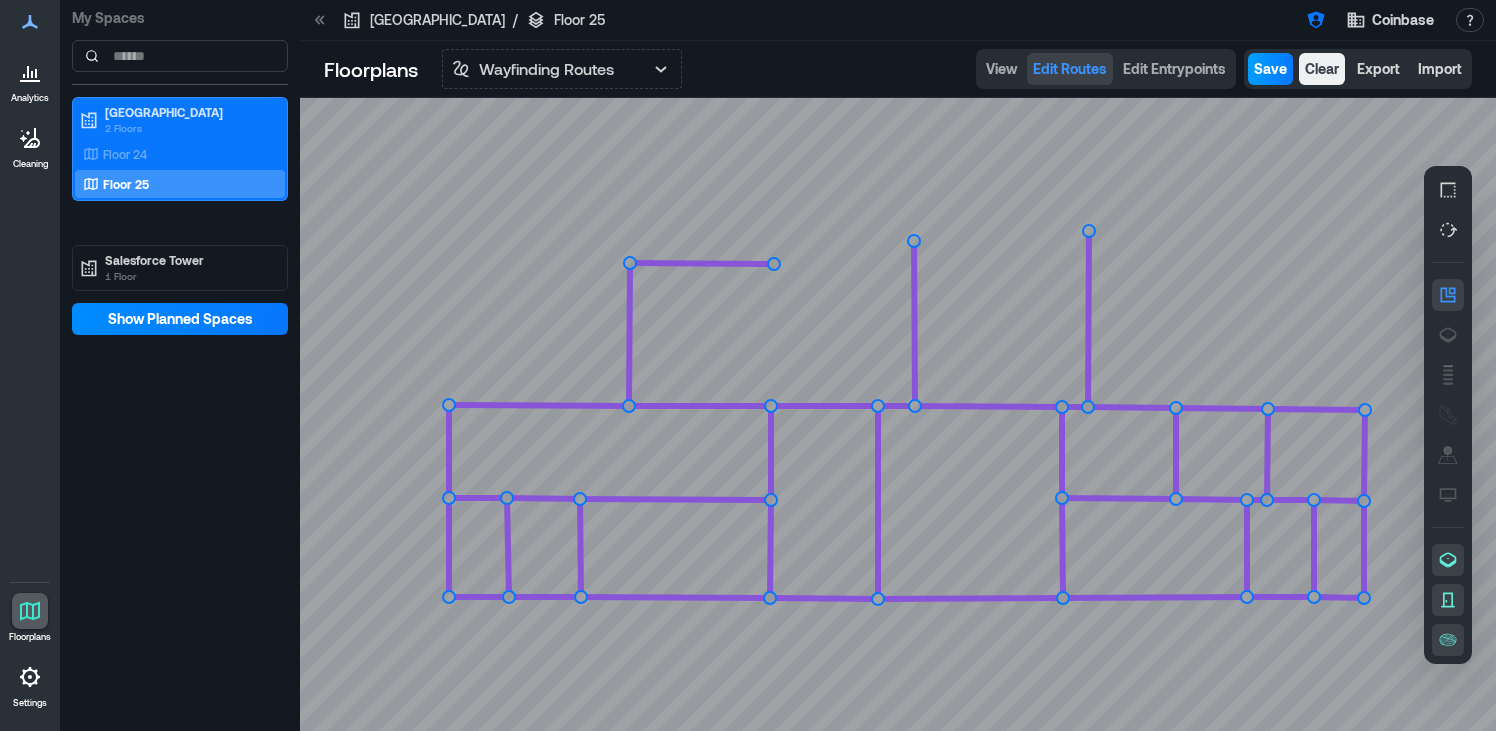 click on "Save" at bounding box center (1270, 69) 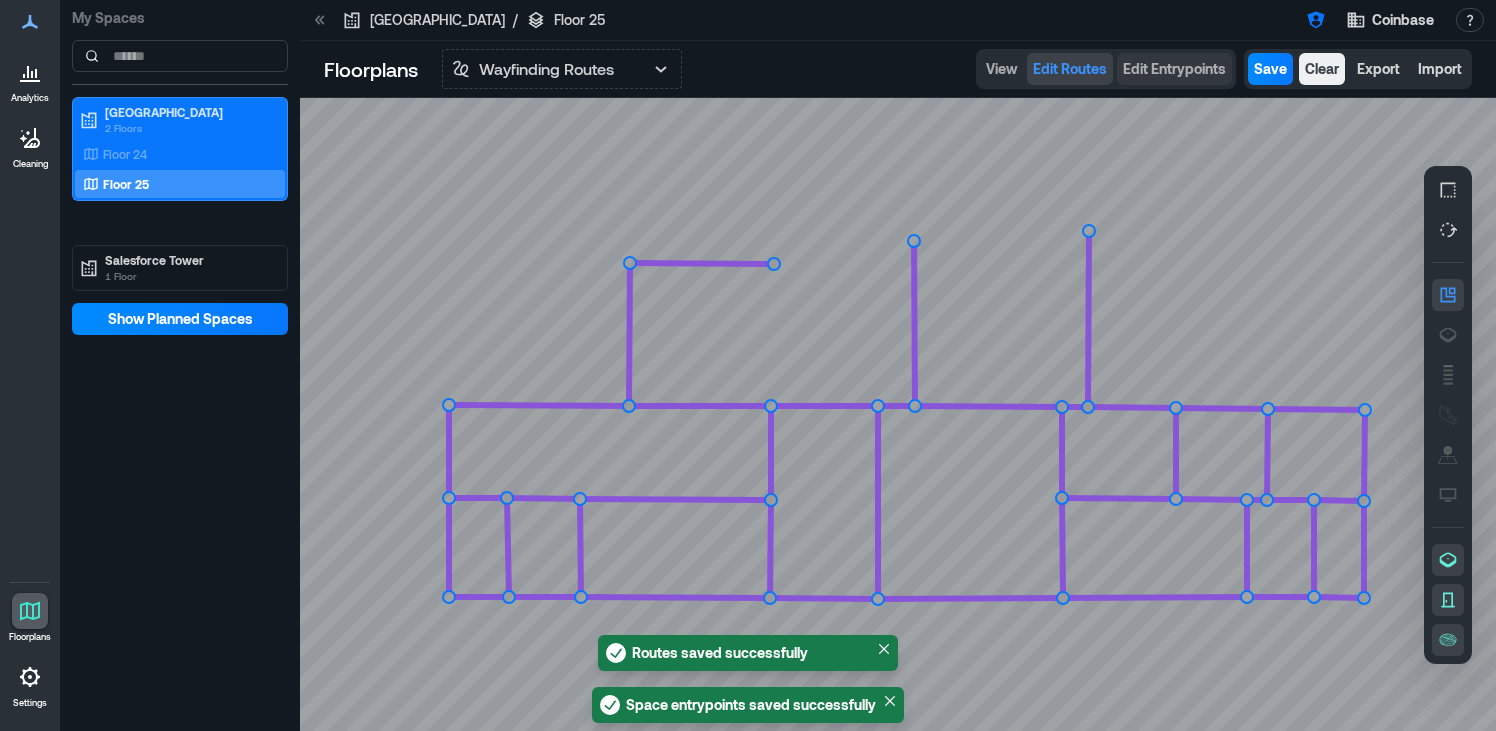 click on "Edit Entrypoints" at bounding box center [1174, 69] 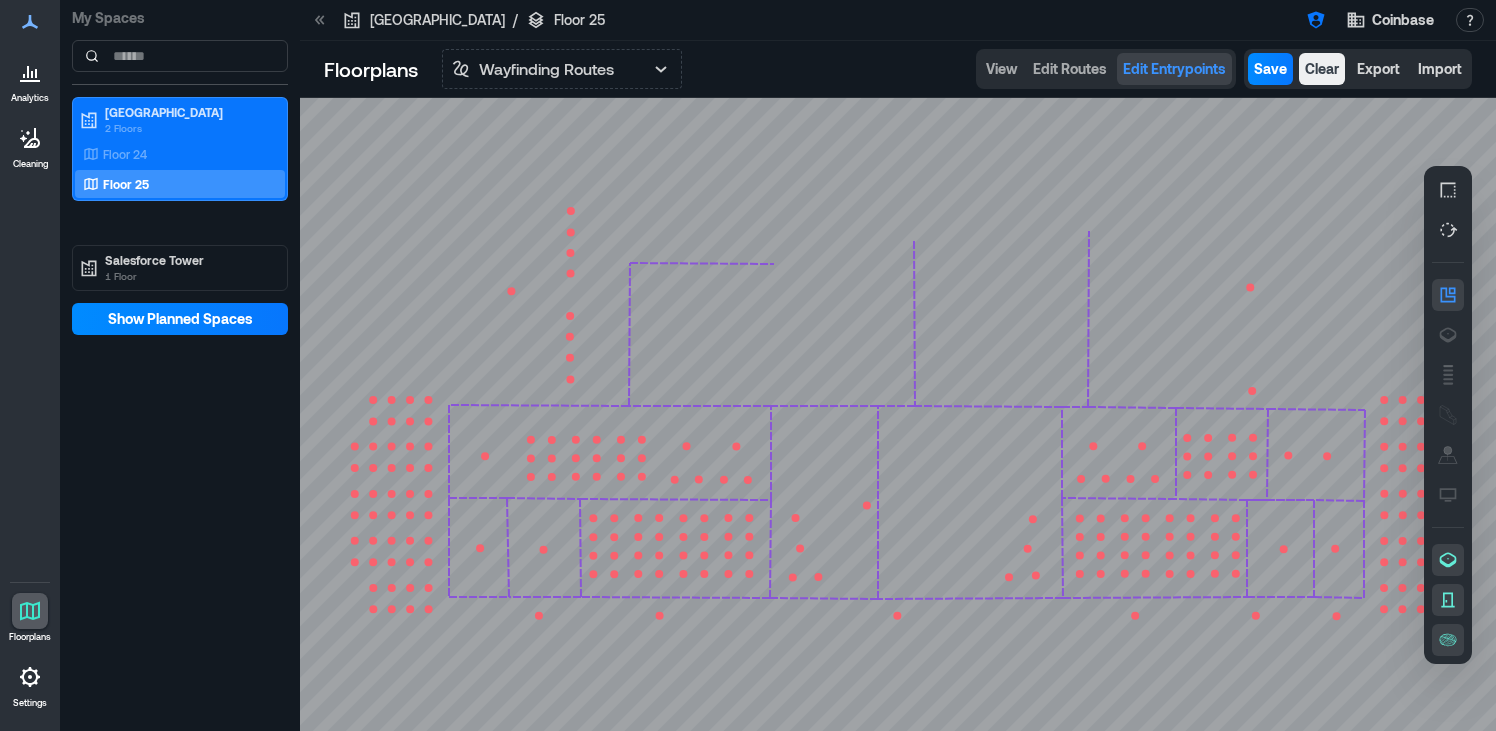 click 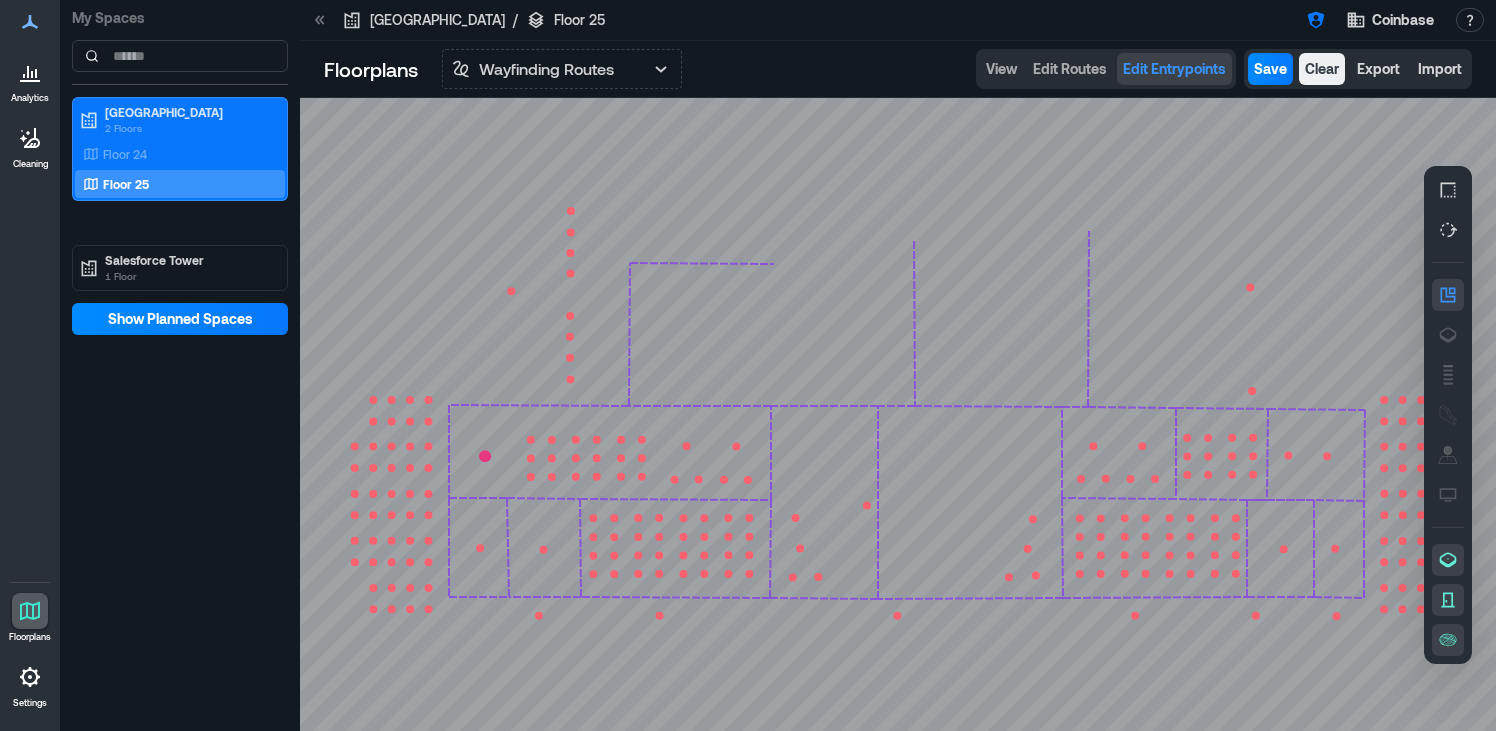 click 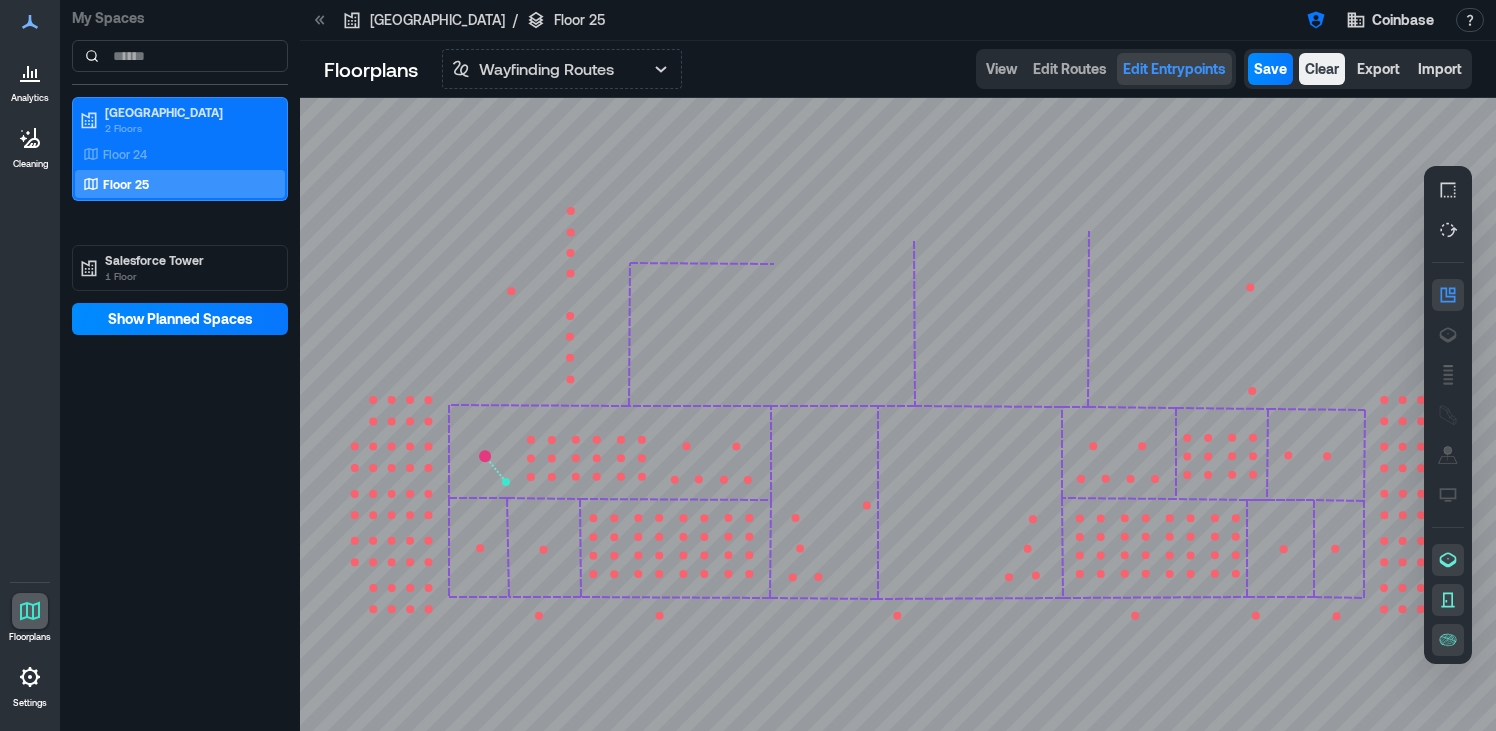 click 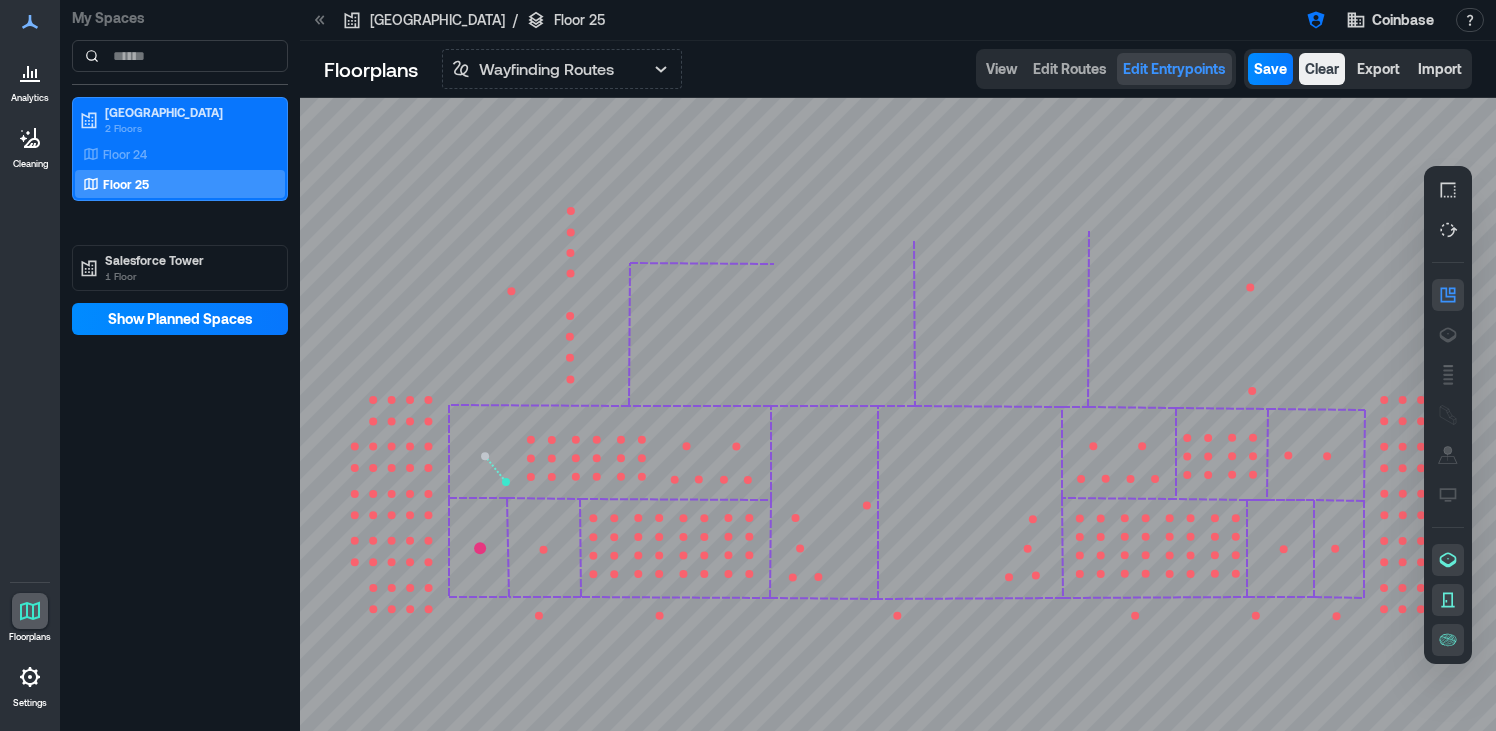 click 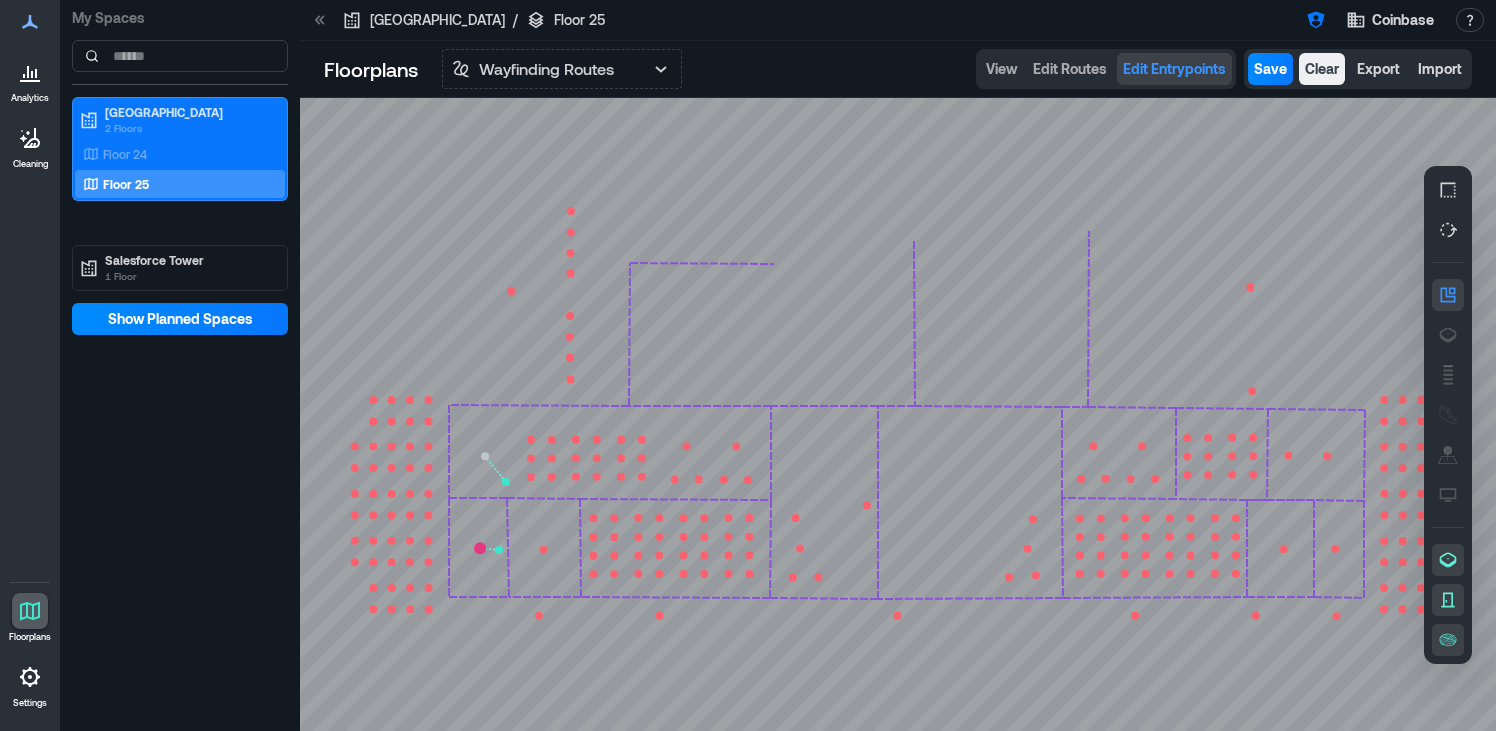 click 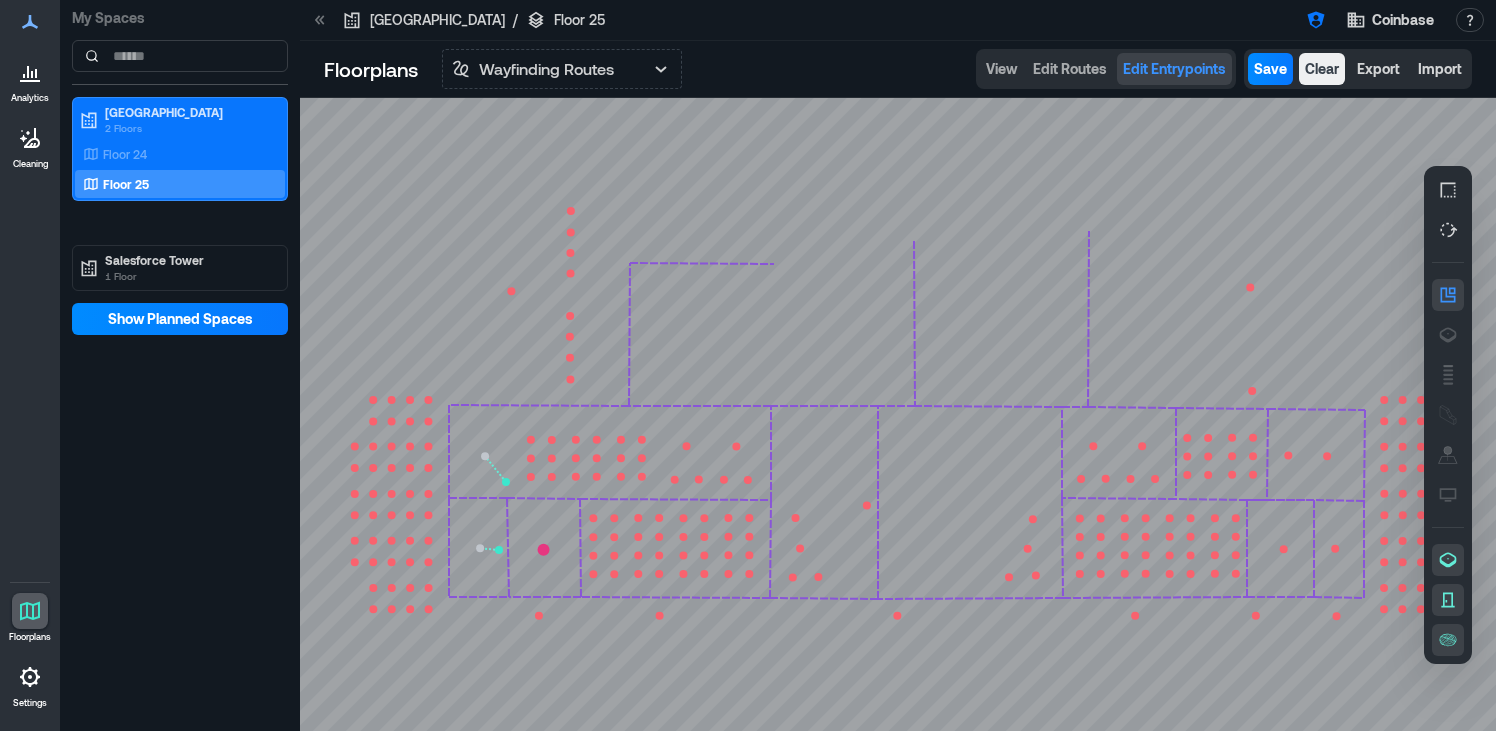 click 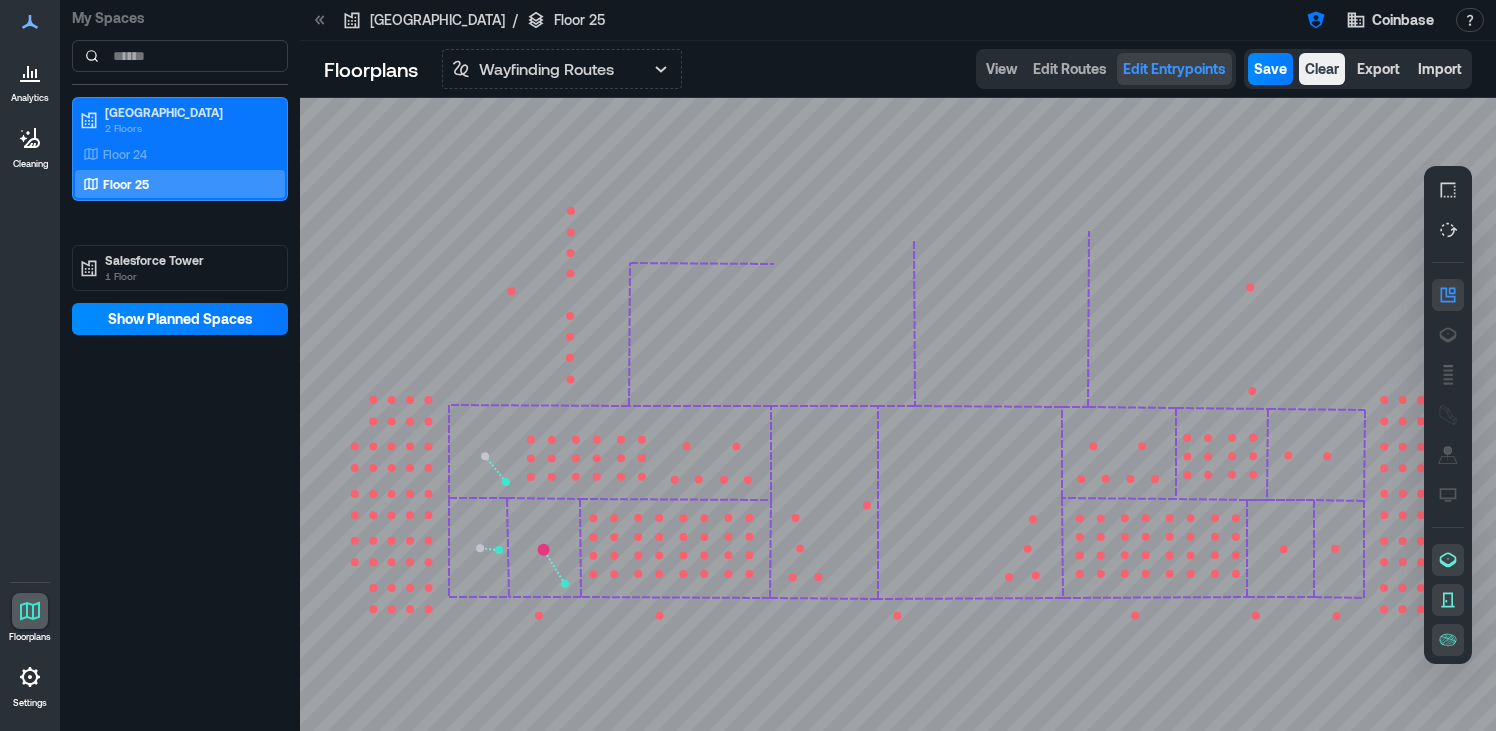 click 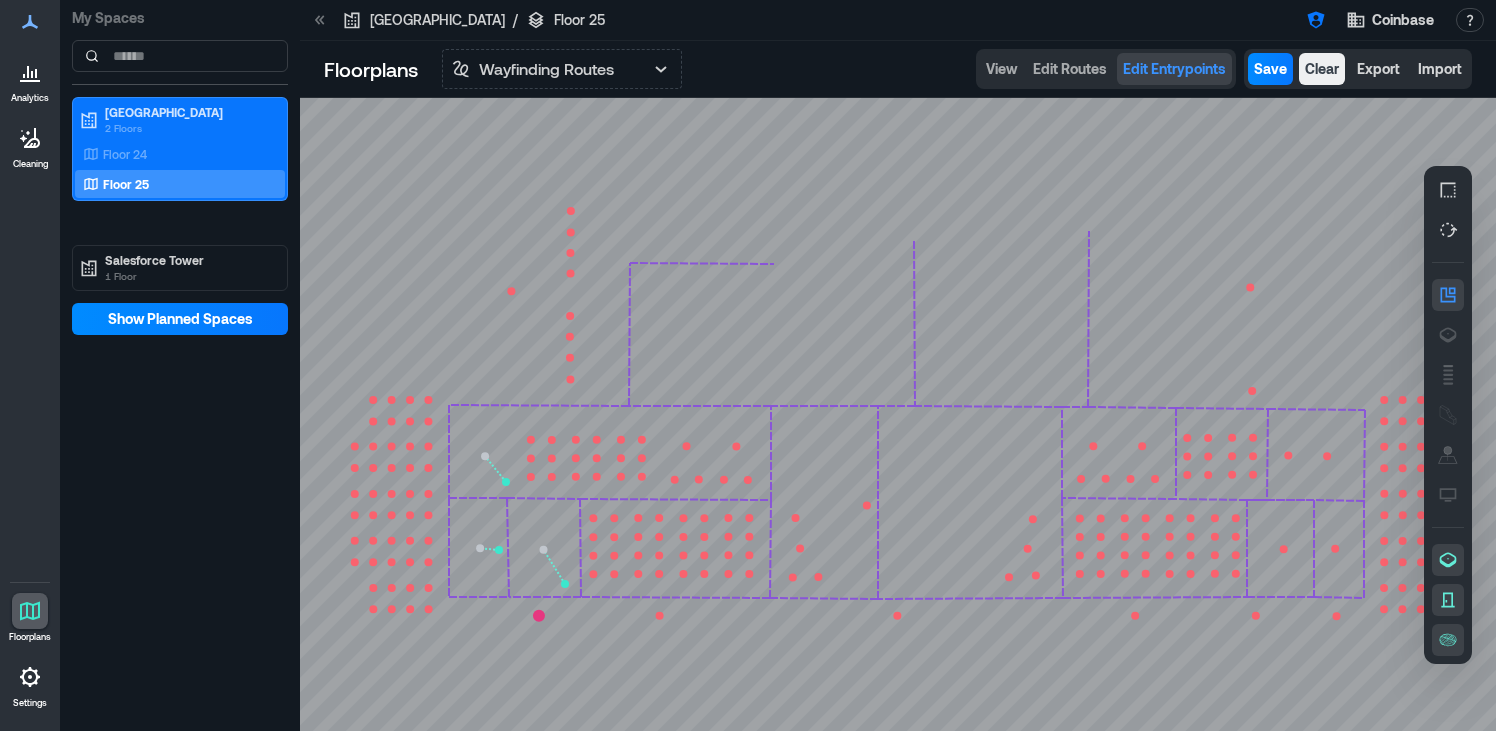 click 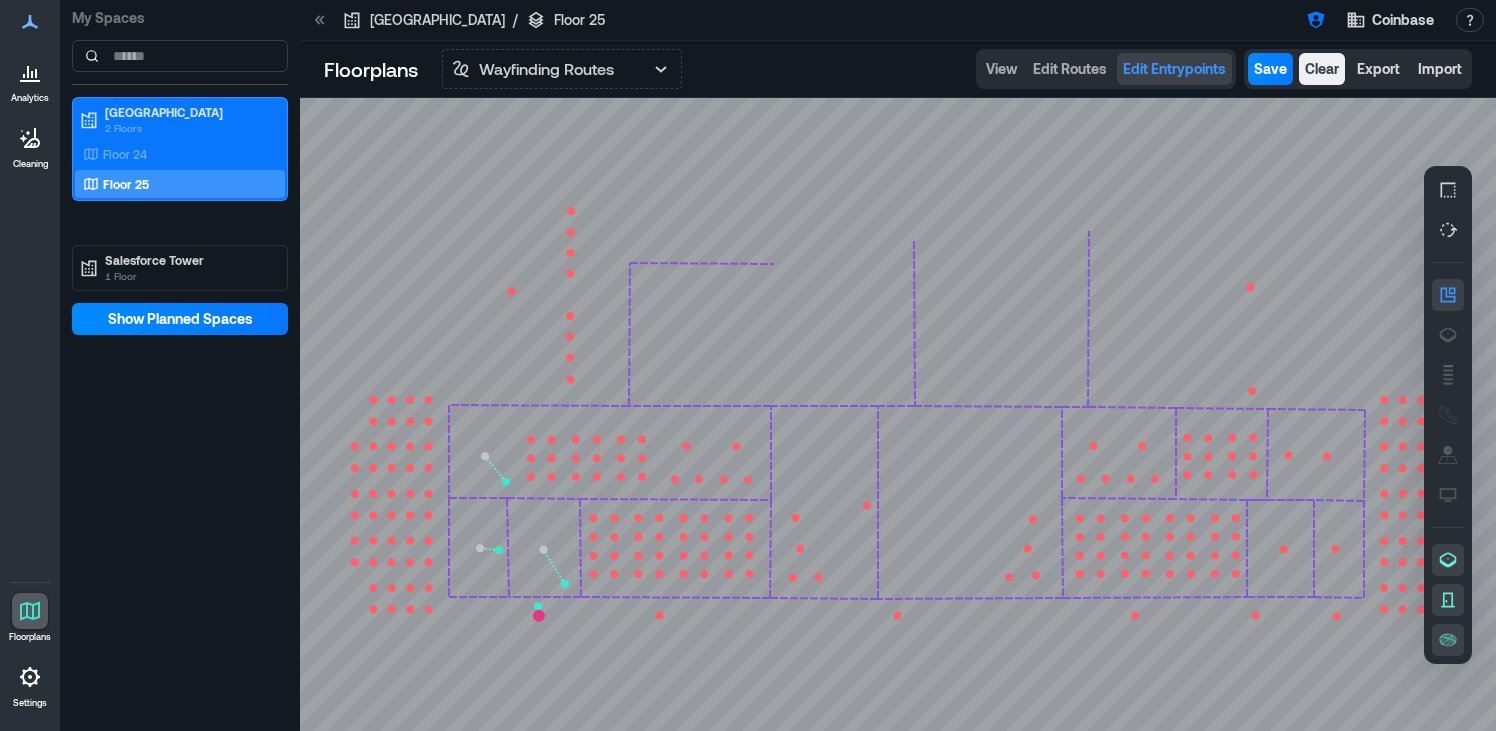 click 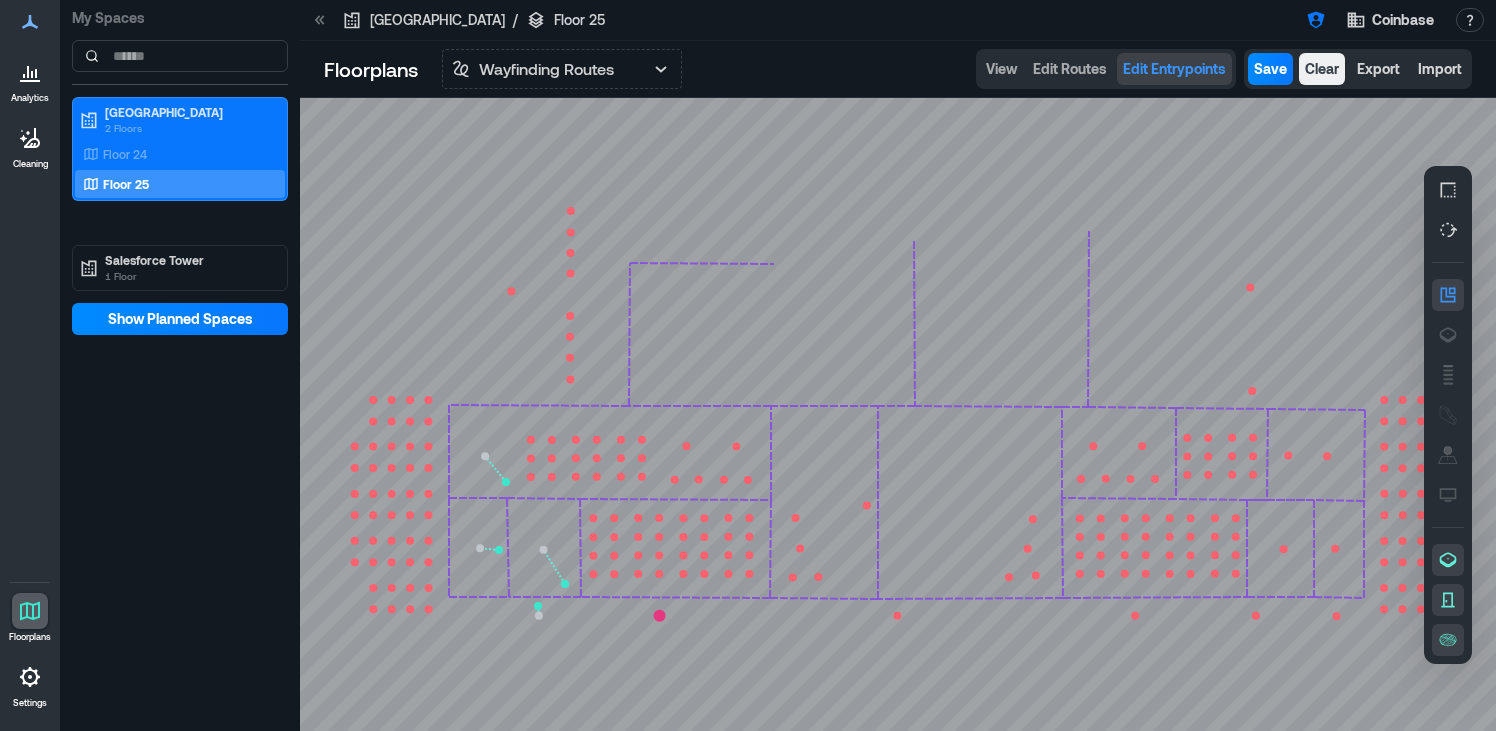 click 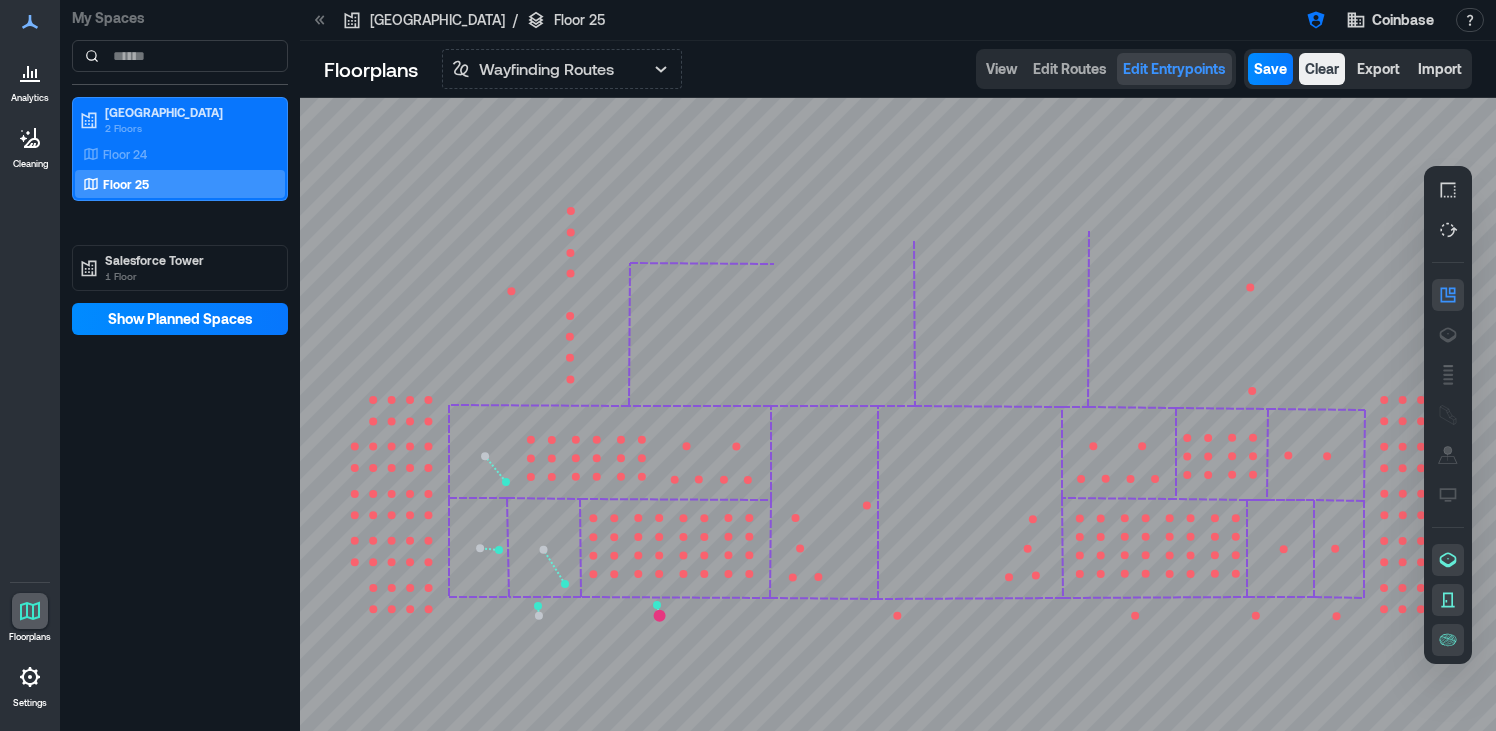 click 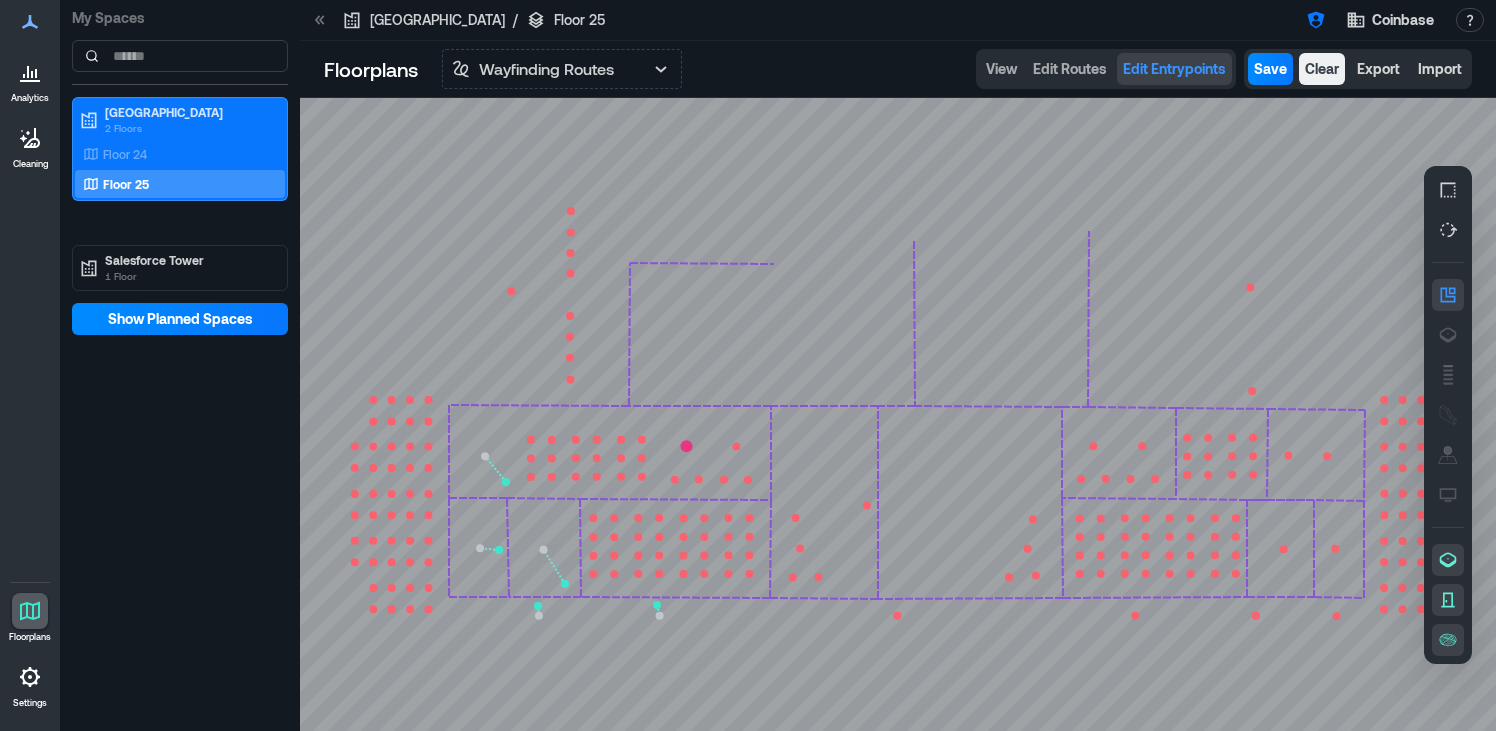 click 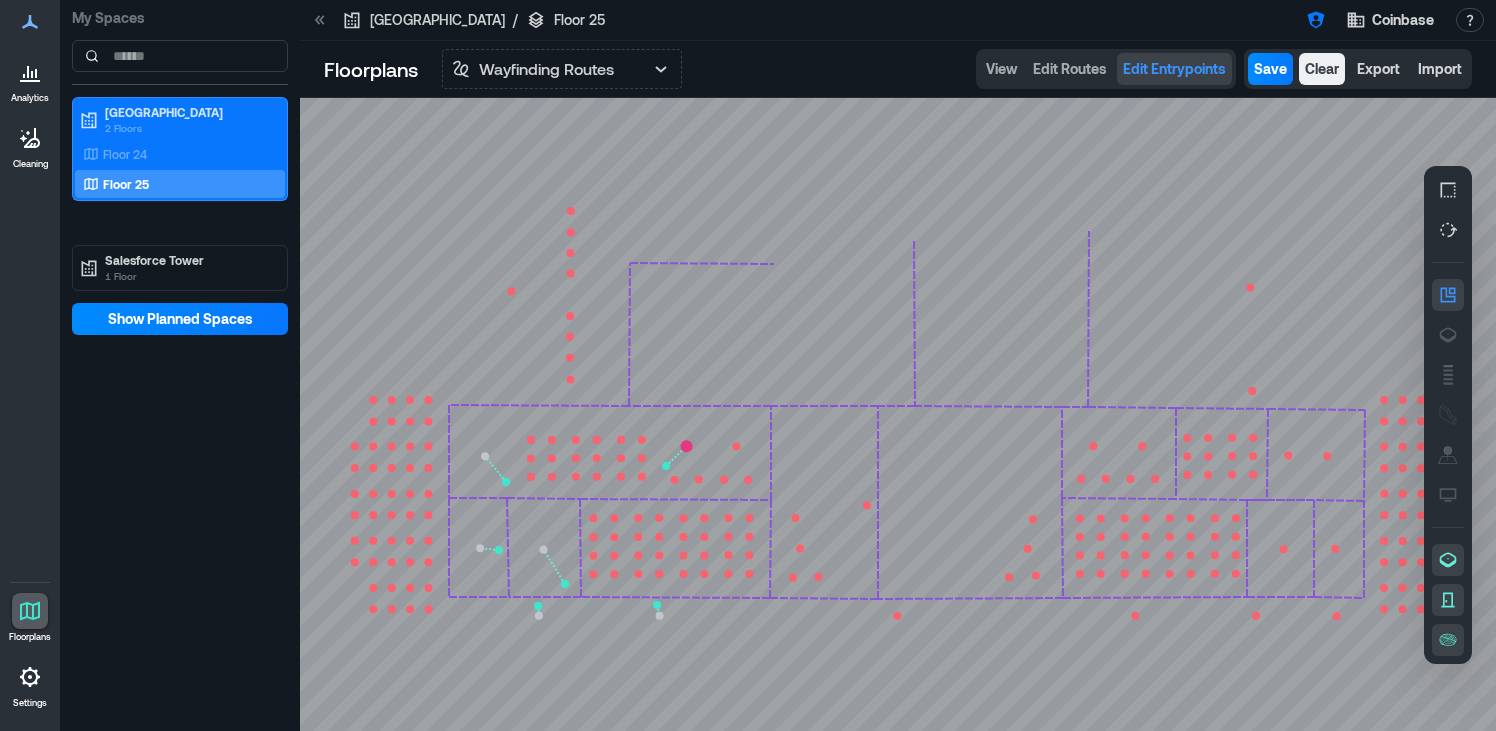 click 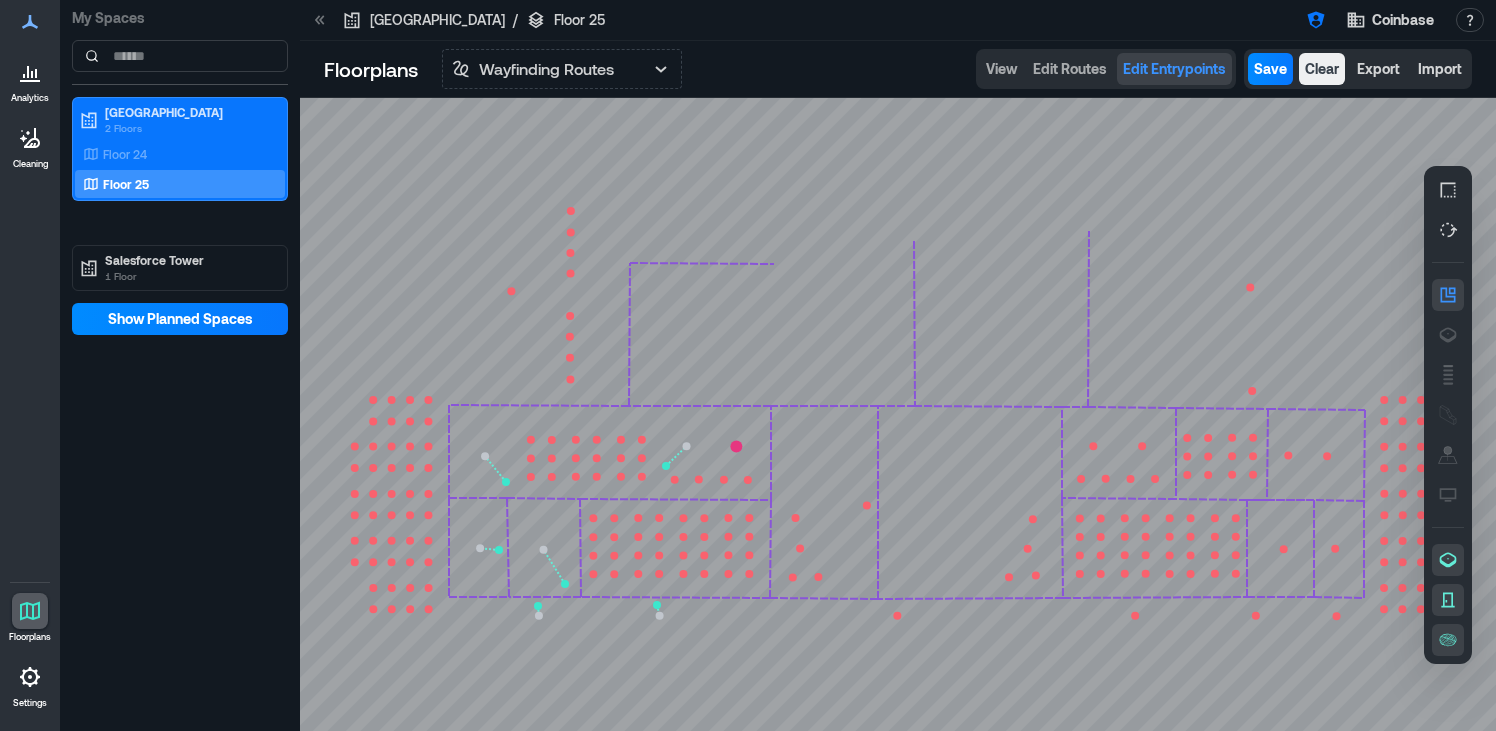click 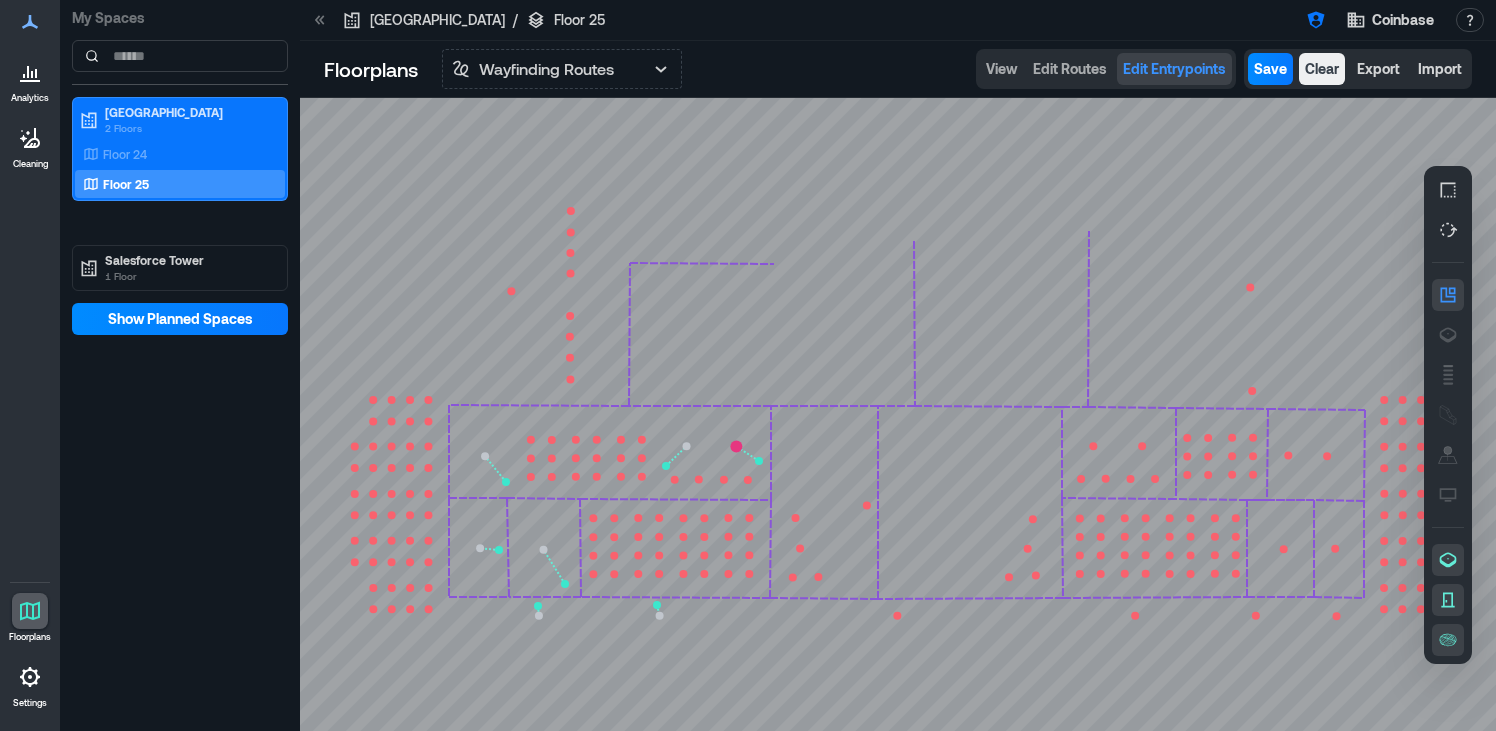 click 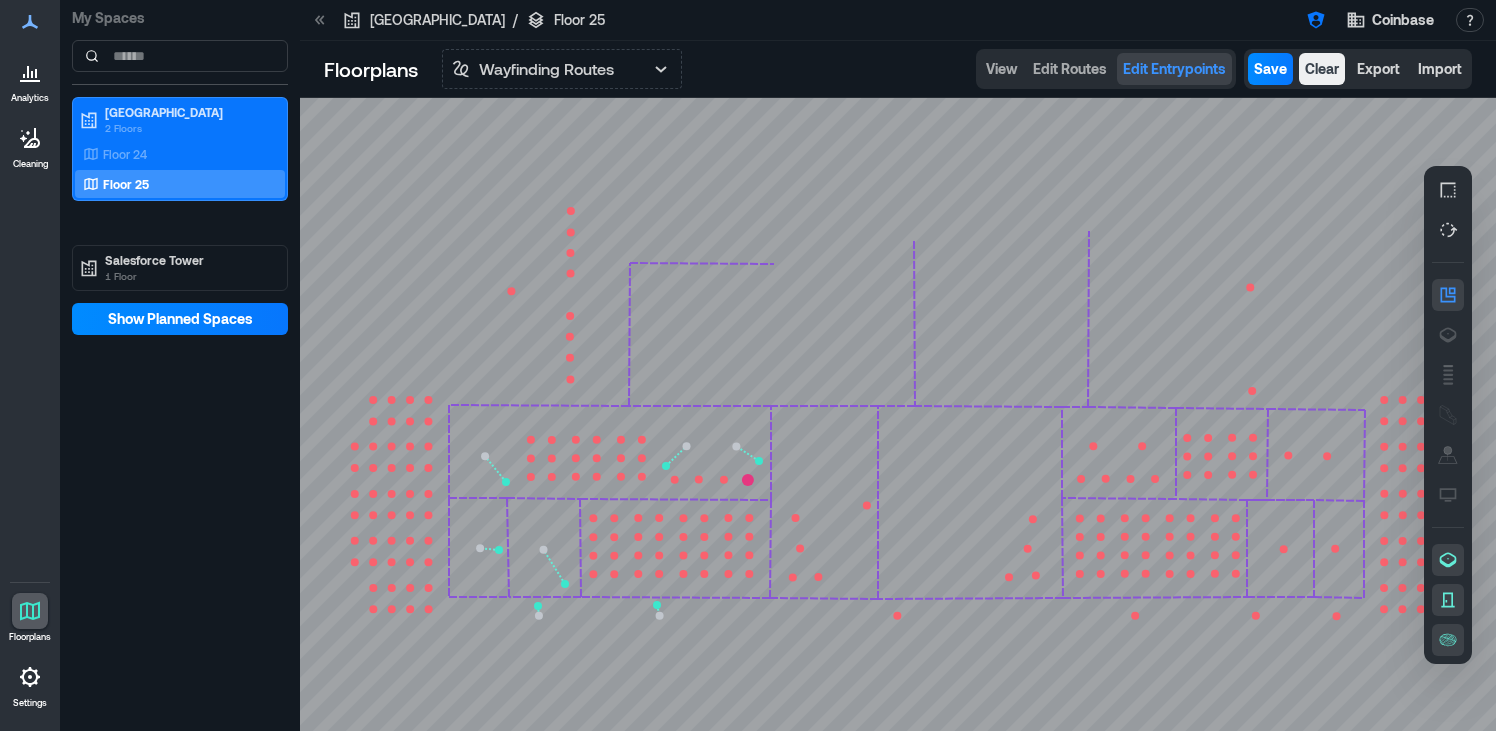 click 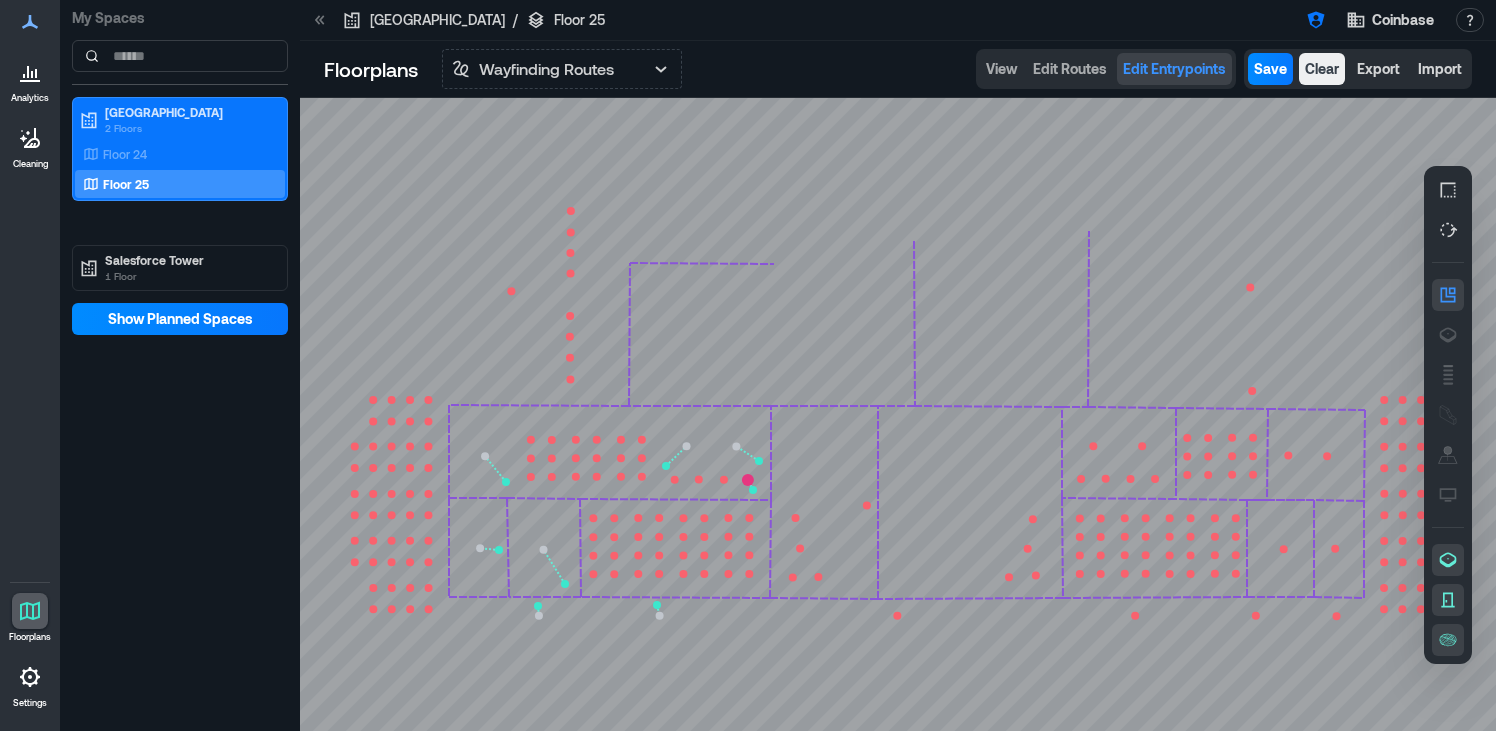 click 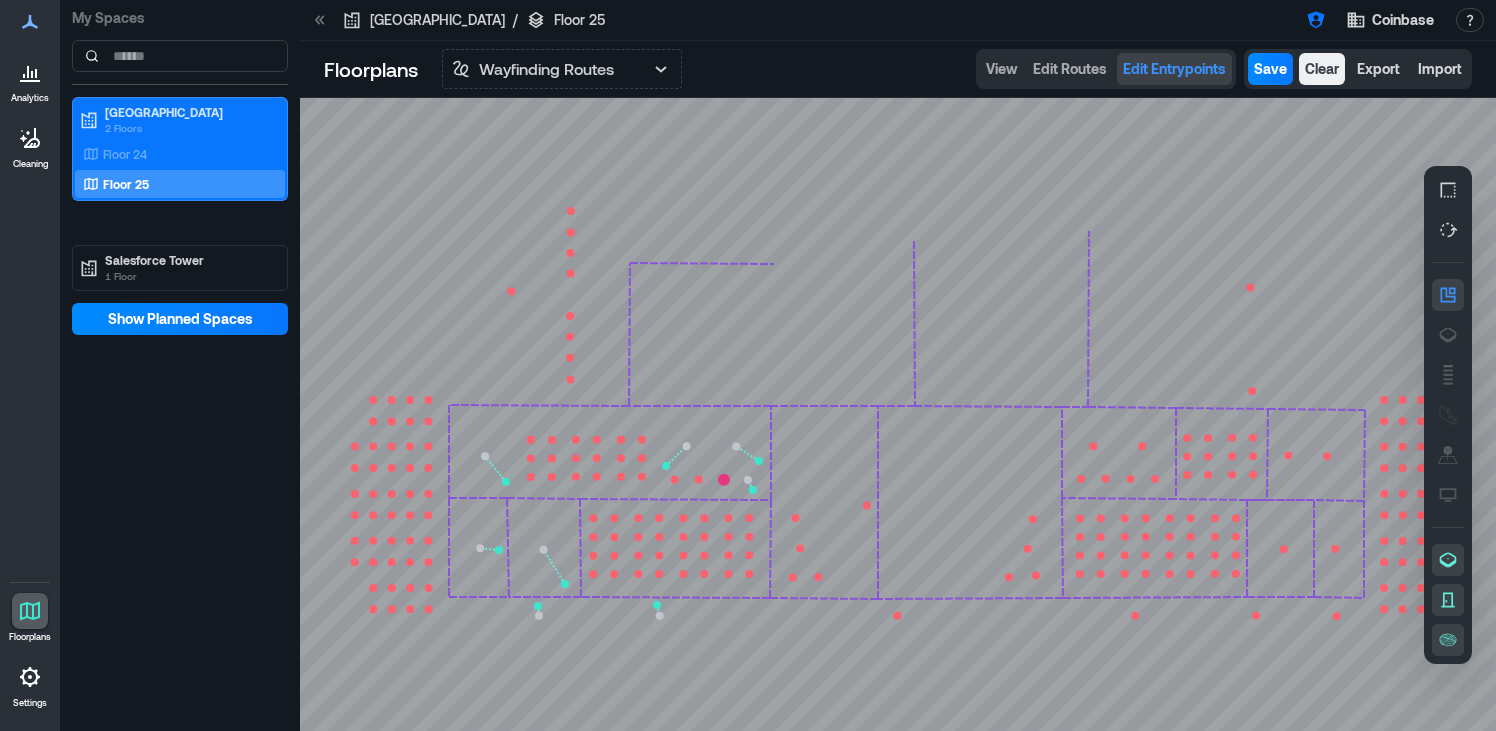 click 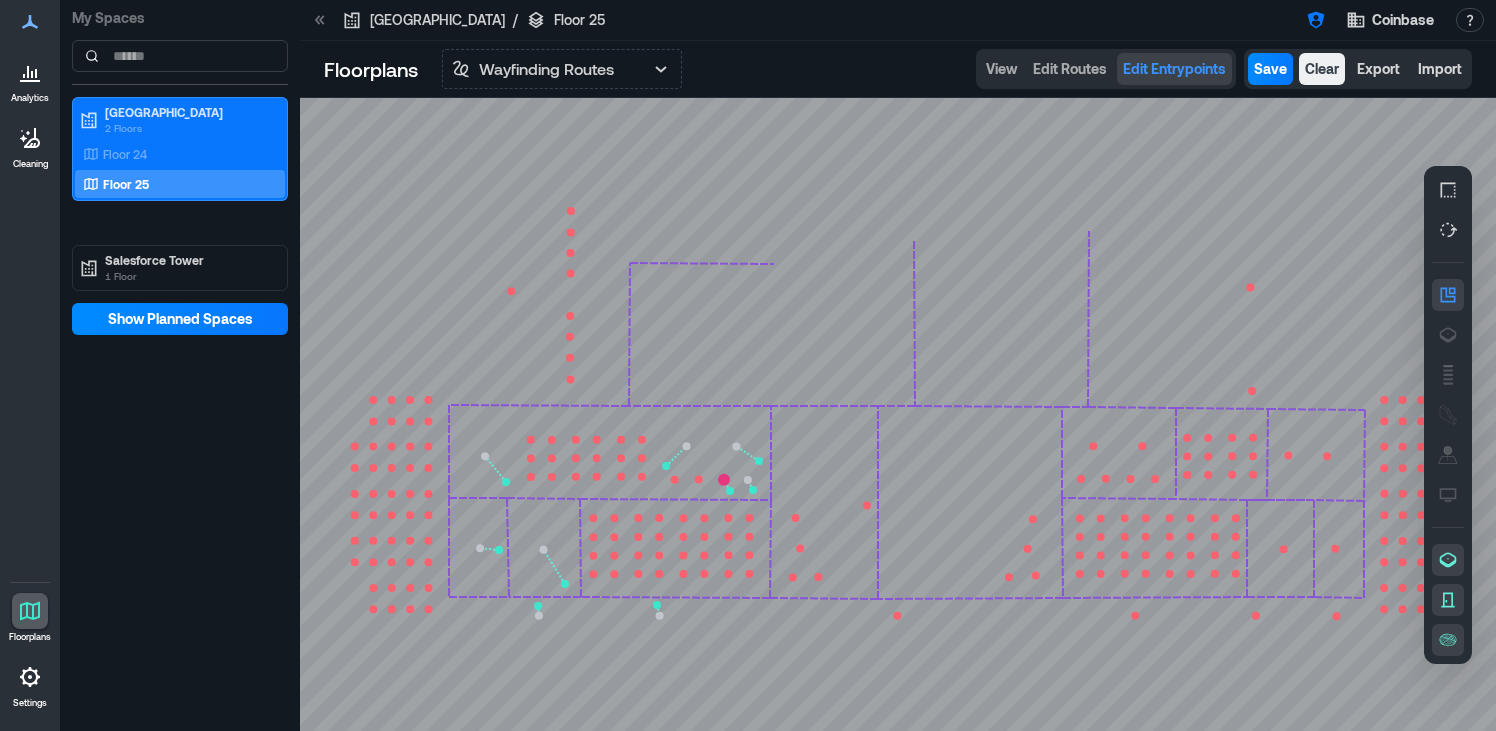 click 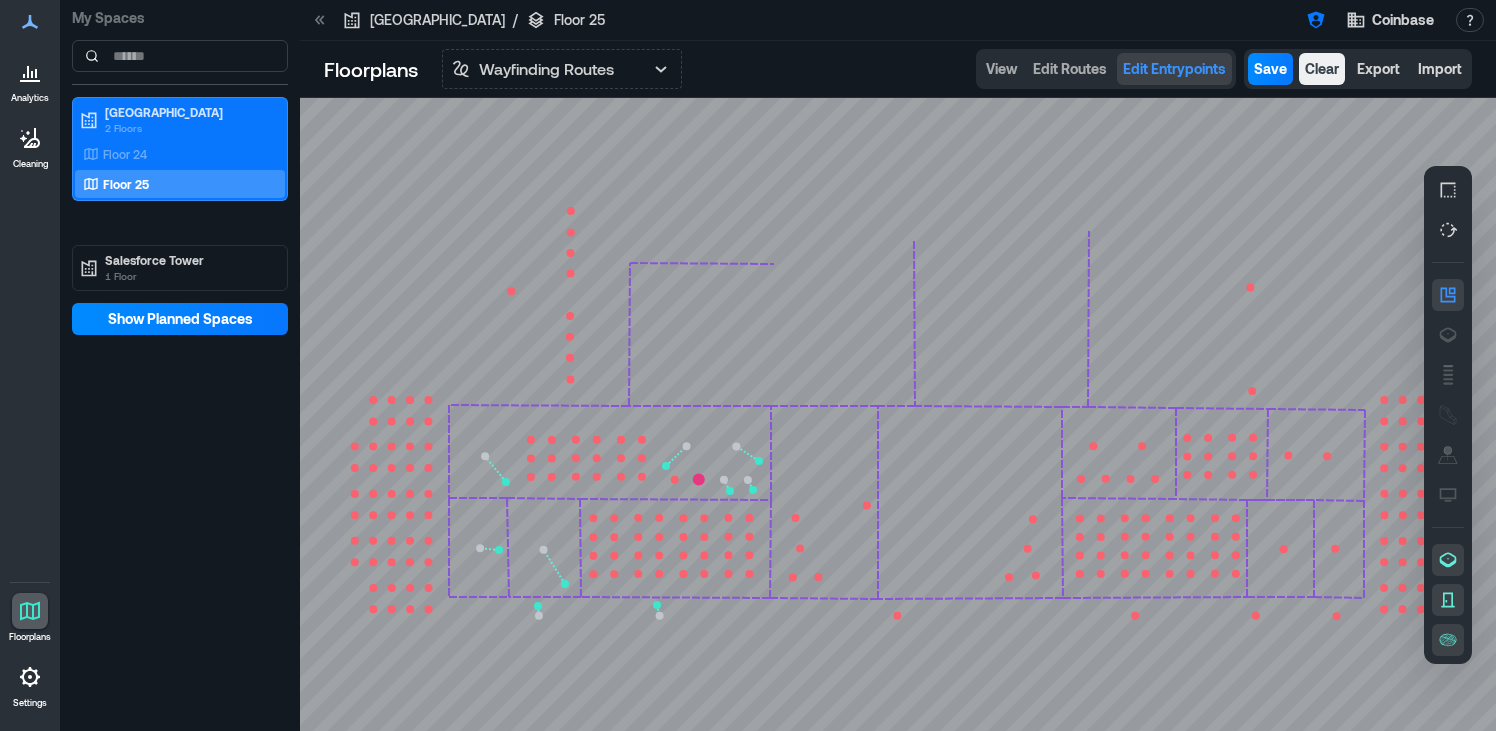 click 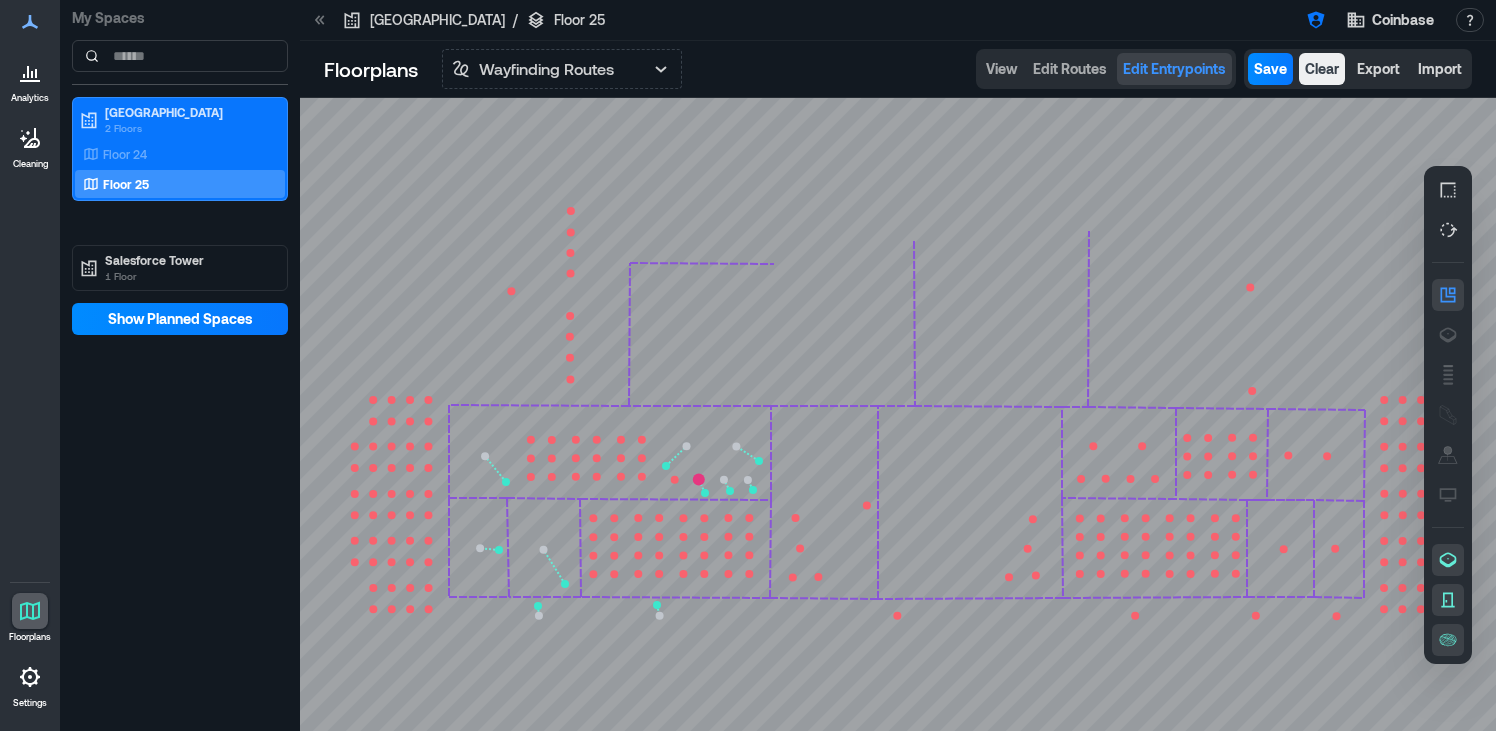 click 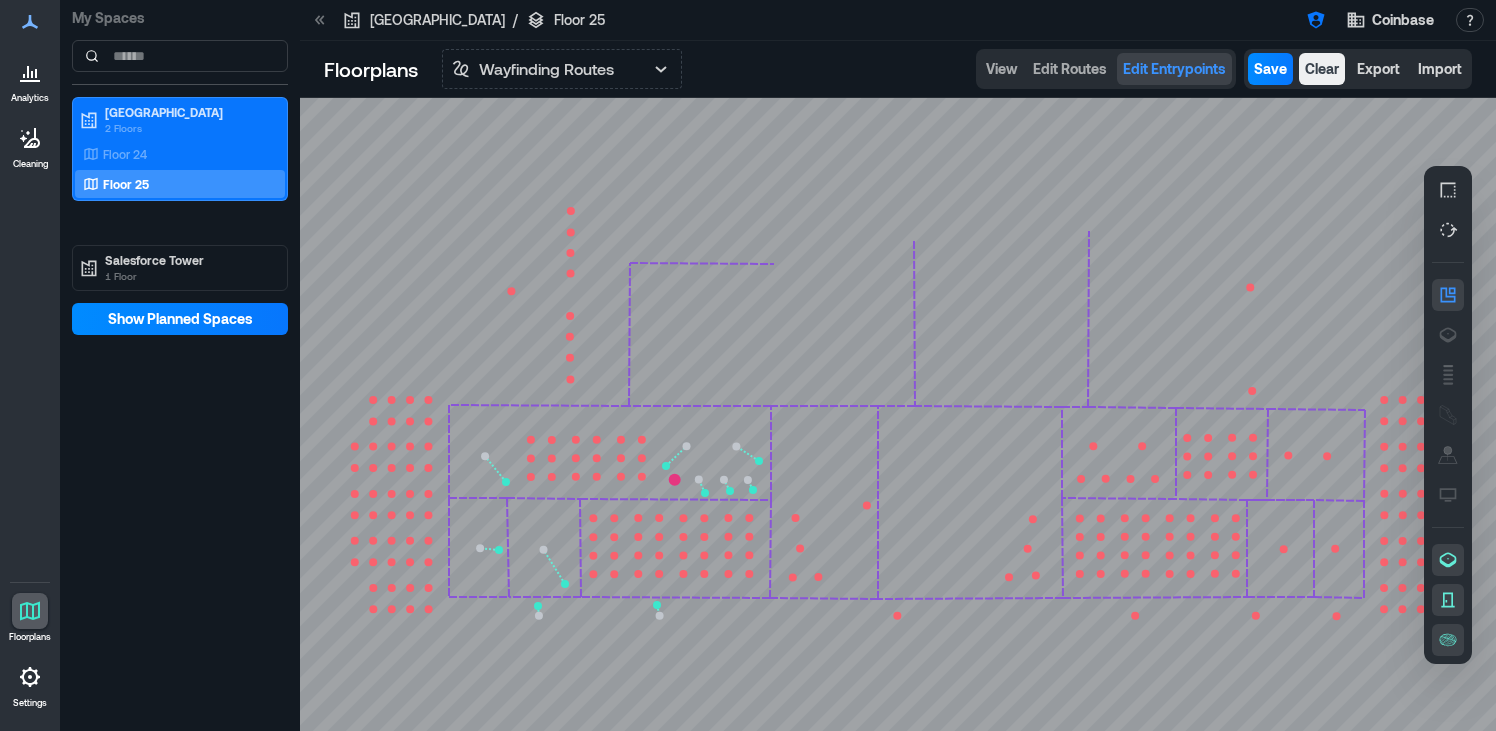 click 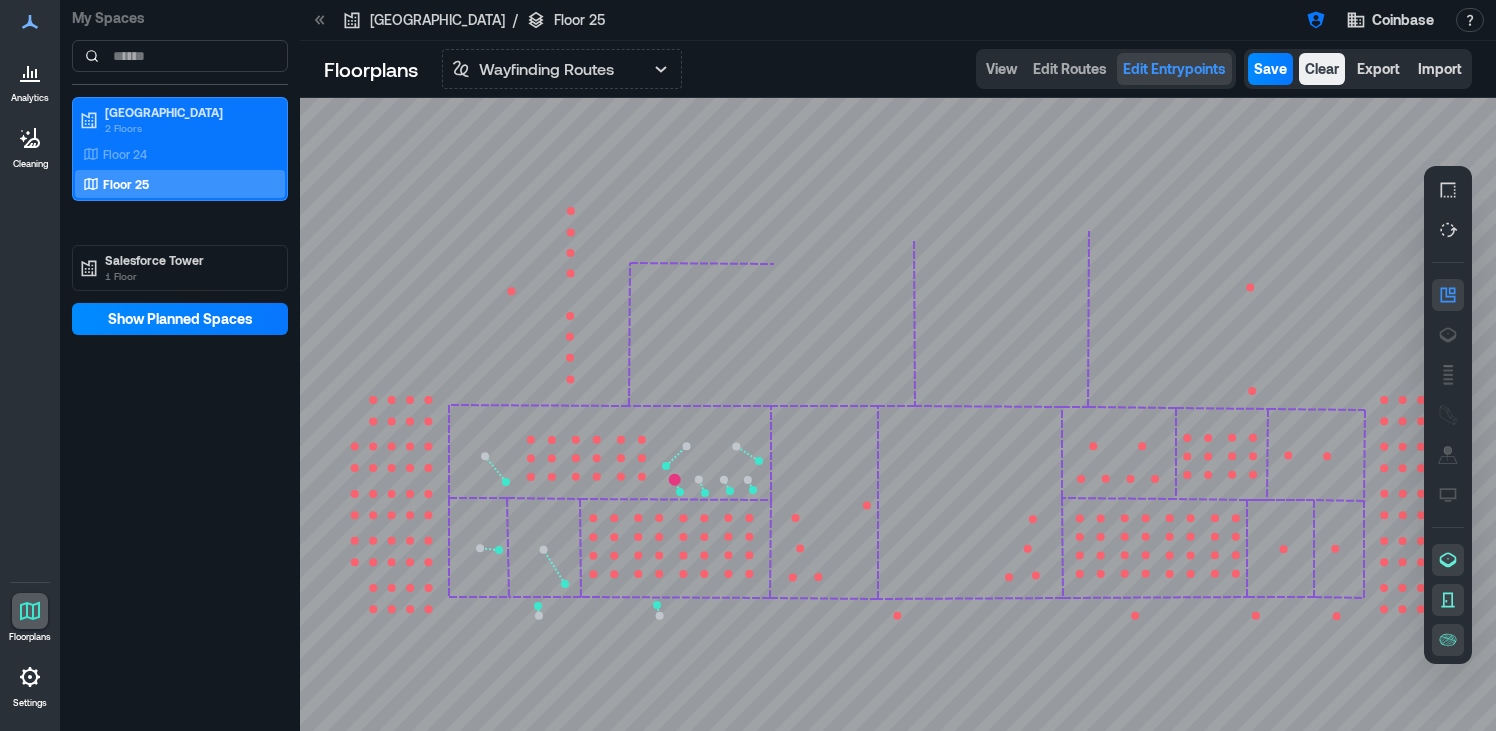 click 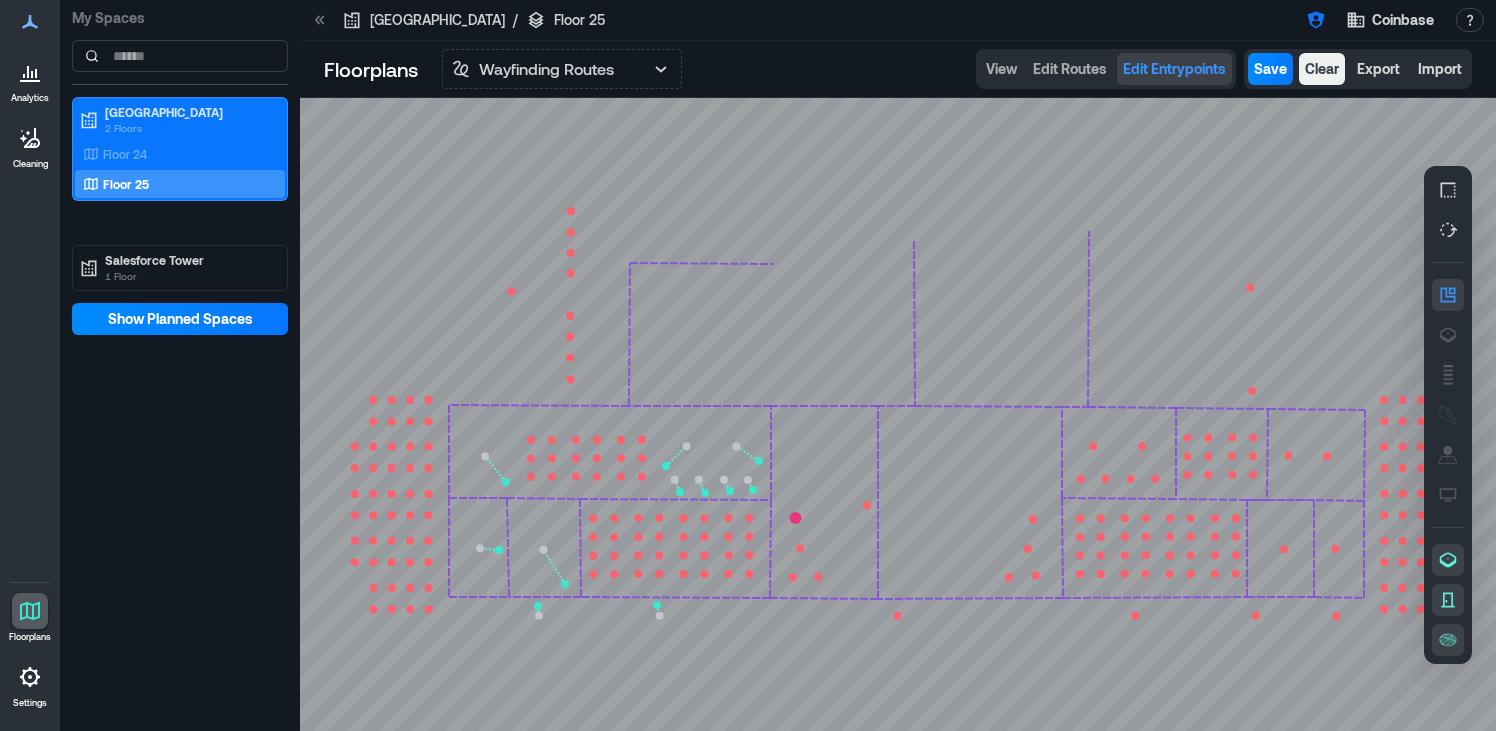 click 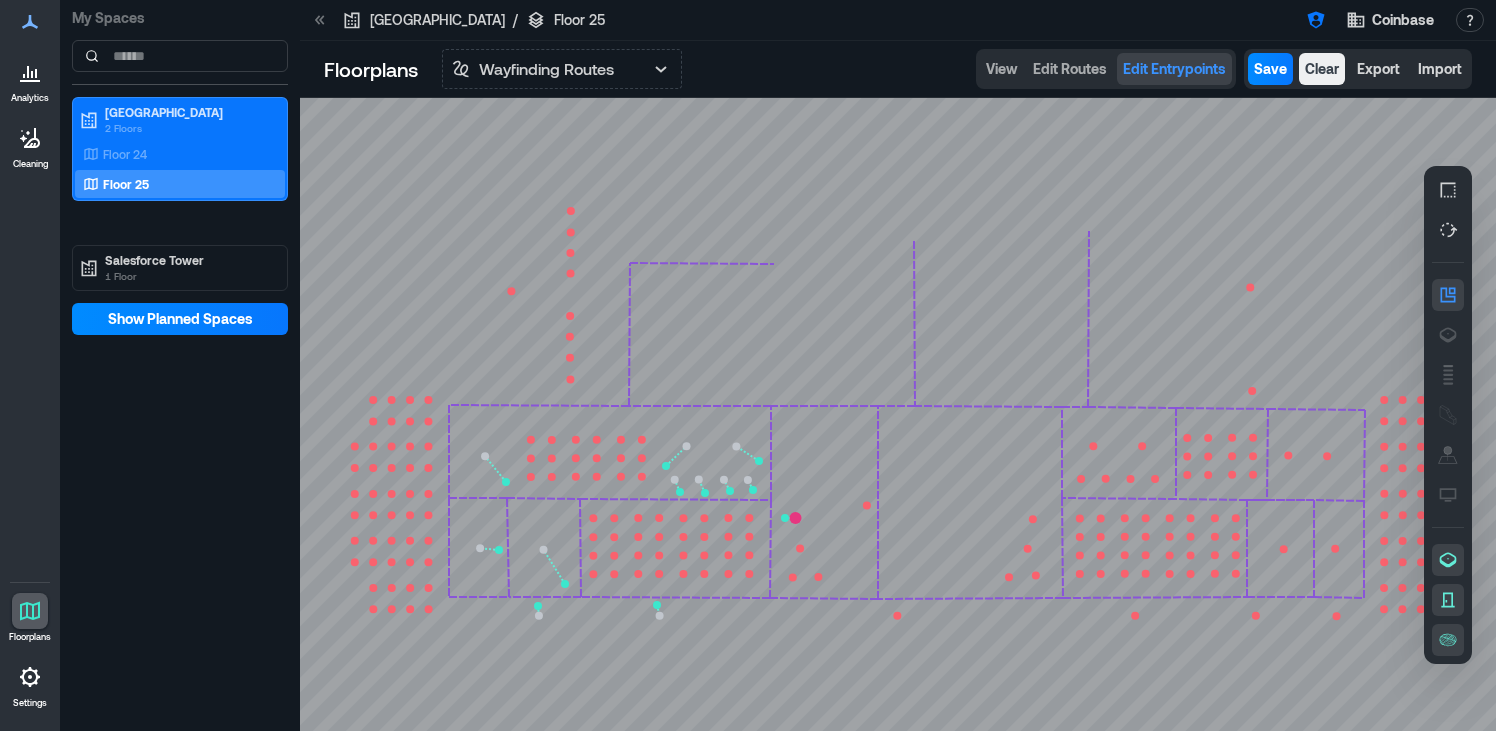 click 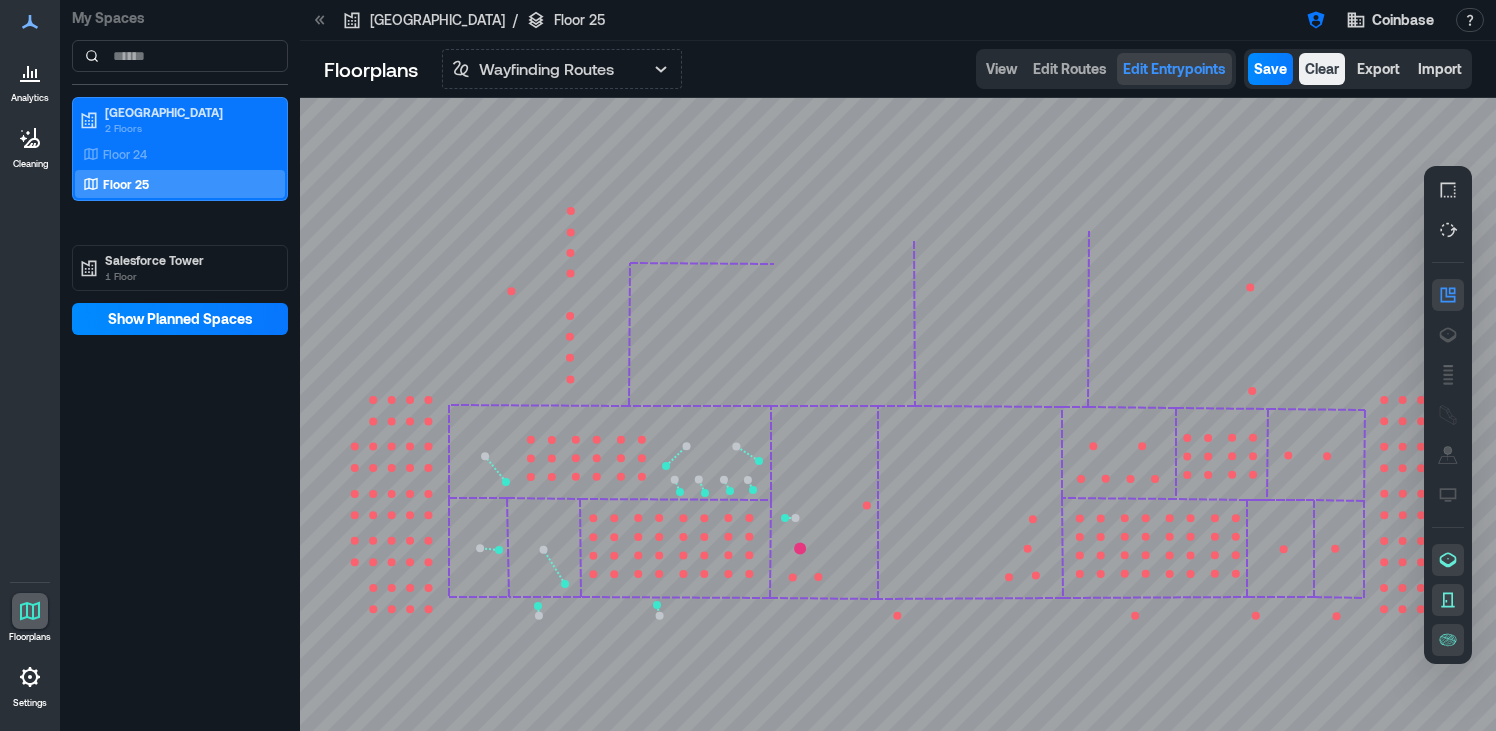click 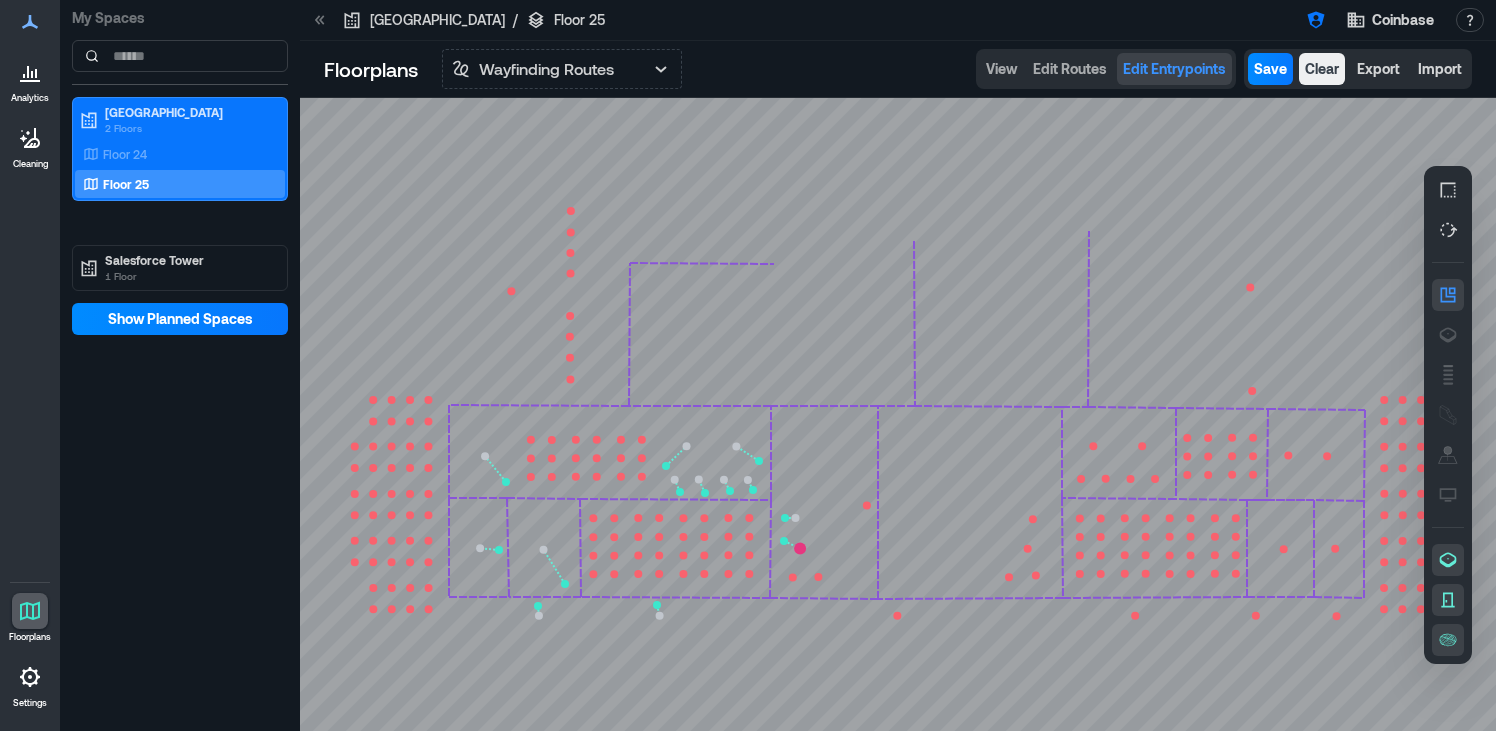 click 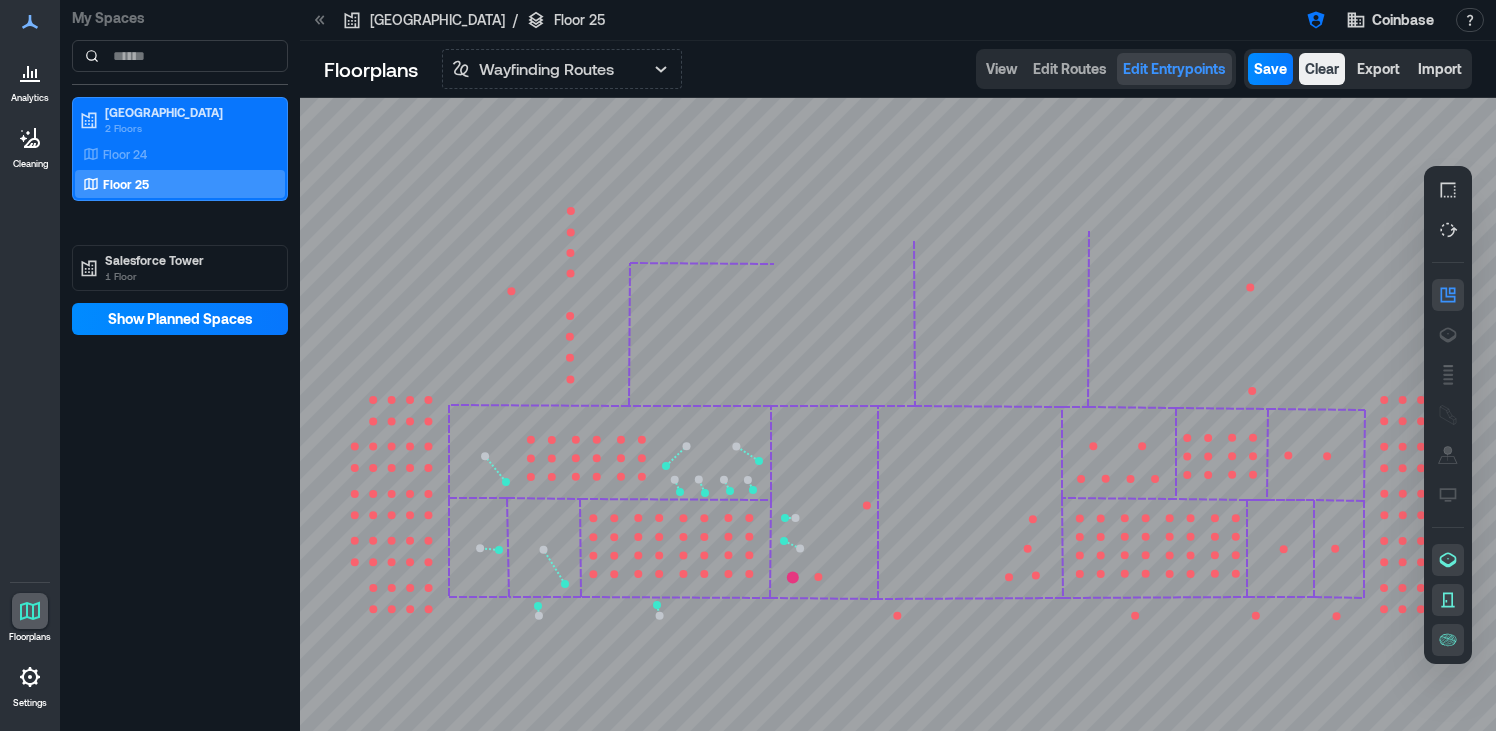 click 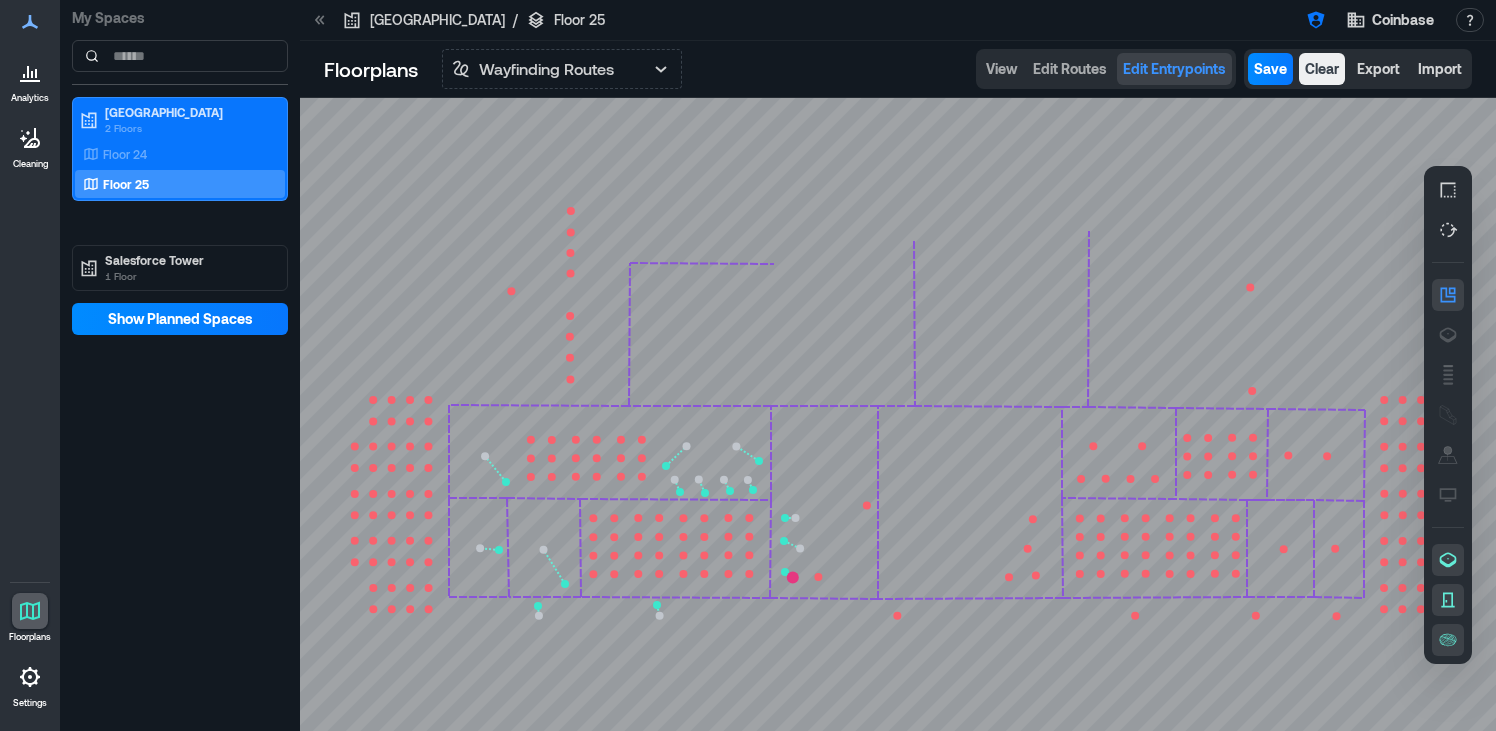 click 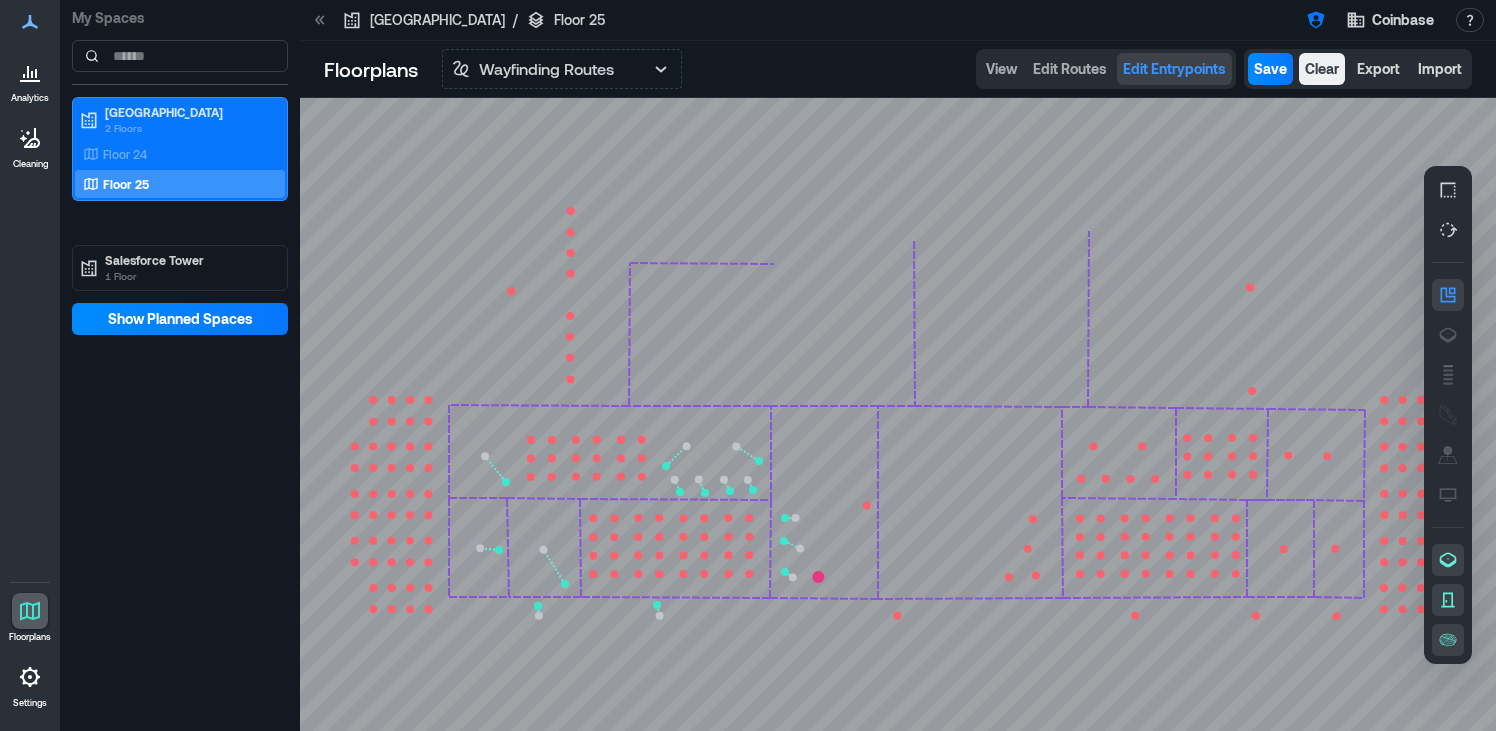 click 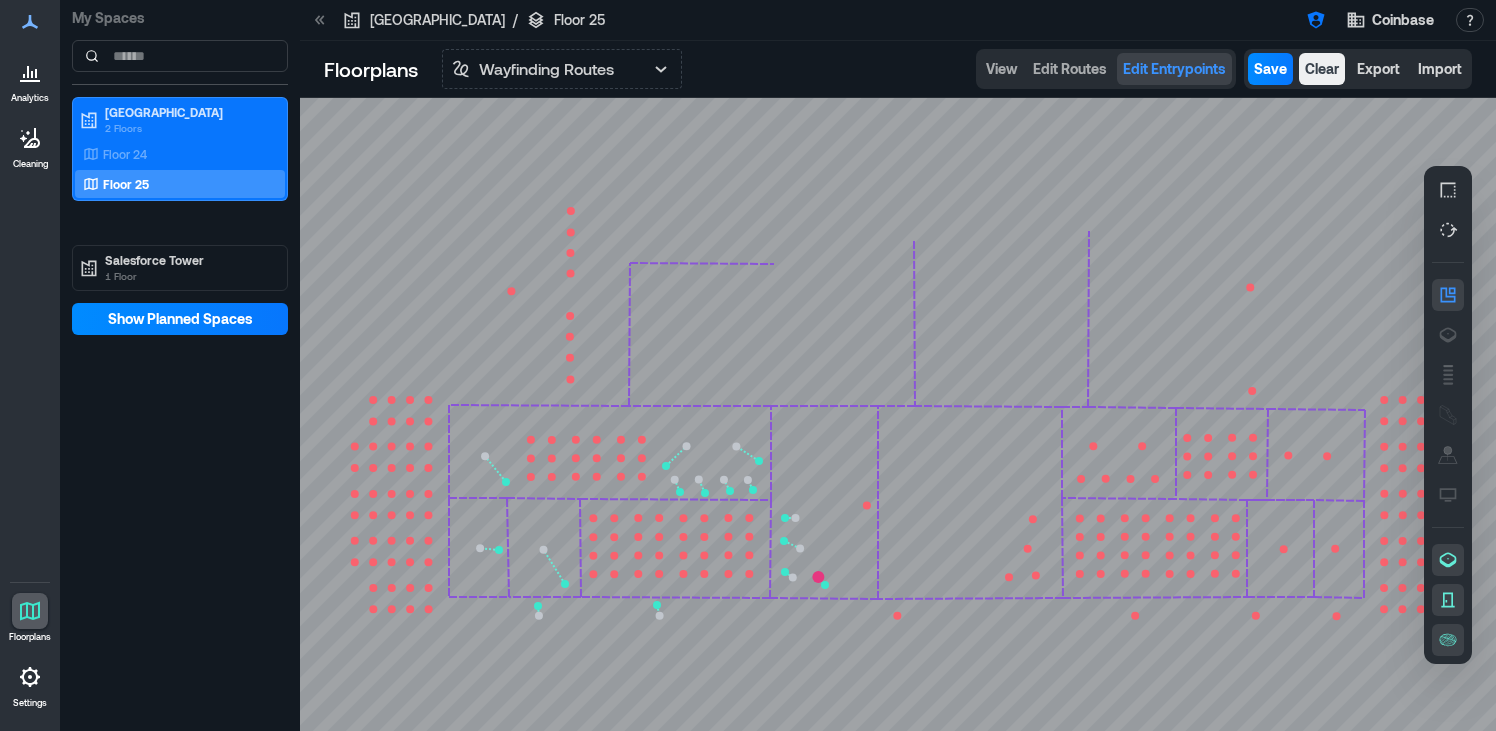 click 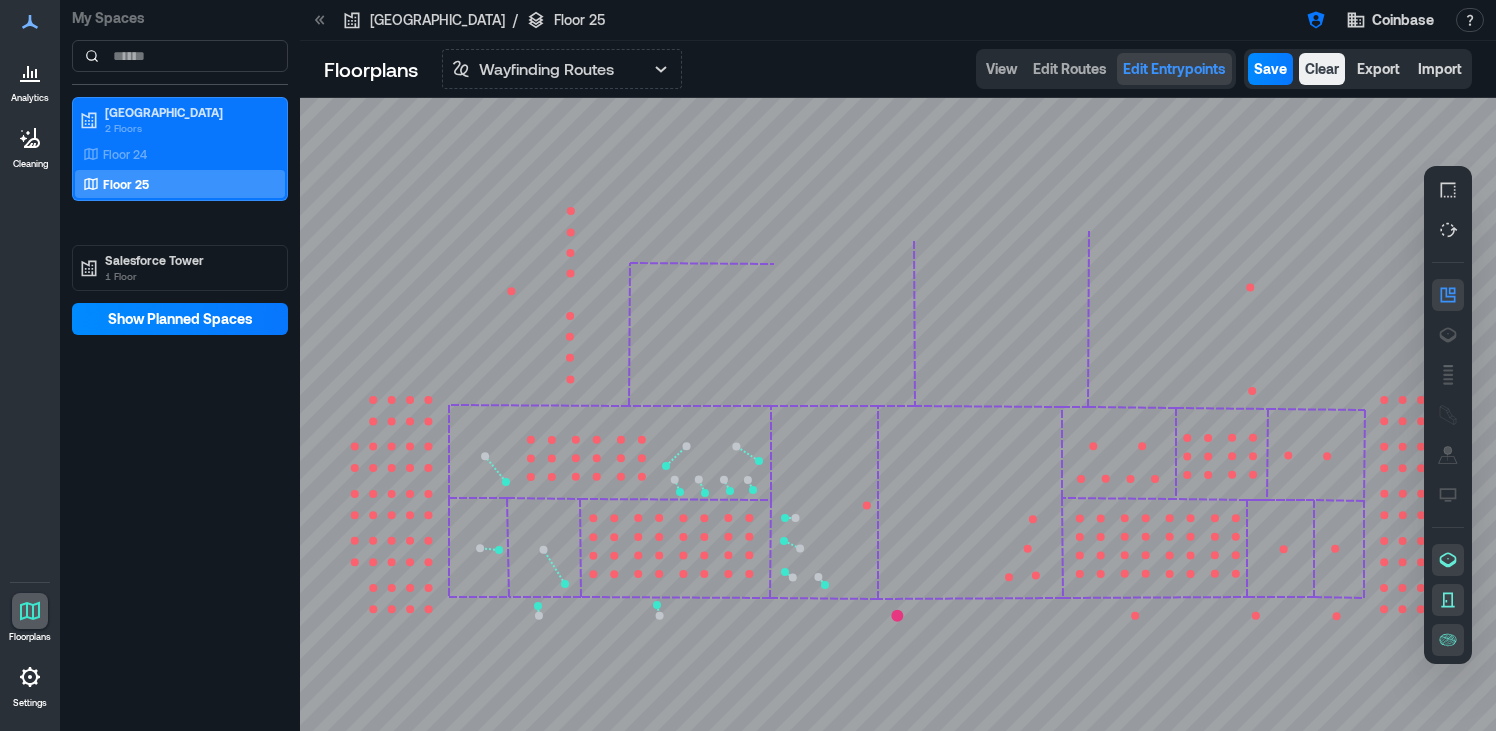 click 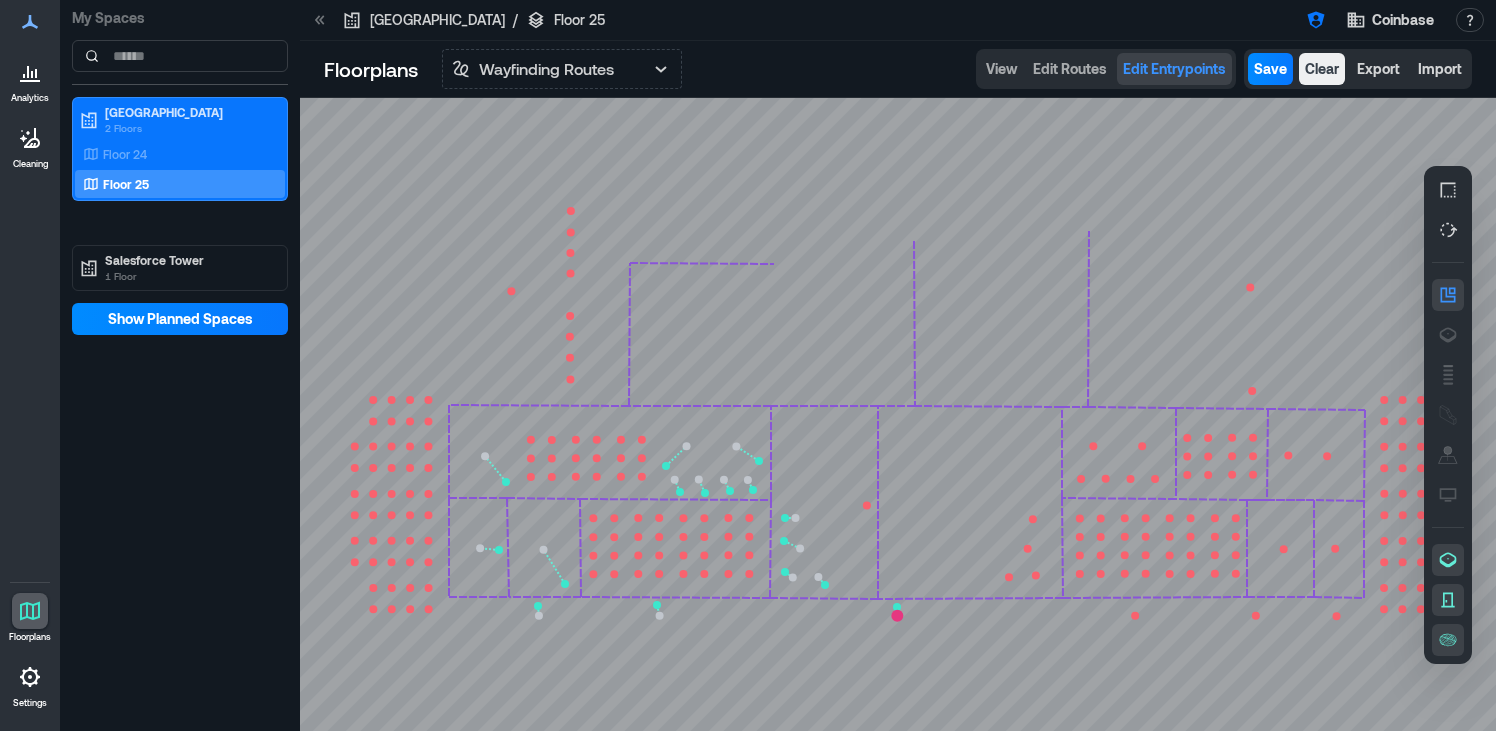 click 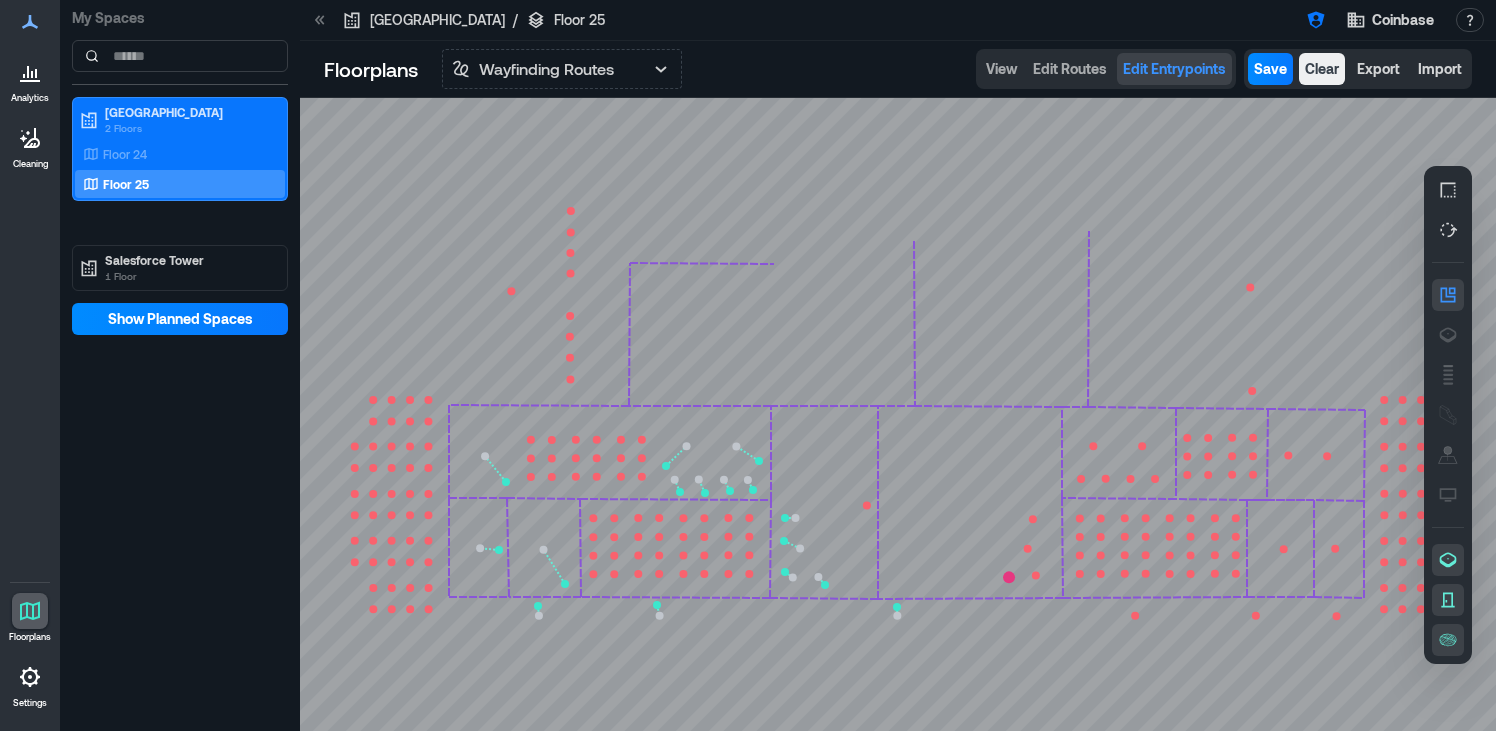 click 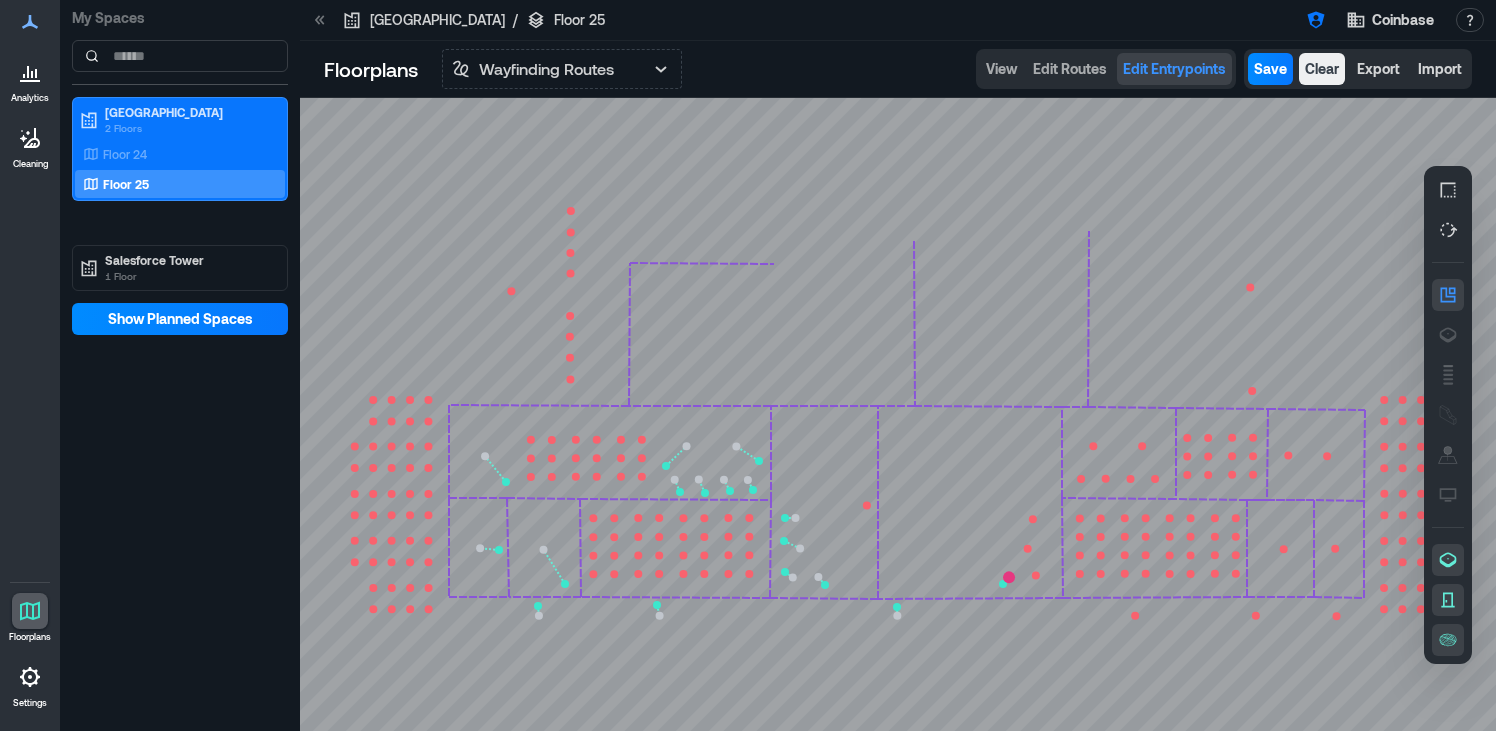 click 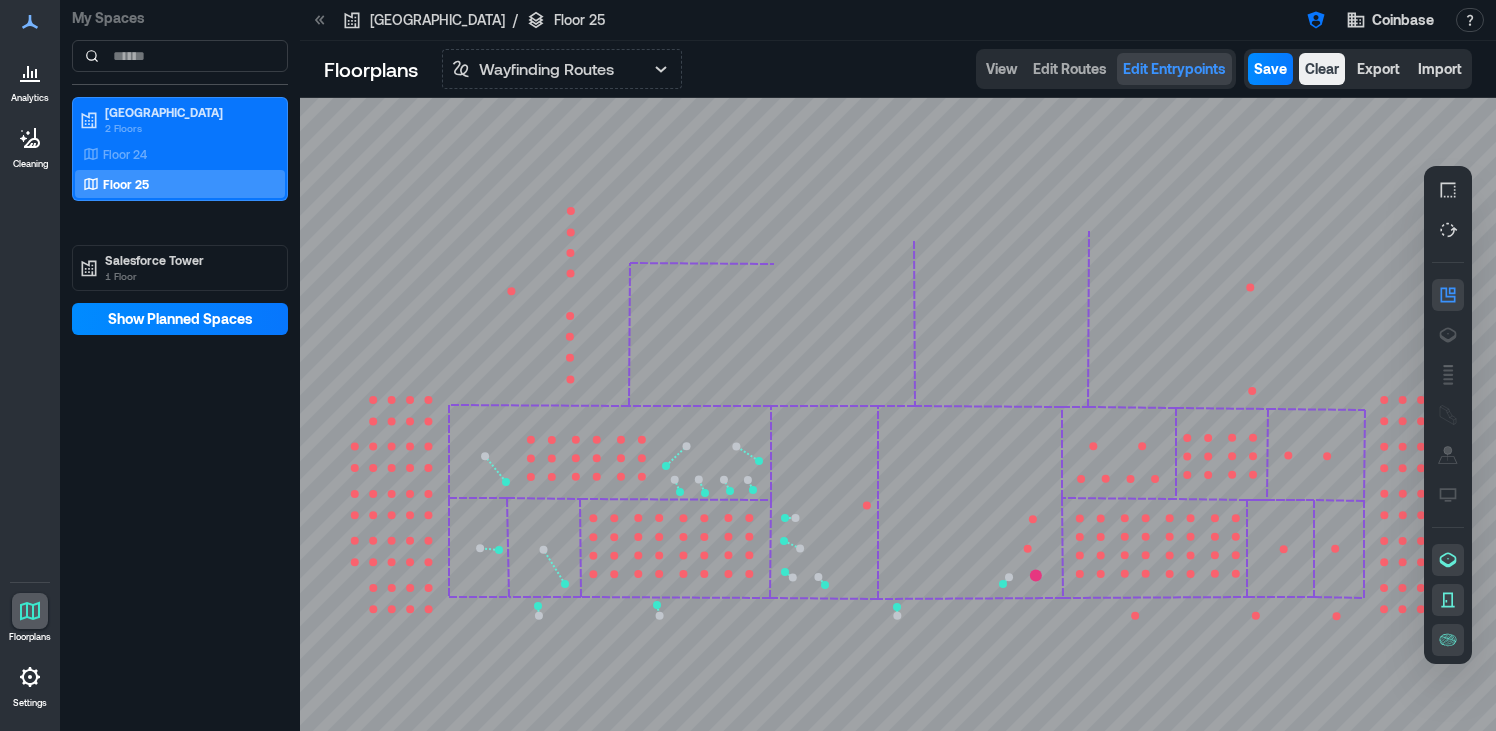 click 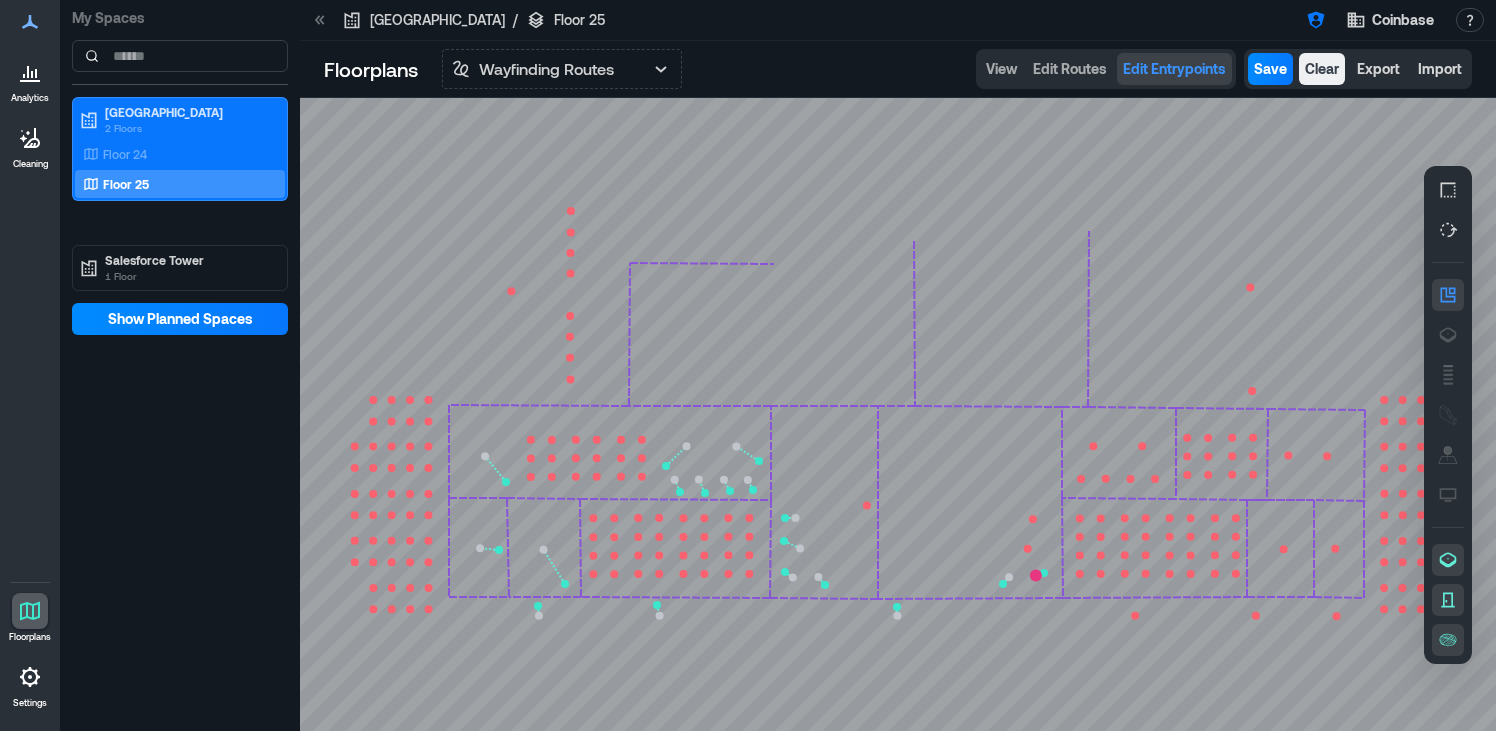 click 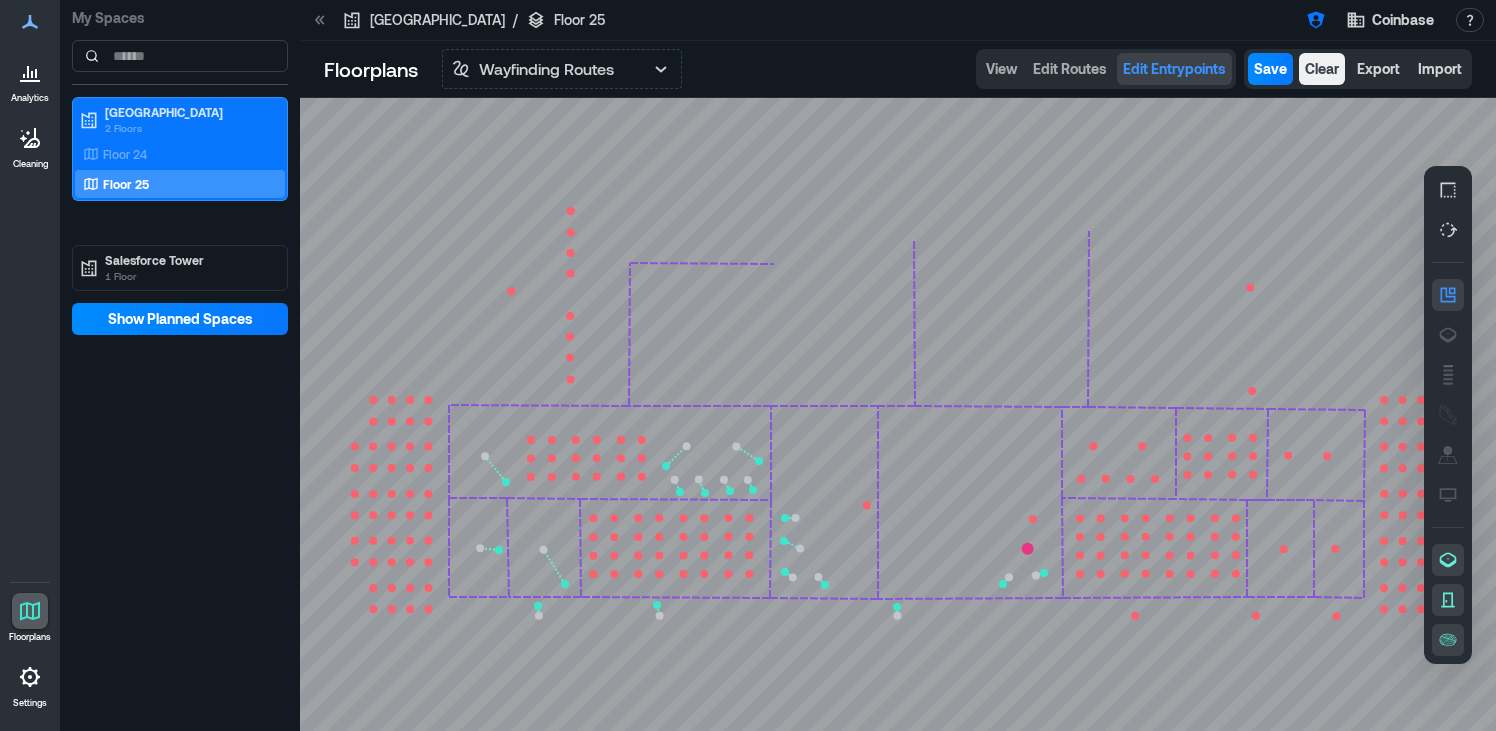 click 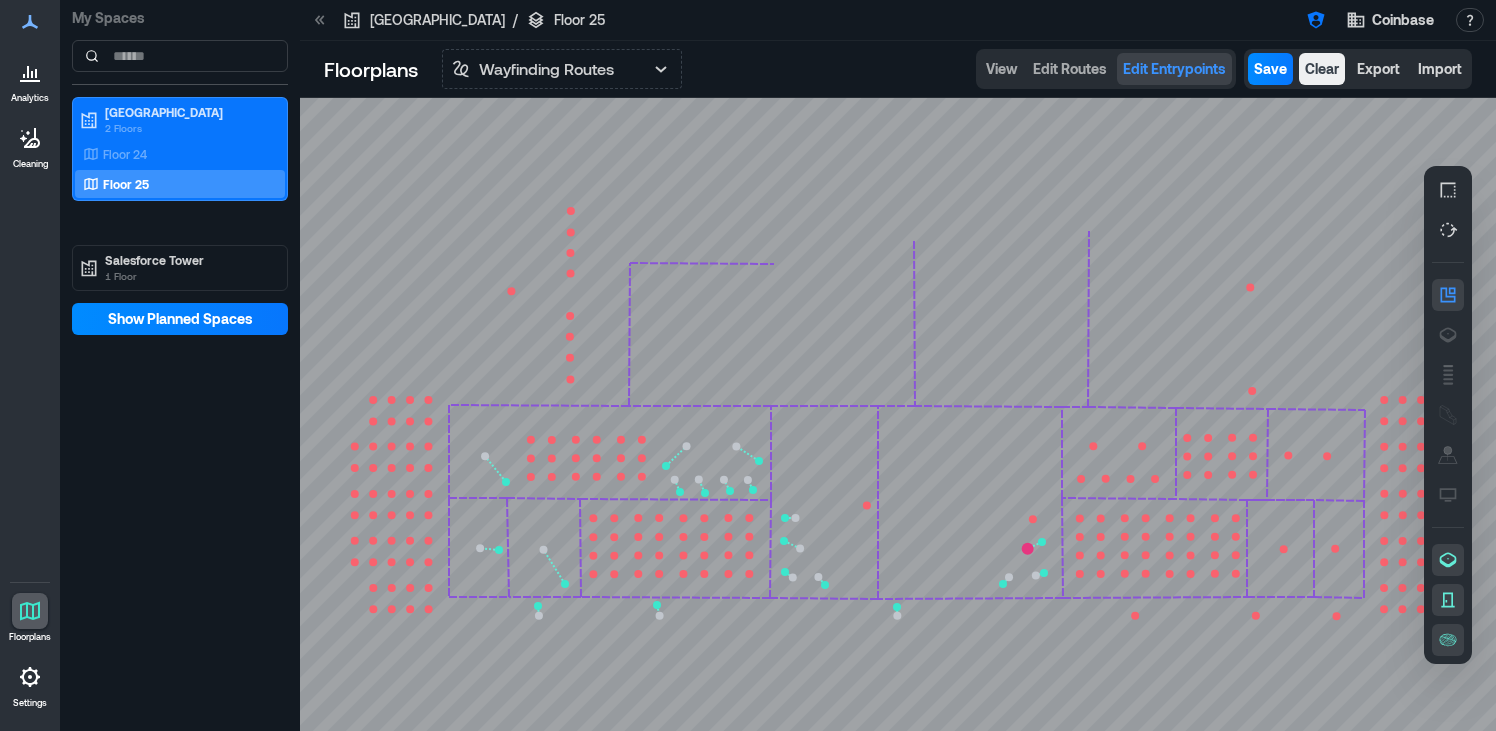 click 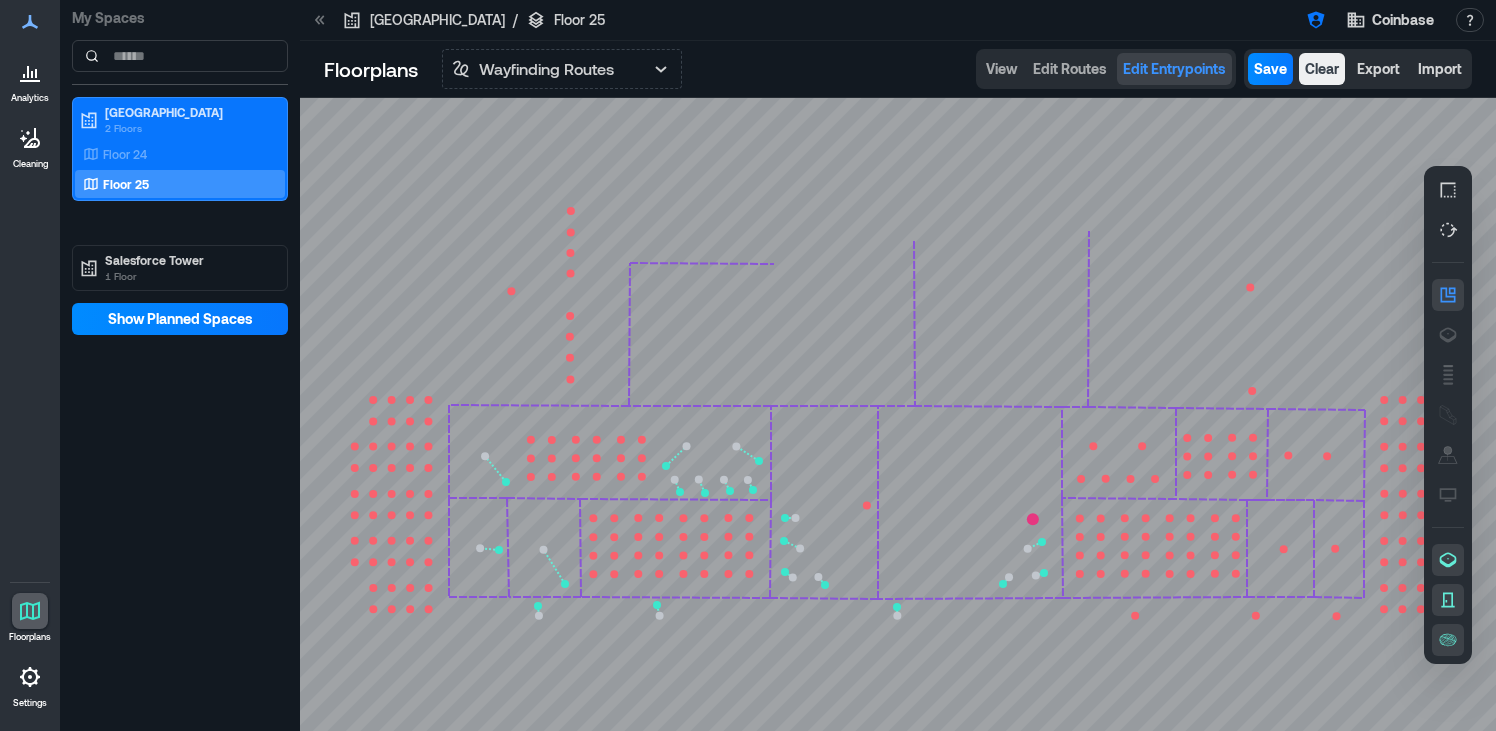 click 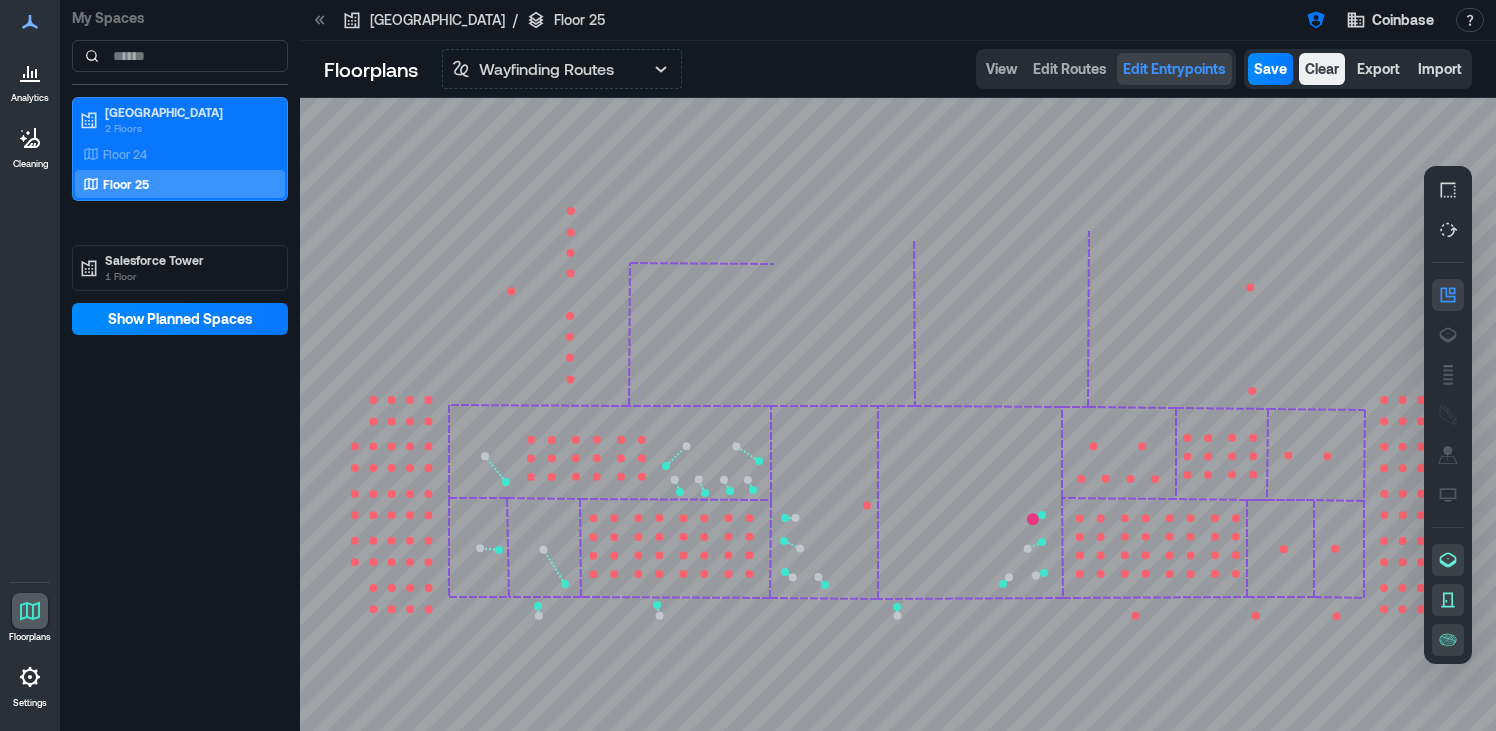 click 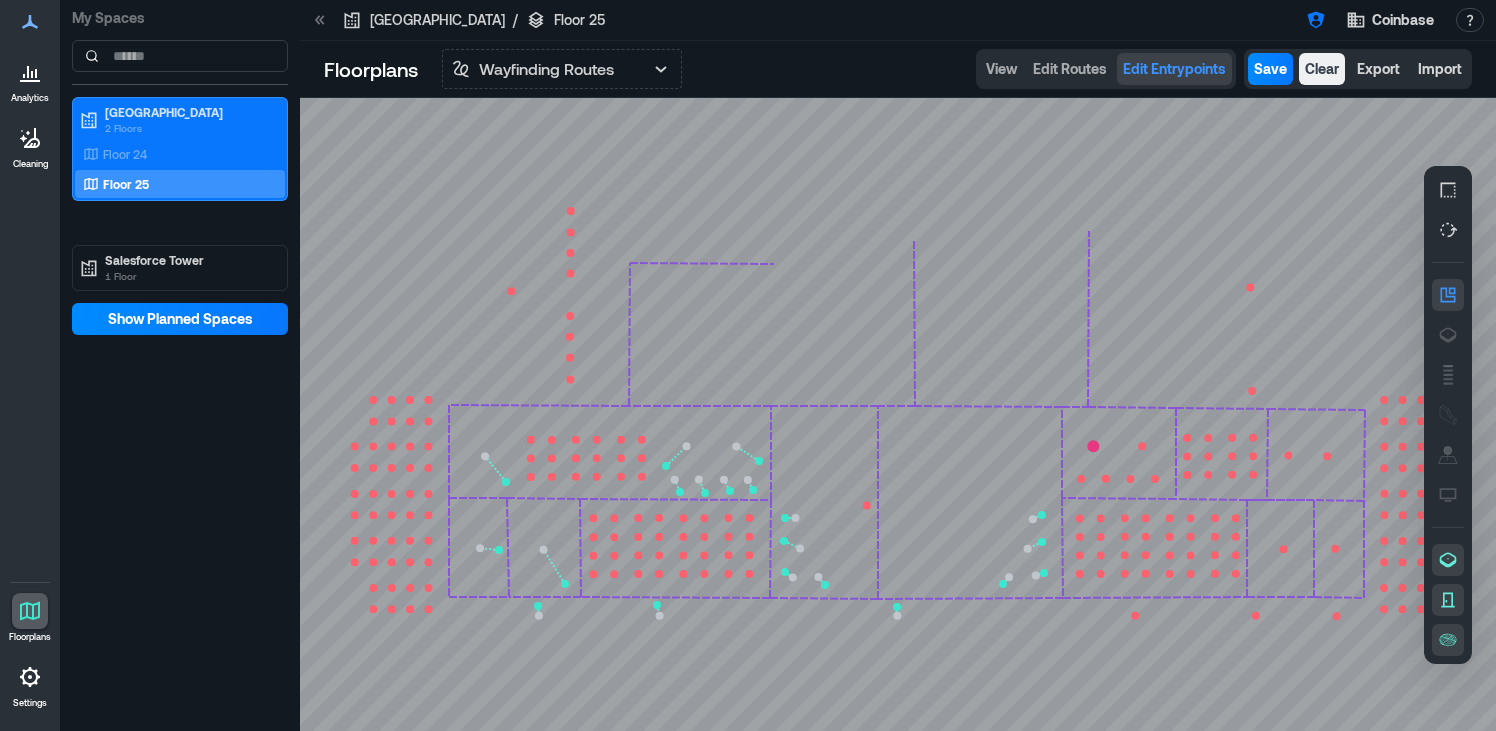 click 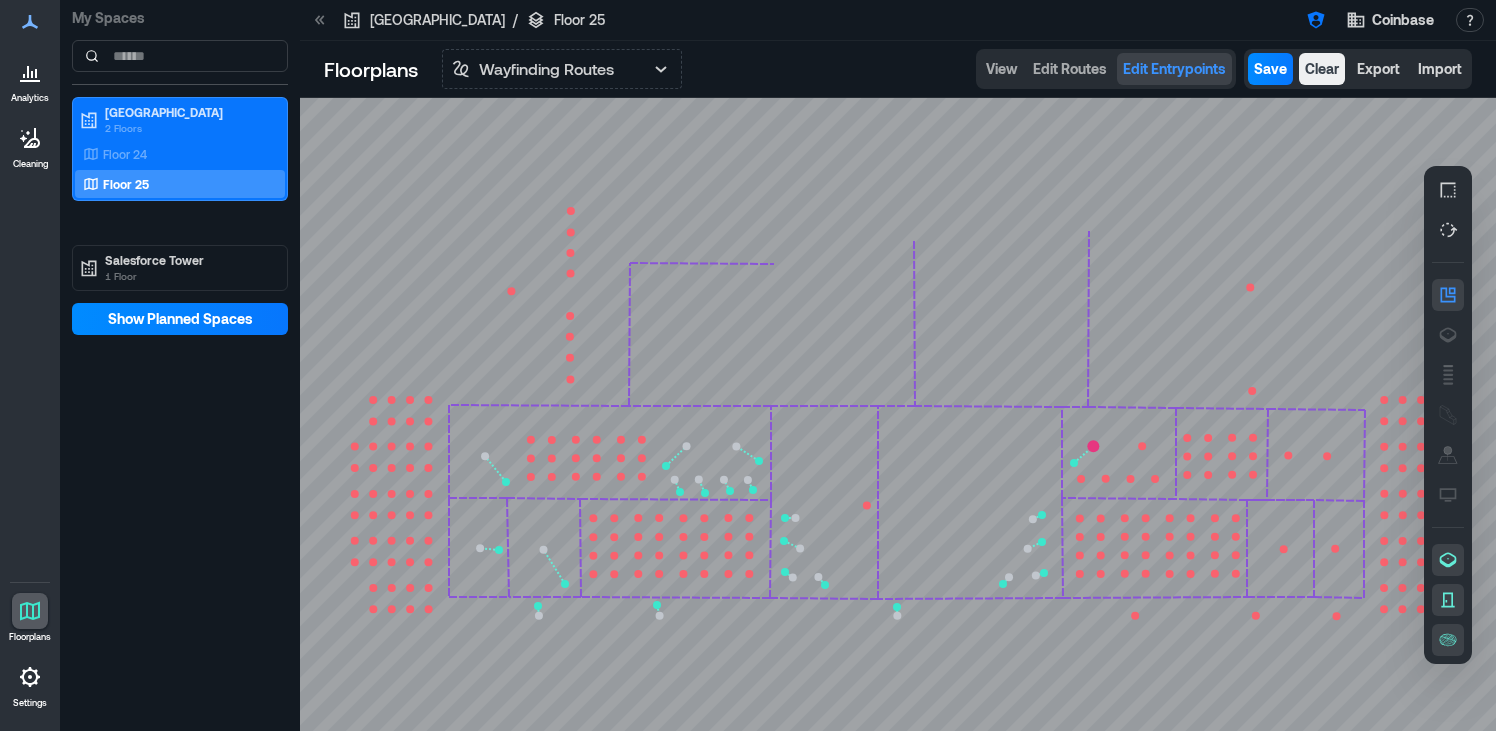 click 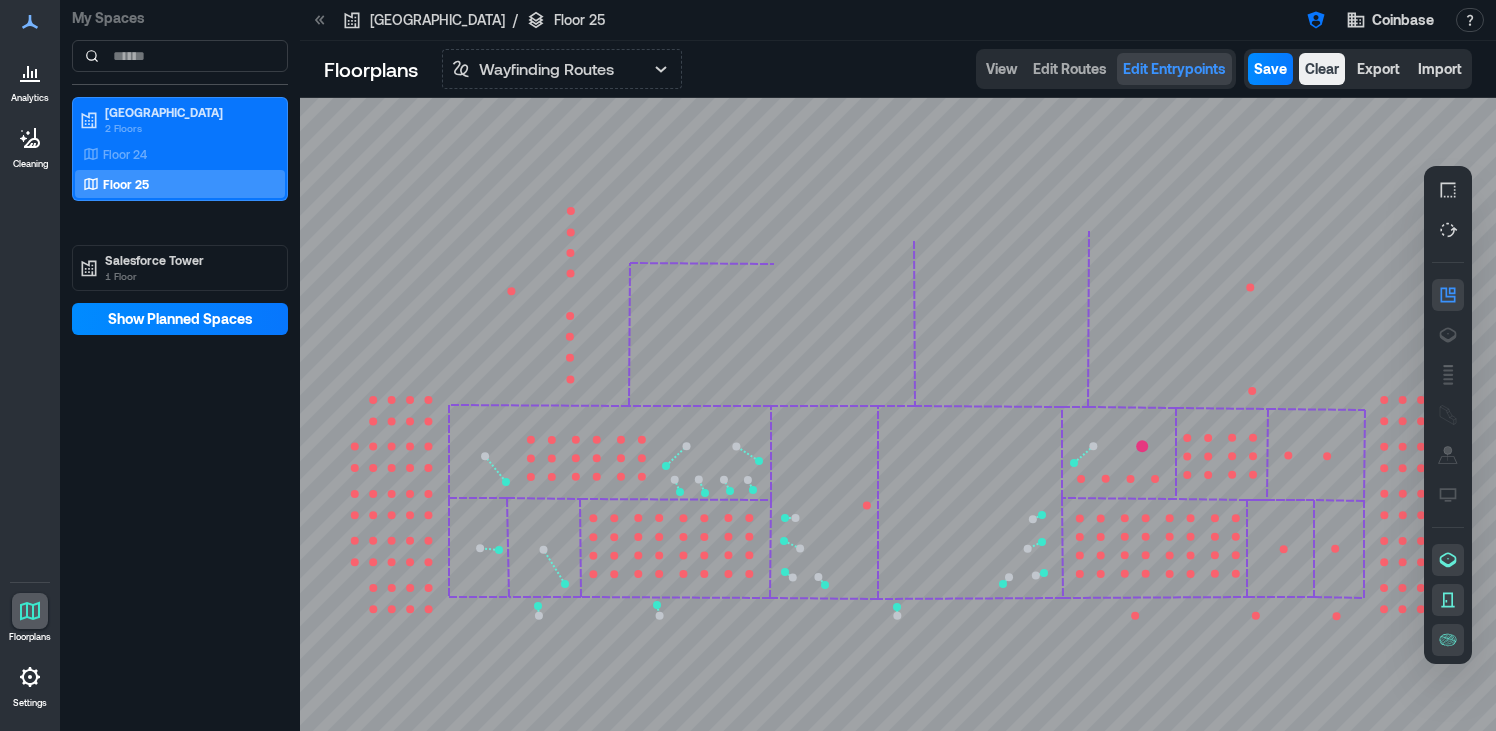 click 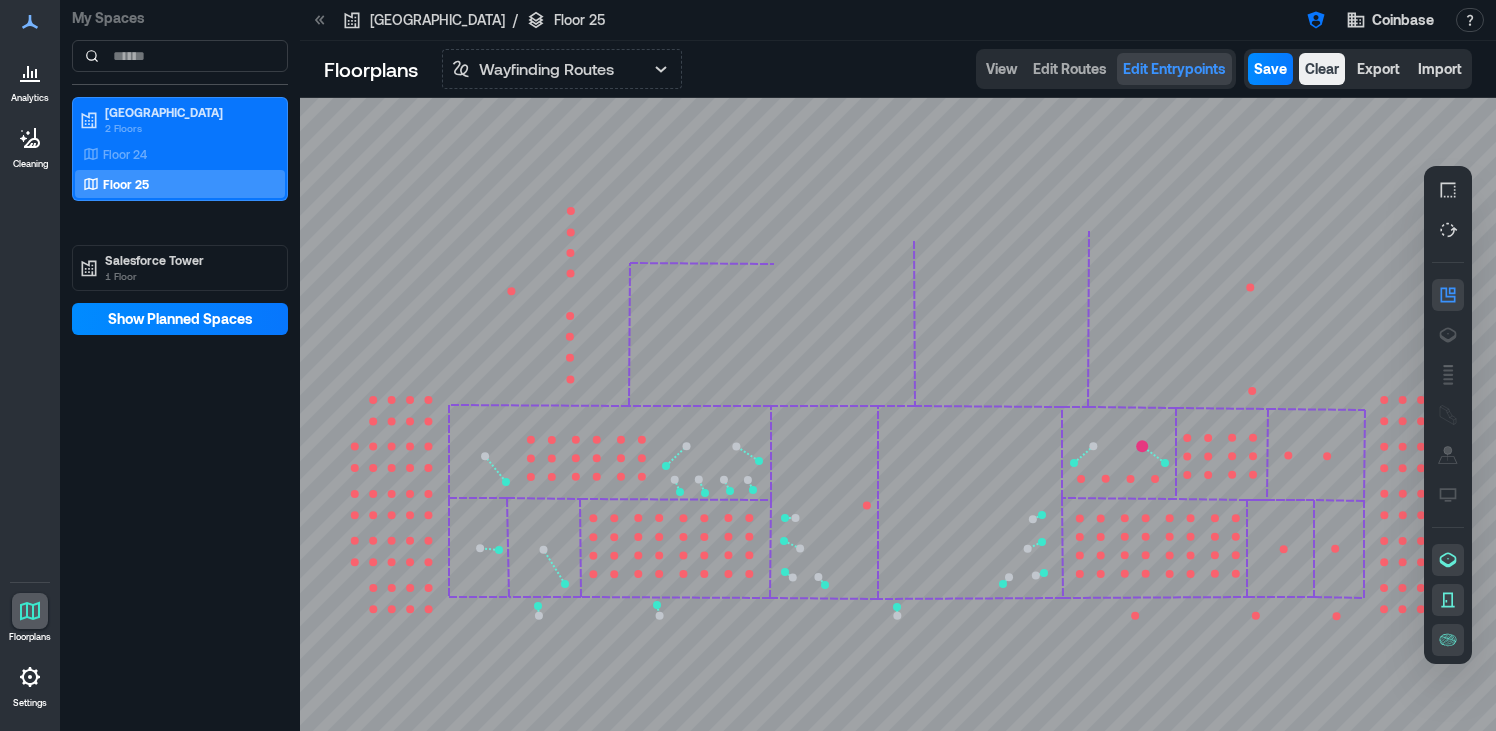 click 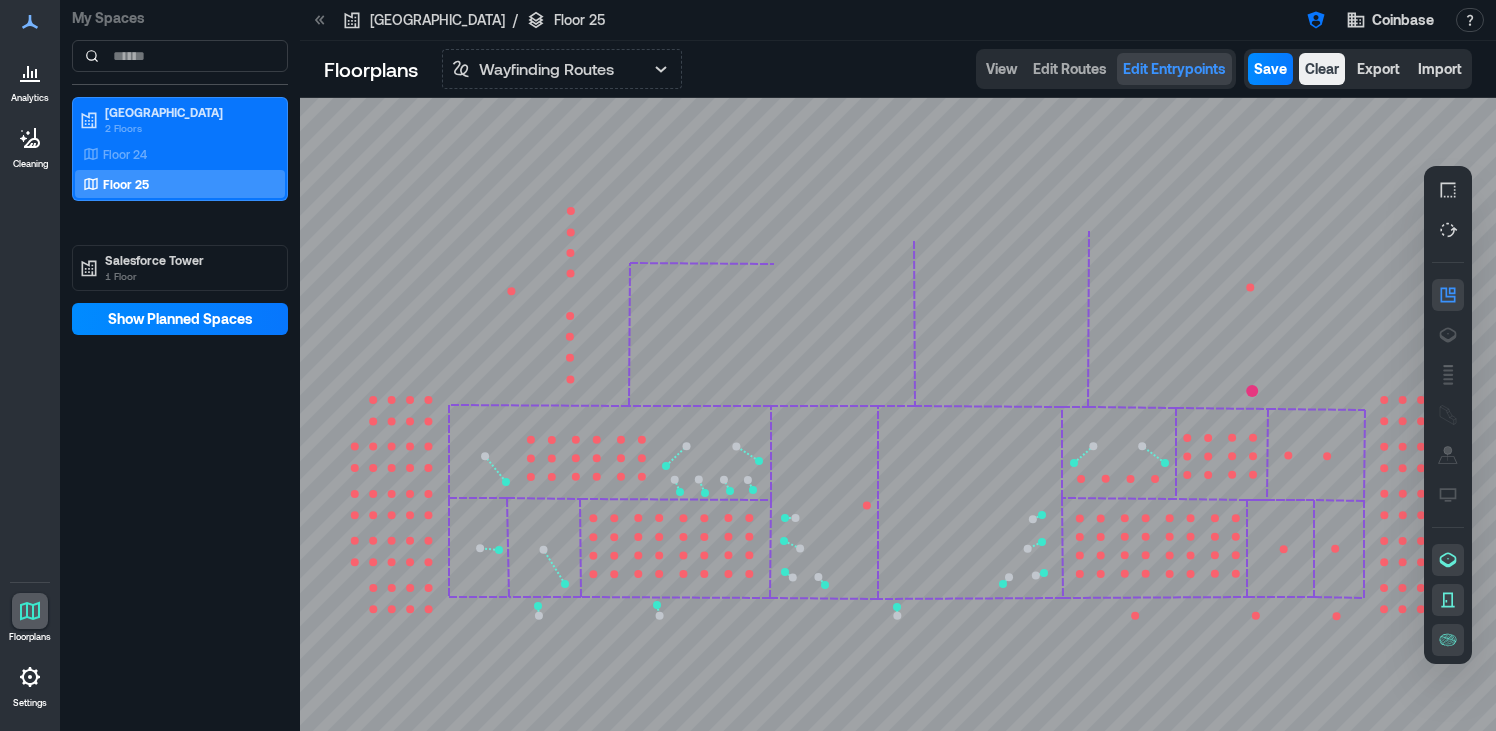 click 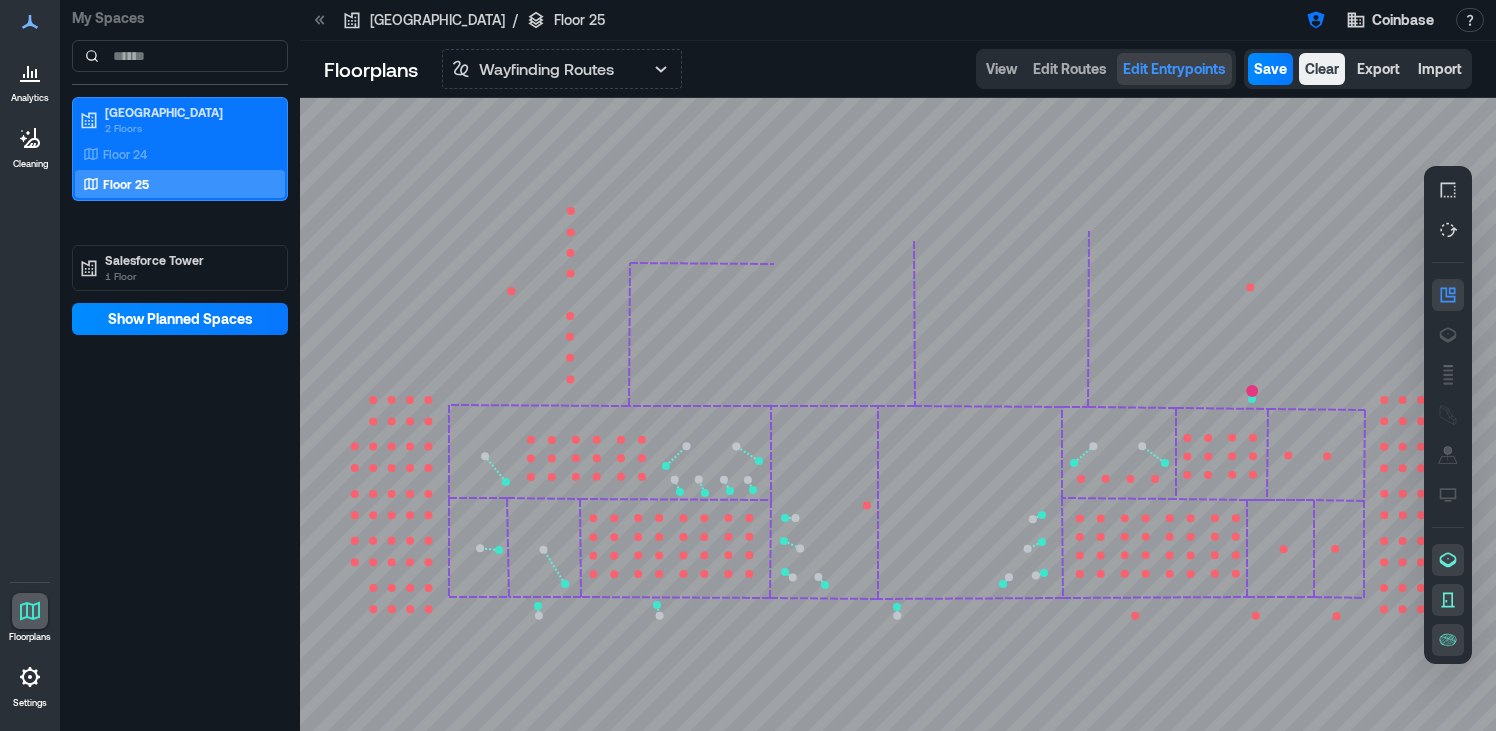 click 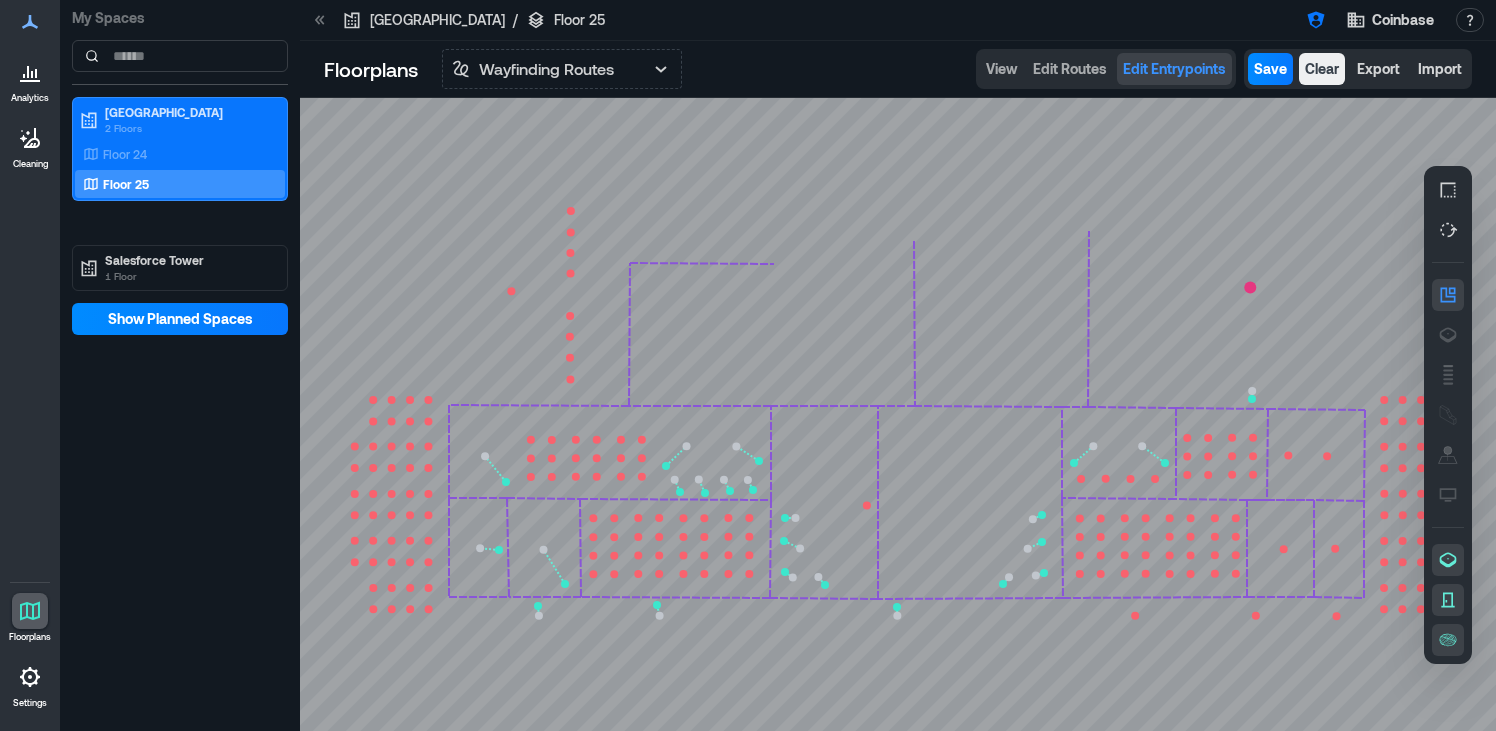 click 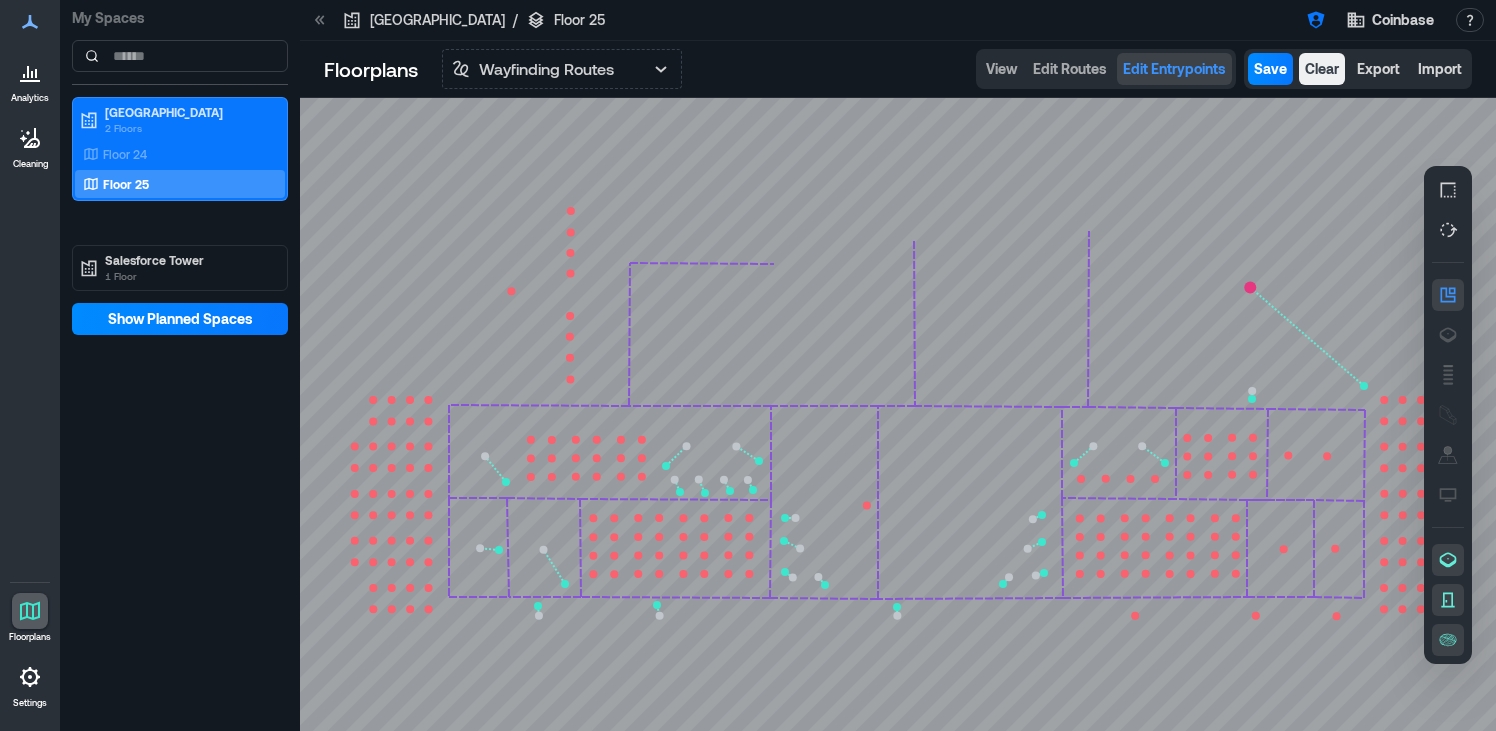 click 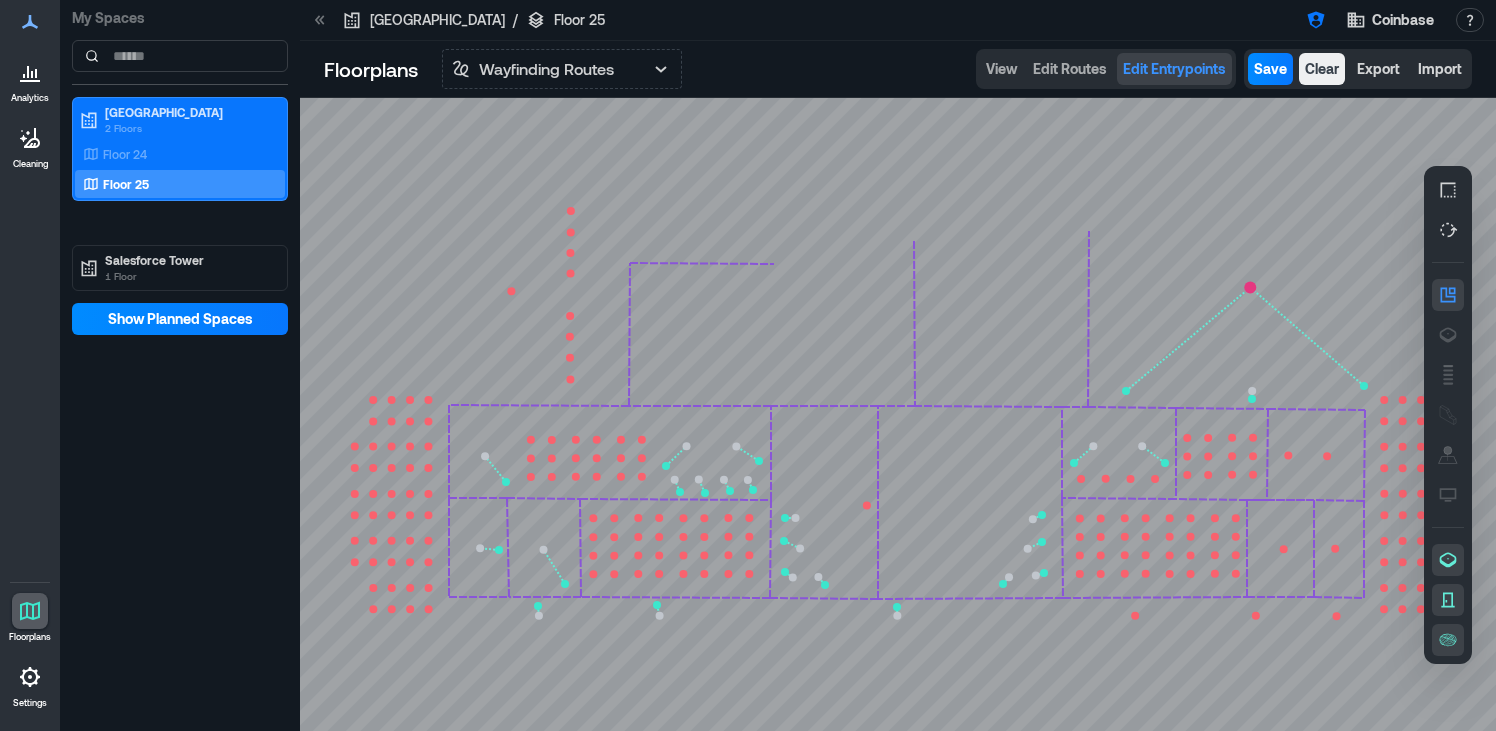 click 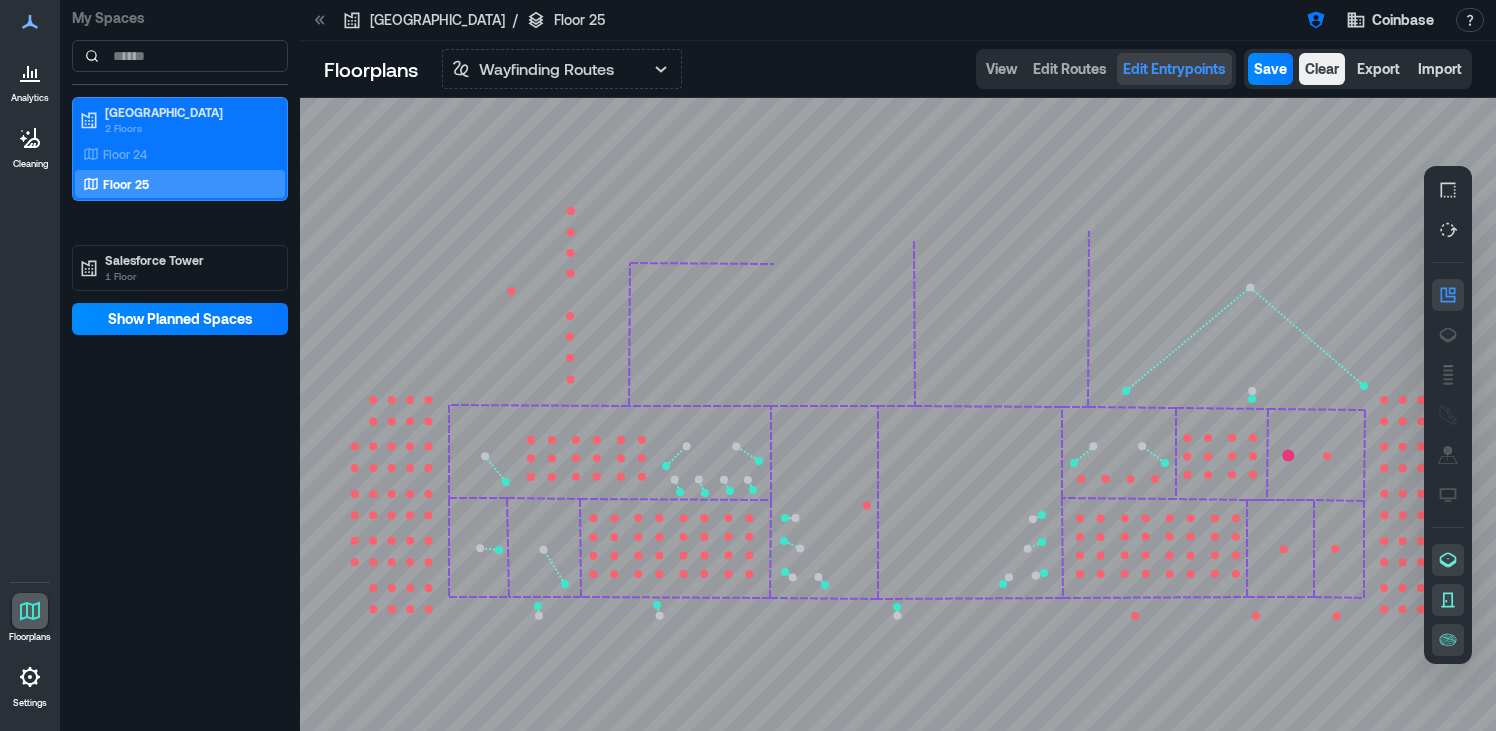 click 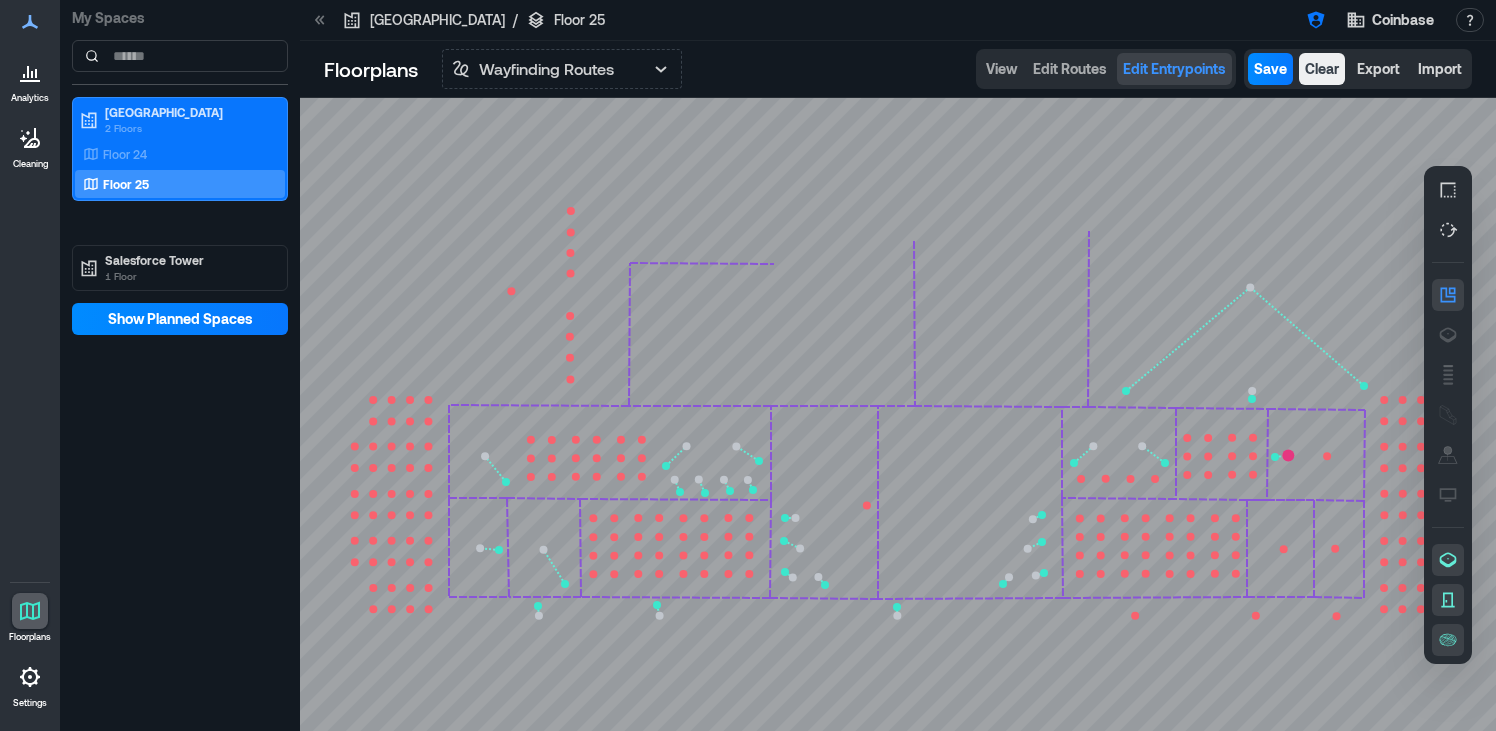 click 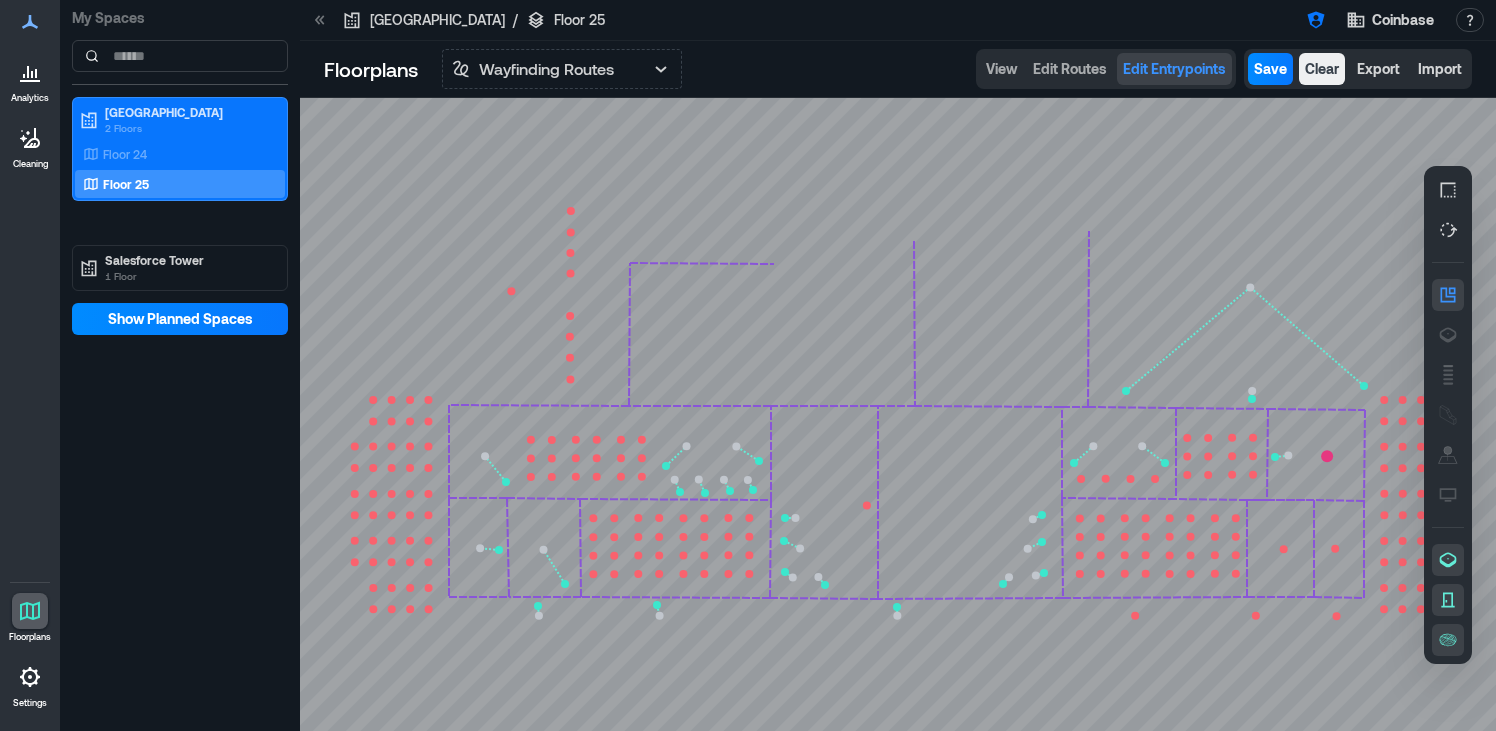 click 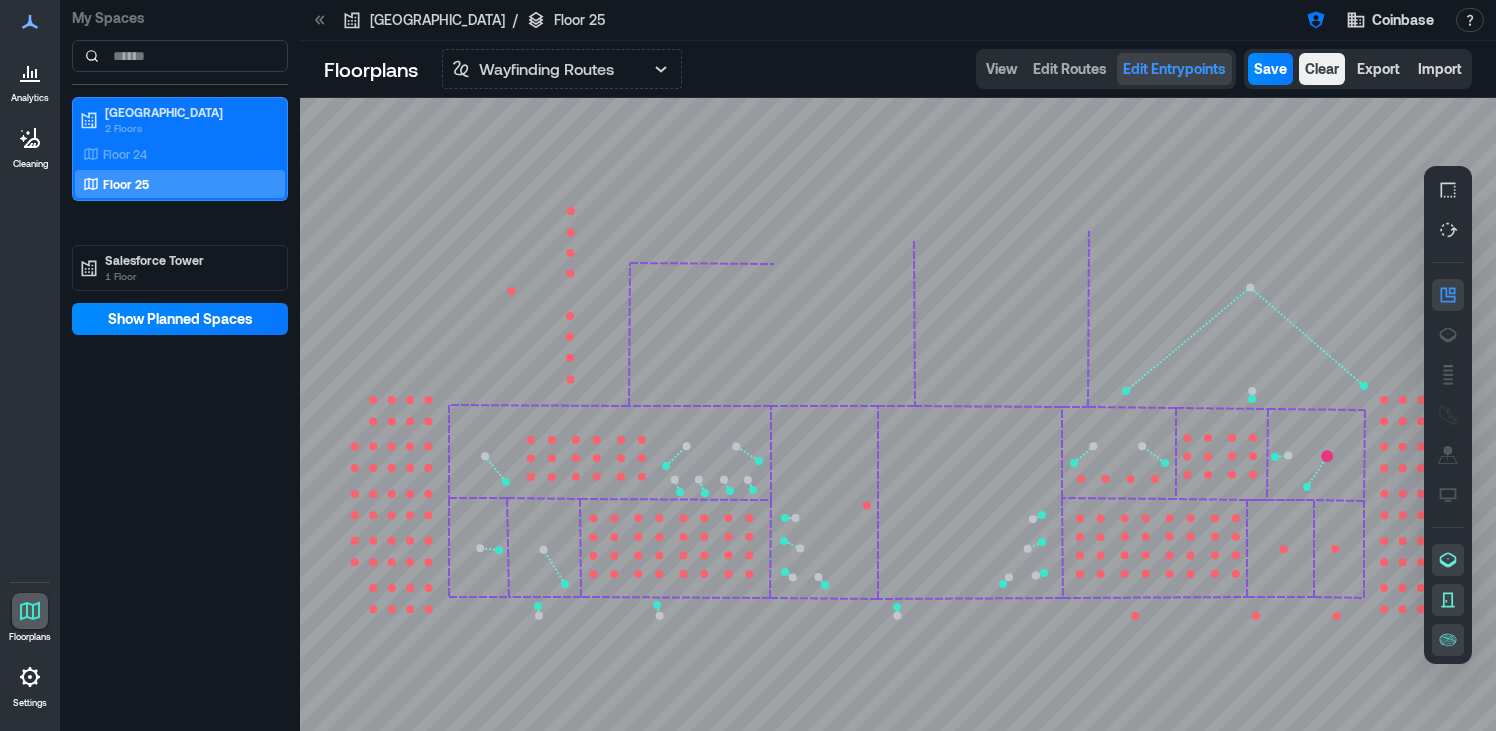 click 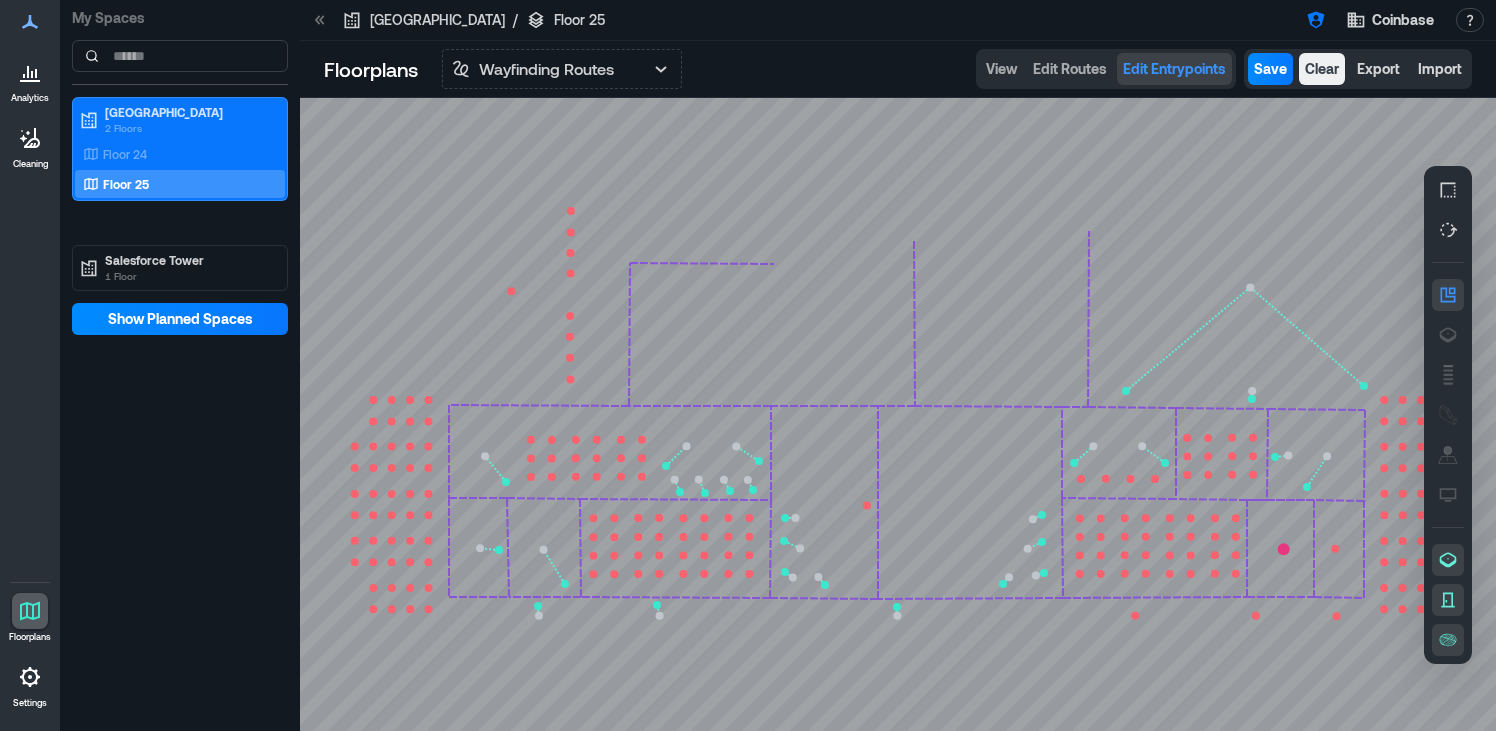 click 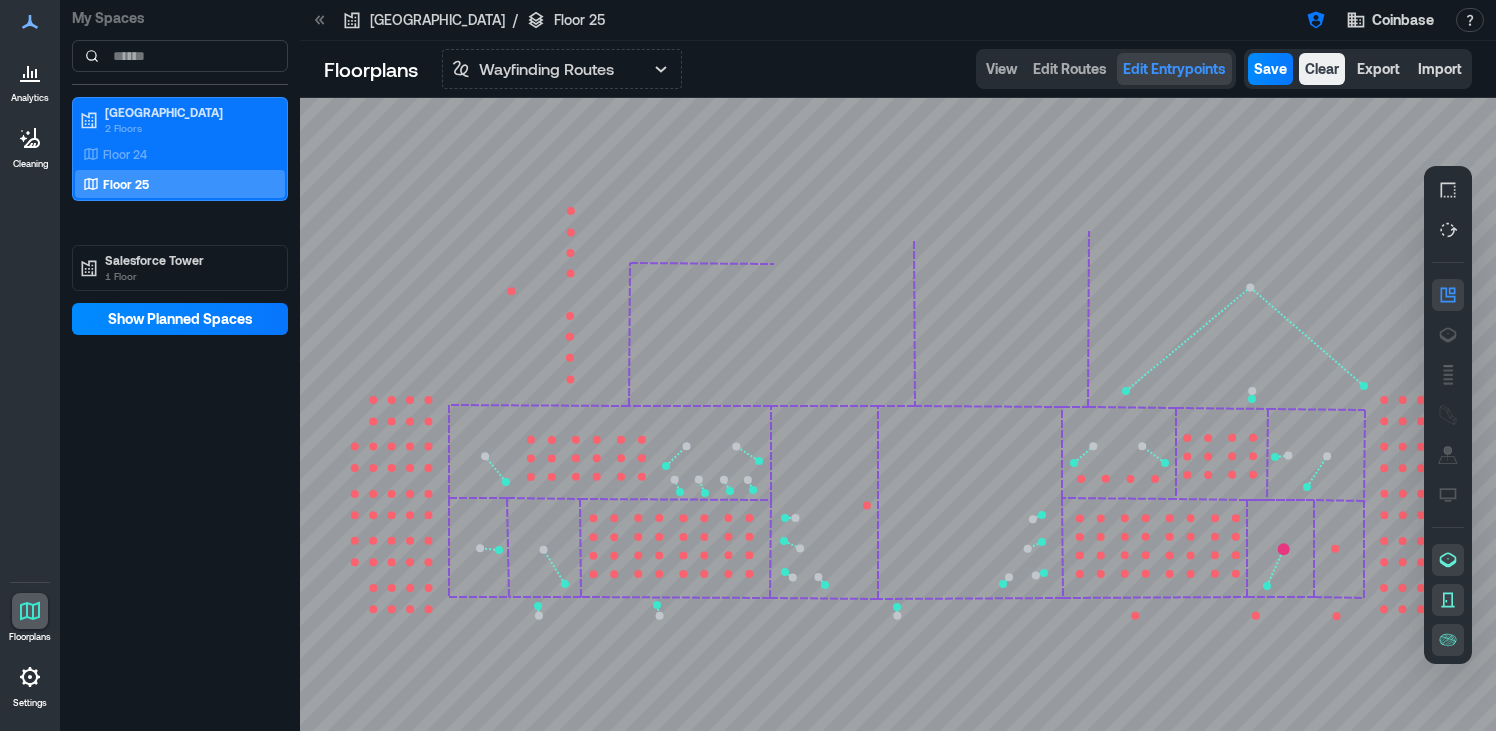 click 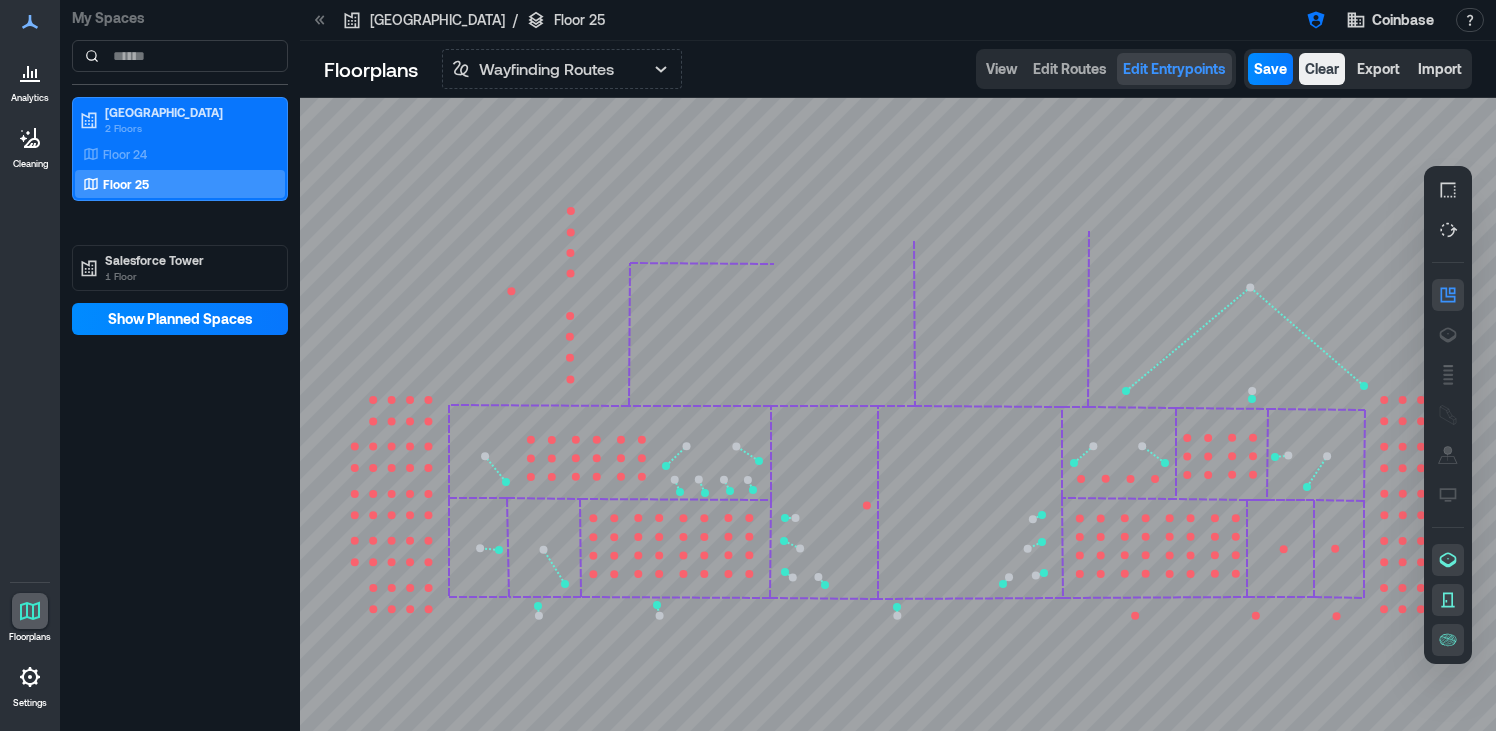 click 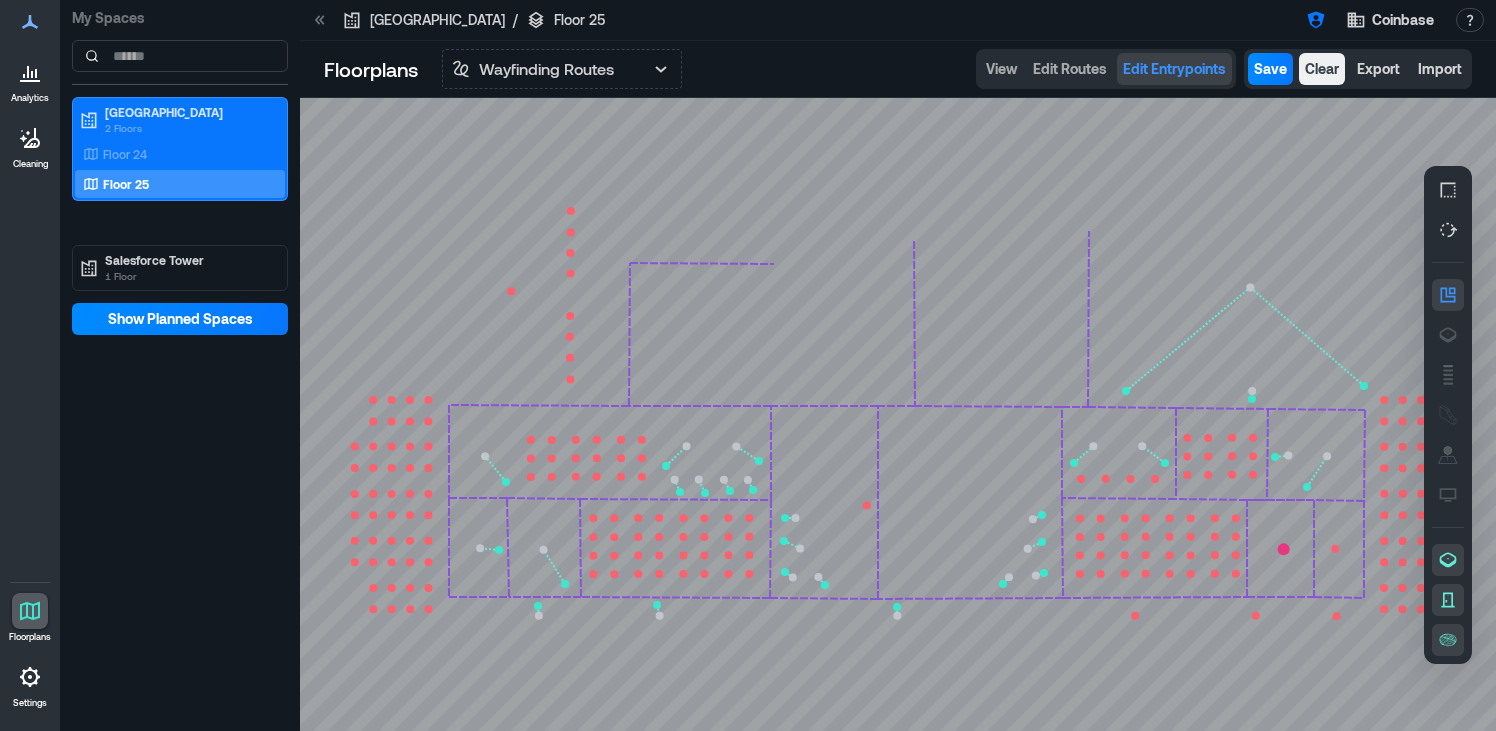 click 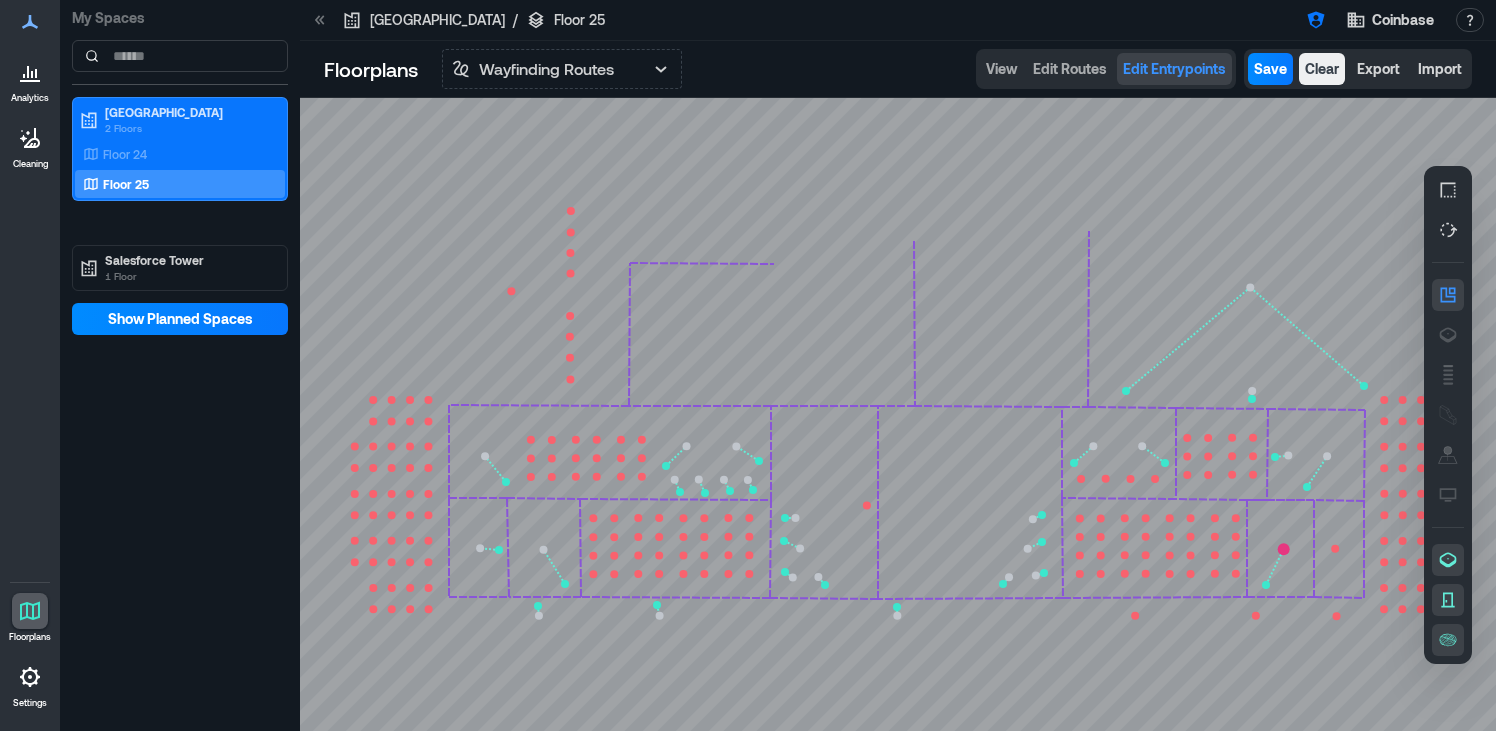 click 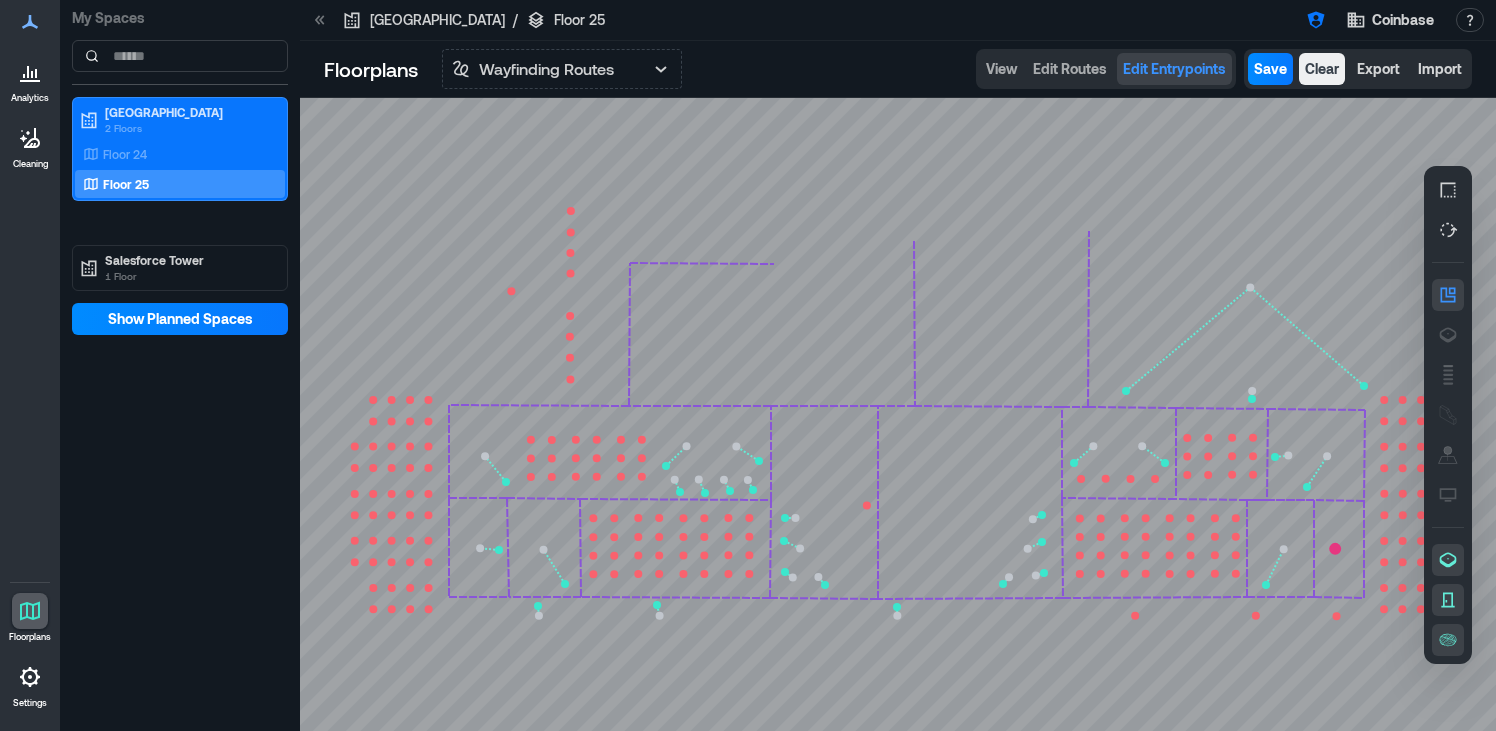click 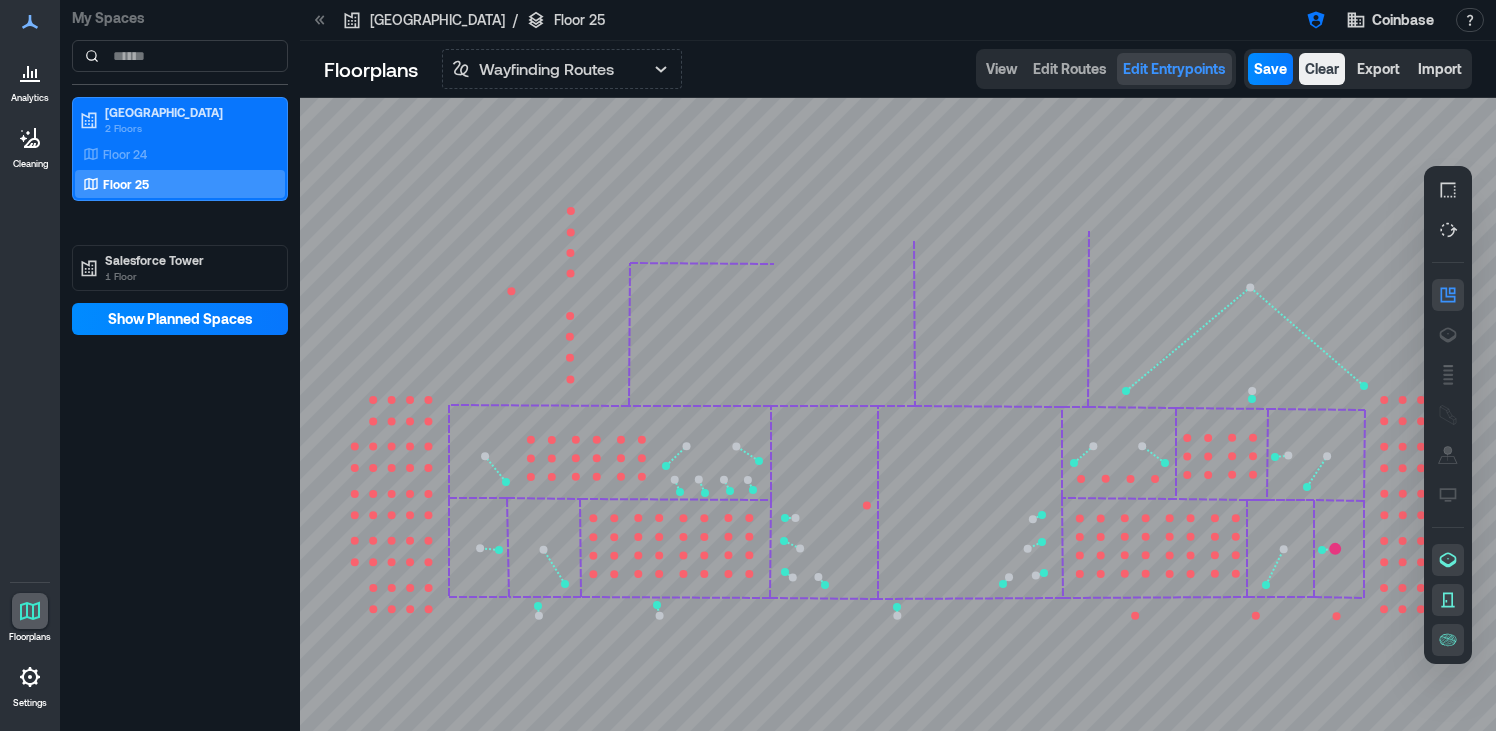 click 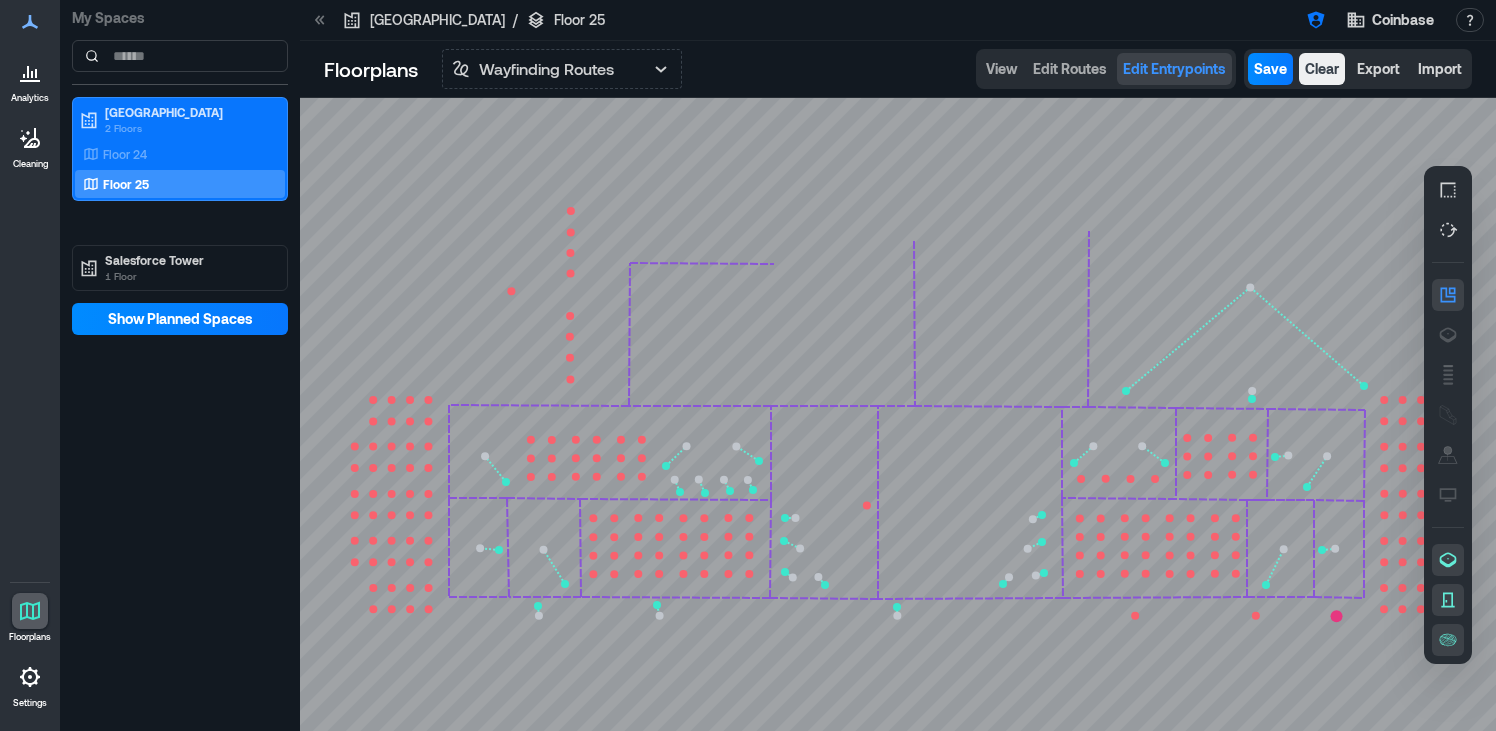 click 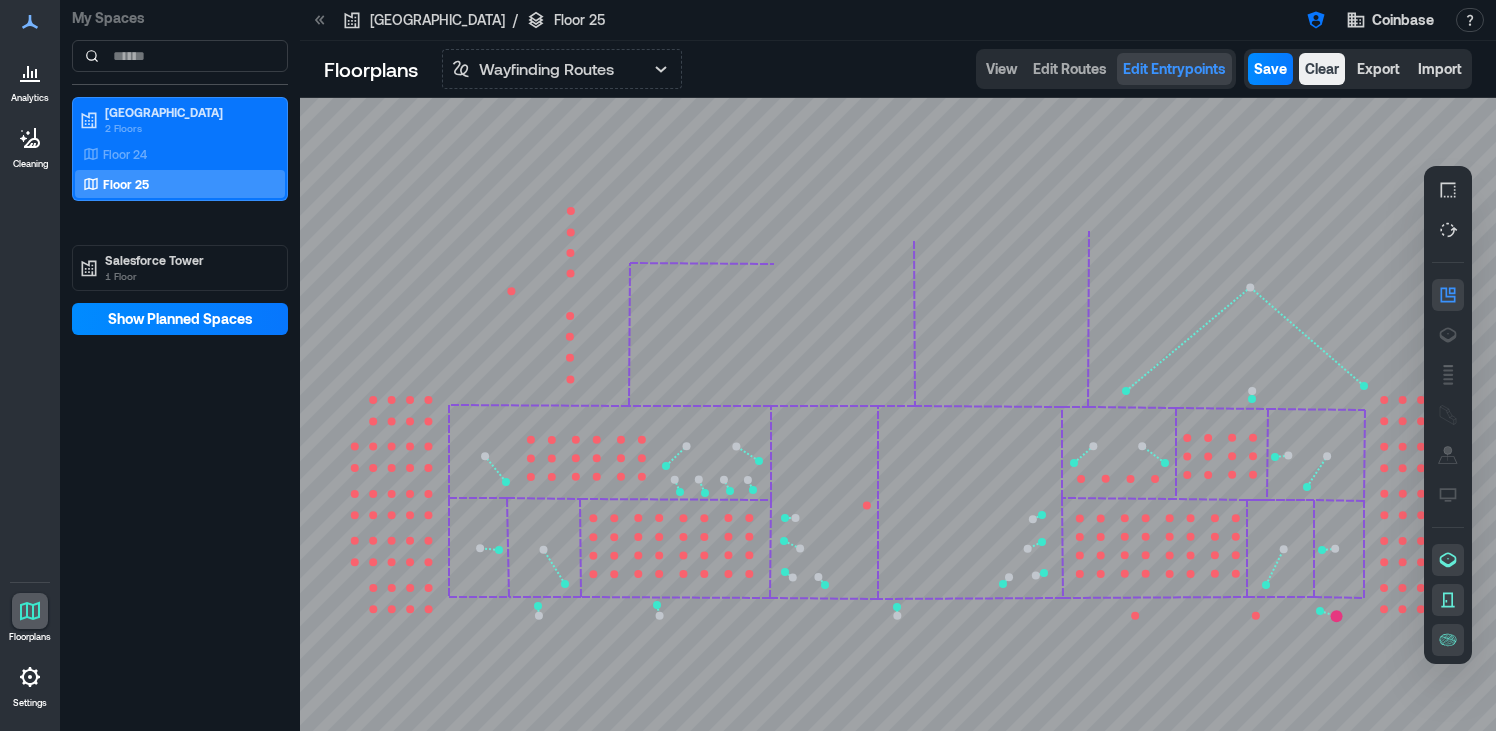 click 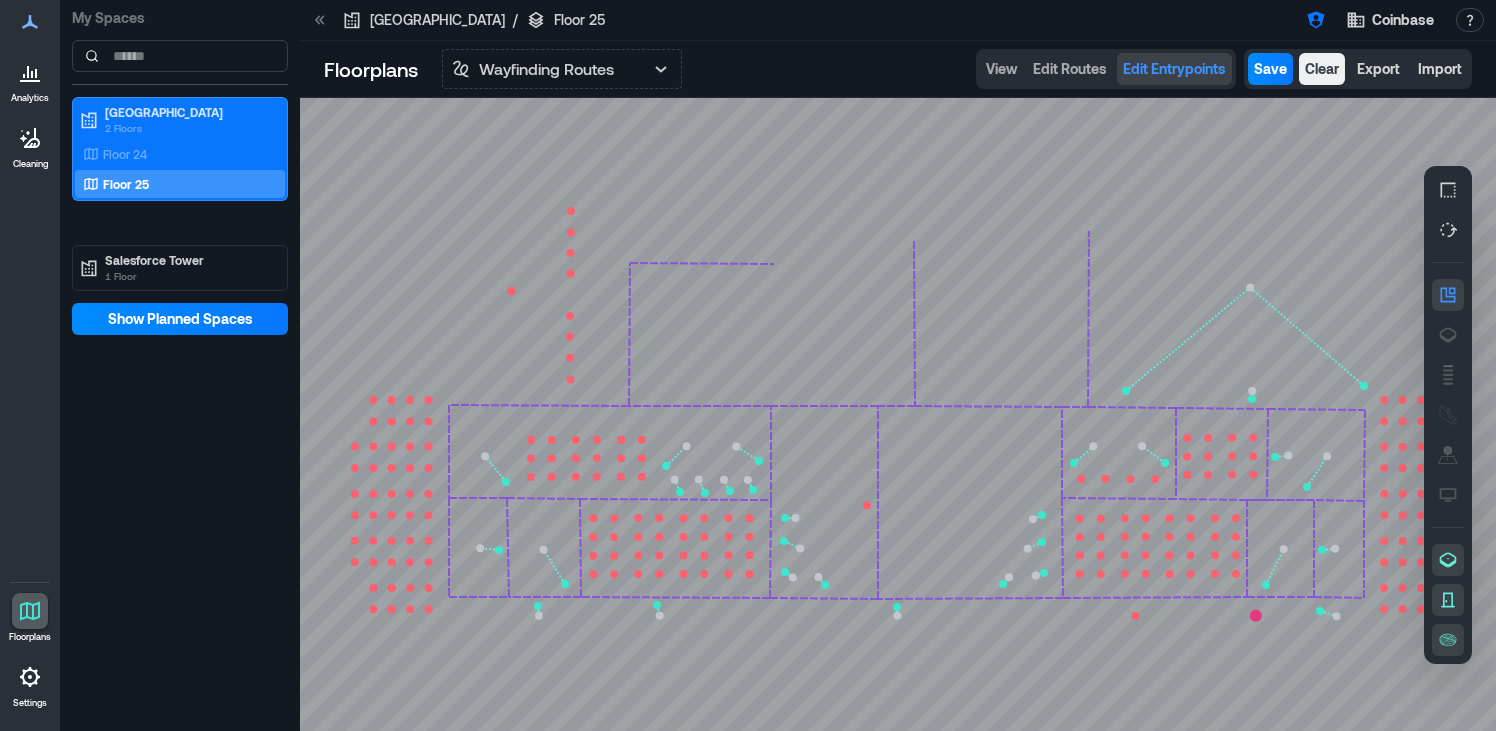 click 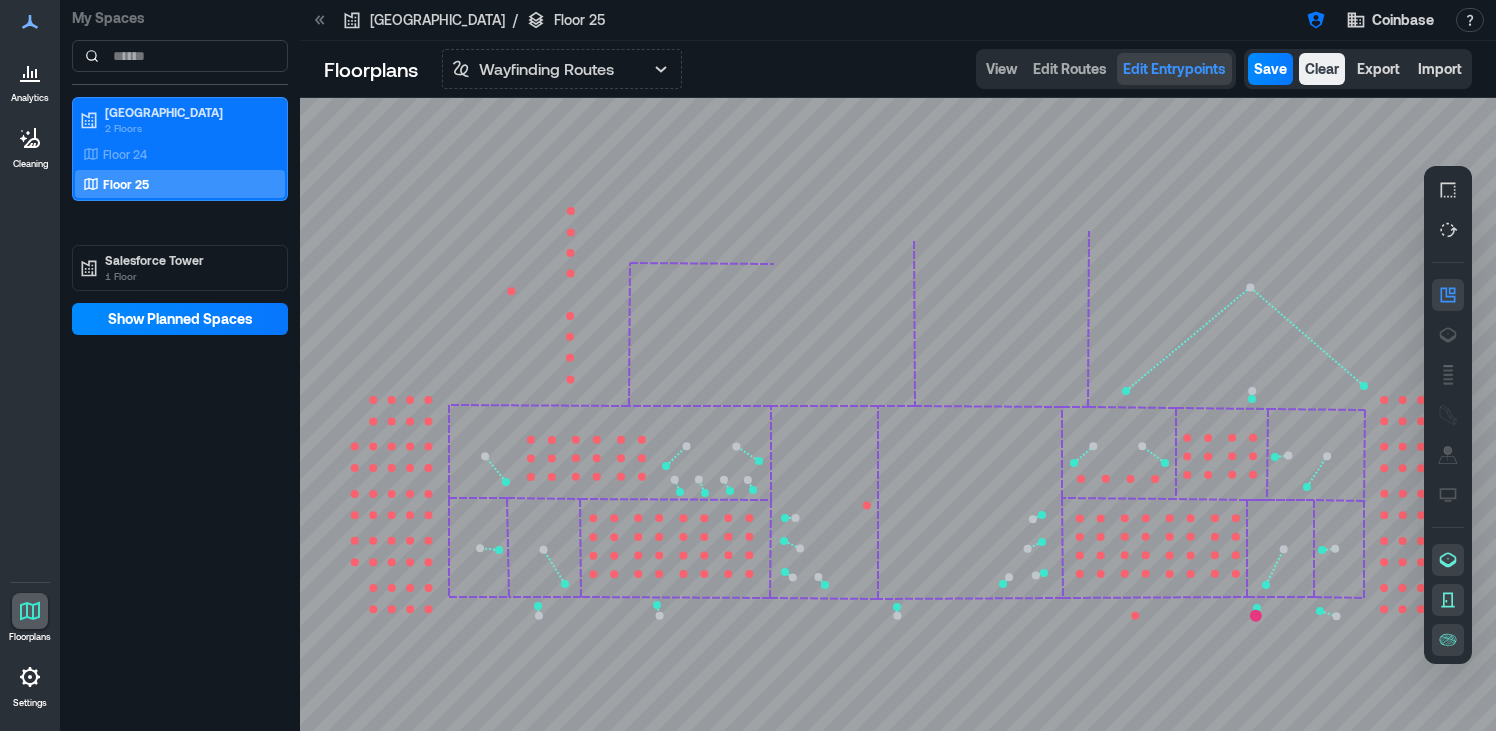 click 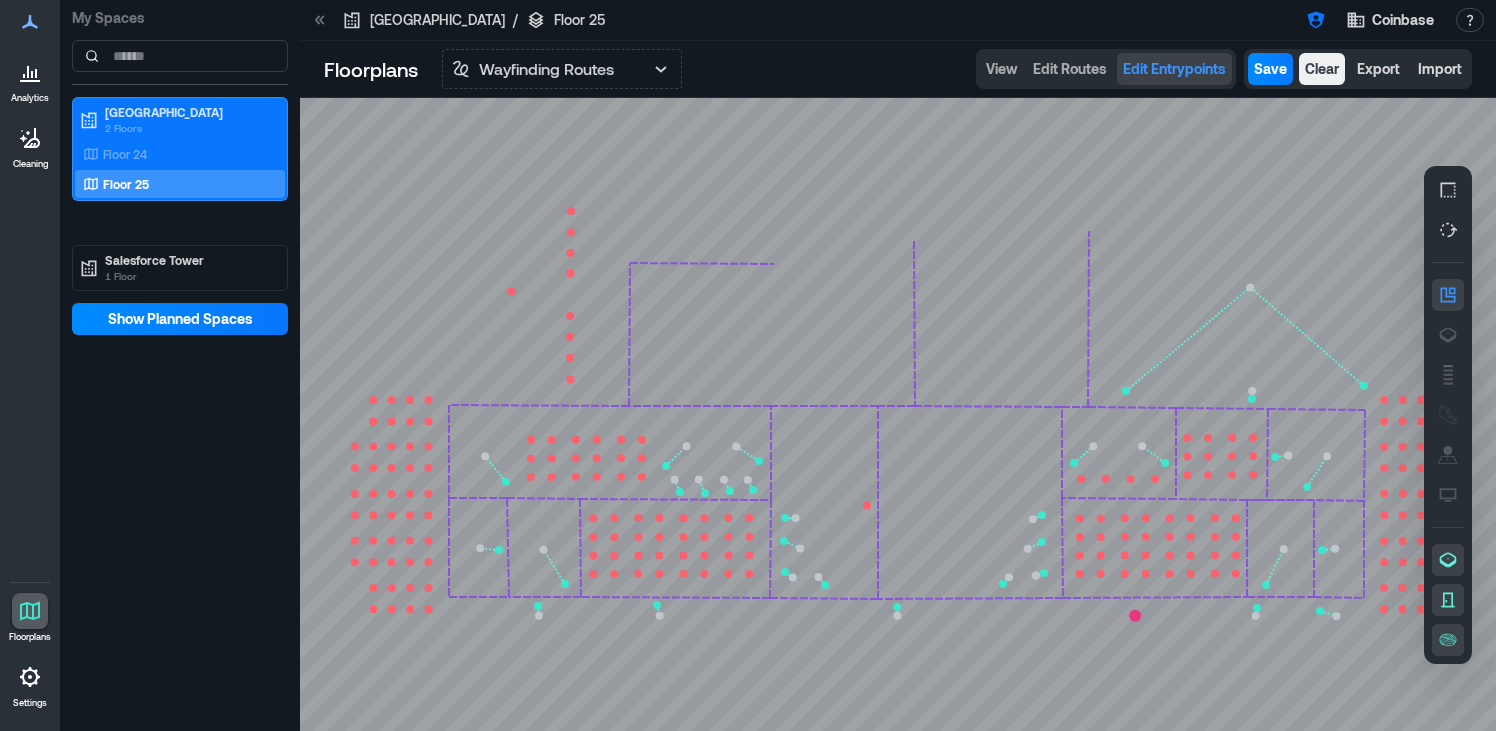 click 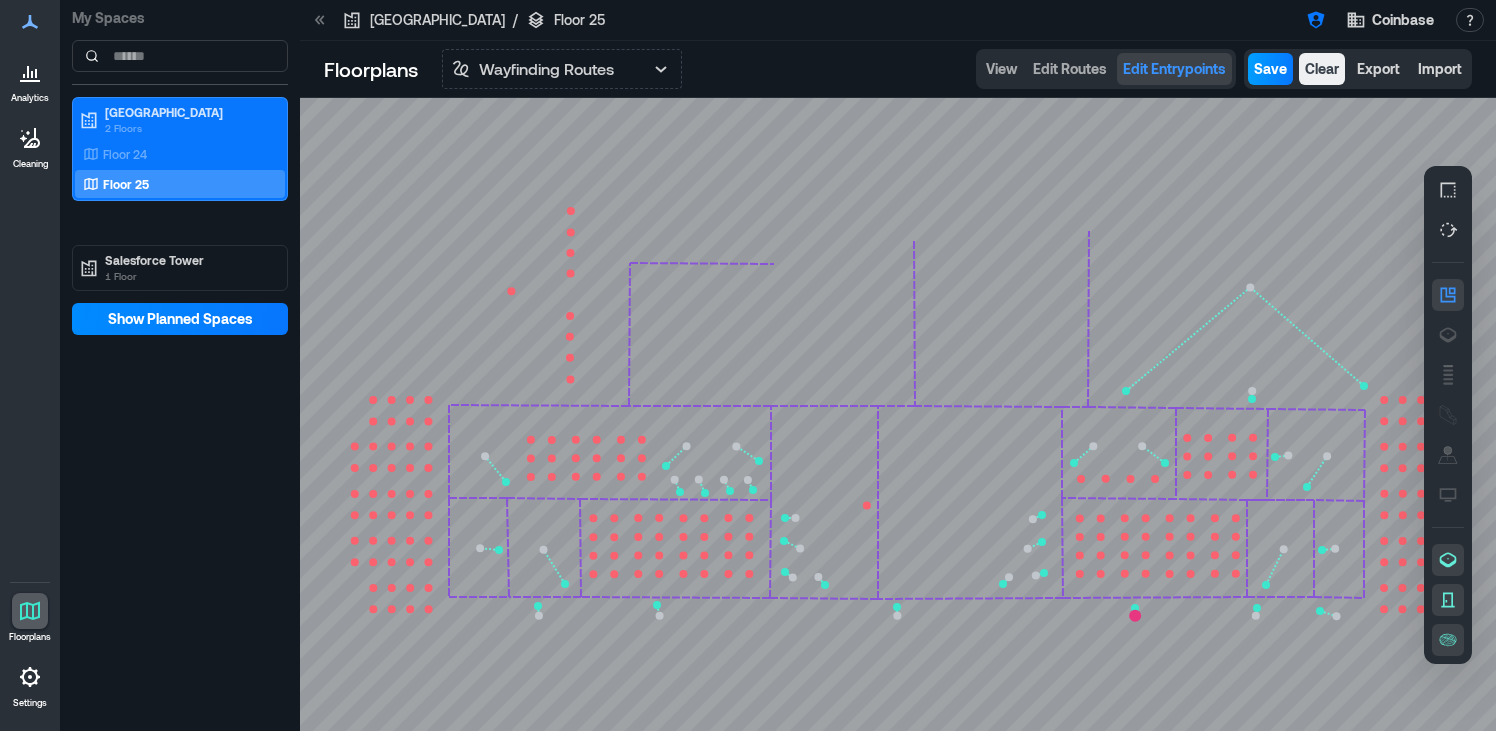 click on "Save" at bounding box center [1270, 69] 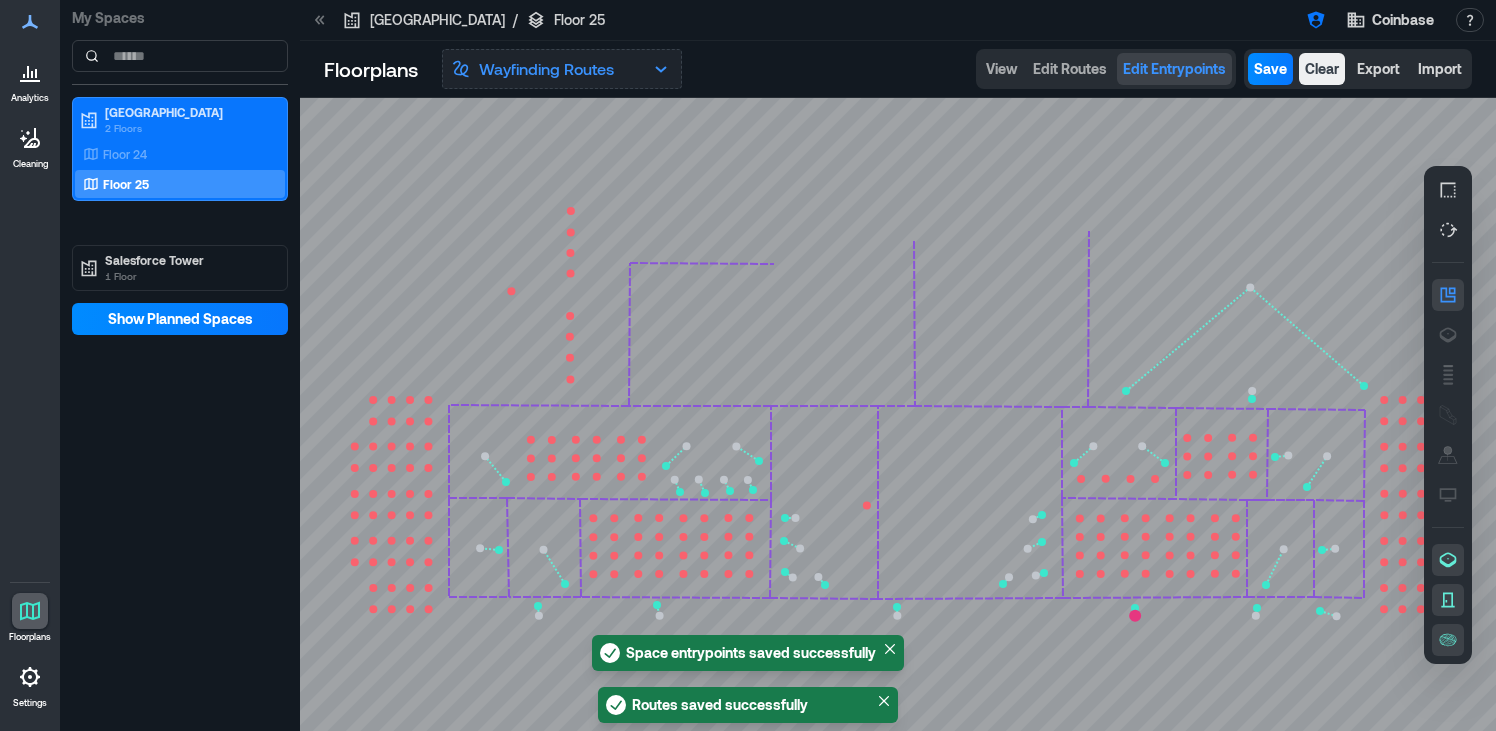 click on "Wayfinding Routes" at bounding box center [562, 69] 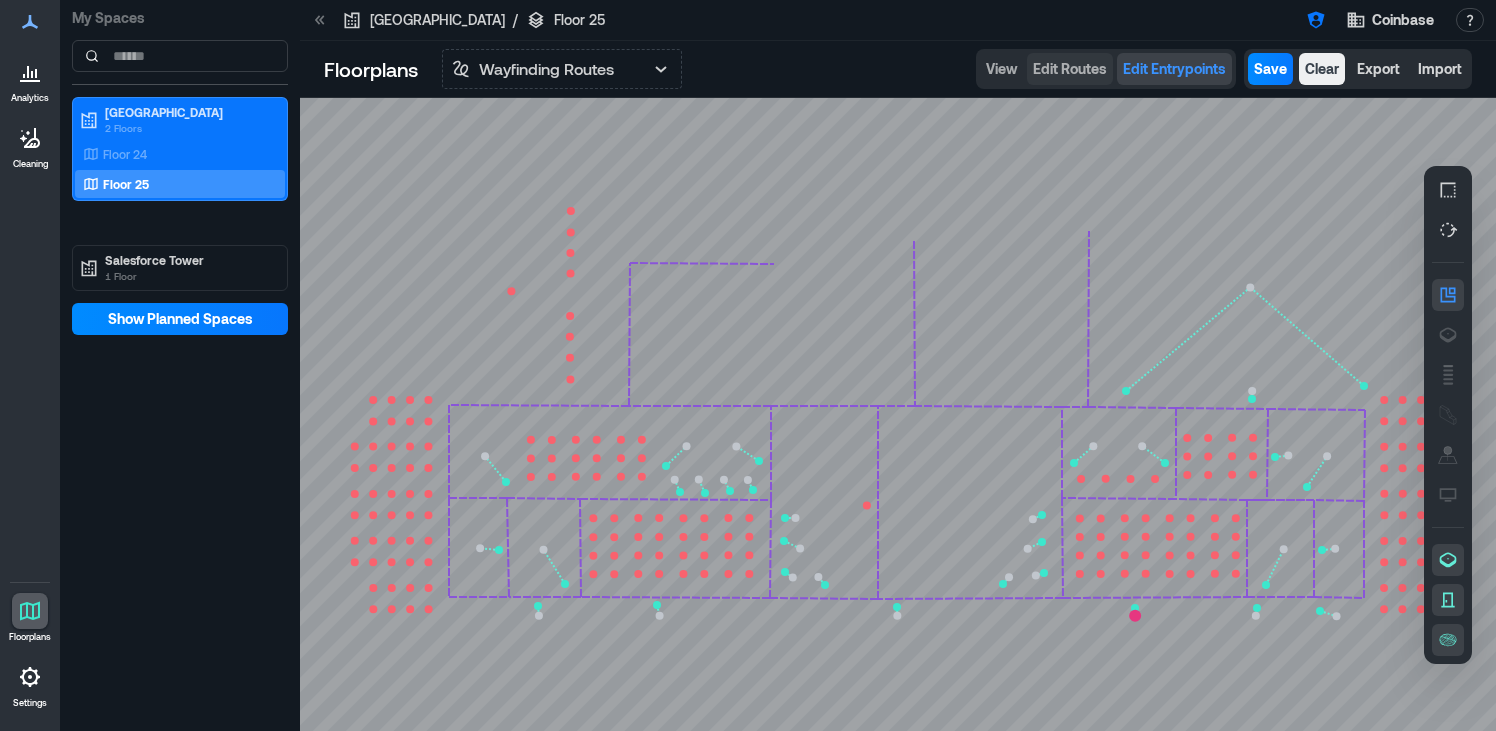 click on "Edit Routes" at bounding box center [1070, 69] 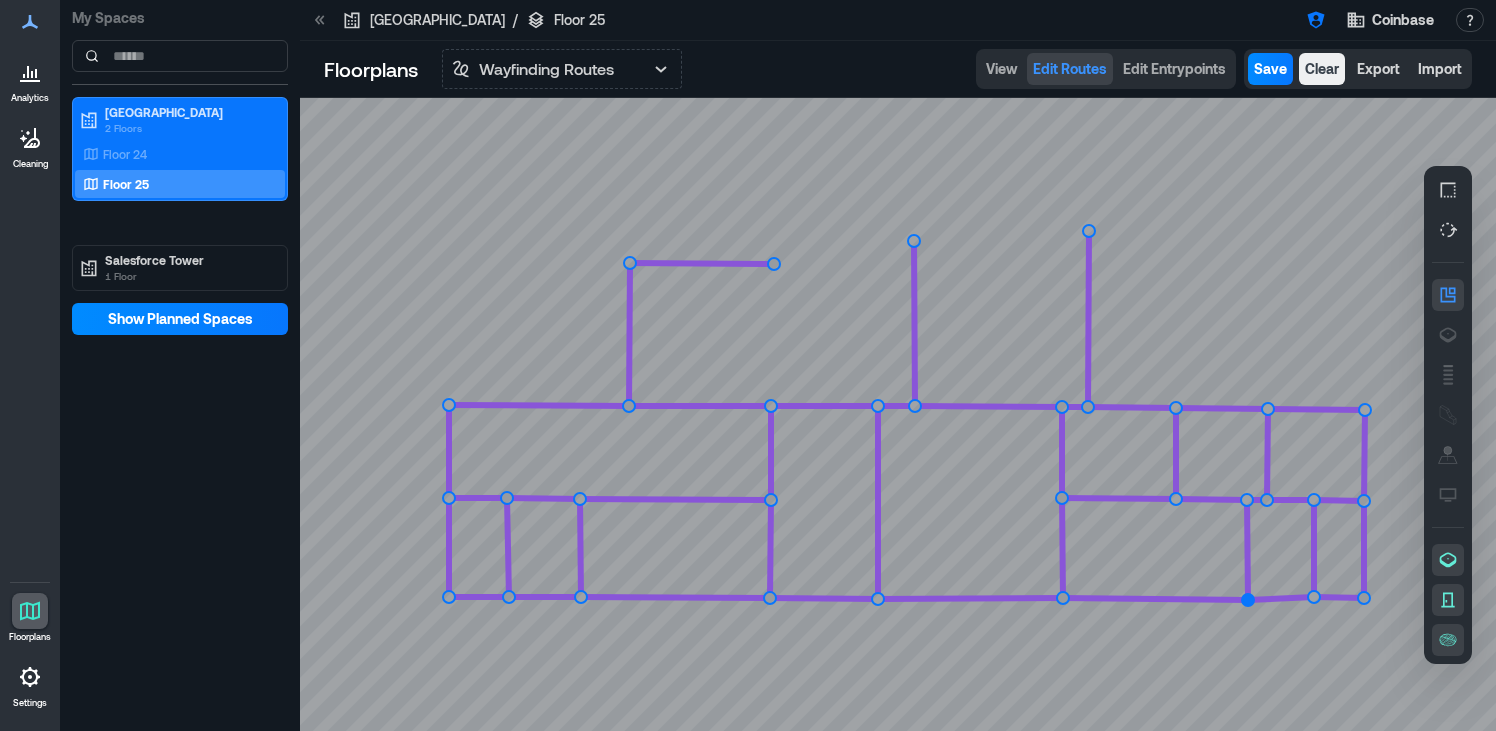 click 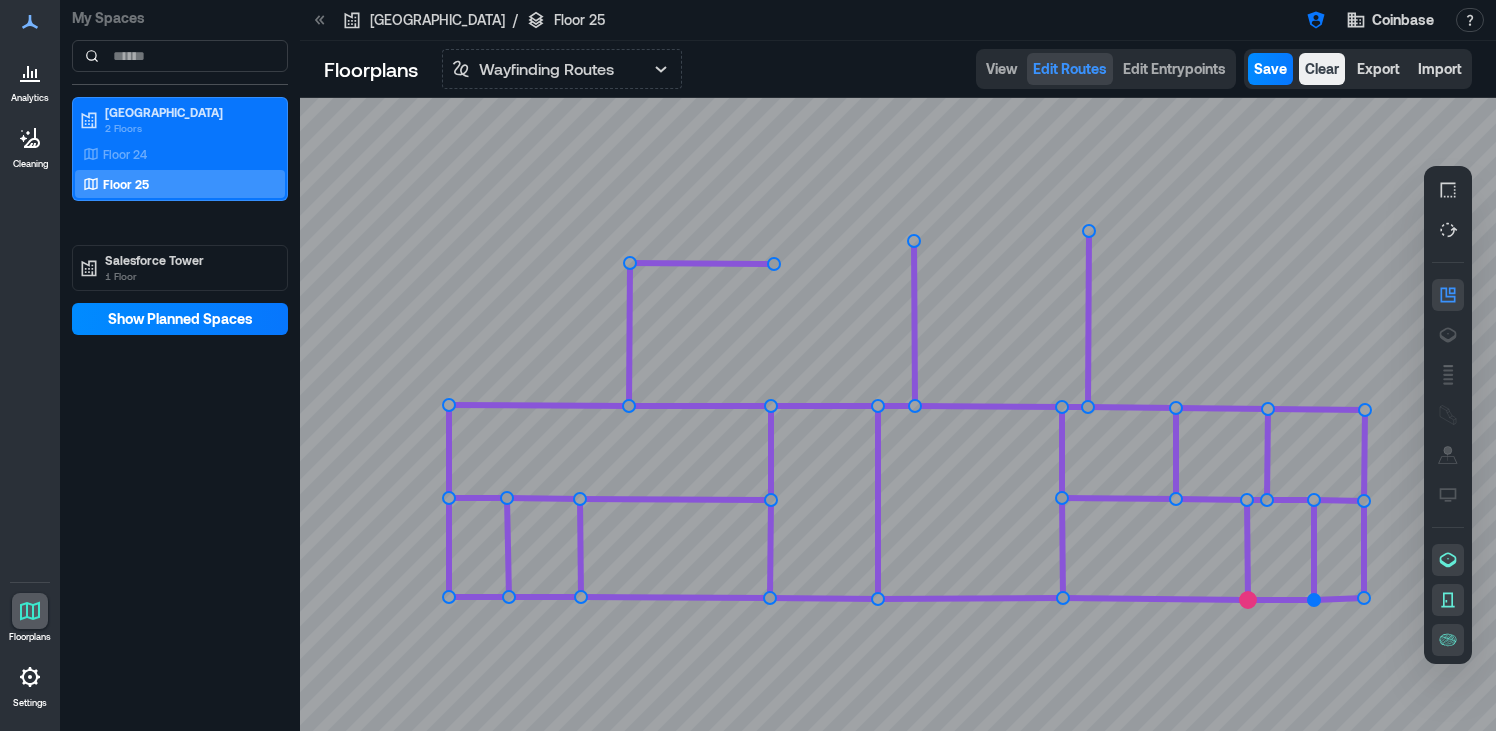 click 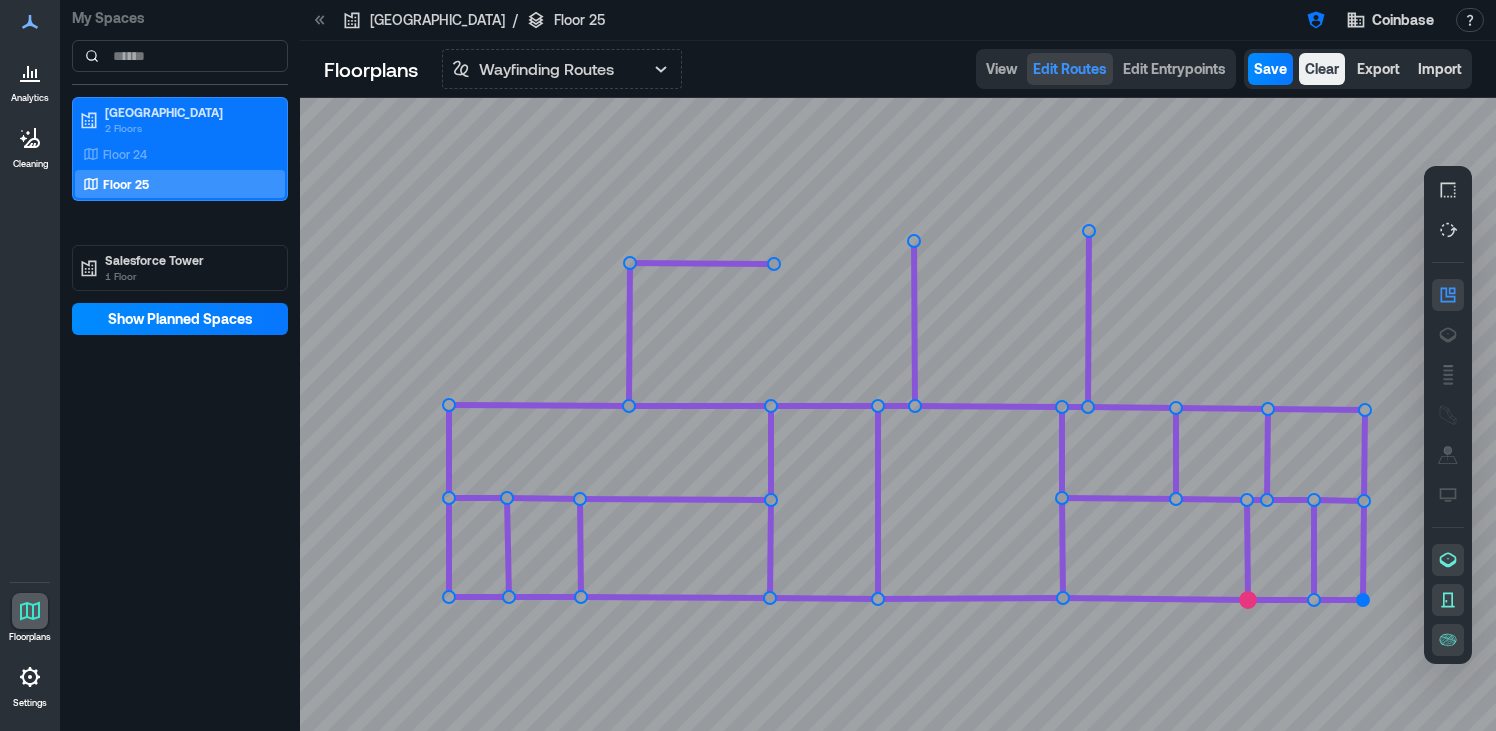 click 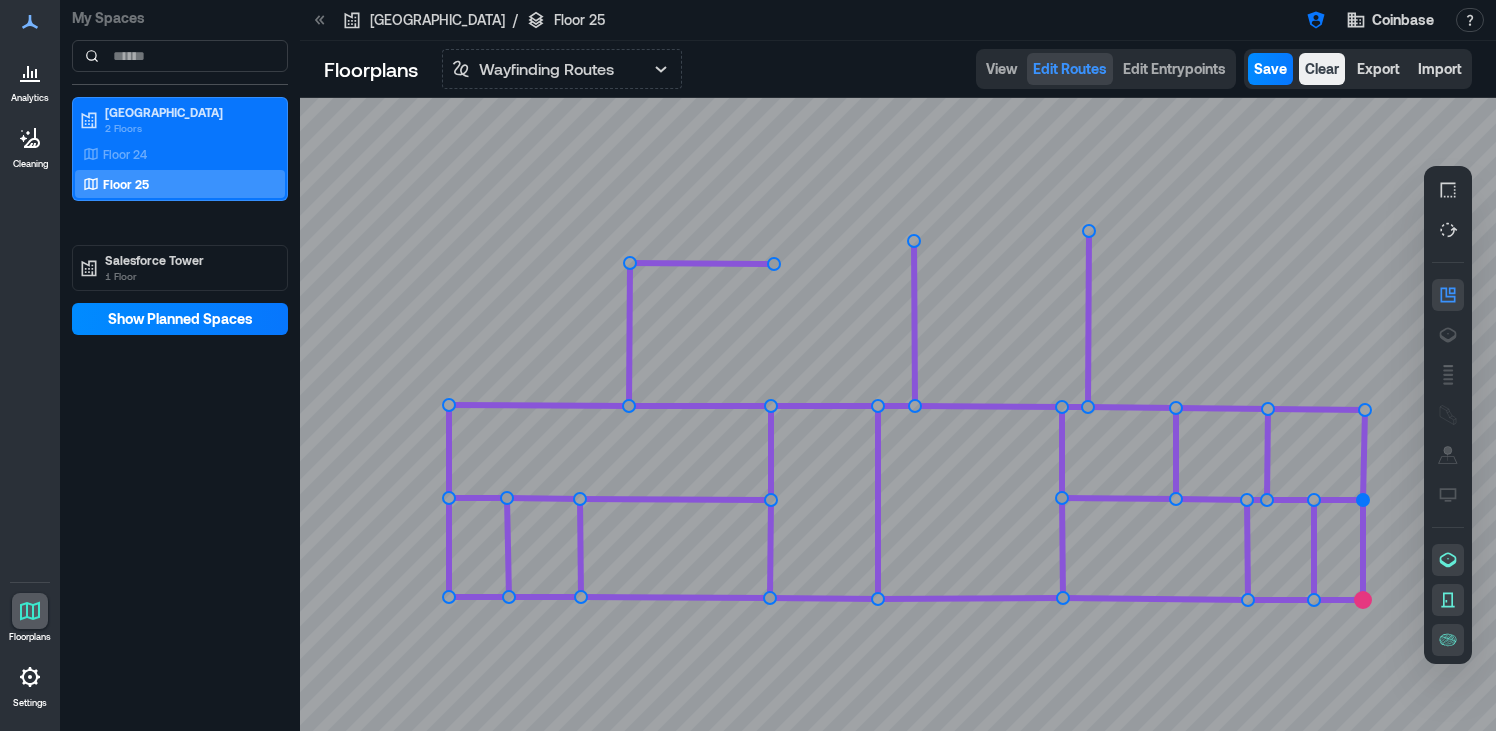 click 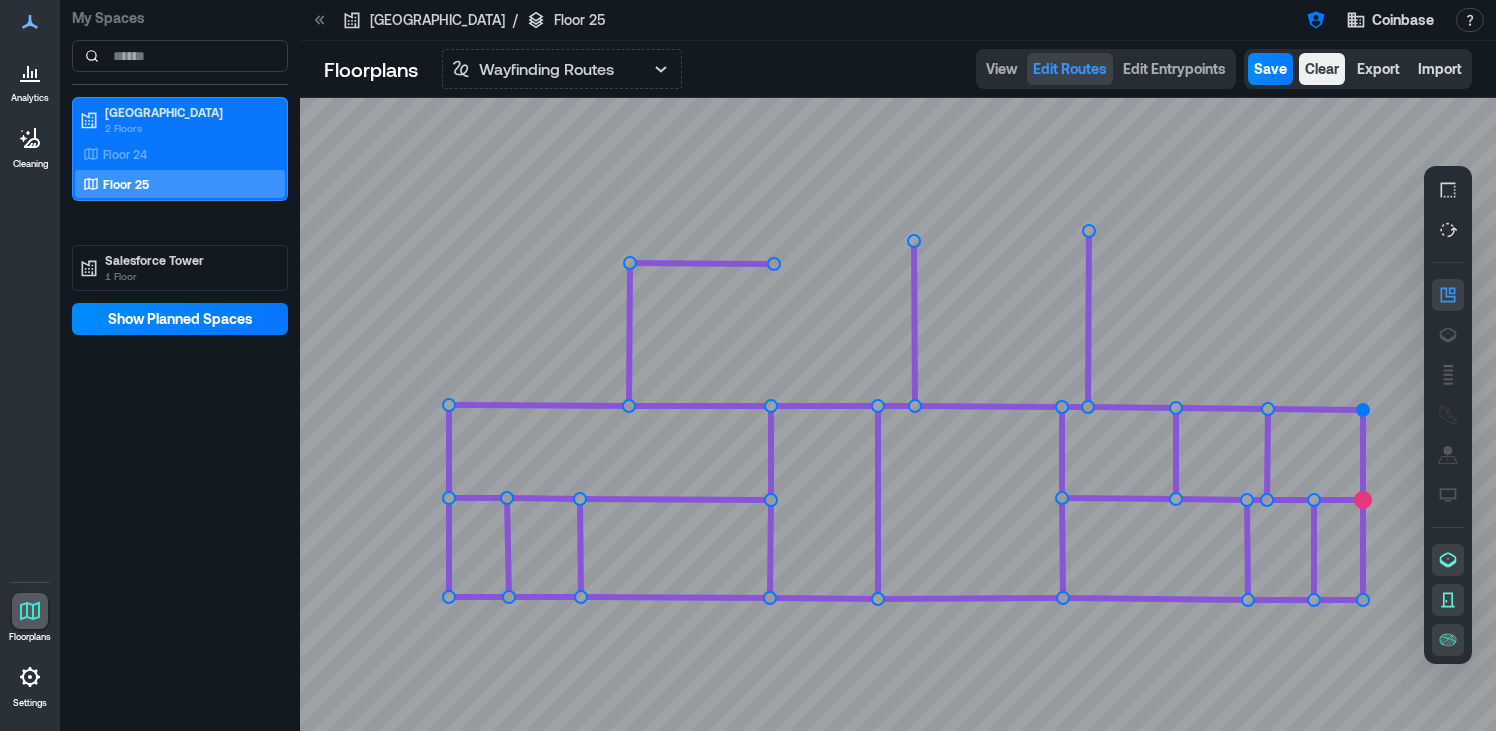 click 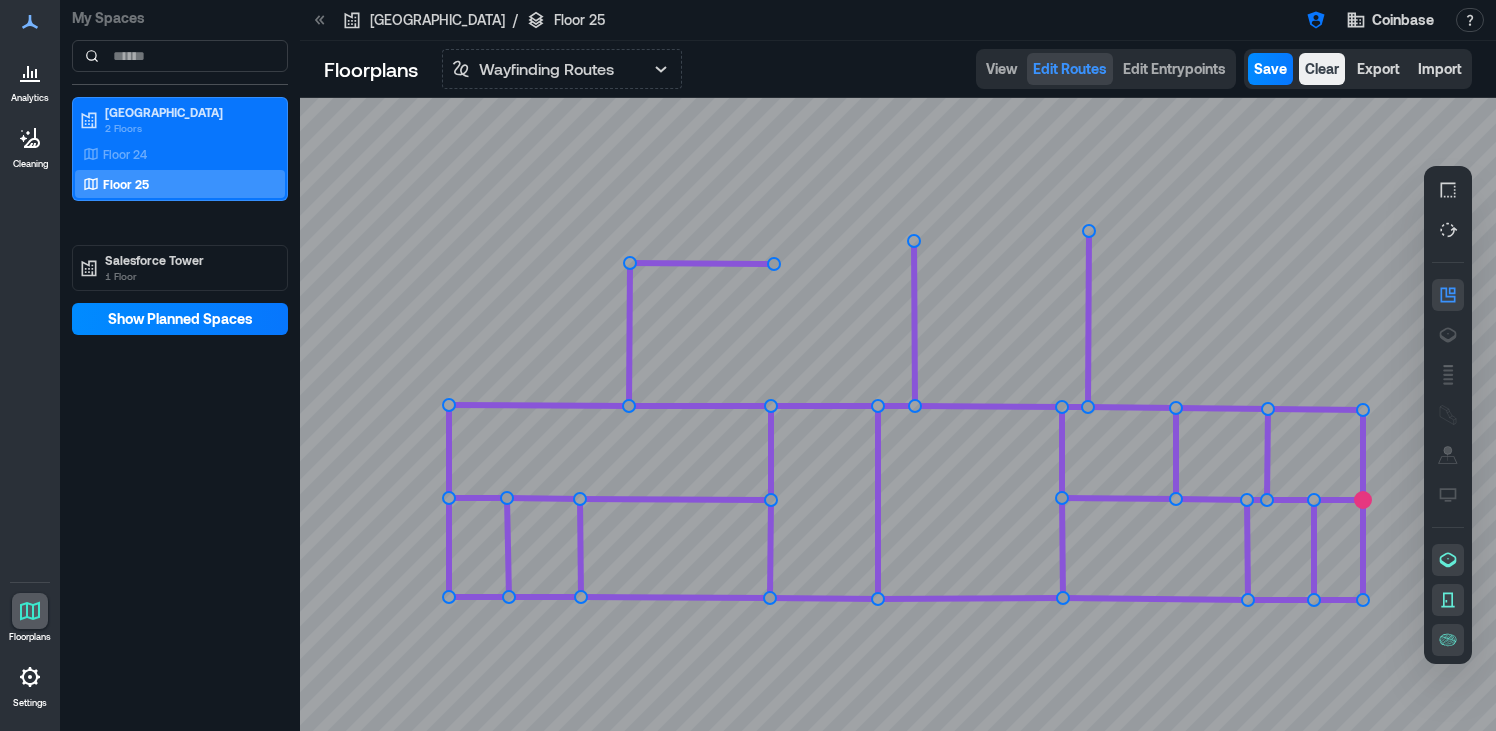 click 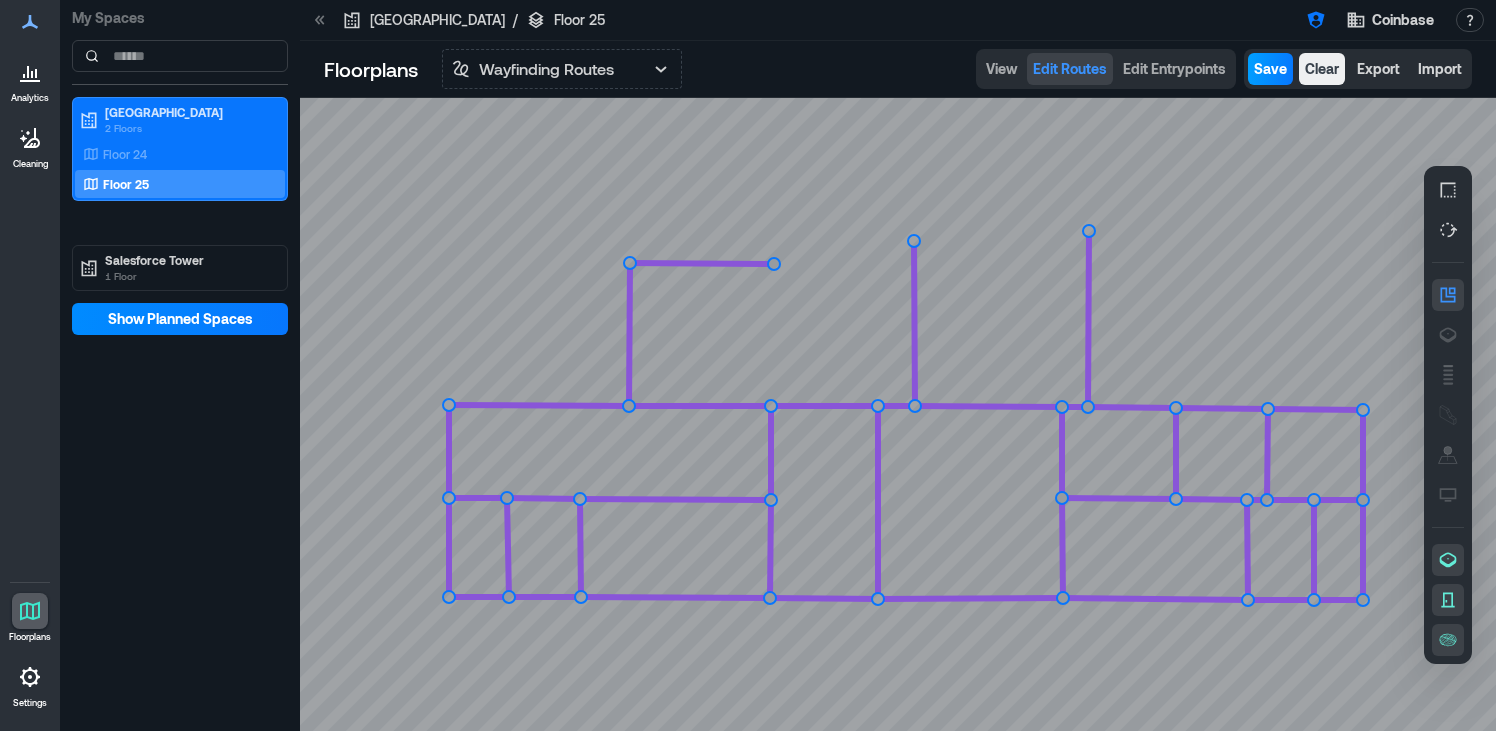 click on "Save" at bounding box center [1270, 69] 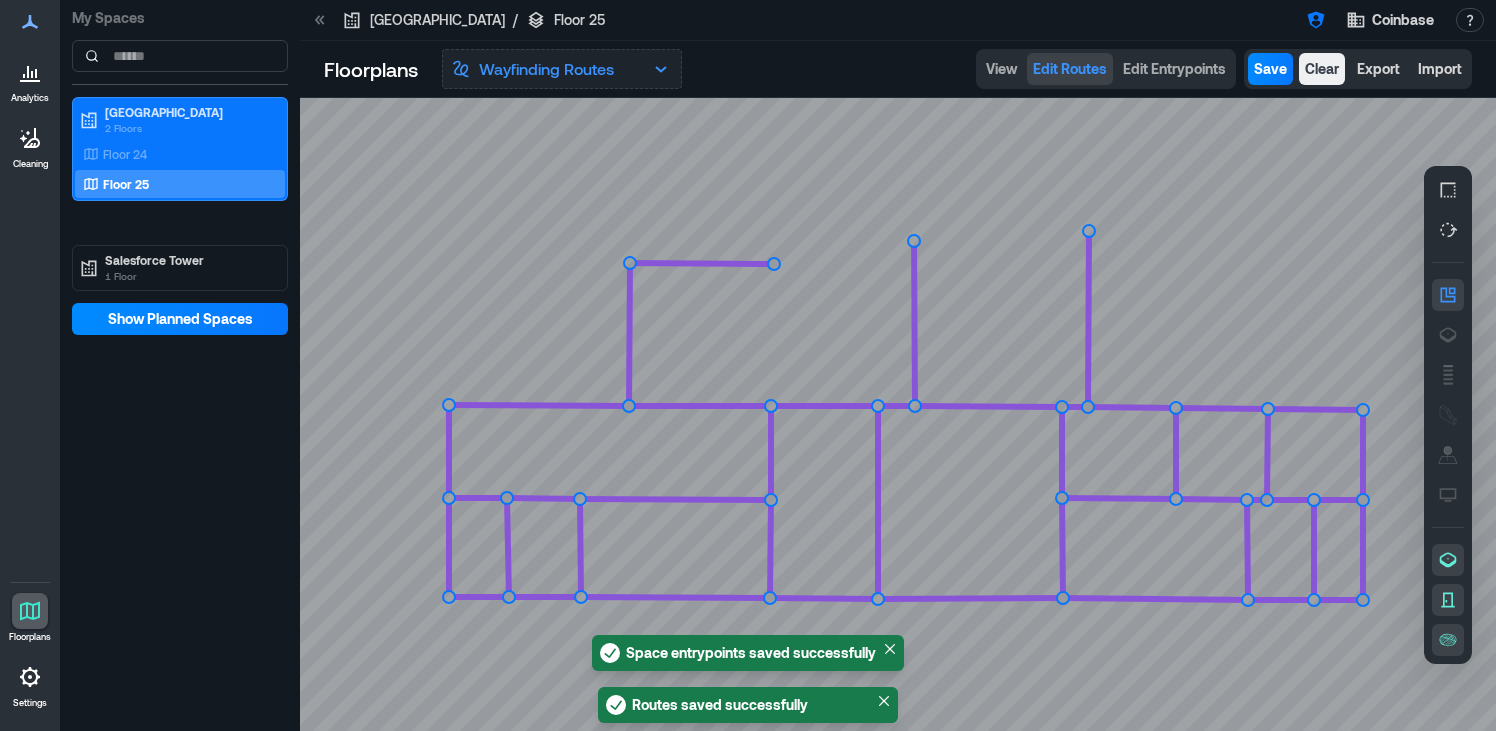 click on "Wayfinding Routes" at bounding box center [546, 69] 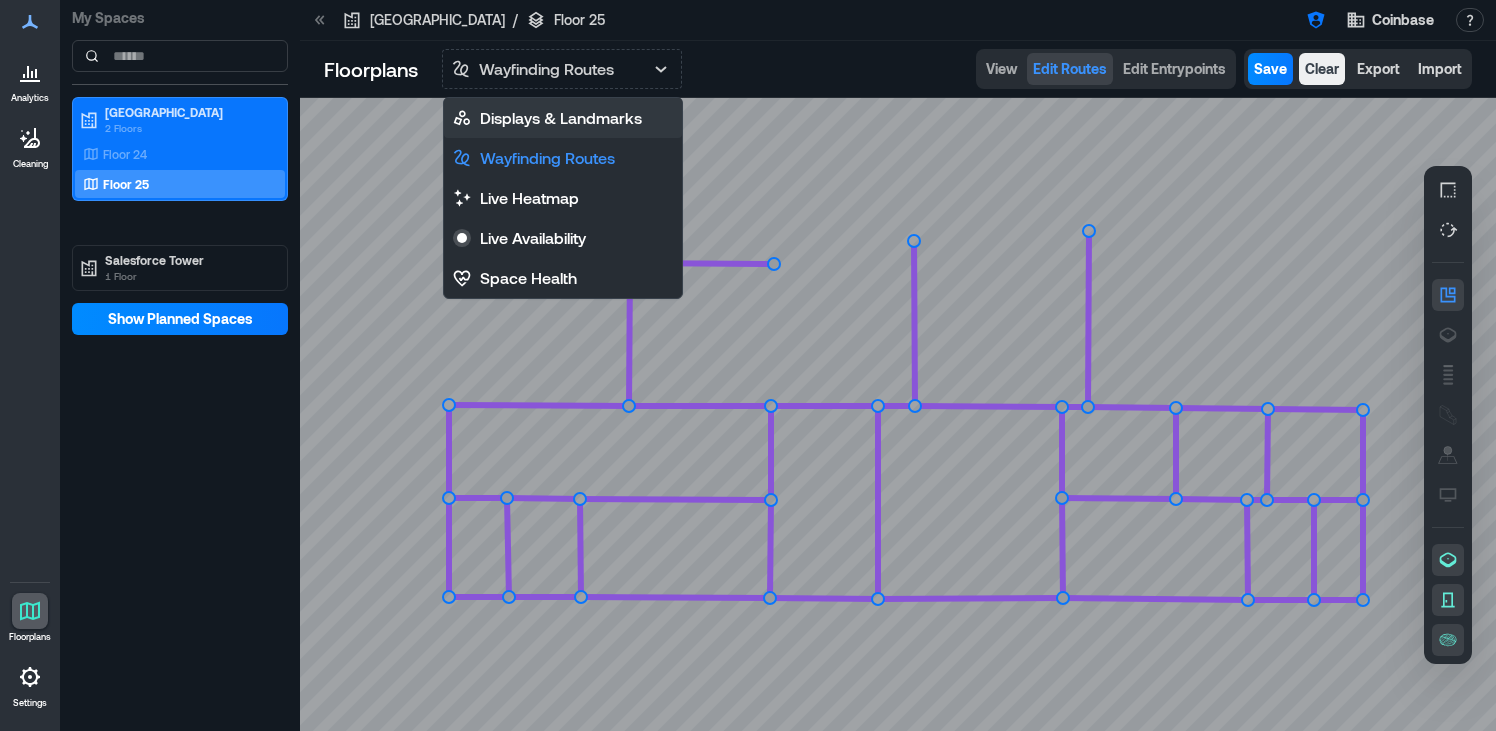 click on "Displays & Landmarks" at bounding box center [561, 118] 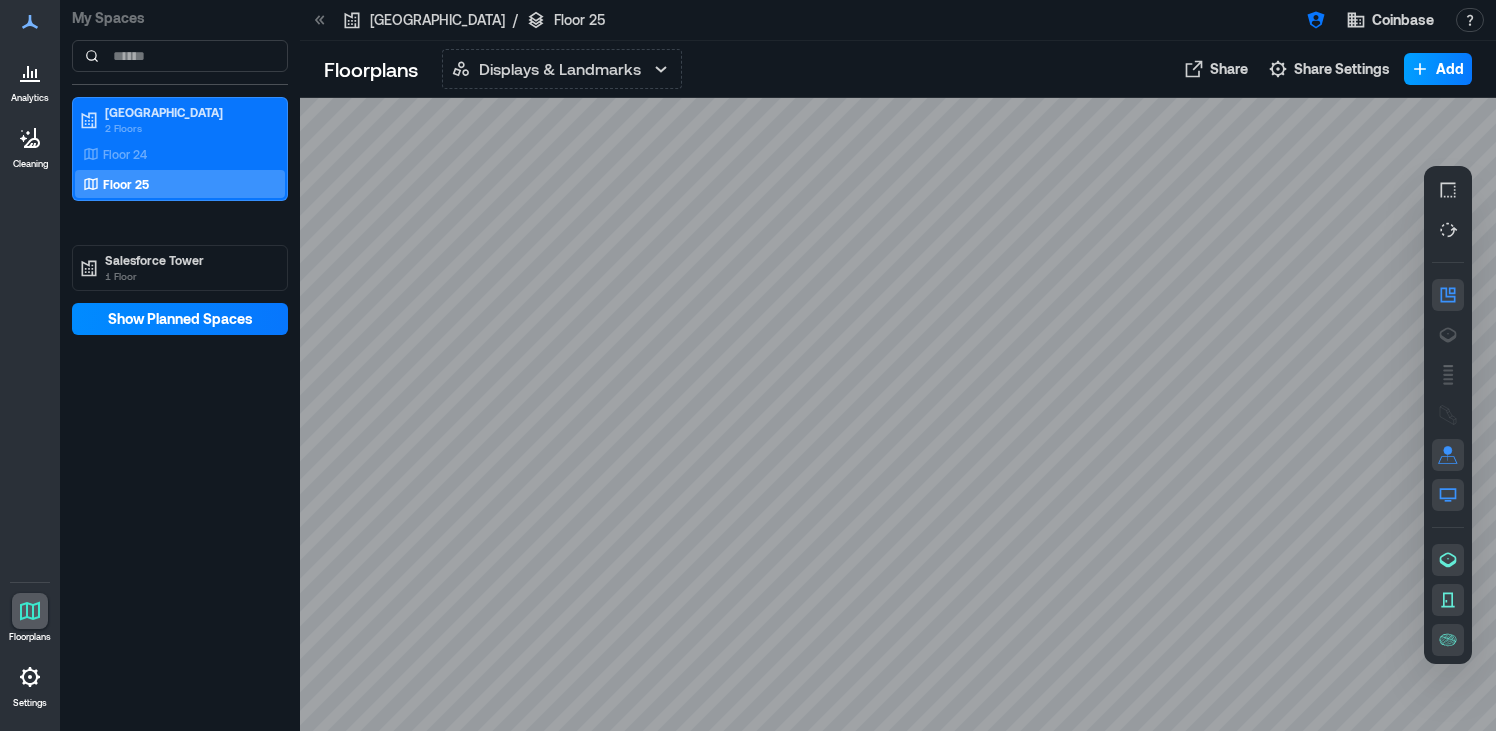 click on "Add" at bounding box center [1450, 69] 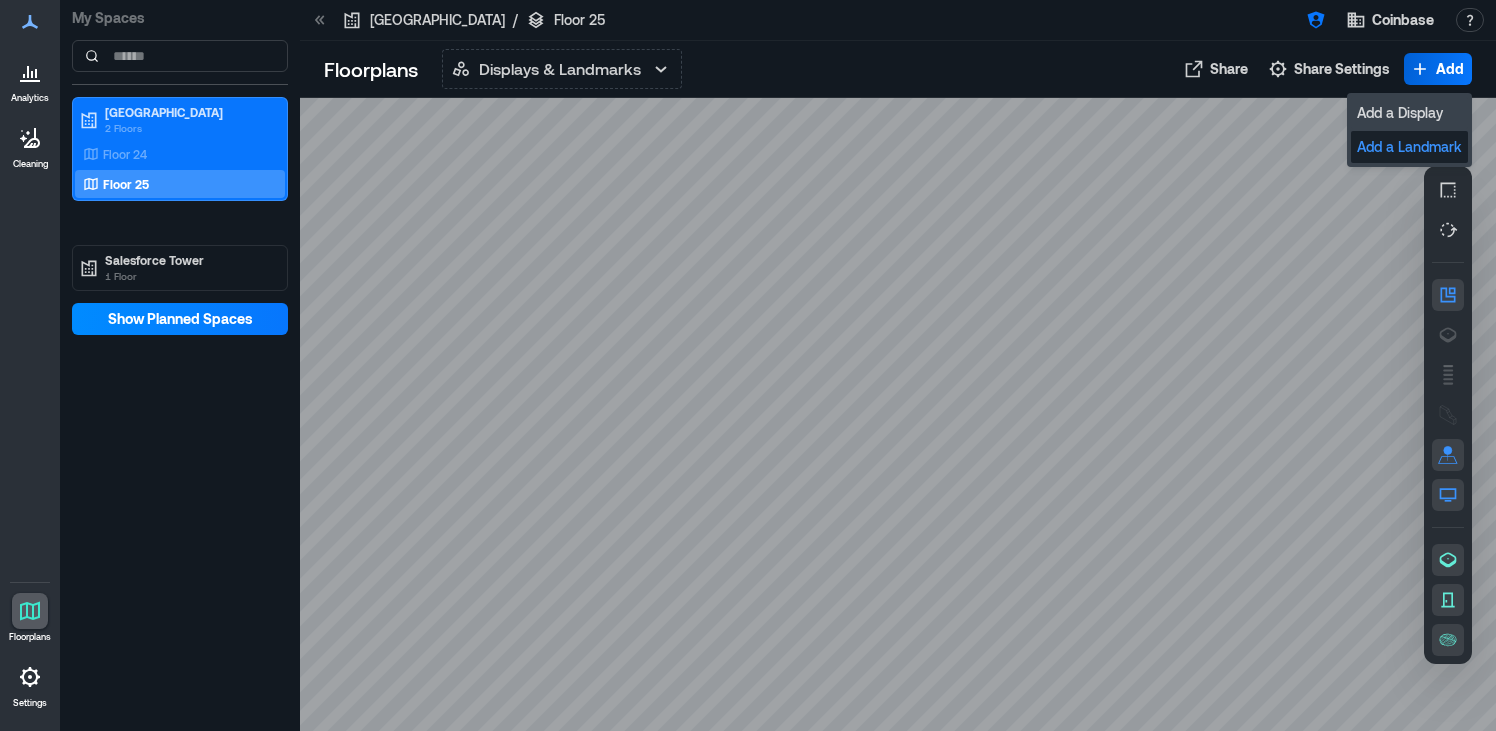 click on "Add a Landmark" at bounding box center (1409, 147) 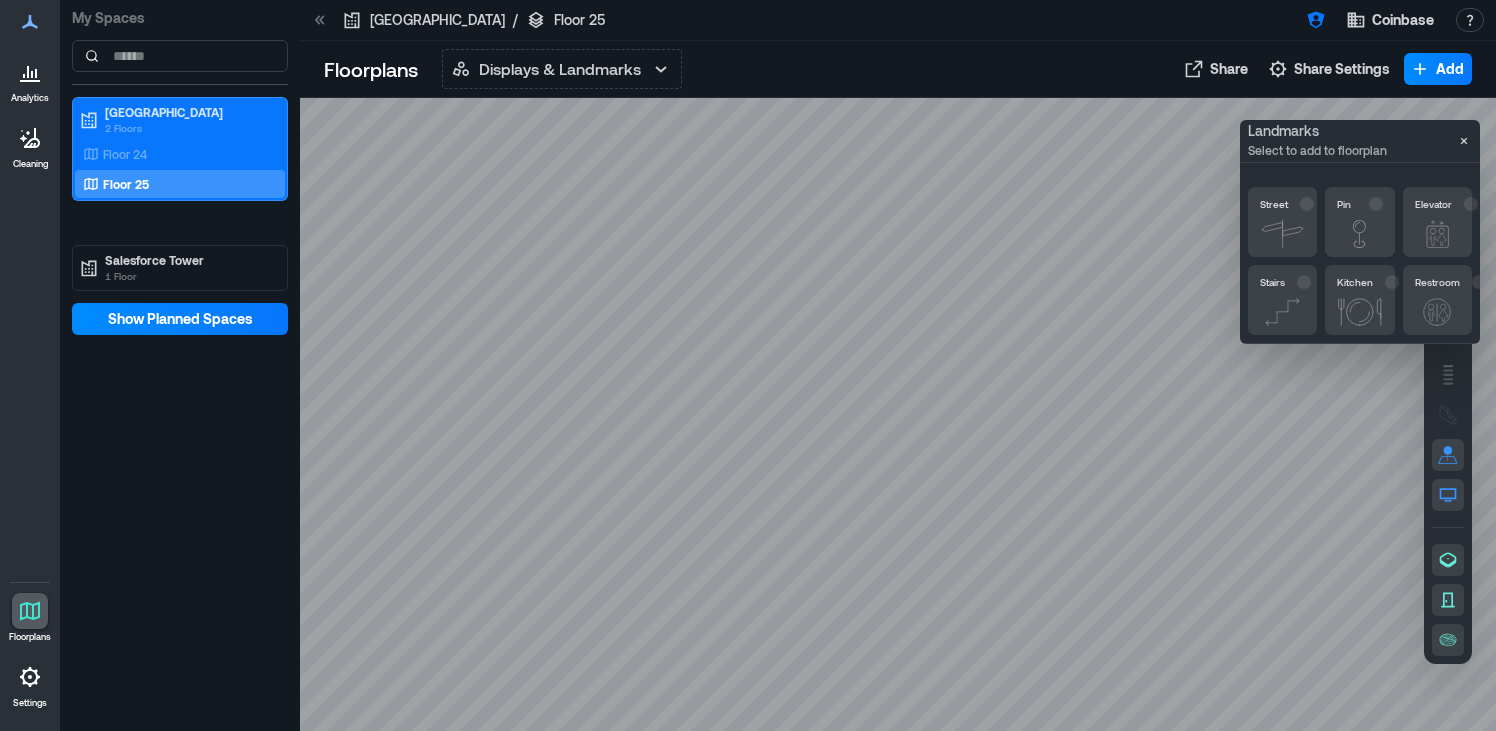 click 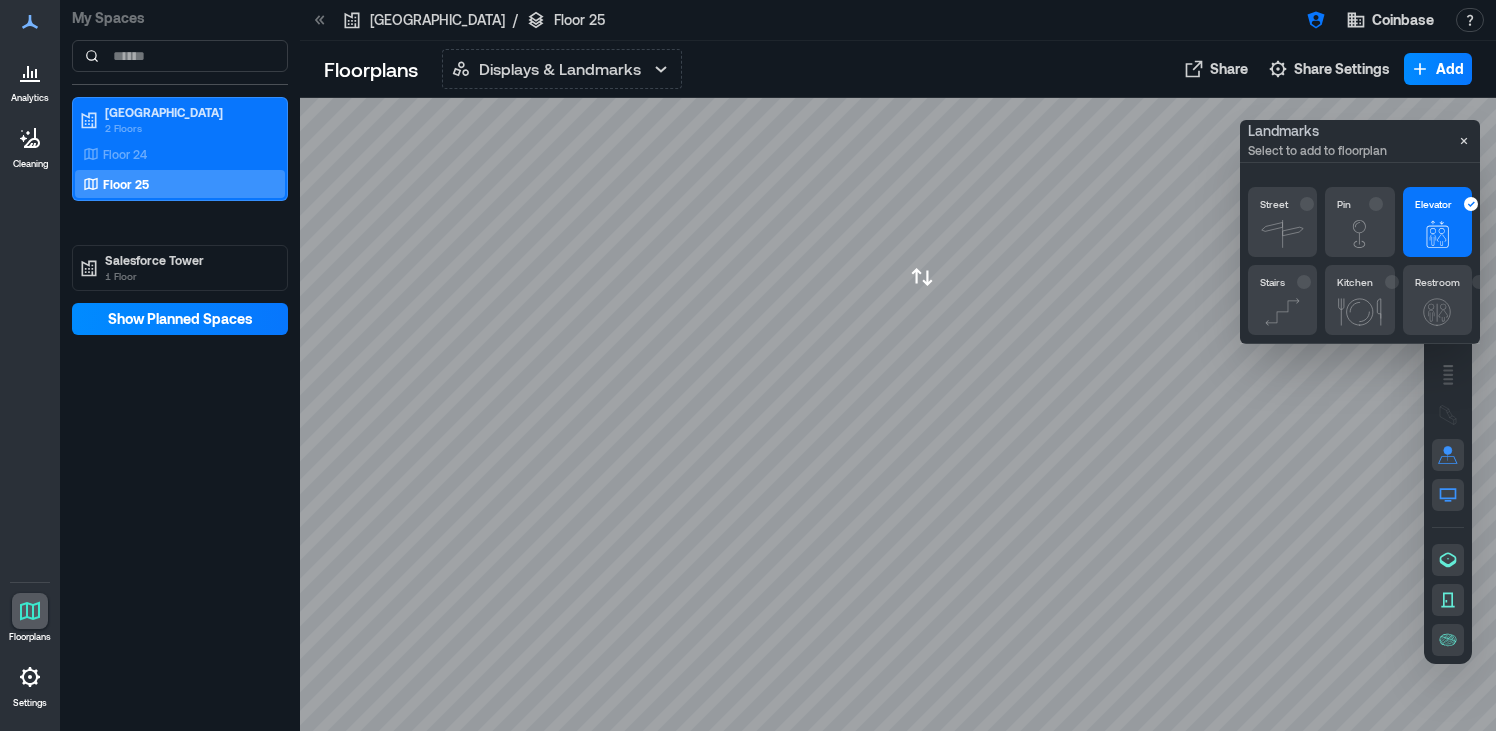 click at bounding box center [898, 414] 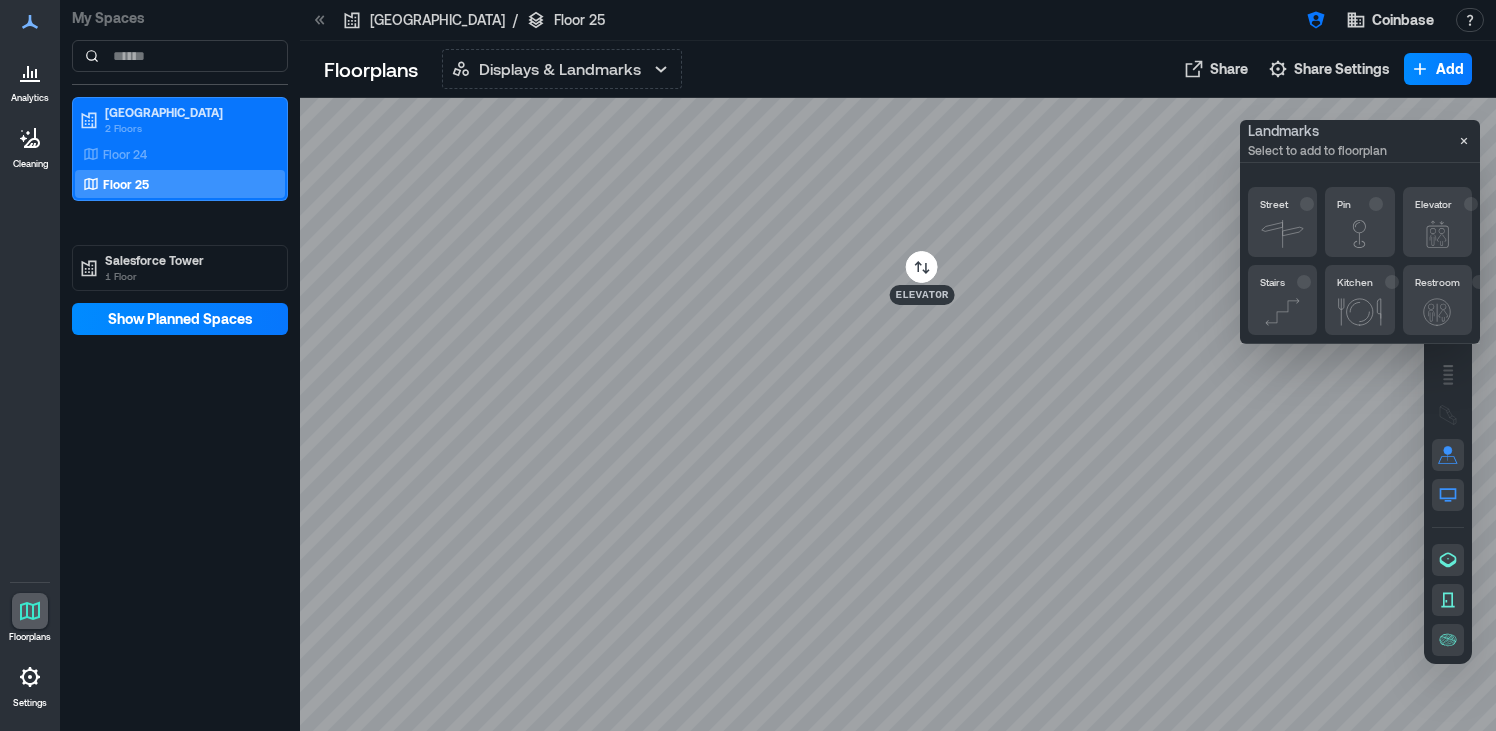 click 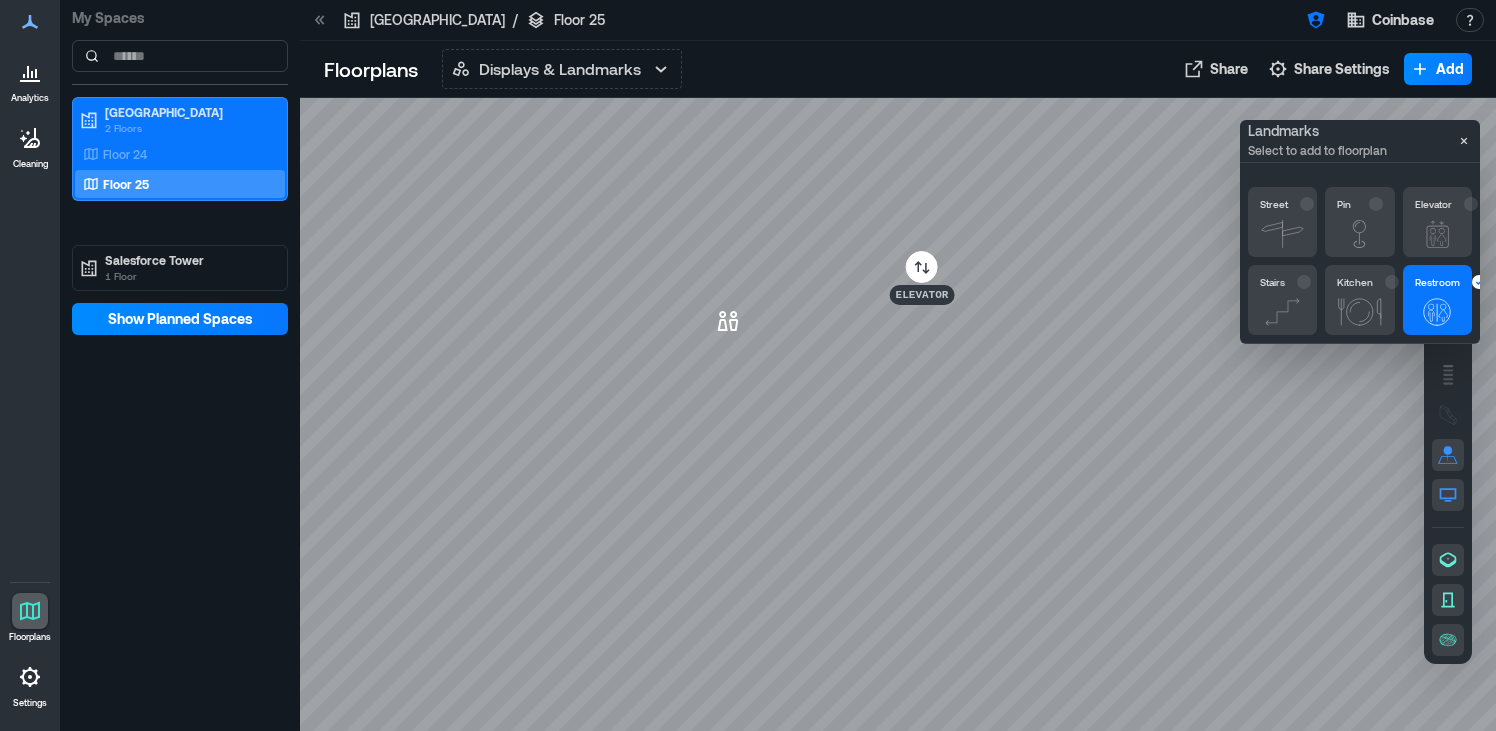 click at bounding box center (898, 414) 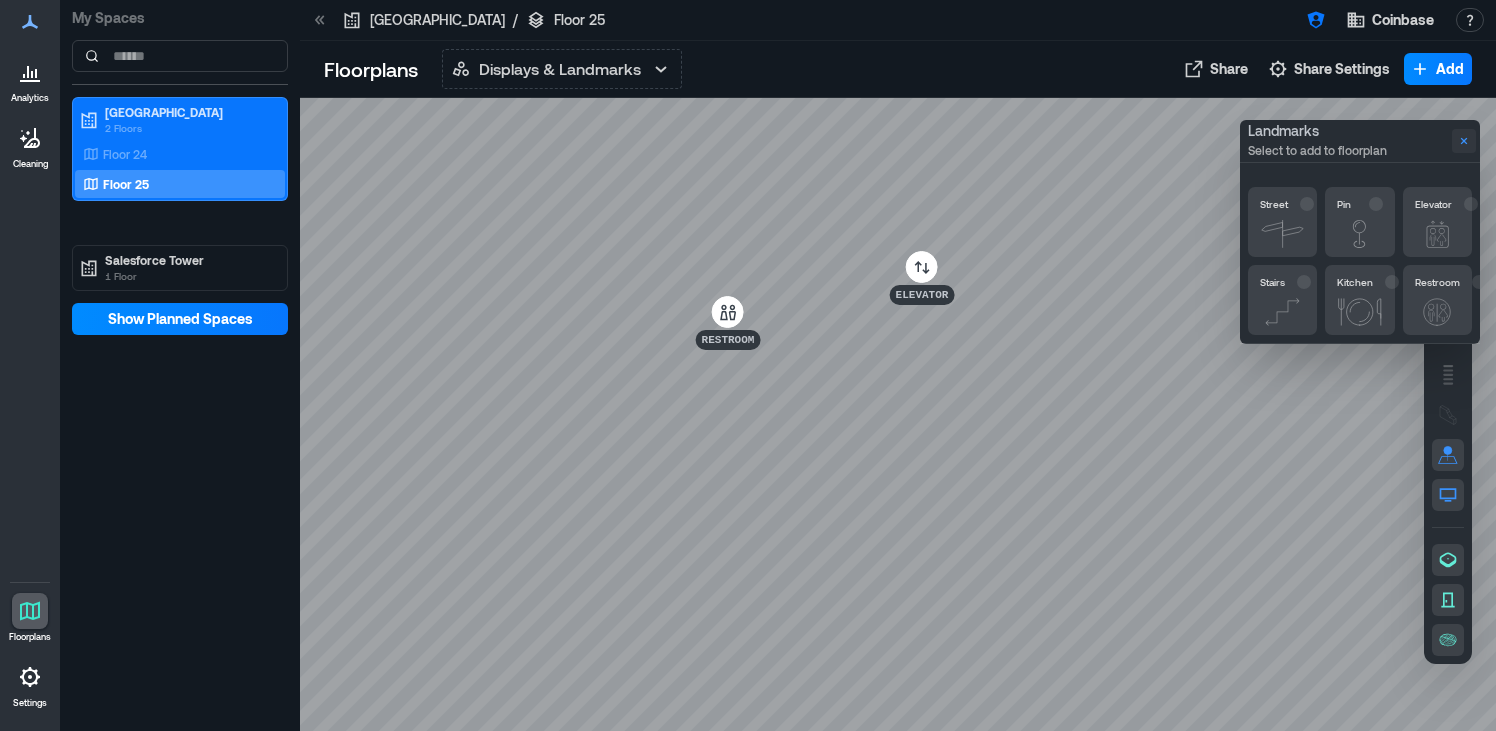 click 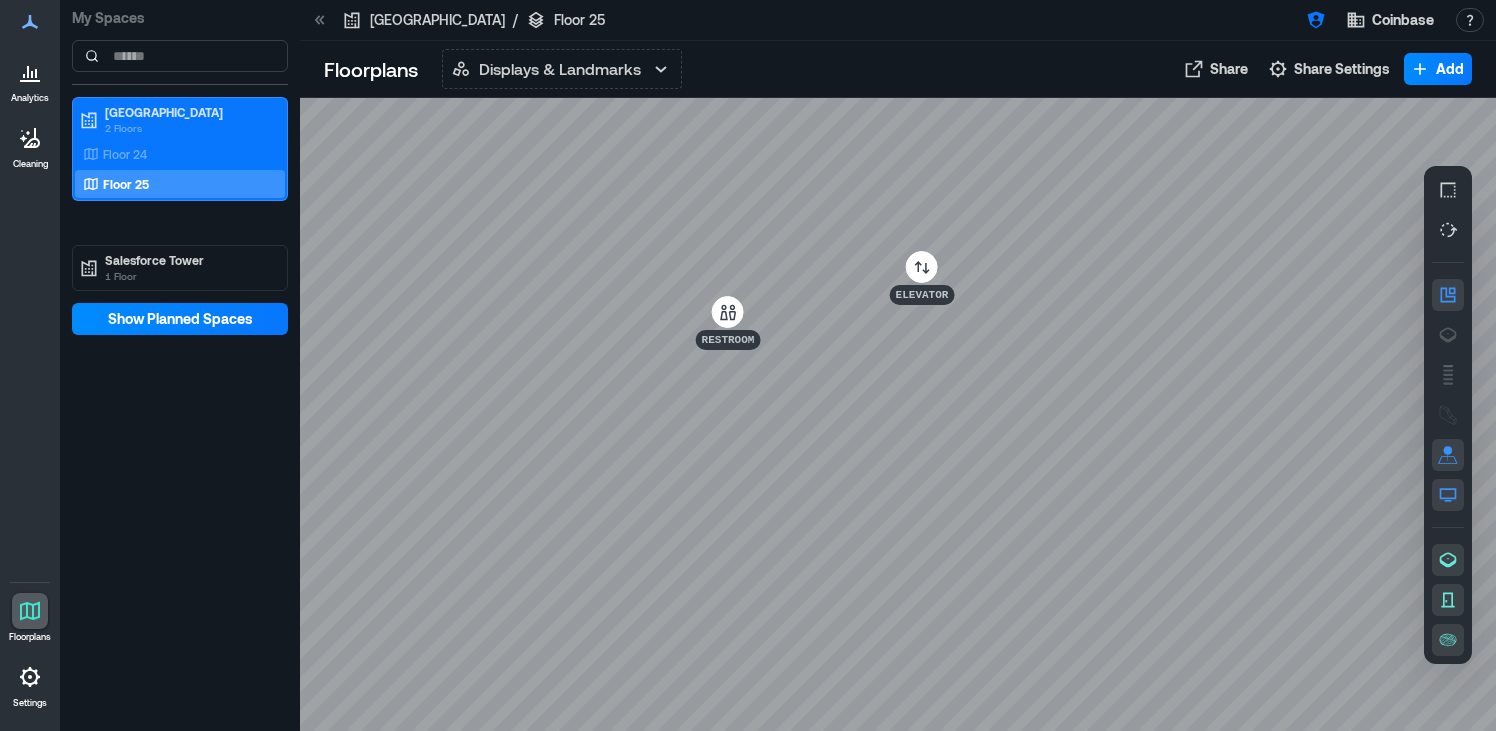 click at bounding box center [898, 414] 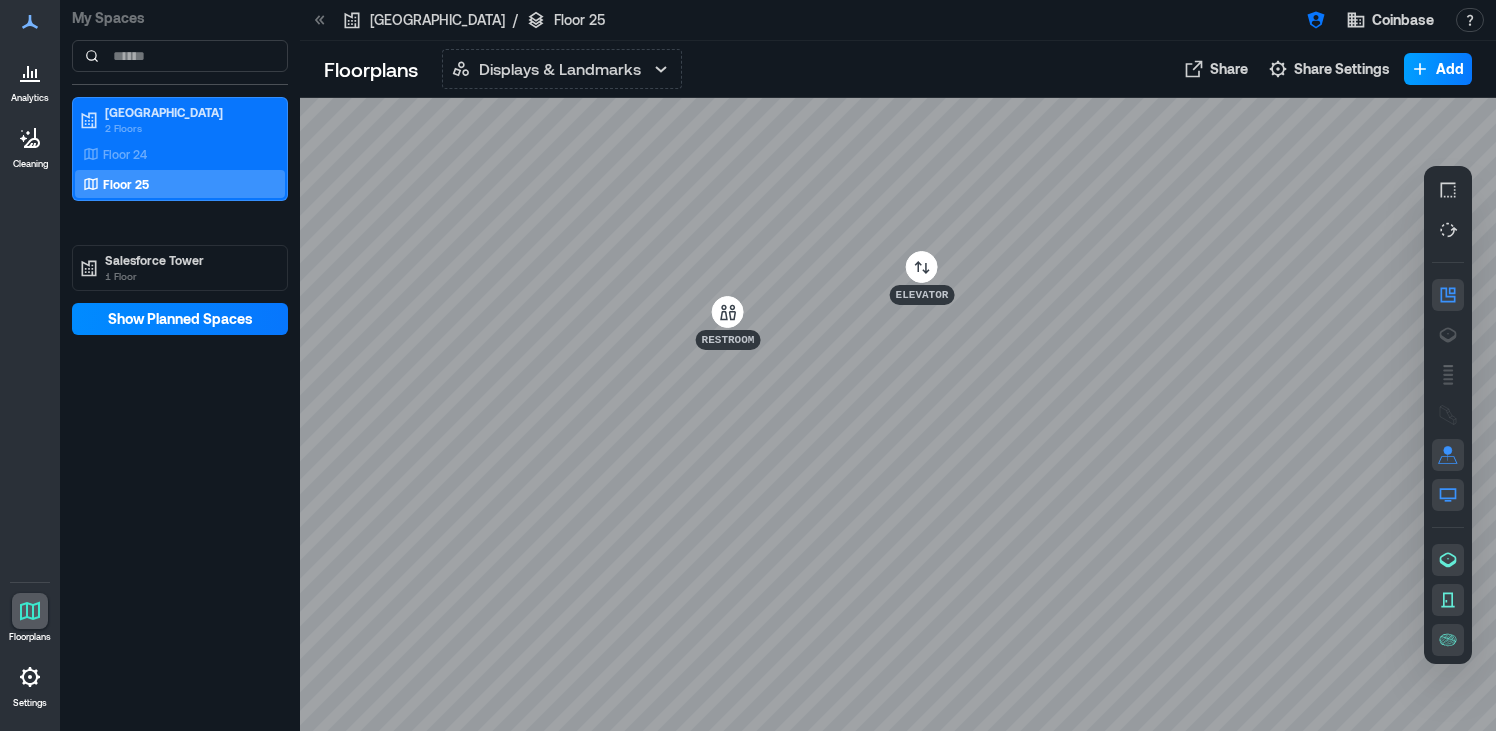 click on "Add" at bounding box center (1438, 69) 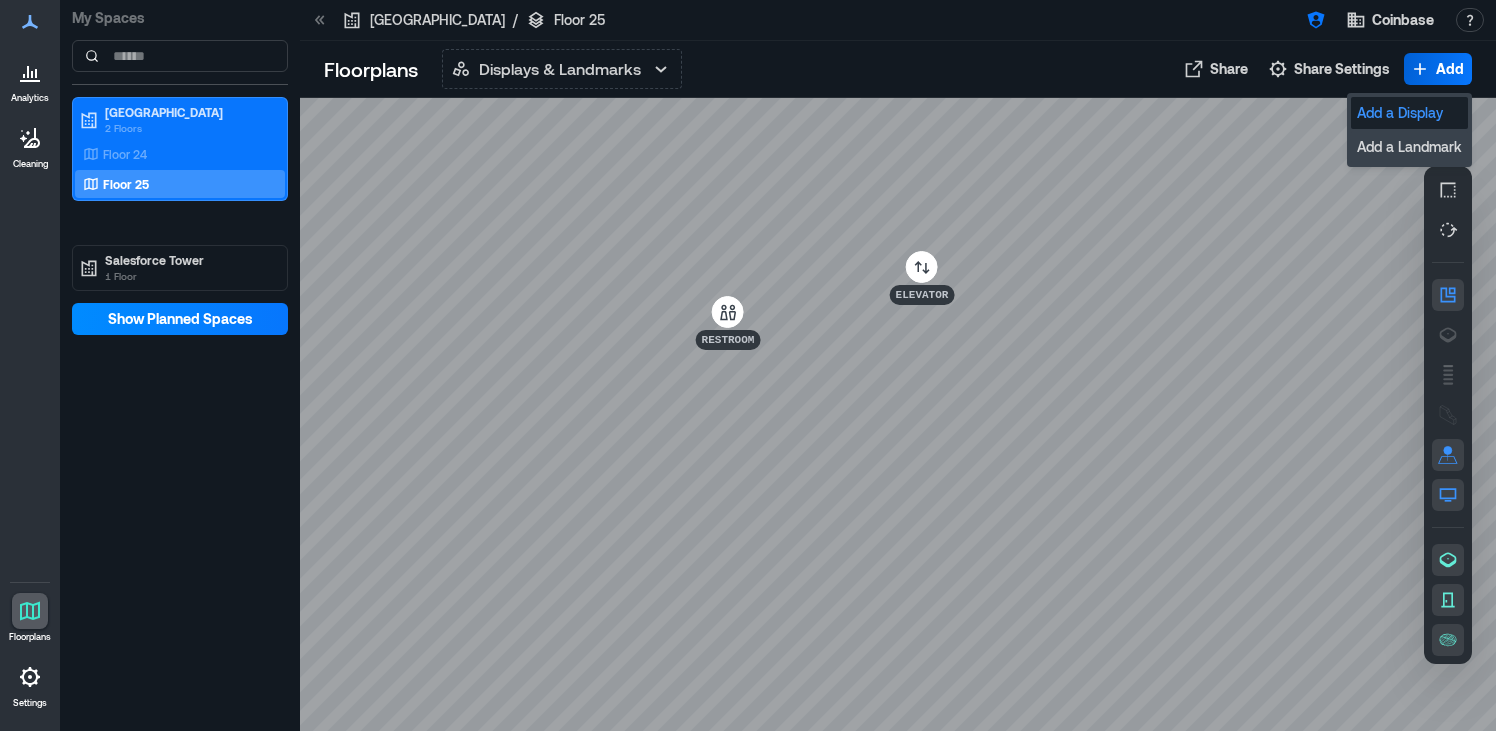 click on "Add a Display" at bounding box center (1409, 113) 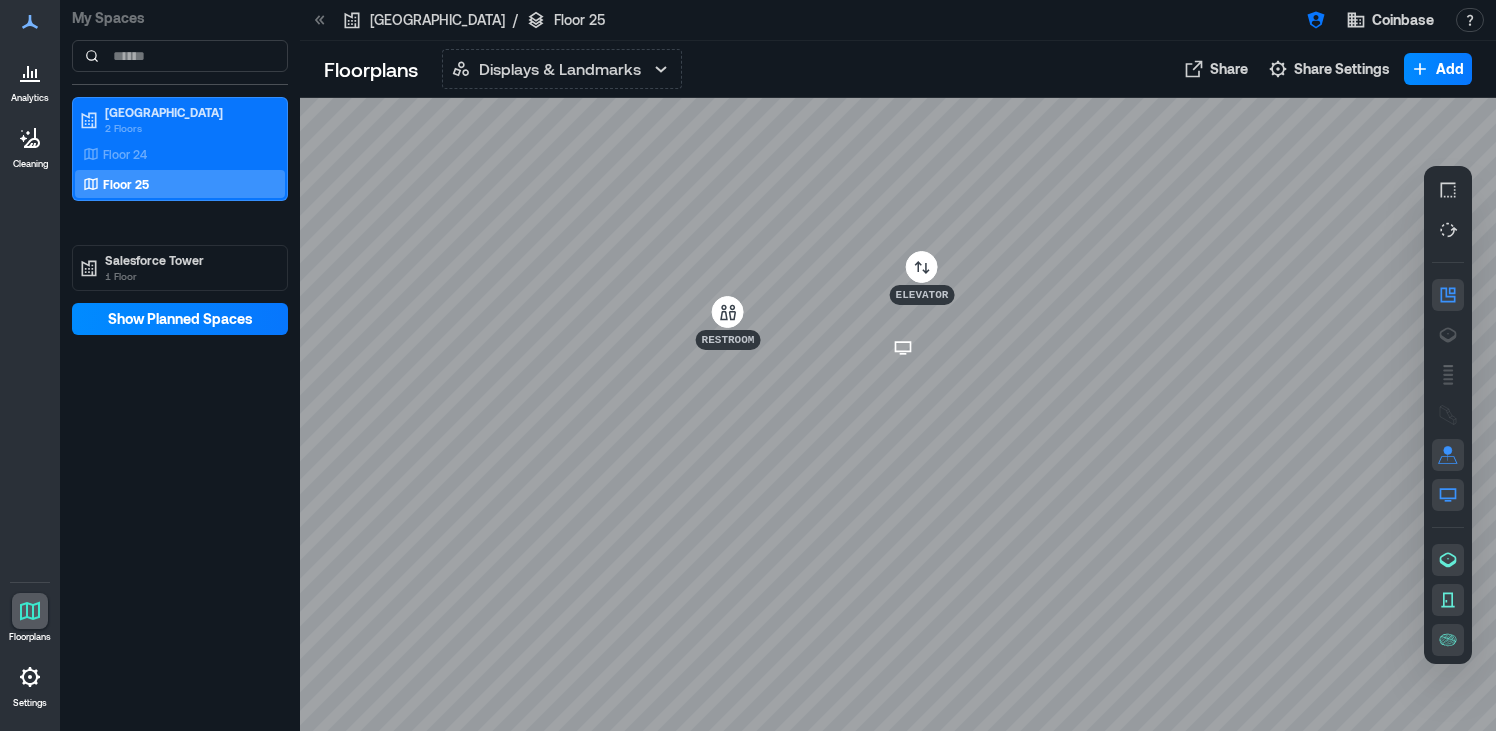 click at bounding box center [898, 414] 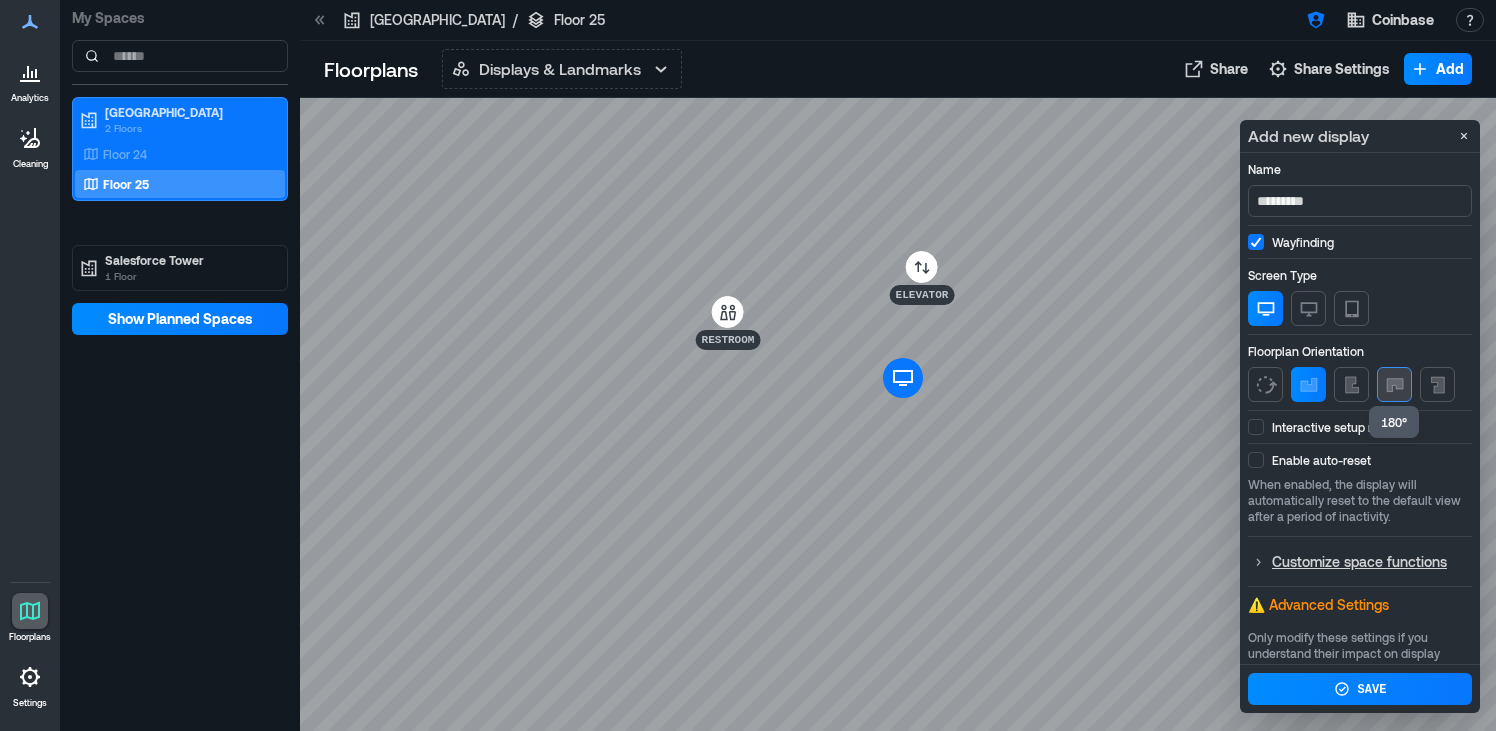 click at bounding box center [1394, 384] 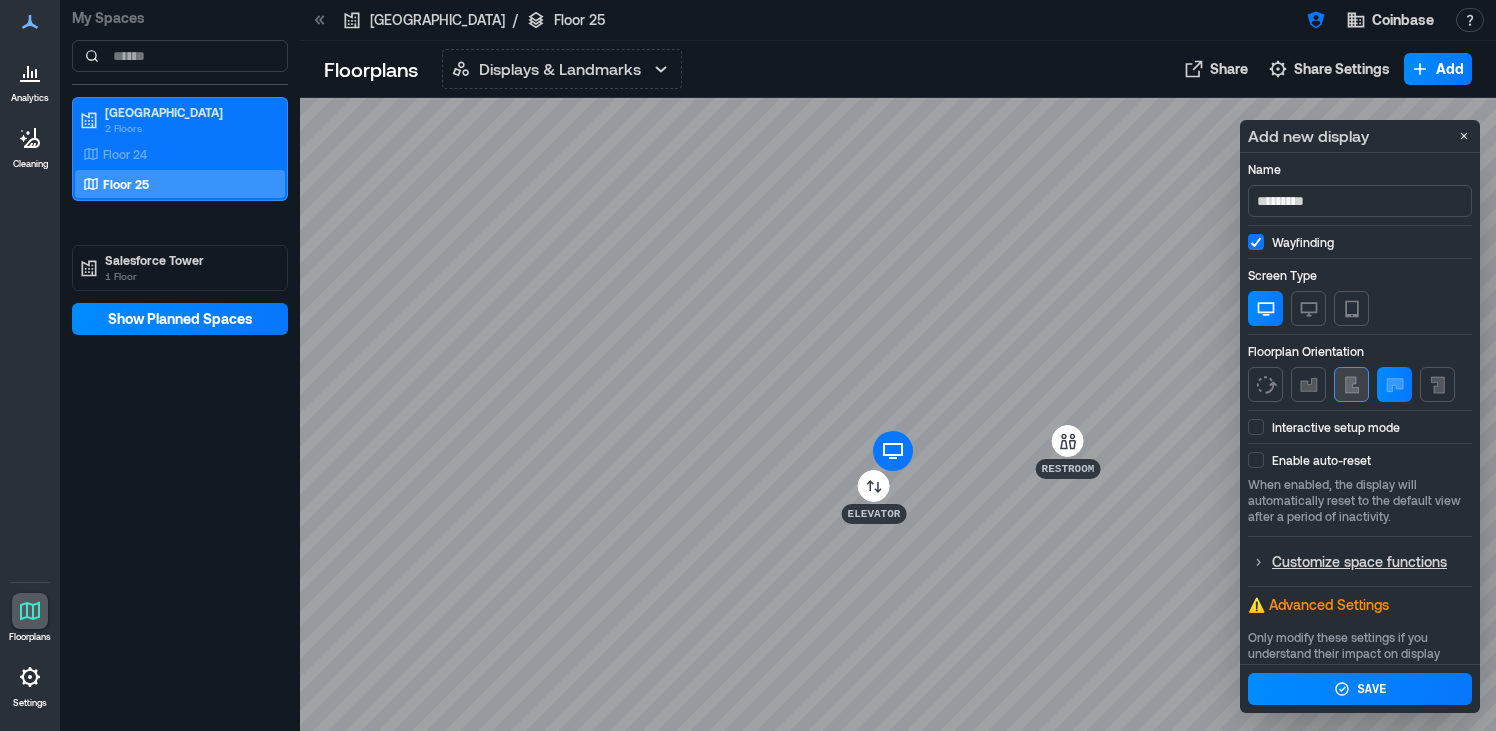 click 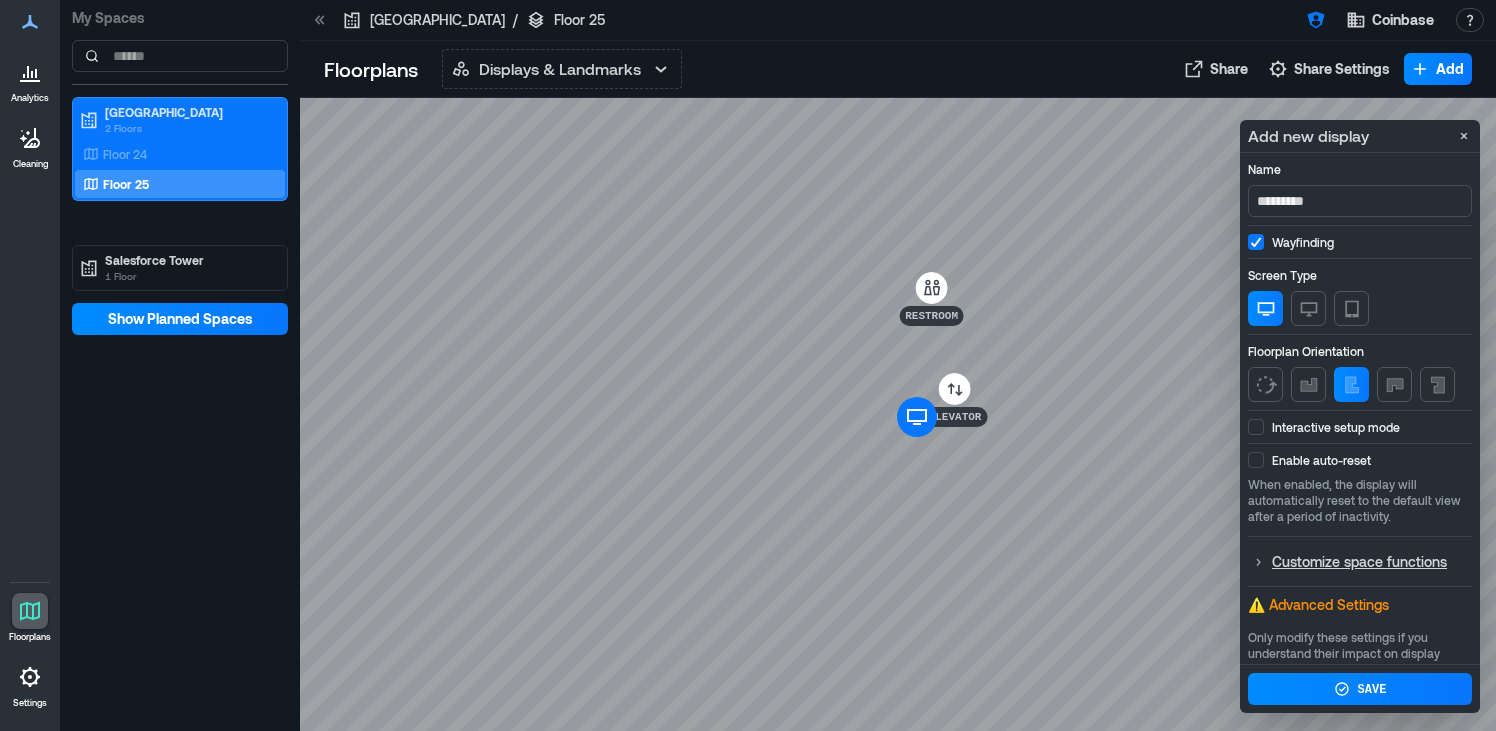 click at bounding box center (1256, 427) 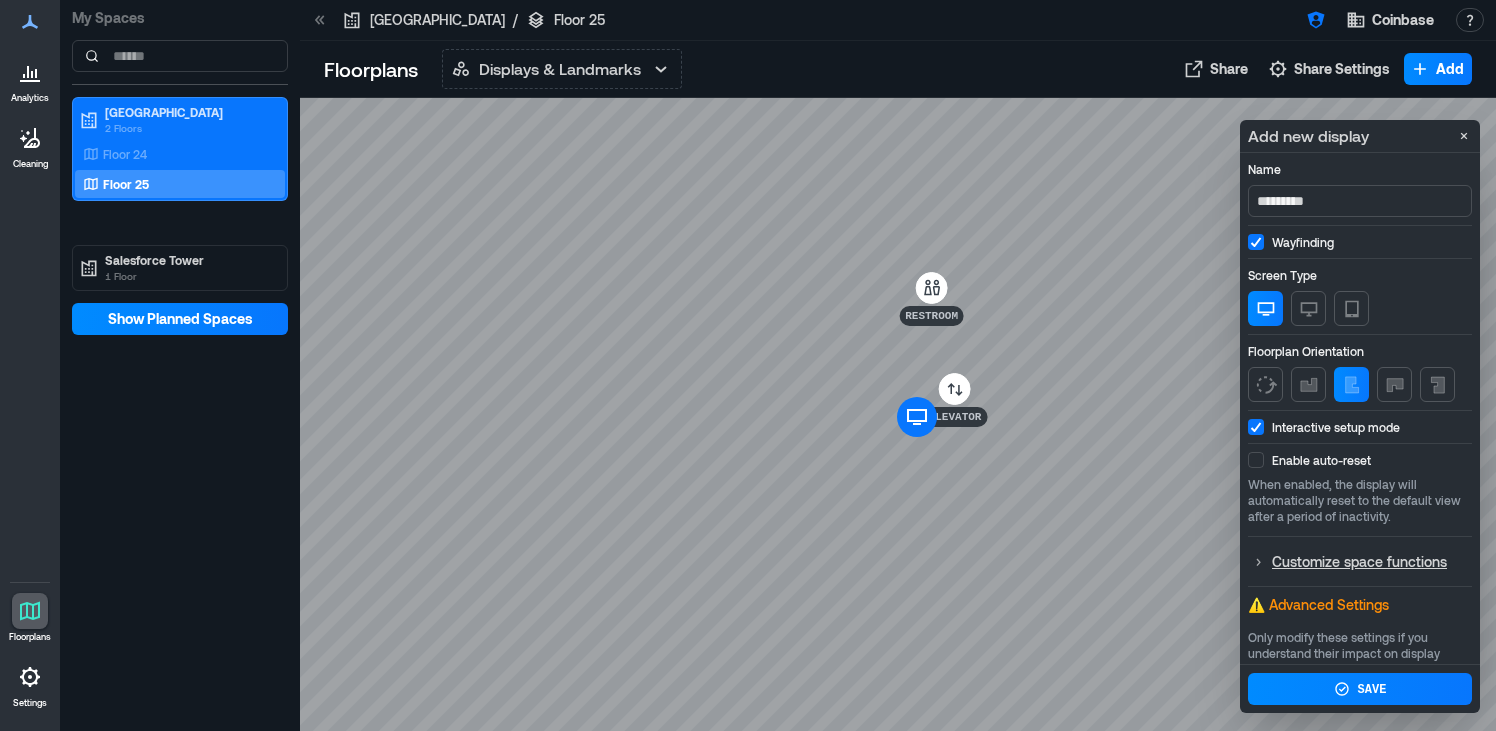 click at bounding box center (1256, 460) 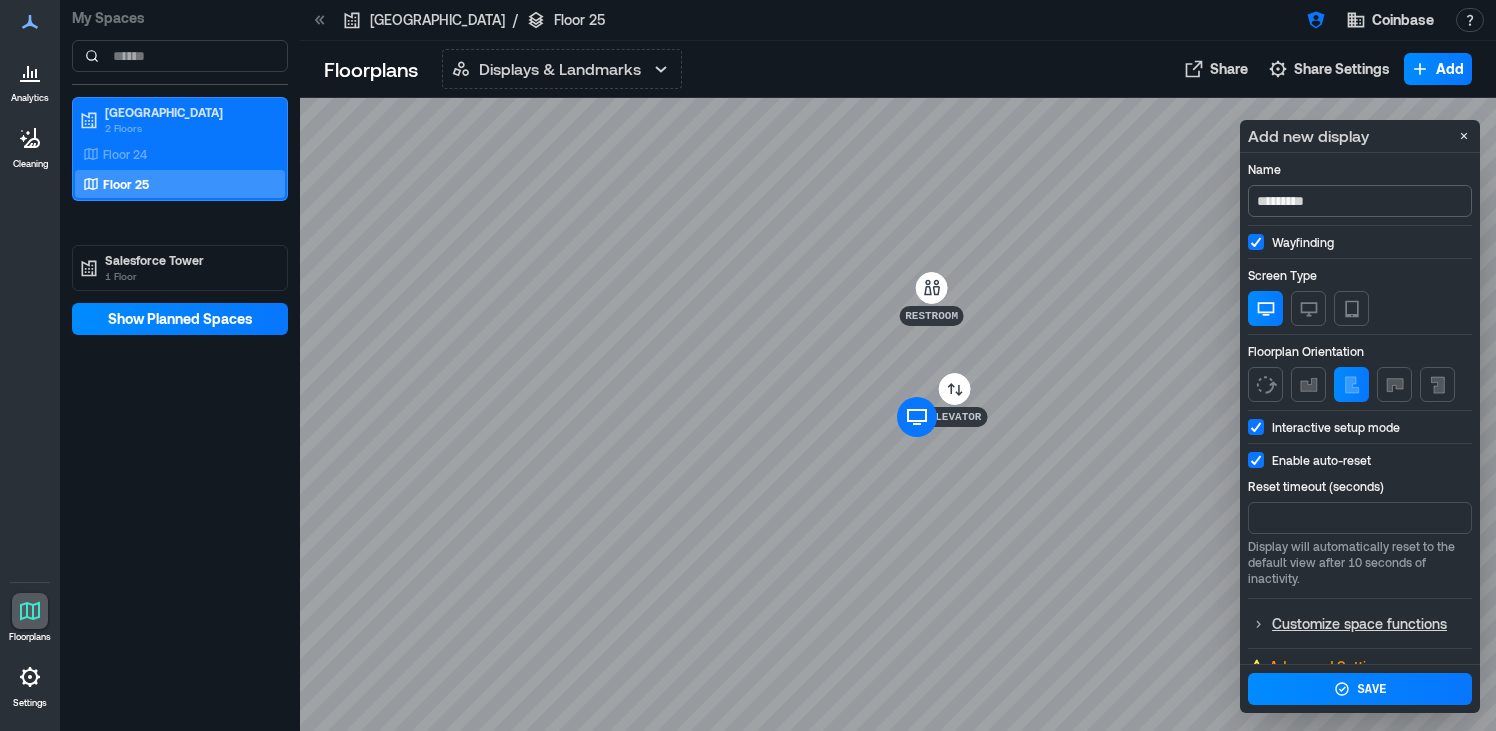 click on "*********" at bounding box center (1360, 201) 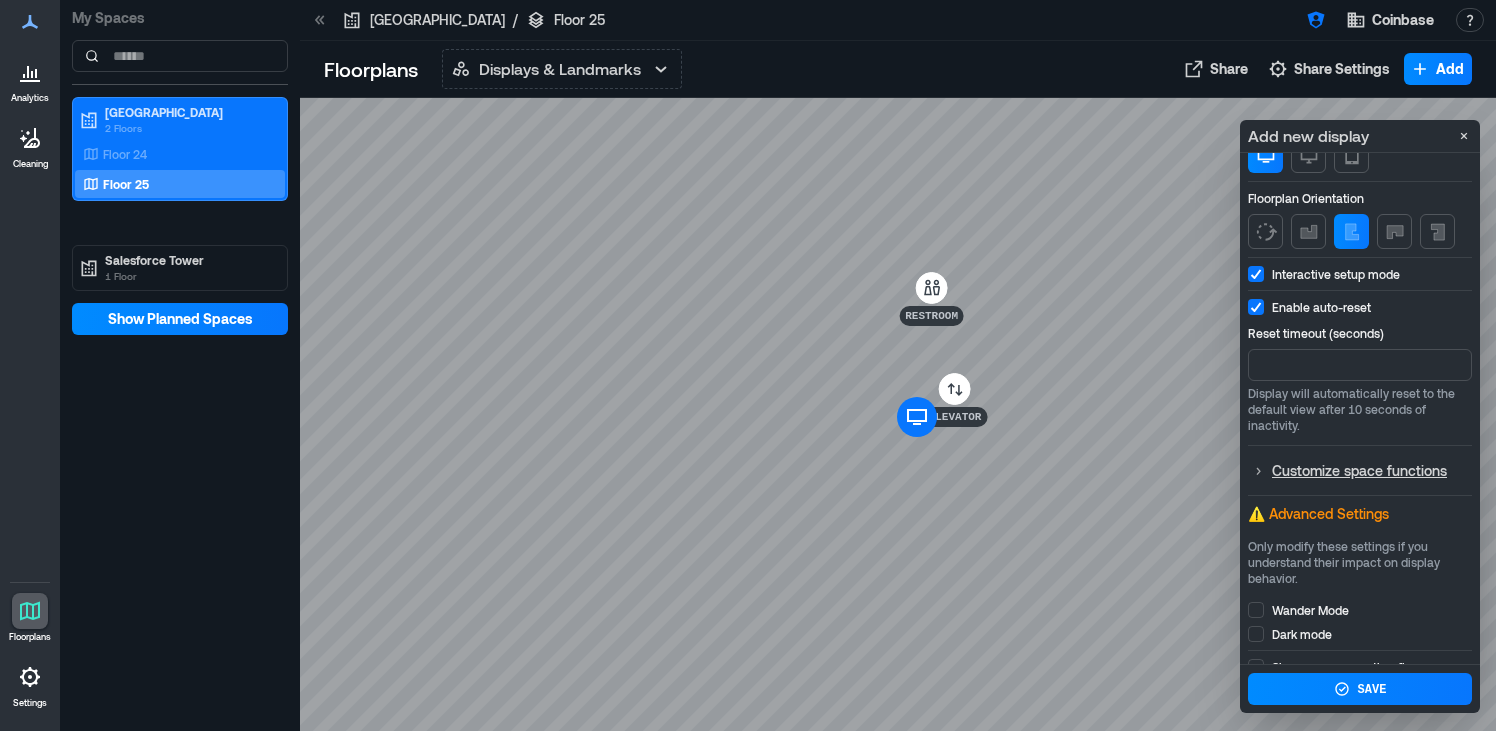 scroll, scrollTop: 172, scrollLeft: 0, axis: vertical 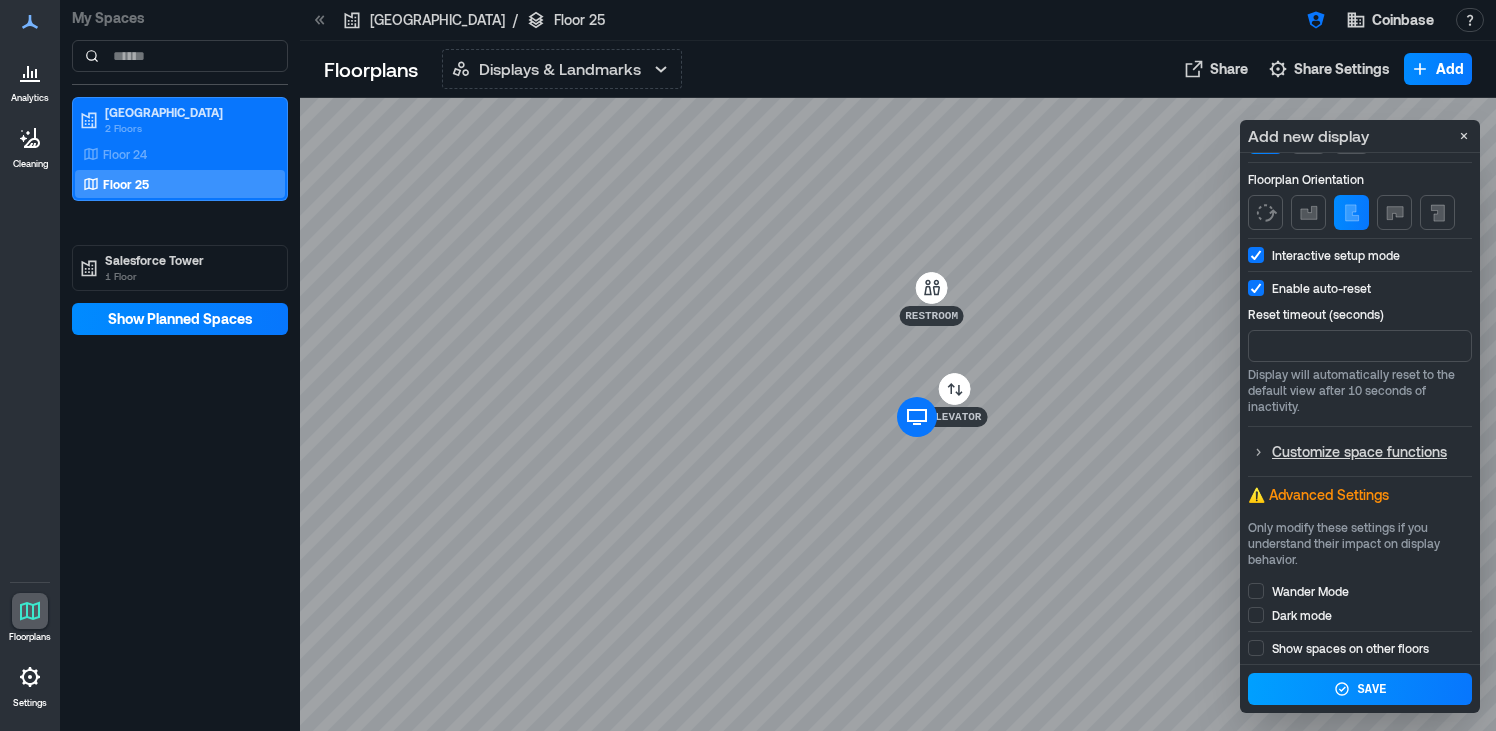 type on "**********" 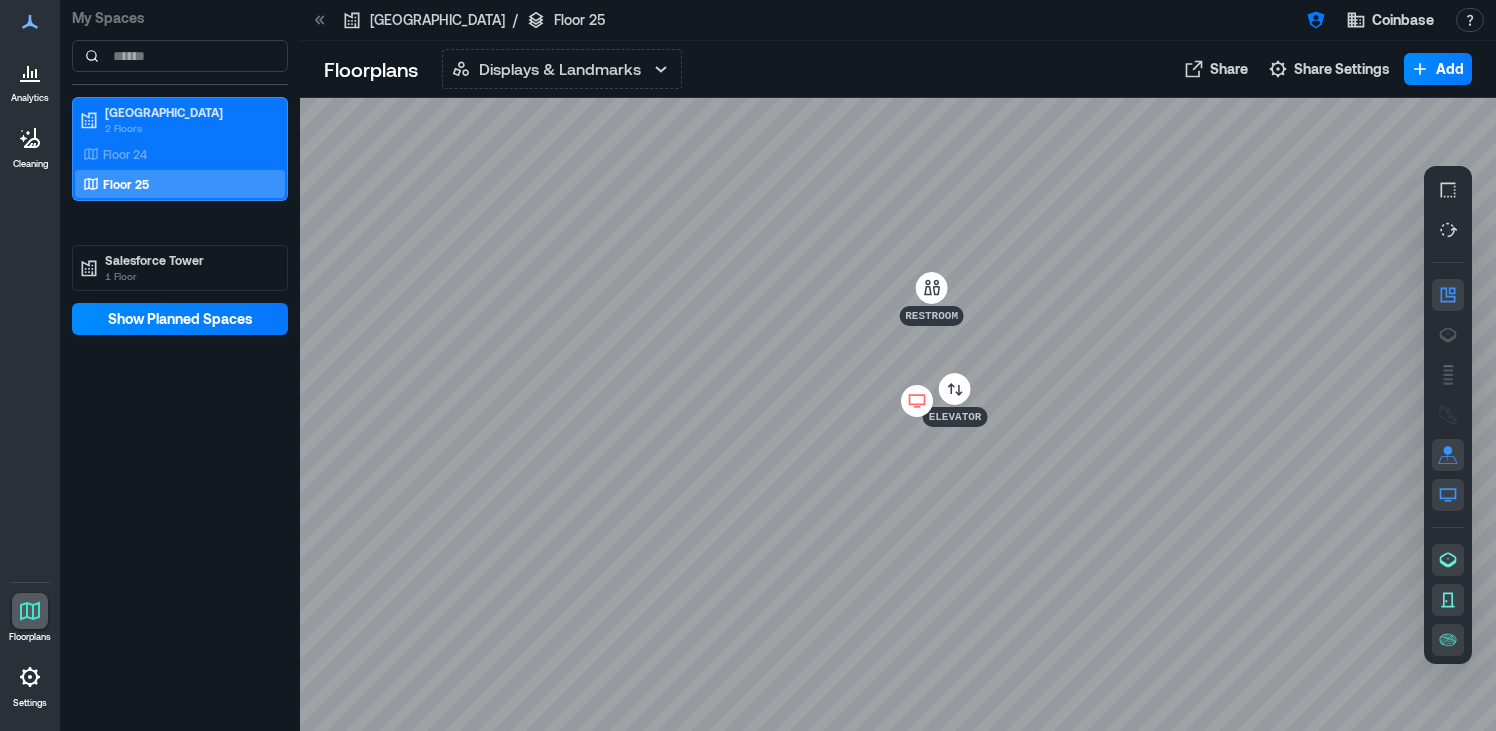 scroll, scrollTop: 0, scrollLeft: 0, axis: both 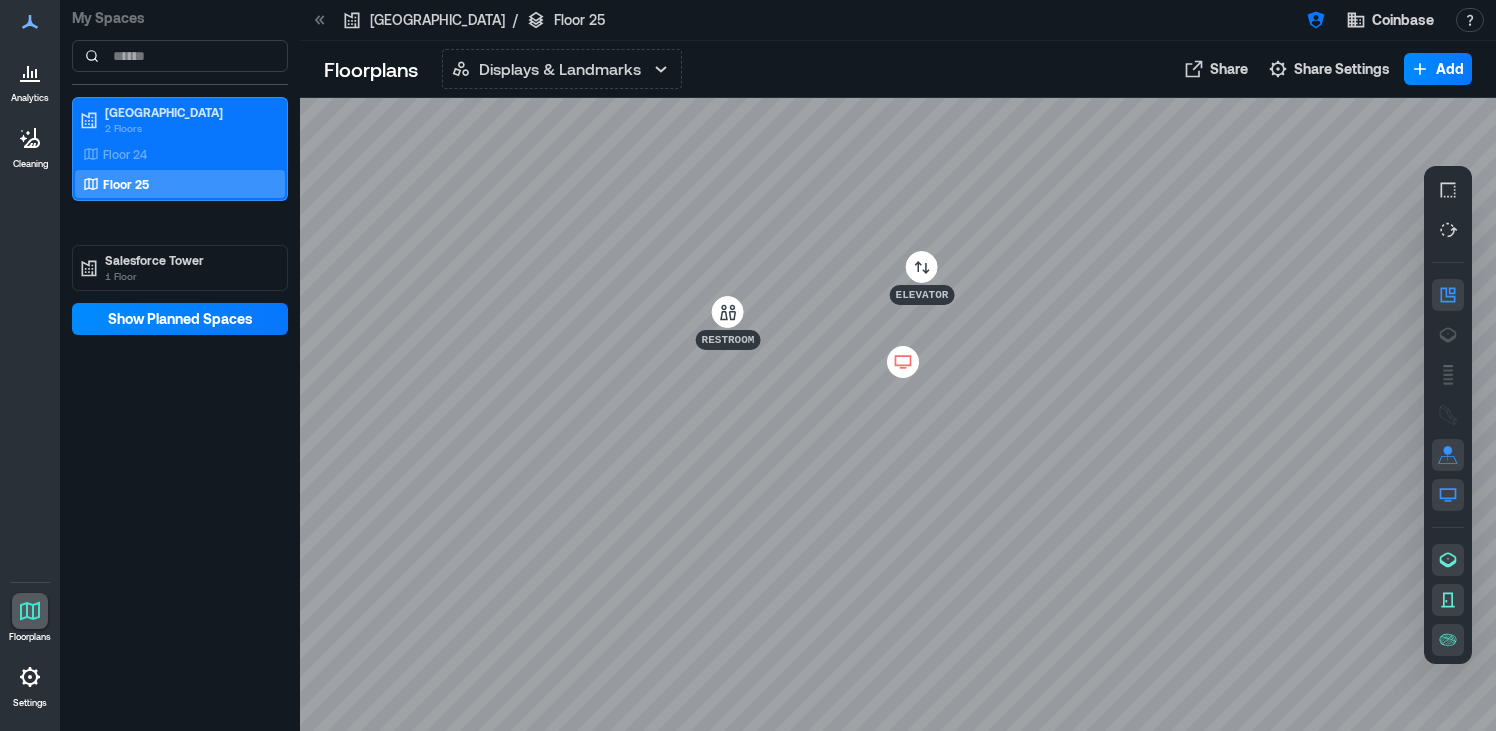 click 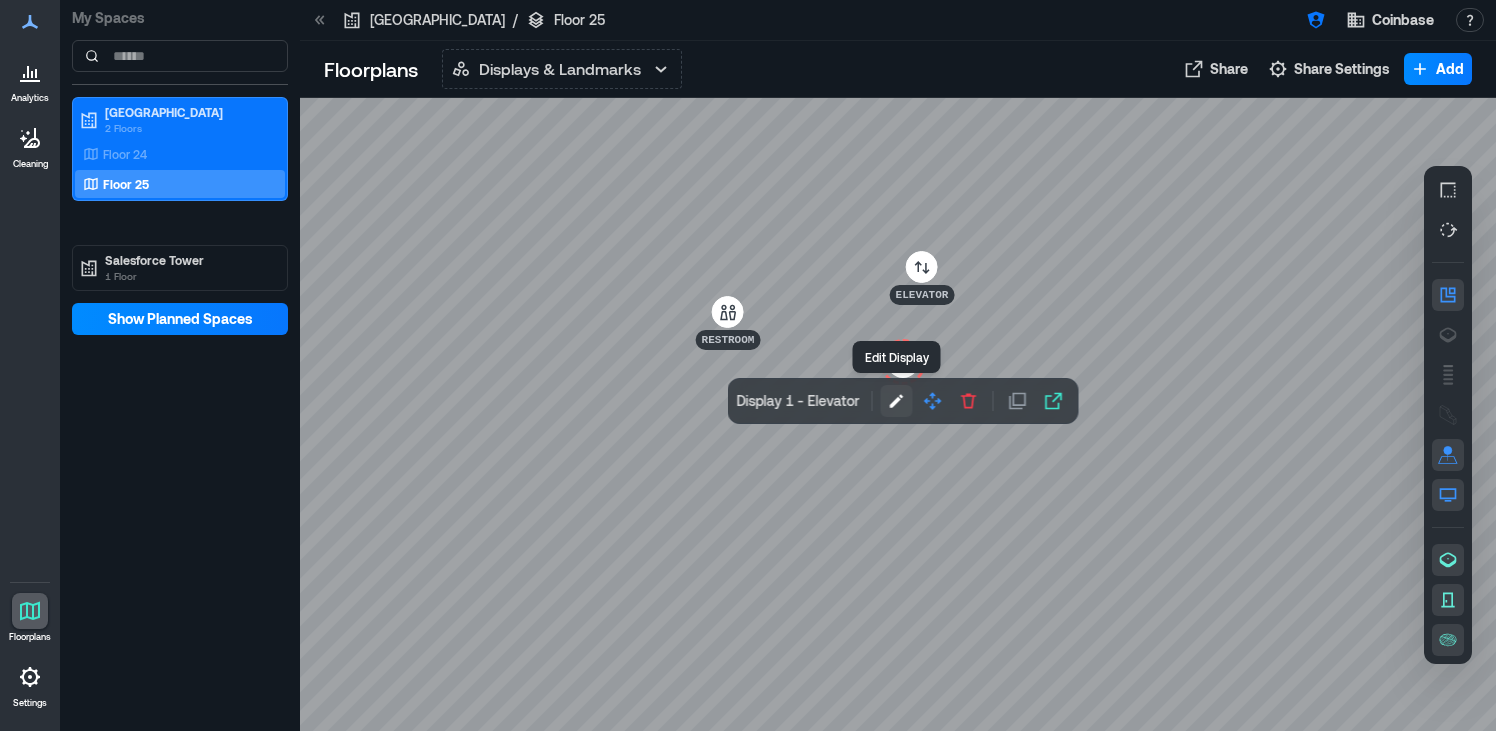click 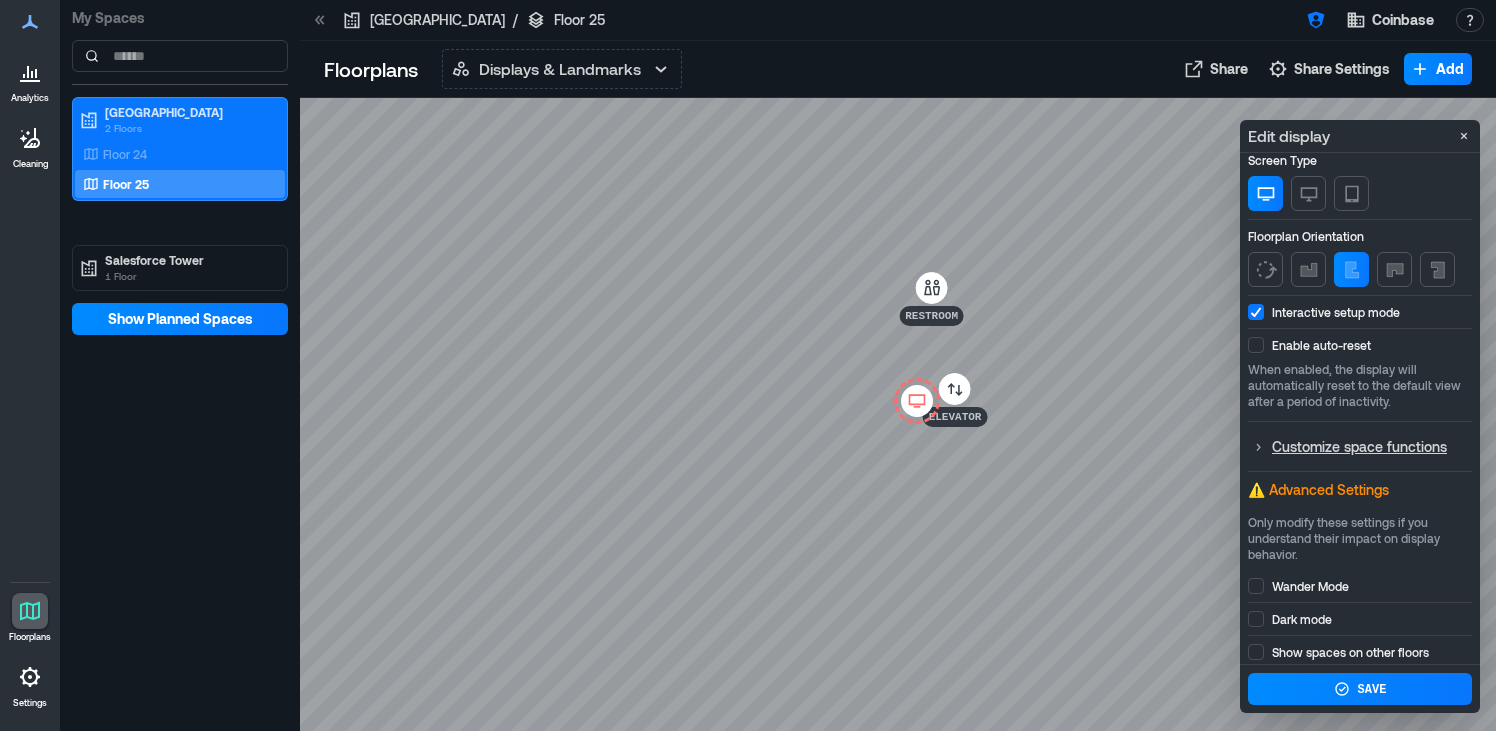 scroll, scrollTop: 169, scrollLeft: 0, axis: vertical 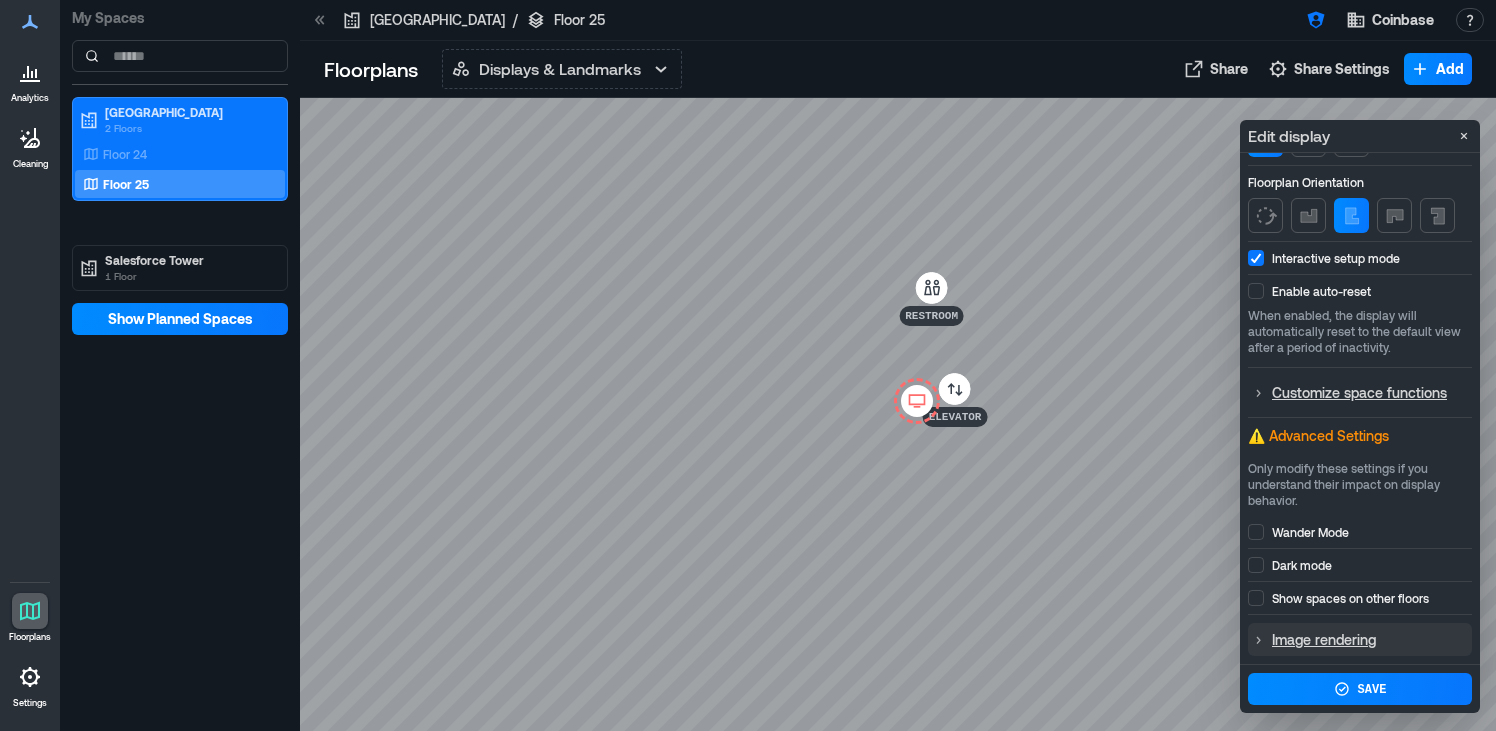 click 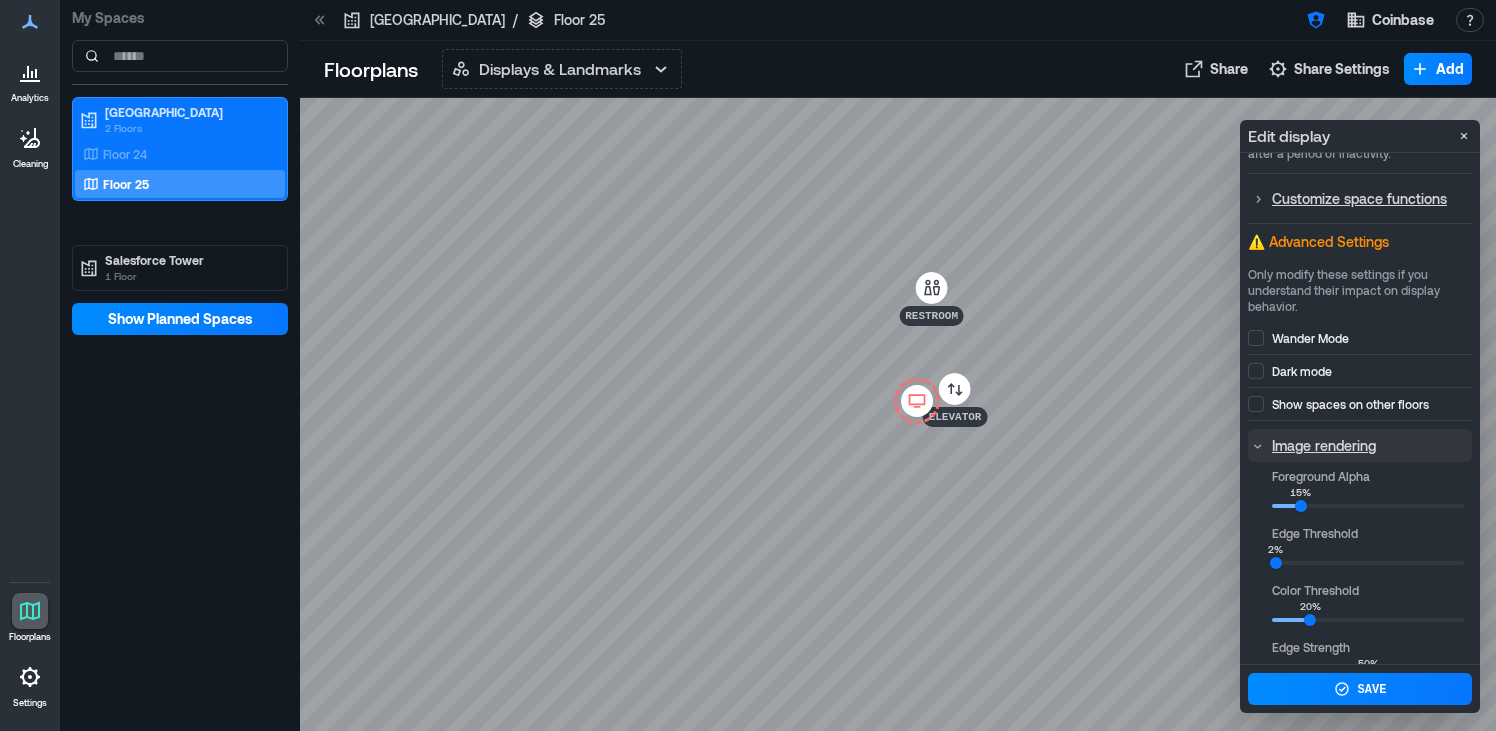 scroll, scrollTop: 393, scrollLeft: 0, axis: vertical 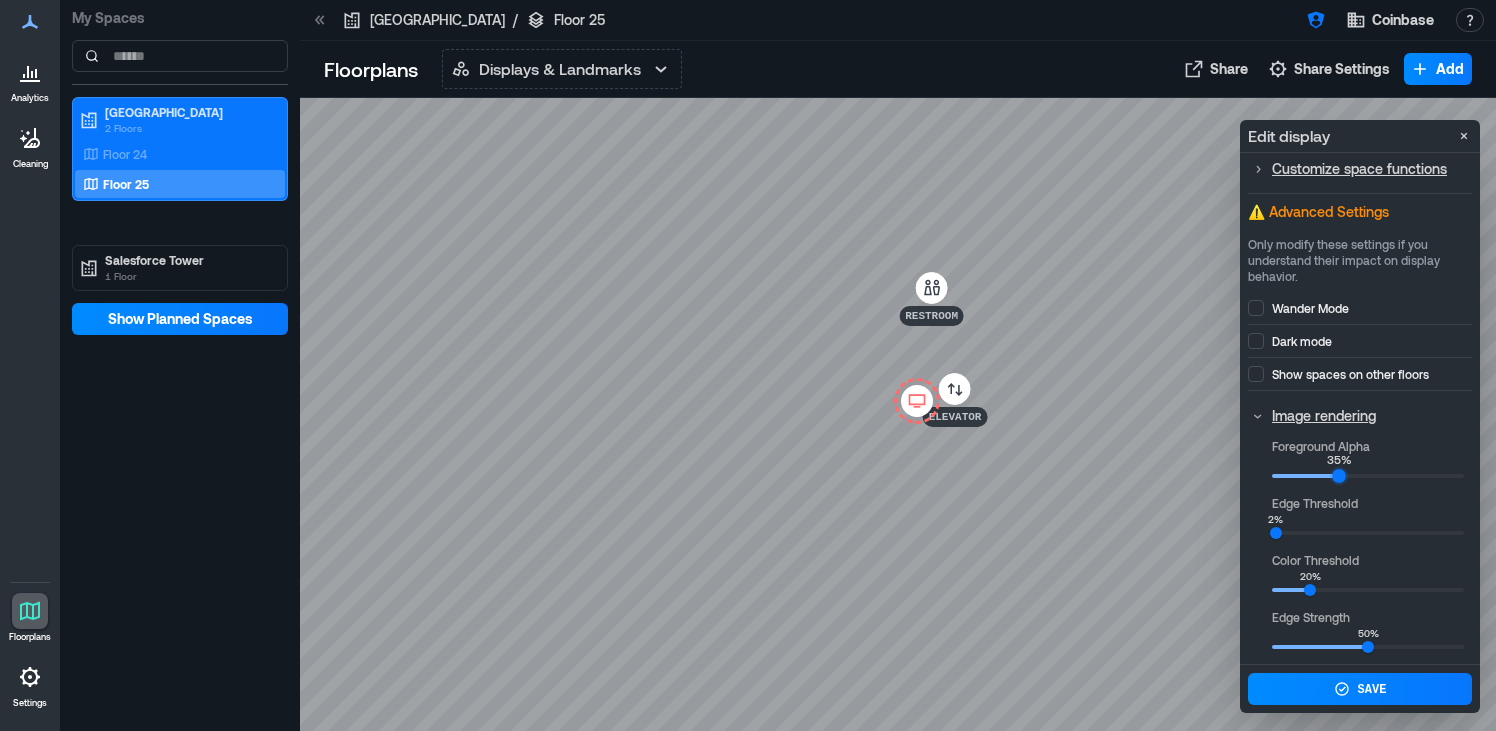 click on "35%" at bounding box center (1368, 476) 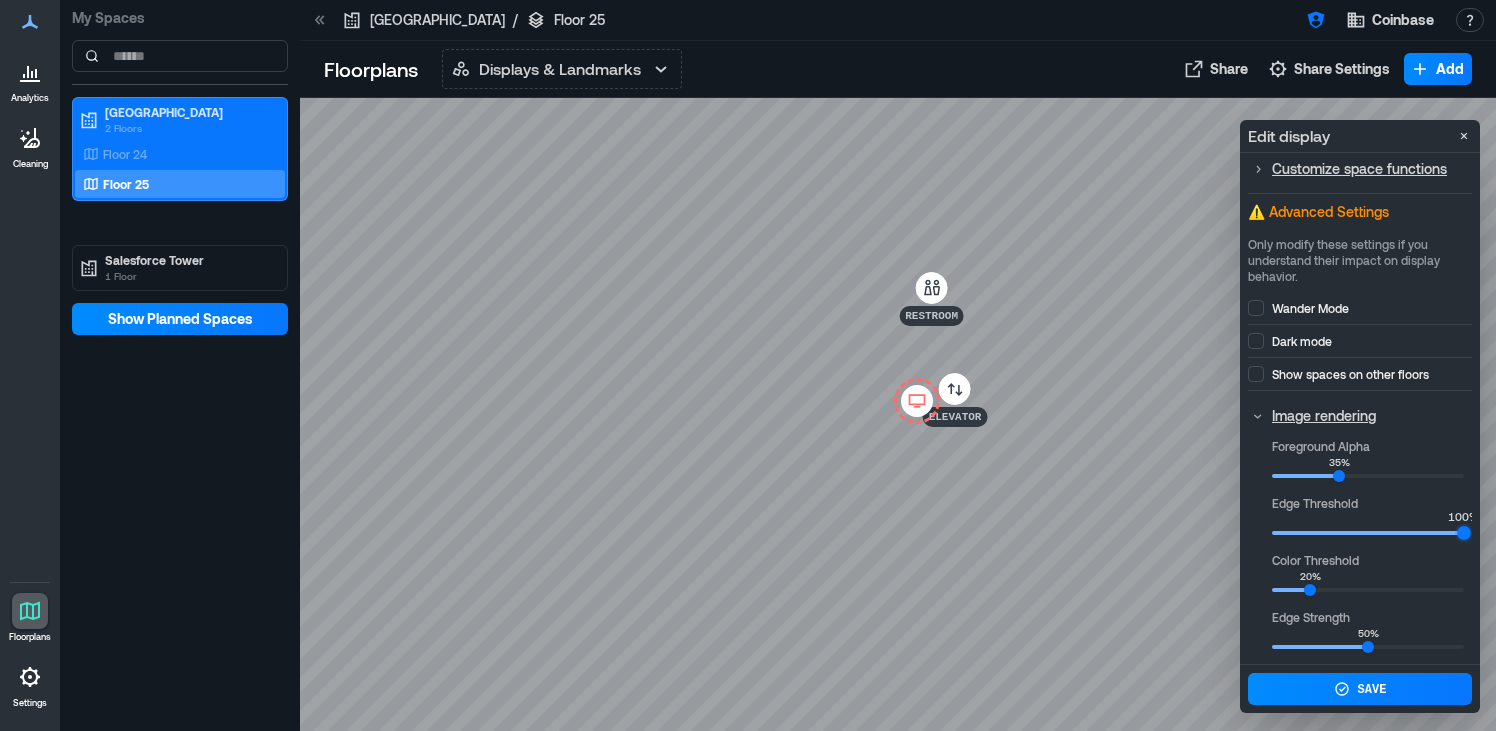 click on "**********" at bounding box center (748, 365) 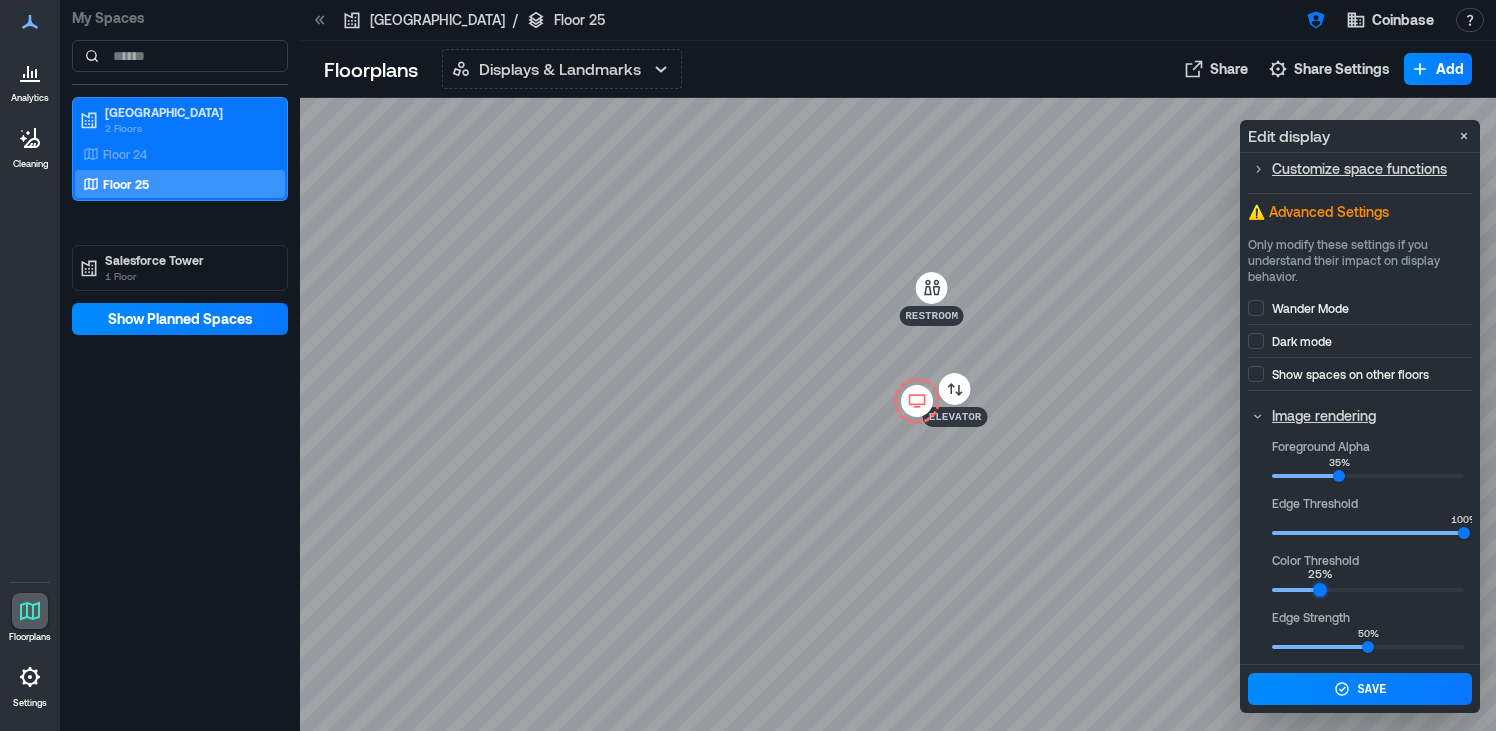 click on "25%" at bounding box center [1320, 591] 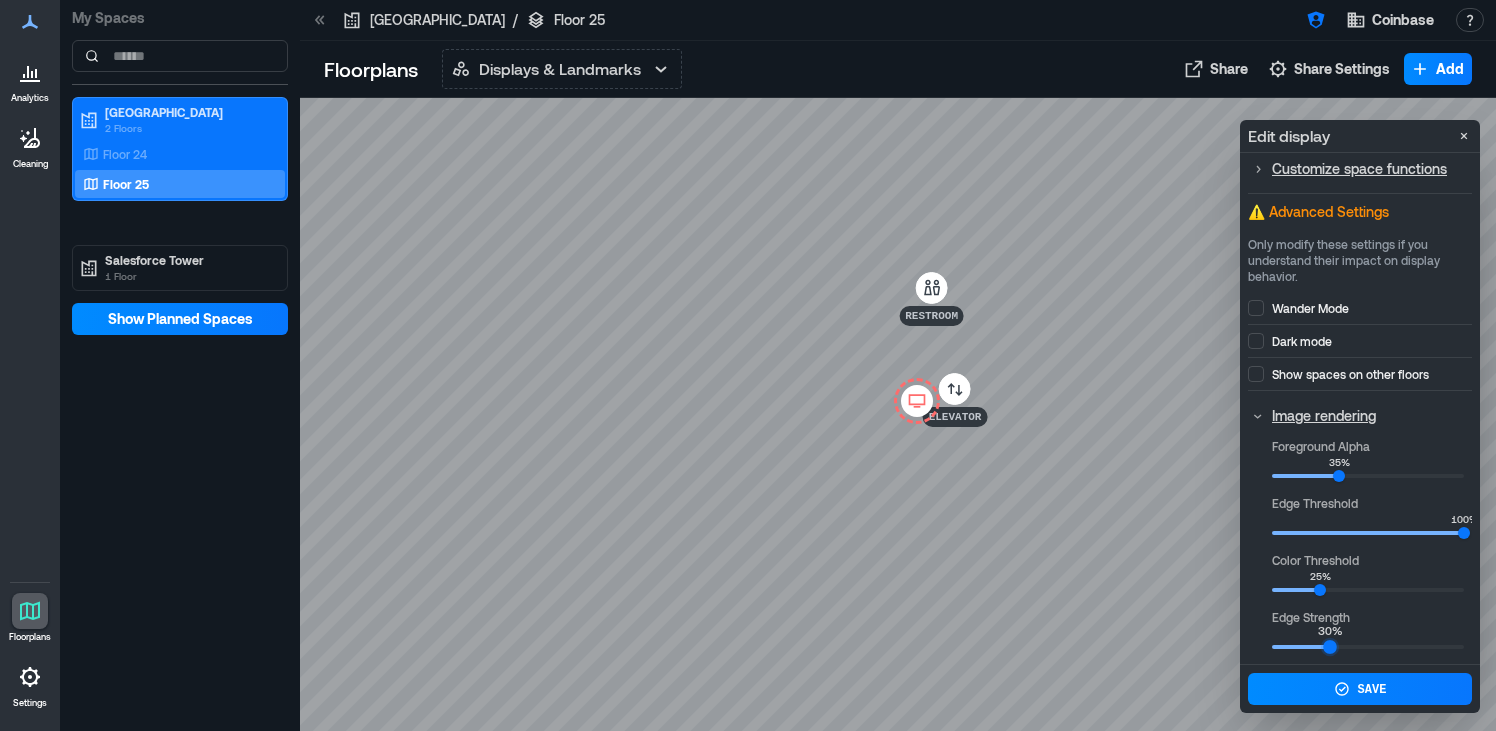 click on "30%" at bounding box center [1330, 648] 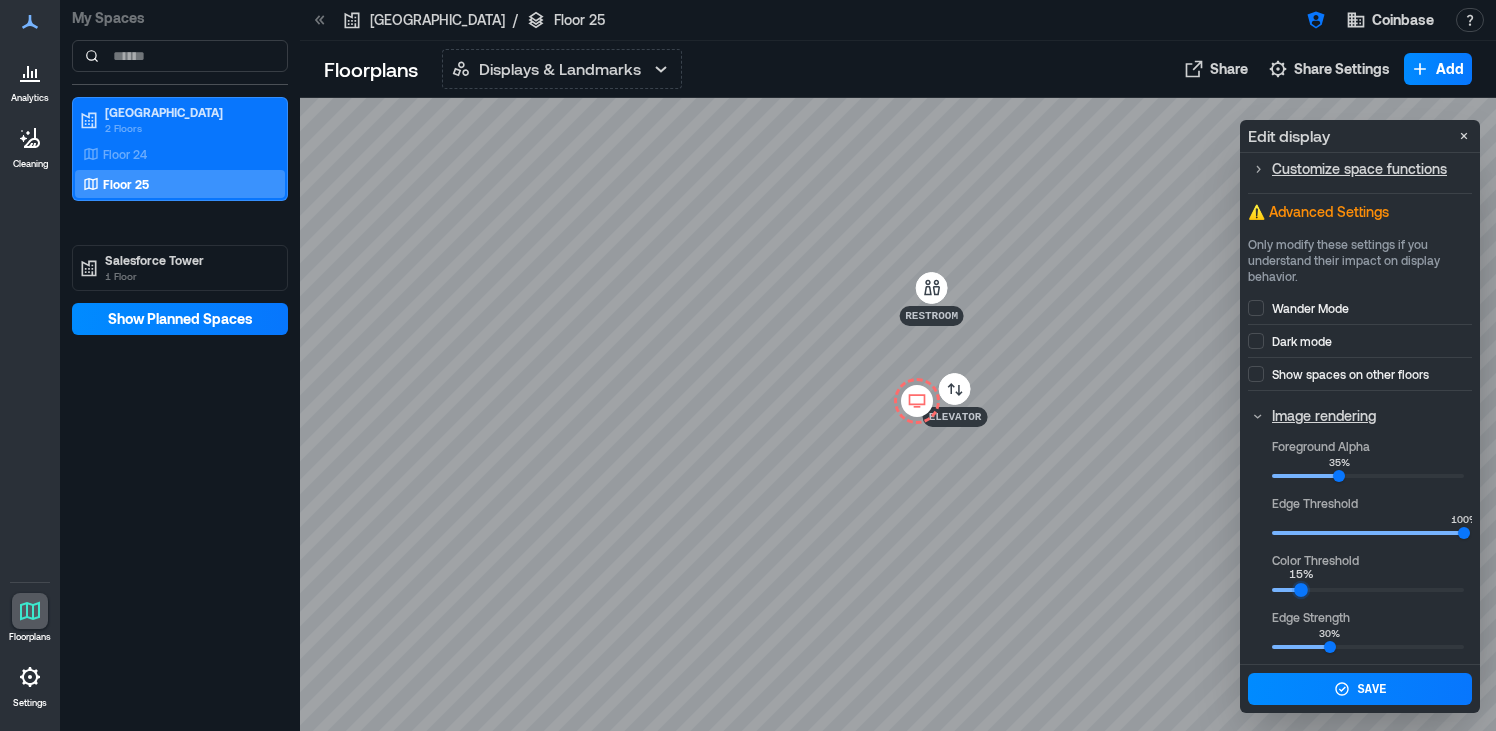 click on "15%" at bounding box center (1301, 591) 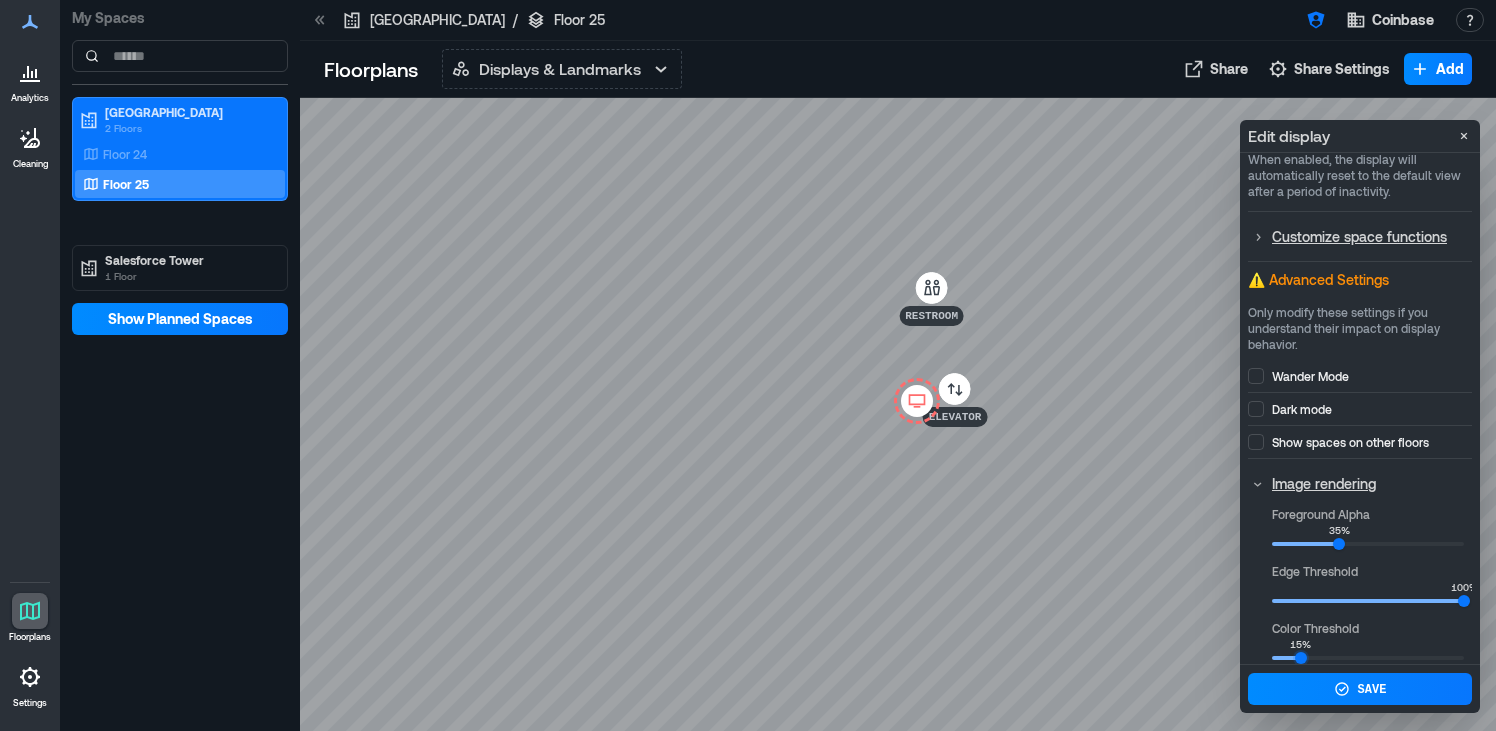scroll, scrollTop: 393, scrollLeft: 0, axis: vertical 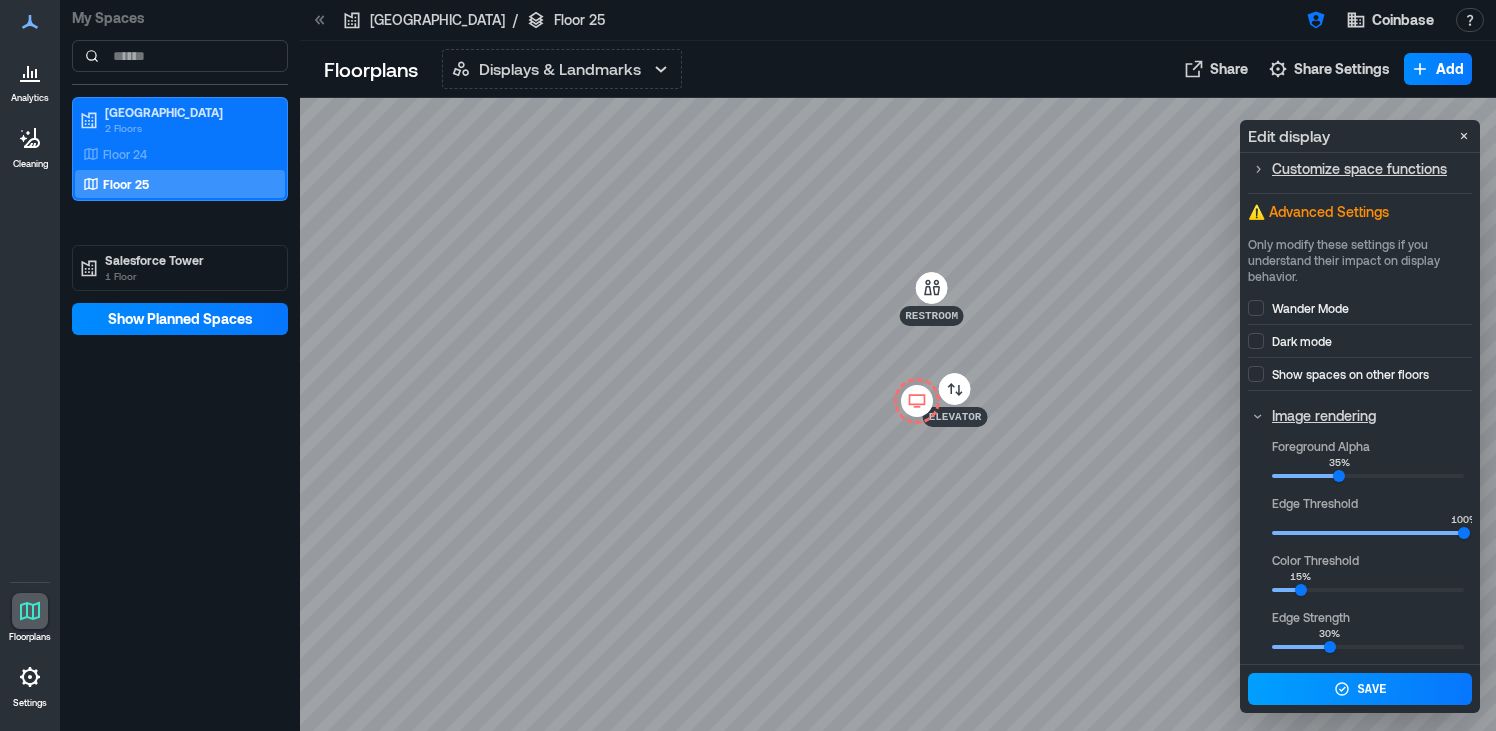 click on "Save" at bounding box center [1360, 689] 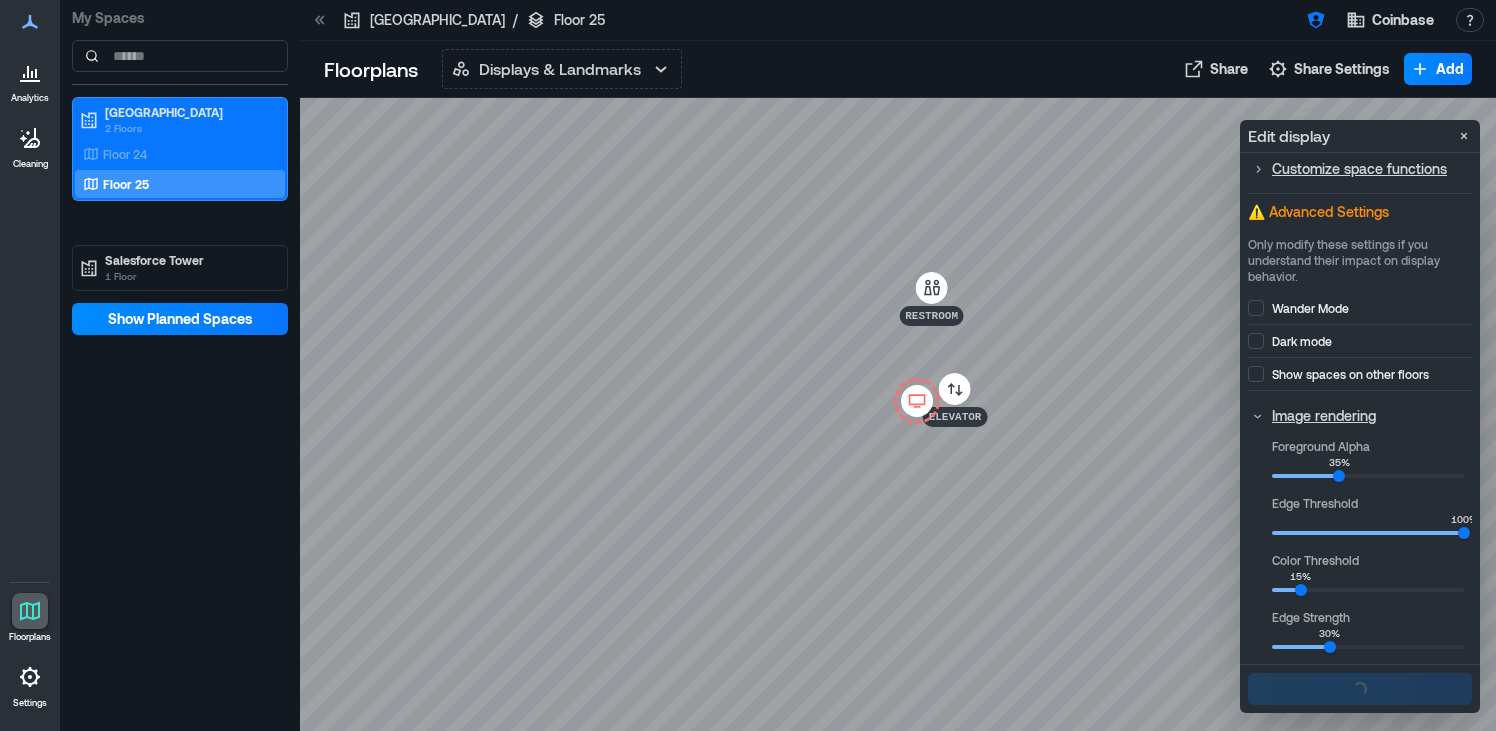 scroll, scrollTop: 0, scrollLeft: 0, axis: both 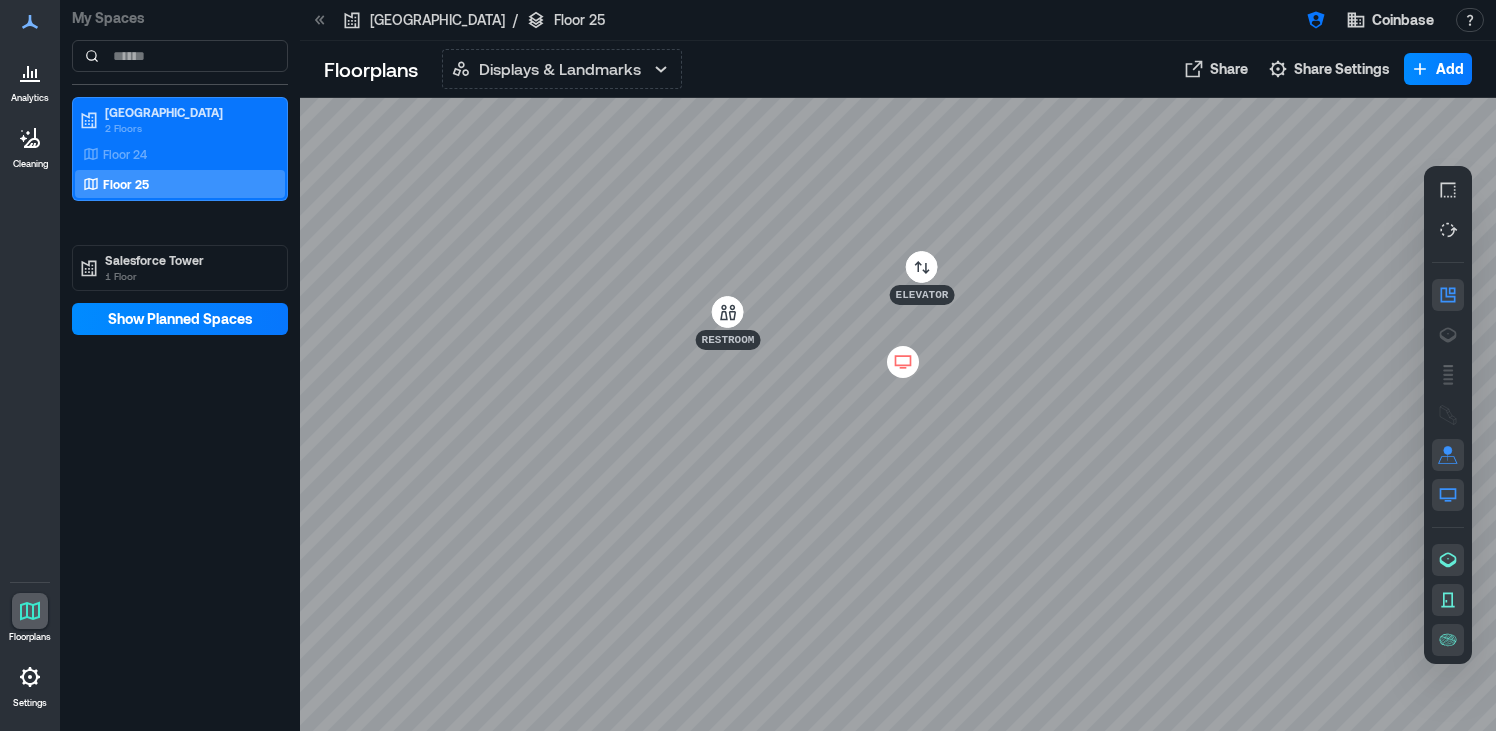 click 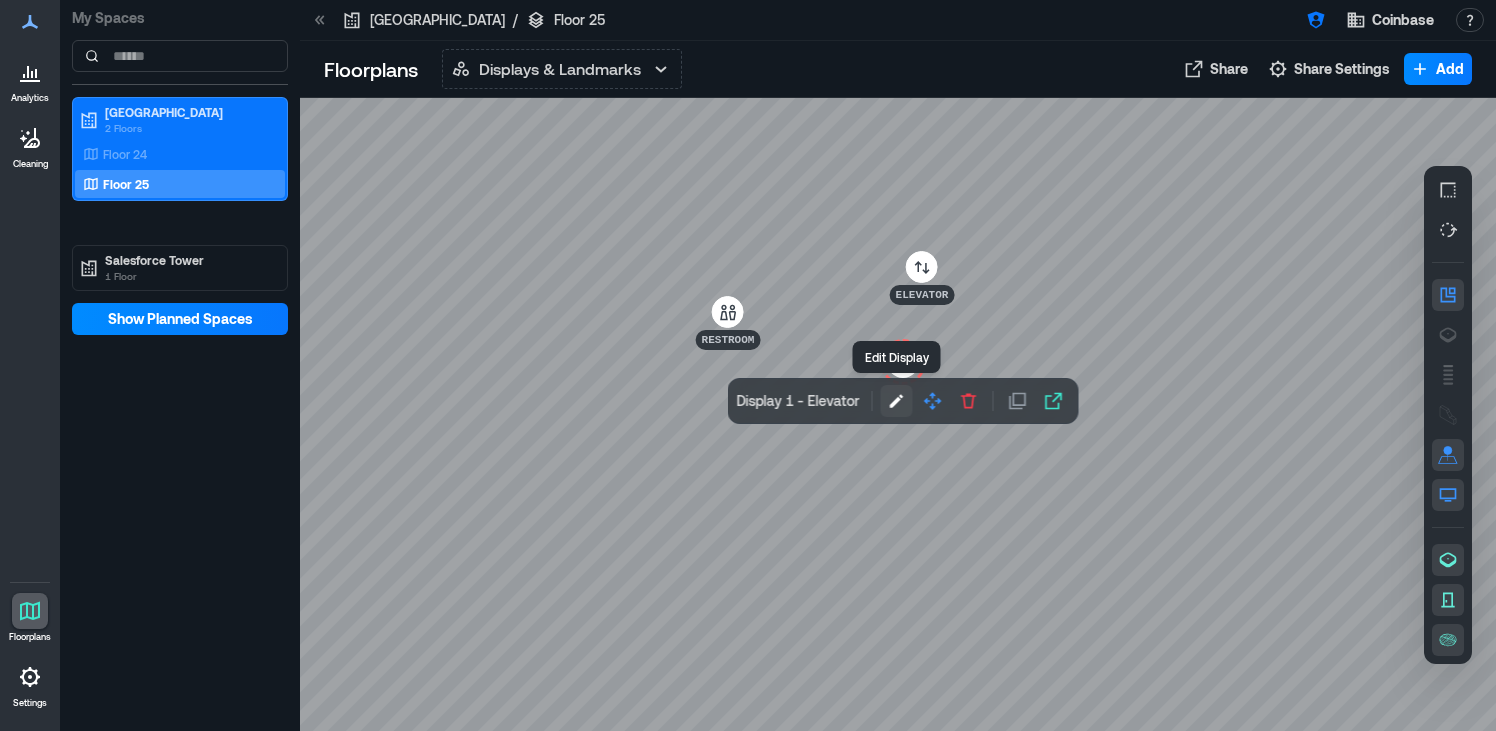 click 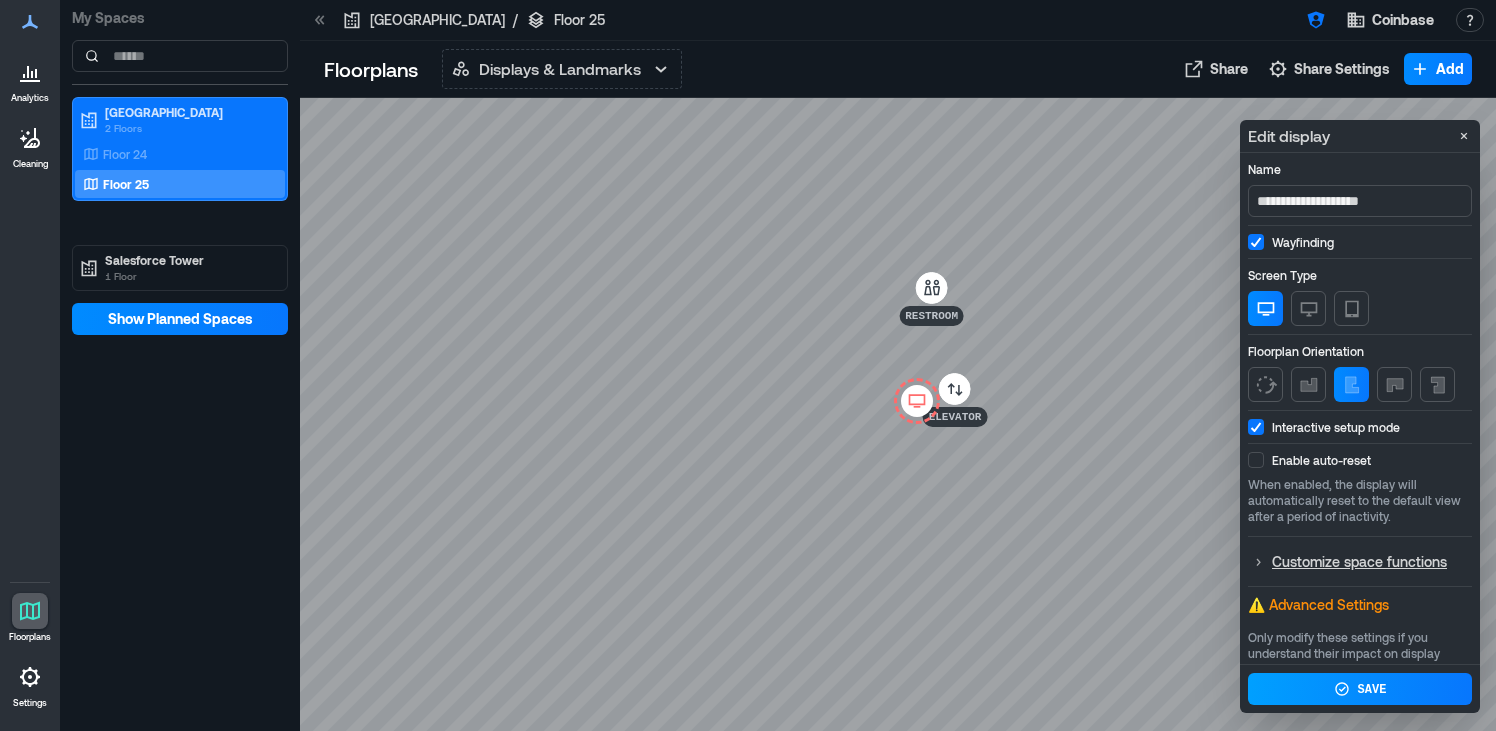 click at bounding box center [1256, 460] 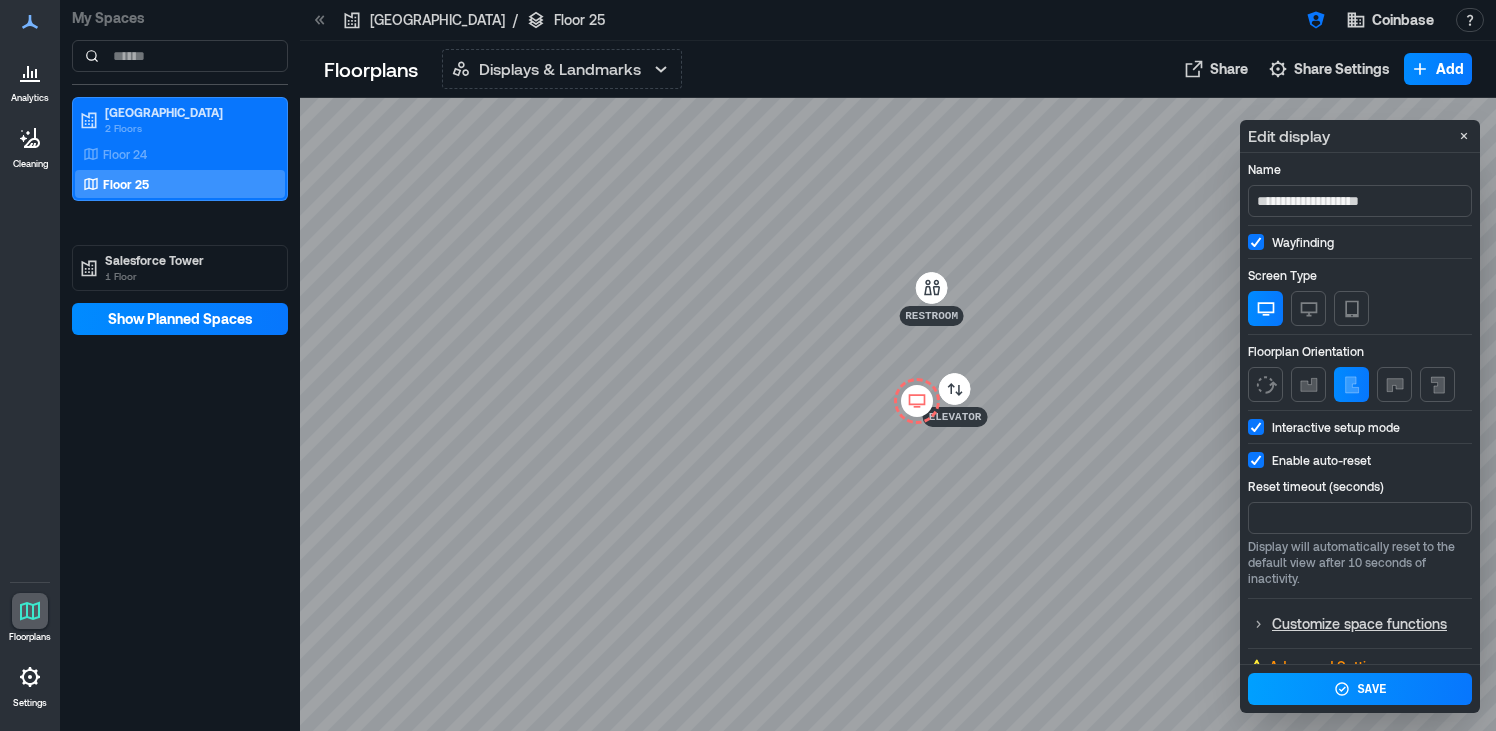 click on "Save" at bounding box center [1372, 690] 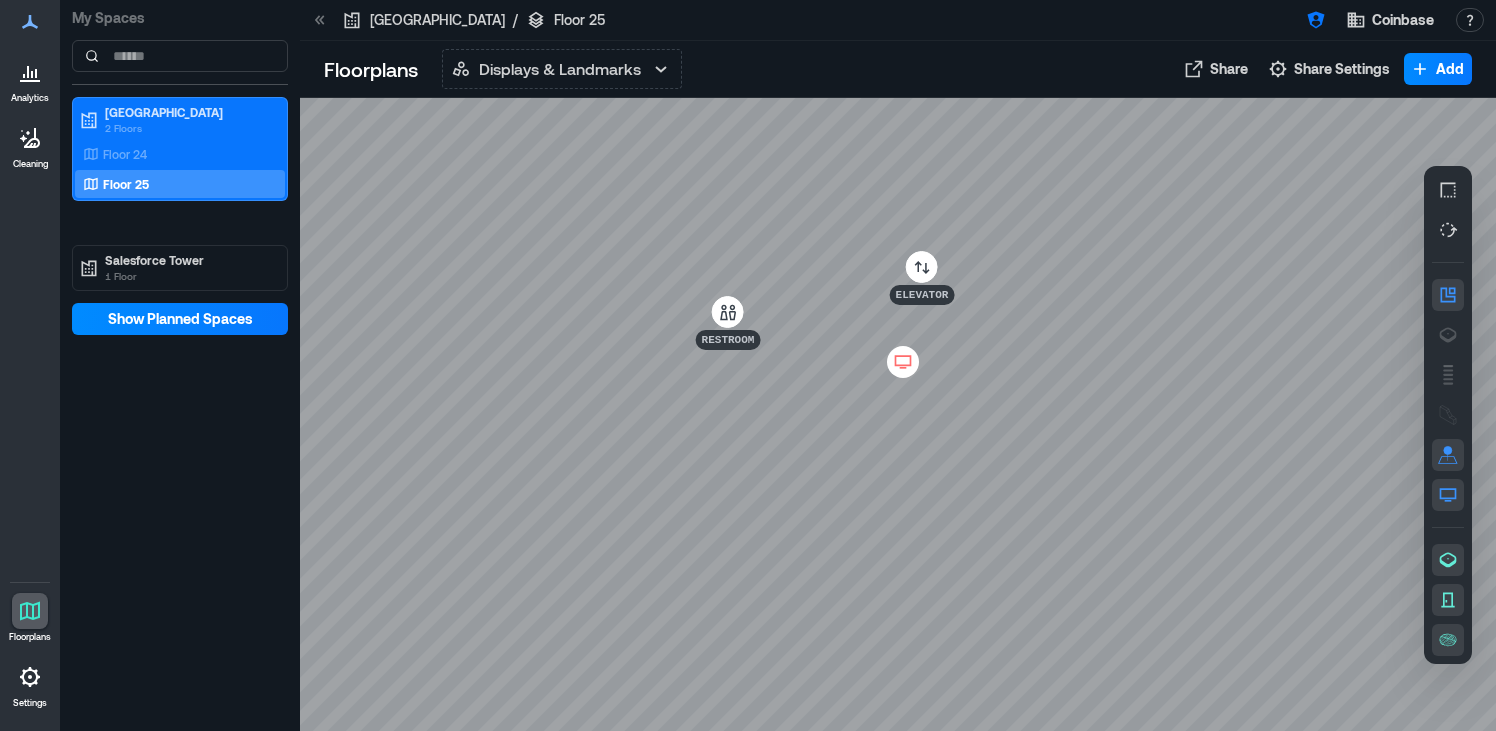 click 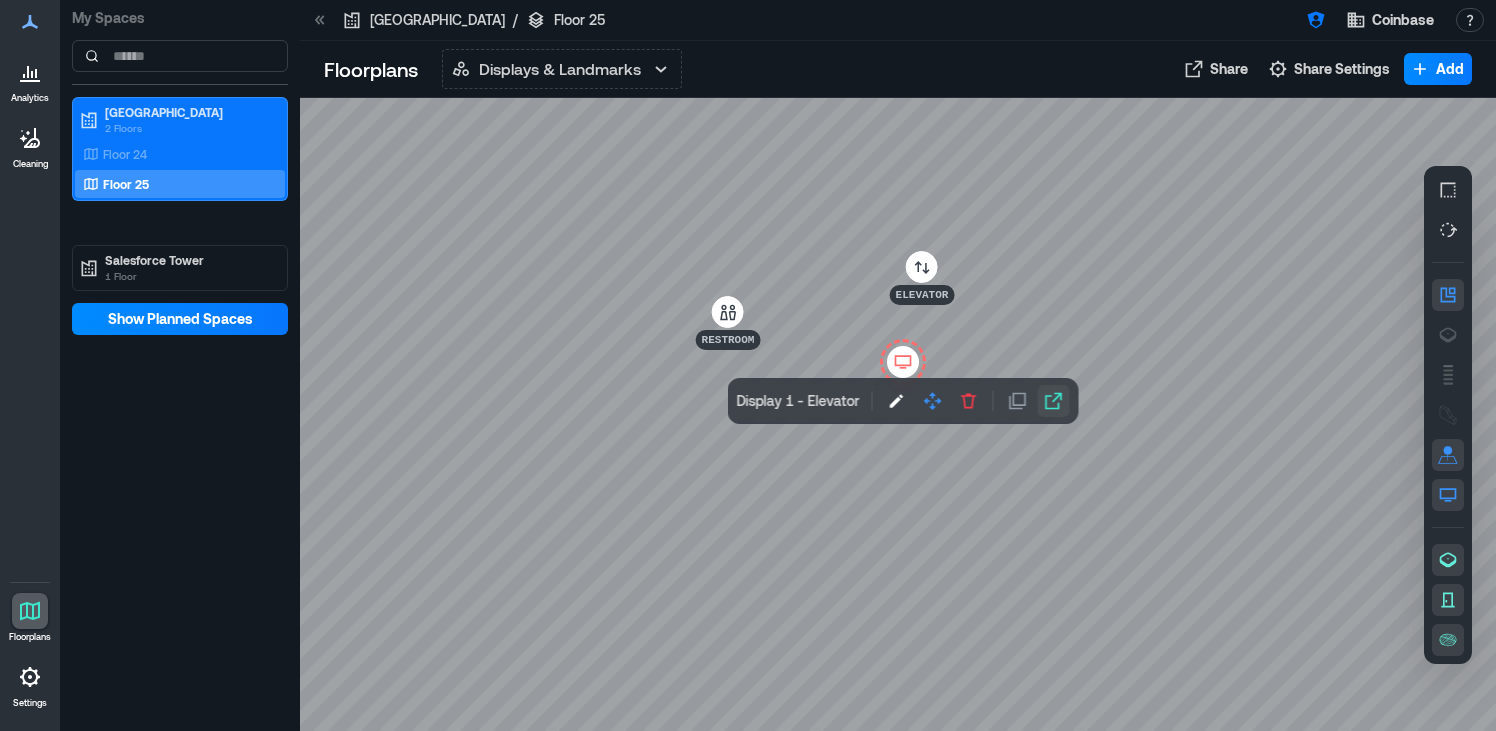 click 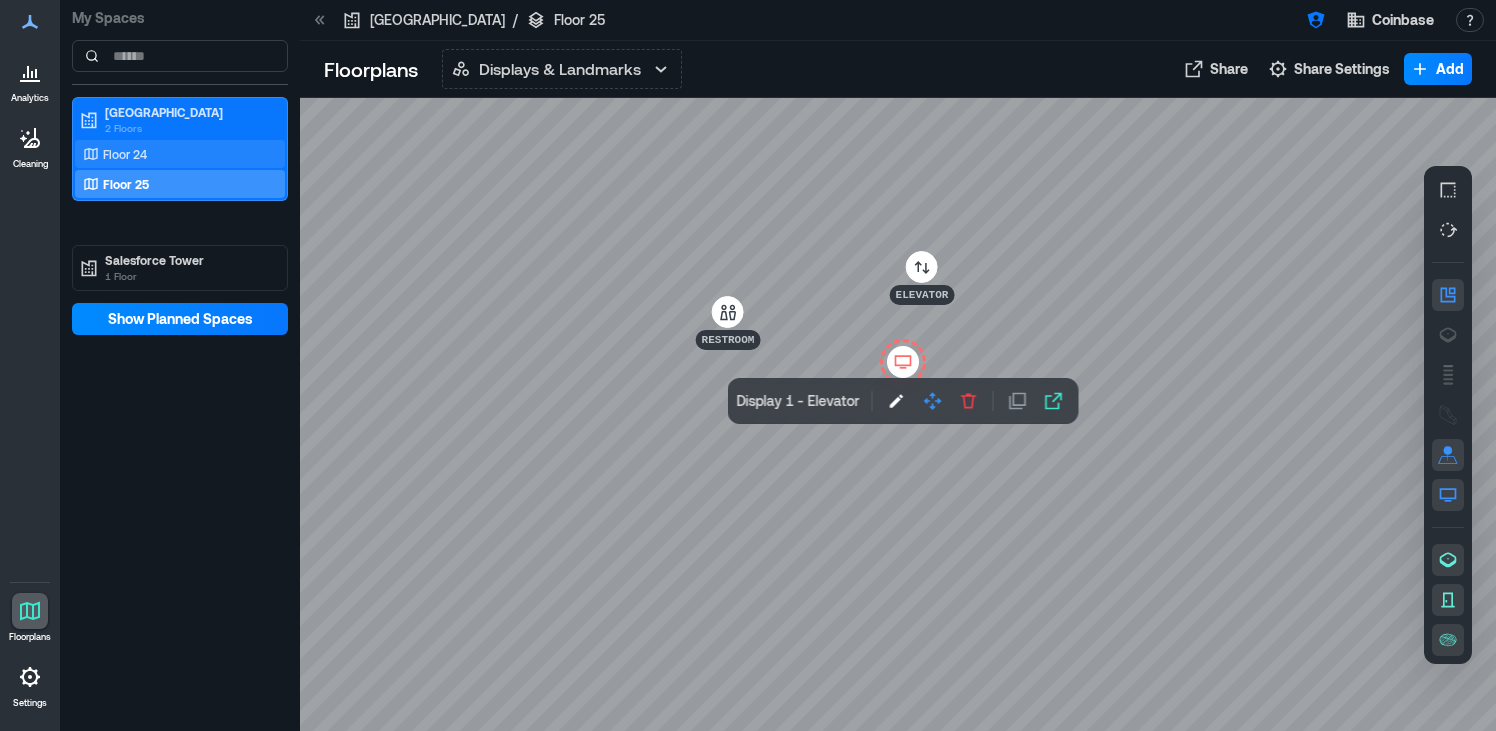 click on "Floor 24" at bounding box center (125, 154) 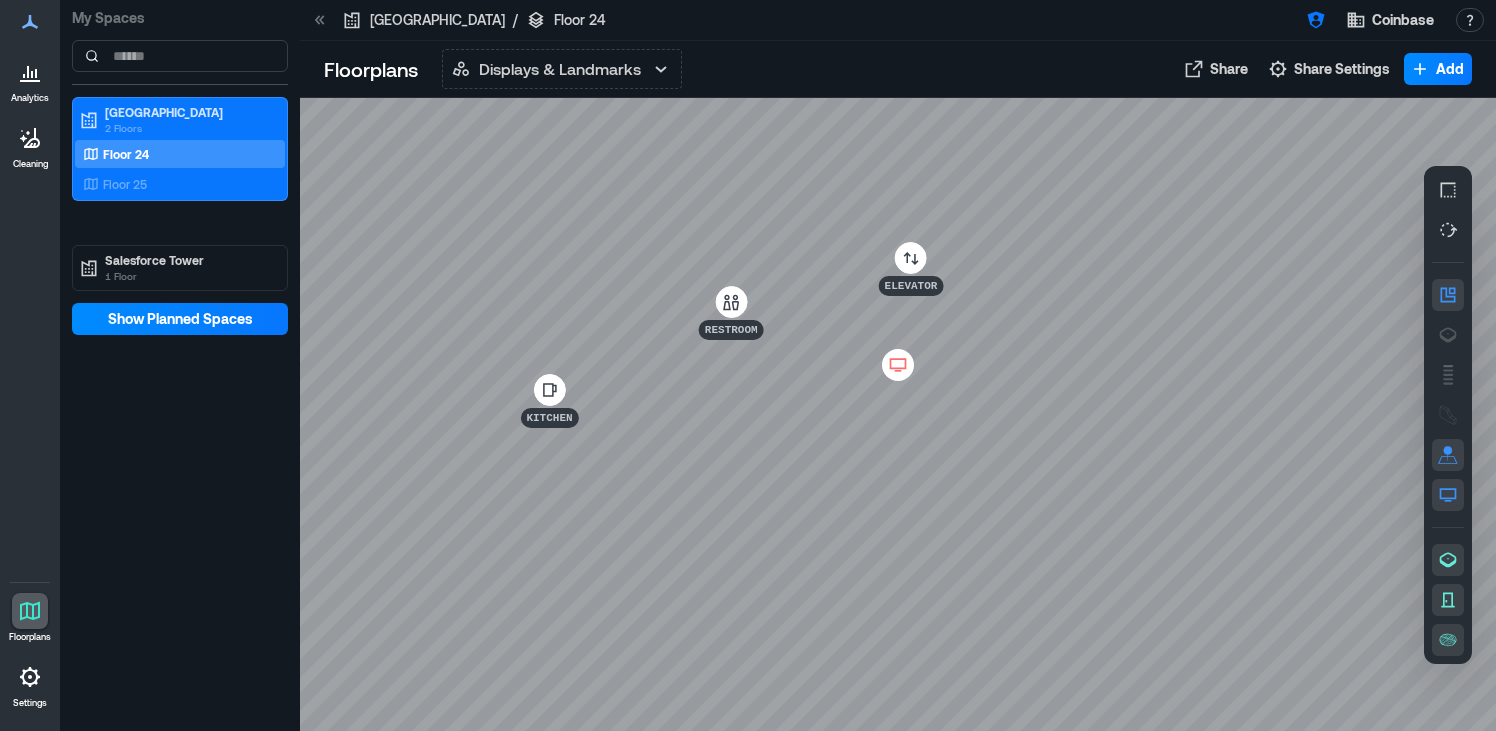 click 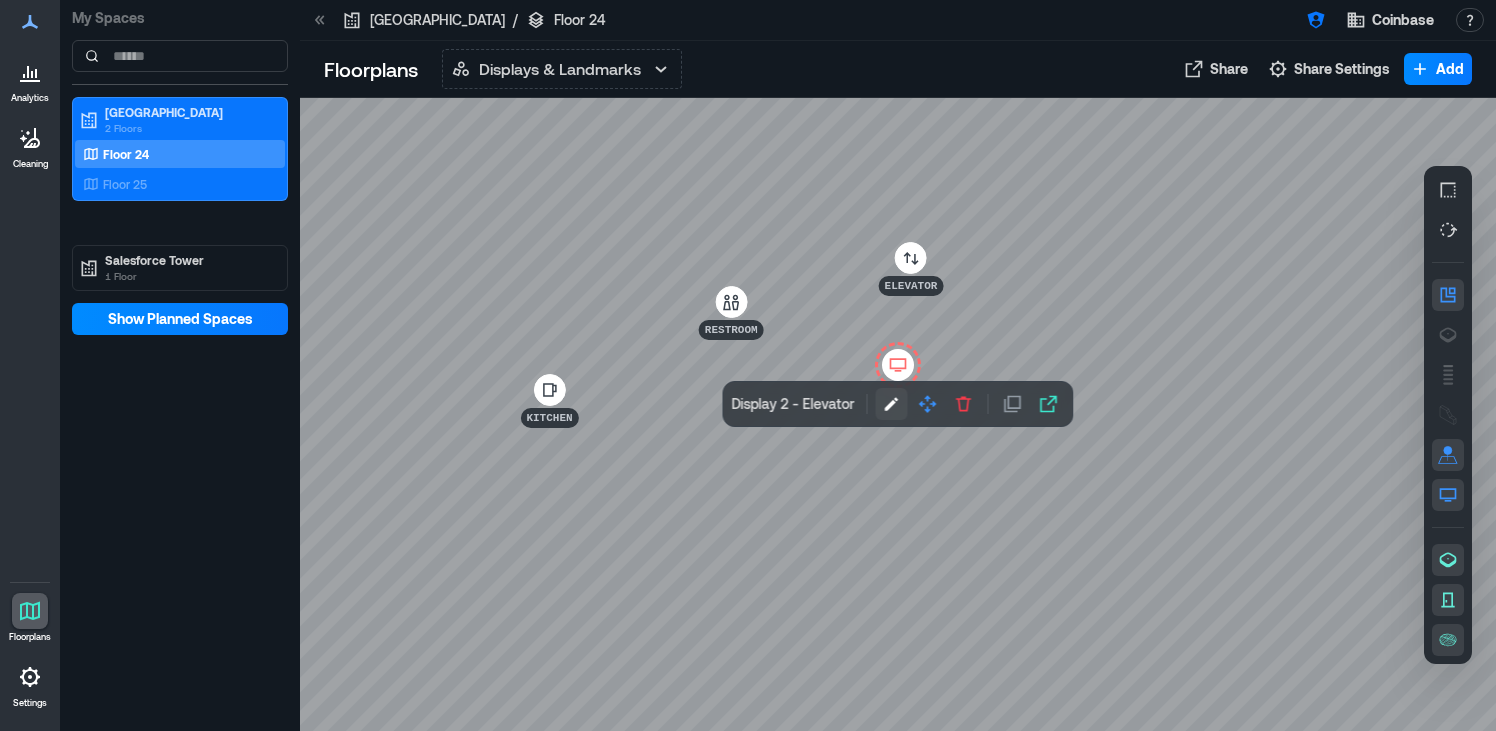 click 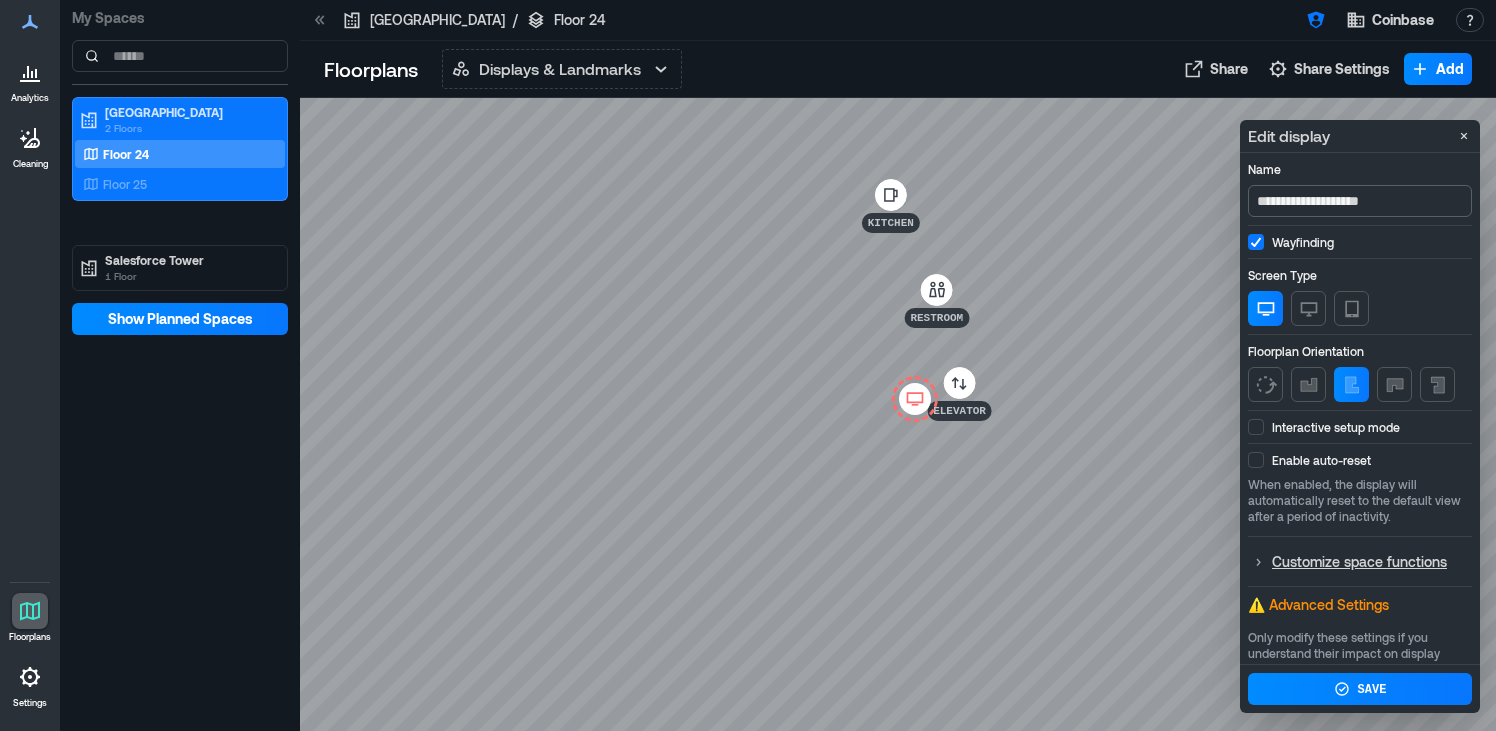 click on "**********" at bounding box center (1360, 201) 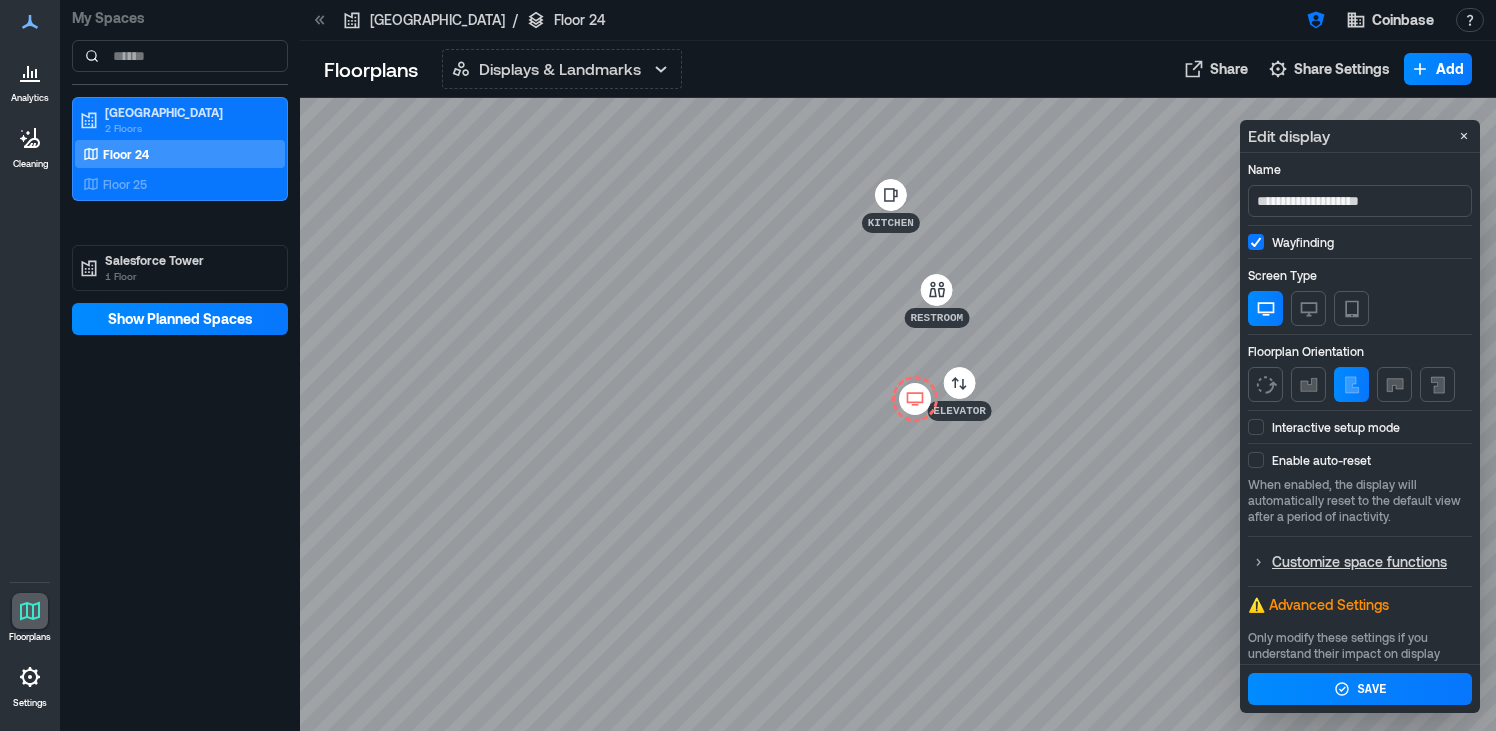 type on "**********" 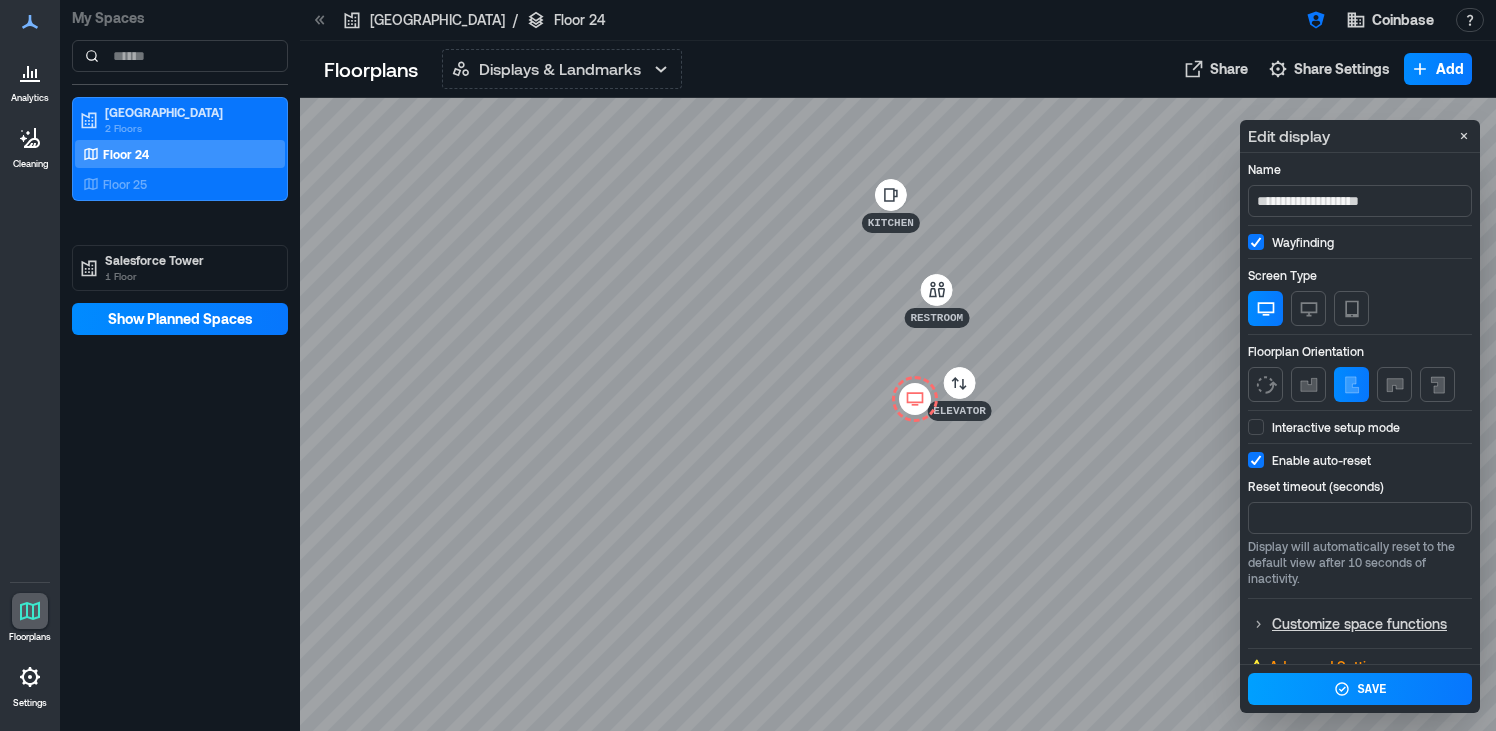 click on "Save" at bounding box center [1372, 690] 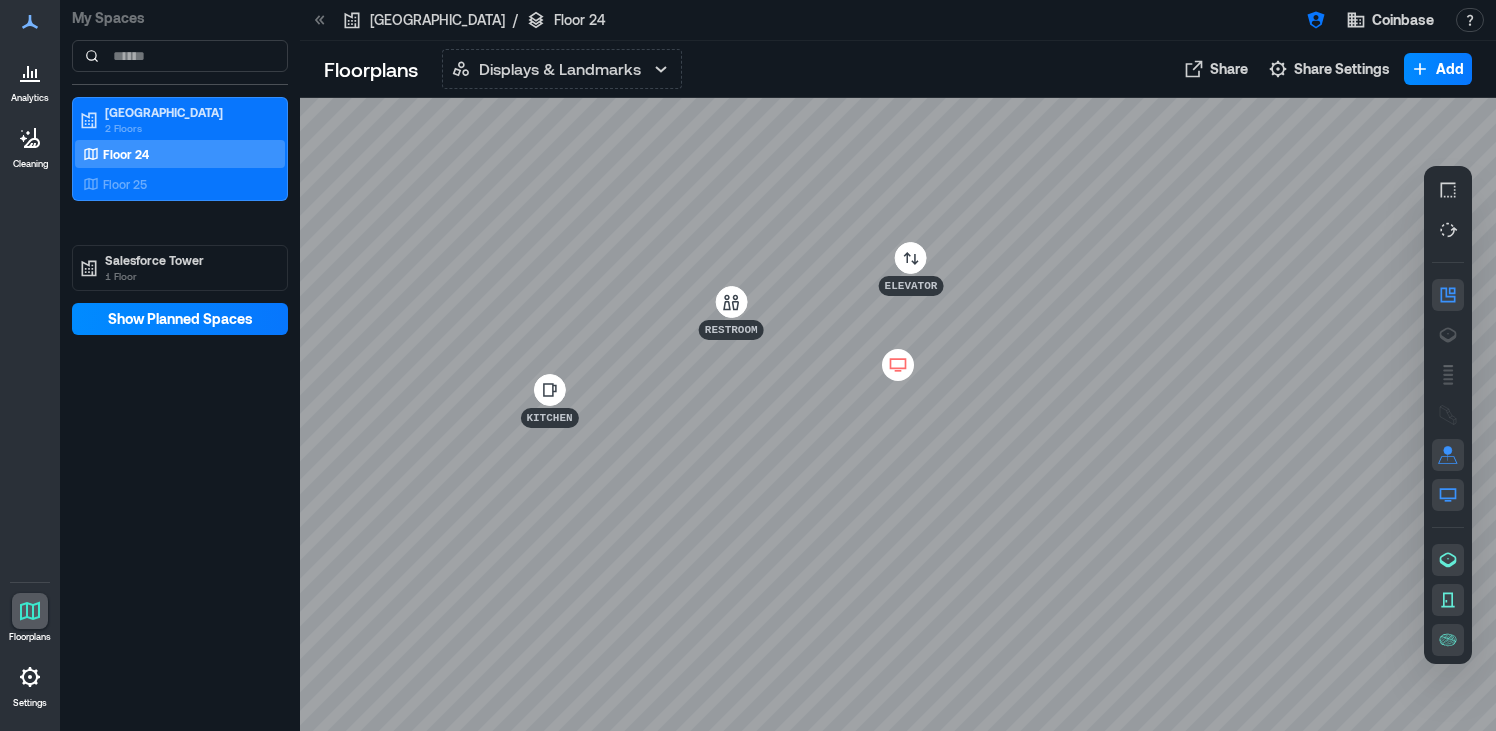 click 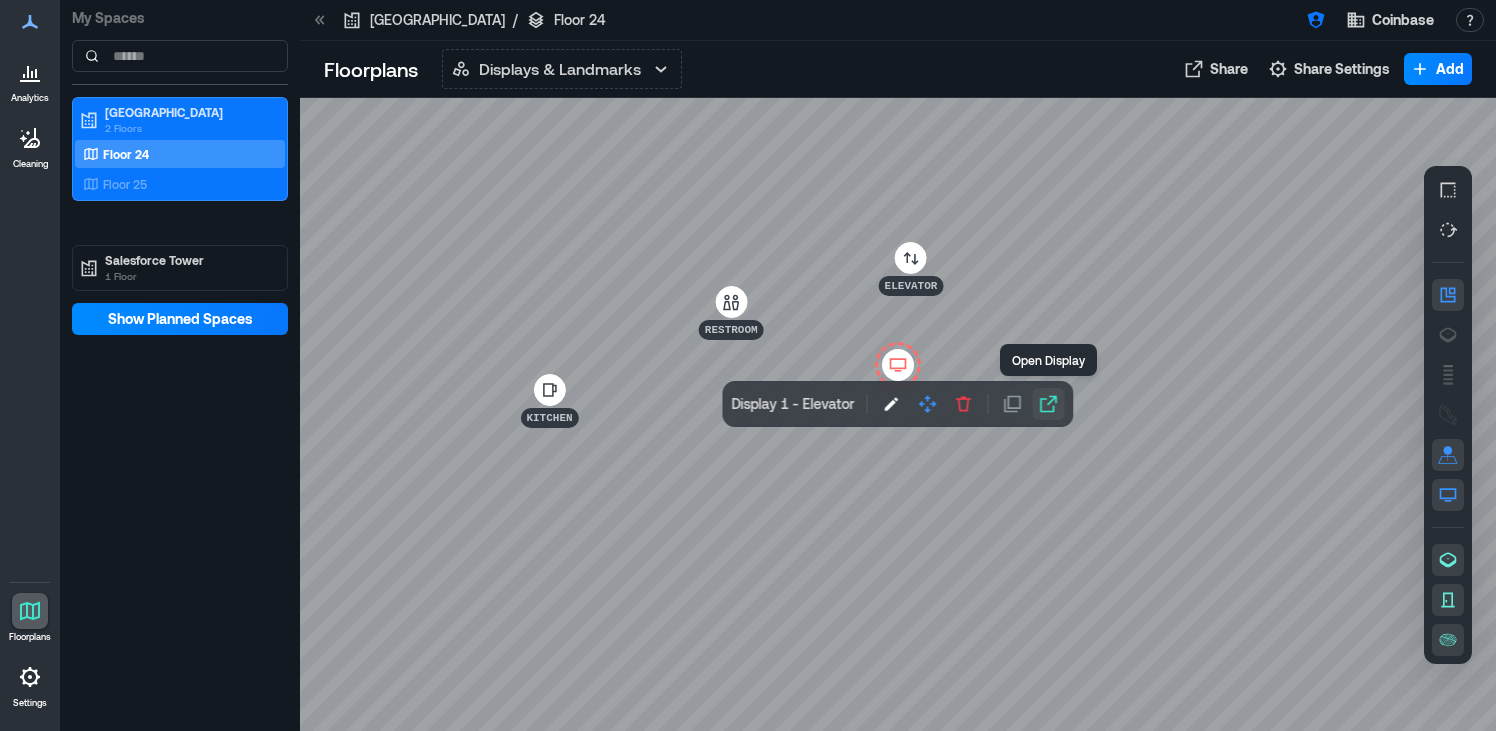 click 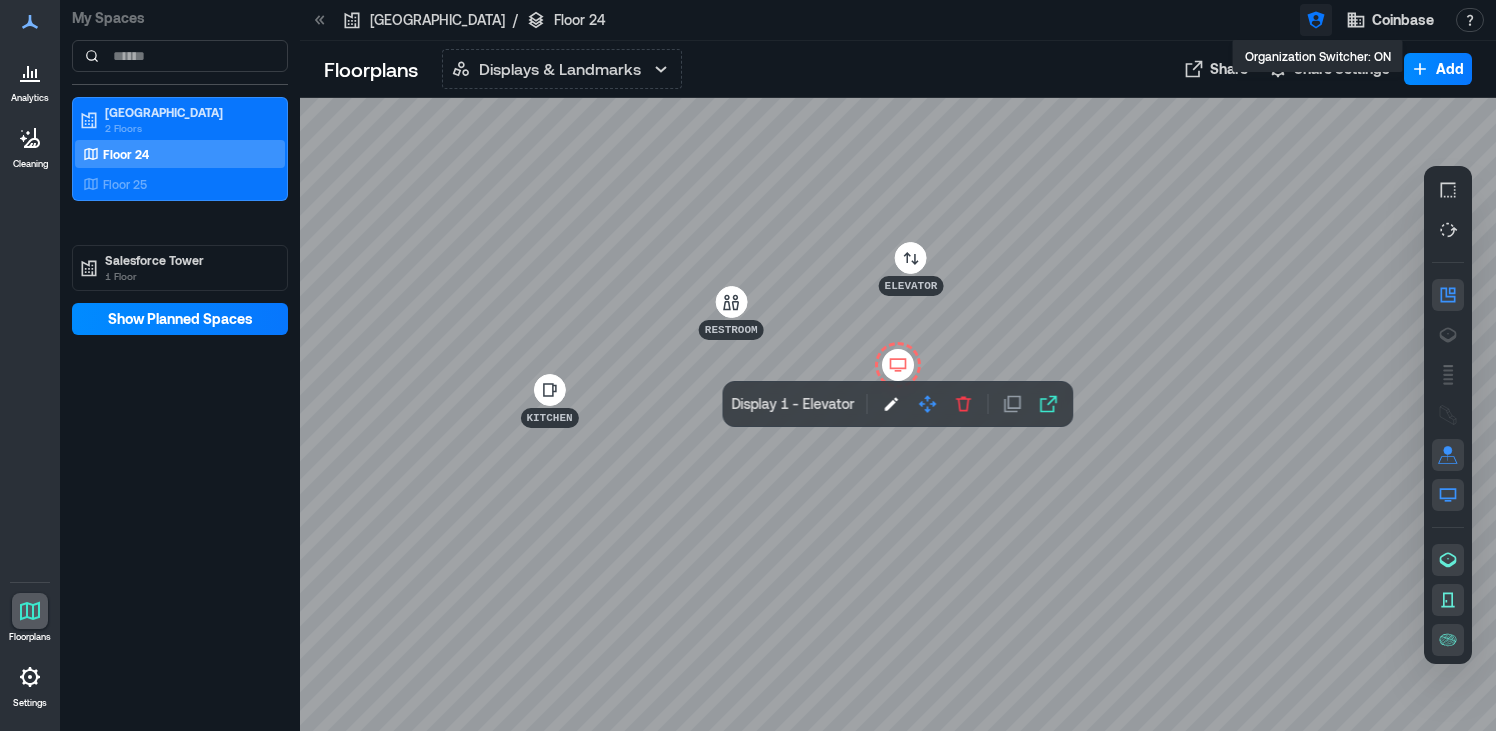 click 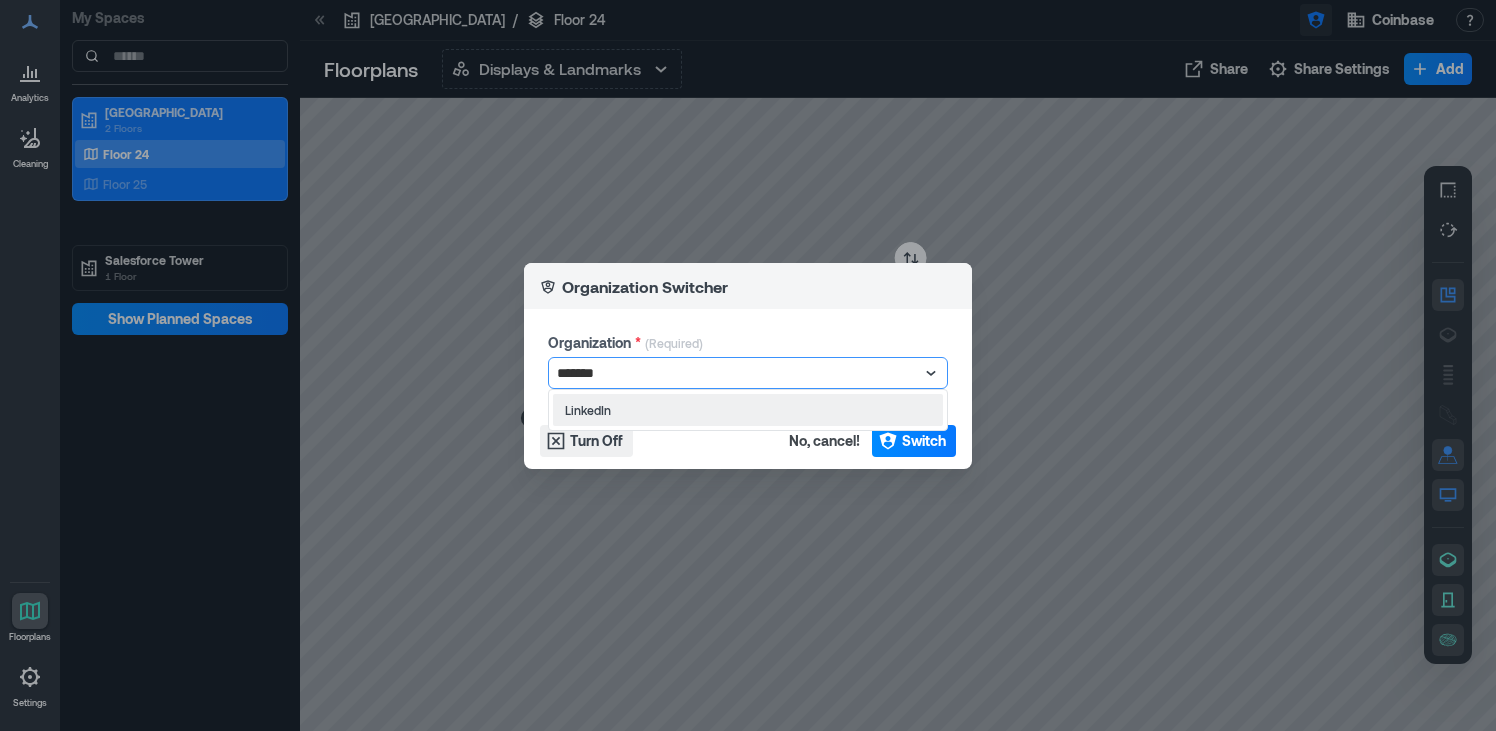 type on "********" 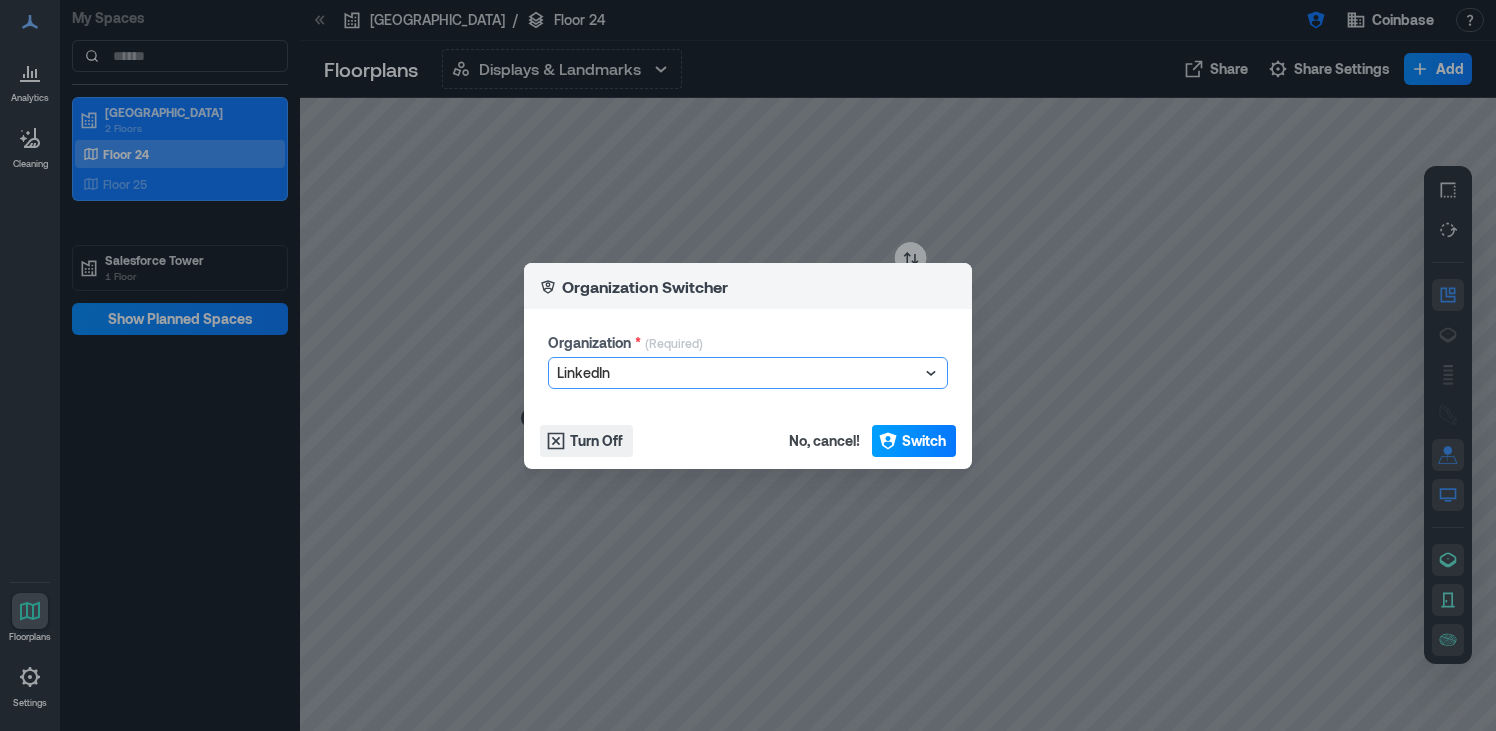 click on "Switch" at bounding box center (924, 441) 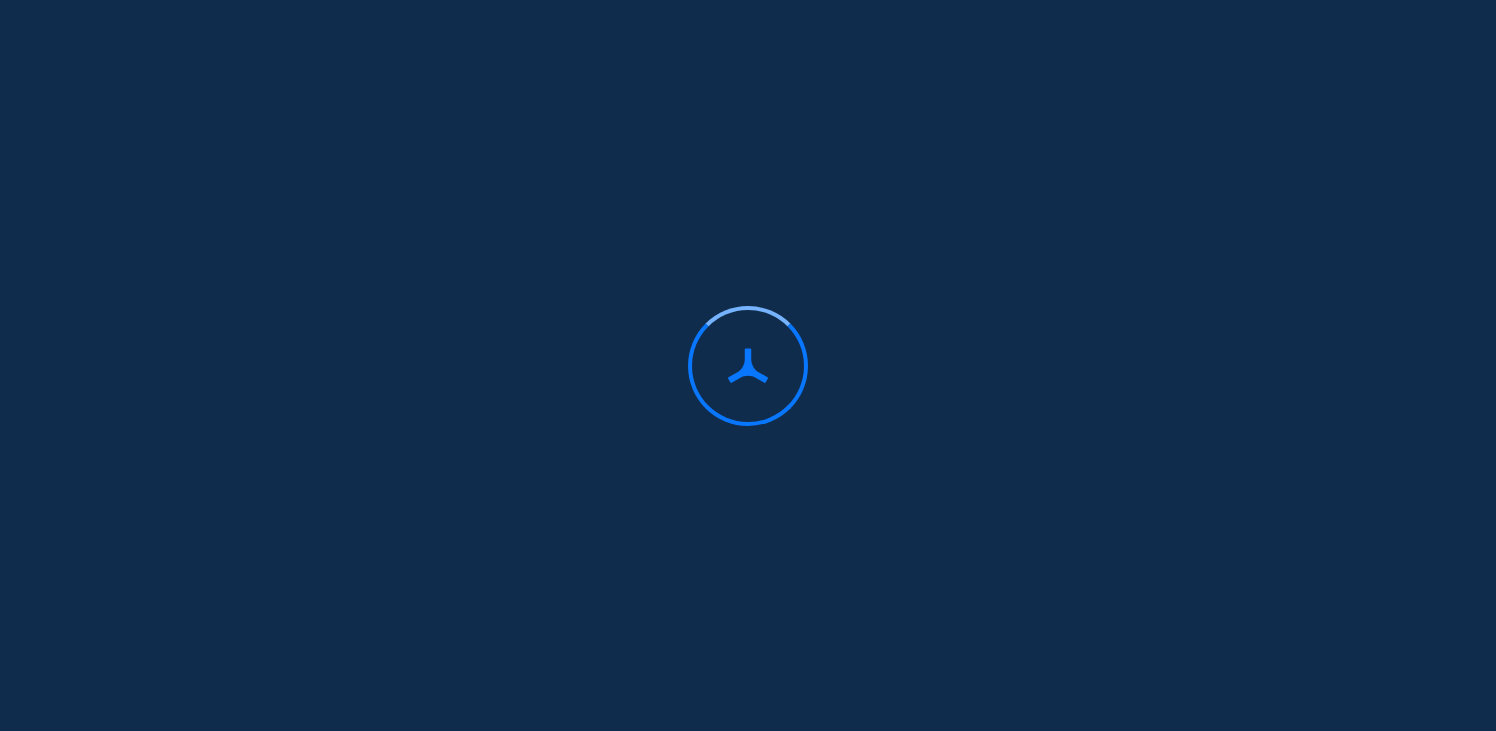 scroll, scrollTop: 0, scrollLeft: 0, axis: both 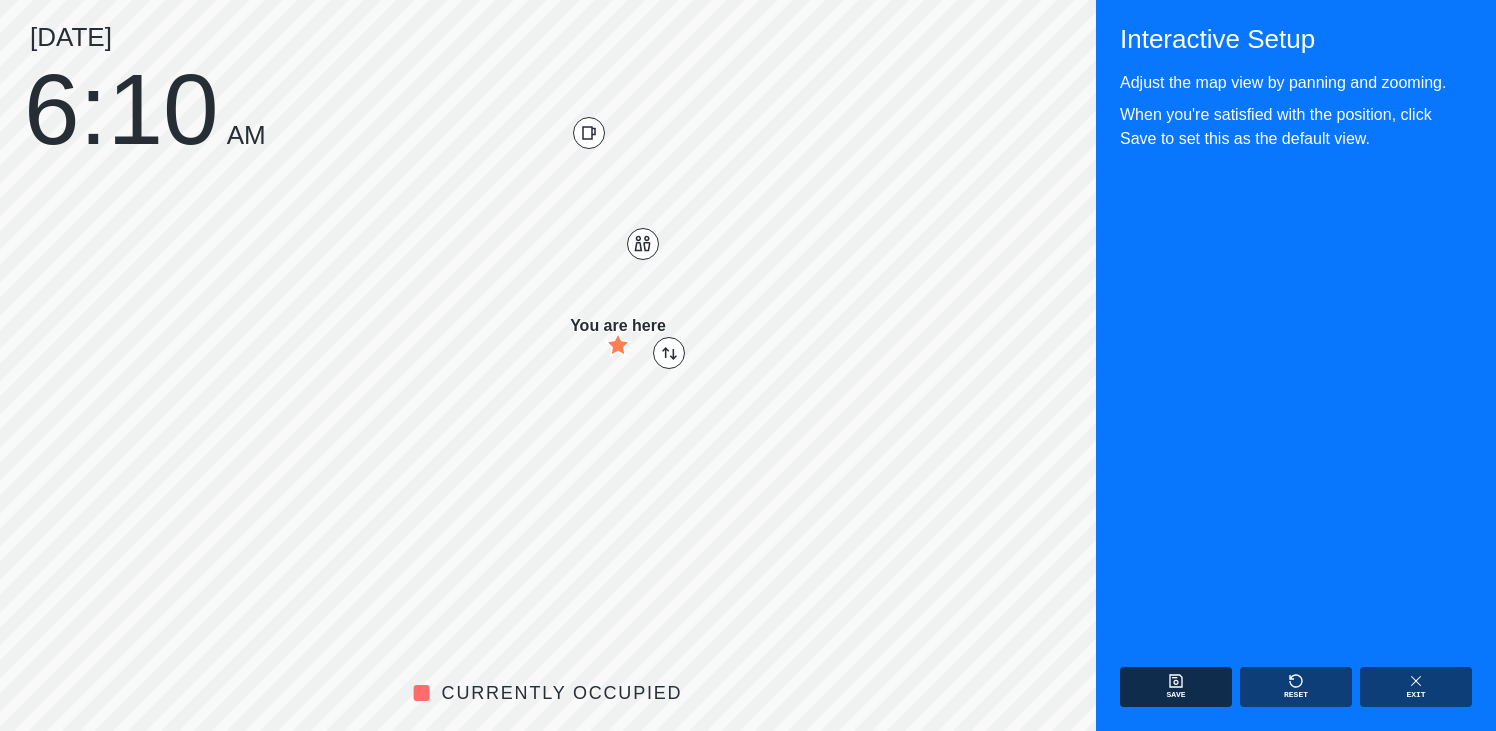 click on "Save" at bounding box center [1176, 687] 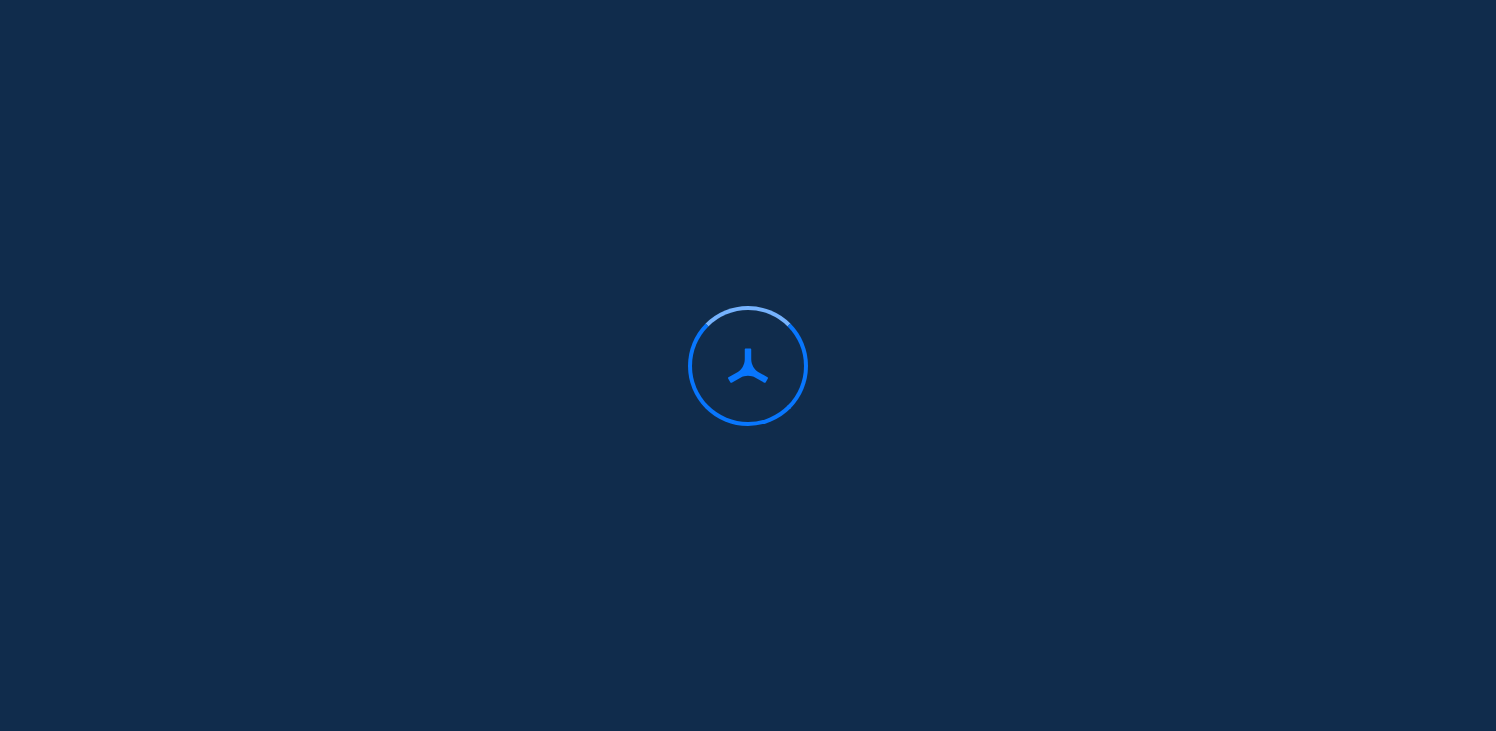 scroll, scrollTop: 0, scrollLeft: 0, axis: both 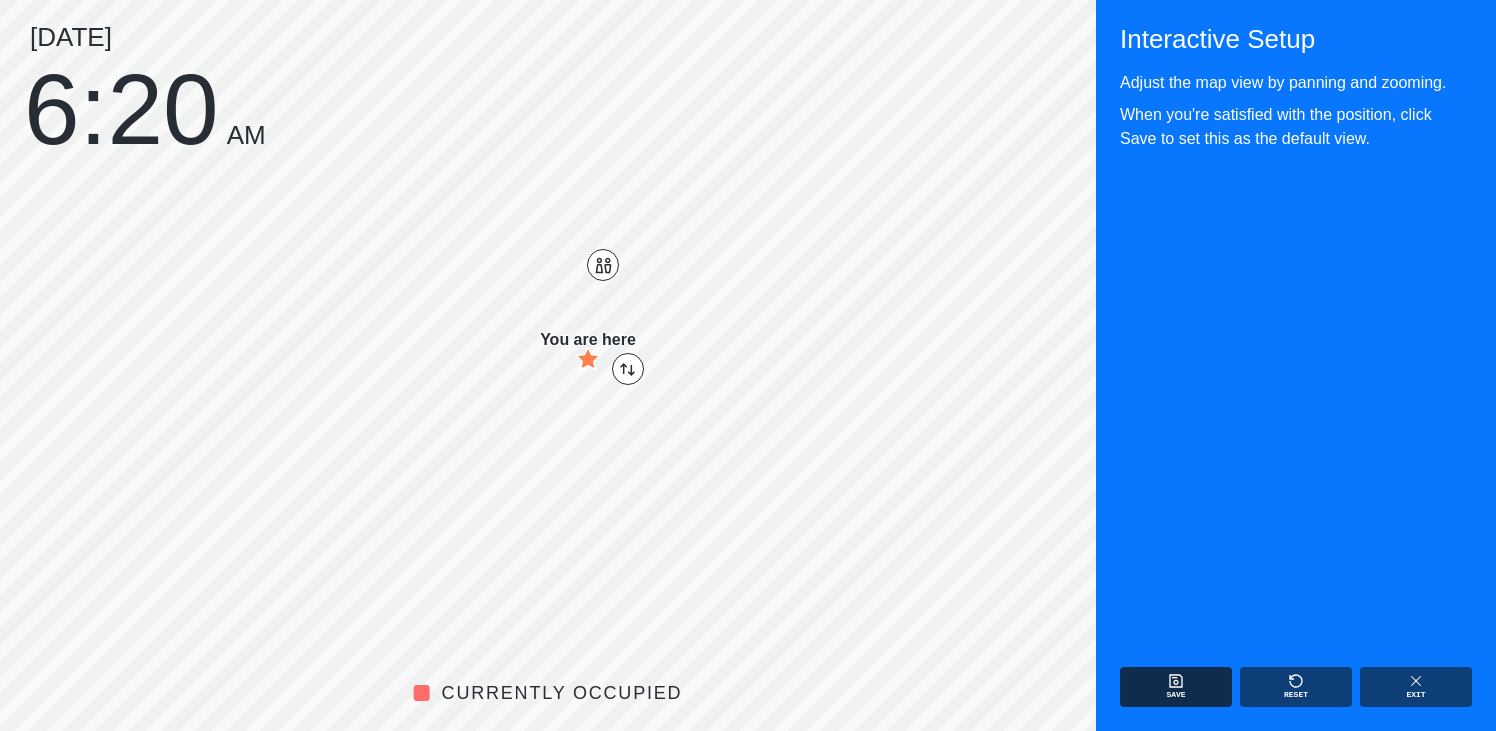 click on "Save" at bounding box center (1176, 687) 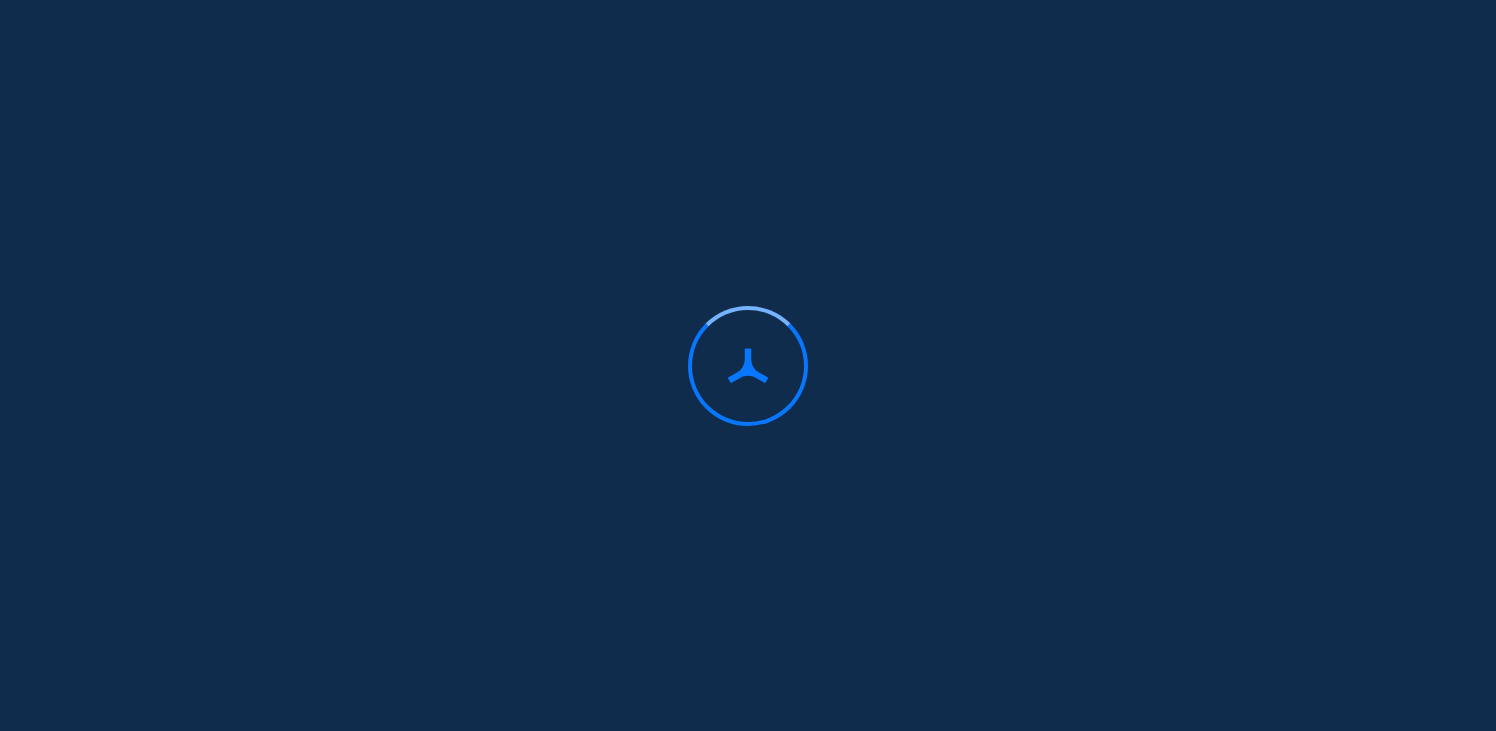 scroll, scrollTop: 0, scrollLeft: 0, axis: both 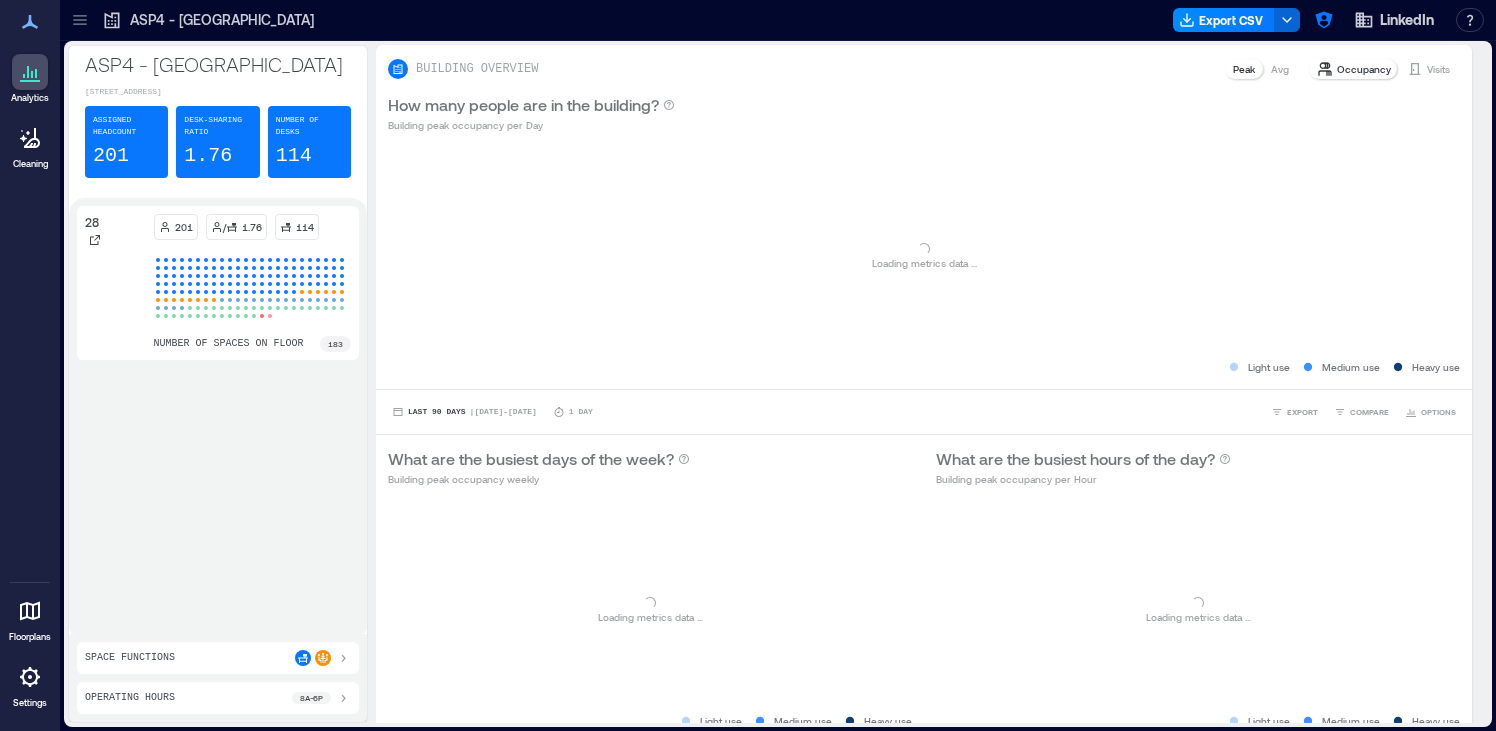 click 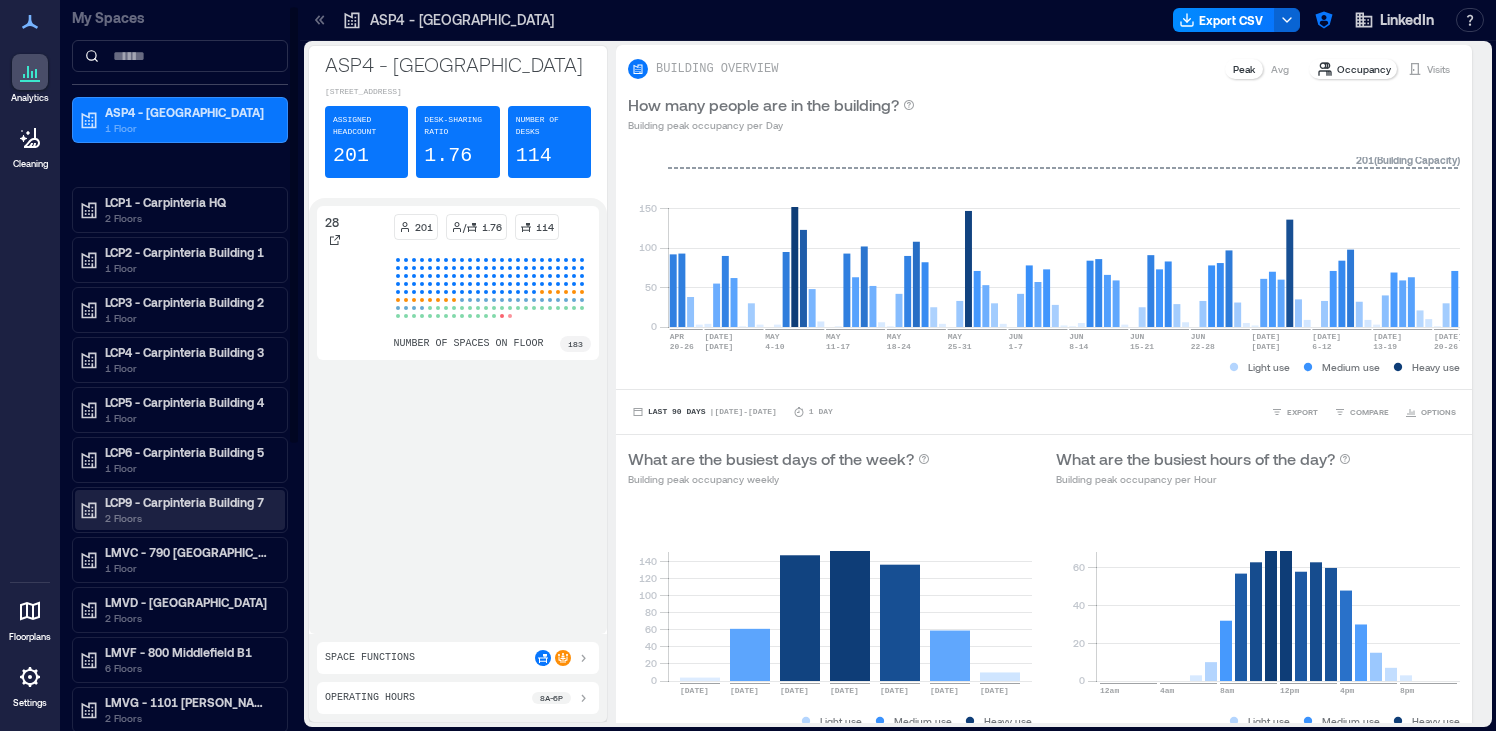 scroll, scrollTop: 496, scrollLeft: 0, axis: vertical 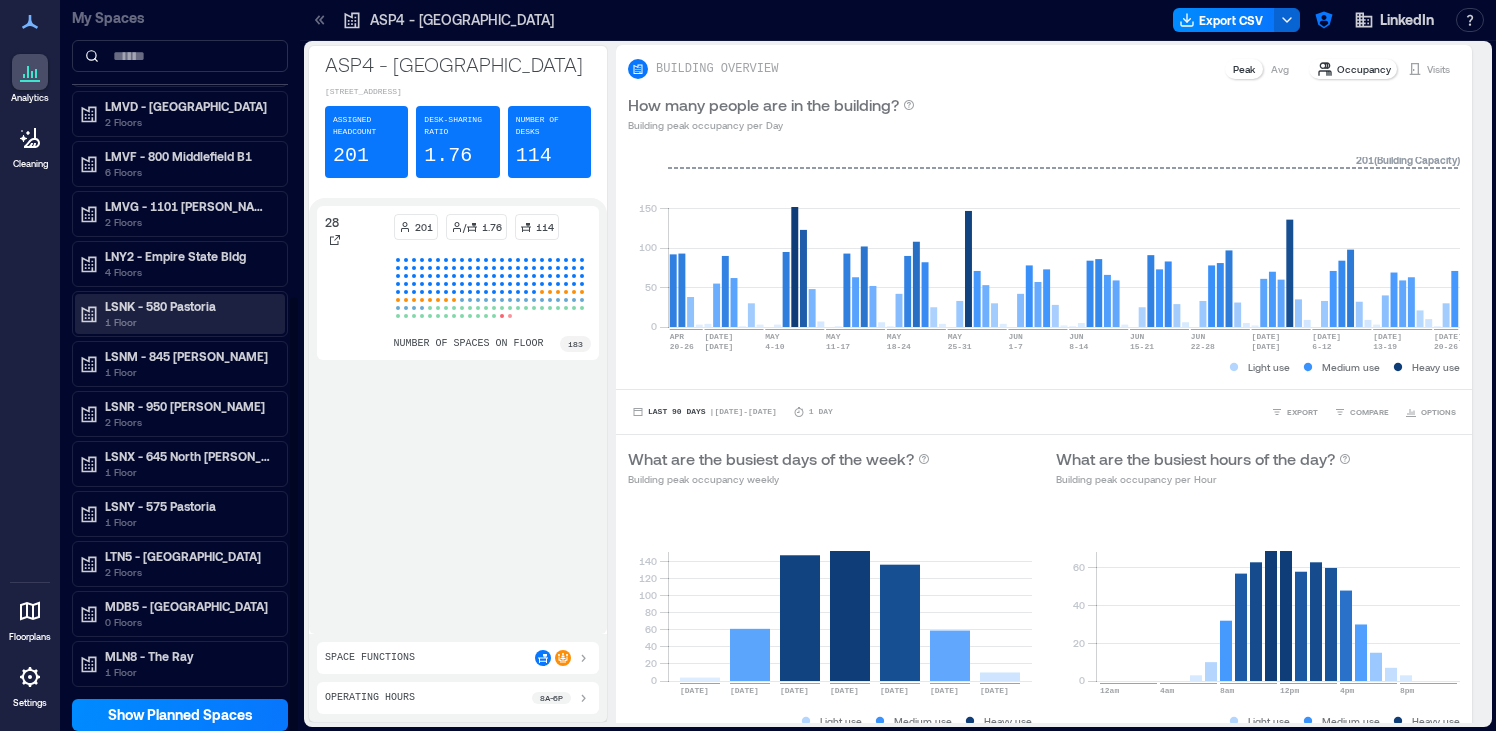 click on "1 Floor" at bounding box center [189, 322] 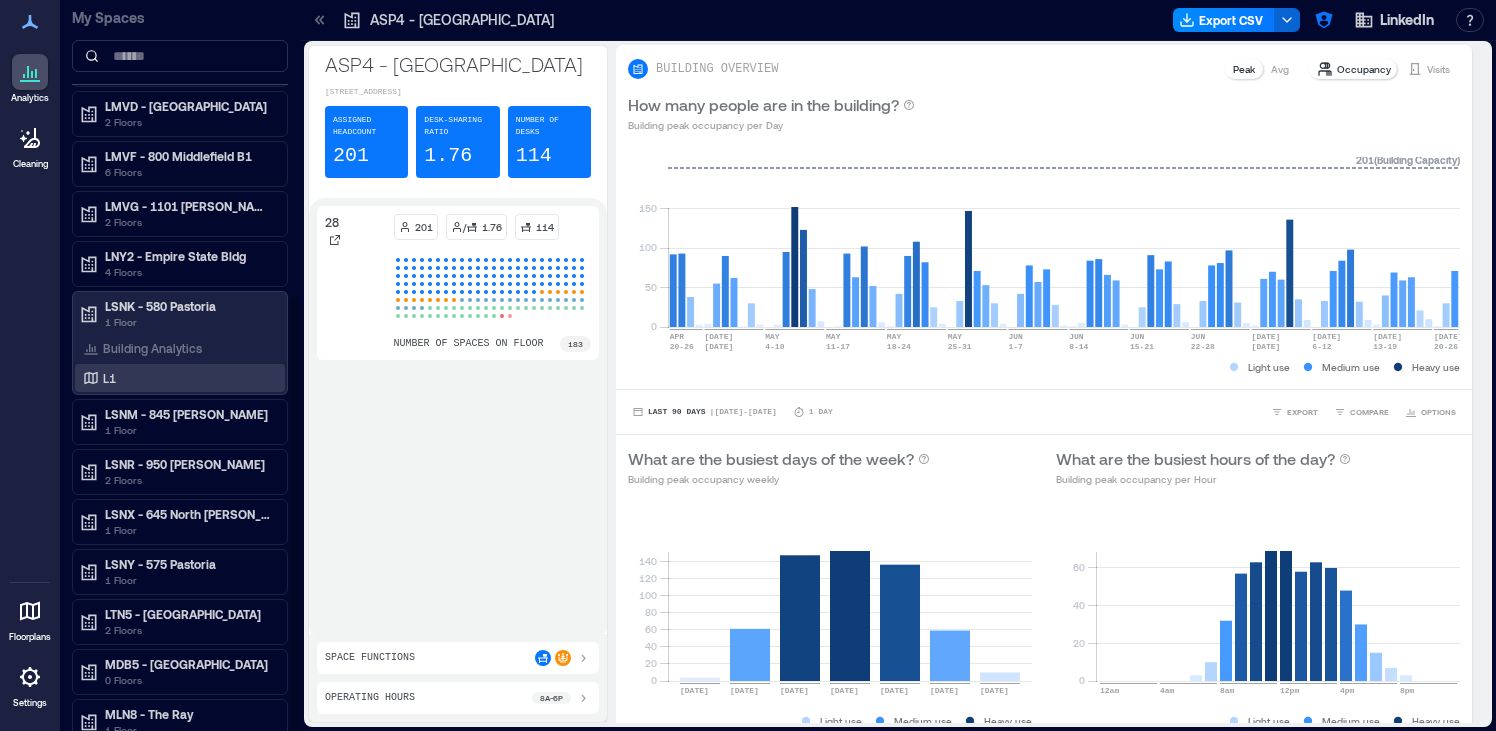click on "L1" at bounding box center [176, 378] 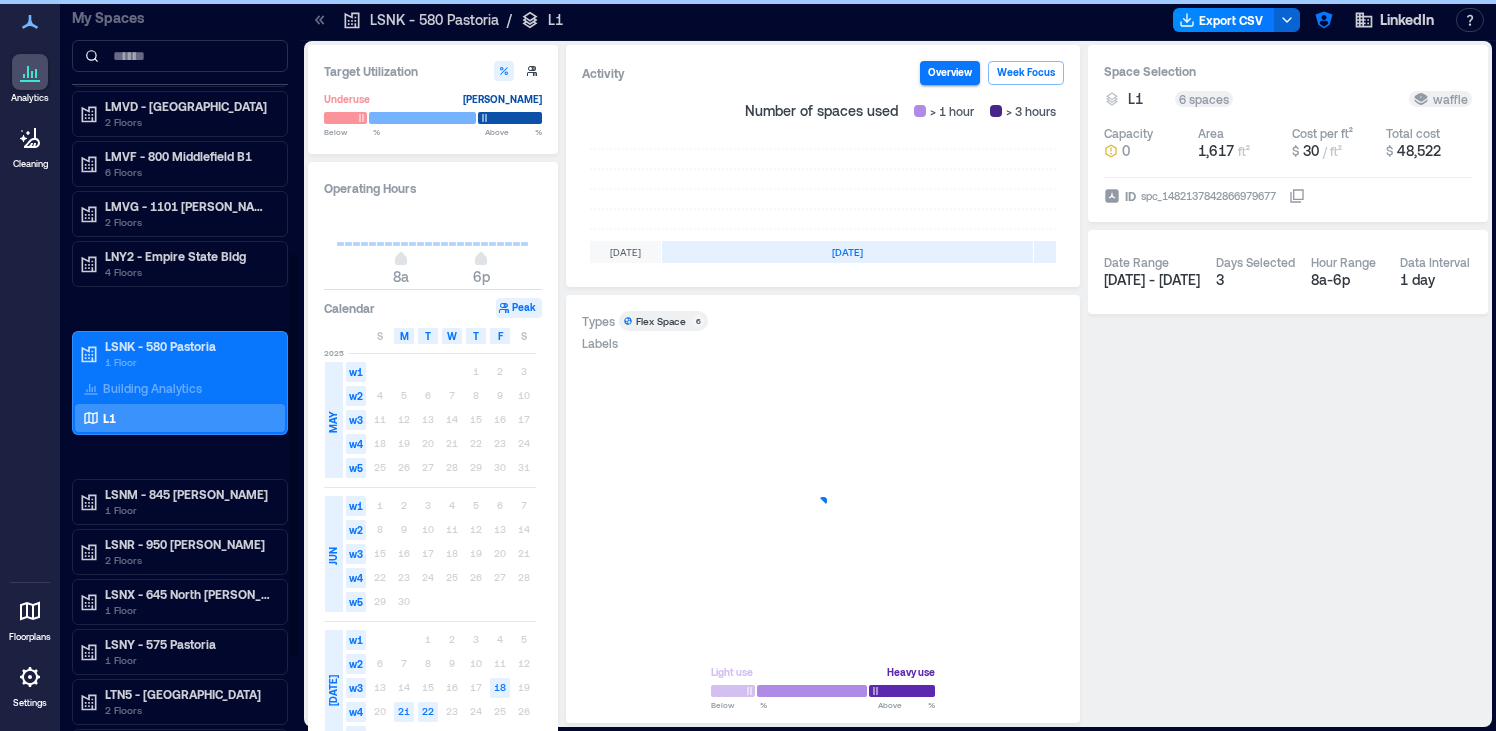 scroll, scrollTop: 456, scrollLeft: 0, axis: vertical 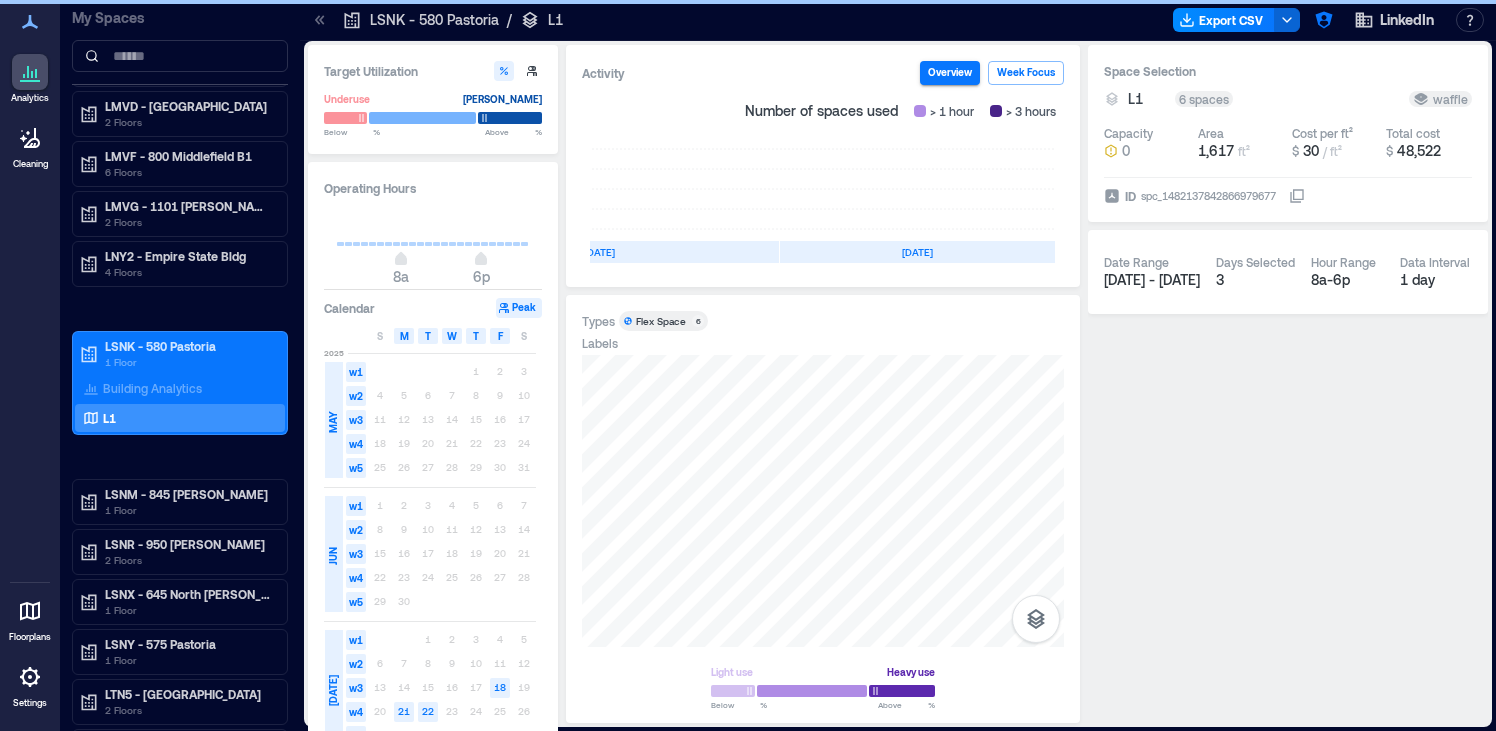click 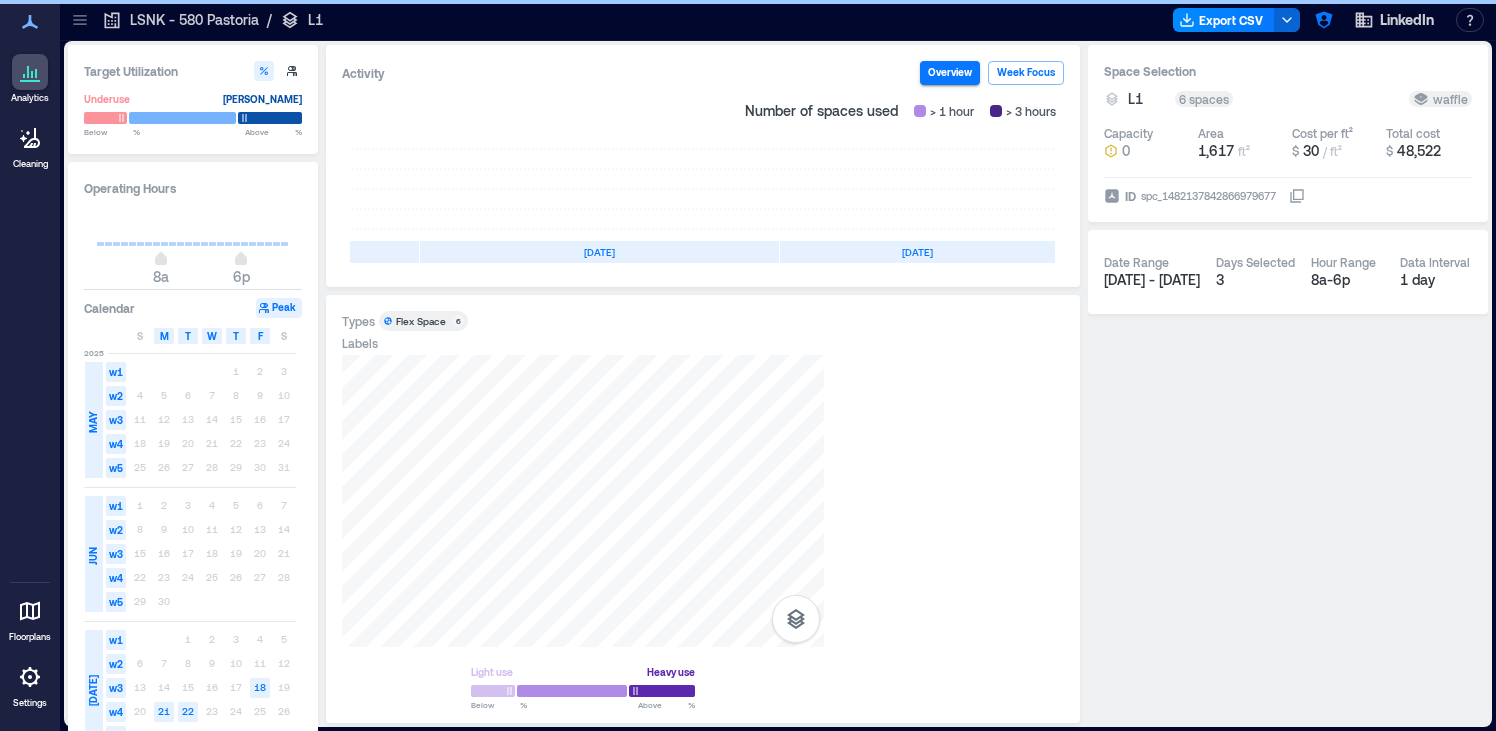 scroll, scrollTop: 0, scrollLeft: 374, axis: horizontal 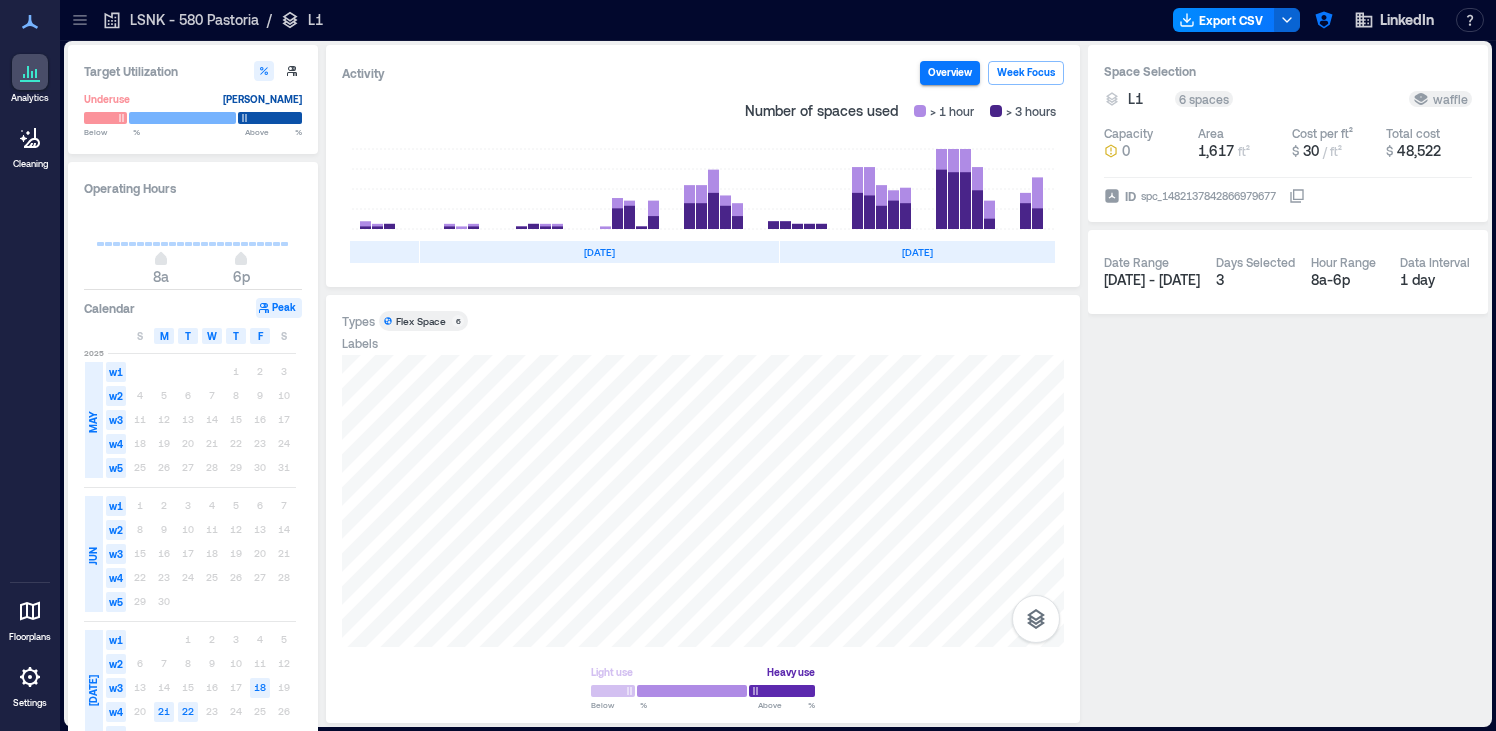 click 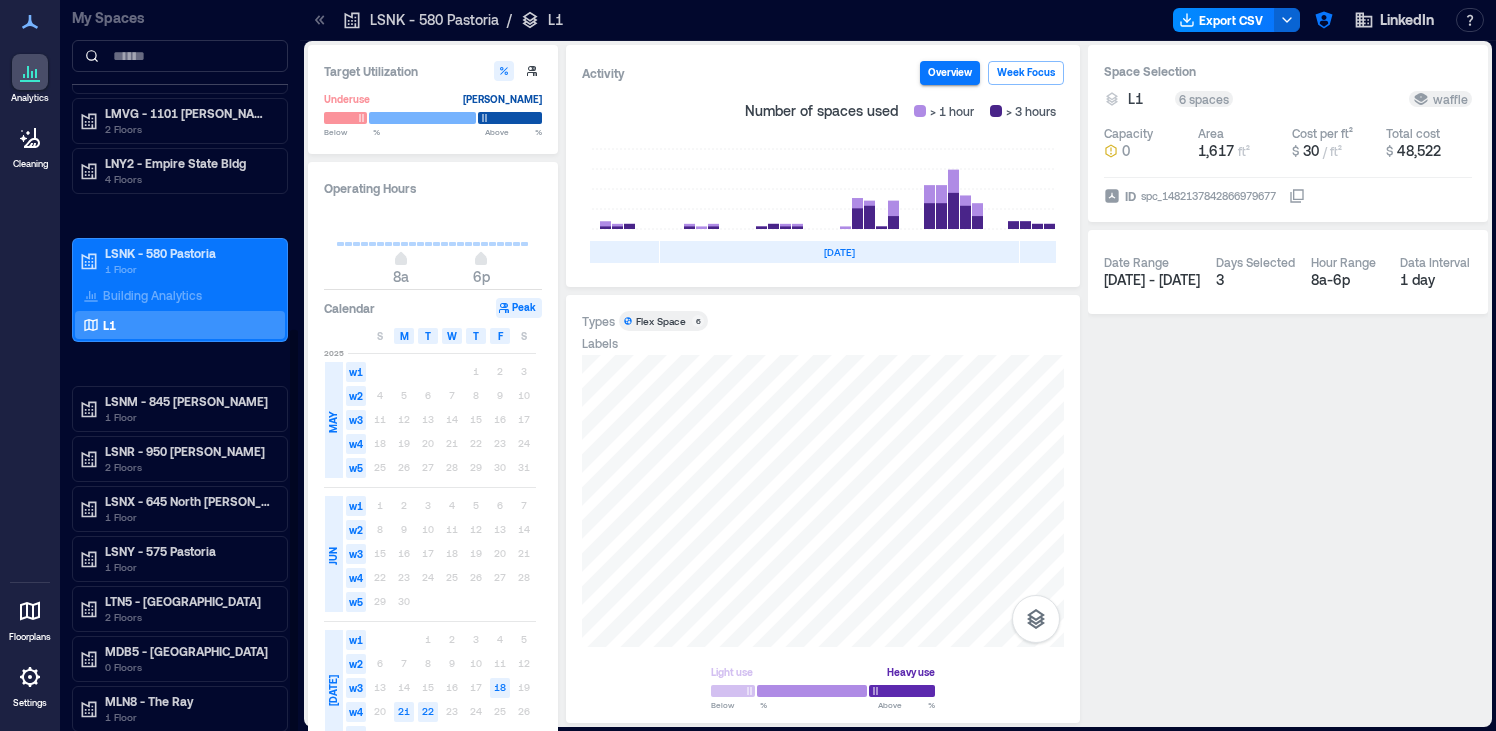 scroll, scrollTop: 594, scrollLeft: 0, axis: vertical 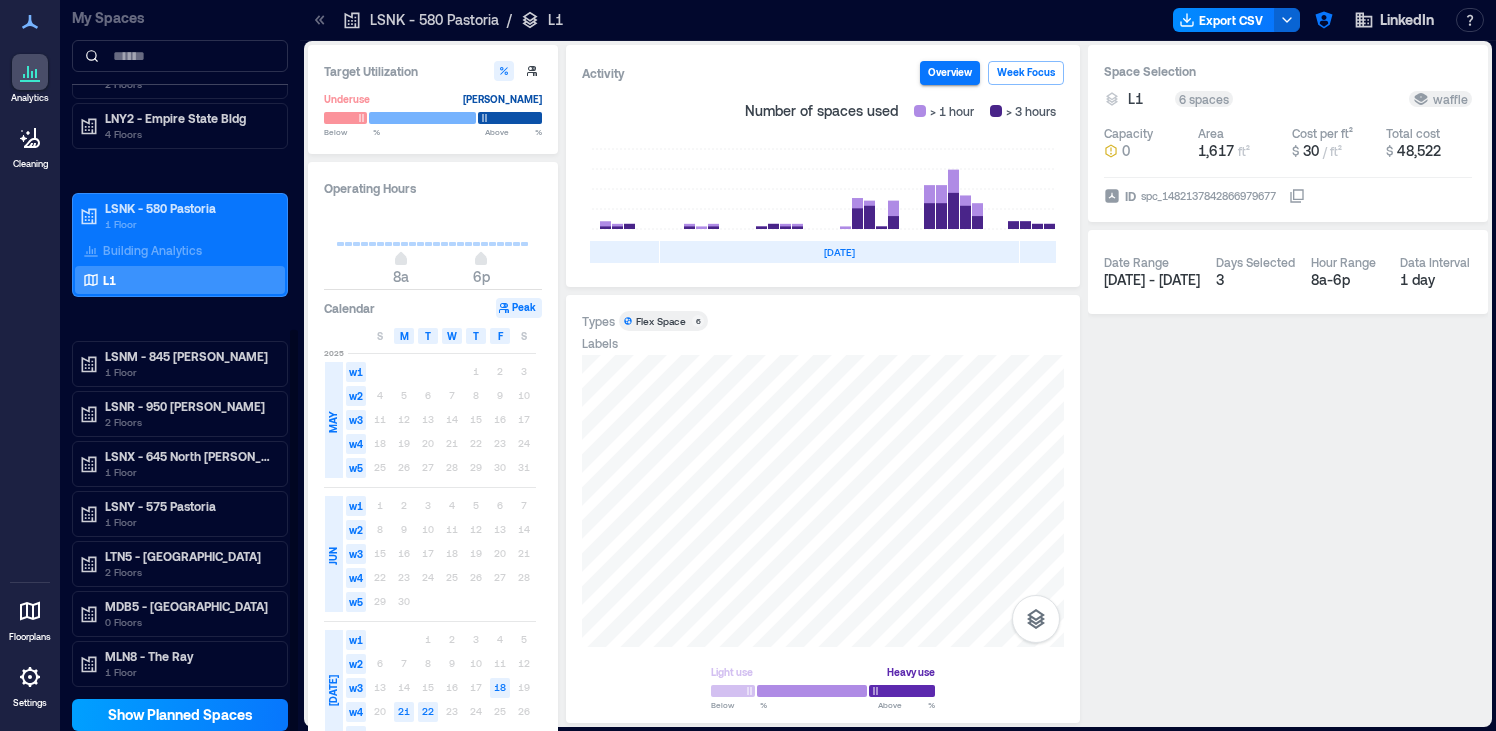 click on "Show Planned Spaces" at bounding box center (180, 715) 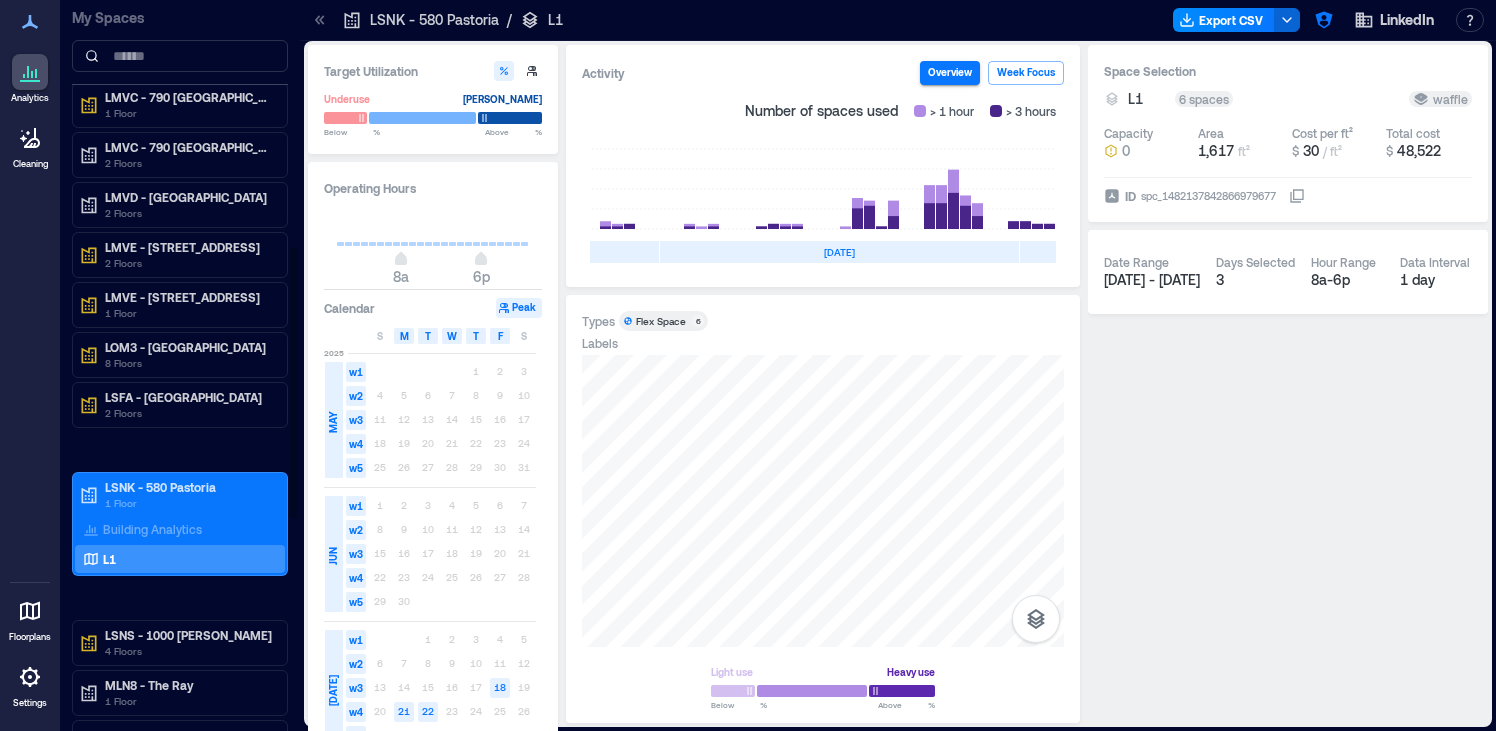 scroll, scrollTop: 663, scrollLeft: 0, axis: vertical 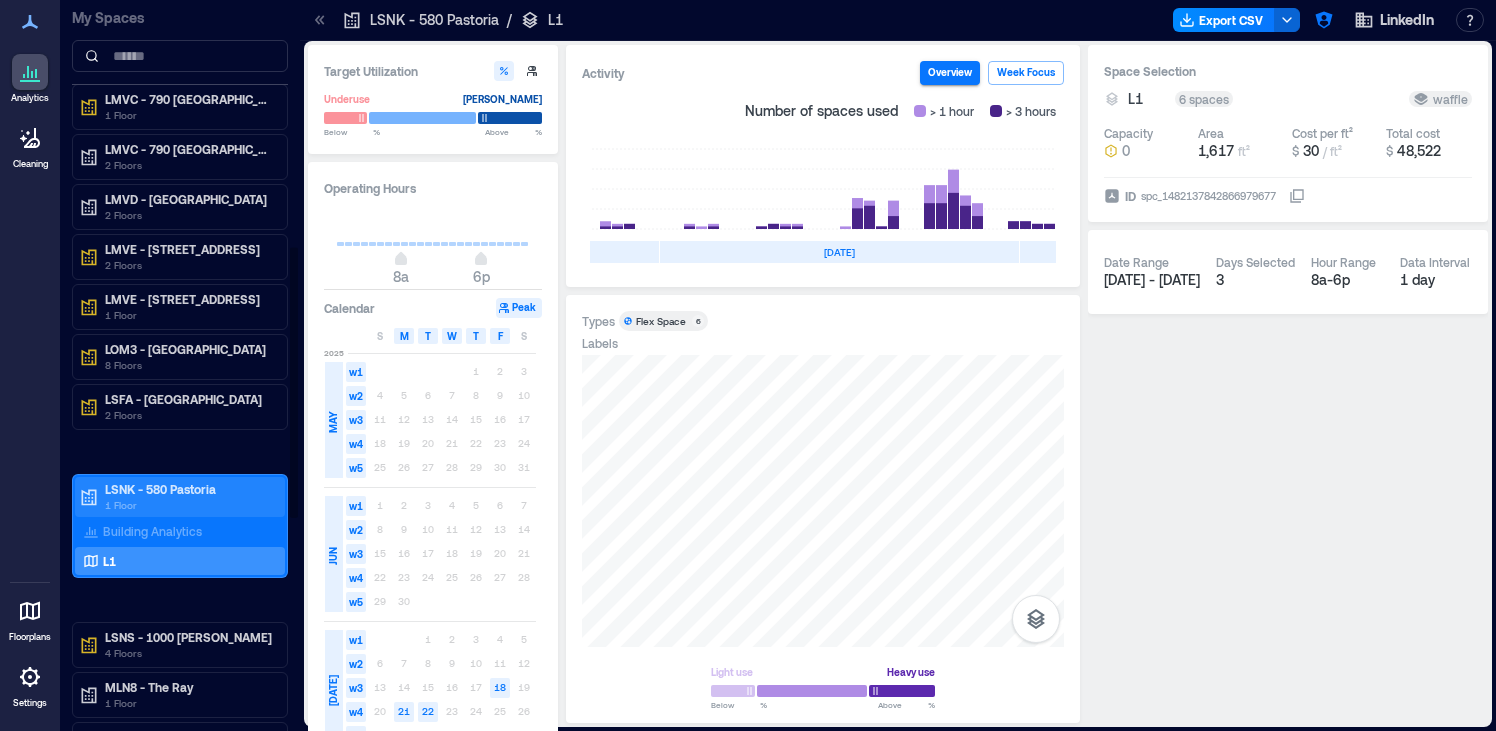 type 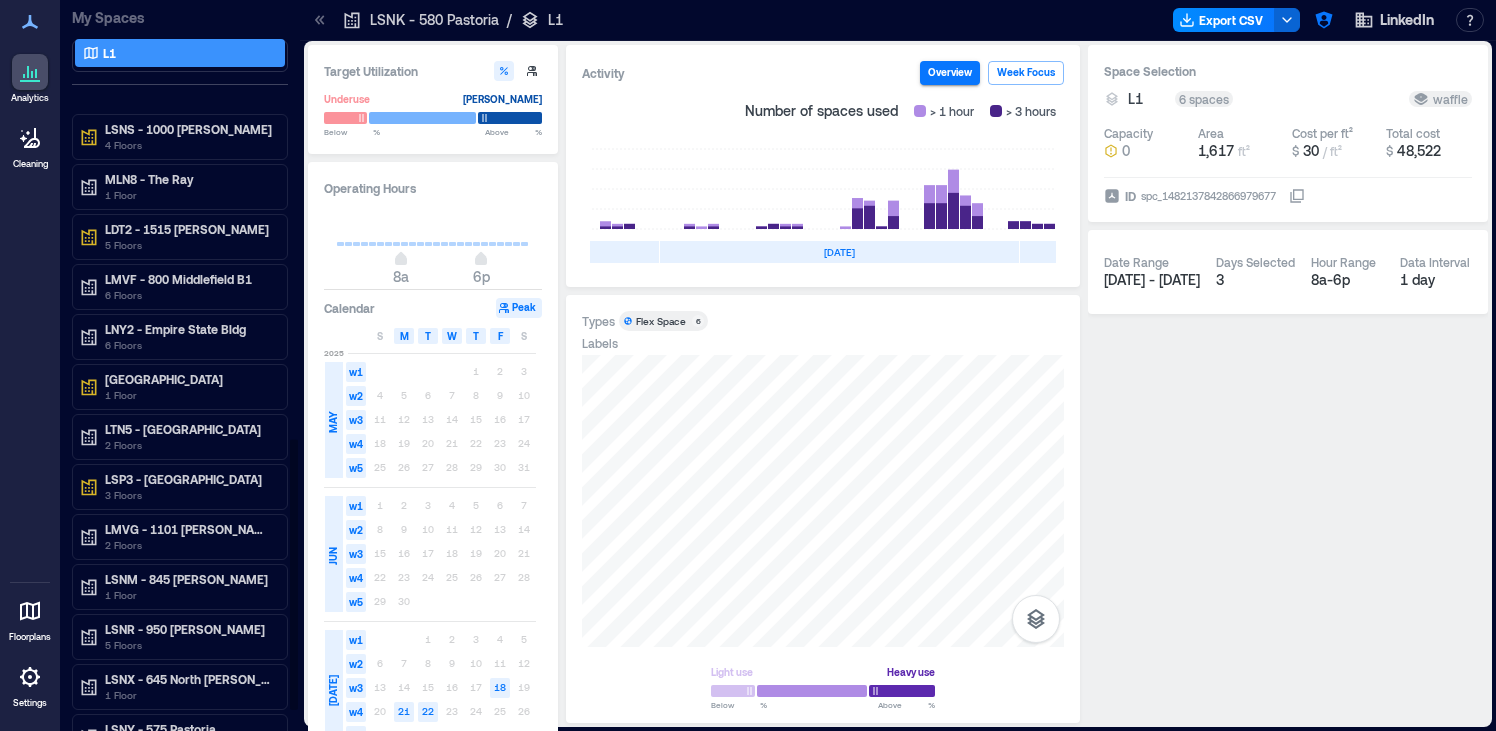 scroll, scrollTop: 1211, scrollLeft: 0, axis: vertical 